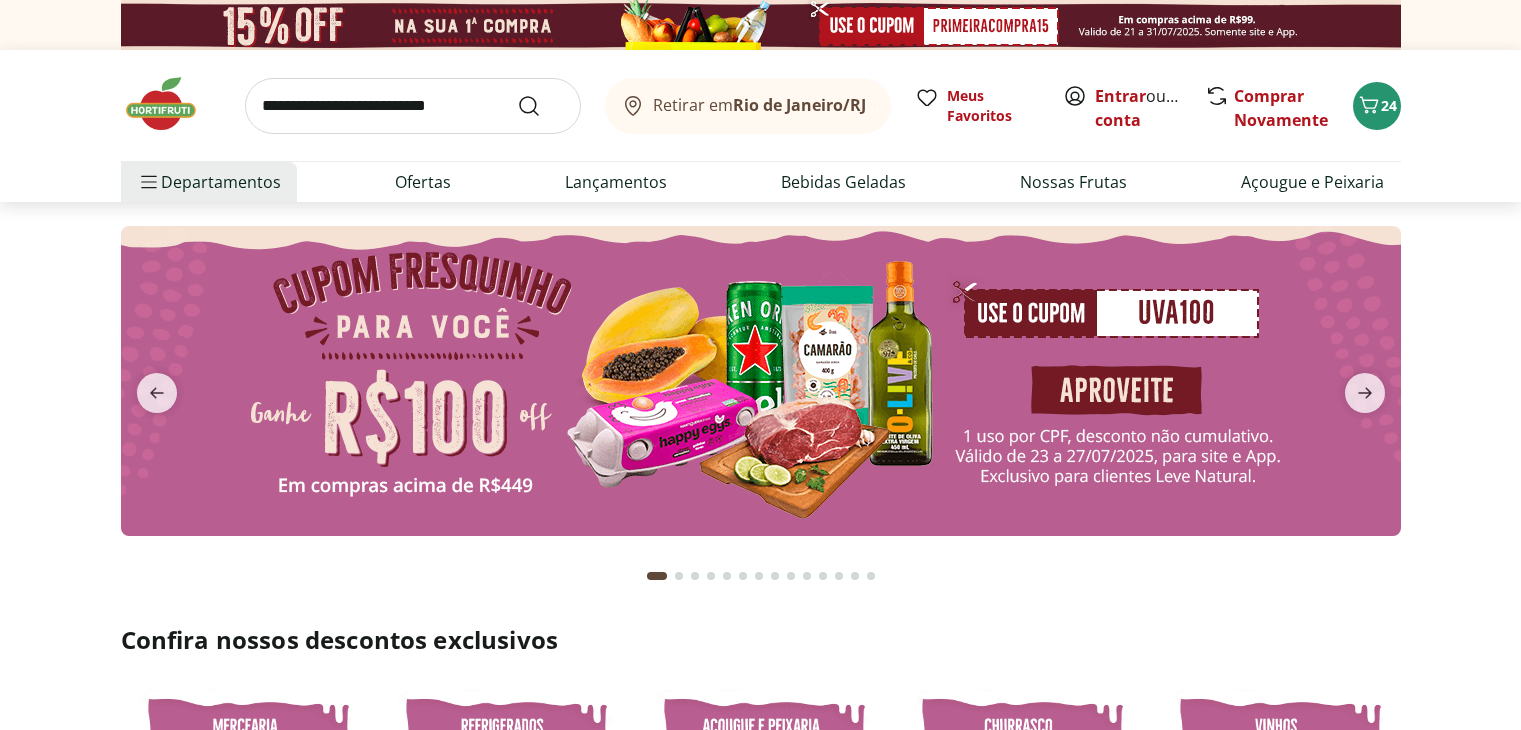 scroll, scrollTop: 0, scrollLeft: 0, axis: both 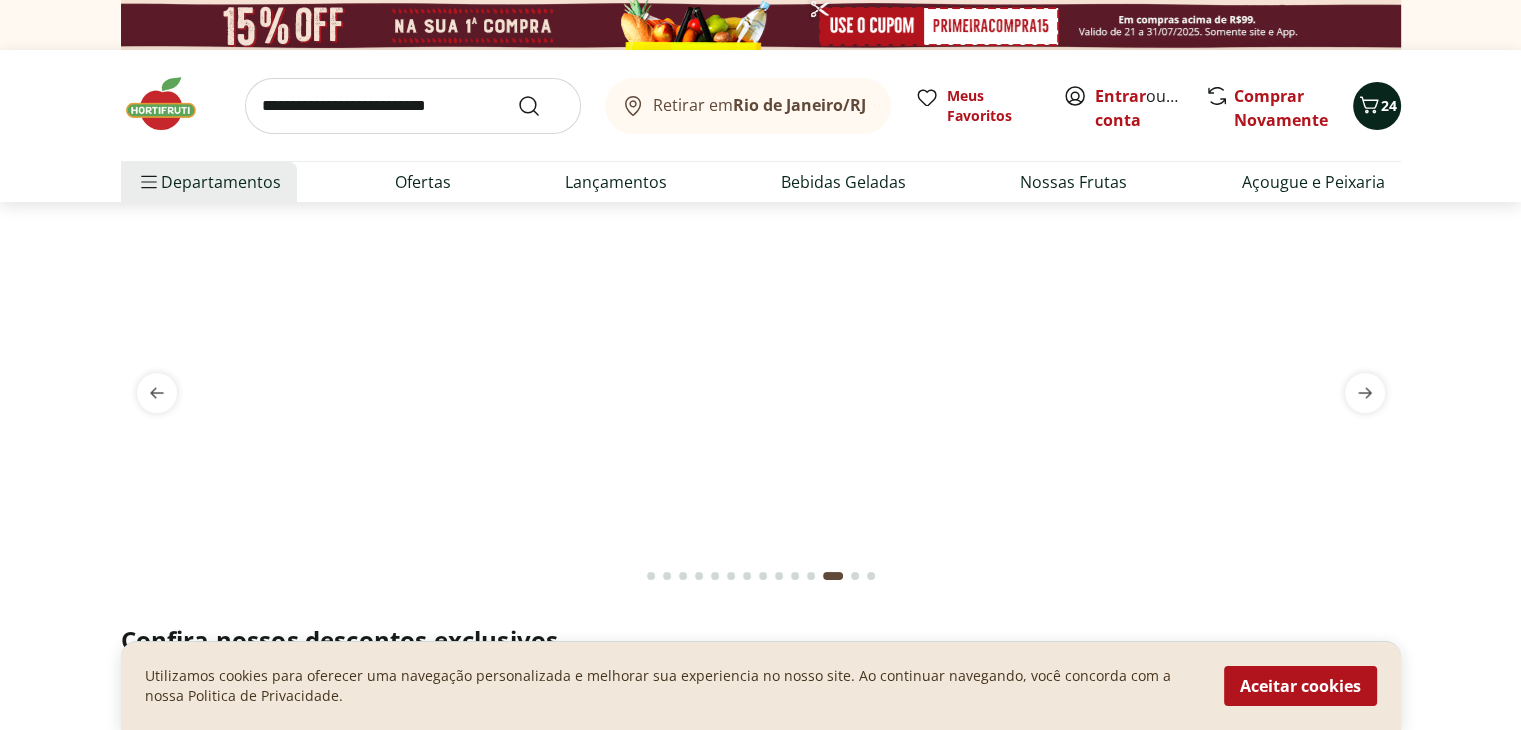 click on "24" at bounding box center (1377, 106) 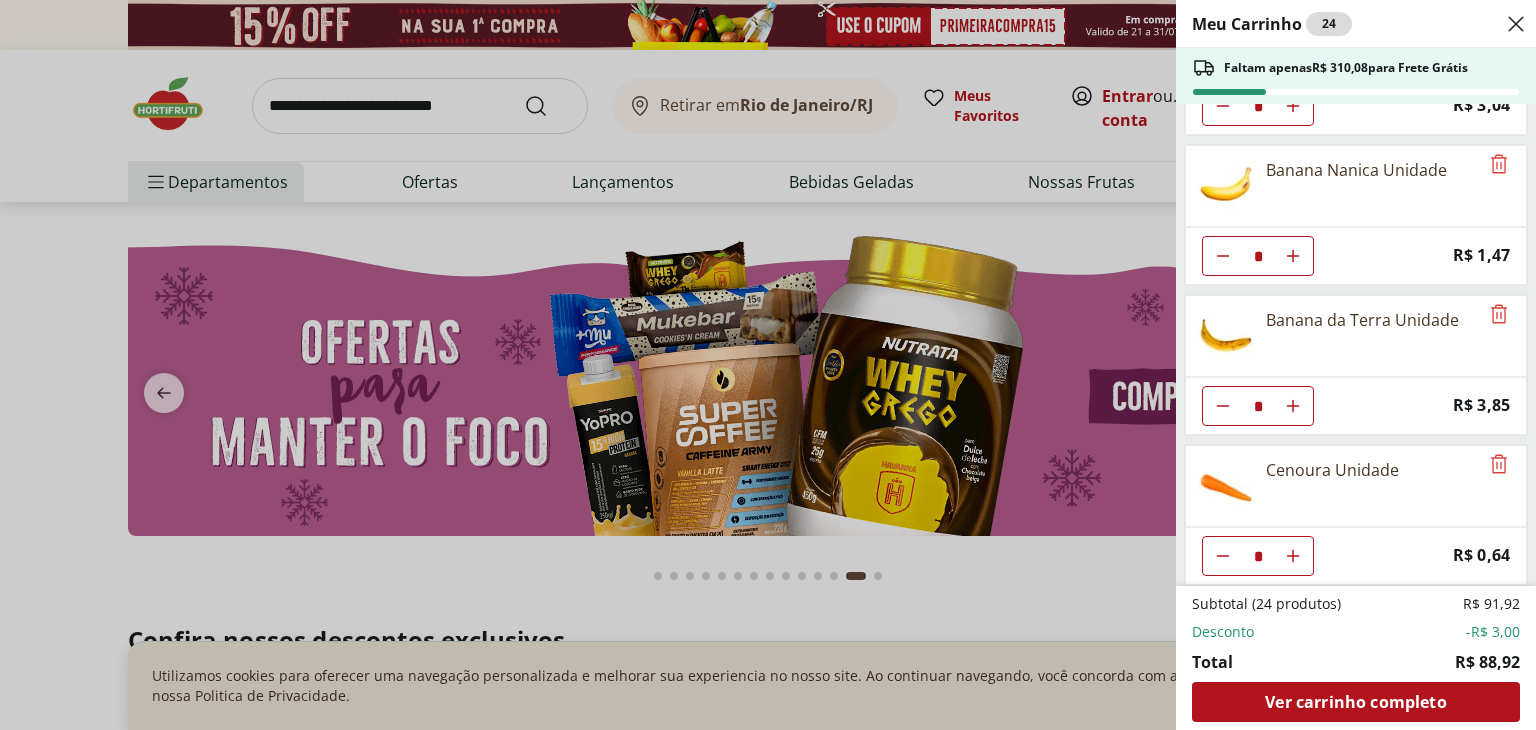 scroll, scrollTop: 0, scrollLeft: 0, axis: both 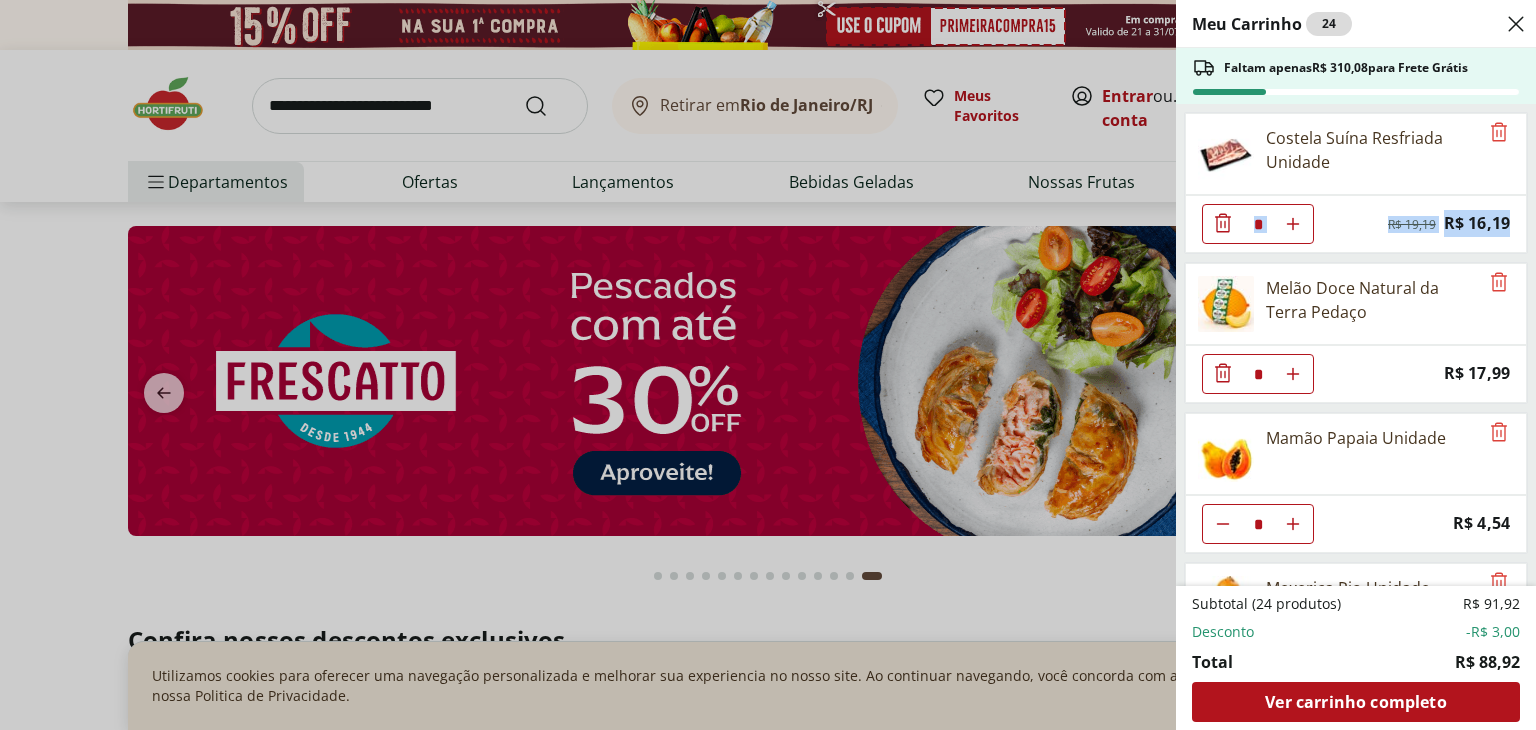 drag, startPoint x: 1532, startPoint y: 165, endPoint x: 1531, endPoint y: 220, distance: 55.00909 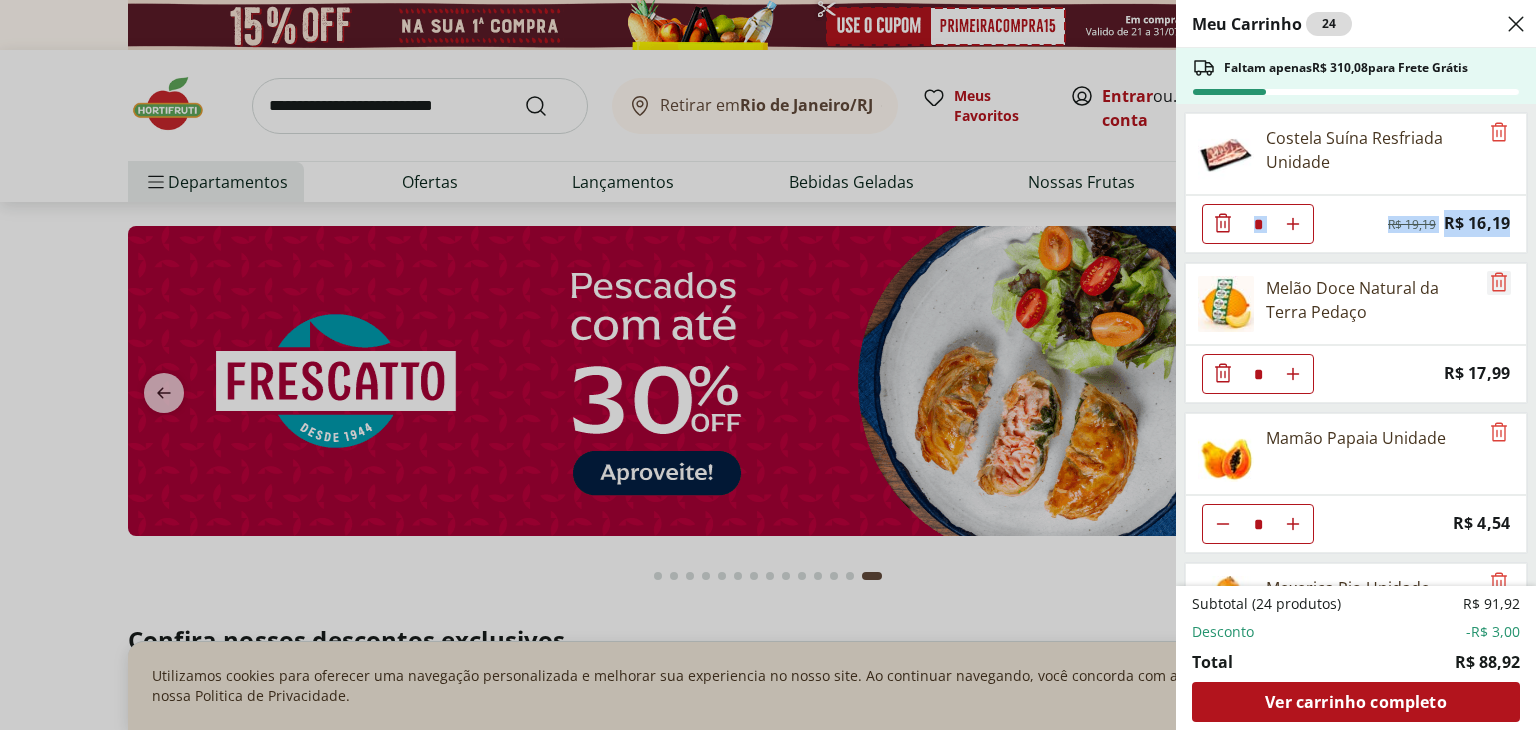 click 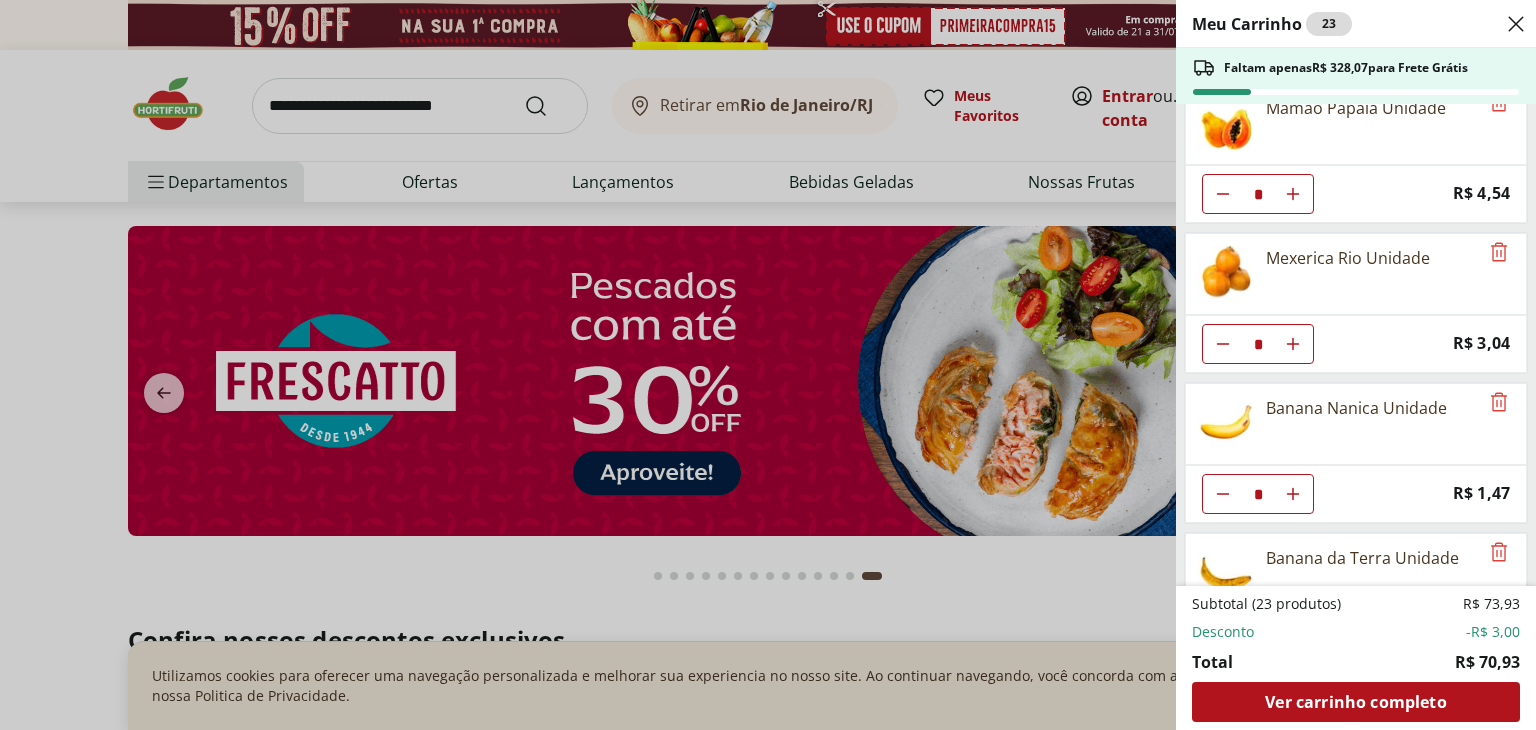 scroll, scrollTop: 108, scrollLeft: 0, axis: vertical 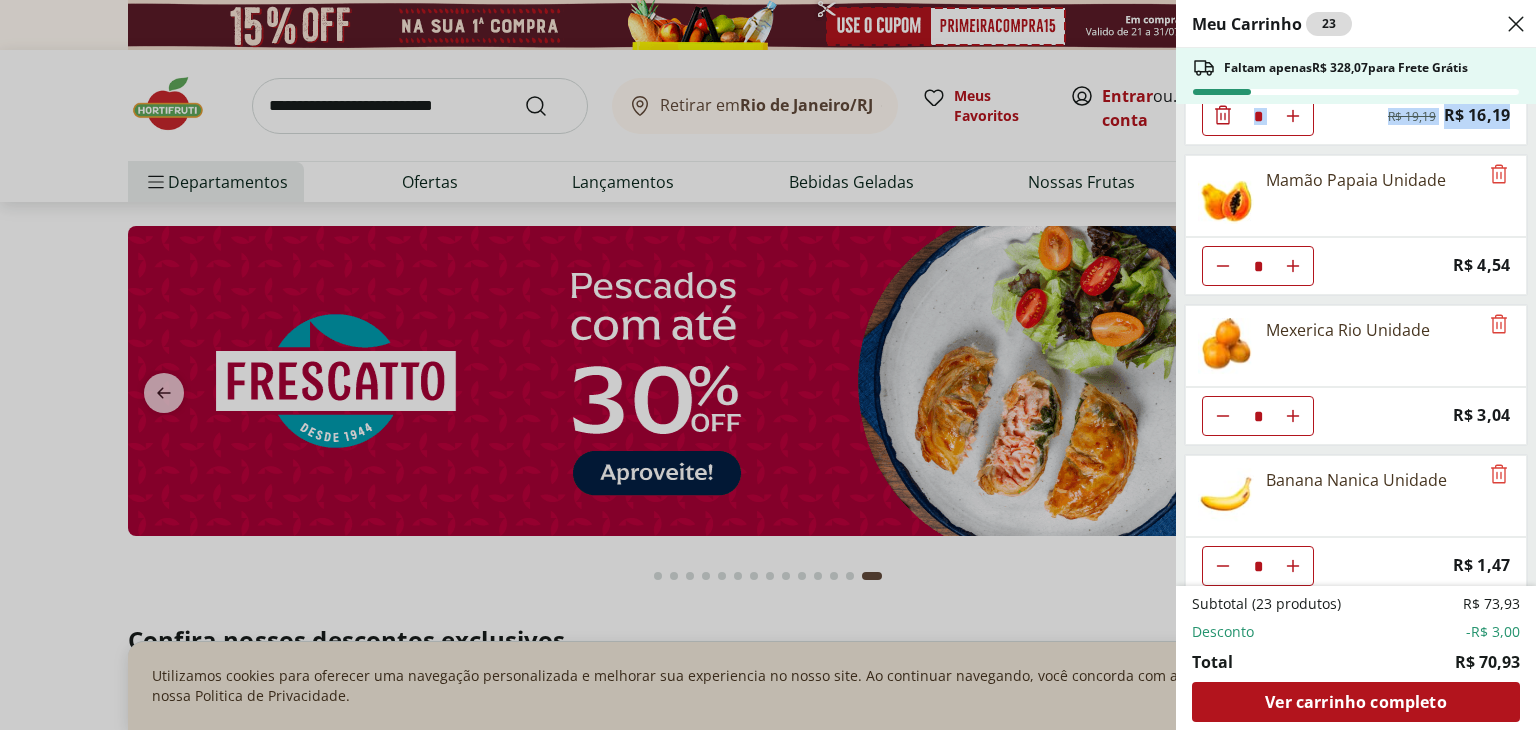 click at bounding box center (1223, 116) 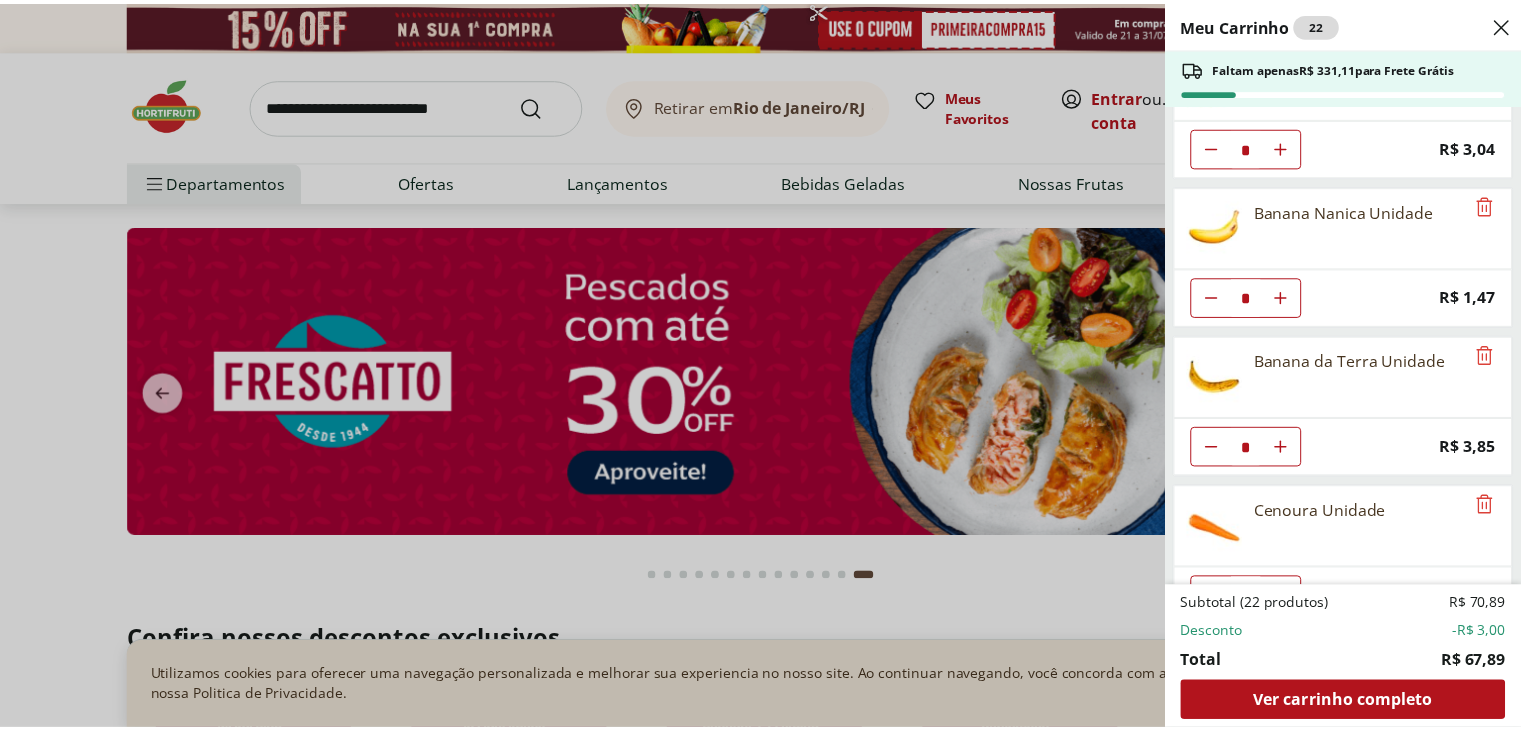 scroll, scrollTop: 419, scrollLeft: 0, axis: vertical 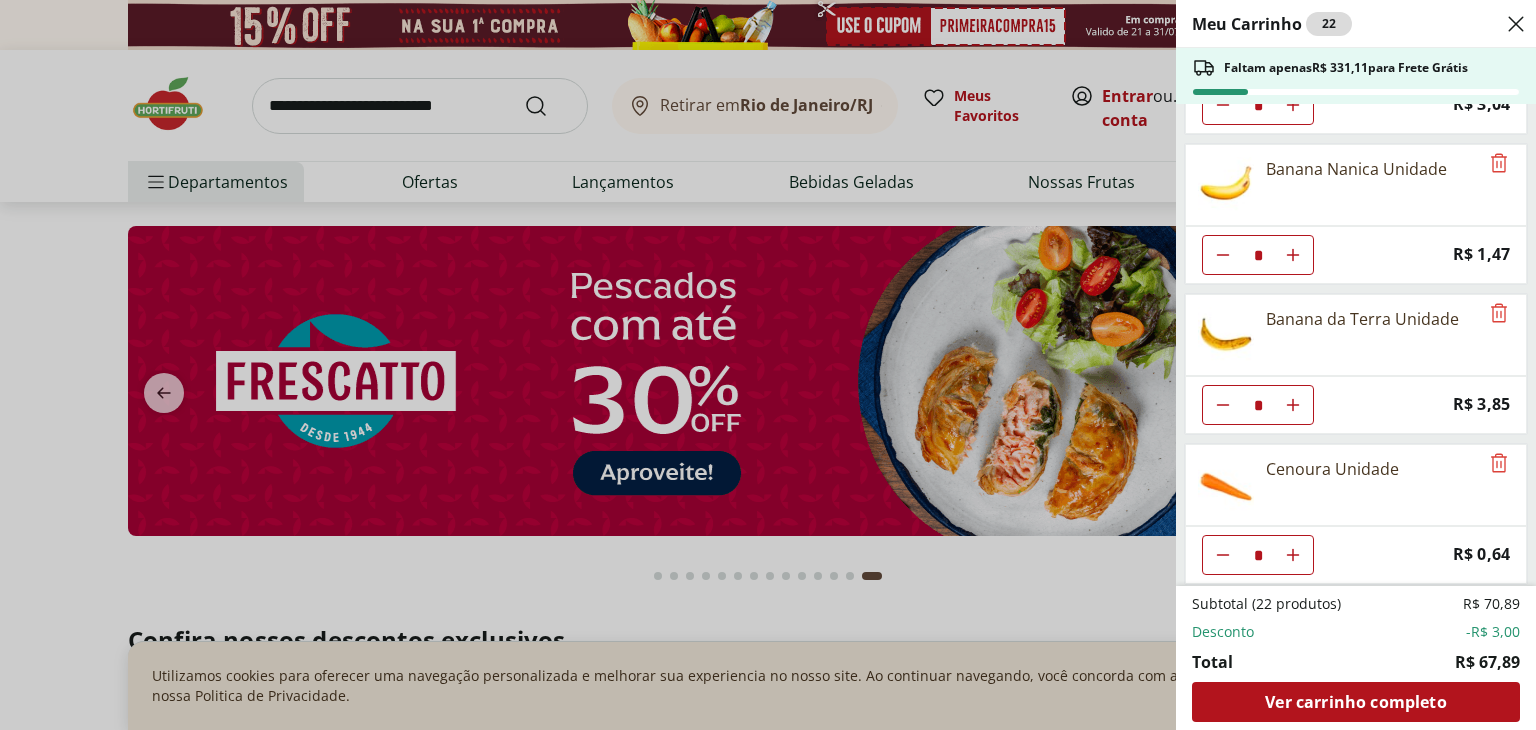 click on "Meu Carrinho 22 Faltam apenas  R$ 331,11  para Frete Grátis Costela Suína Resfriada Unidade * Original price: R$ 19,19 Price: R$ 16,19 Mamão Papaia Unidade * Price: R$ 4,54 Mexerica Rio Unidade * Price: R$ 3,04 Banana Nanica Unidade * Price: R$ 1,47 Banana da Terra Unidade * Price: R$ 3,85 Cenoura Unidade * Price: R$ 0,64 Subtotal (22 produtos) R$ 70,89 Desconto -R$ 3,00 Total R$ 67,89 Ver carrinho completo" at bounding box center (768, 365) 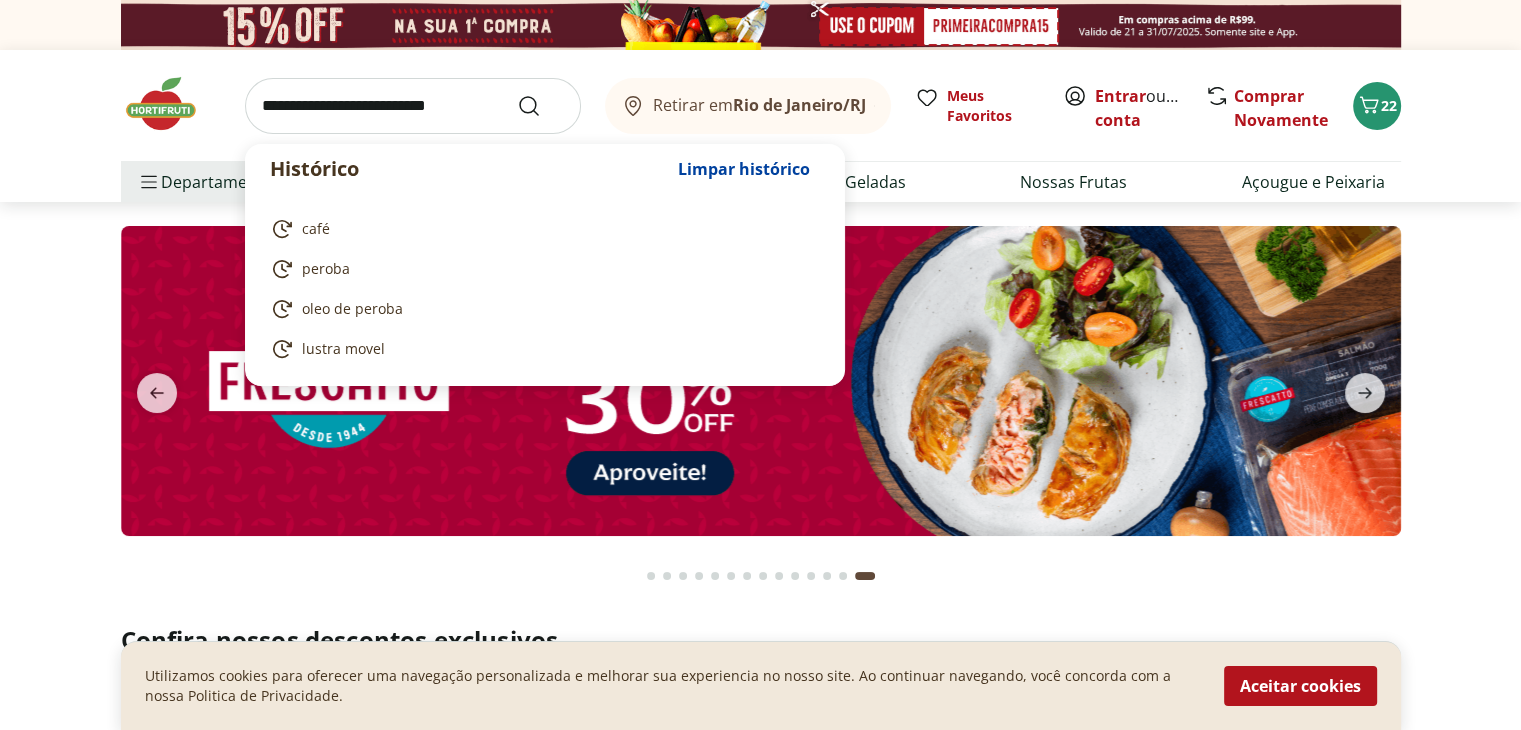 click at bounding box center [413, 106] 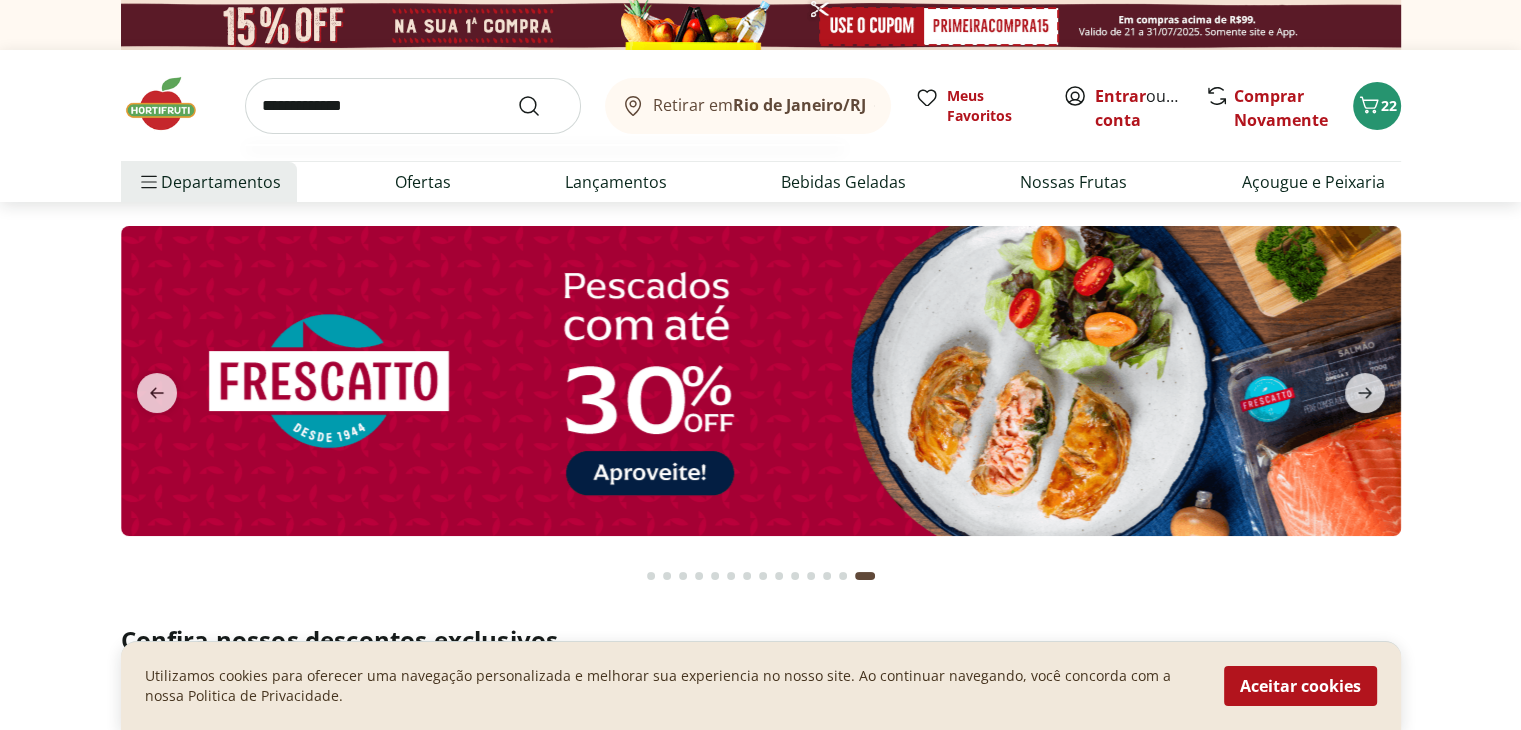 type on "**********" 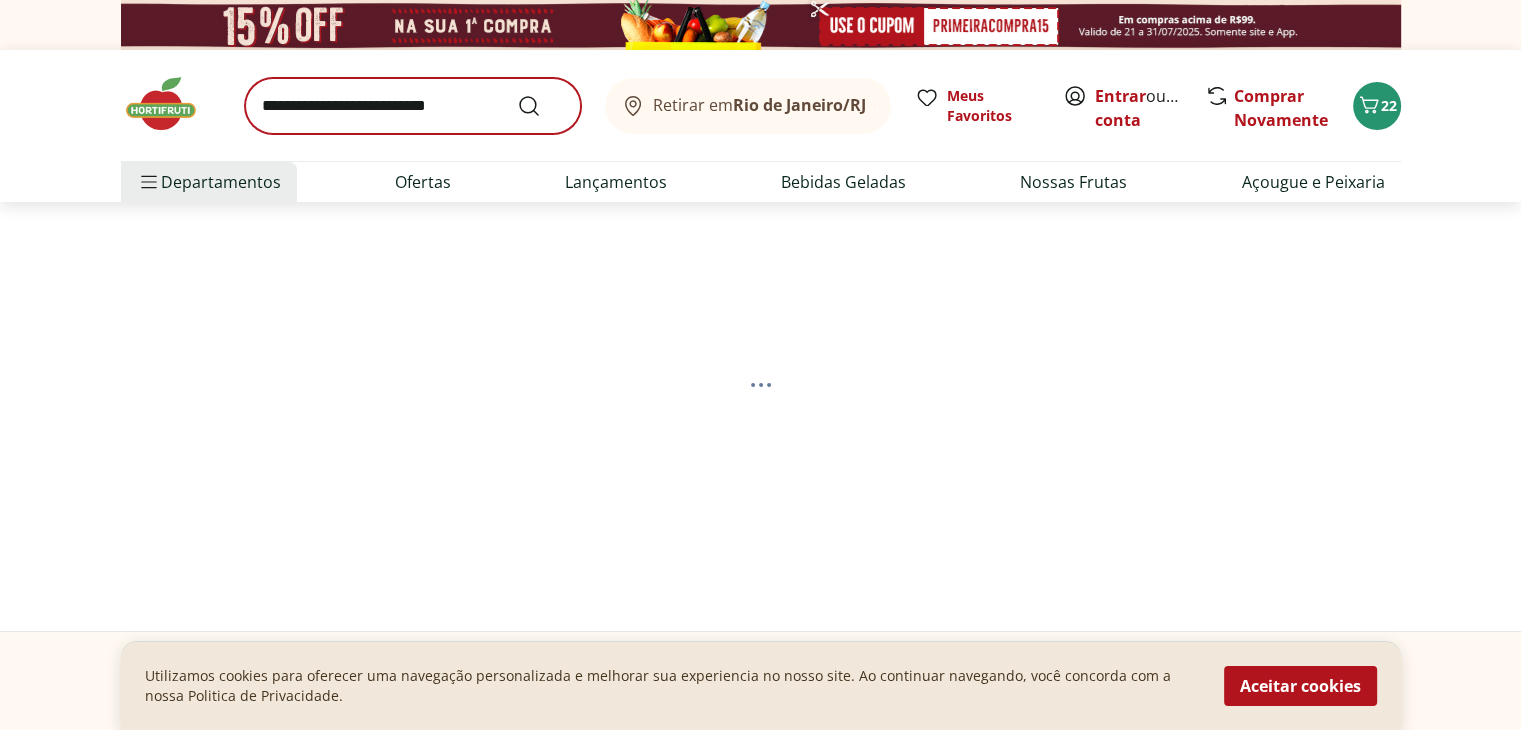 select on "**********" 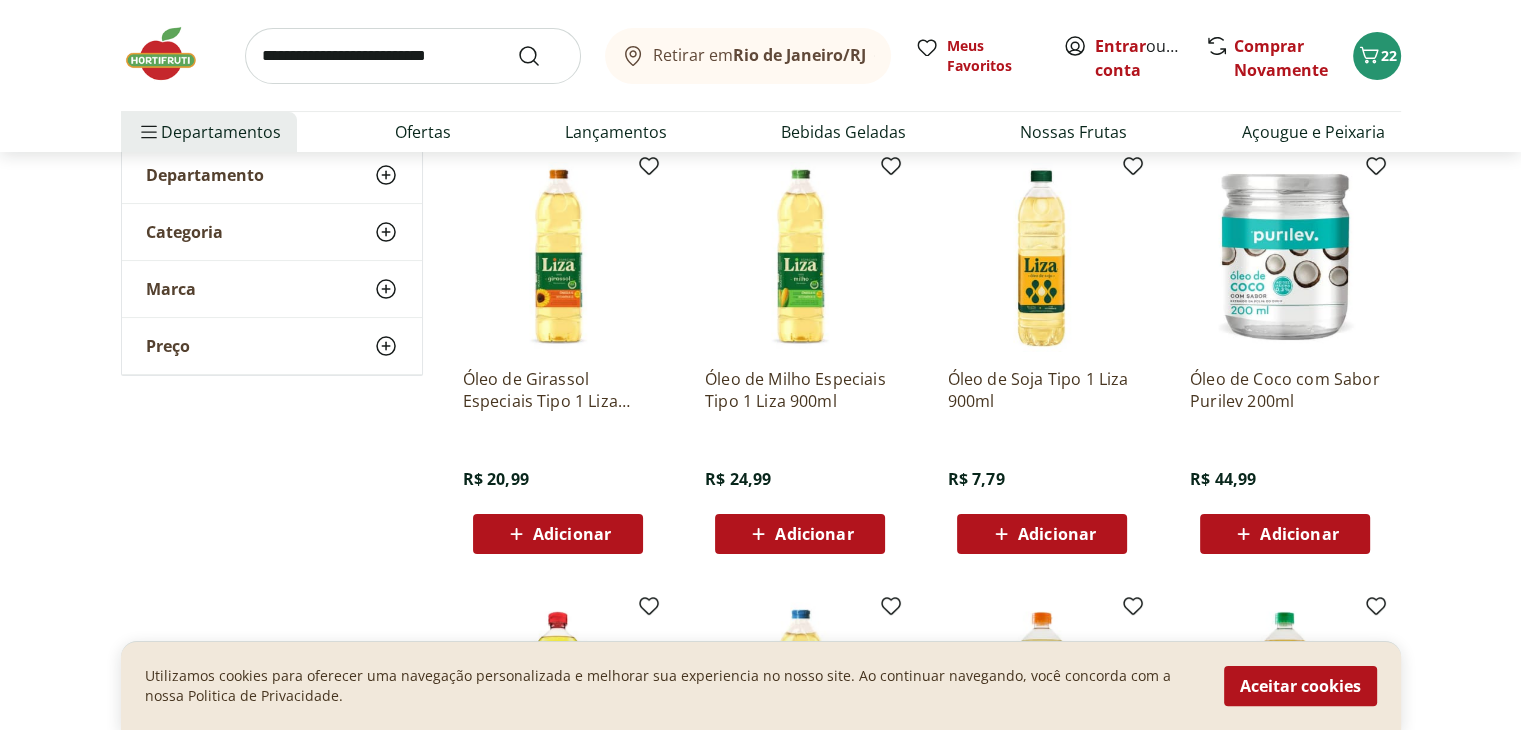 scroll, scrollTop: 0, scrollLeft: 0, axis: both 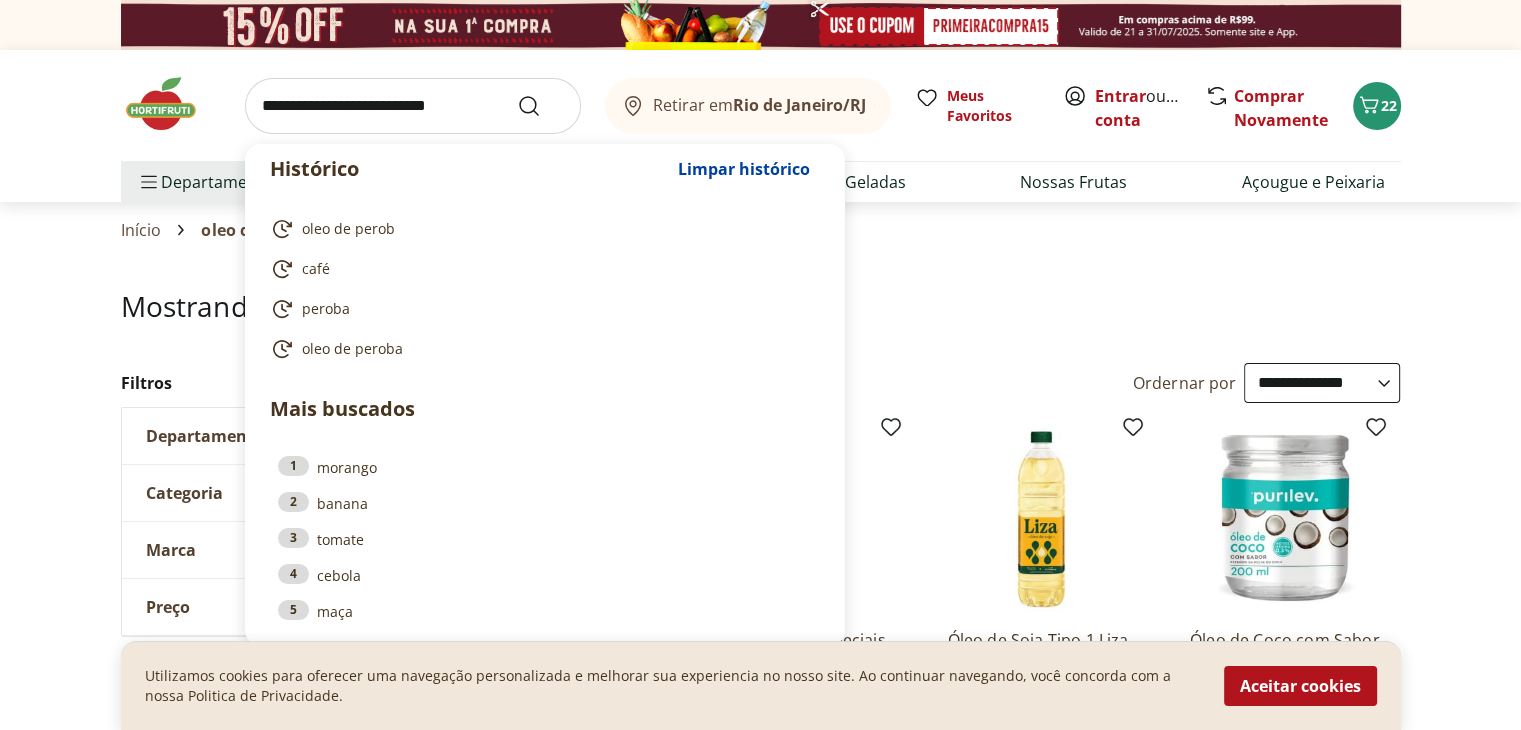 click at bounding box center (413, 106) 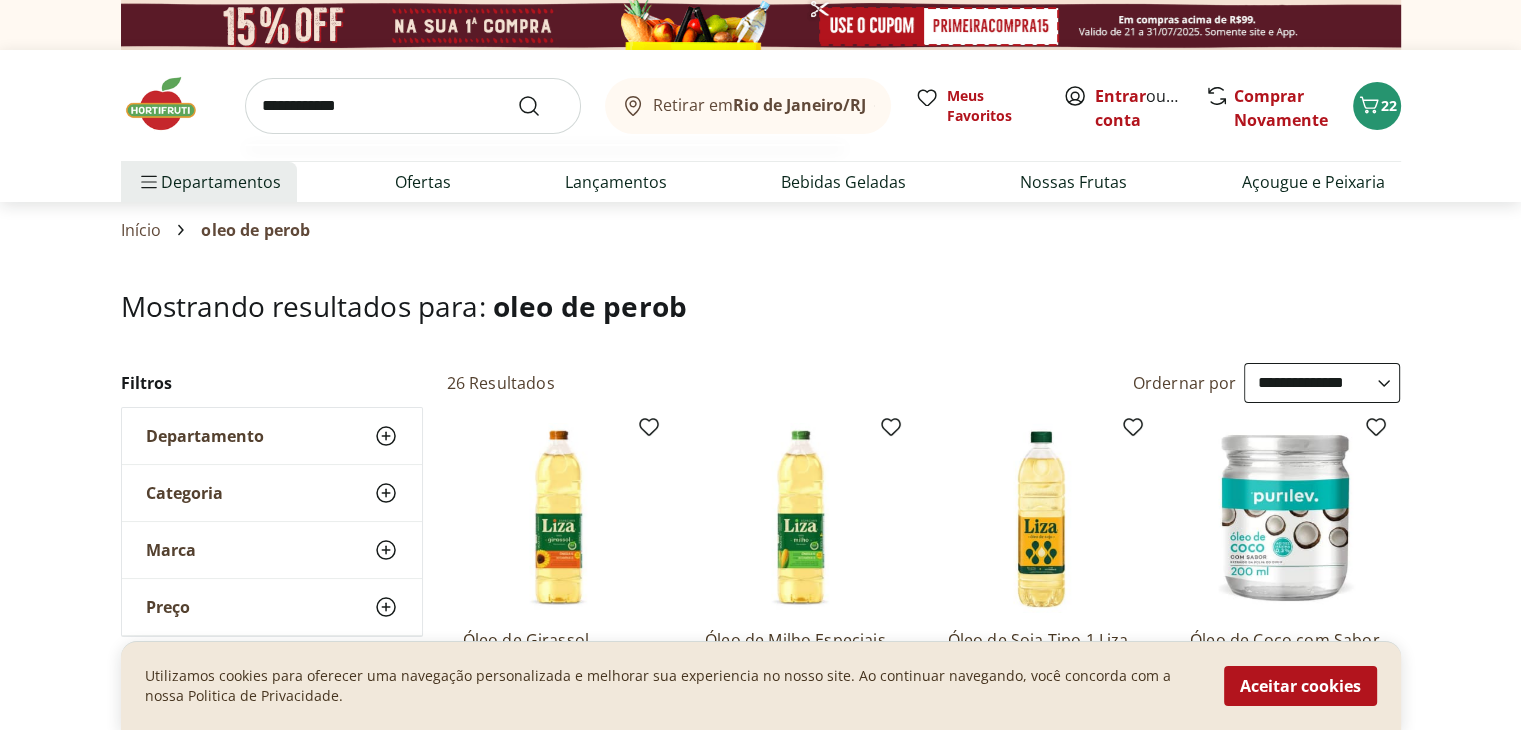 type on "**********" 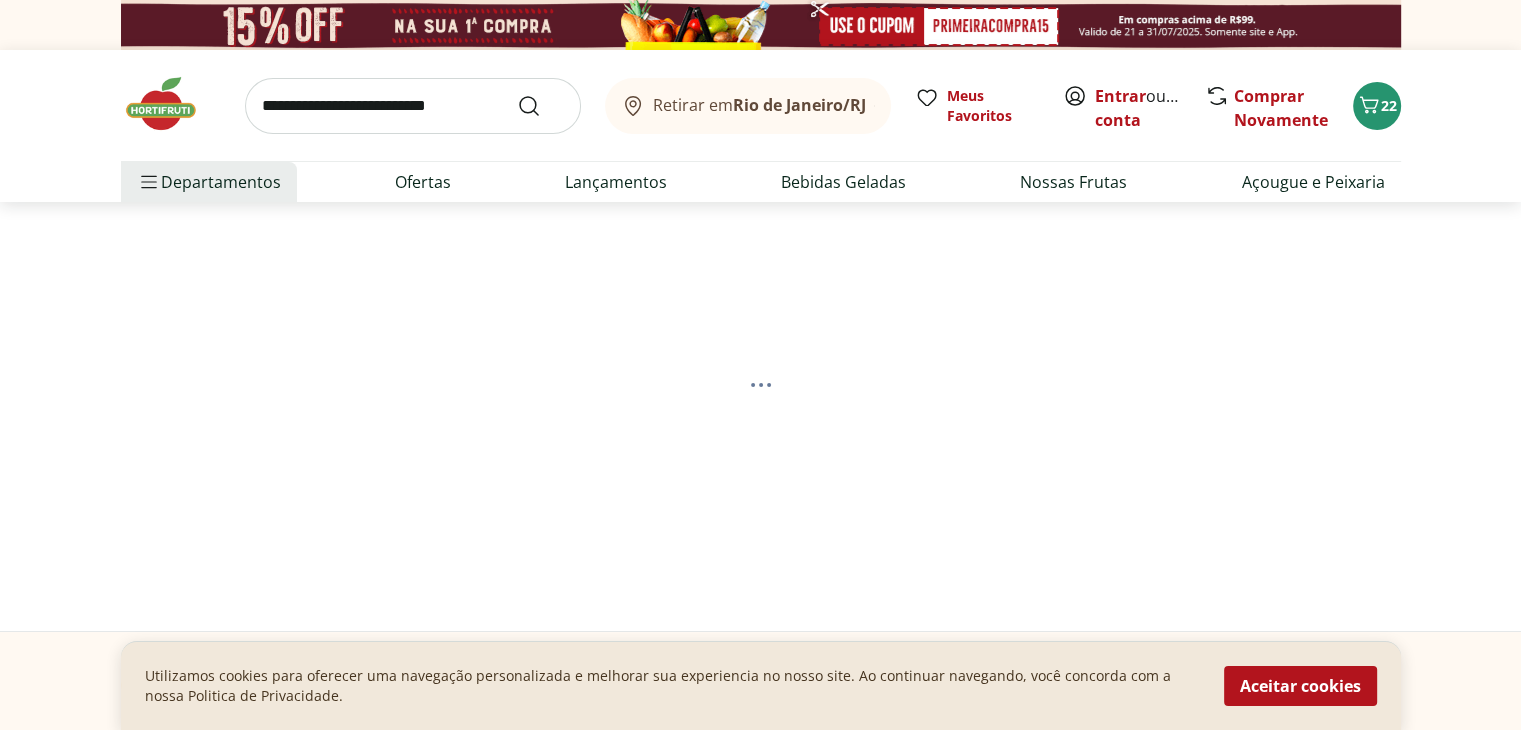 select on "**********" 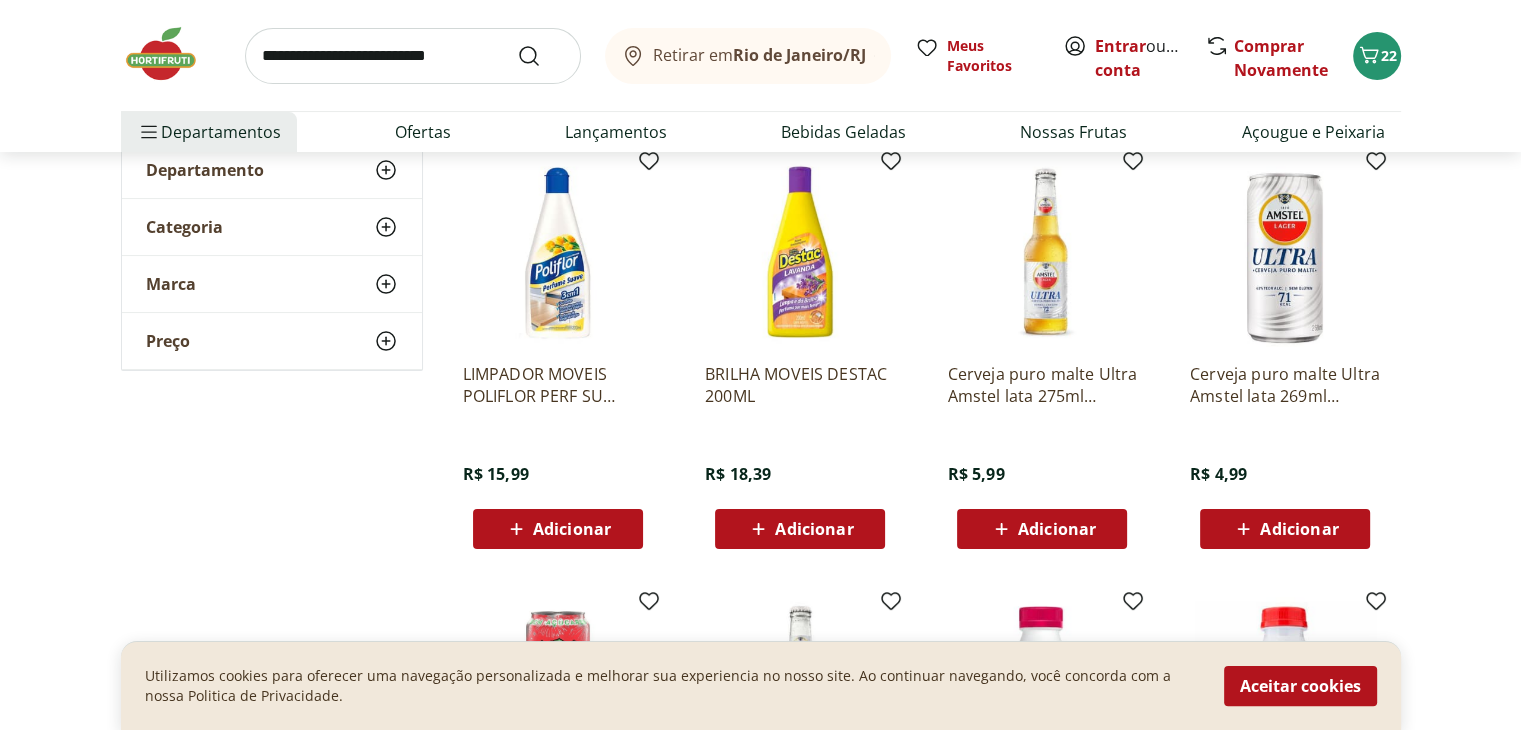 scroll, scrollTop: 261, scrollLeft: 0, axis: vertical 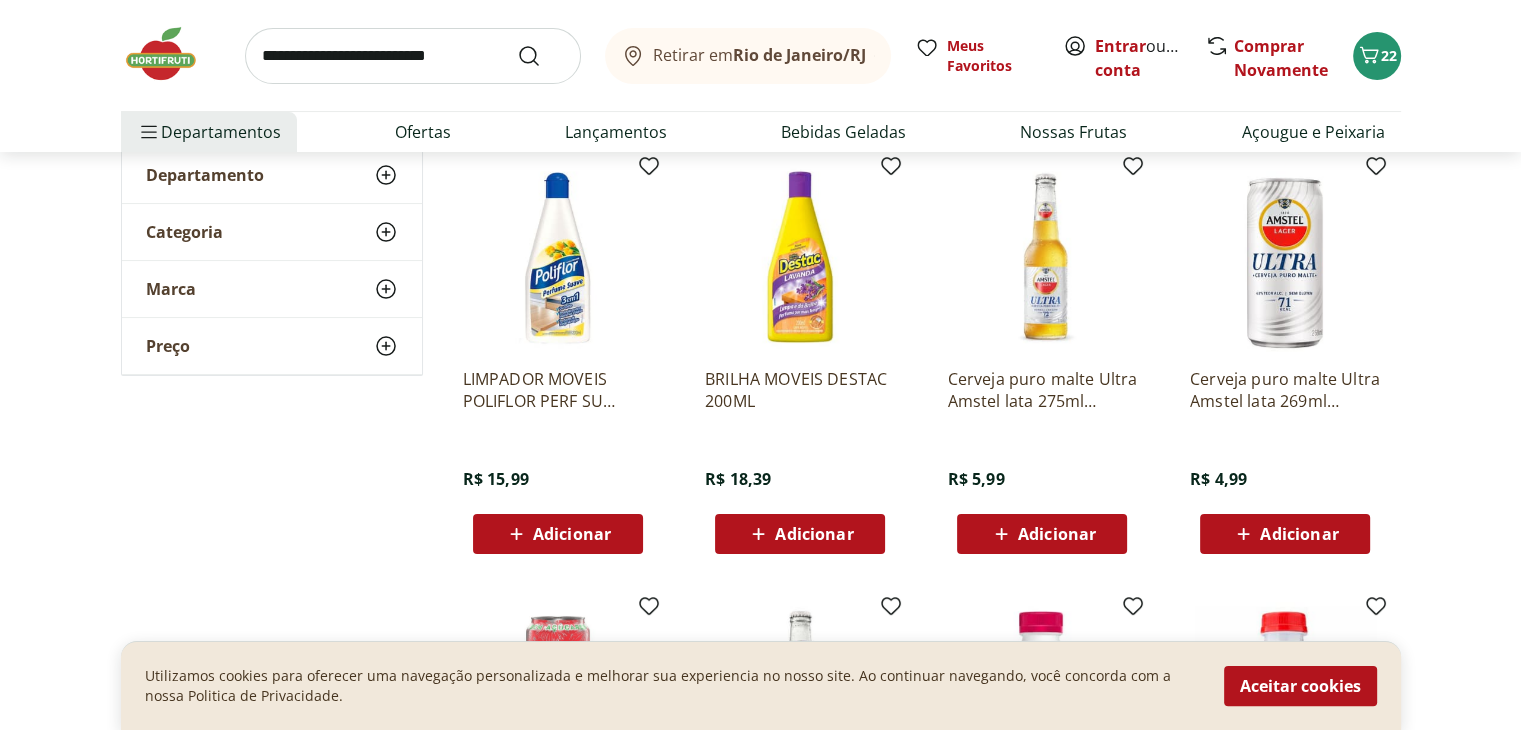 click on "Adicionar" at bounding box center (572, 534) 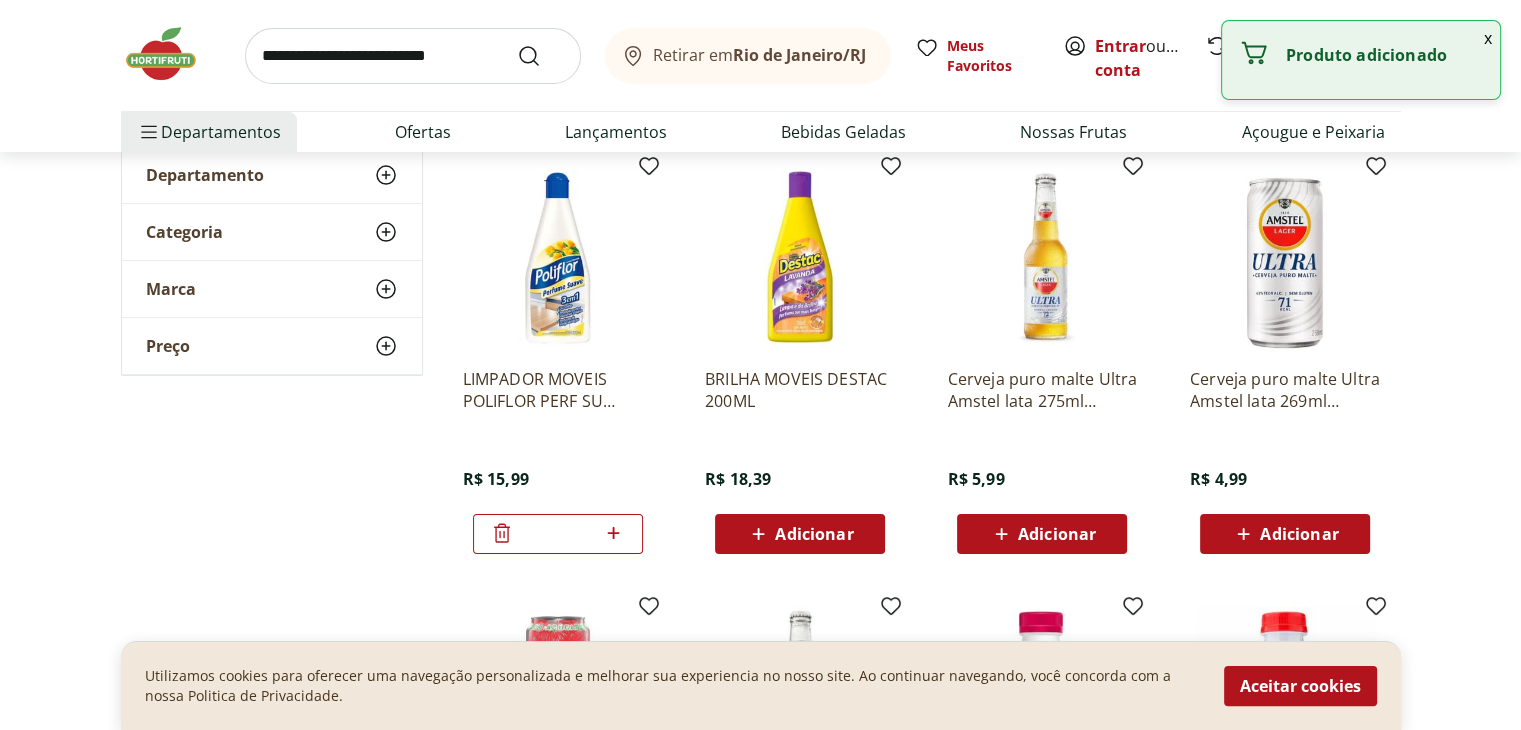 scroll, scrollTop: 48, scrollLeft: 0, axis: vertical 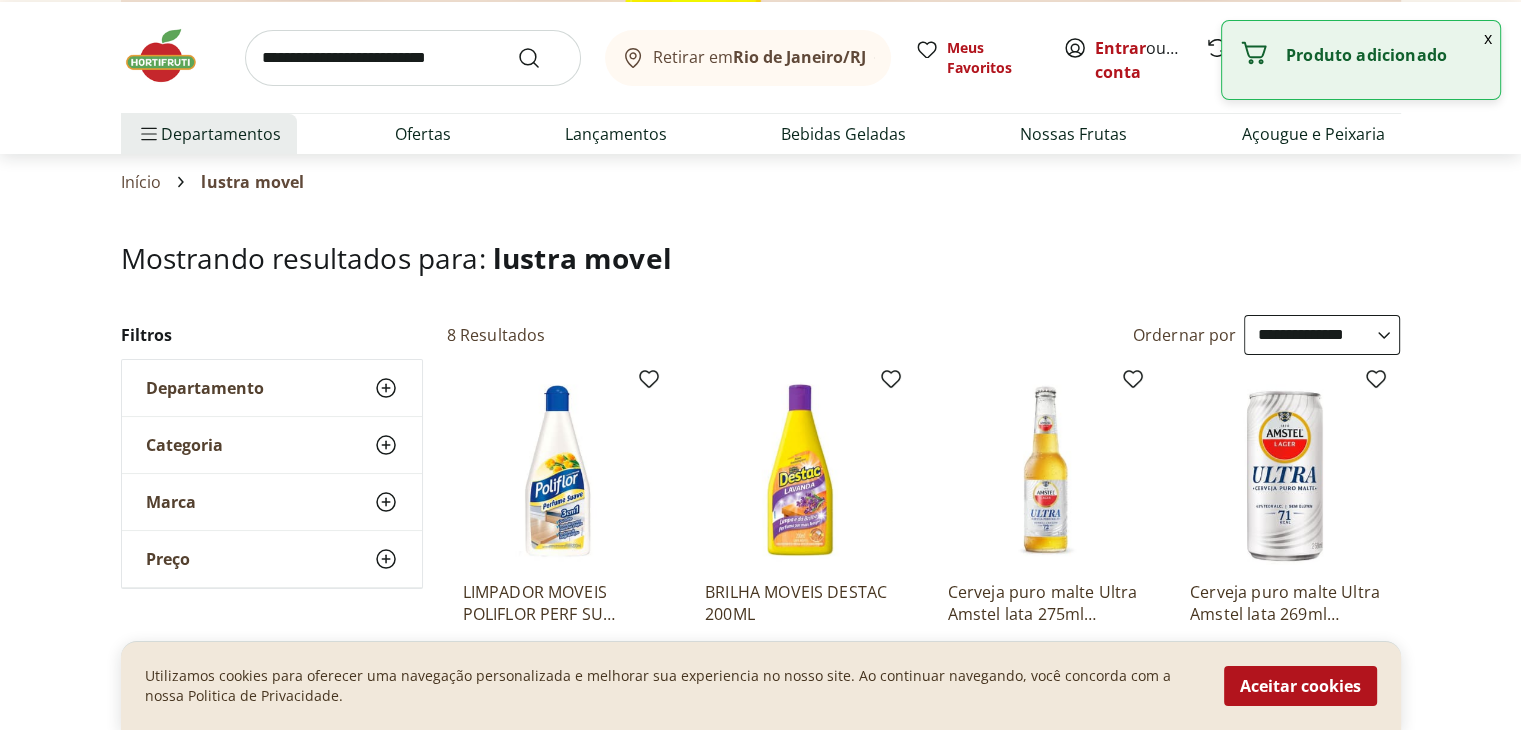 click at bounding box center (413, 58) 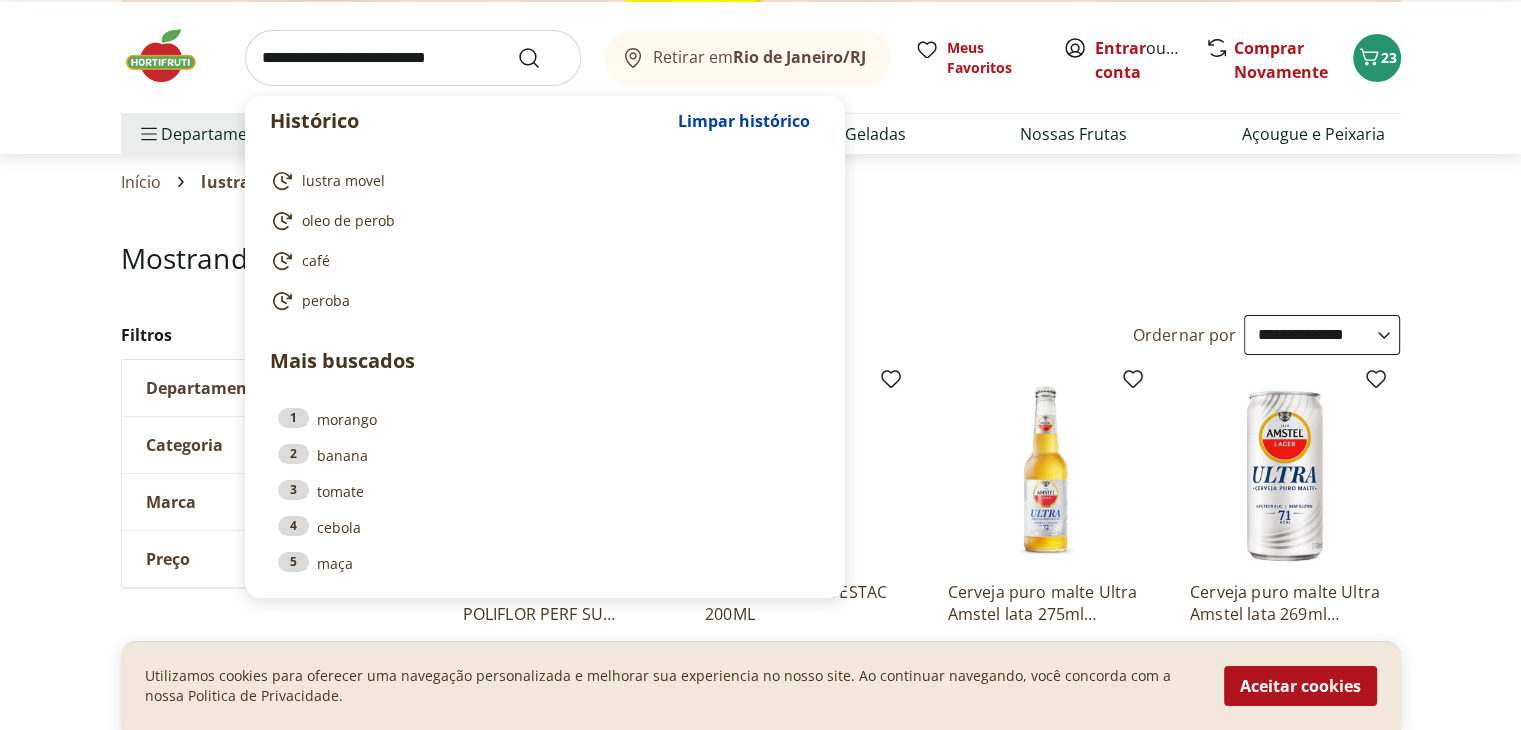 click at bounding box center [413, 58] 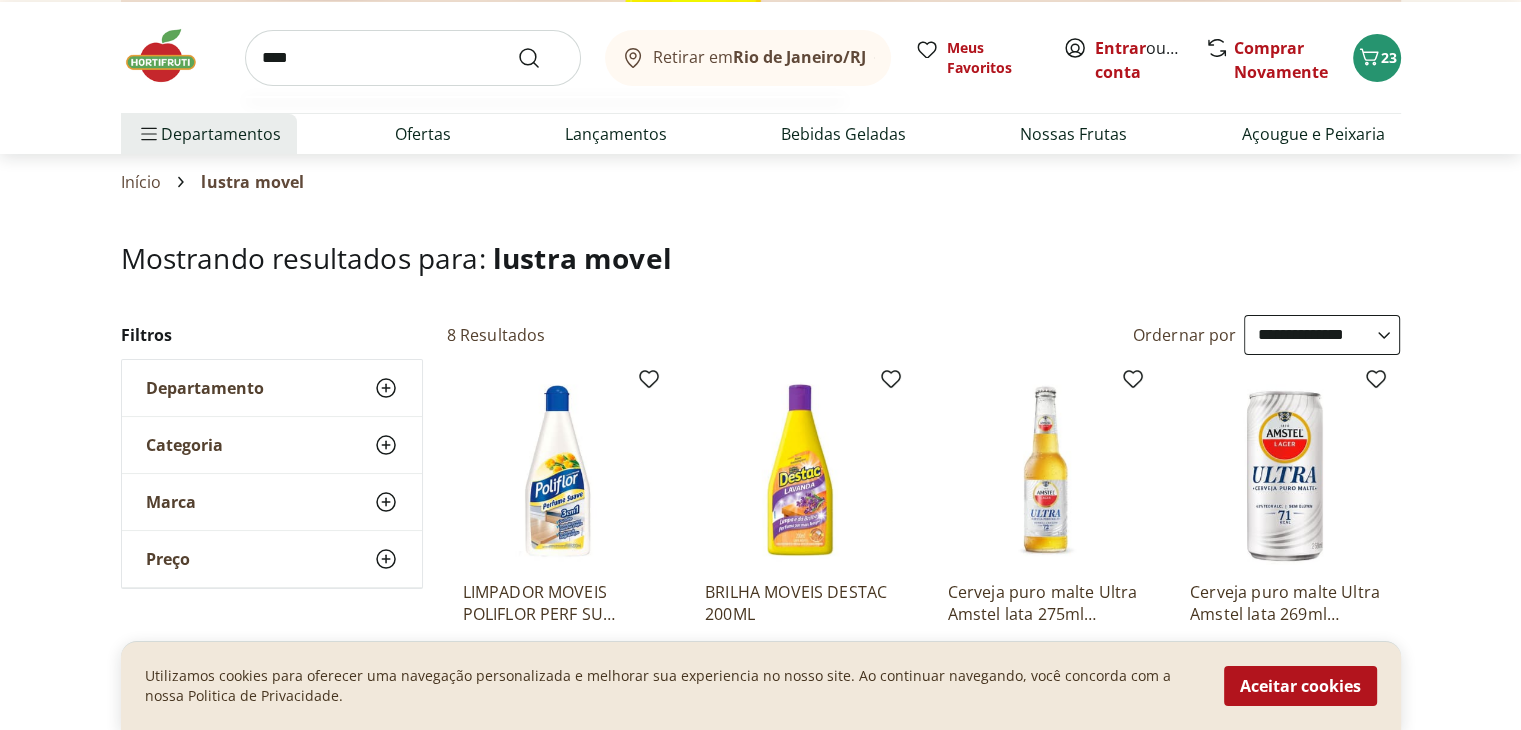 type on "****" 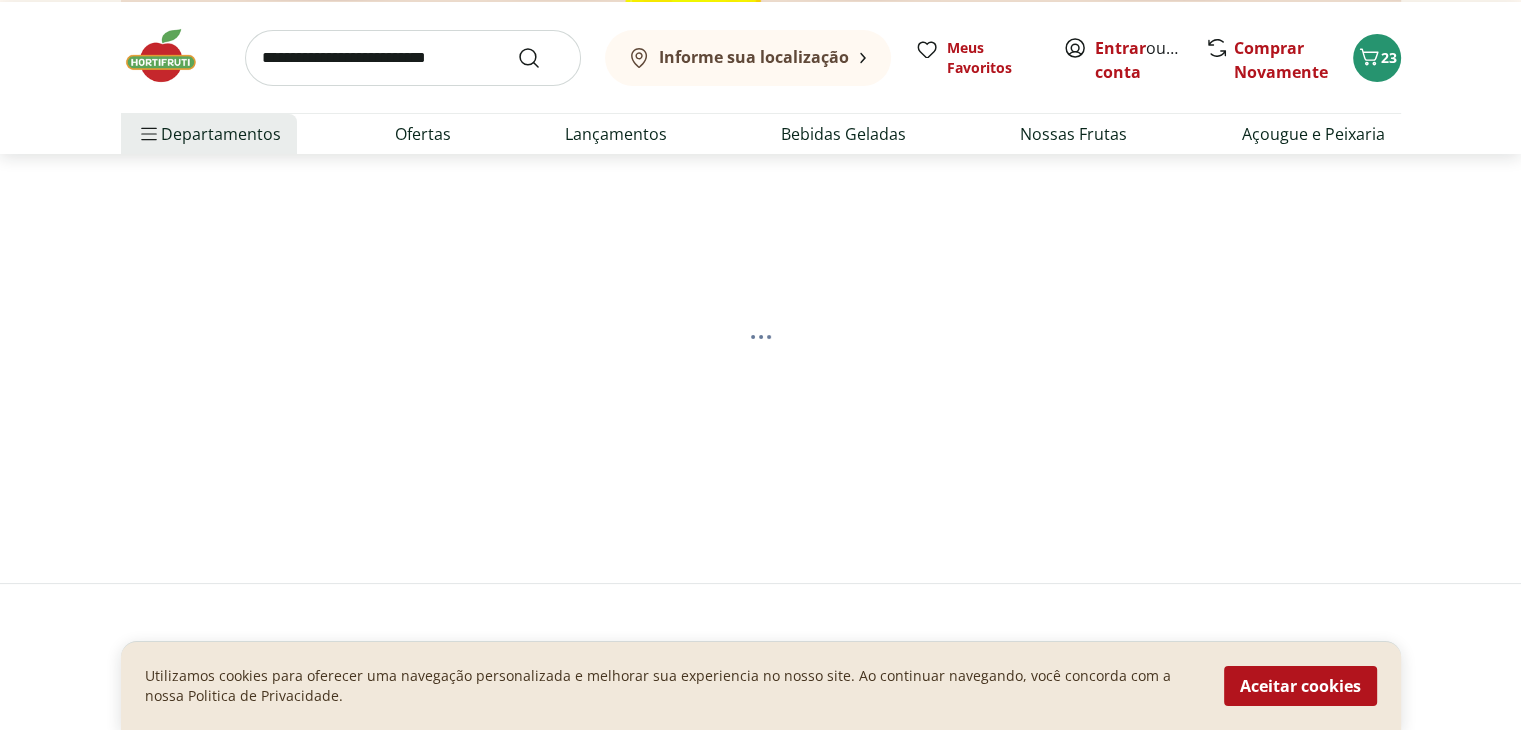 scroll, scrollTop: 0, scrollLeft: 0, axis: both 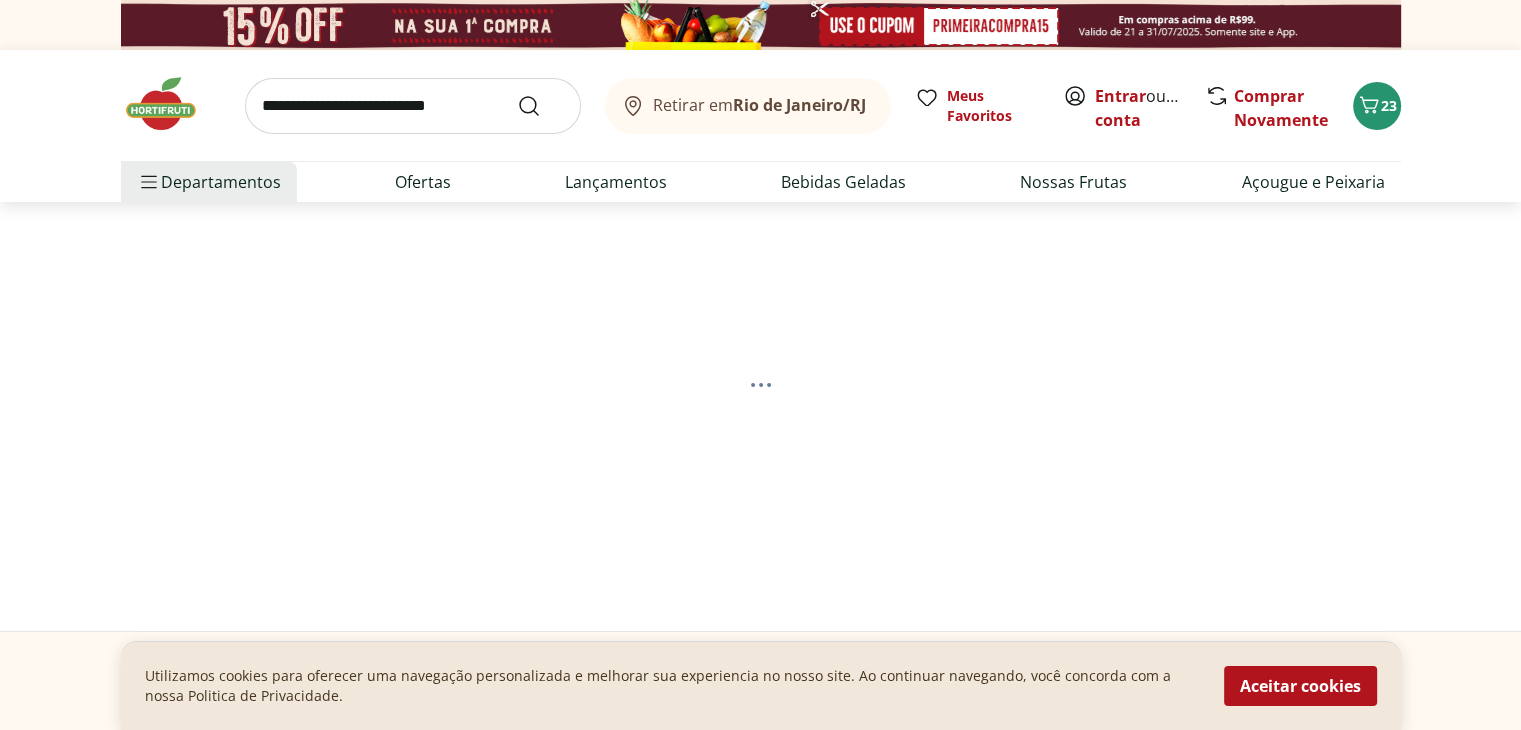 select on "**********" 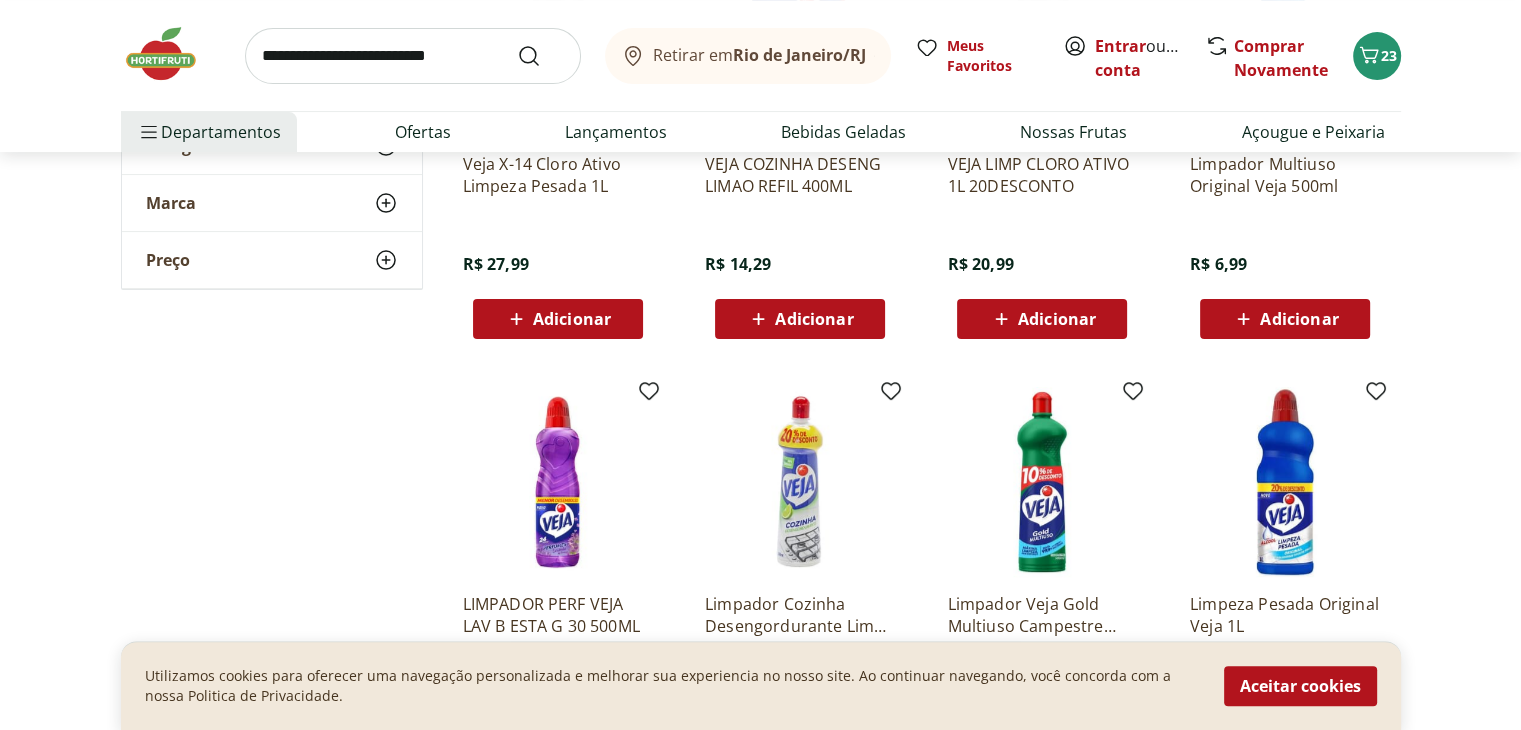 scroll, scrollTop: 224, scrollLeft: 0, axis: vertical 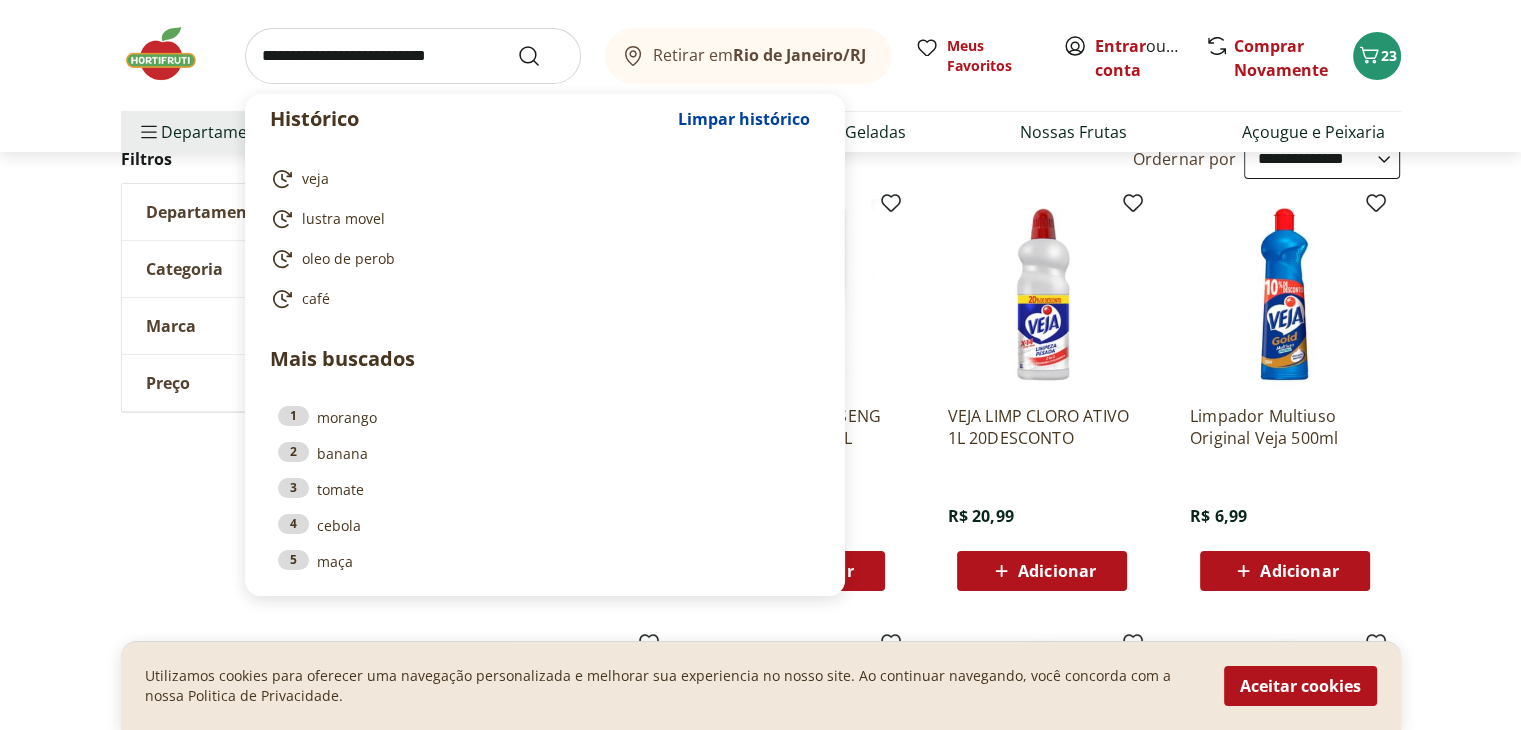 click at bounding box center [413, 56] 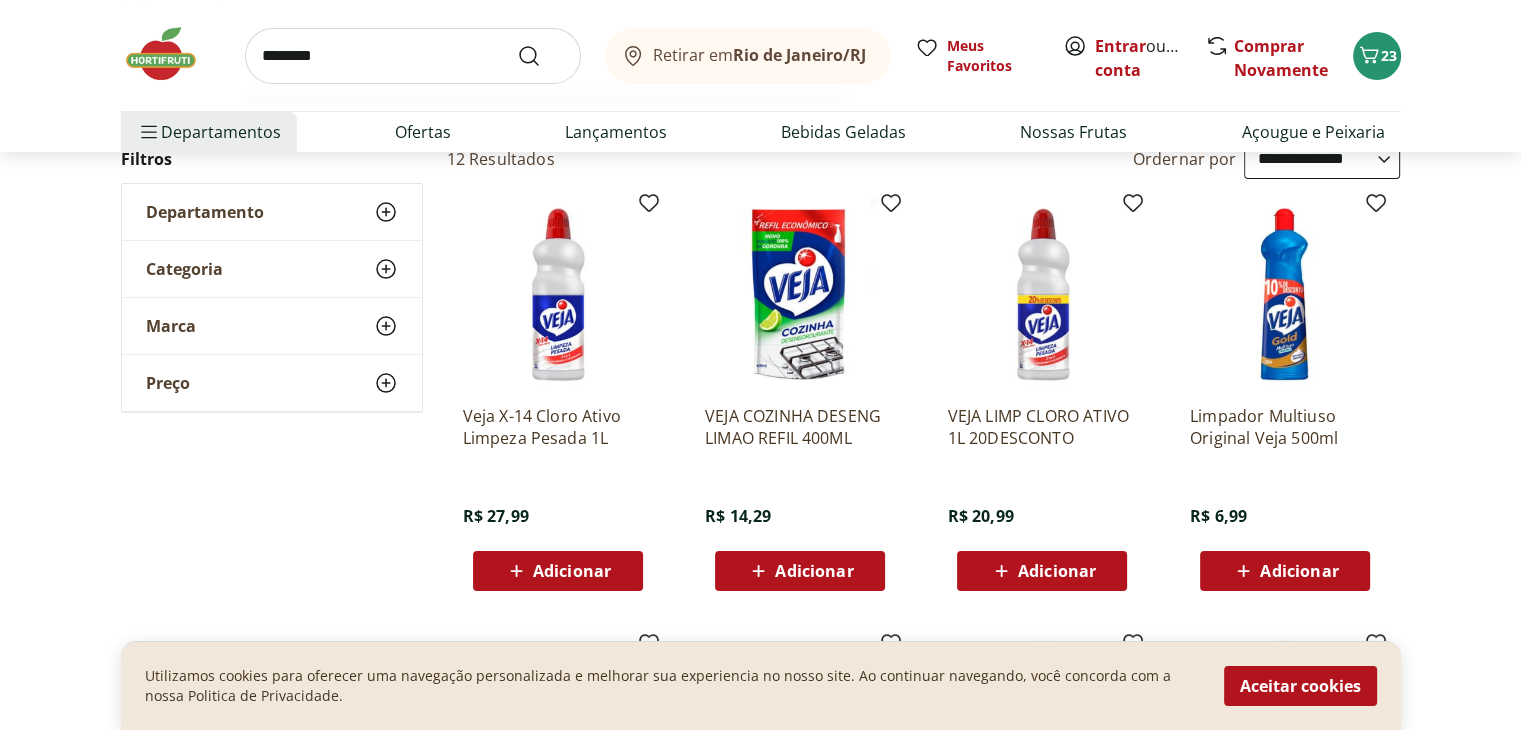 type on "********" 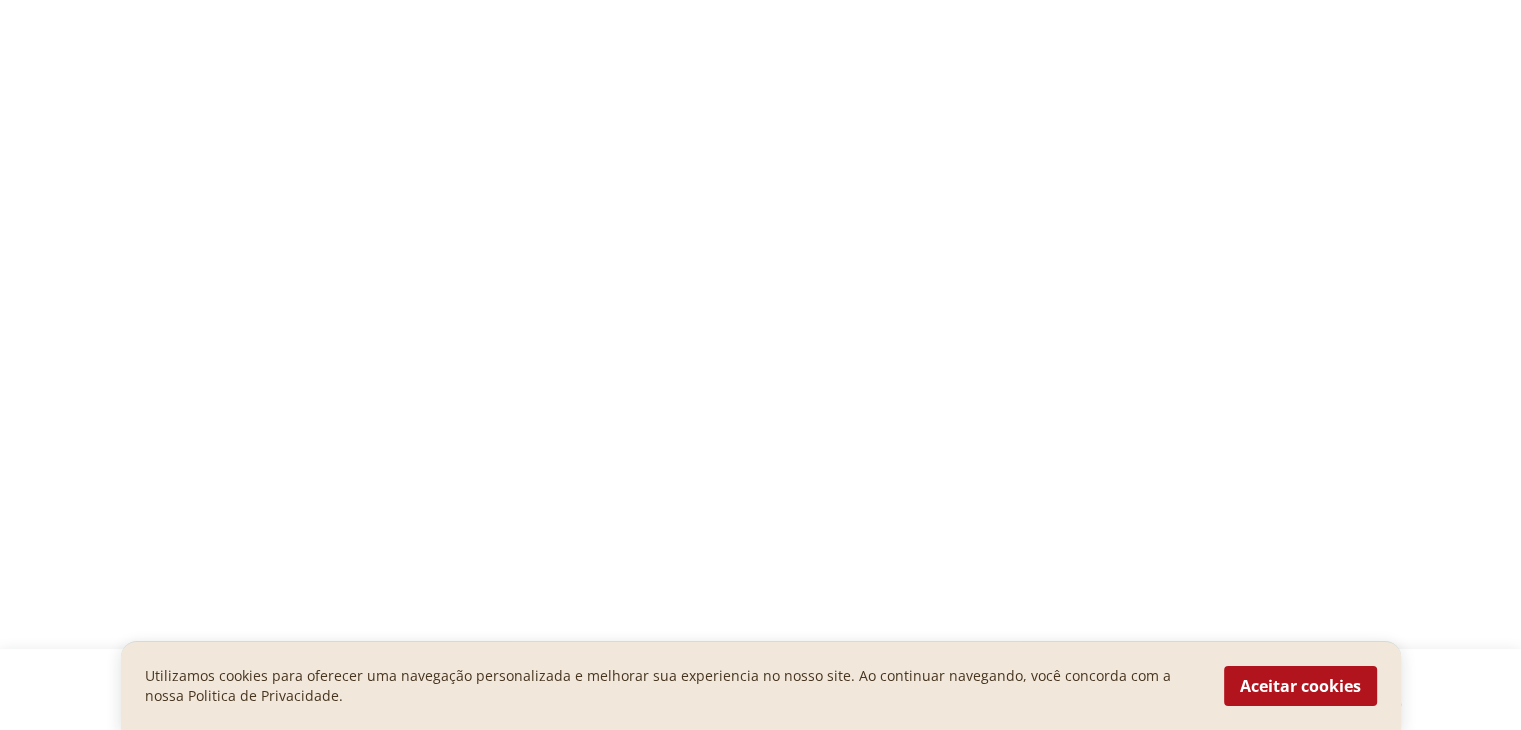 scroll, scrollTop: 0, scrollLeft: 0, axis: both 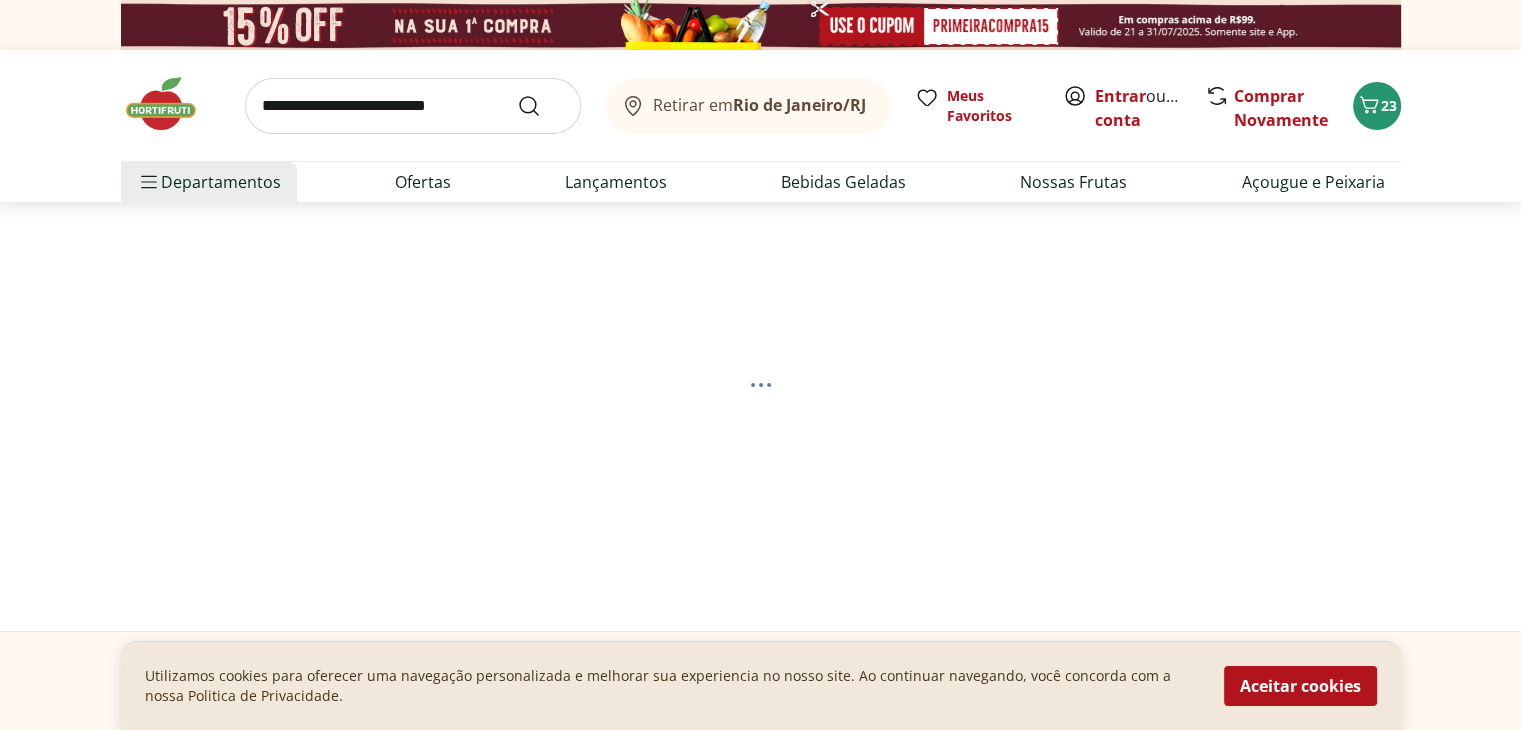 select on "**********" 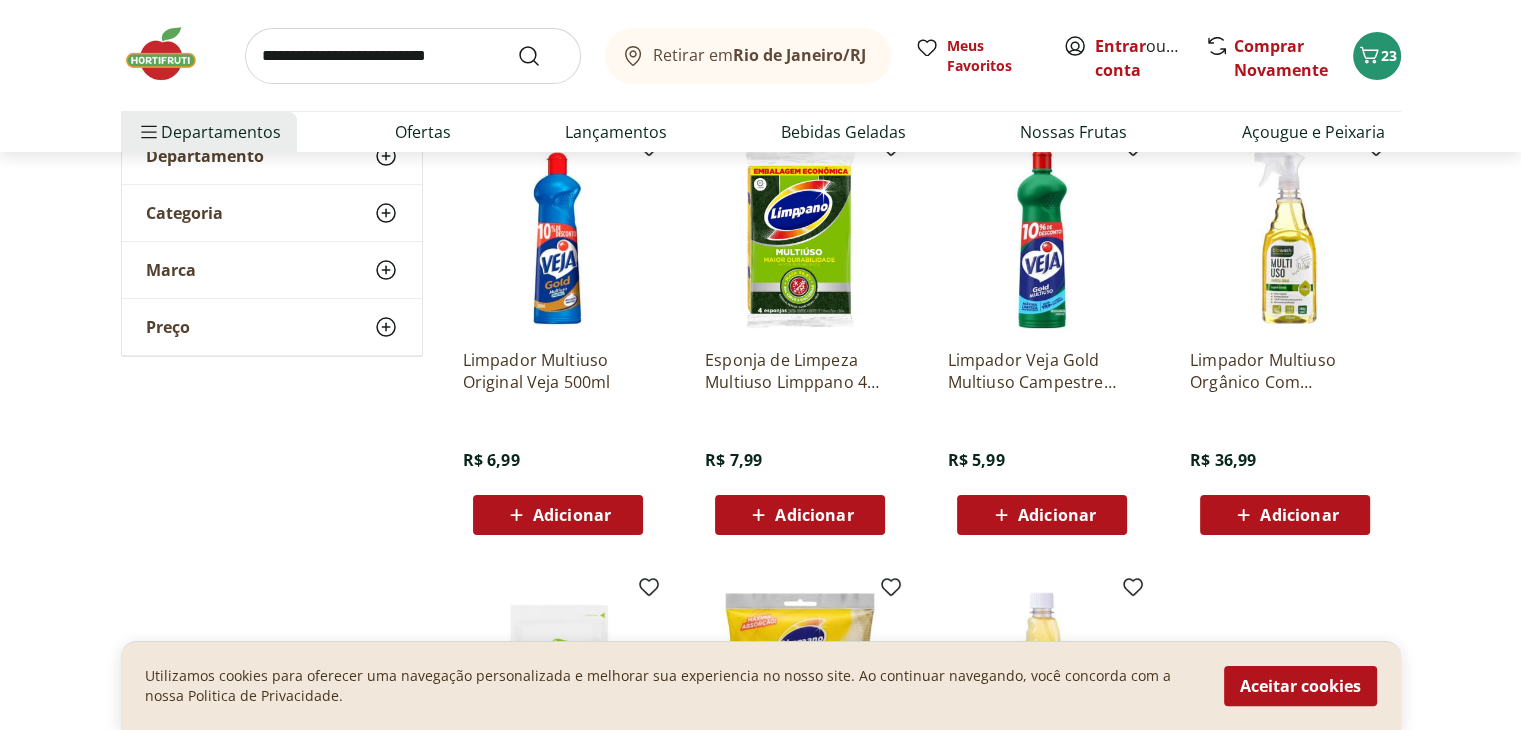 scroll, scrollTop: 276, scrollLeft: 0, axis: vertical 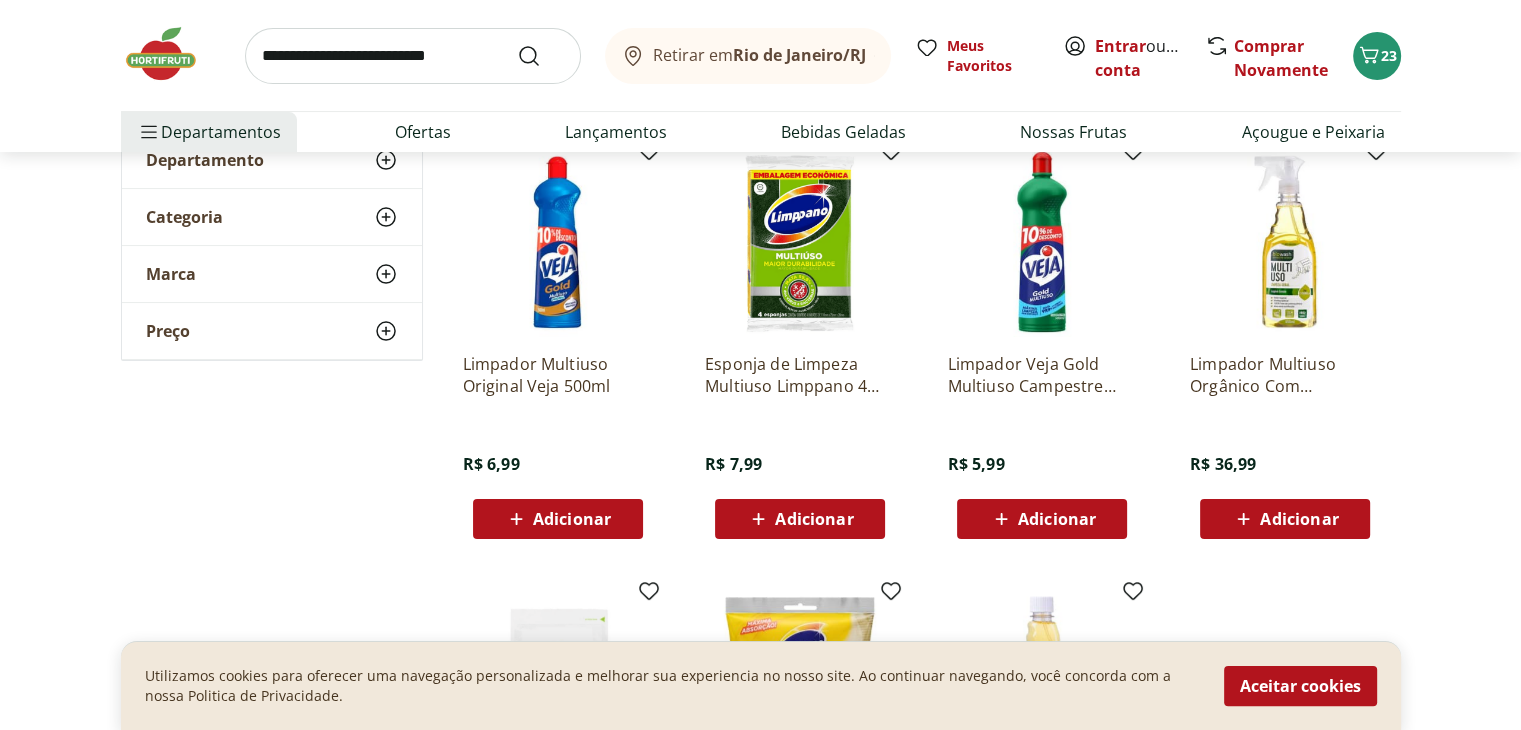 click on "Adicionar" at bounding box center (572, 519) 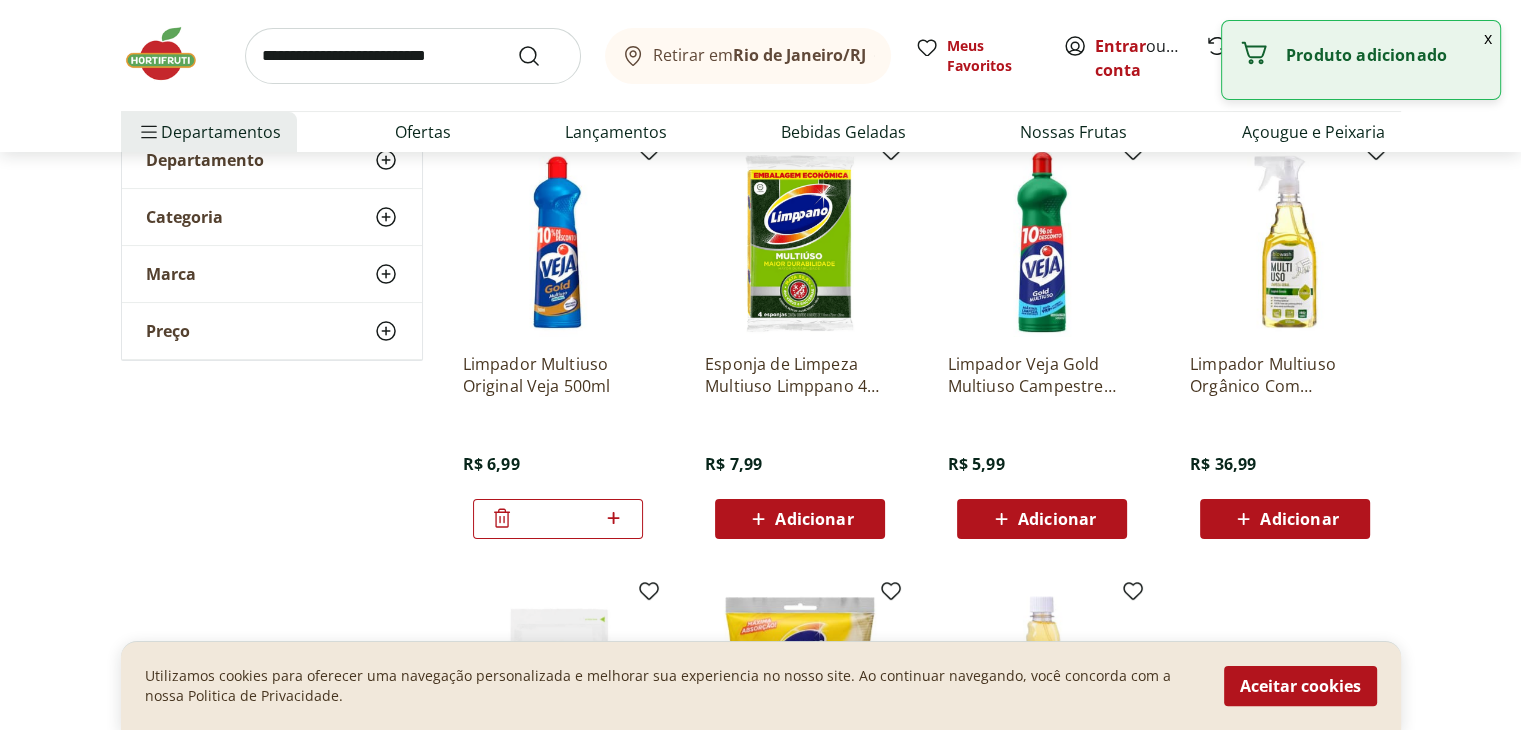 click on "Adicionar" at bounding box center [1057, 519] 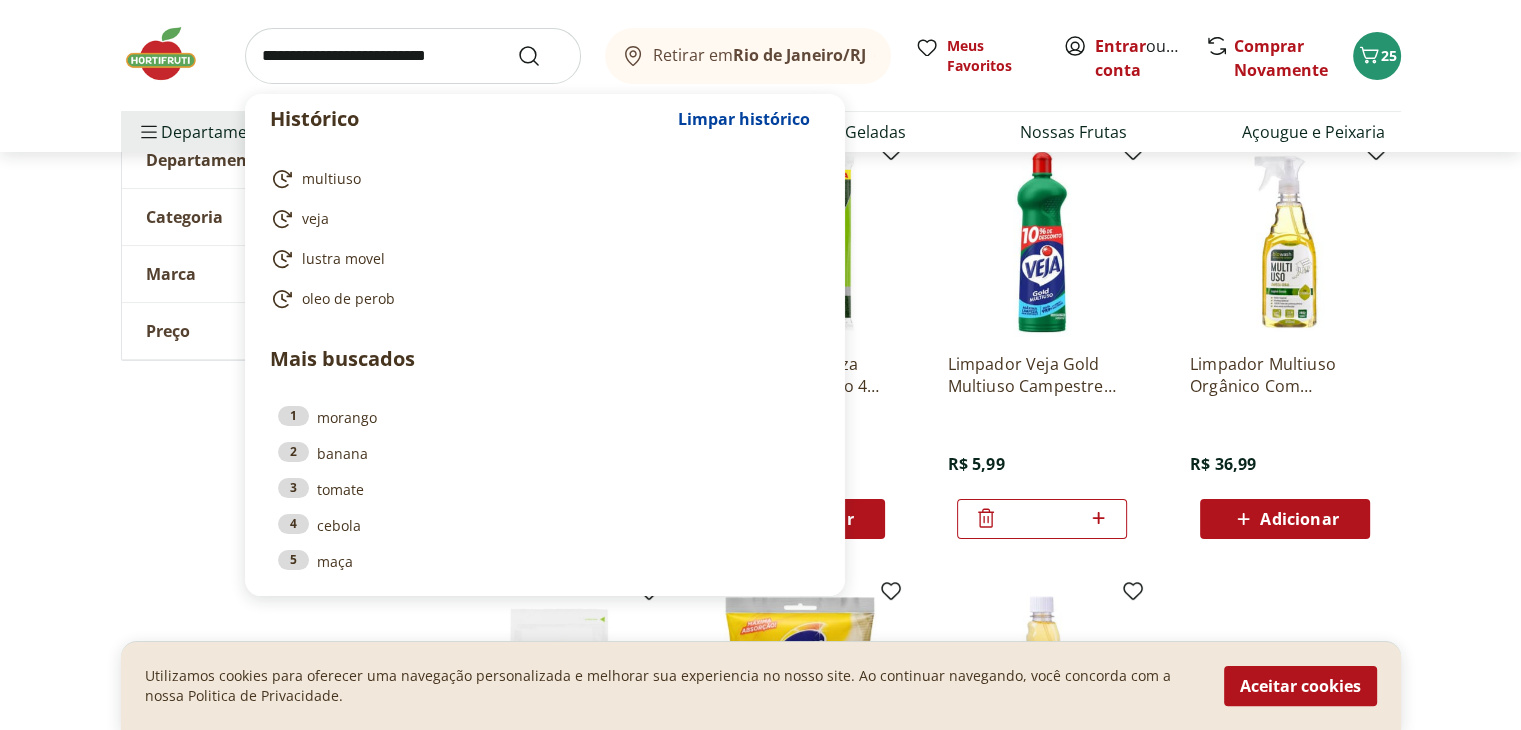 click at bounding box center (413, 56) 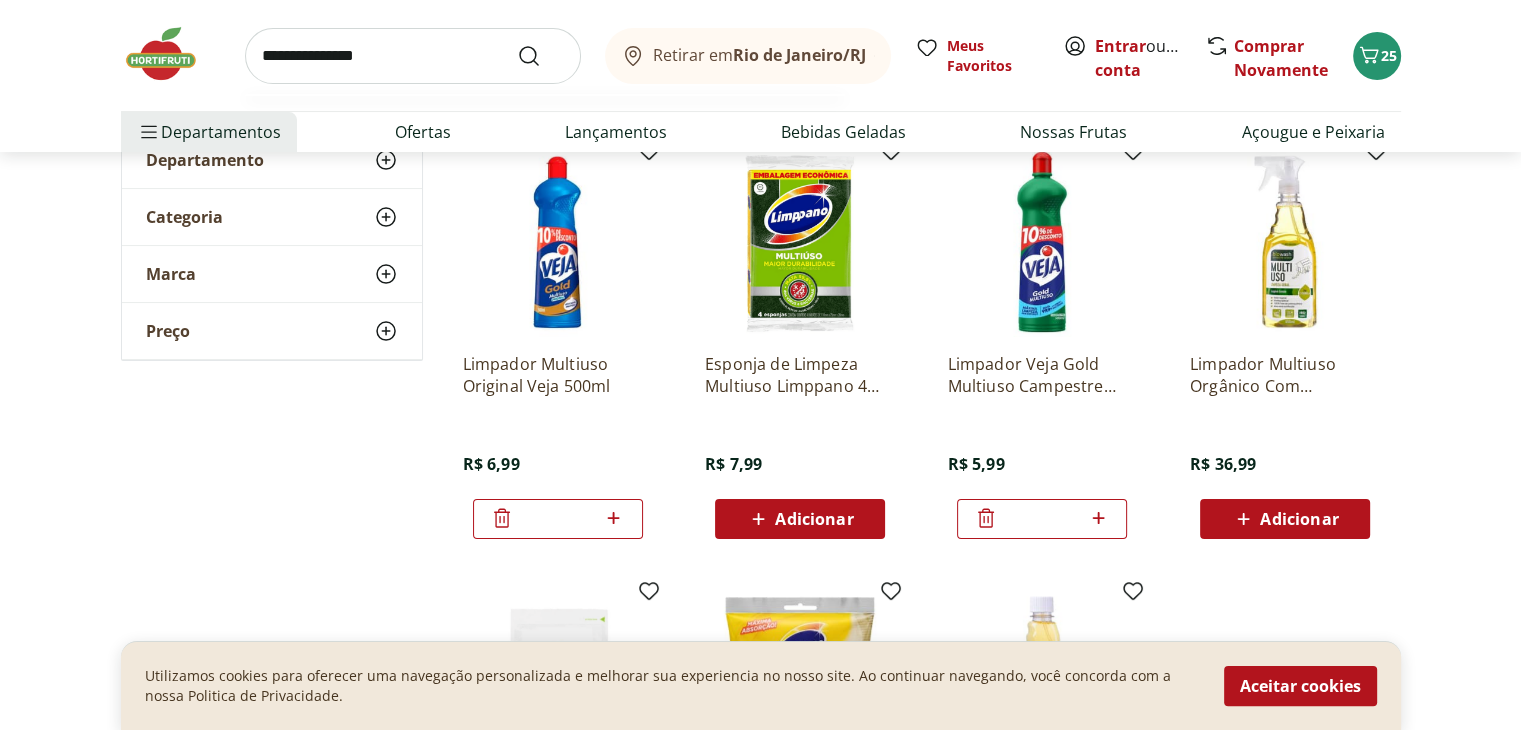 type on "**********" 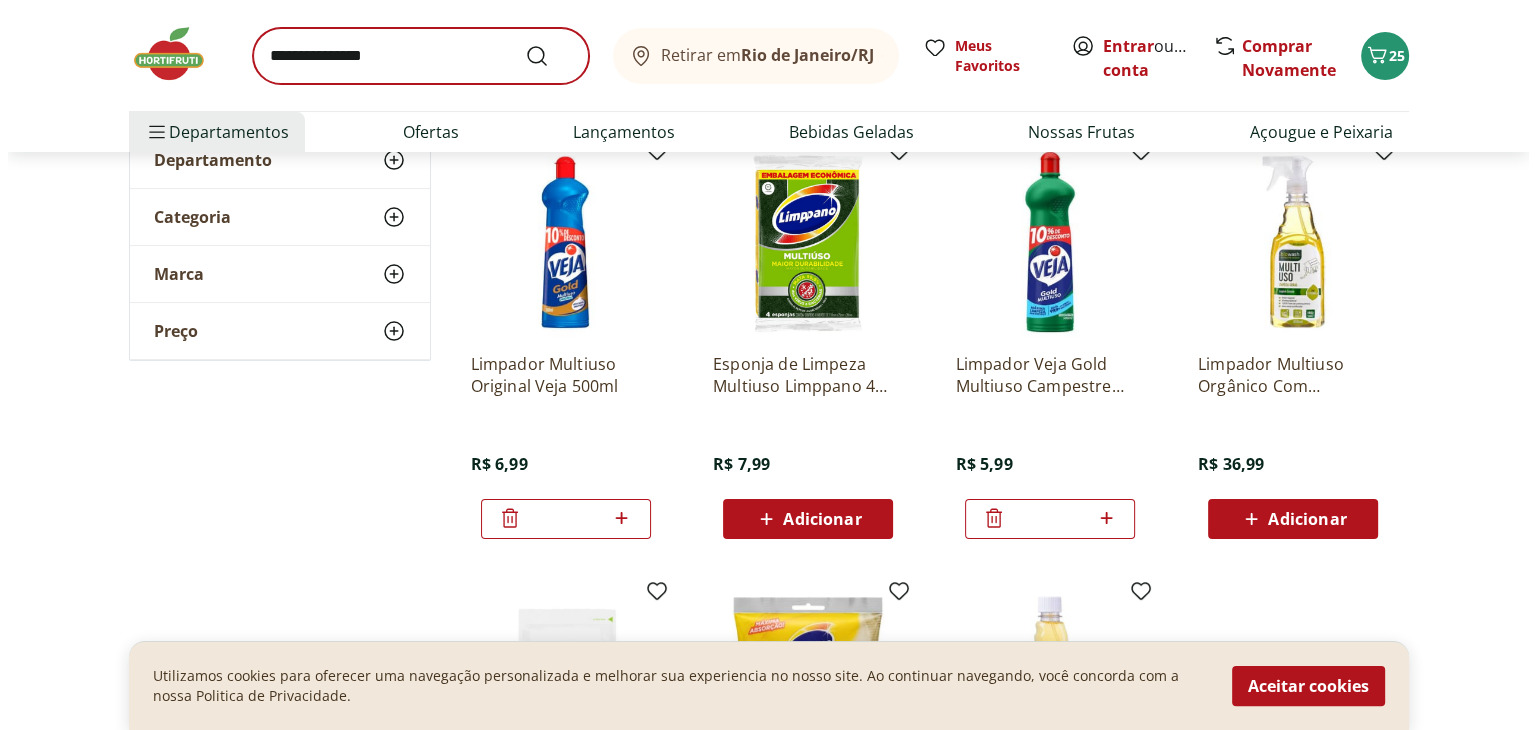 scroll, scrollTop: 0, scrollLeft: 0, axis: both 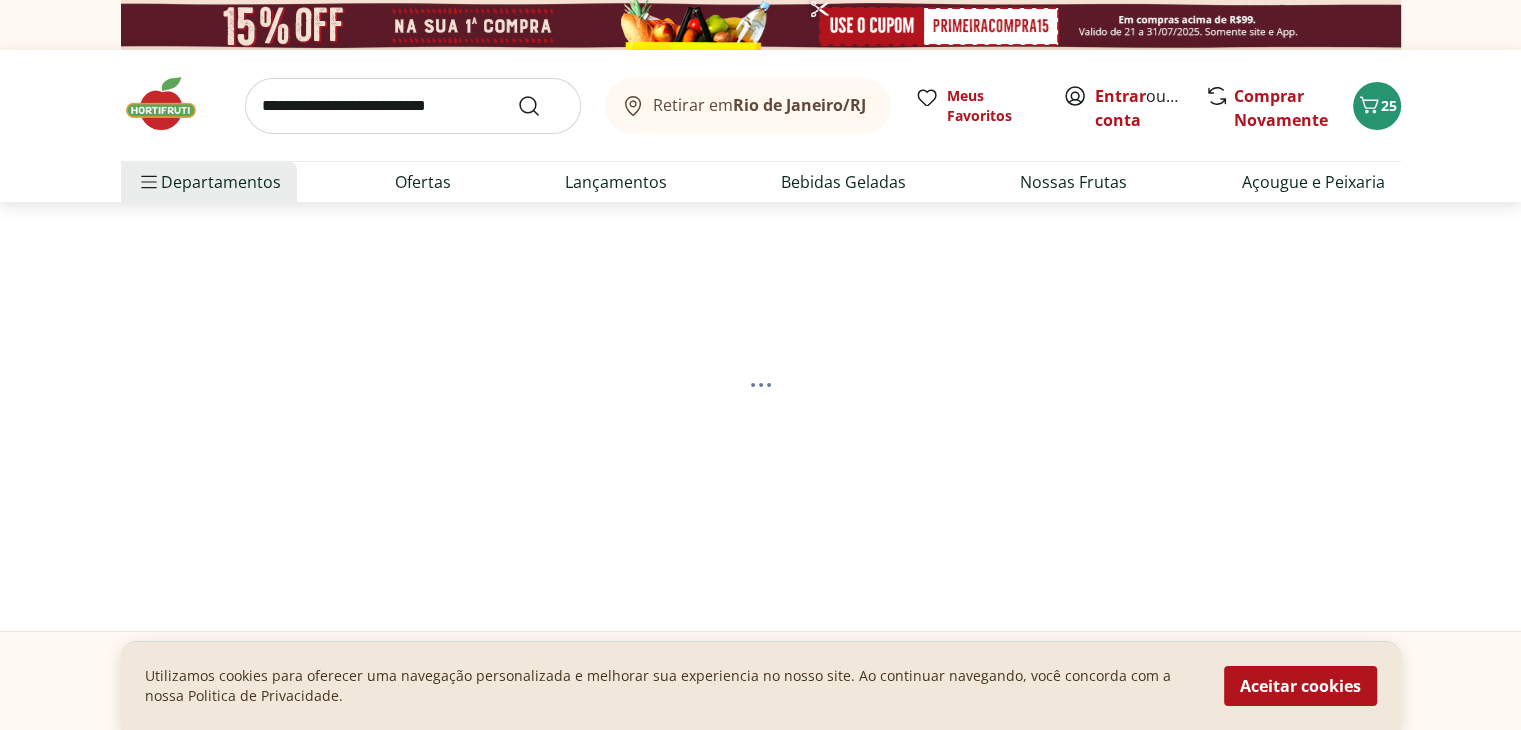 select on "**********" 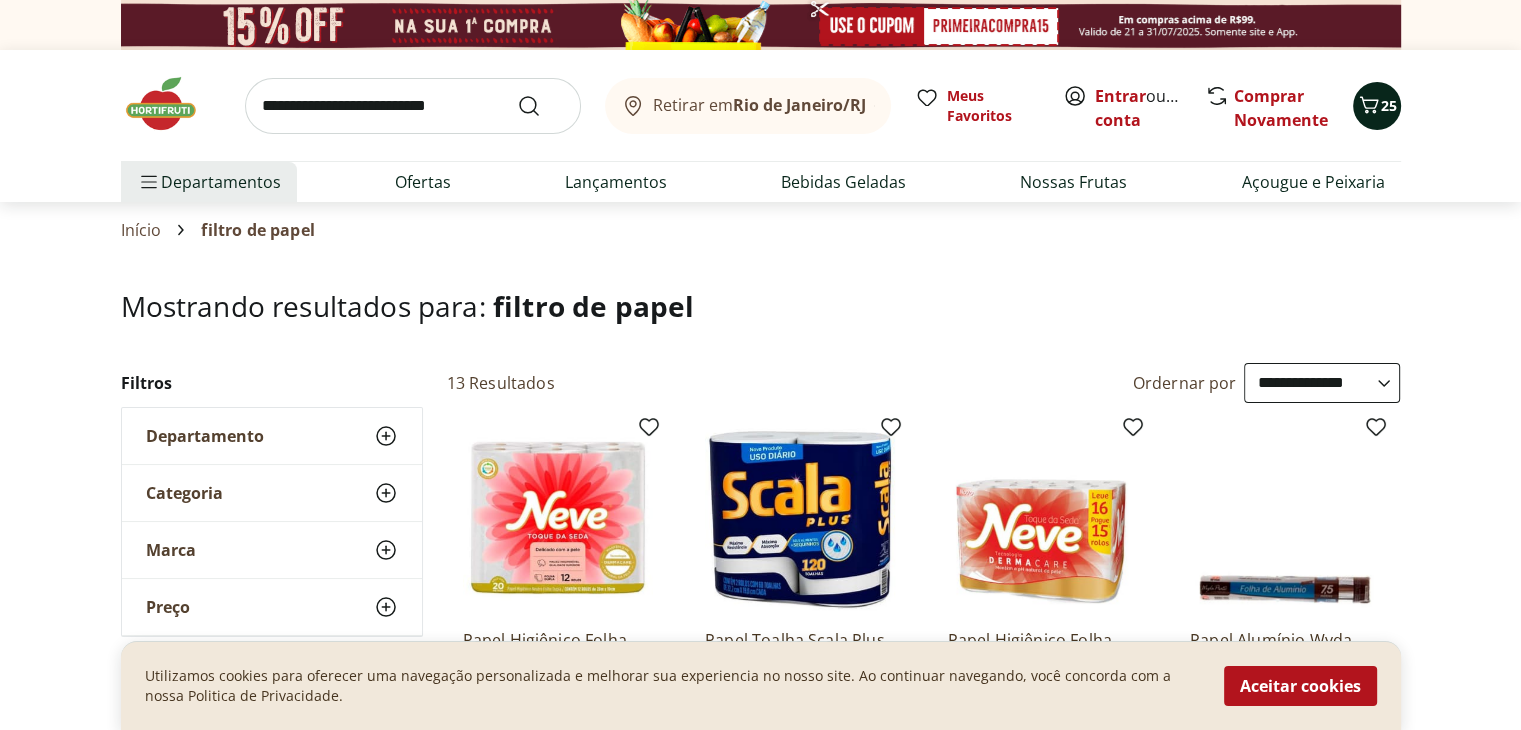 click on "25" at bounding box center [1377, 106] 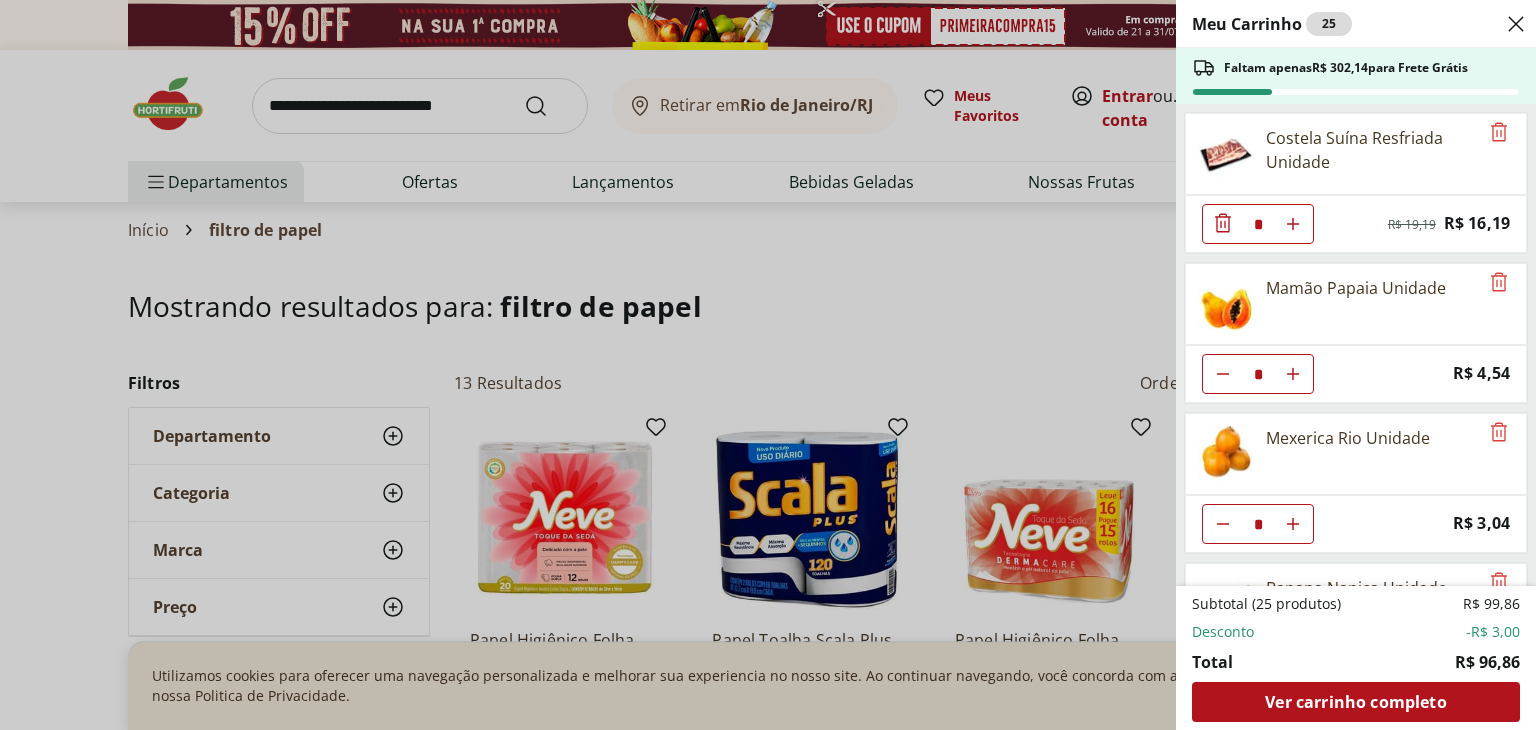scroll, scrollTop: 865, scrollLeft: 0, axis: vertical 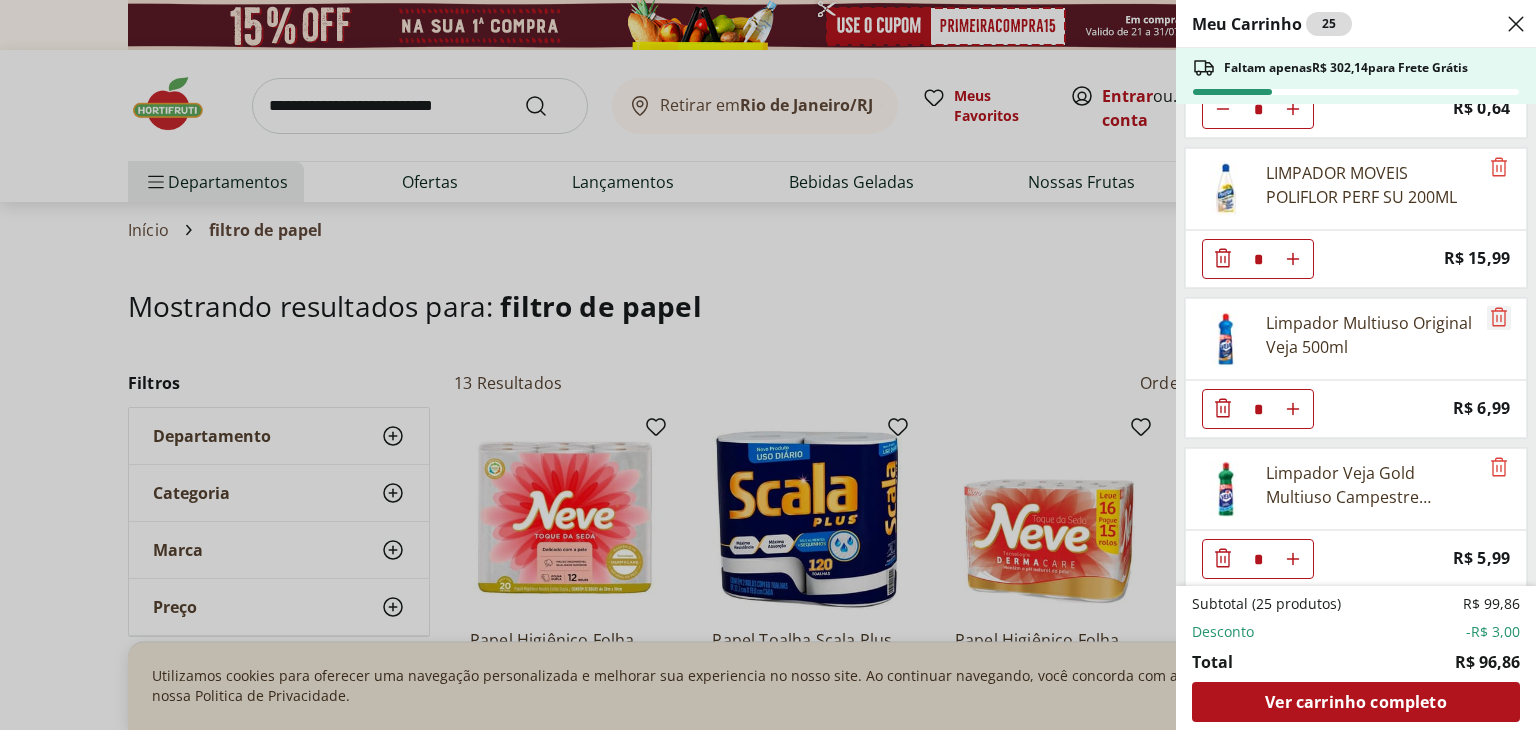 click 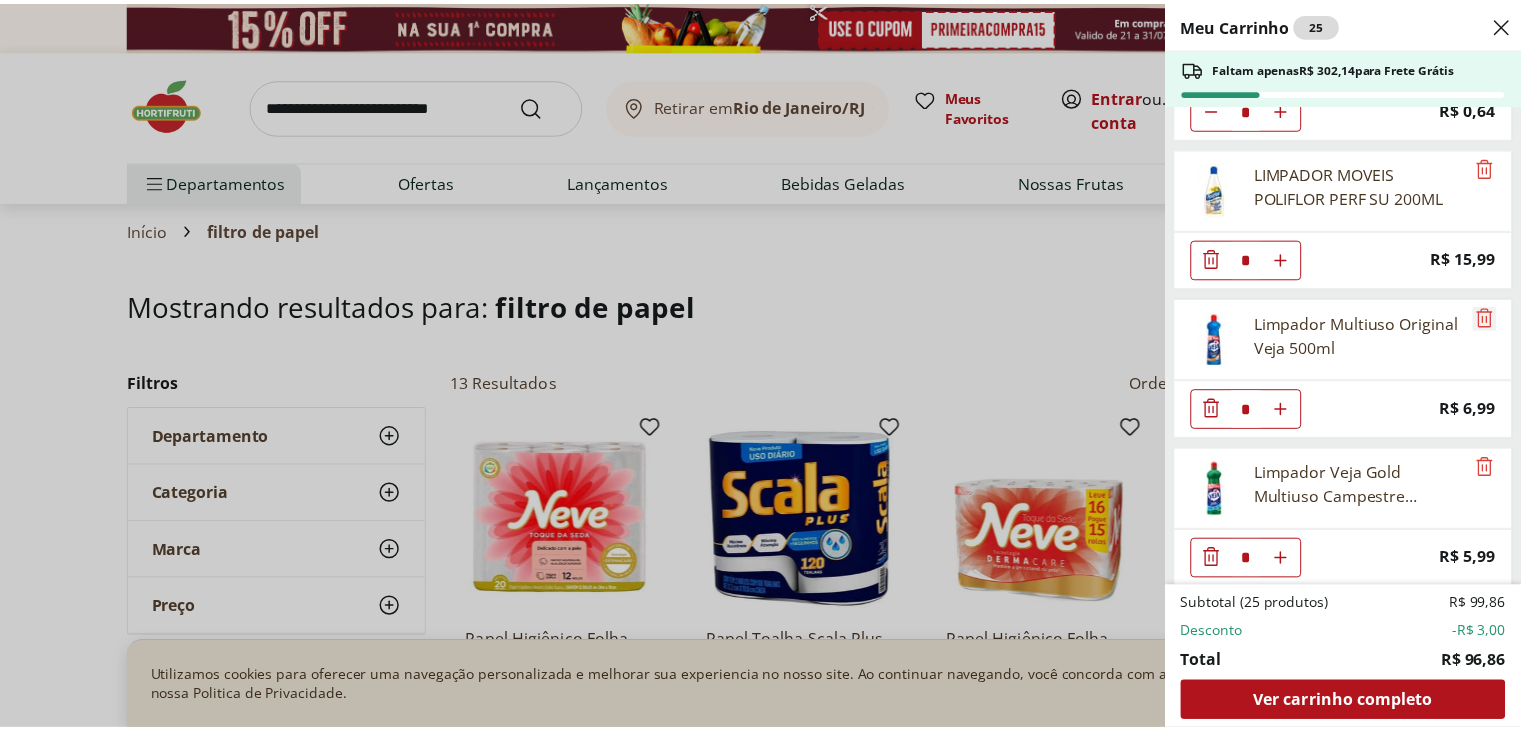 scroll, scrollTop: 716, scrollLeft: 0, axis: vertical 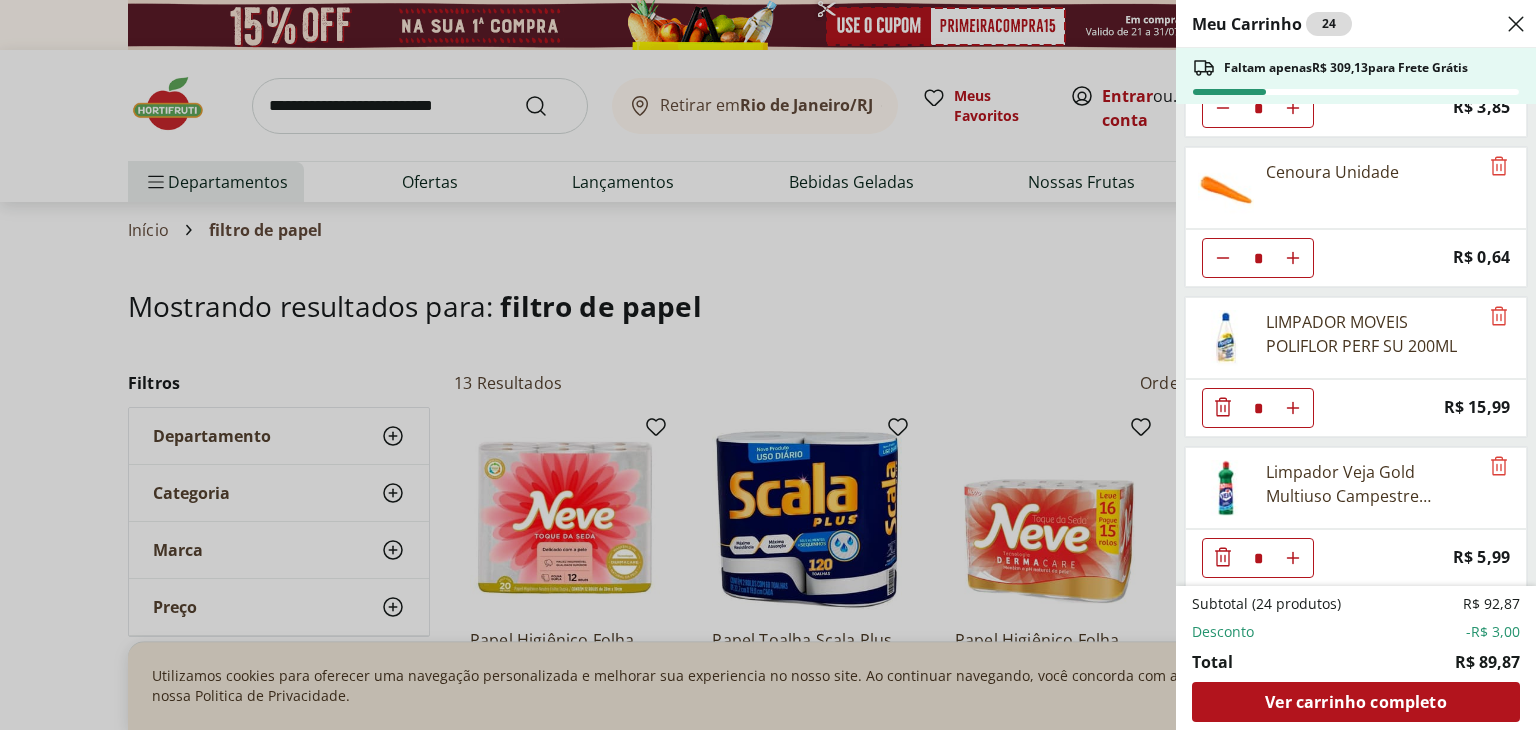 click on "Meu Carrinho 24 Faltam apenas  R$ 309,13  para Frete Grátis Costela Suína Resfriada Unidade * Original price: R$ 19,19 Price: R$ 16,19 Mamão Papaia Unidade * Price: R$ 4,54 Mexerica Rio Unidade * Price: R$ 3,04 Banana Nanica Unidade * Price: R$ 1,47 Banana da Terra Unidade * Price: R$ 3,85 Cenoura Unidade * Price: R$ 0,64 LIMPADOR MOVEIS POLIFLOR PERF SU 200ML * Price: R$ 15,99 Limpador Veja Gold Multiuso Campestre Squeeze 500Ml * Price: R$ 5,99 Subtotal (24 produtos) R$ 92,87 Desconto -R$ 3,00 Total R$ 89,87 Ver carrinho completo" at bounding box center [768, 365] 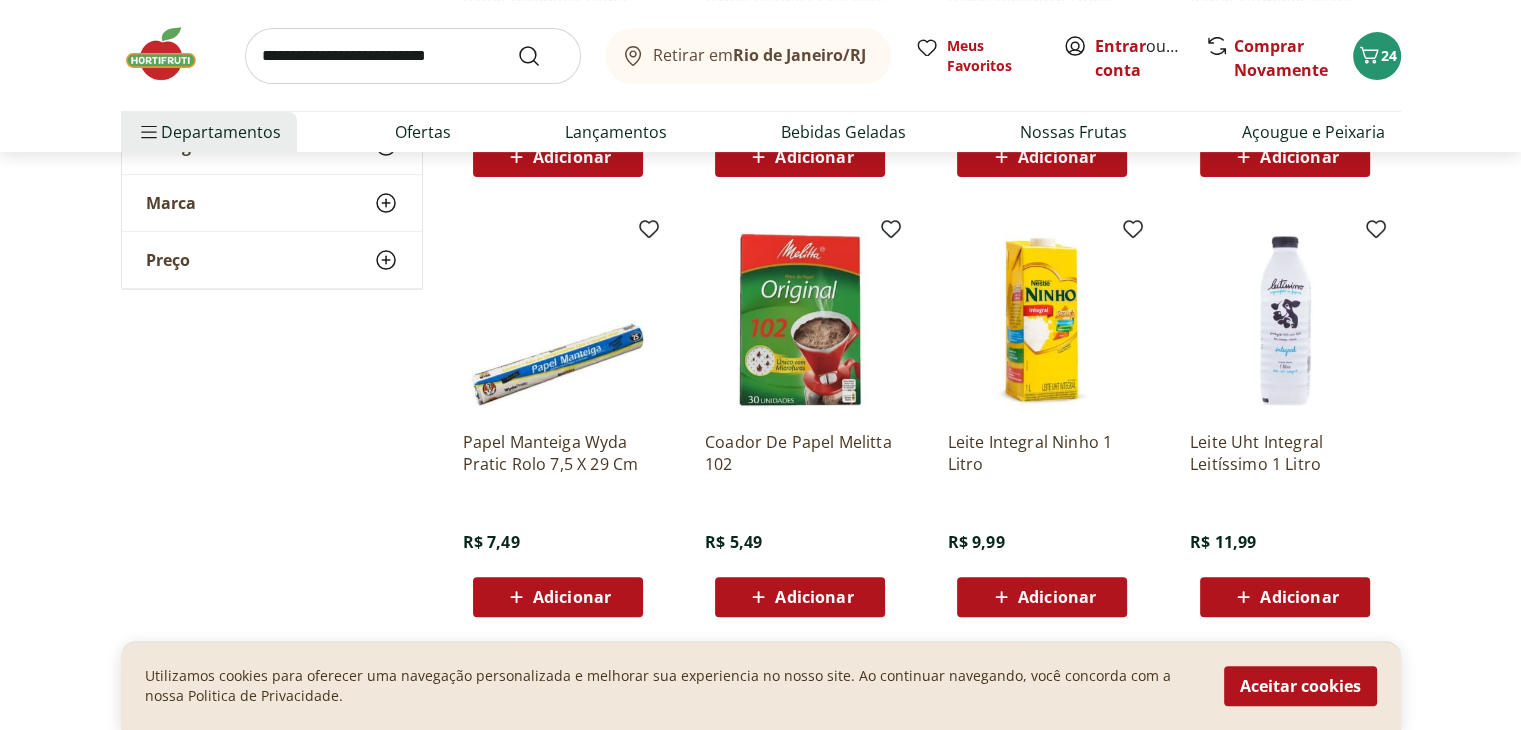 scroll, scrollTop: 384, scrollLeft: 0, axis: vertical 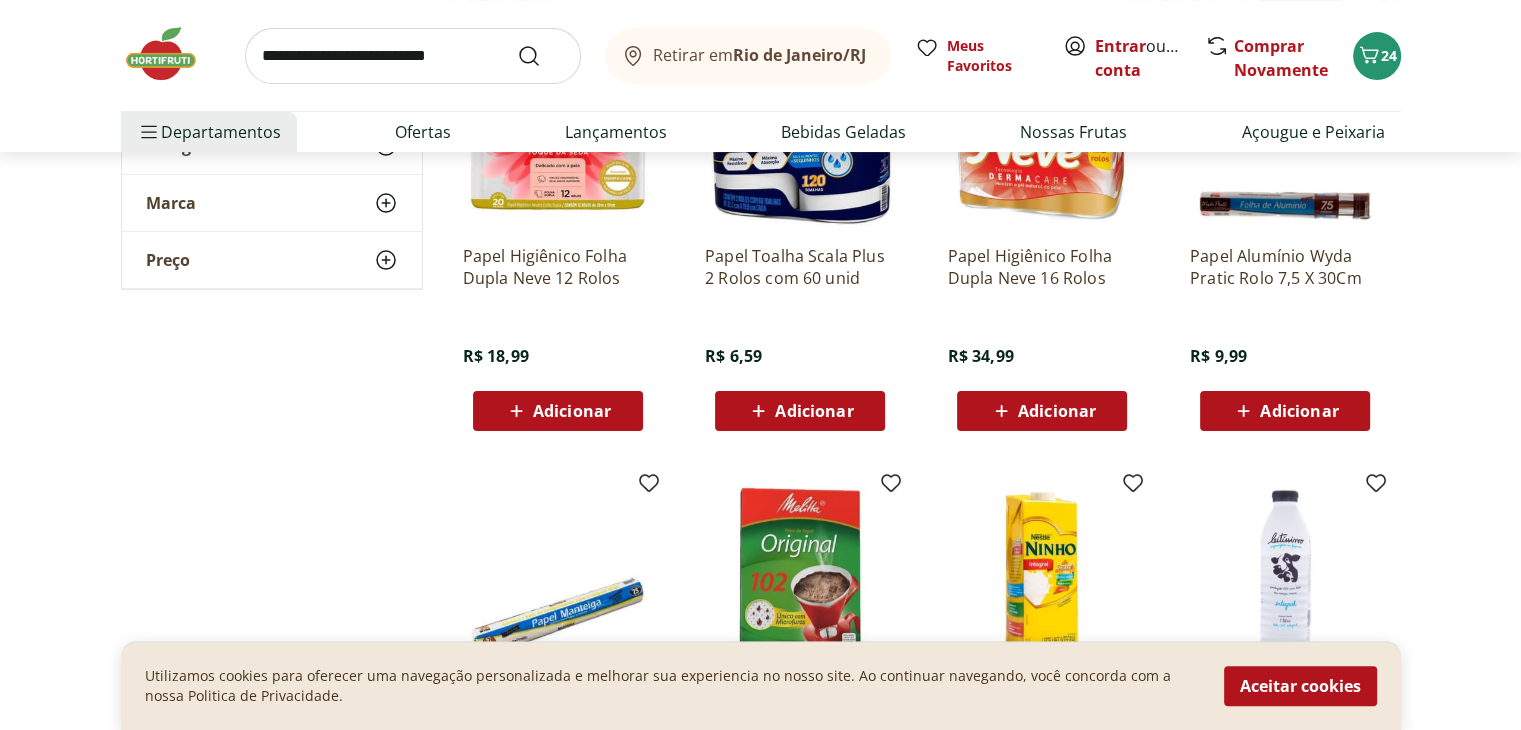 click on "Adicionar" at bounding box center (814, 411) 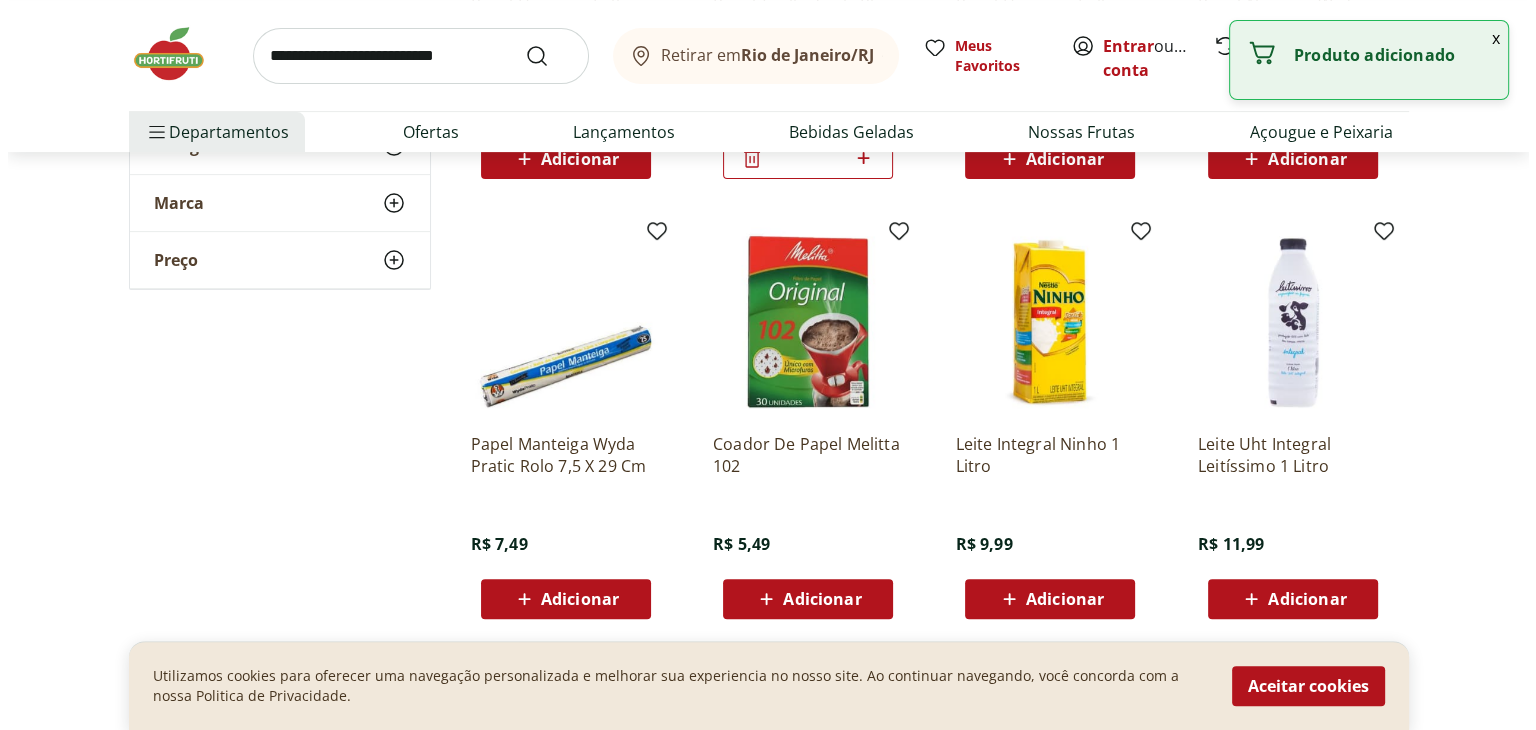 scroll, scrollTop: 689, scrollLeft: 0, axis: vertical 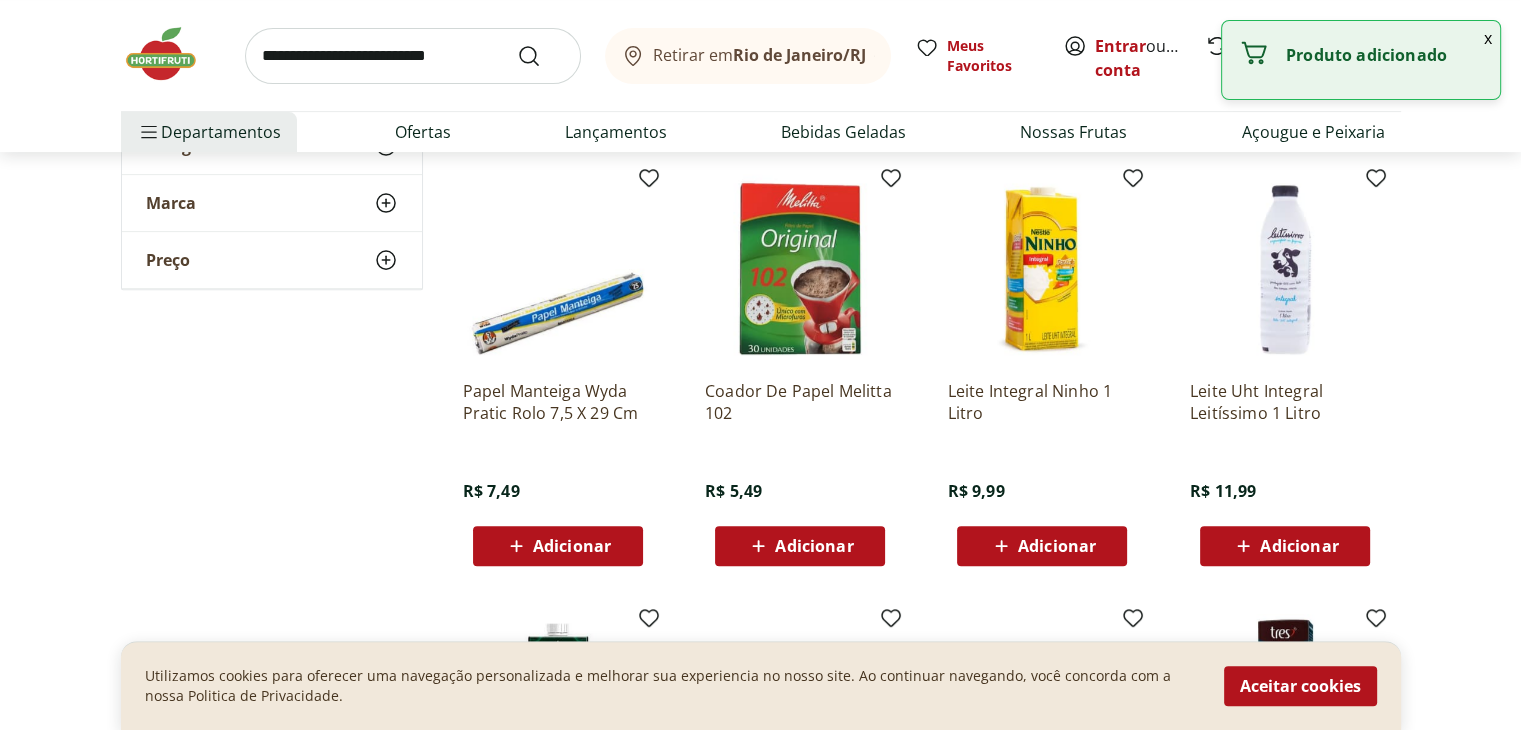 click on "Adicionar" at bounding box center (800, 546) 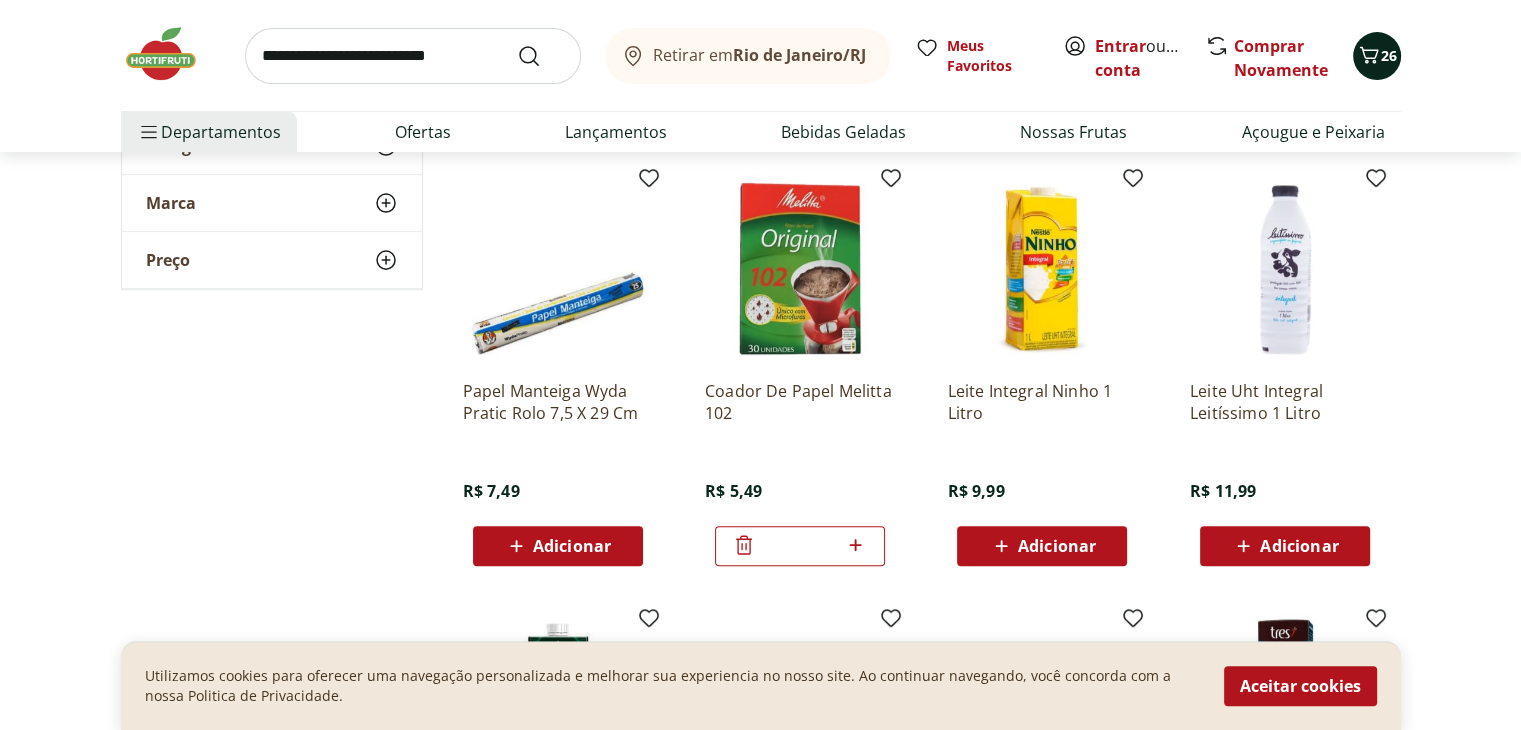 click on "26" at bounding box center [1377, 56] 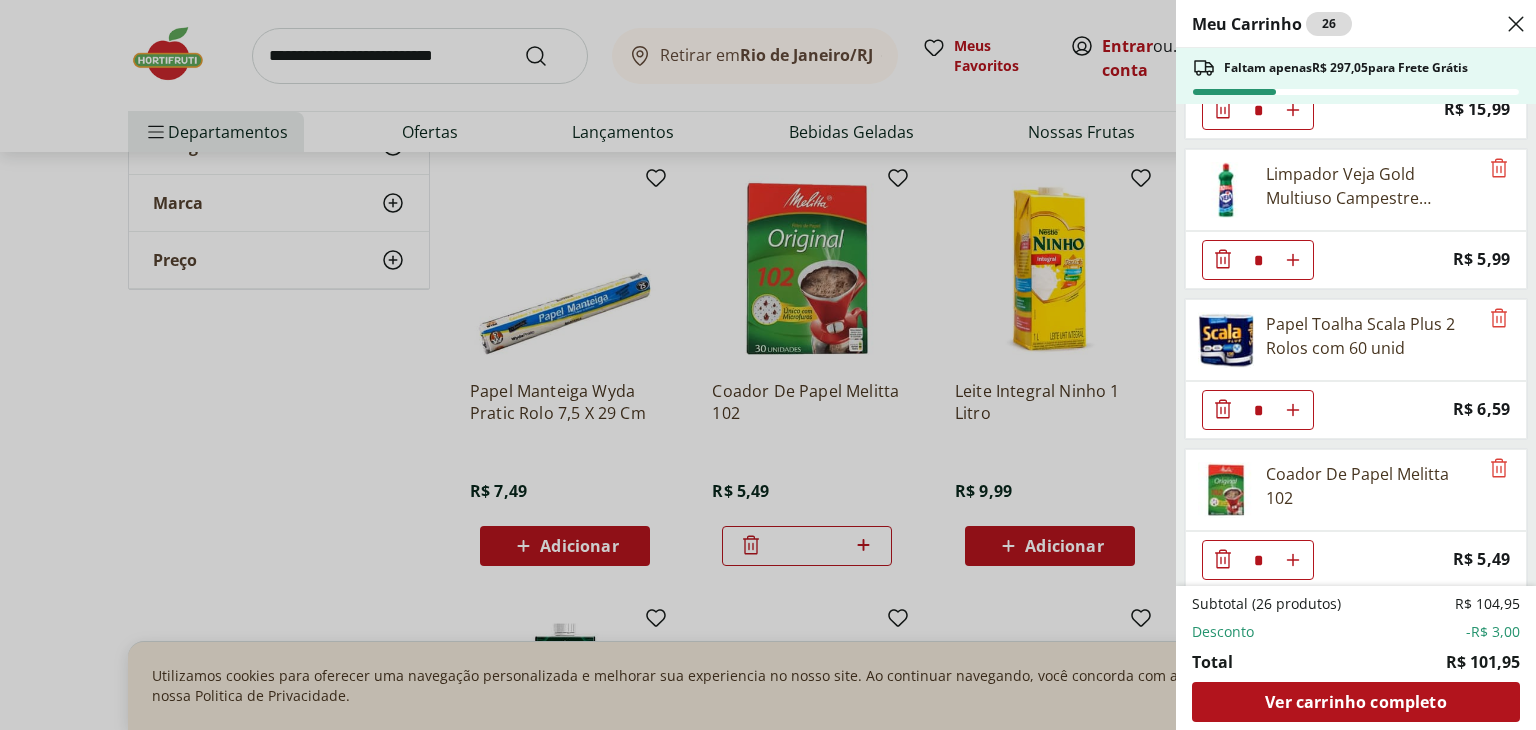 scroll, scrollTop: 0, scrollLeft: 0, axis: both 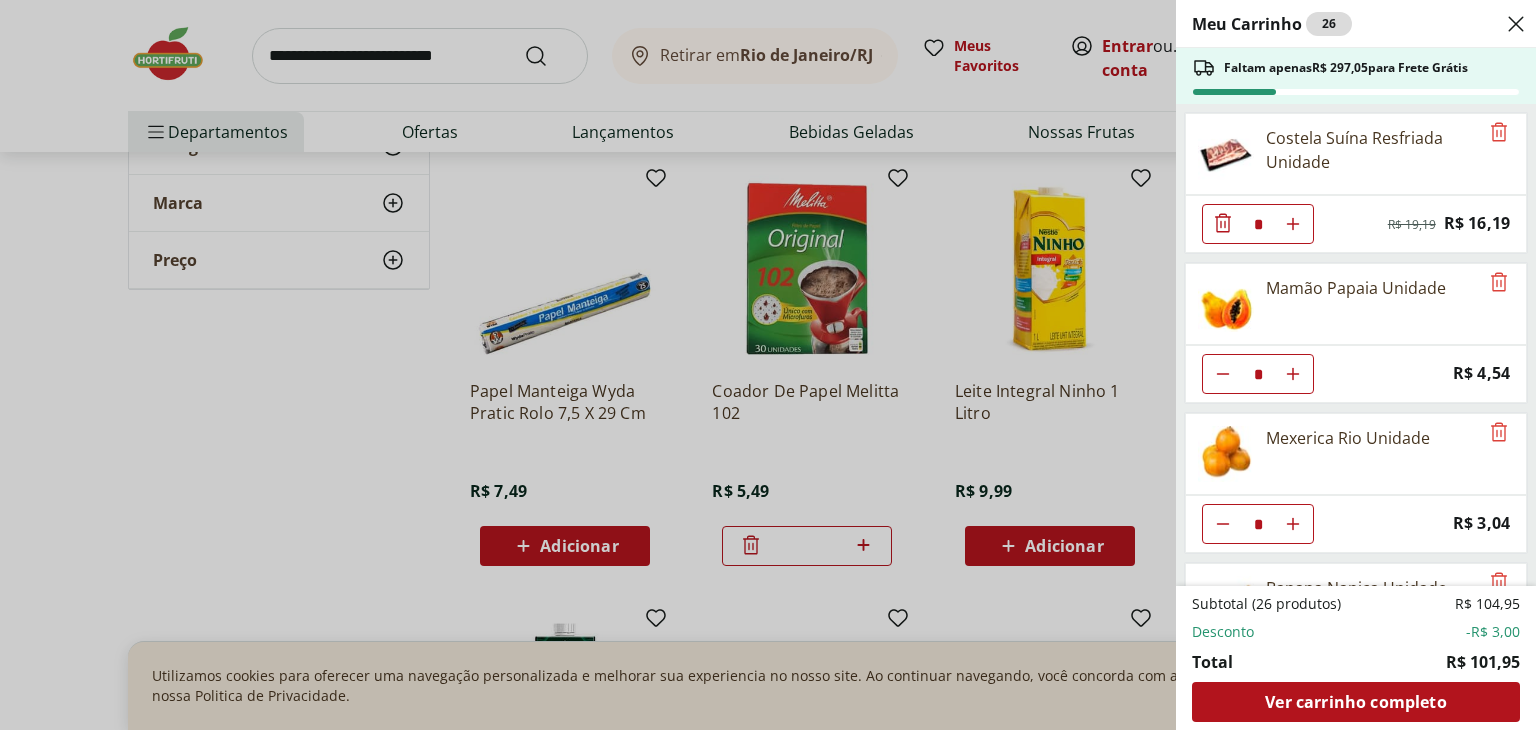click on "Mexerica Rio Unidade" at bounding box center [1356, 454] 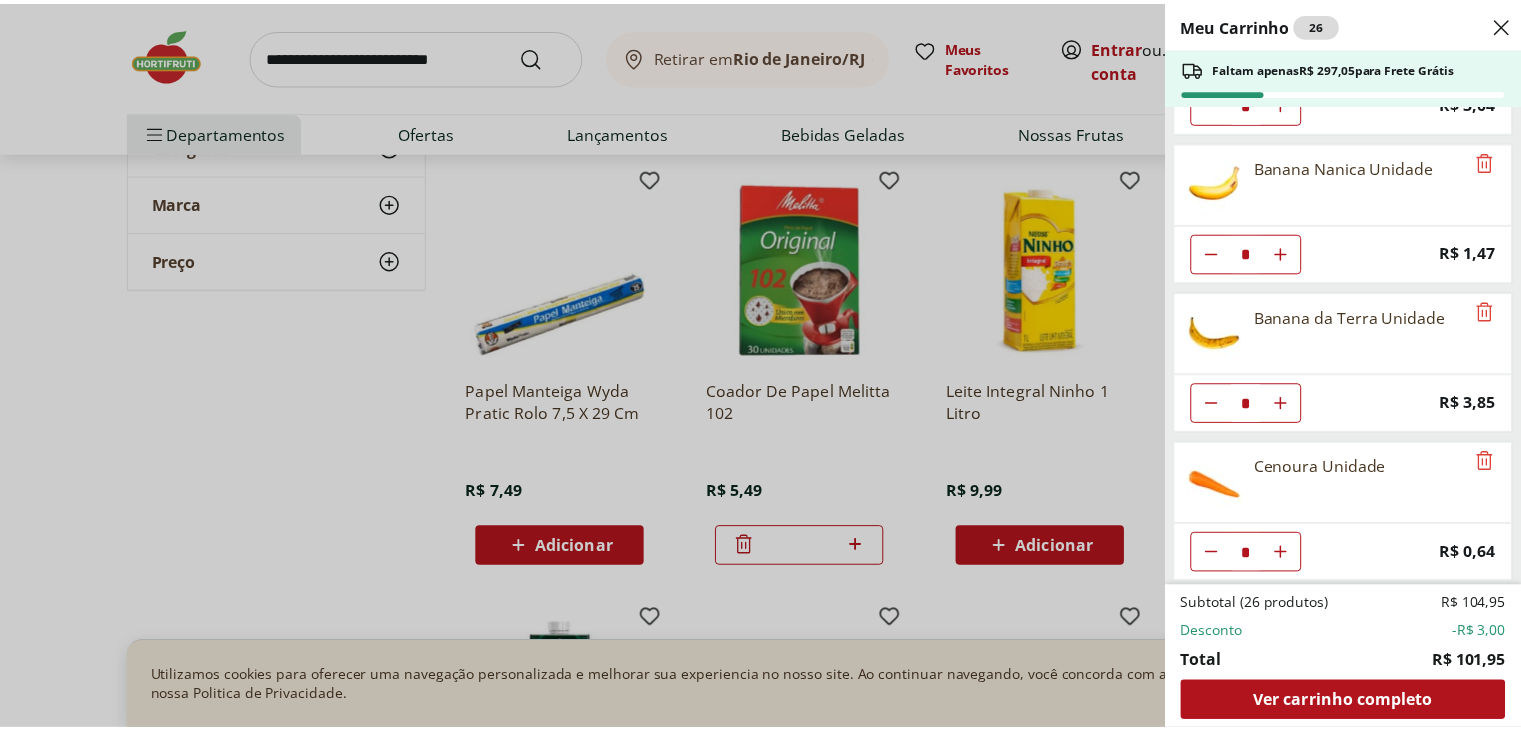 scroll, scrollTop: 843, scrollLeft: 0, axis: vertical 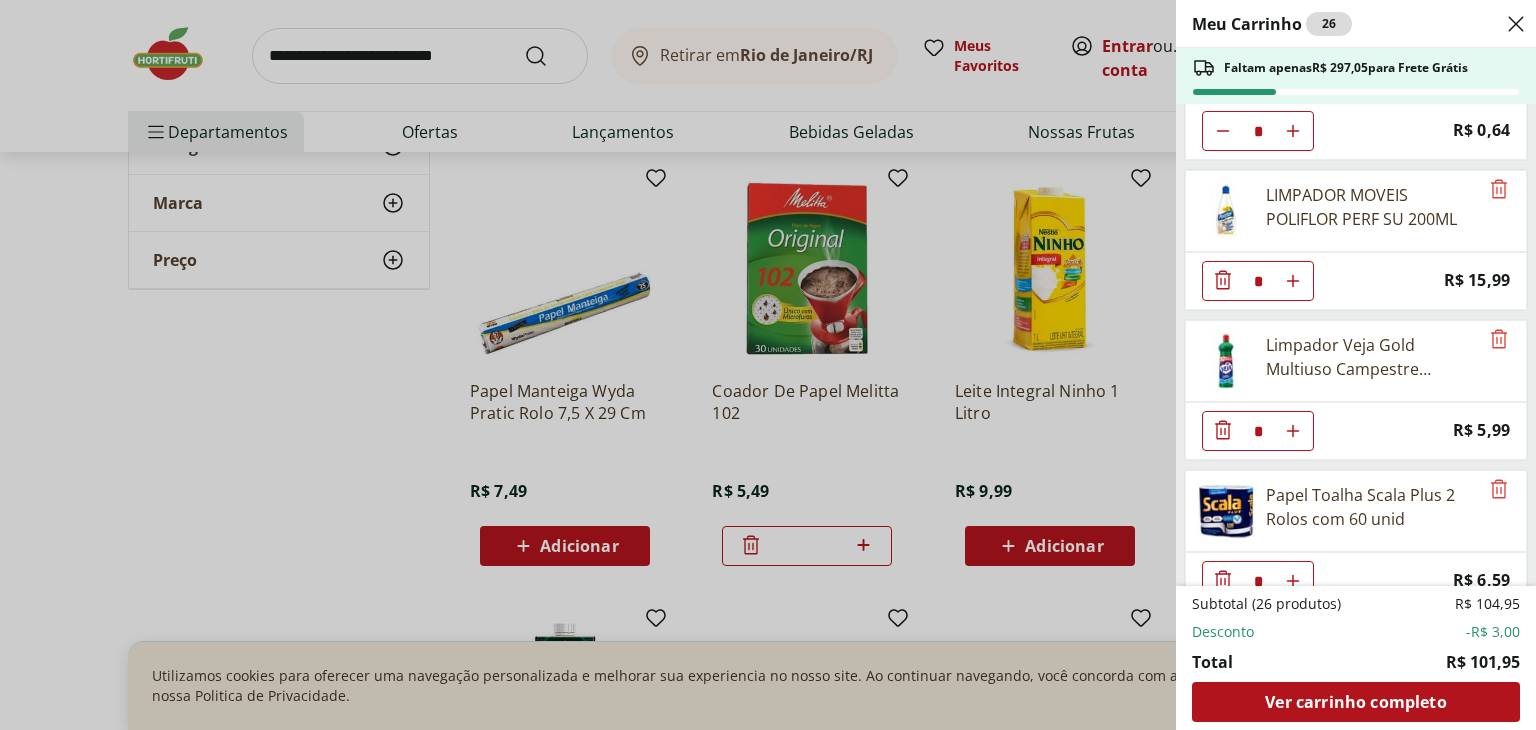 click on "Meu Carrinho 26 Faltam apenas  R$ 297,05  para Frete Grátis Costela Suína Resfriada Unidade * Original price: R$ 19,19 Price: R$ 16,19 Mamão Papaia Unidade * Price: R$ 4,54 Mexerica Rio Unidade * Price: R$ 3,04 Banana Nanica Unidade * Price: R$ 1,47 Banana da Terra Unidade * Price: R$ 3,85 Cenoura Unidade * Price: R$ 0,64 LIMPADOR MOVEIS POLIFLOR PERF SU 200ML * Price: R$ 15,99 Limpador Veja Gold Multiuso Campestre Squeeze 500Ml * Price: R$ 5,99 Papel Toalha Scala Plus 2 Rolos com 60 unid * Price: R$ 6,59 Coador De Papel Melitta 102 * Price: R$ 5,49 Subtotal (26 produtos) R$ 104,95 Desconto -R$ 3,00 Total R$ 101,95 Ver carrinho completo" at bounding box center (768, 365) 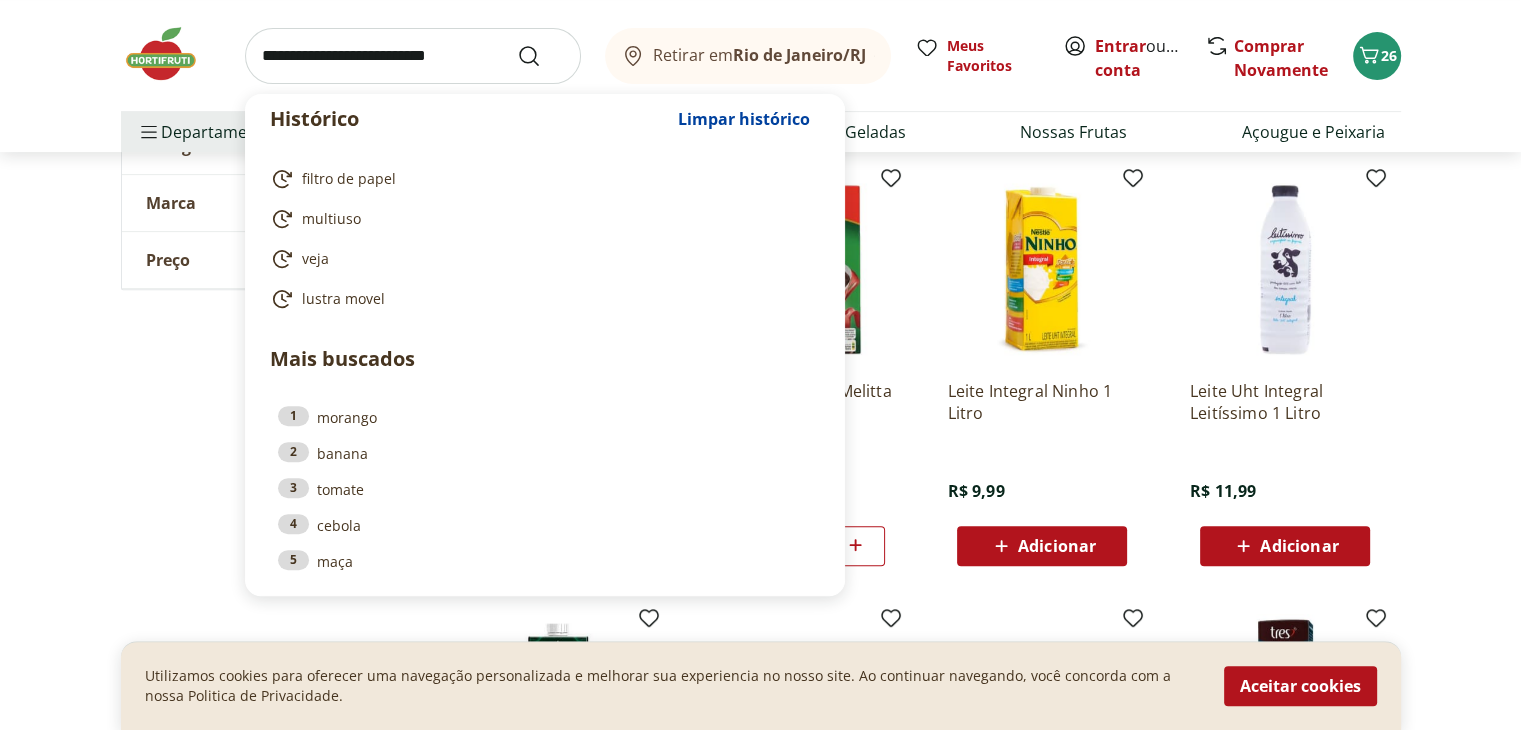 click at bounding box center [413, 56] 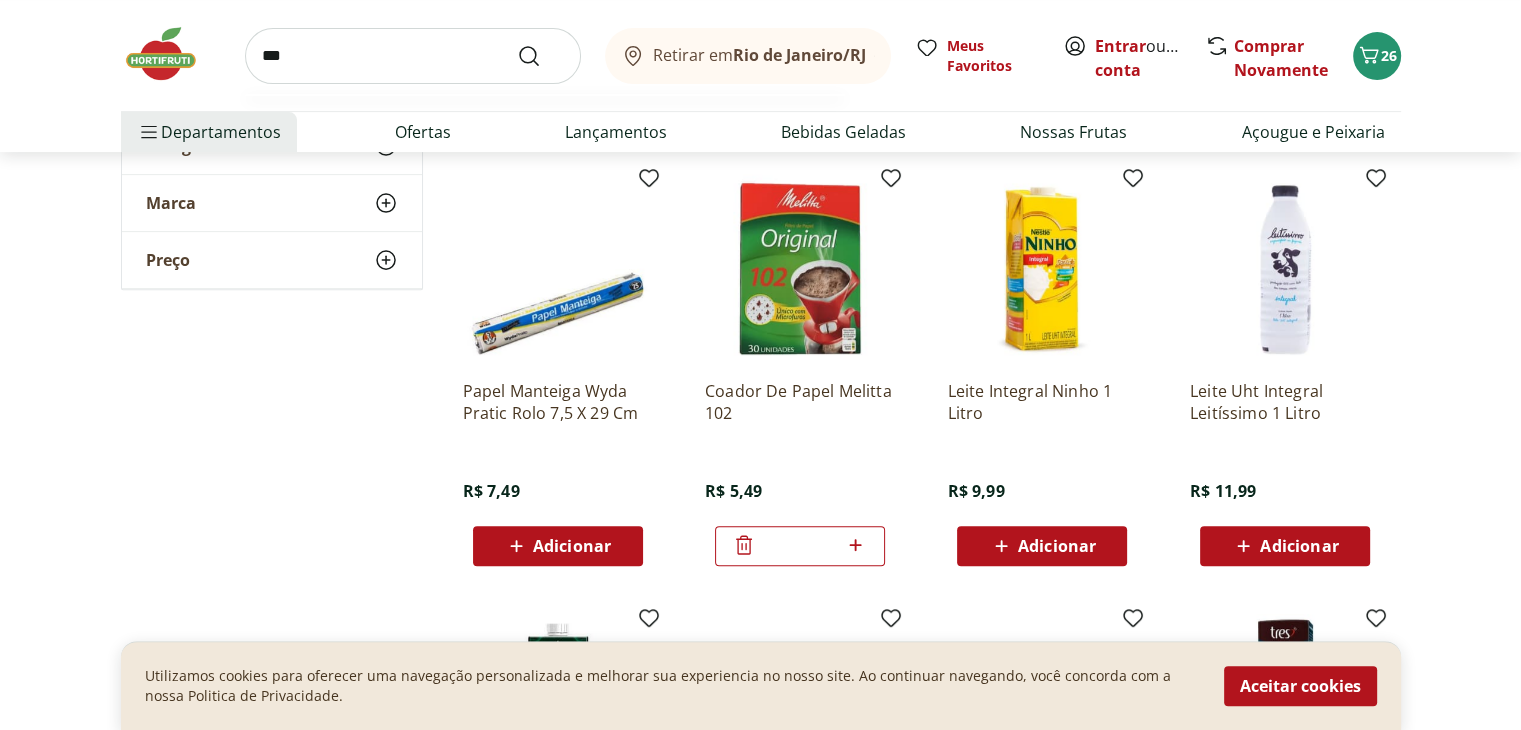 type on "***" 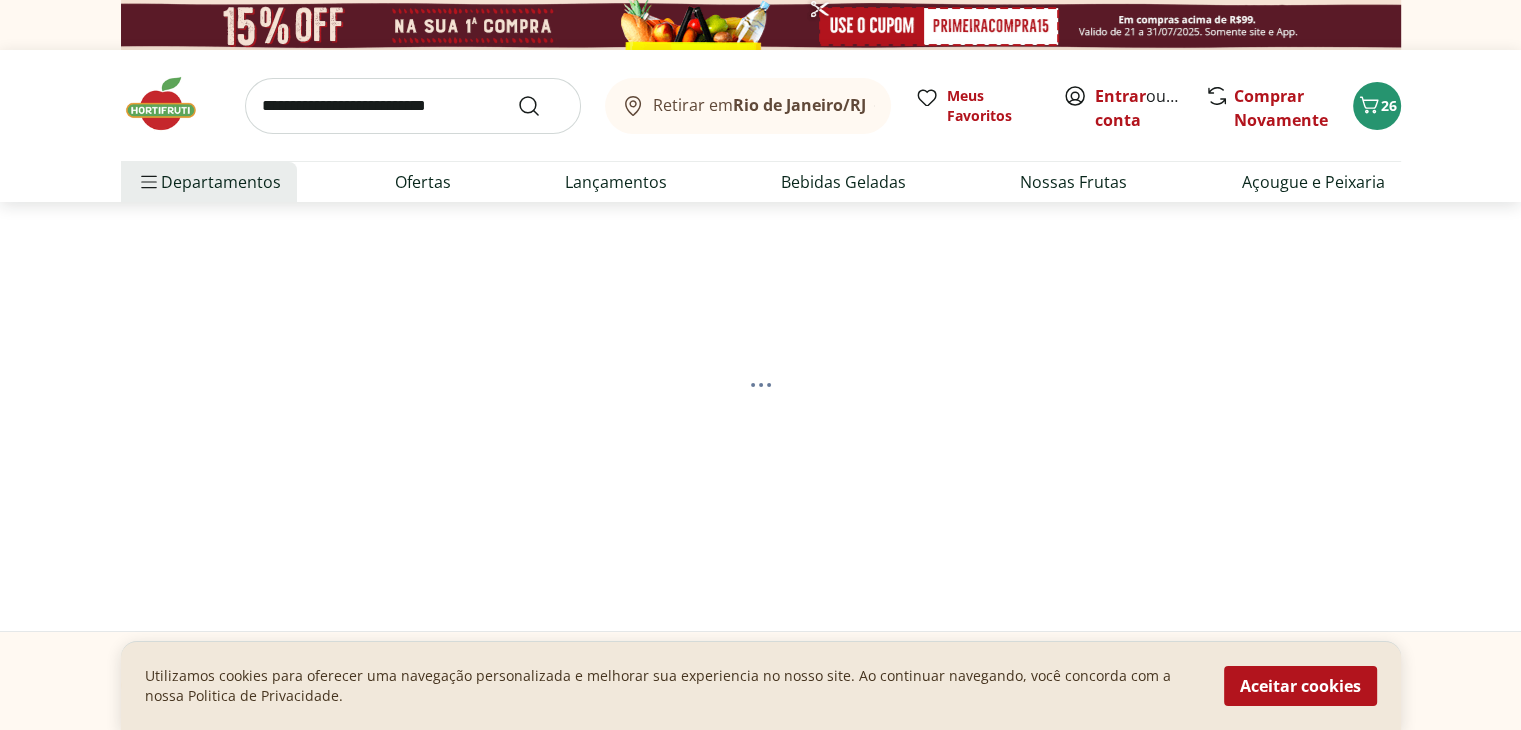 select on "**********" 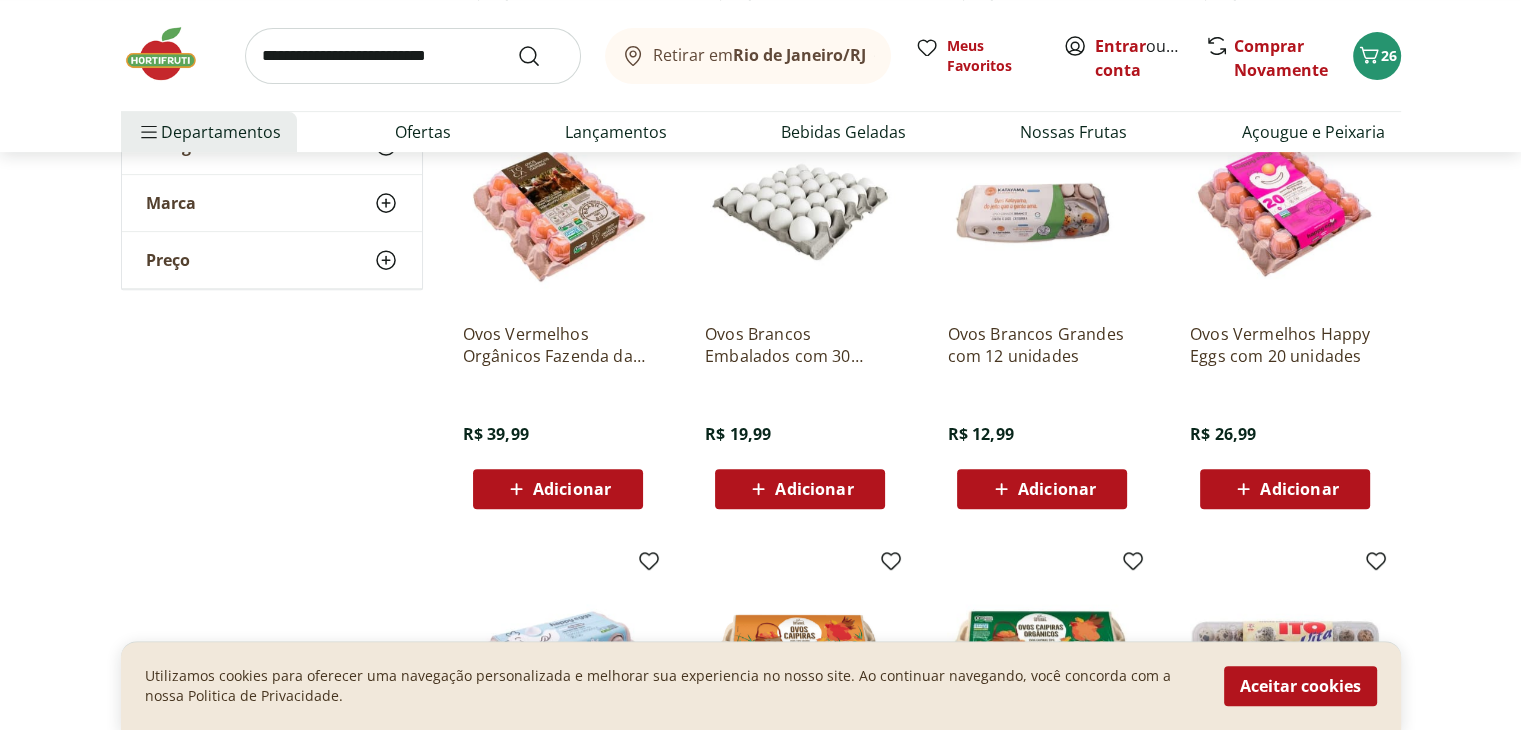 scroll, scrollTop: 783, scrollLeft: 0, axis: vertical 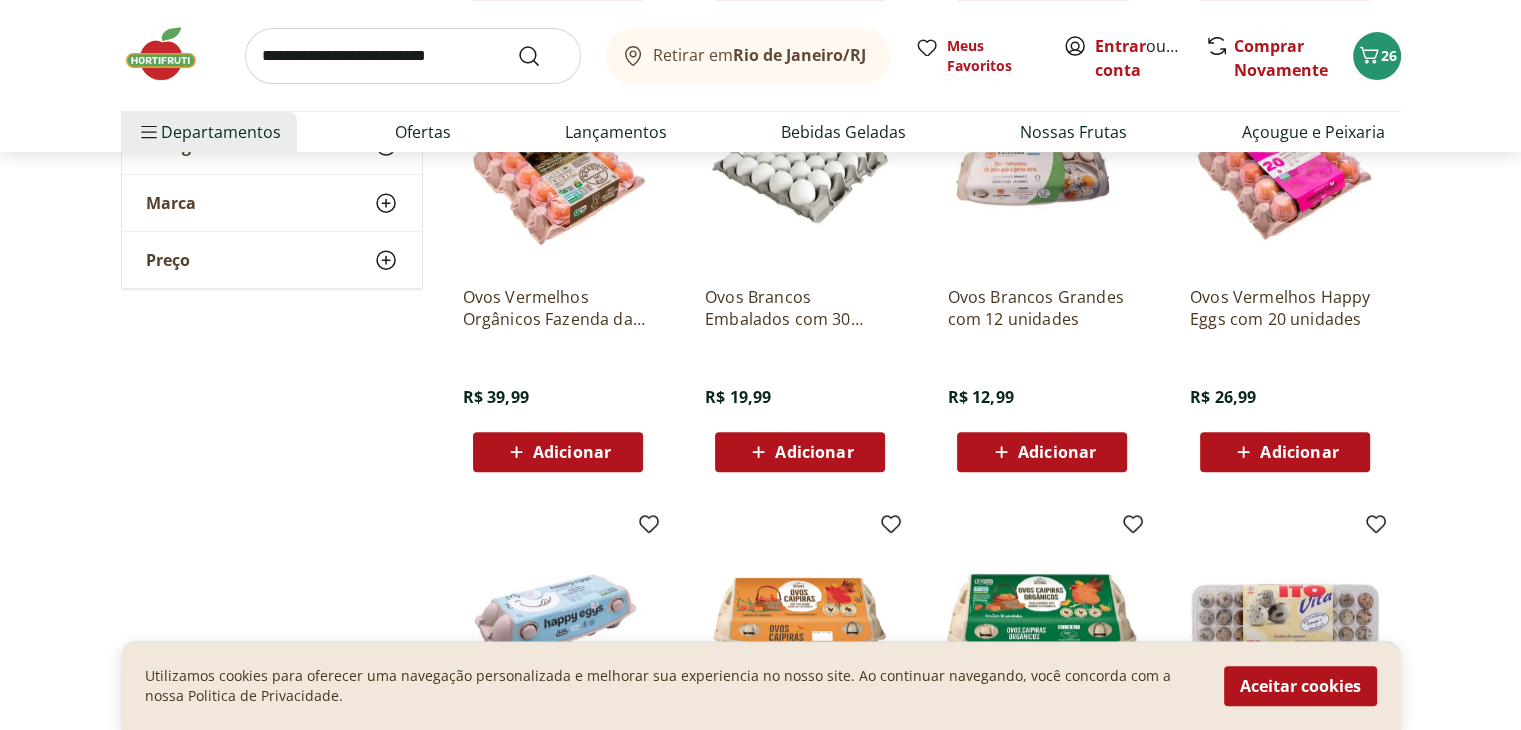 click on "Adicionar" at bounding box center [799, 452] 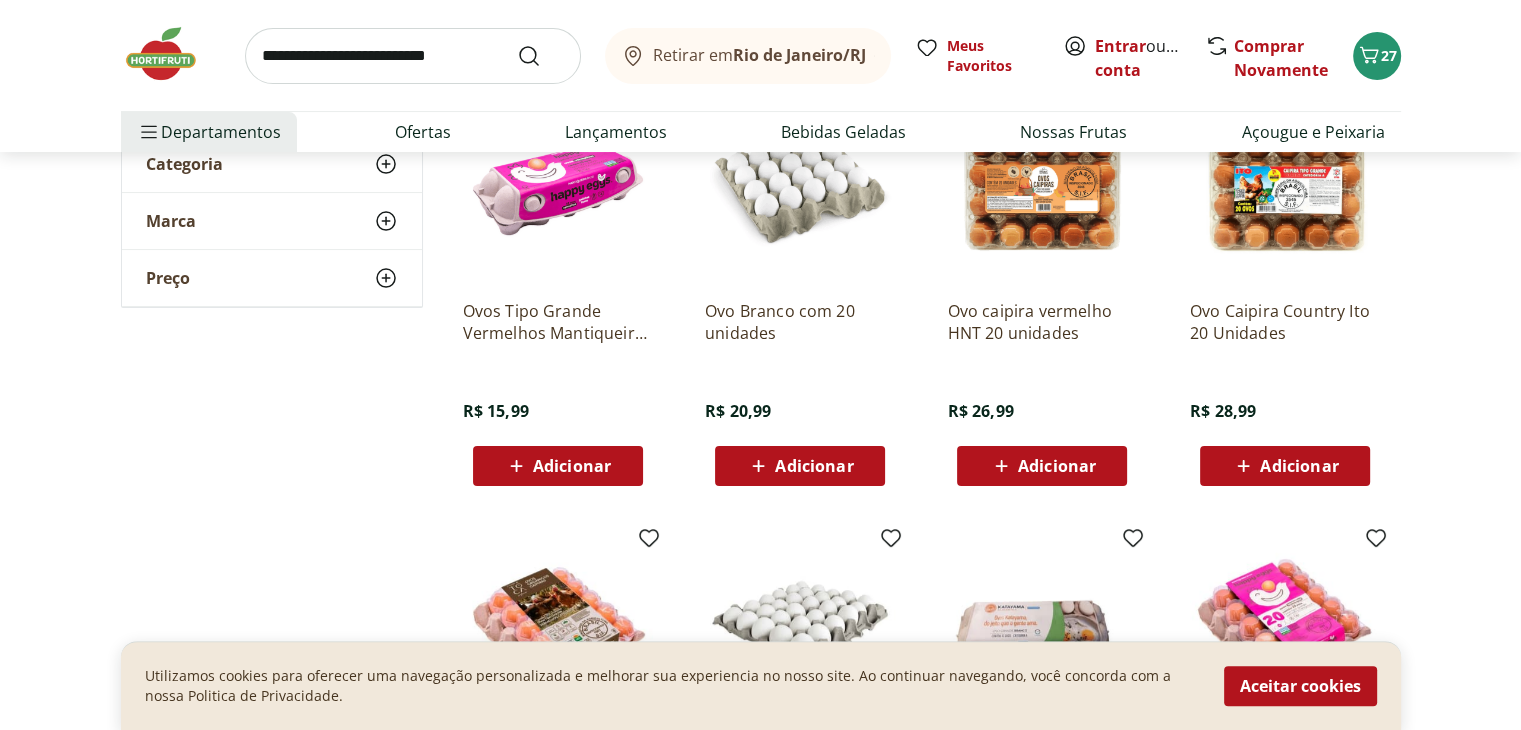 scroll, scrollTop: 9, scrollLeft: 0, axis: vertical 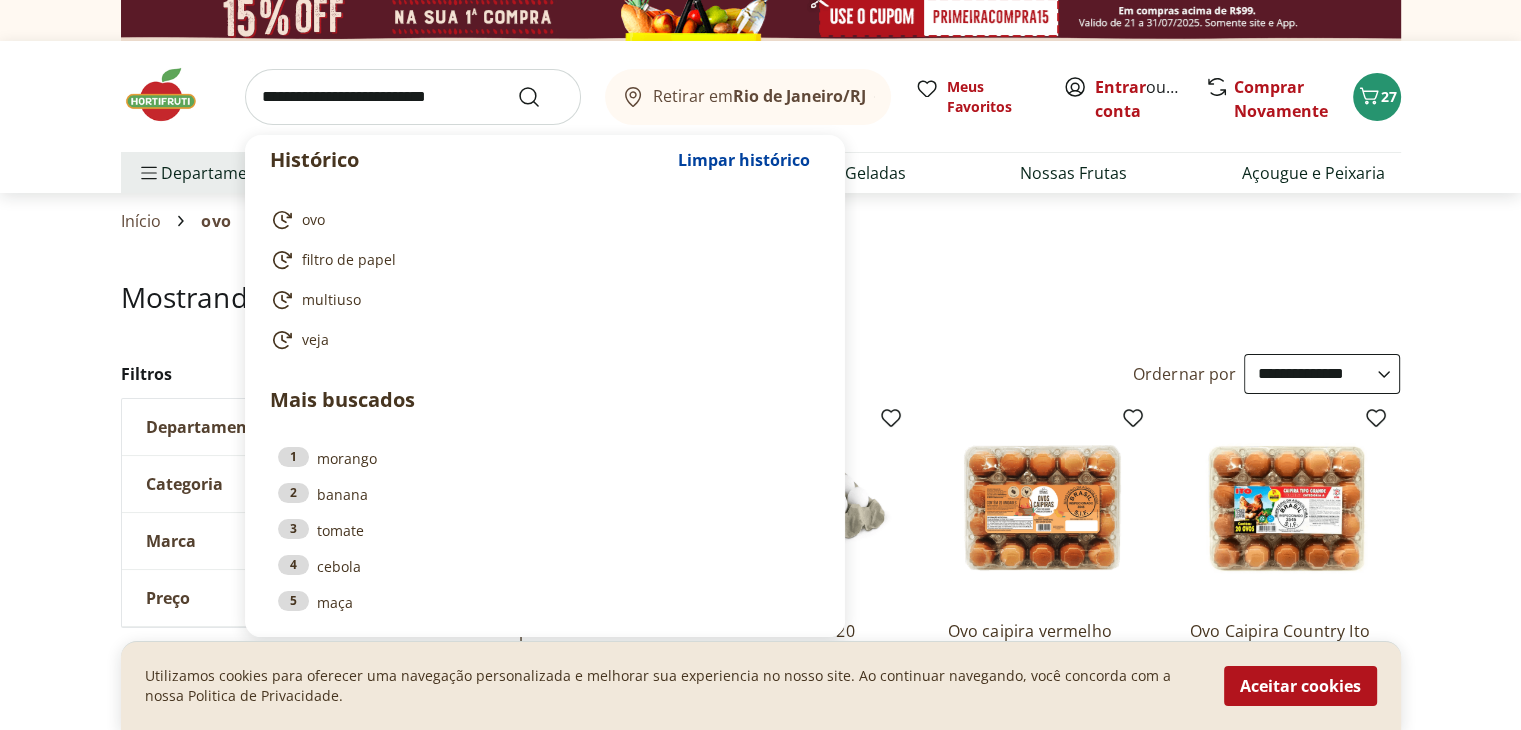 click at bounding box center [413, 97] 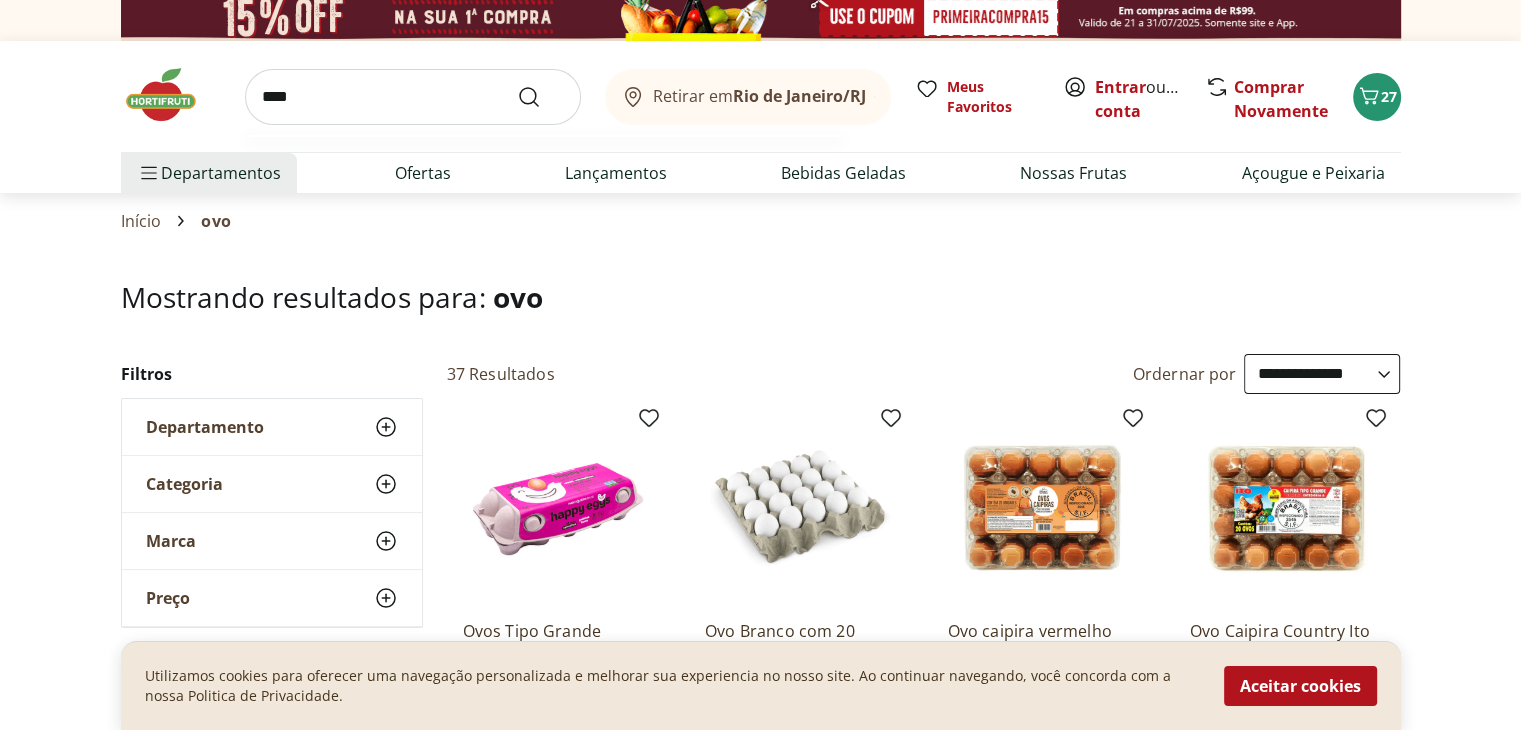 type on "****" 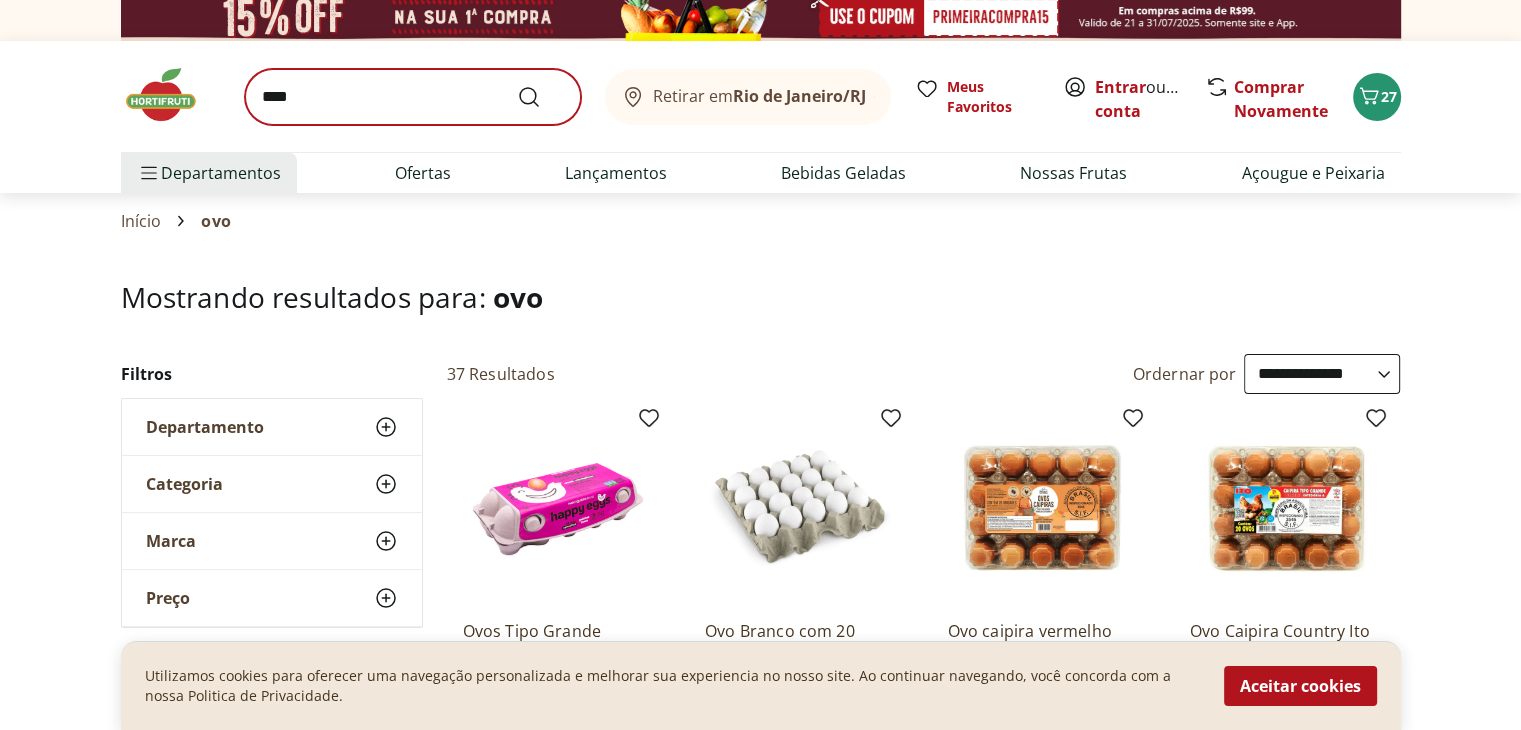 scroll, scrollTop: 0, scrollLeft: 0, axis: both 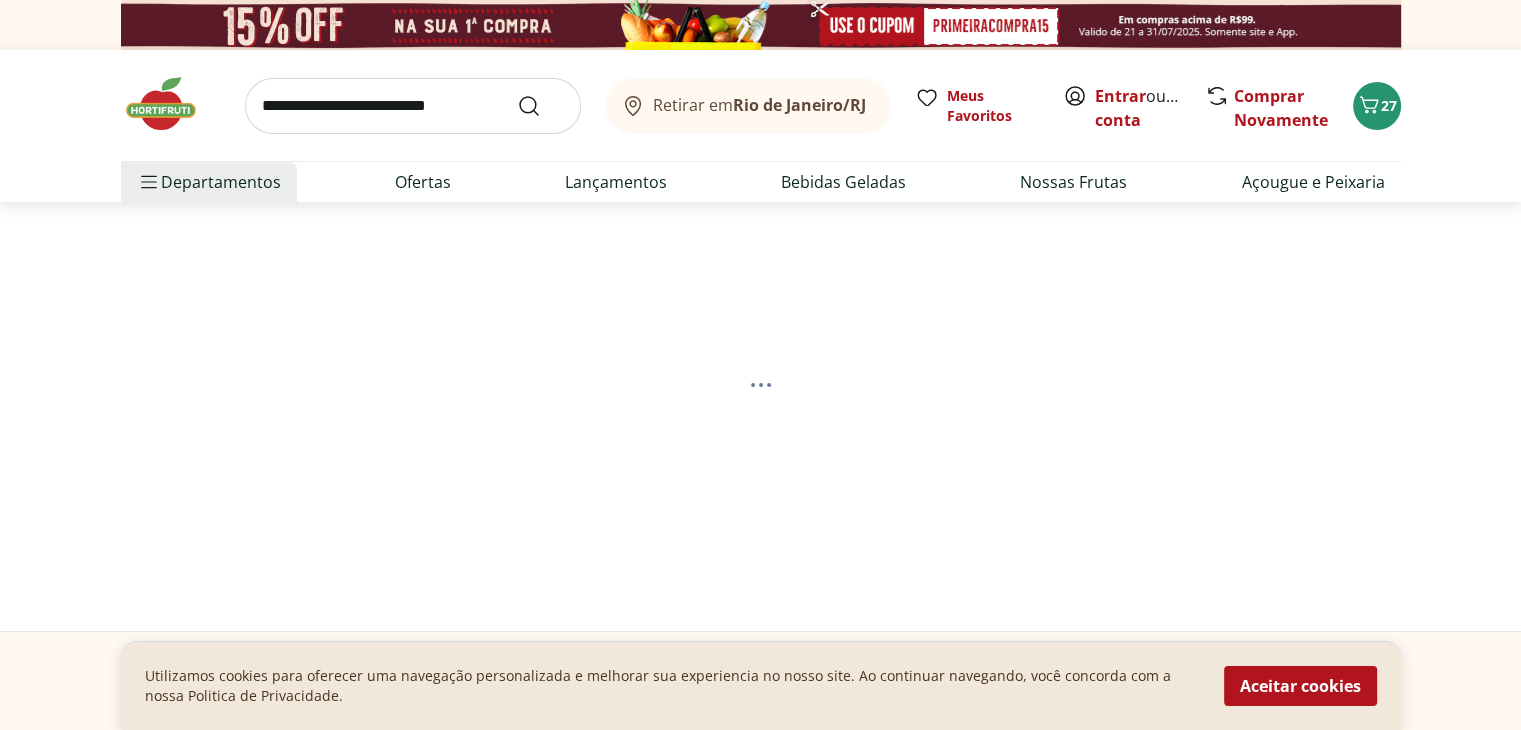 select on "**********" 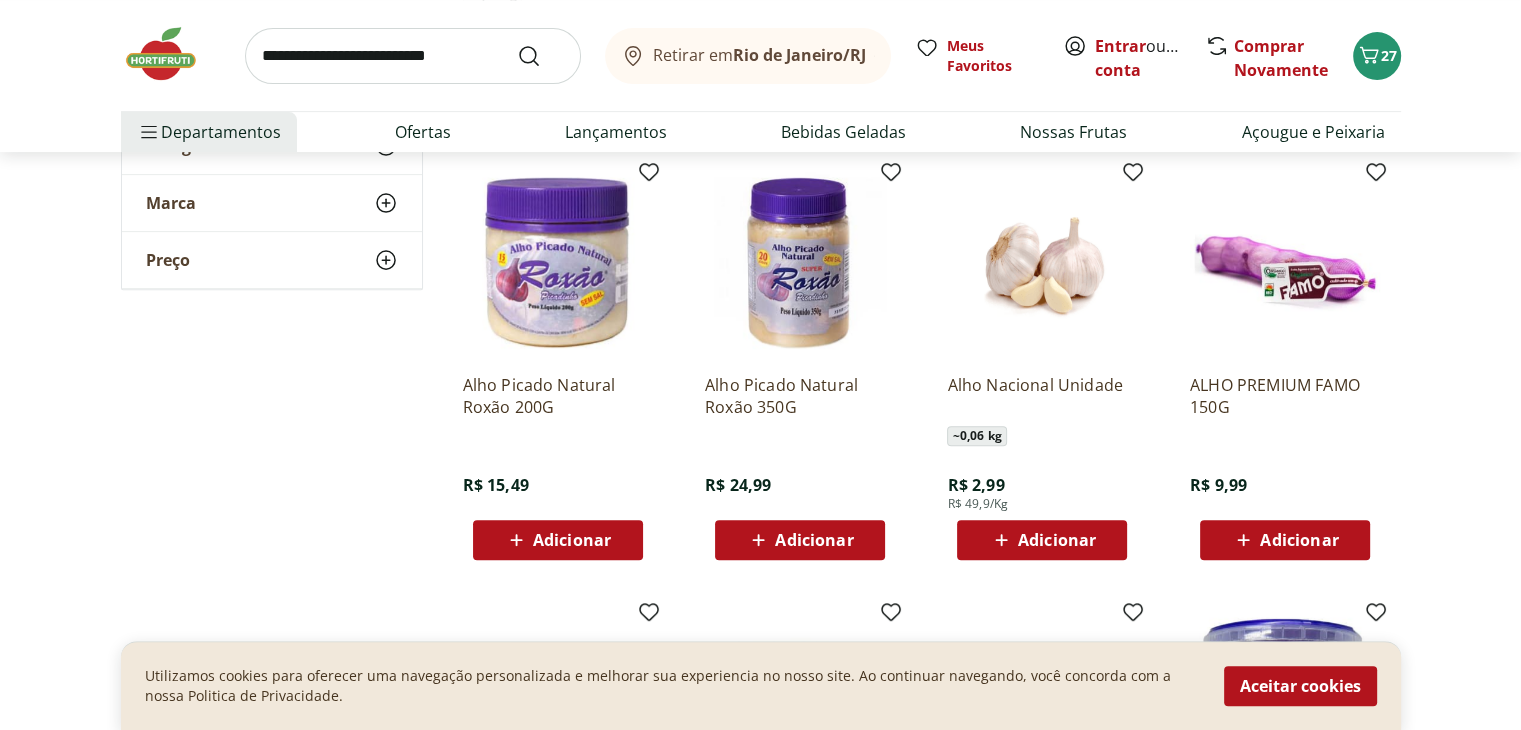 scroll, scrollTop: 687, scrollLeft: 0, axis: vertical 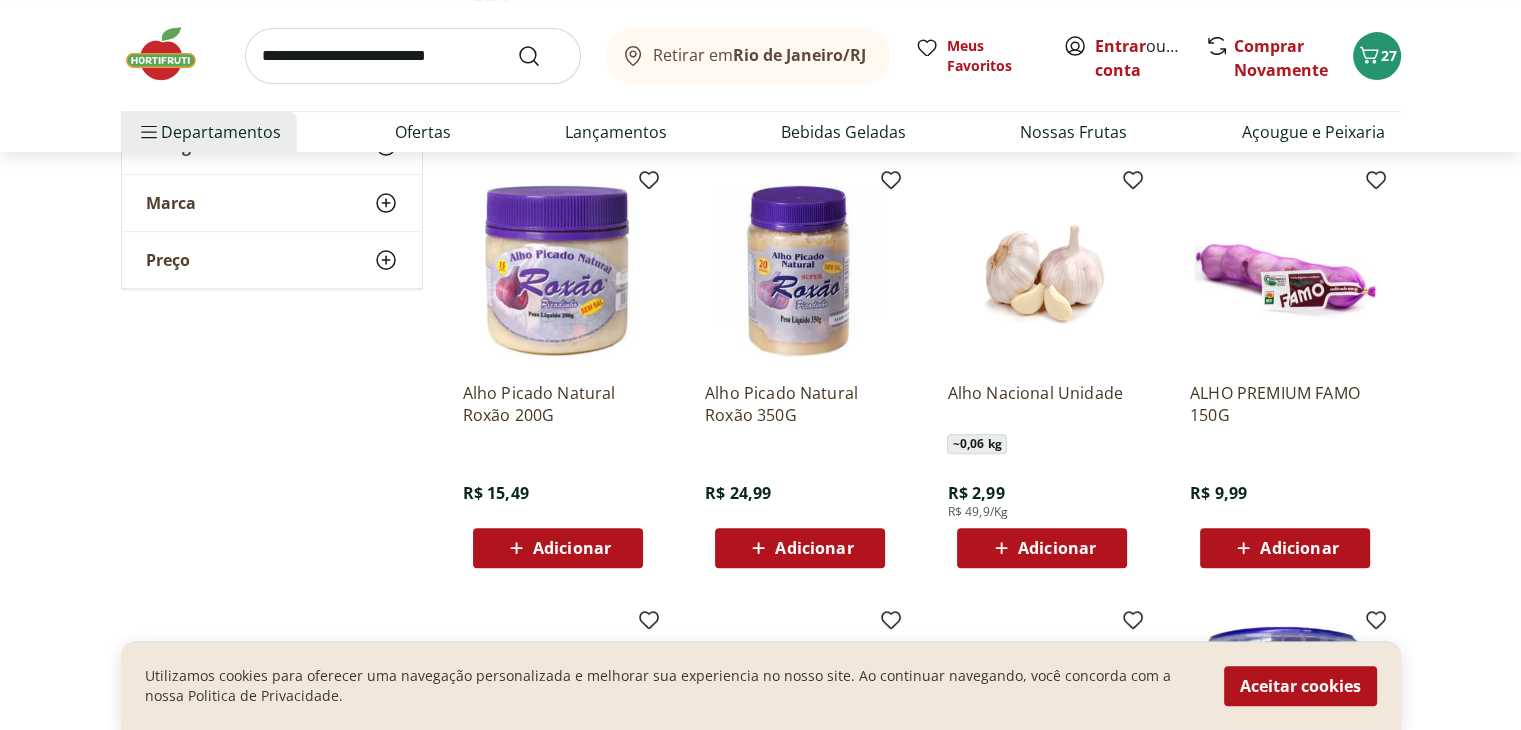 click on "Adicionar" 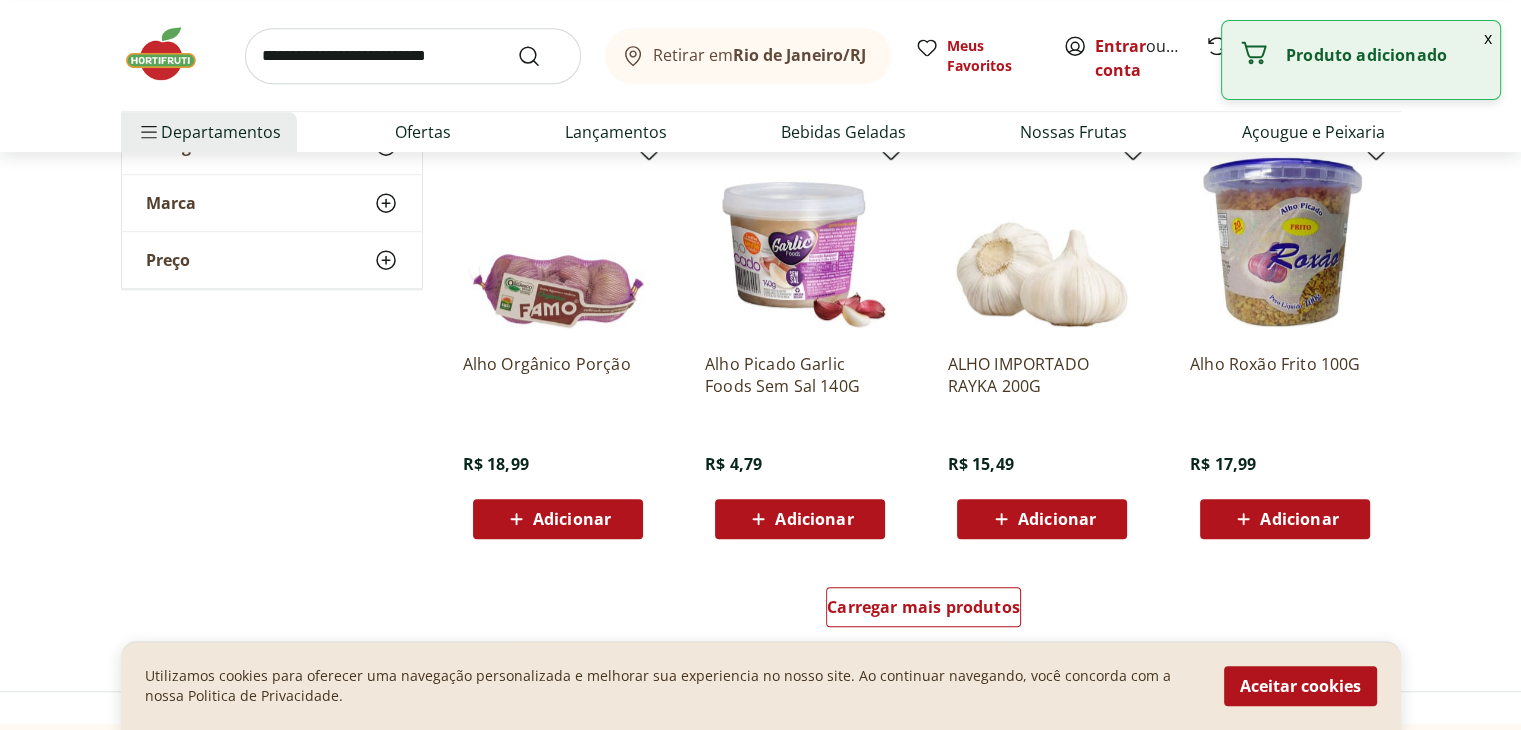 scroll, scrollTop: 1245, scrollLeft: 0, axis: vertical 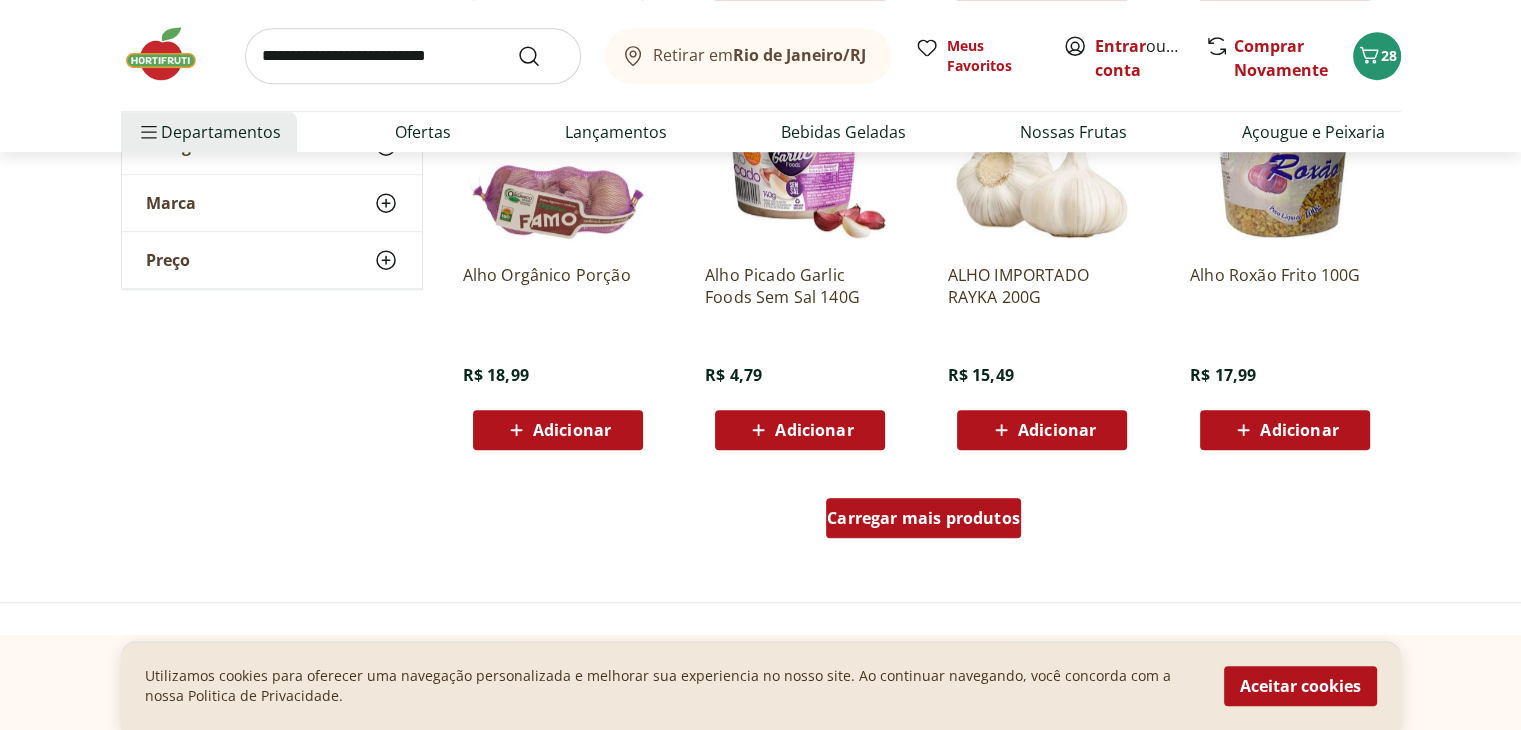 click on "Carregar mais produtos" 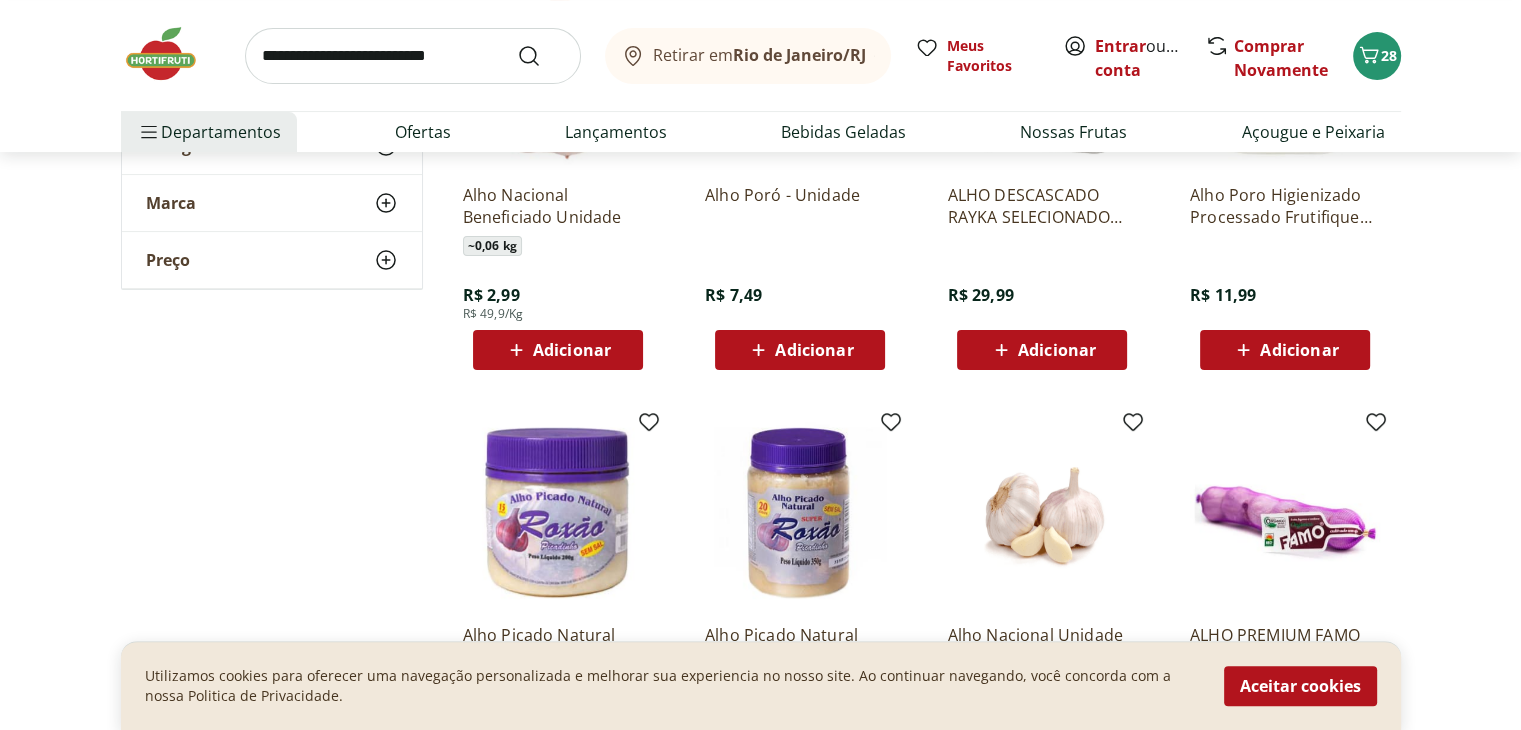 scroll, scrollTop: 0, scrollLeft: 0, axis: both 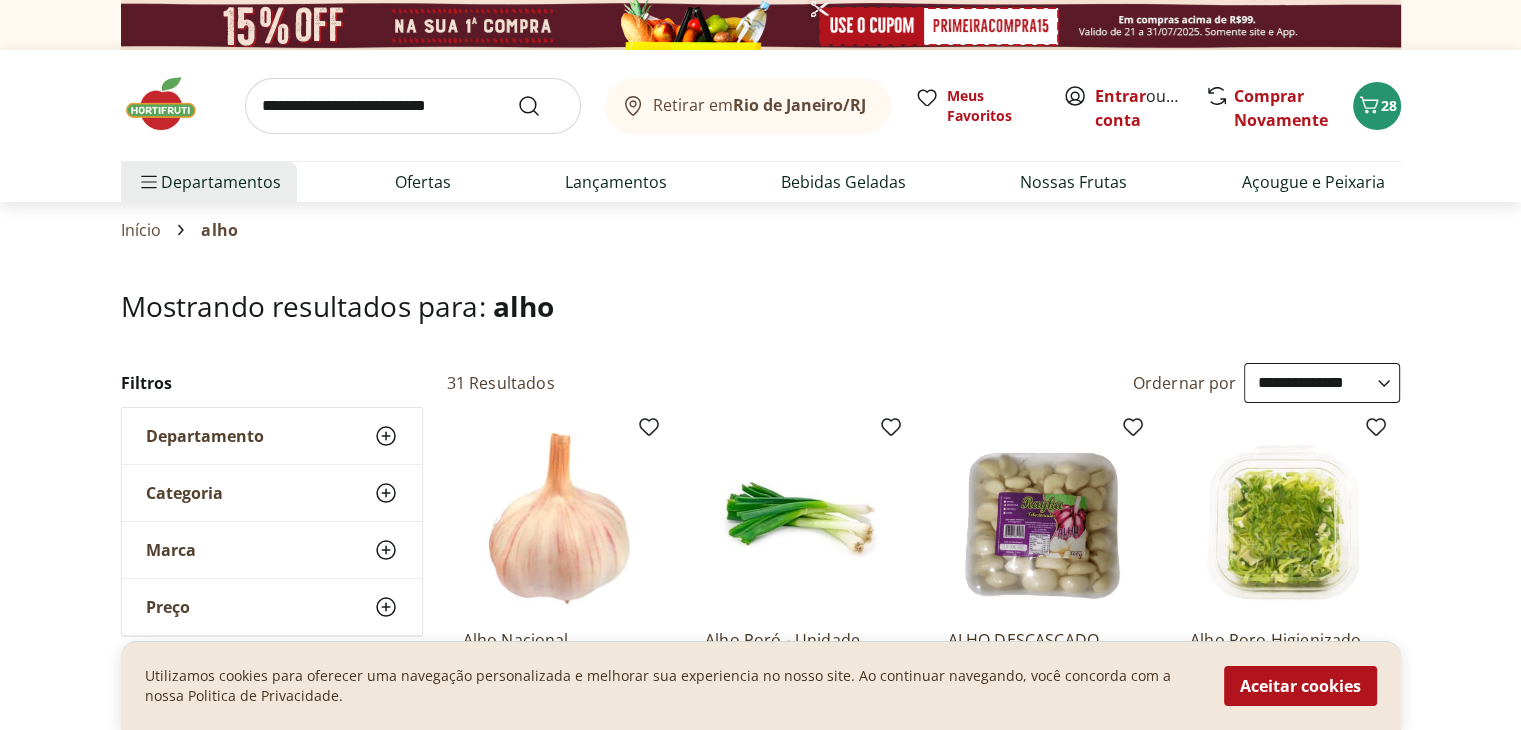 click on "Retirar em  Rio de Janeiro/RJ Meus Favoritos Entrar  ou  Criar conta Comprar Novamente 28" 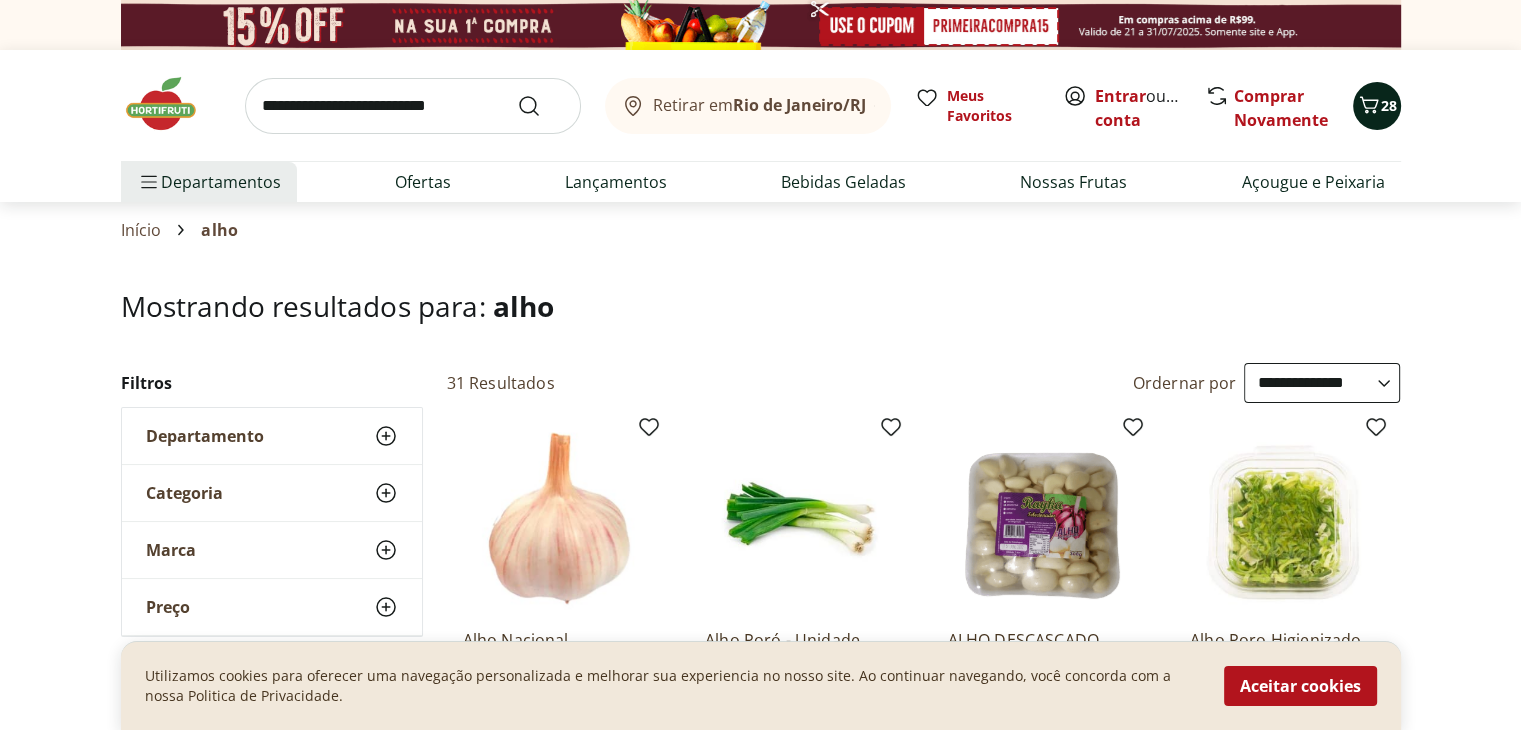 click 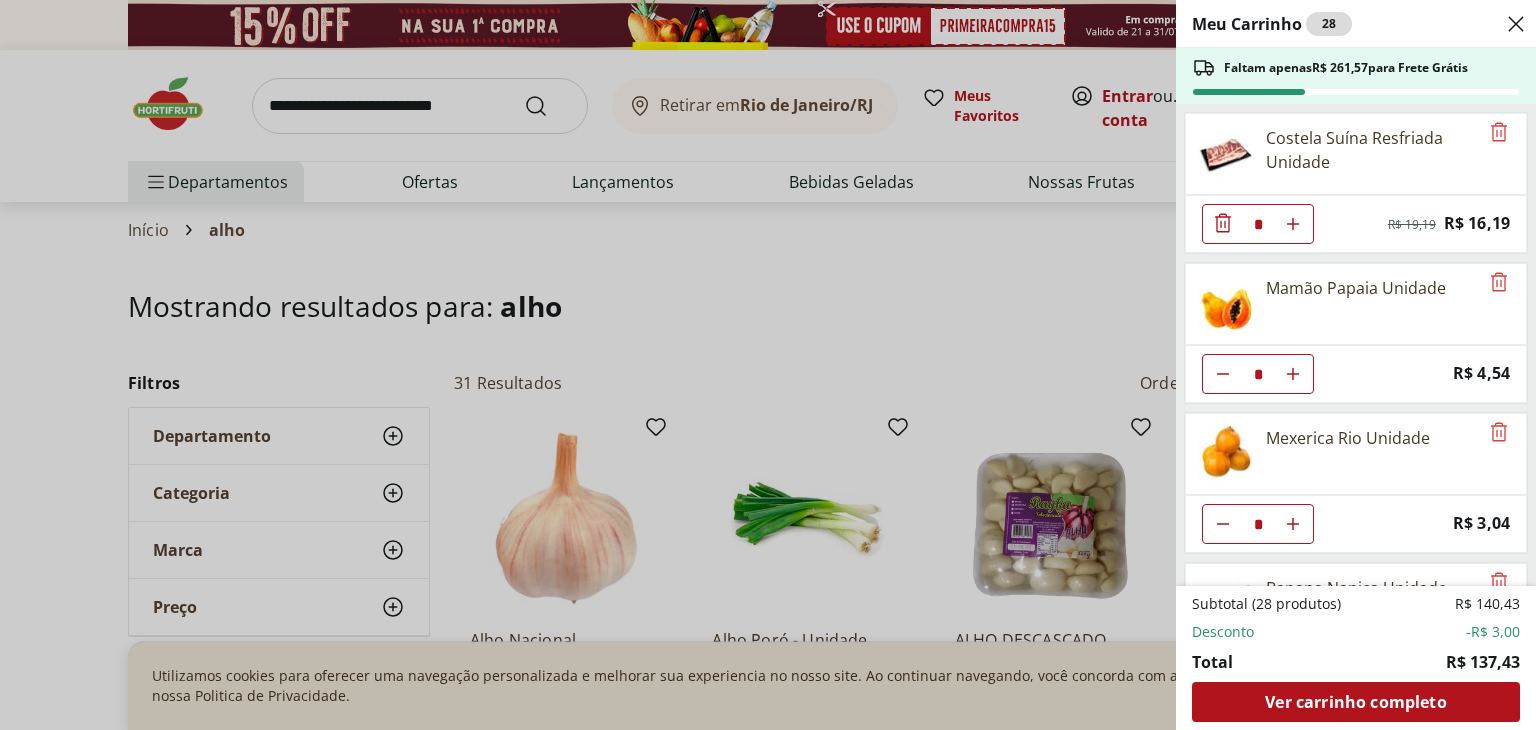 click on "Meu Carrinho 28 Faltam apenas  R$ 261,57  para Frete Grátis Costela Suína Resfriada Unidade * Original price: R$ 19,19 Price: R$ 16,19 Mamão Papaia Unidade * Price: R$ 4,54 Mexerica Rio Unidade * Price: R$ 3,04 Banana Nanica Unidade * Price: R$ 1,47 Banana da Terra Unidade * Price: R$ 3,85 Cenoura Unidade * Price: R$ 0,64 LIMPADOR MOVEIS POLIFLOR PERF SU 200ML * Price: R$ 15,99 Limpador Veja Gold Multiuso Campestre Squeeze 500Ml * Price: R$ 5,99 Papel Toalha Scala Plus 2 Rolos com 60 unid * Price: R$ 6,59 Coador De Papel Melitta 102 * Price: R$ 5,49 Ovos Brancos Embalados com 30 unidades * Price: R$ 19,99 Alho Picado Natural Roxão 200G * Price: R$ 15,49 Subtotal (28 produtos) R$ 140,43 Desconto -R$ 3,00 Total R$ 137,43 Ver carrinho completo" 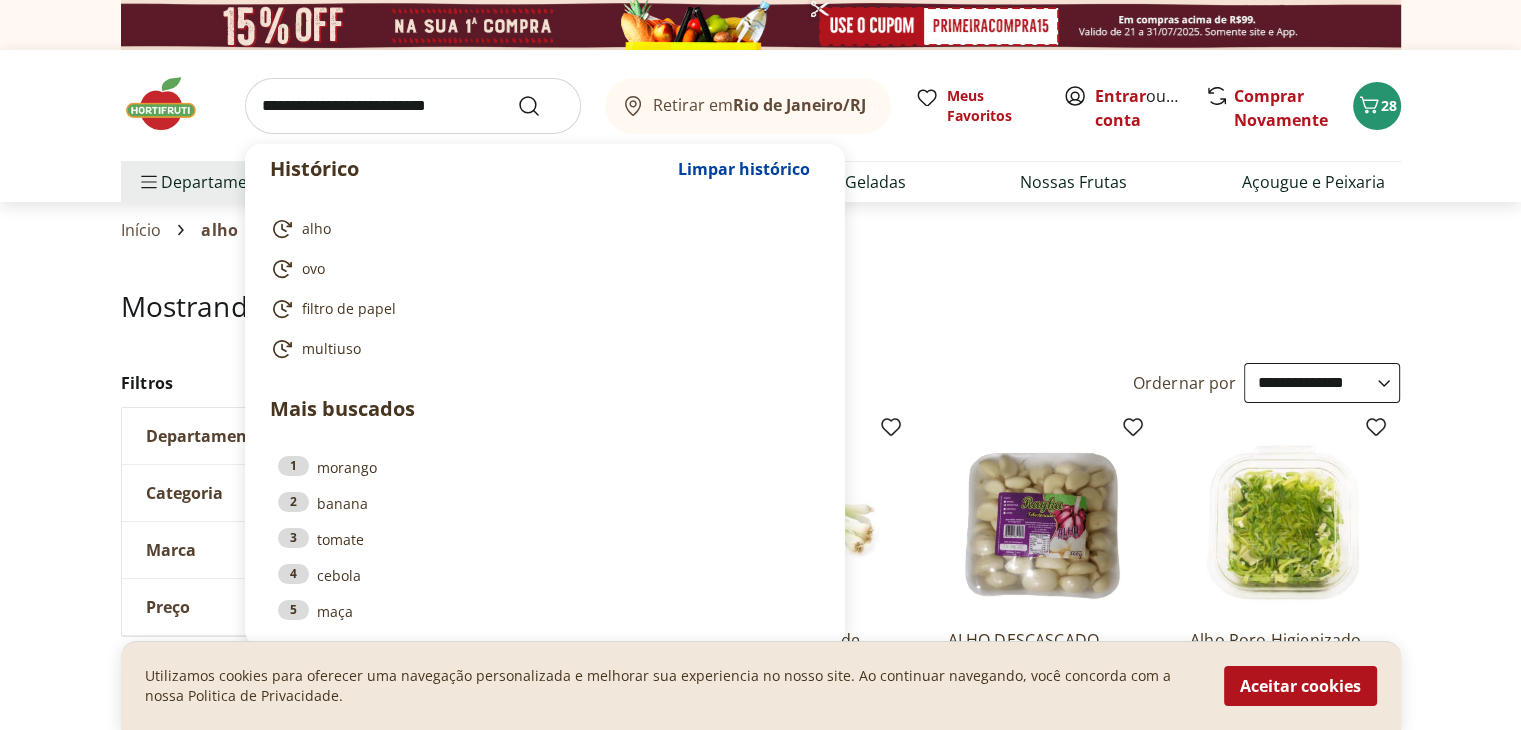 click 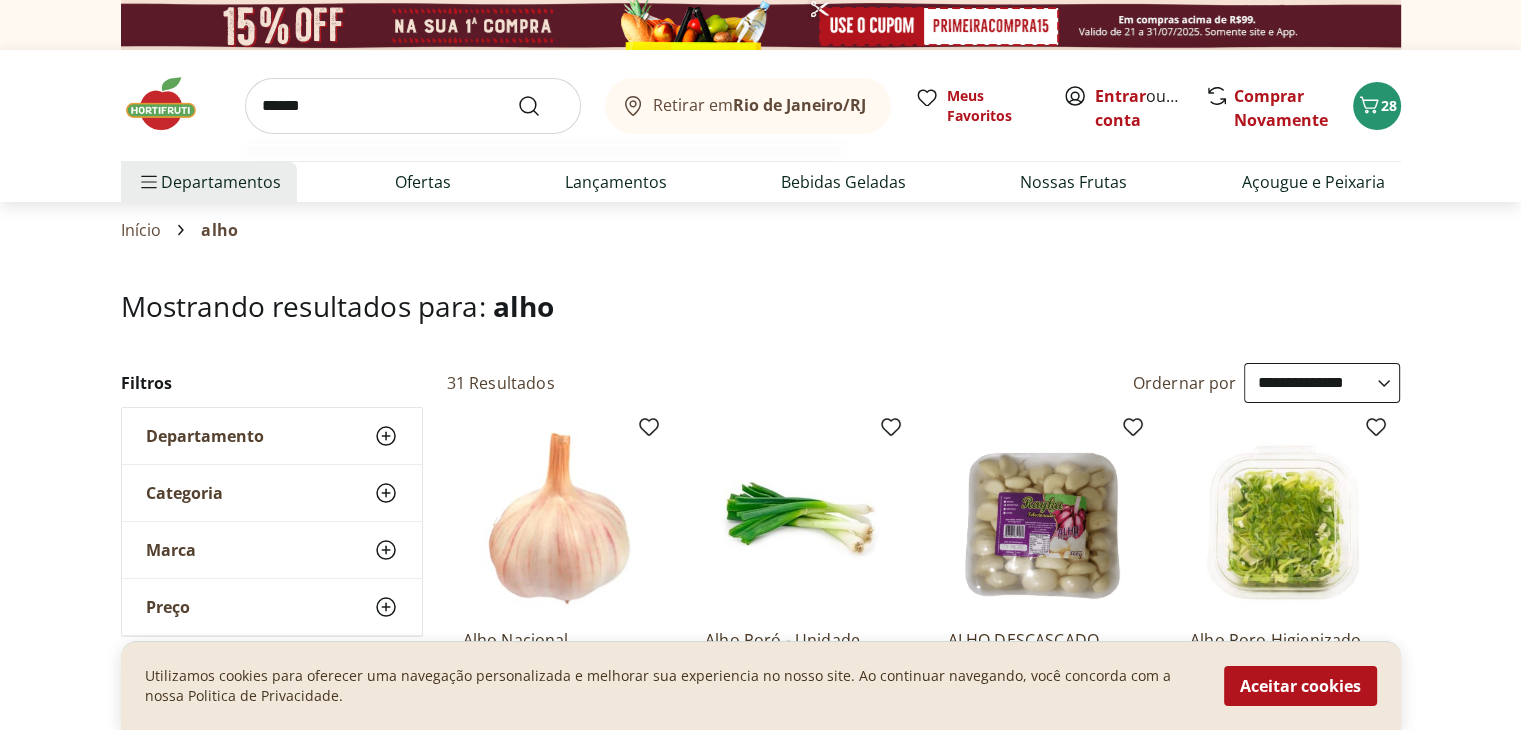type on "******" 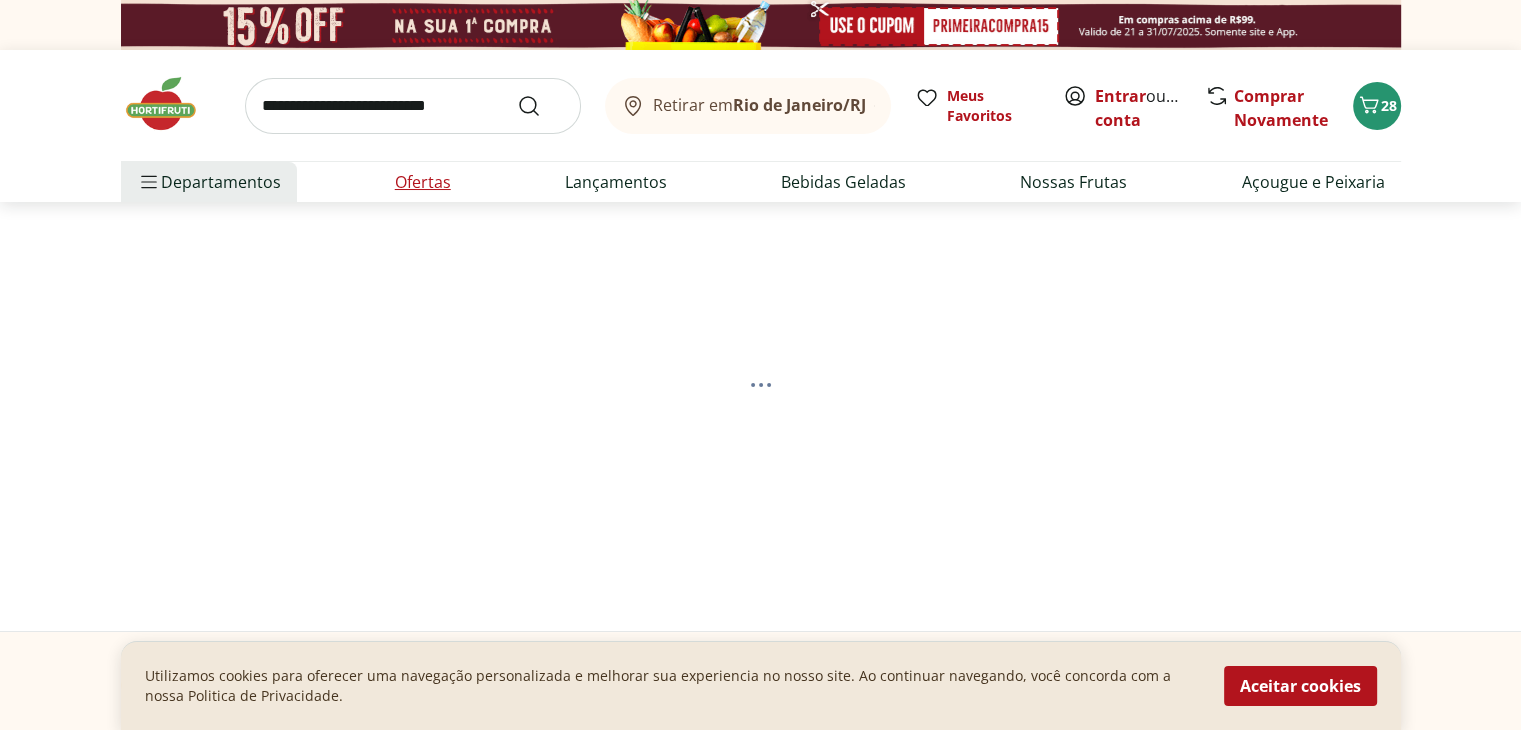 click on "Ofertas" 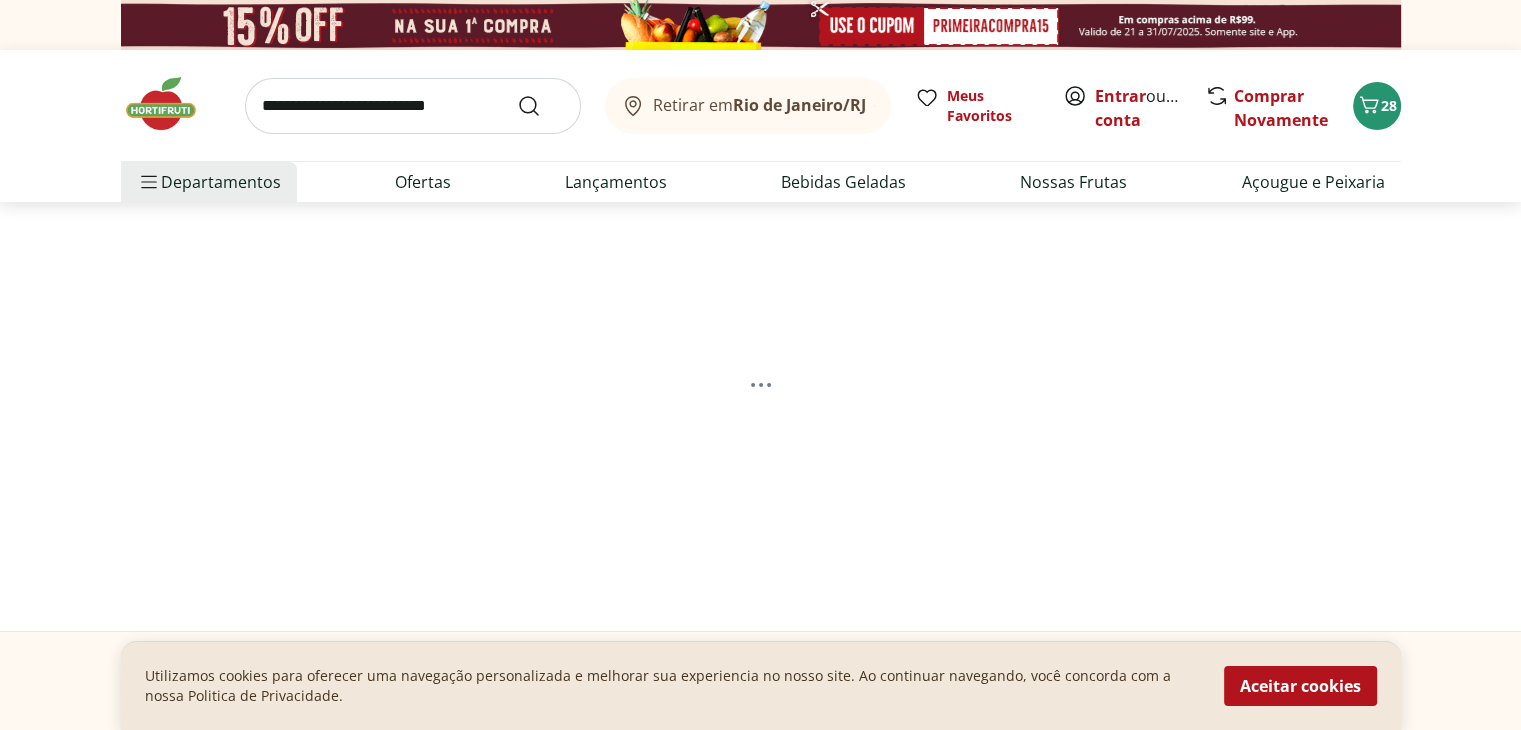 select on "**********" 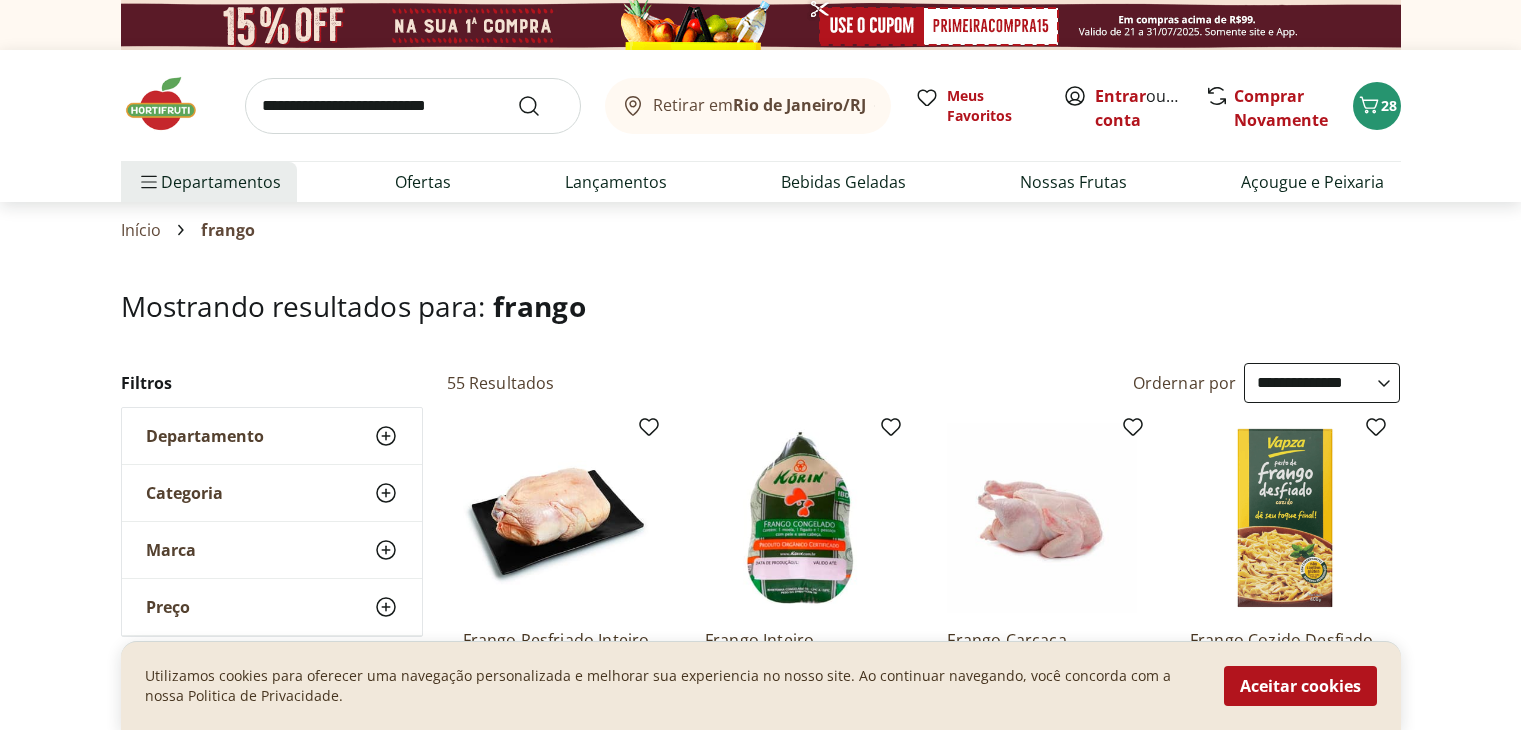 select on "**********" 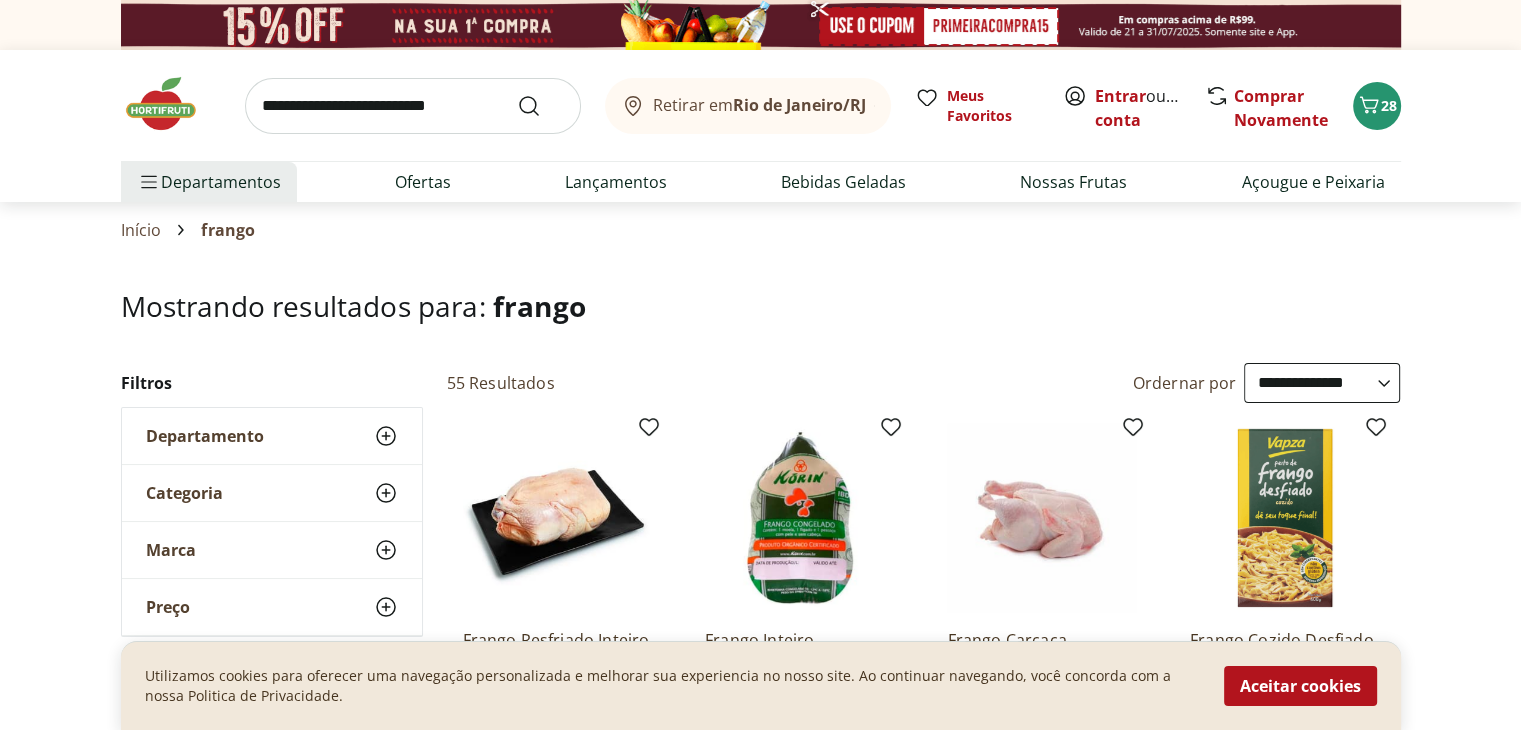 scroll, scrollTop: 0, scrollLeft: 0, axis: both 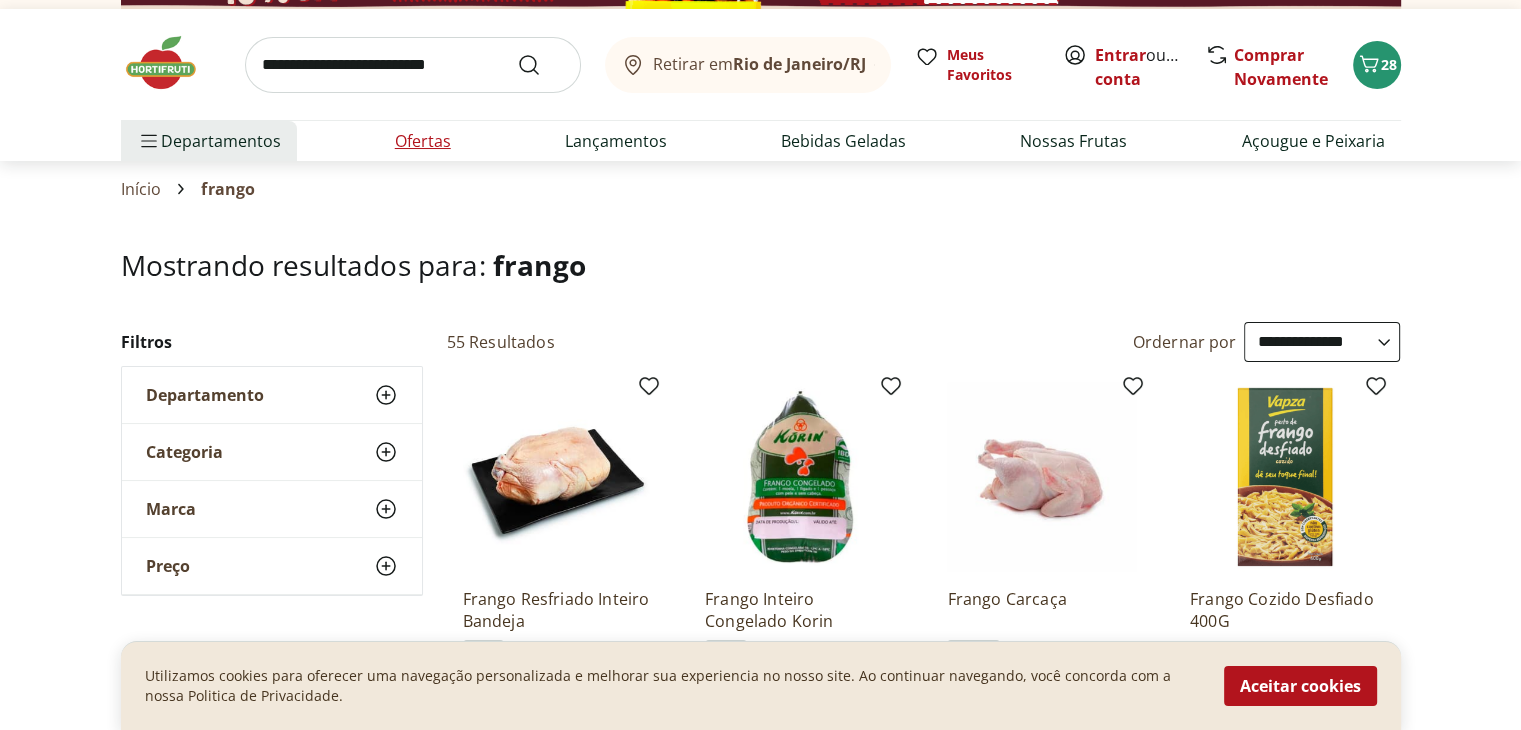 click on "Ofertas" at bounding box center (423, 141) 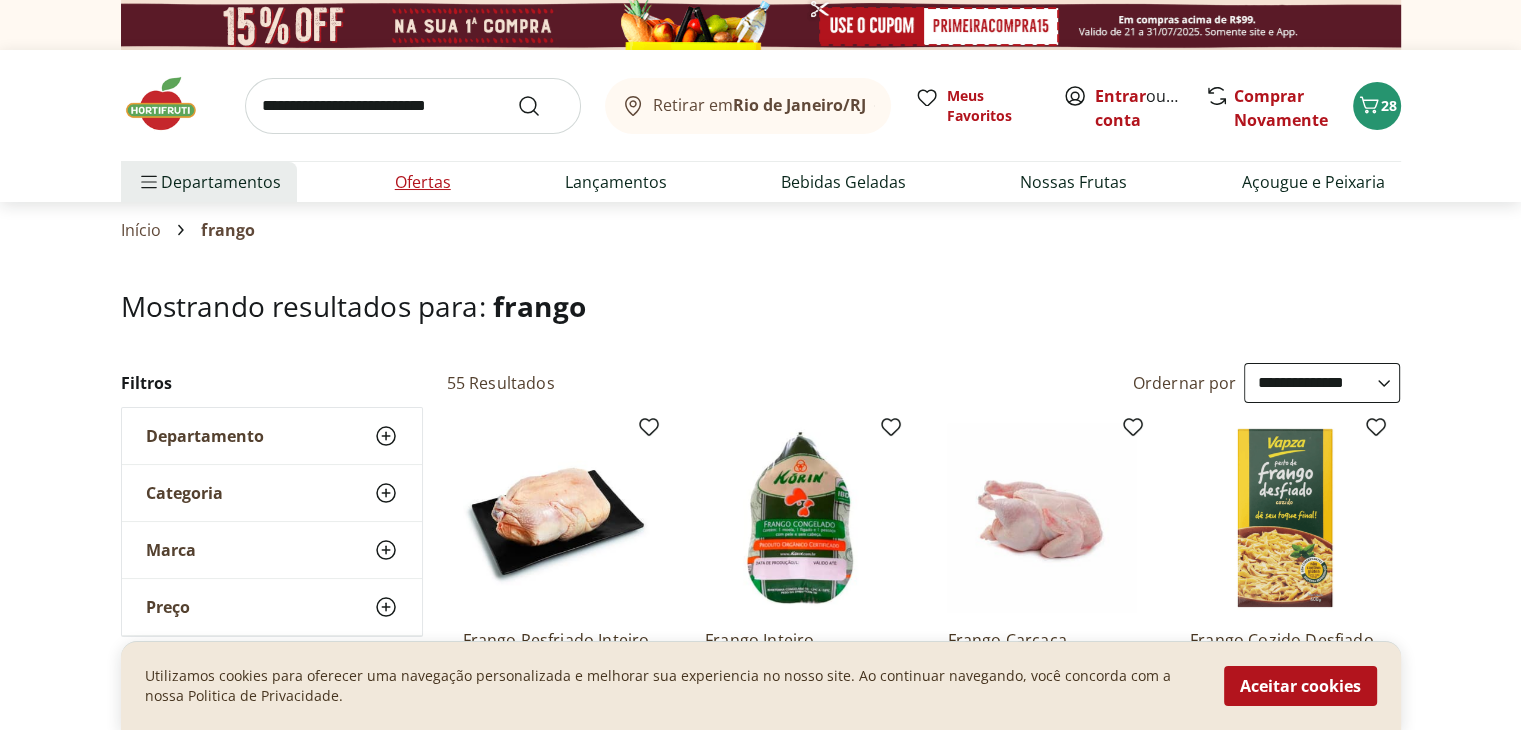 select on "**********" 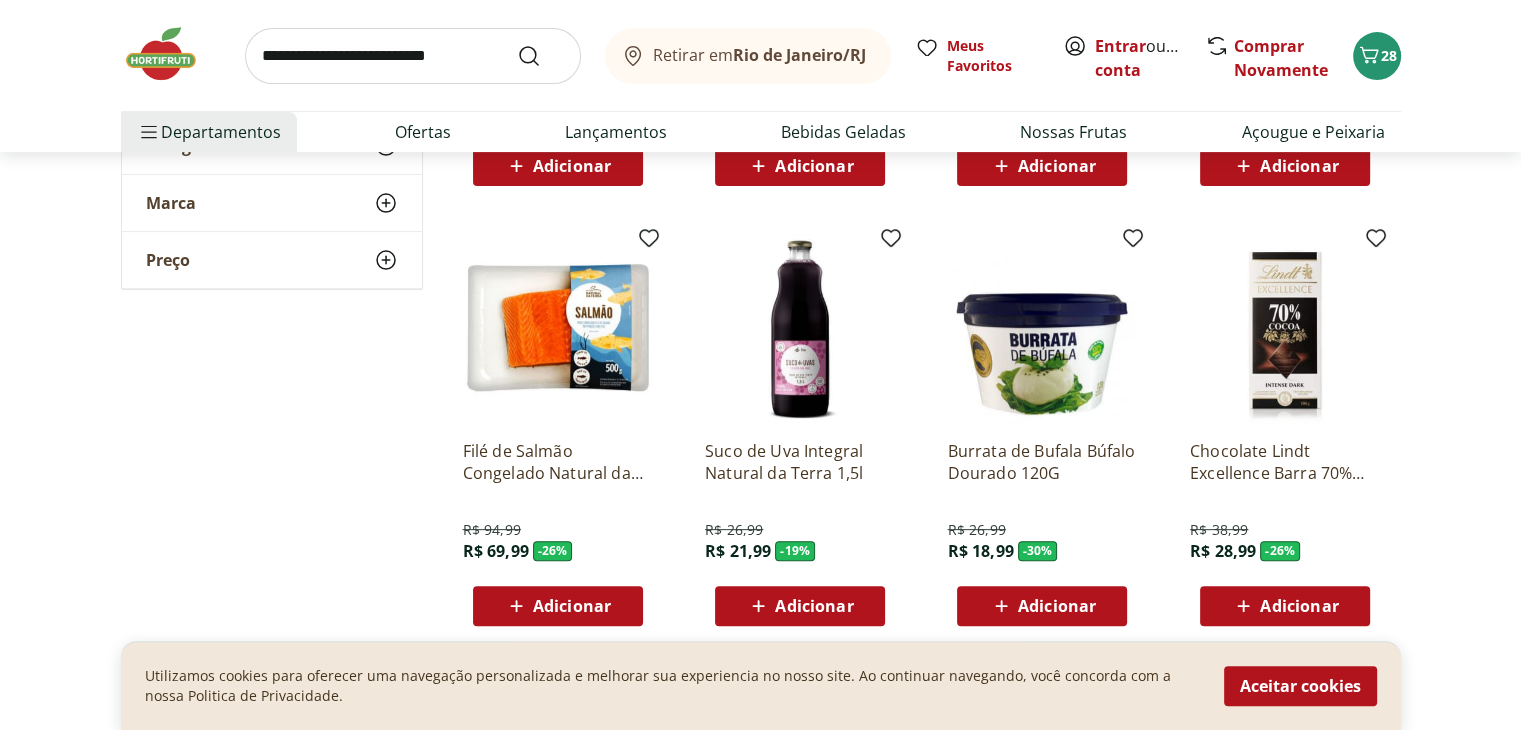 scroll, scrollTop: 540, scrollLeft: 0, axis: vertical 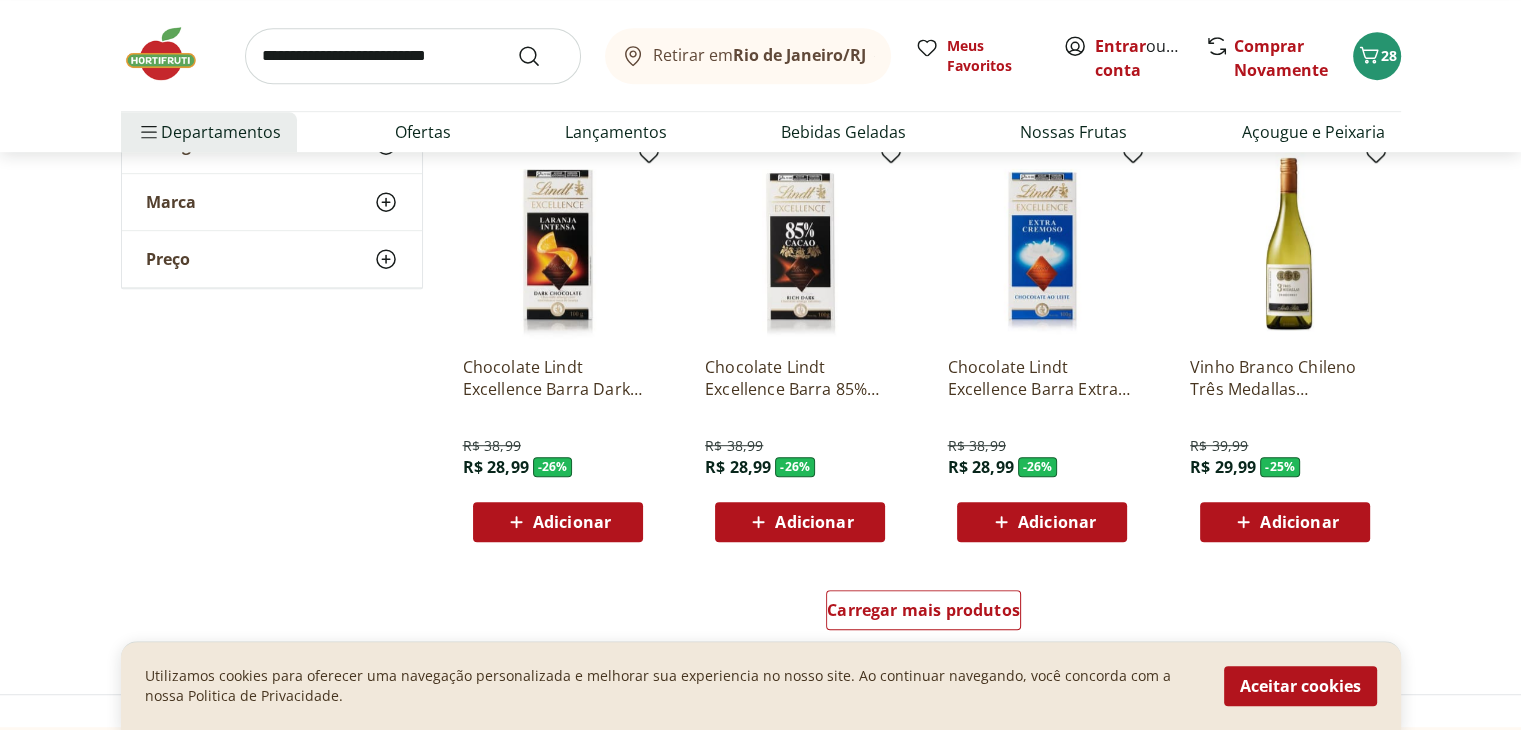 click at bounding box center (1285, 245) 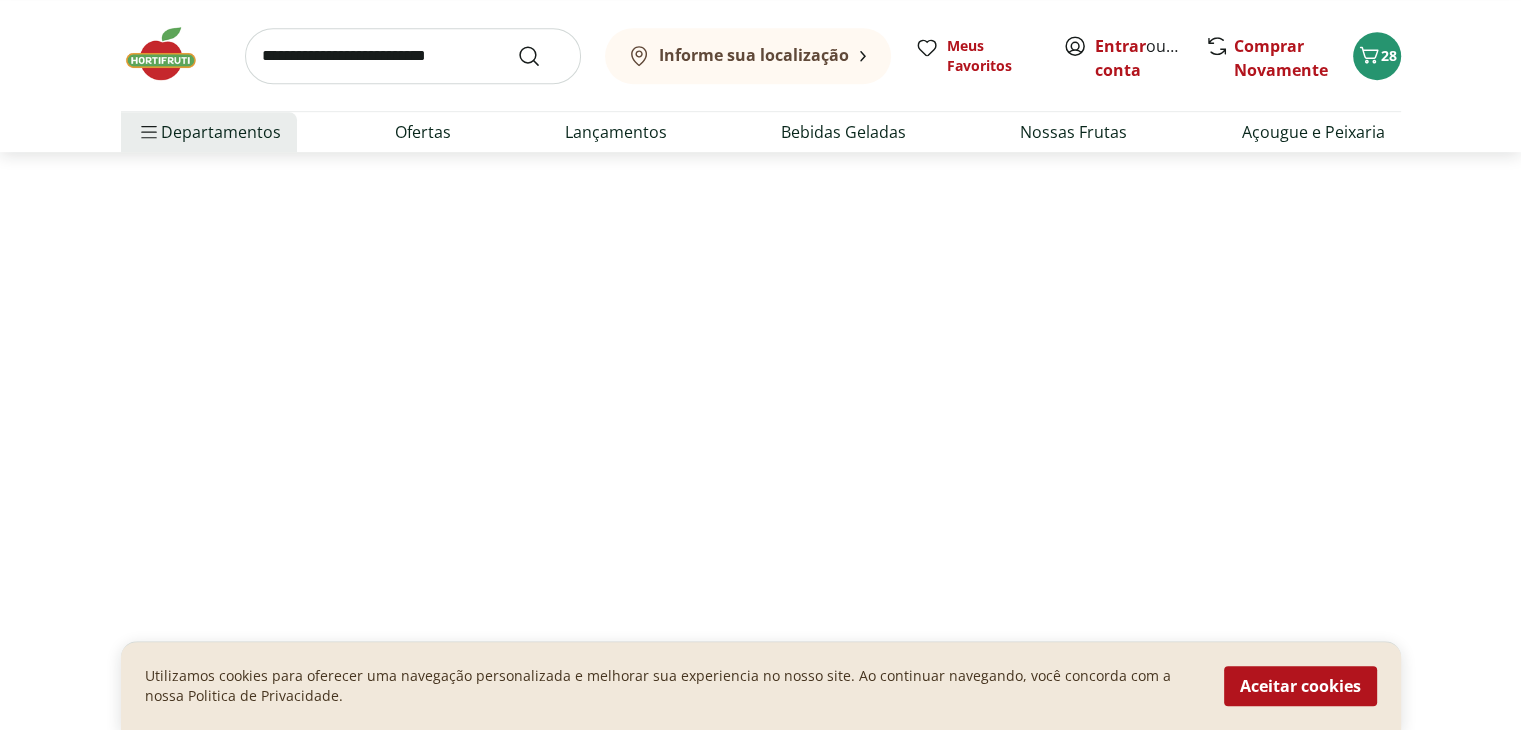 scroll, scrollTop: 0, scrollLeft: 0, axis: both 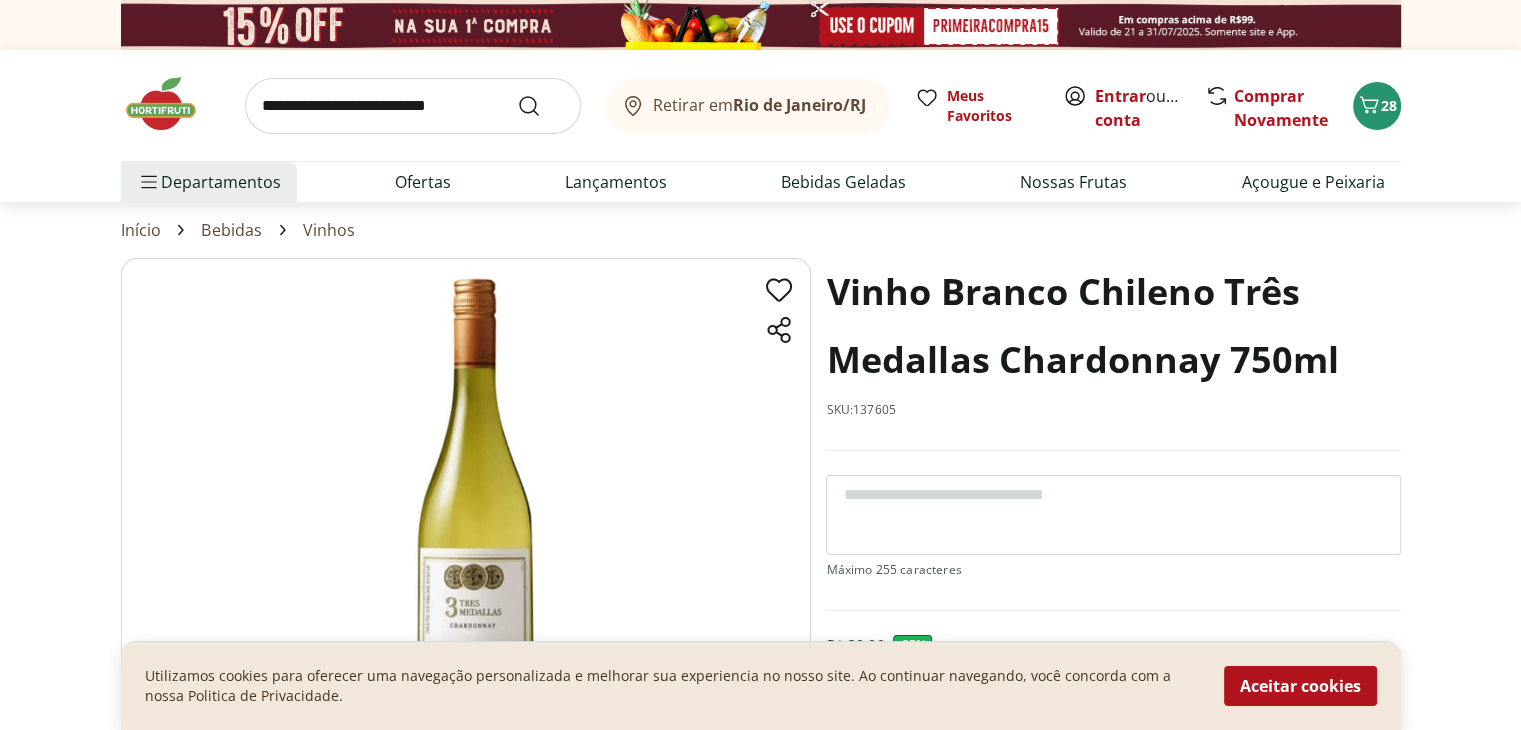 select on "**********" 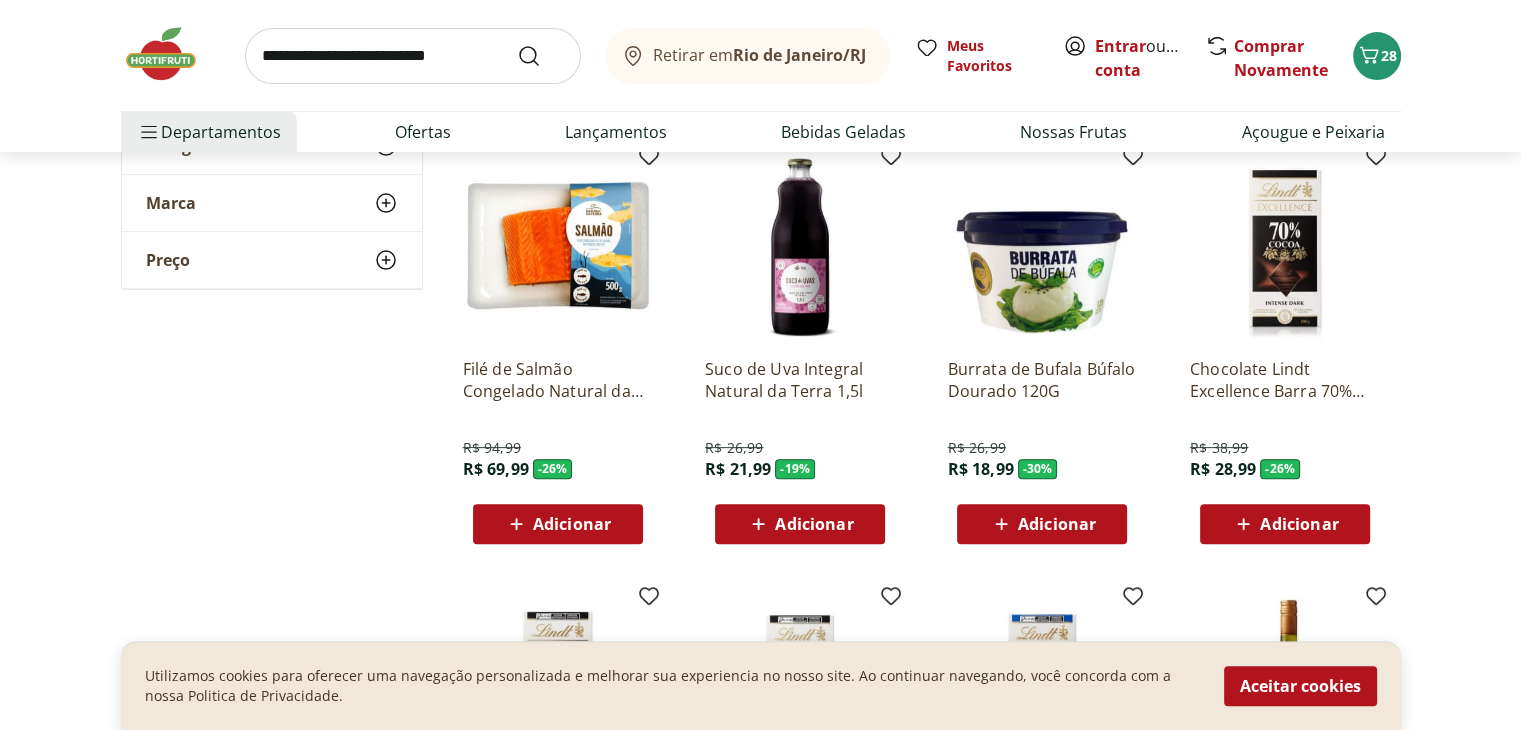 scroll, scrollTop: 1276, scrollLeft: 0, axis: vertical 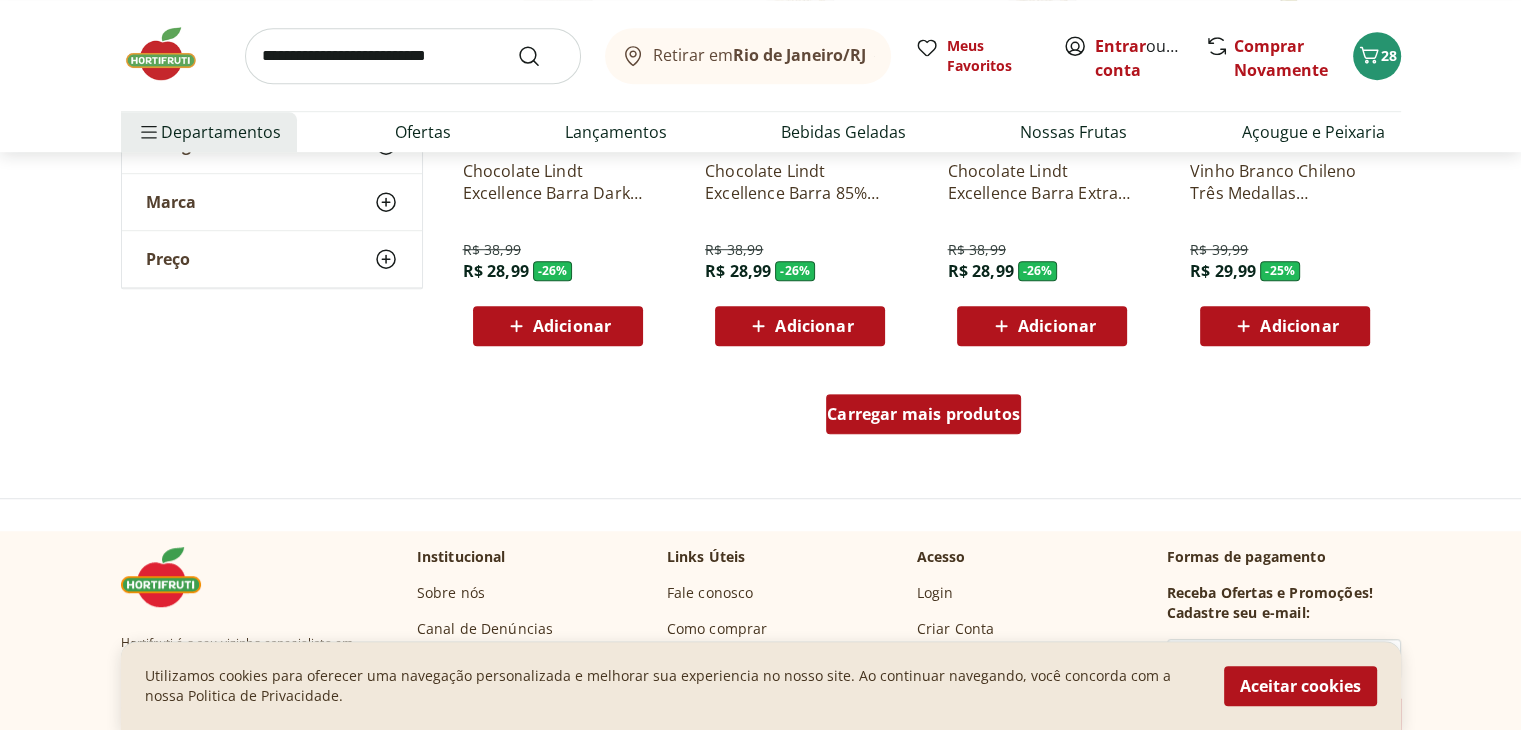 click on "Carregar mais produtos" at bounding box center (923, 414) 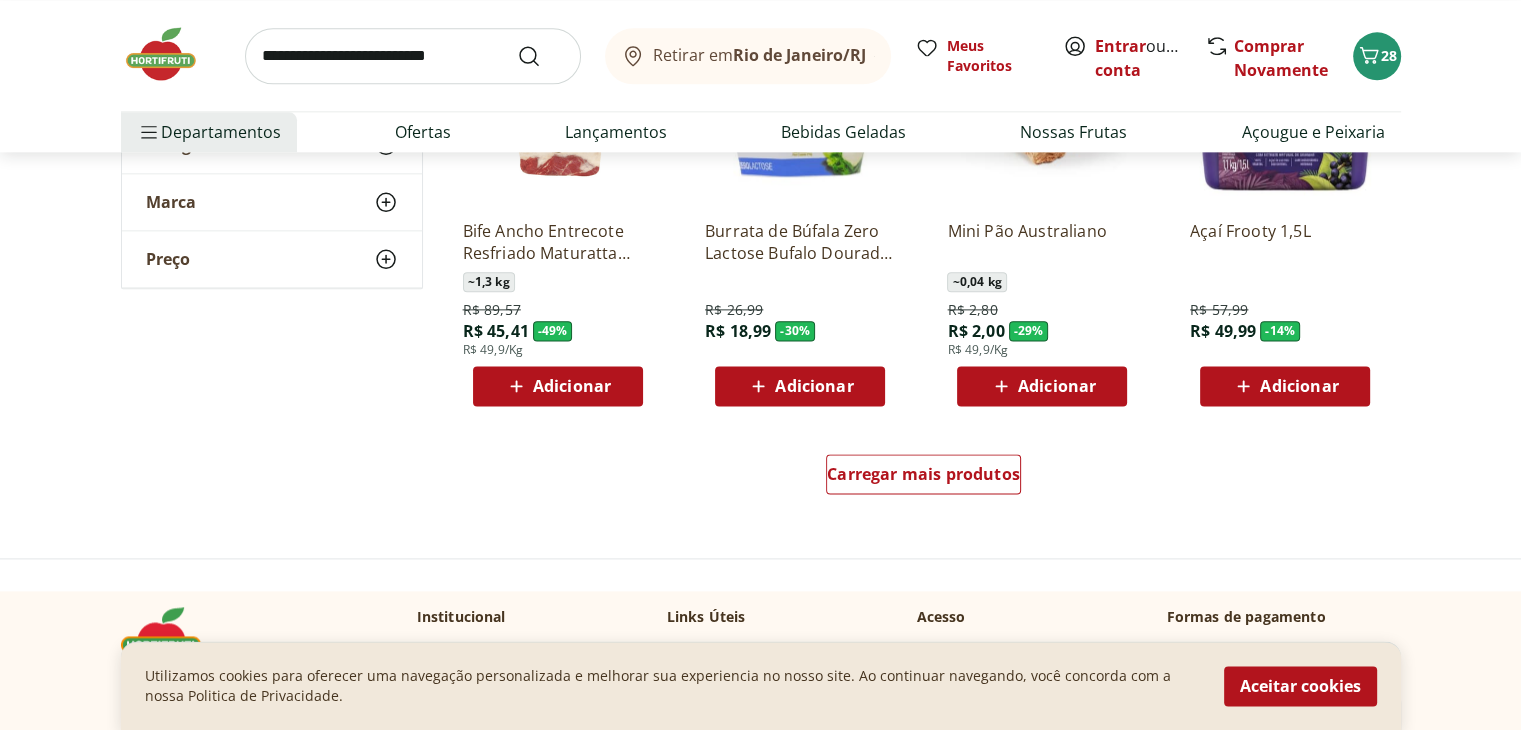 scroll, scrollTop: 2492, scrollLeft: 0, axis: vertical 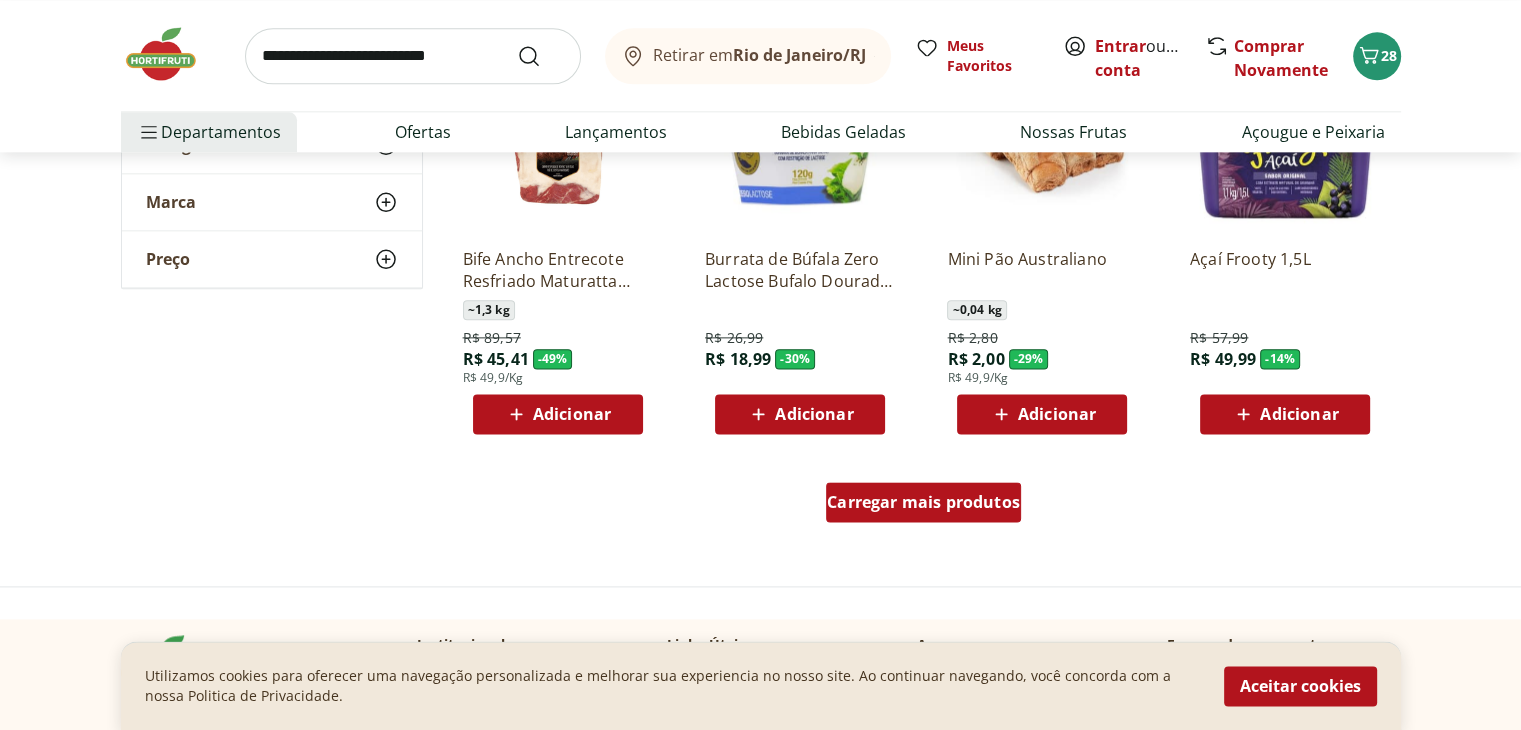 click on "Carregar mais produtos" at bounding box center (923, 502) 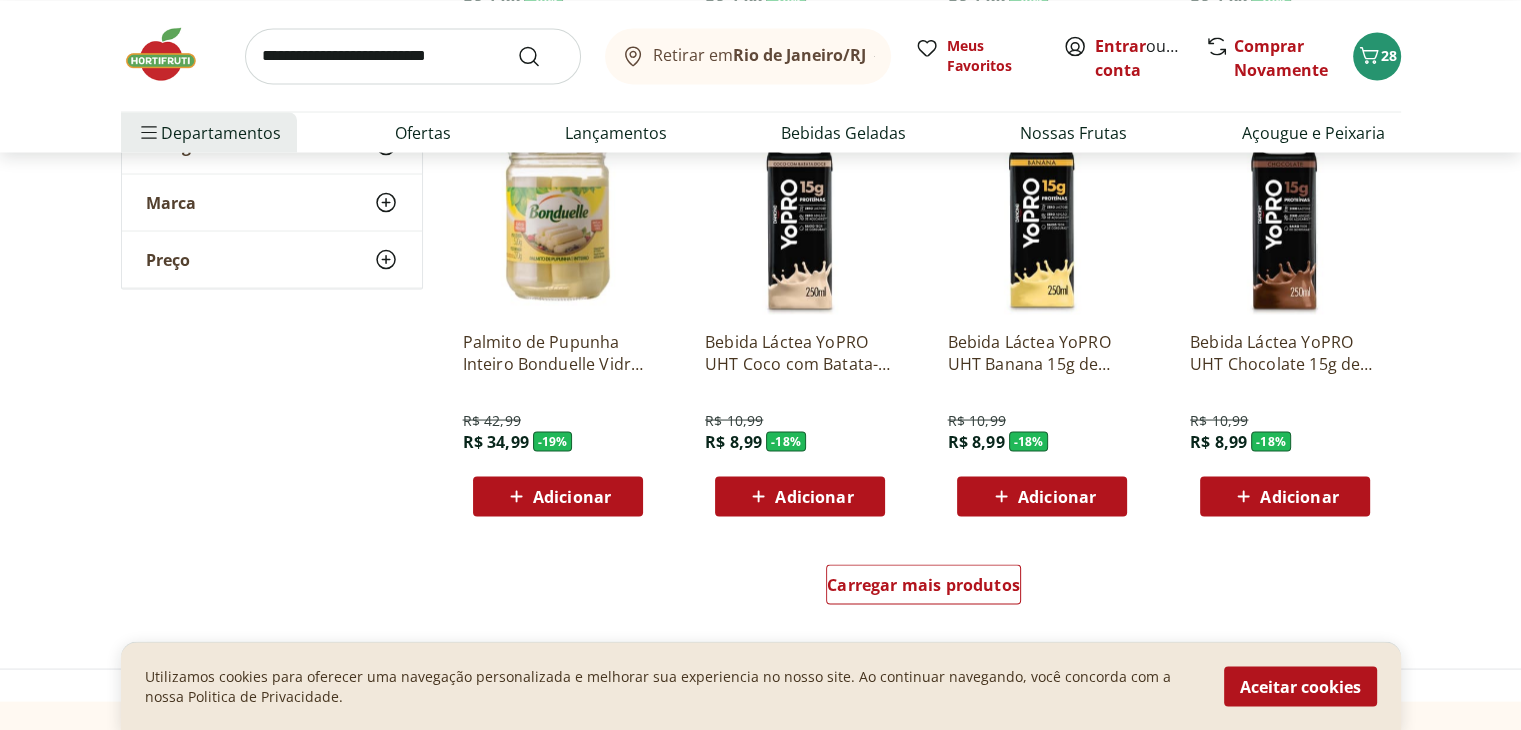 scroll, scrollTop: 3796, scrollLeft: 0, axis: vertical 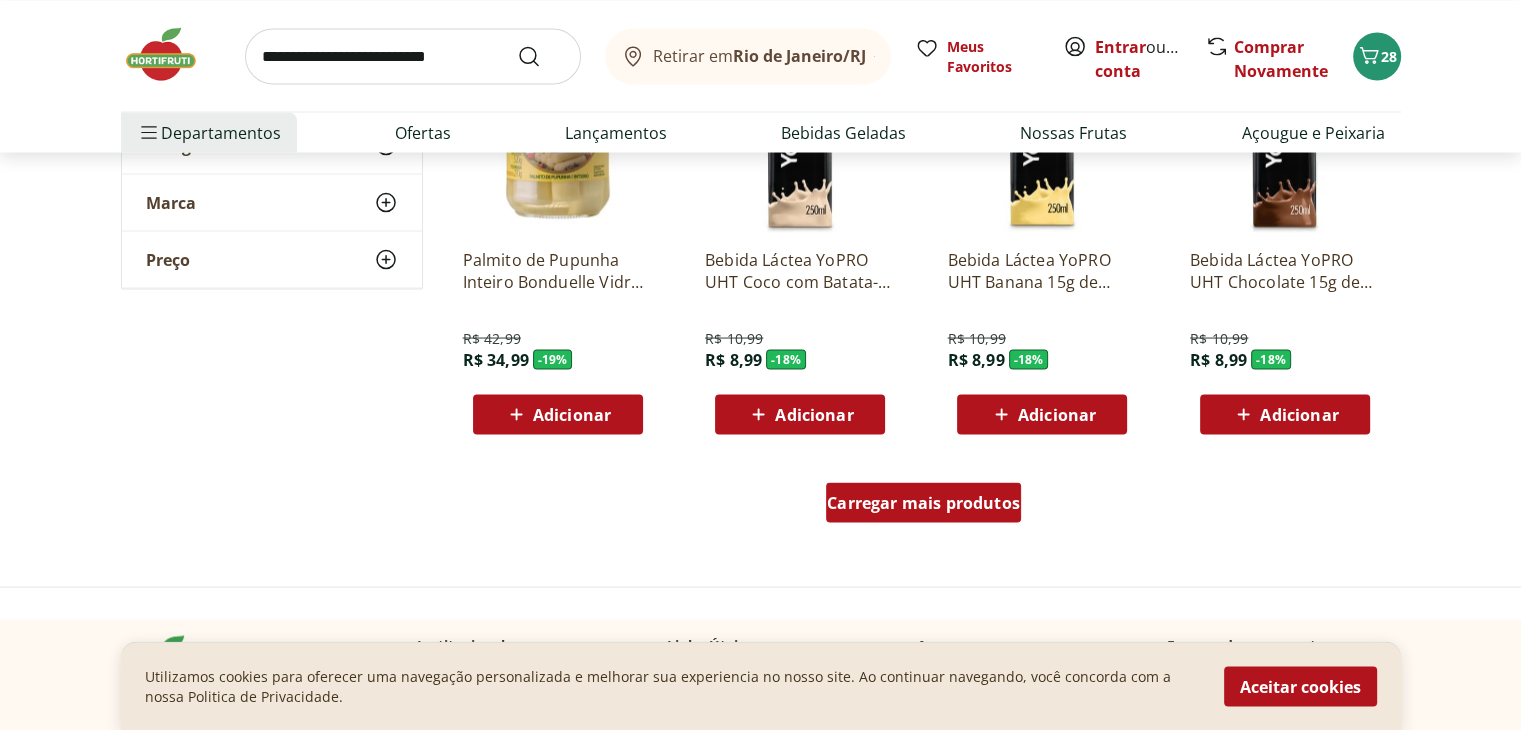 click on "Carregar mais produtos" at bounding box center [923, 502] 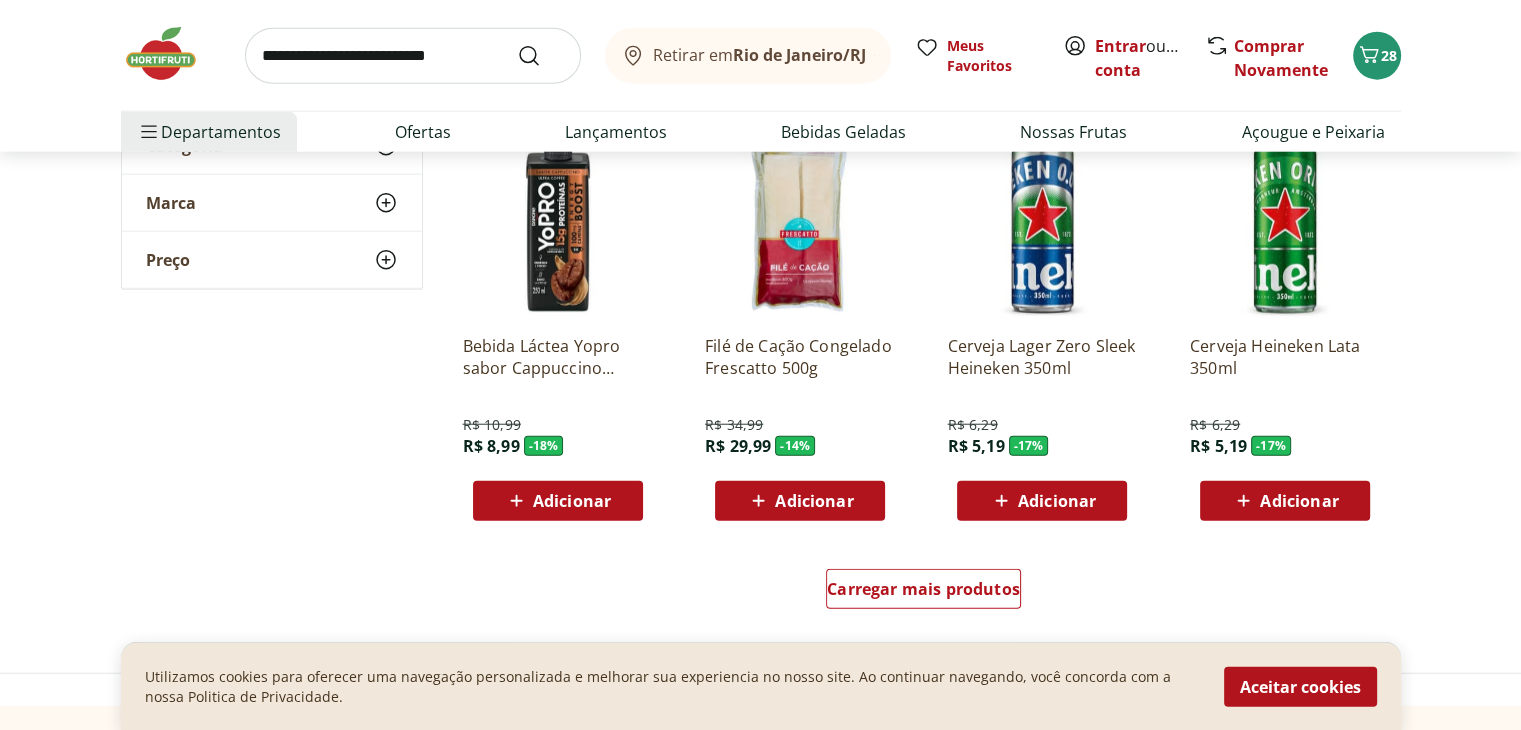 scroll, scrollTop: 4996, scrollLeft: 0, axis: vertical 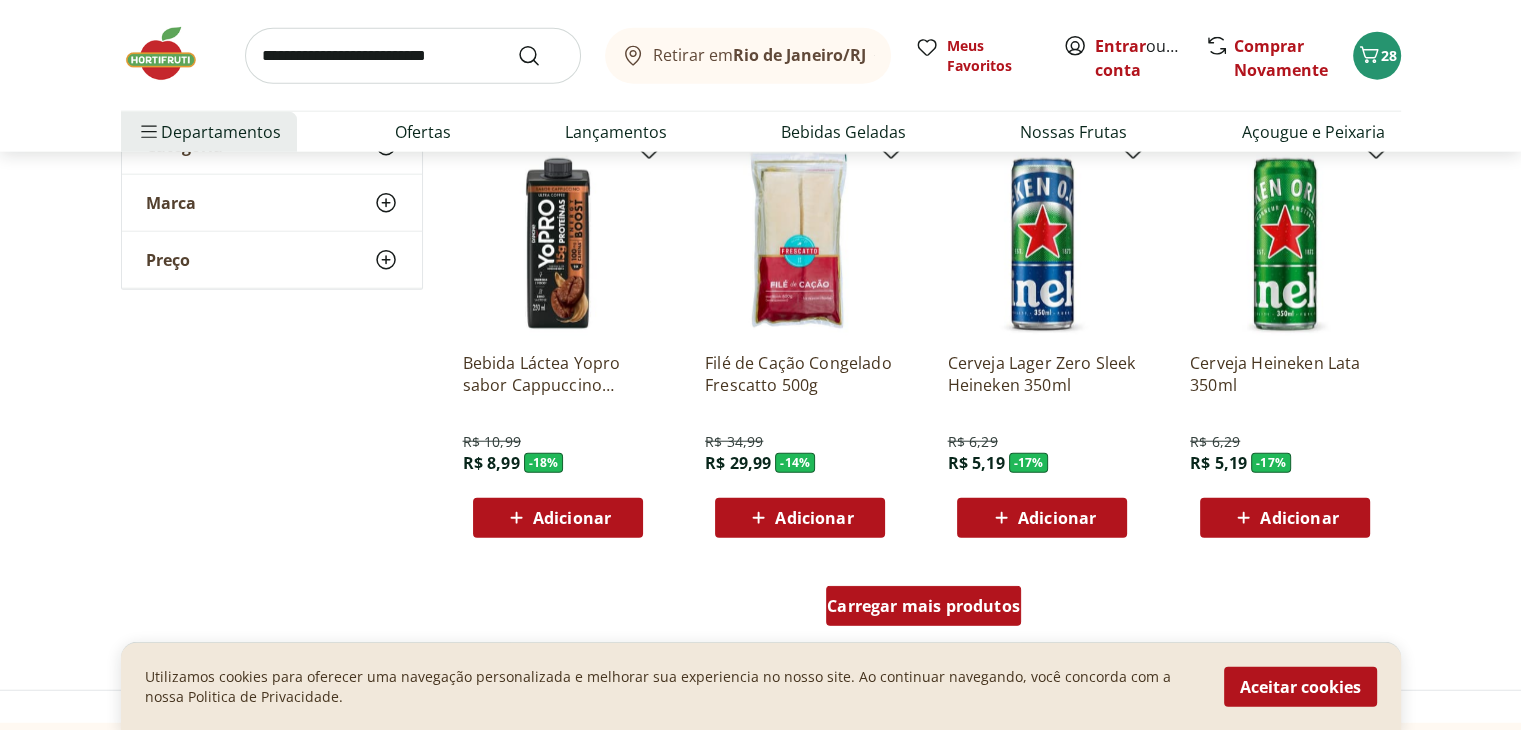 click on "Carregar mais produtos" at bounding box center (923, 606) 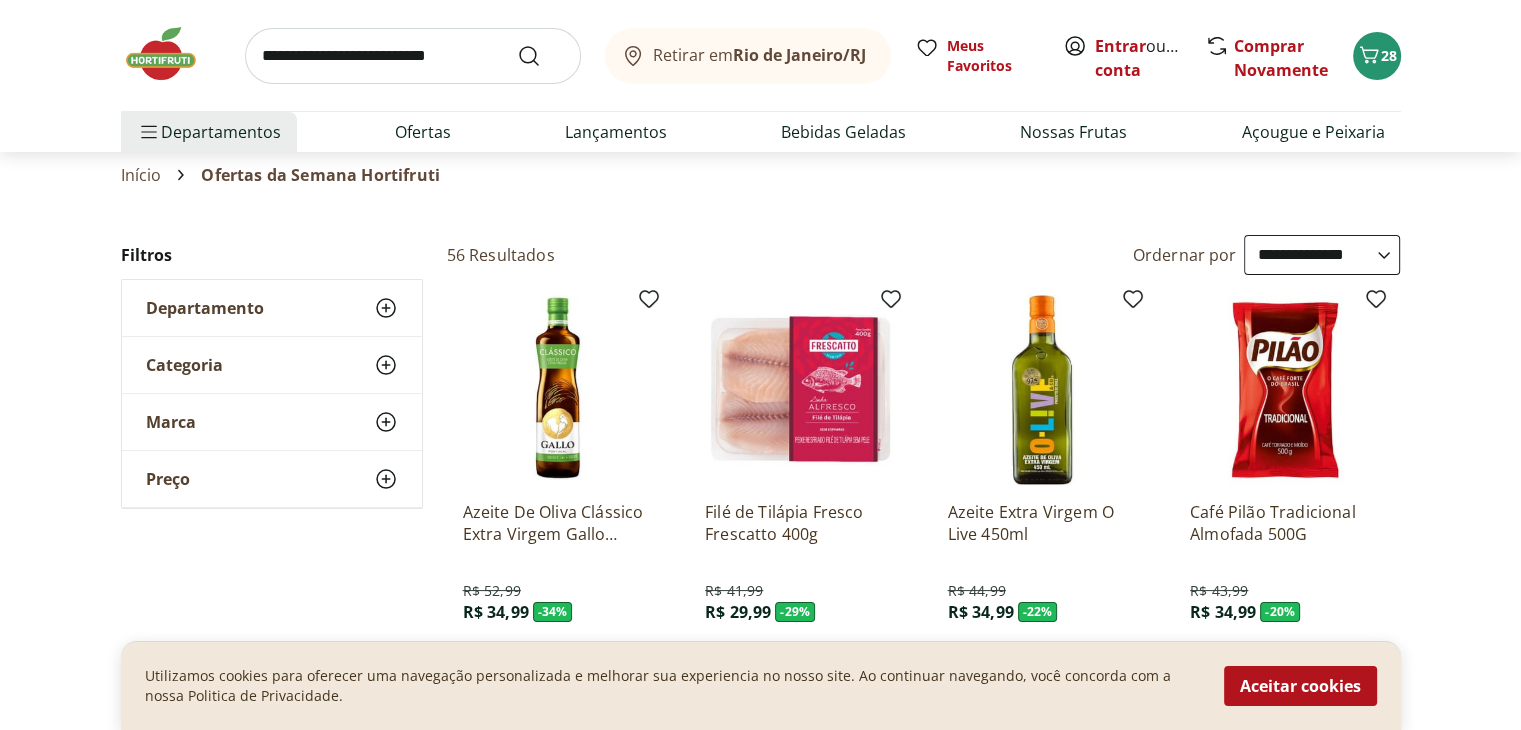 scroll, scrollTop: 0, scrollLeft: 0, axis: both 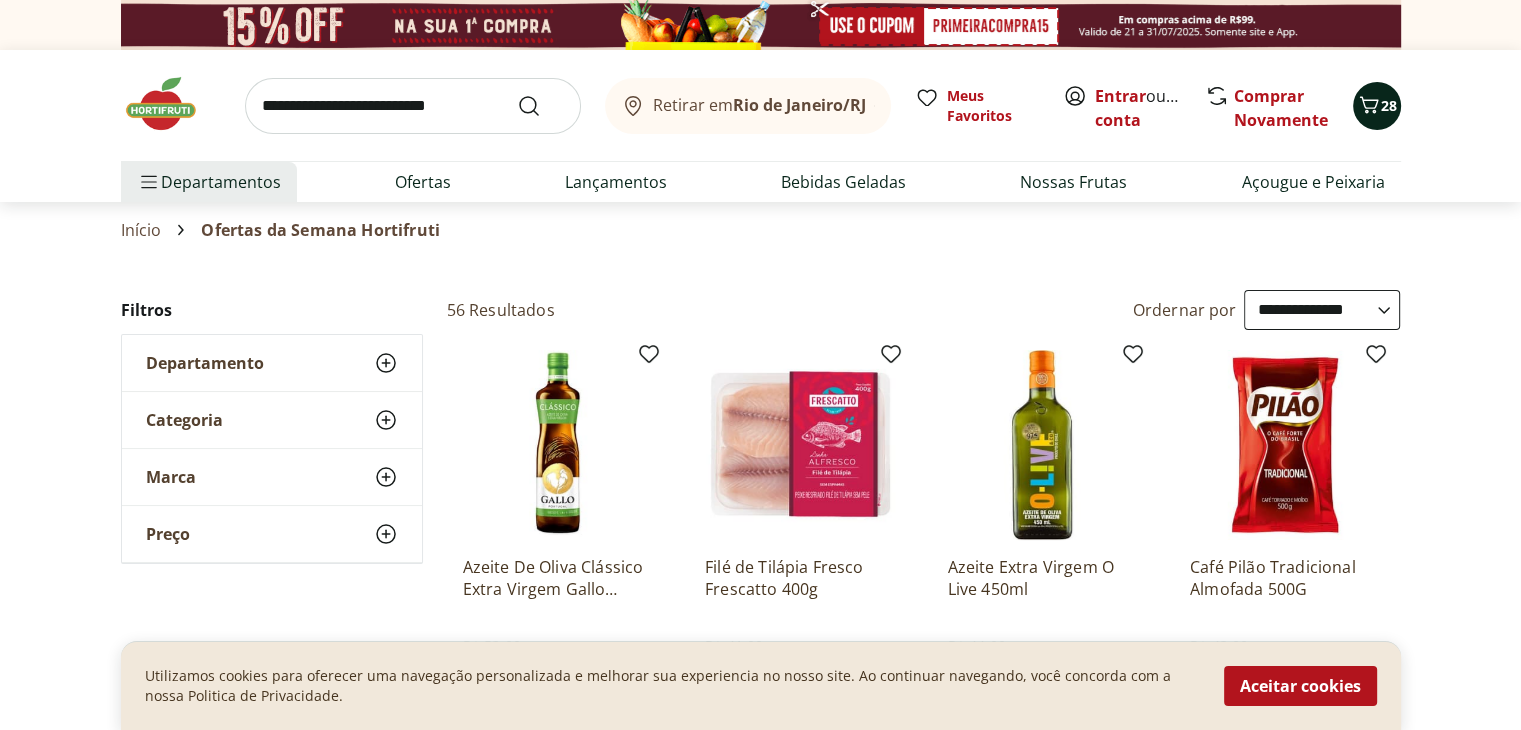 click at bounding box center (1369, 106) 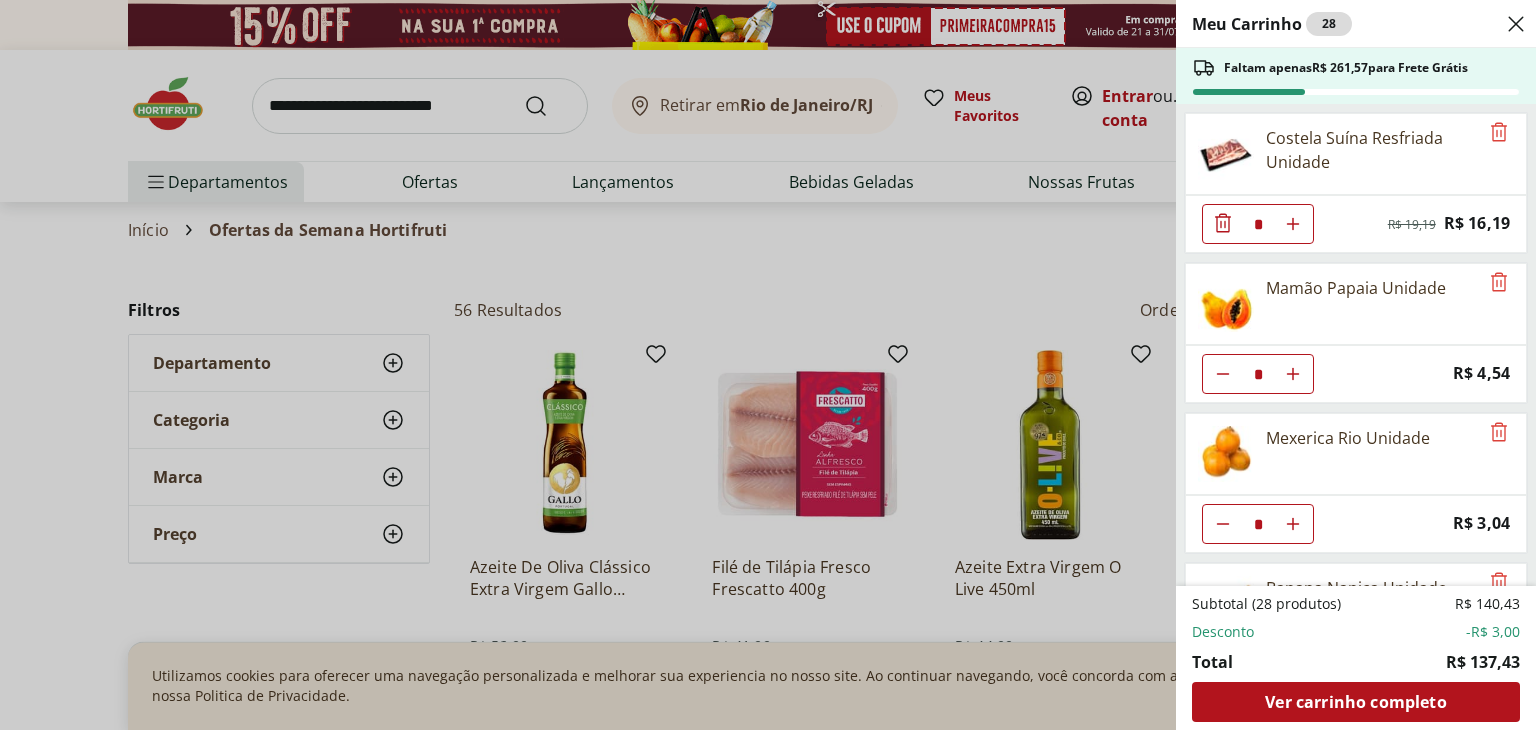 click on "Meu Carrinho 28 Faltam apenas  R$ 261,57  para Frete Grátis Costela Suína Resfriada Unidade * Original price: R$ 19,19 Price: R$ 16,19 Mamão Papaia Unidade * Price: R$ 4,54 Mexerica Rio Unidade * Price: R$ 3,04 Banana Nanica Unidade * Price: R$ 1,47 Banana da Terra Unidade * Price: R$ 3,85 Cenoura Unidade * Price: R$ 0,64 LIMPADOR MOVEIS POLIFLOR PERF SU 200ML * Price: R$ 15,99 Limpador Veja Gold Multiuso Campestre Squeeze 500Ml * Price: R$ 5,99 Papel Toalha Scala Plus 2 Rolos com 60 unid * Price: R$ 6,59 Coador De Papel Melitta 102 * Price: R$ 5,49 Ovos Brancos Embalados com 30 unidades * Price: R$ 19,99 Alho Picado Natural Roxão 200G * Price: R$ 15,49 Subtotal (28 produtos) R$ 140,43 Desconto -R$ 3,00 Total R$ 137,43 Ver carrinho completo" at bounding box center (768, 365) 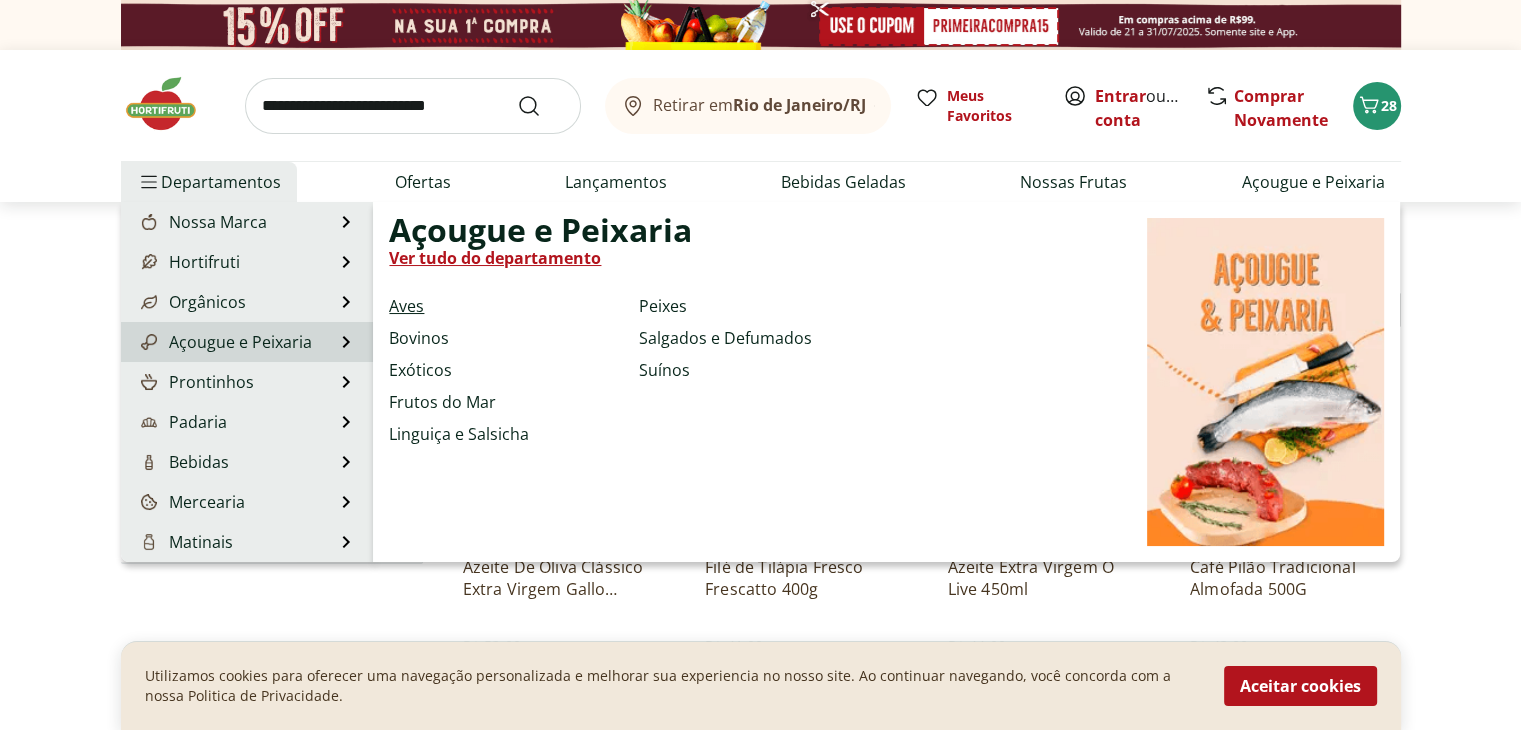 click on "Aves" at bounding box center [406, 306] 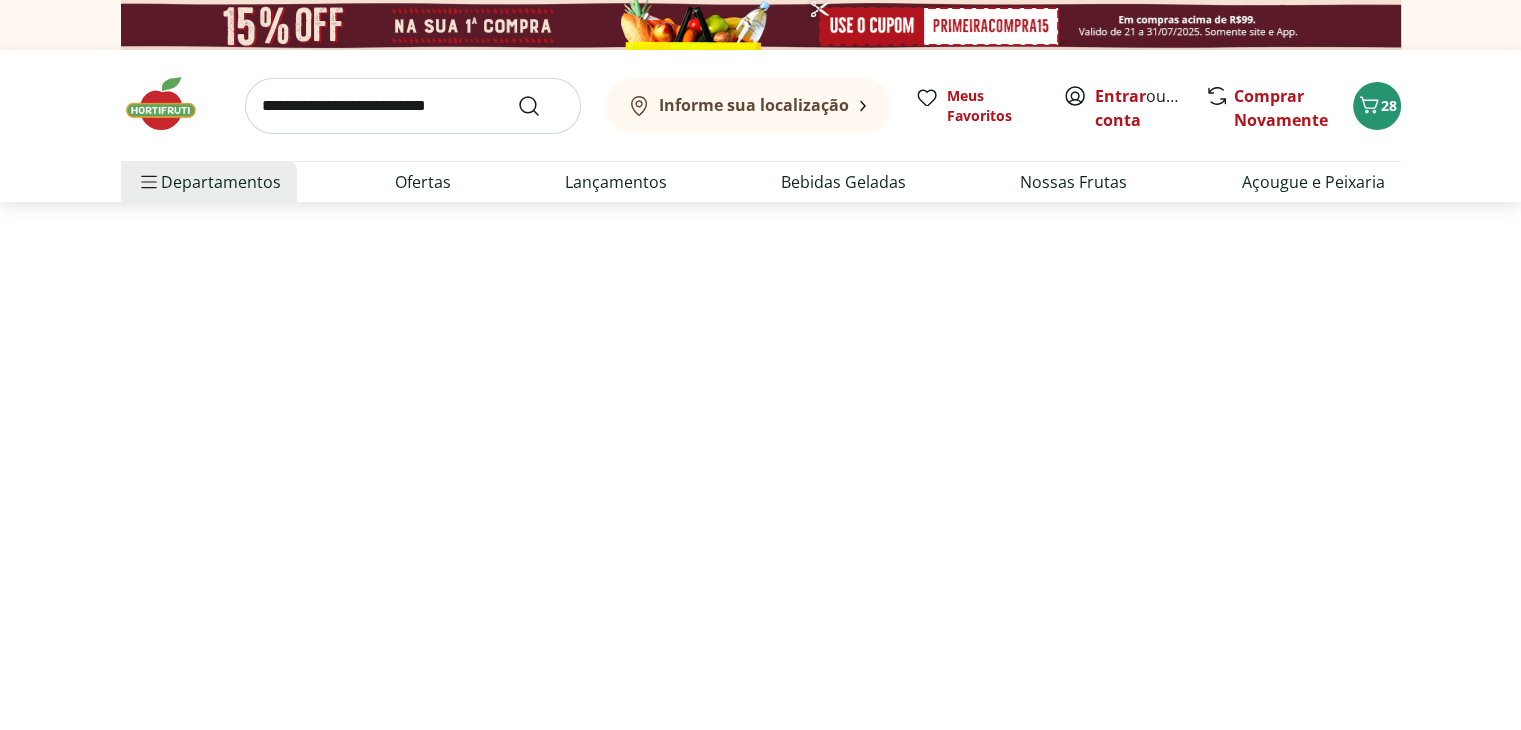 select on "**********" 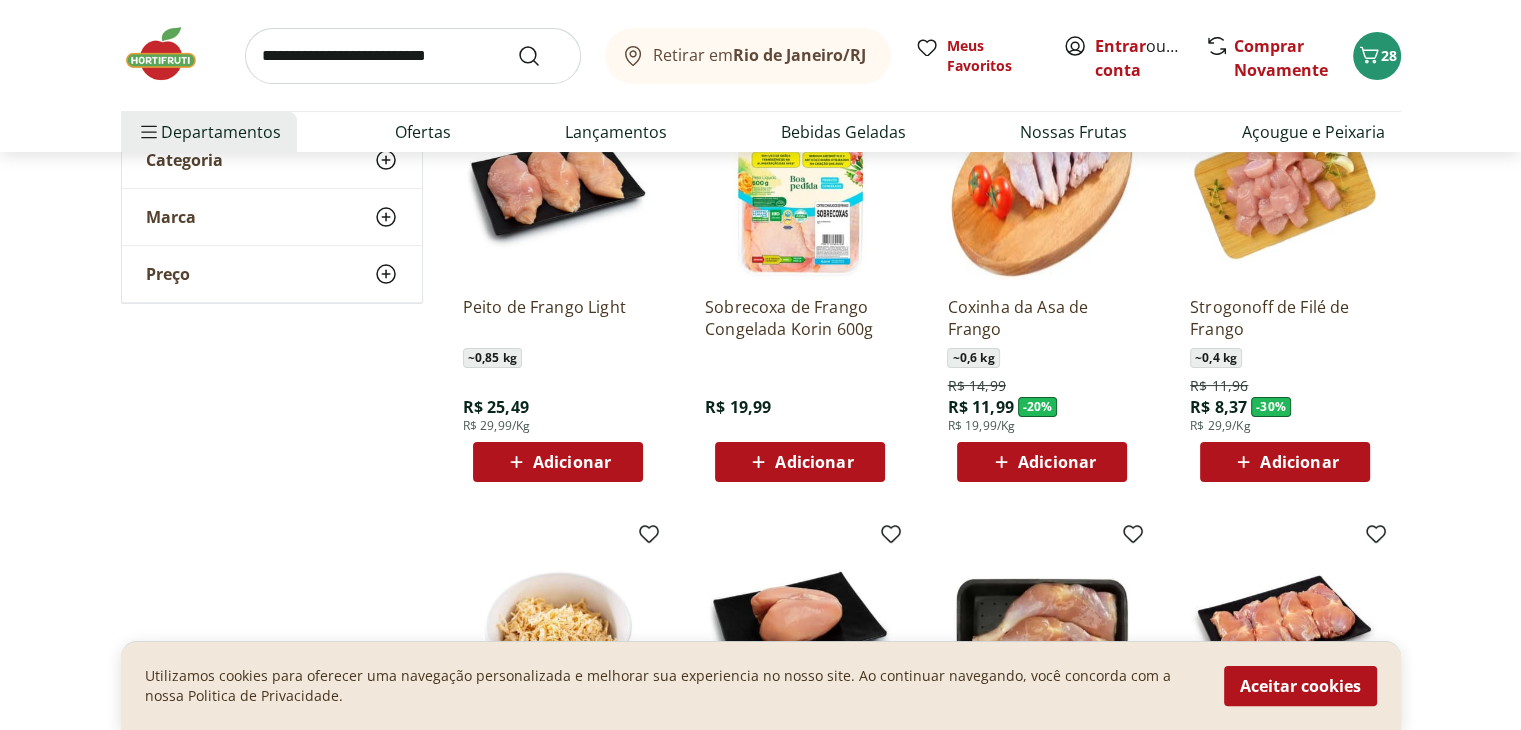 scroll, scrollTop: 268, scrollLeft: 0, axis: vertical 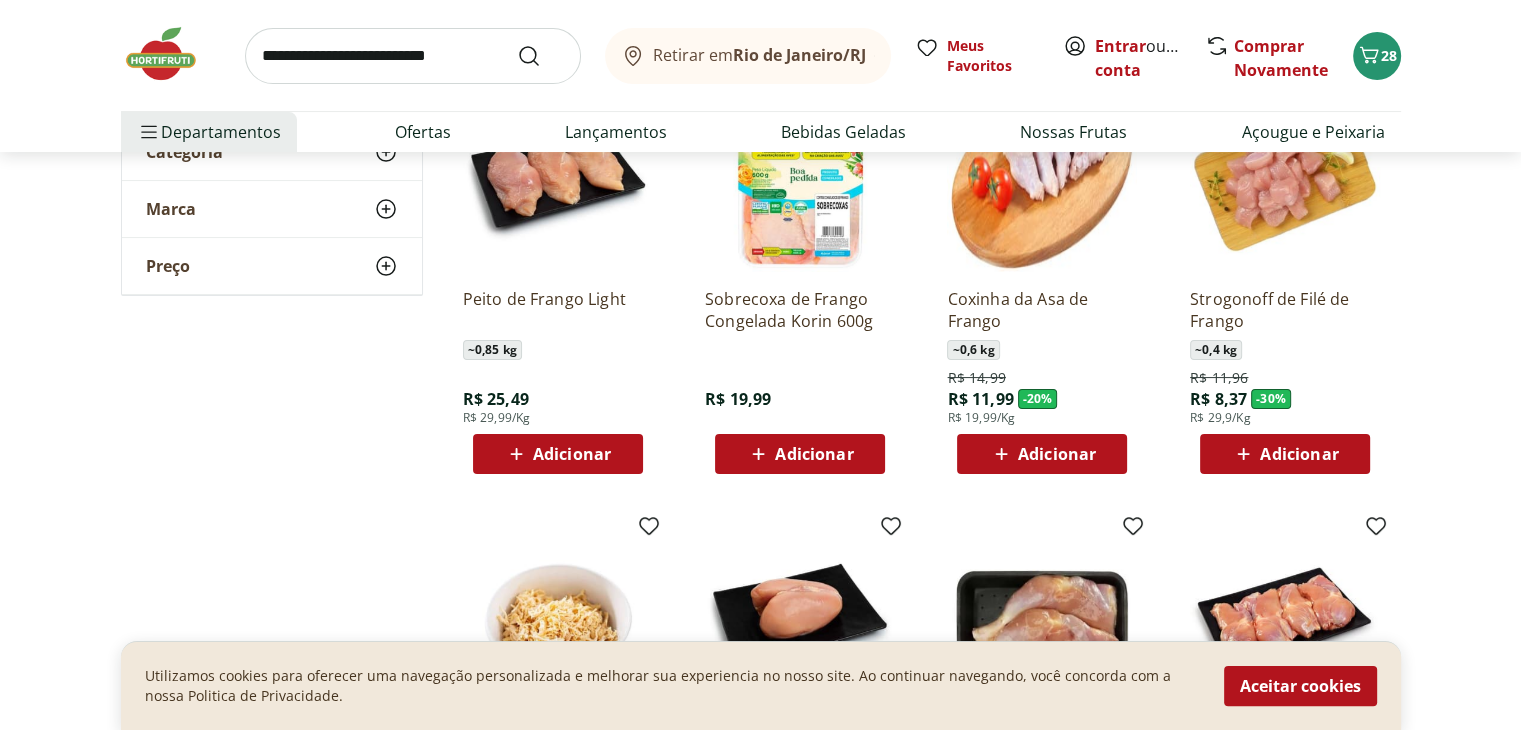 click on "Adicionar" at bounding box center (1299, 454) 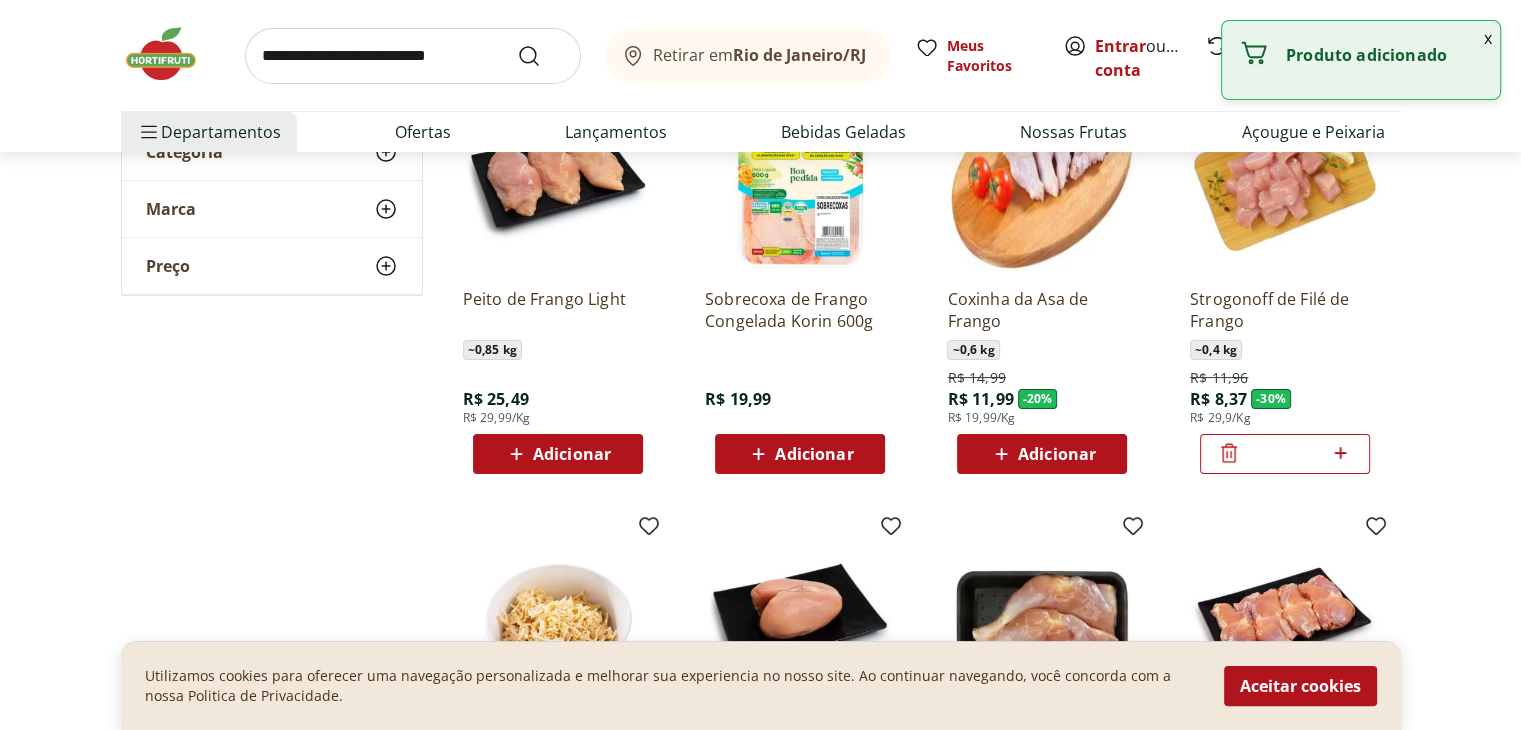 click 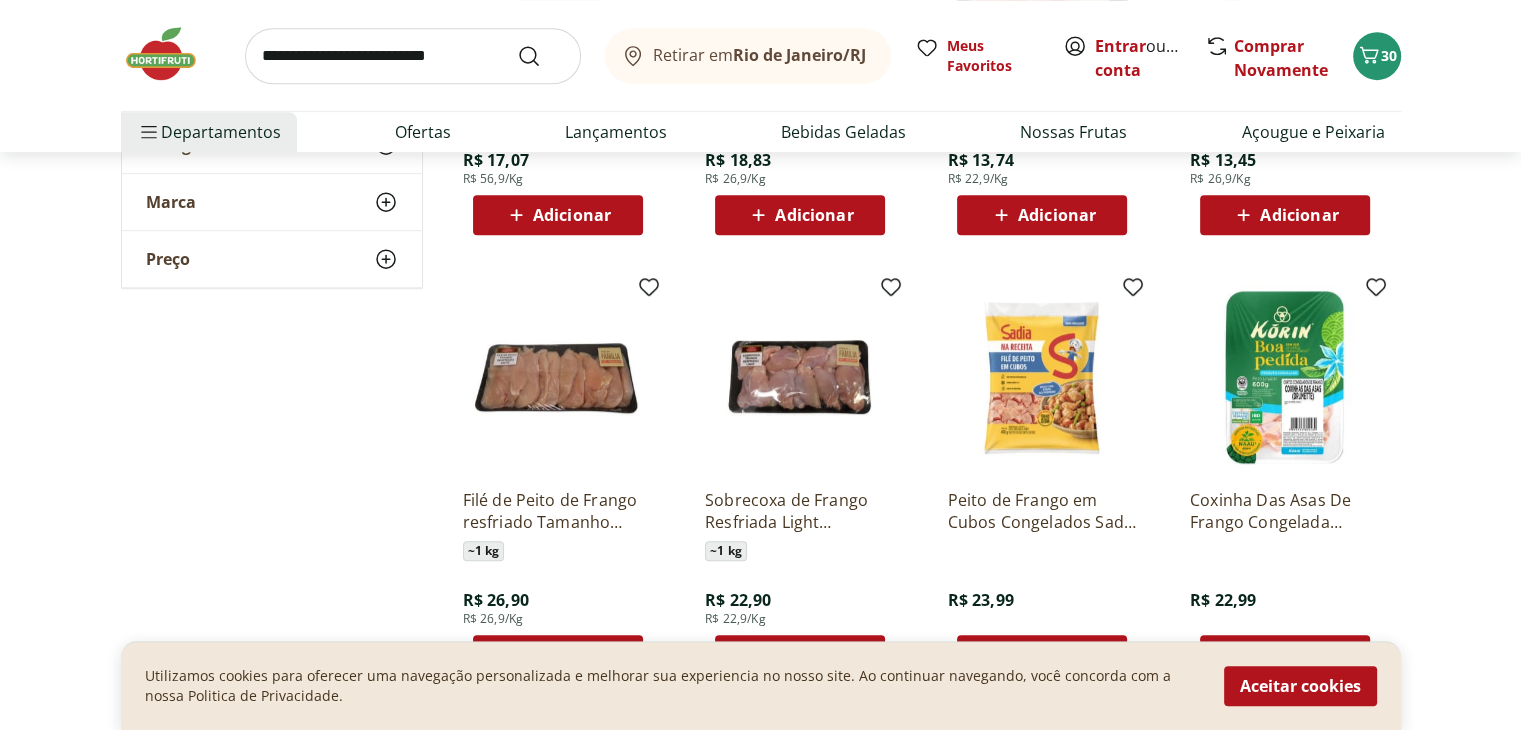 scroll, scrollTop: 1118, scrollLeft: 0, axis: vertical 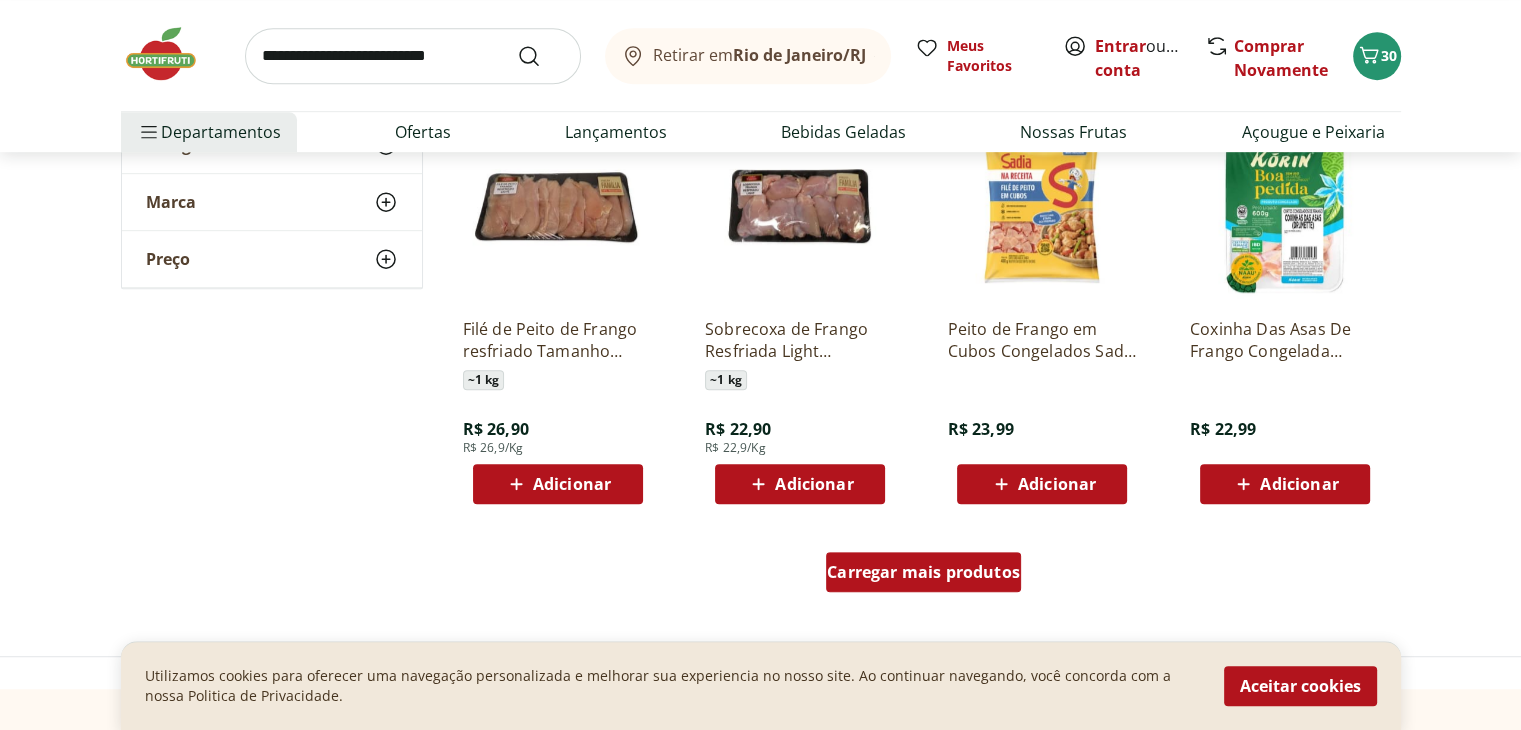 click on "Carregar mais produtos" at bounding box center (923, 576) 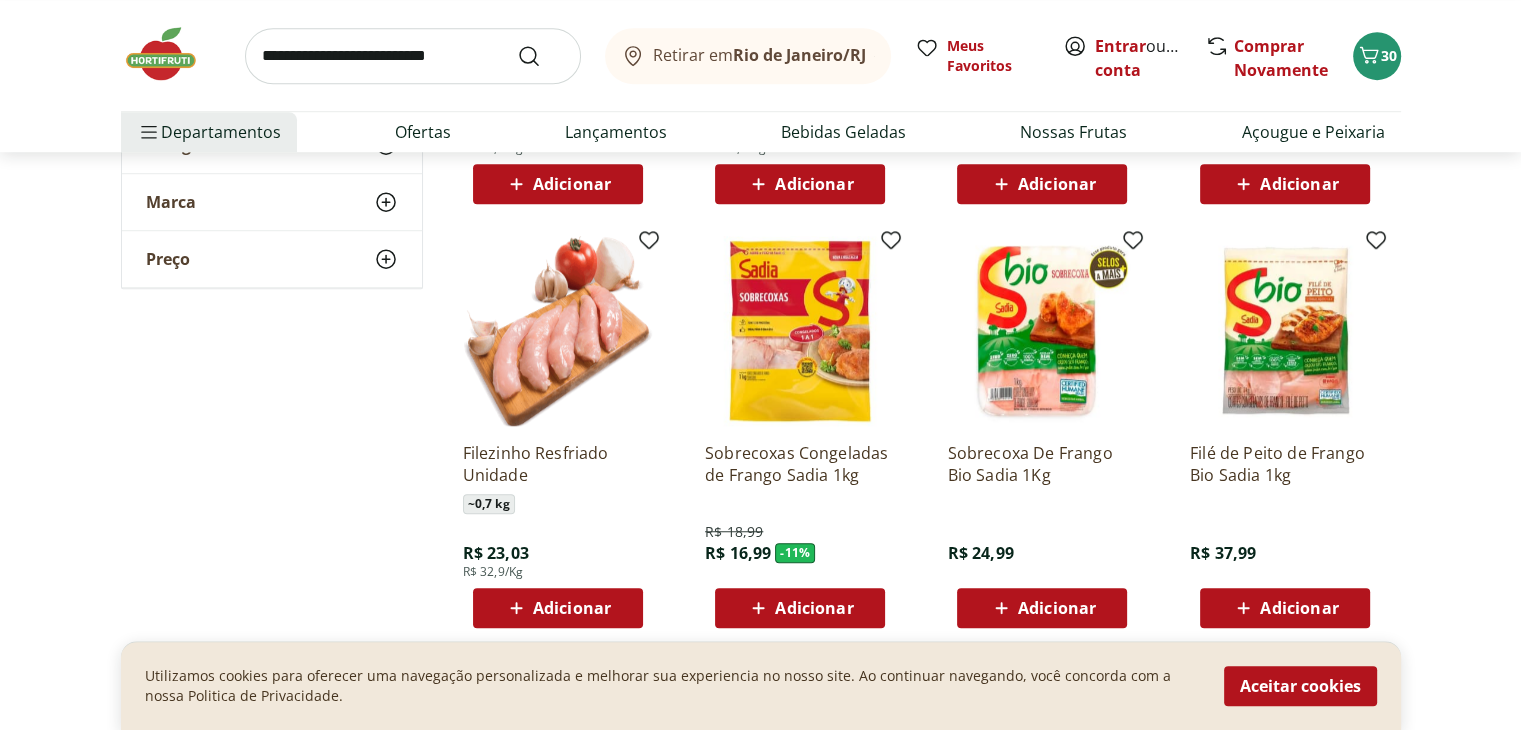 scroll, scrollTop: 1488, scrollLeft: 0, axis: vertical 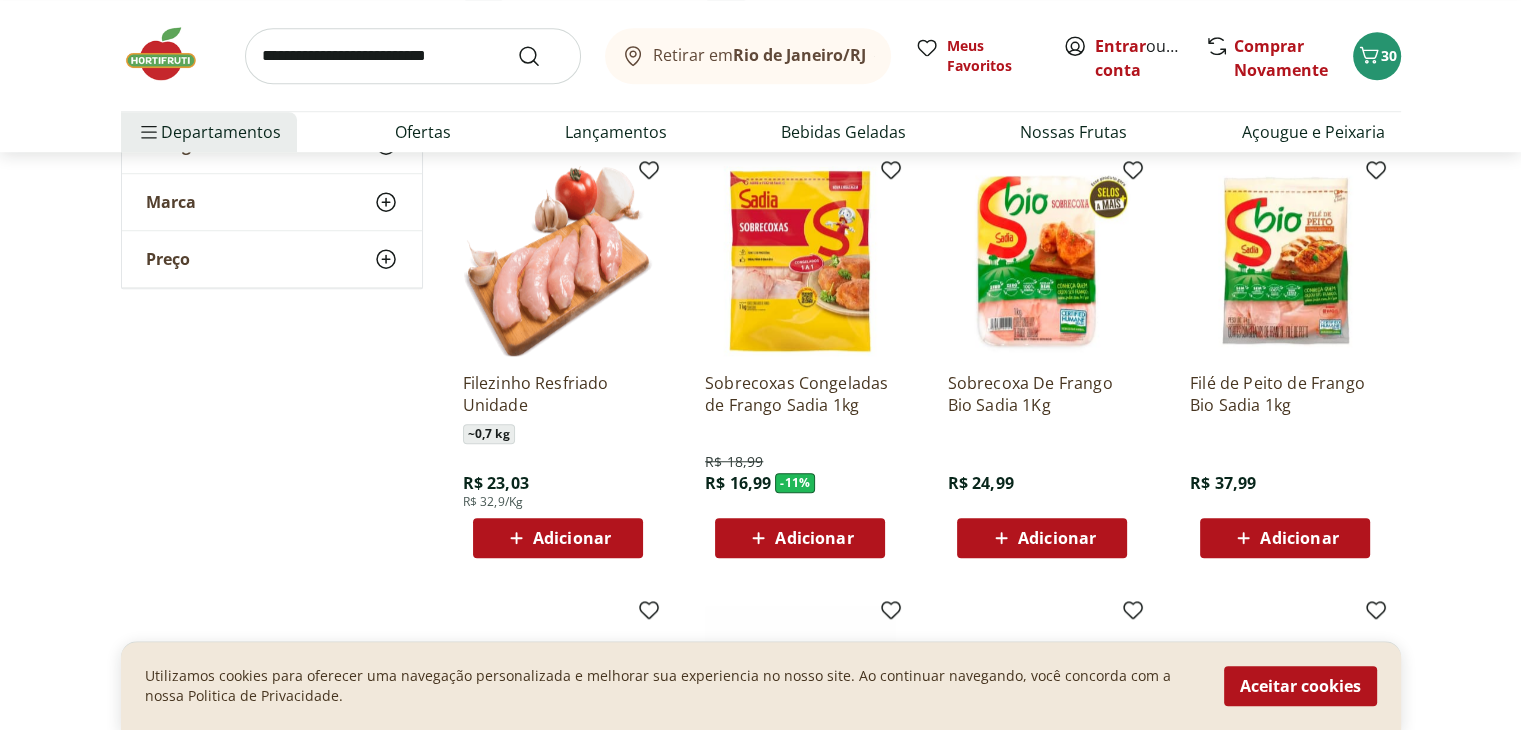 click on "Adicionar" at bounding box center (814, 538) 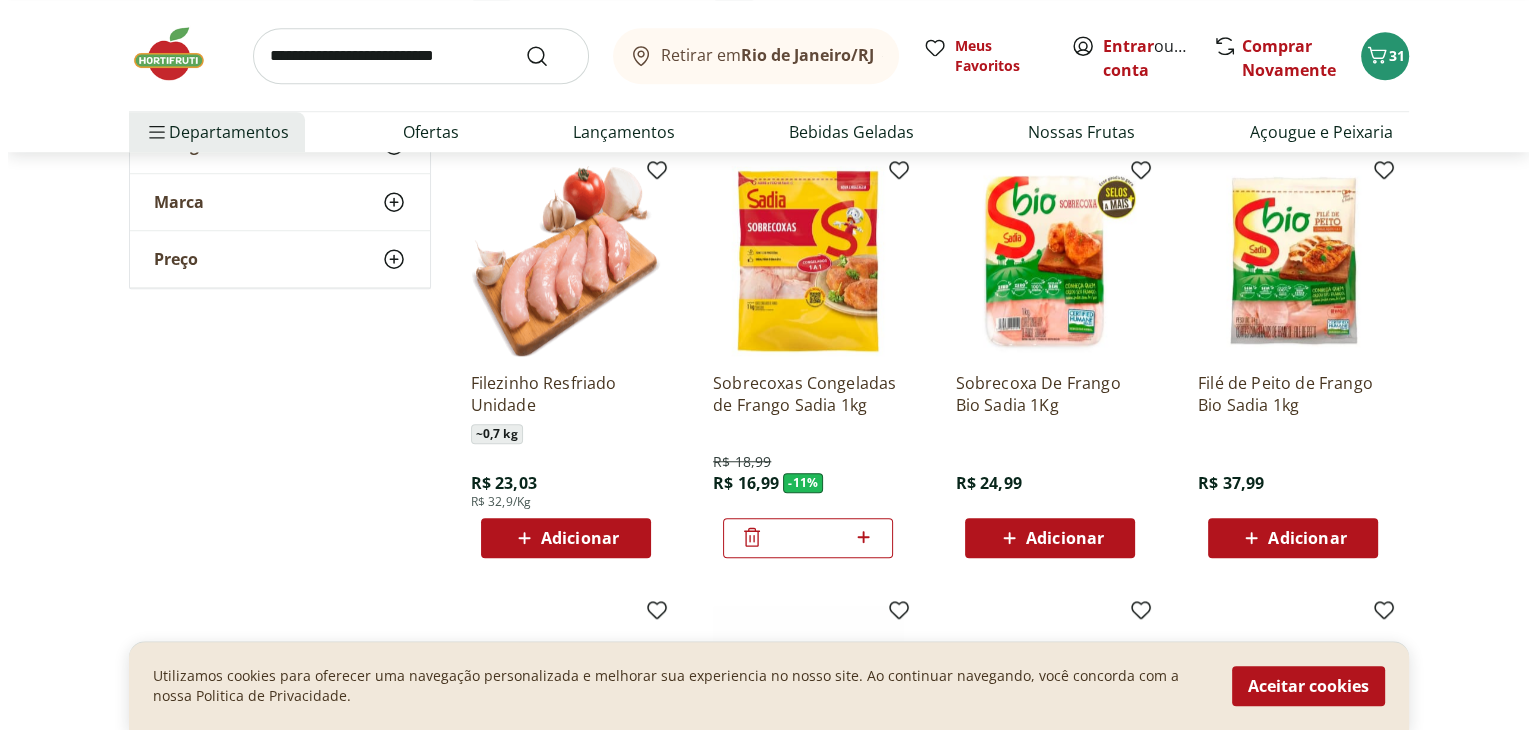 scroll, scrollTop: 524, scrollLeft: 0, axis: vertical 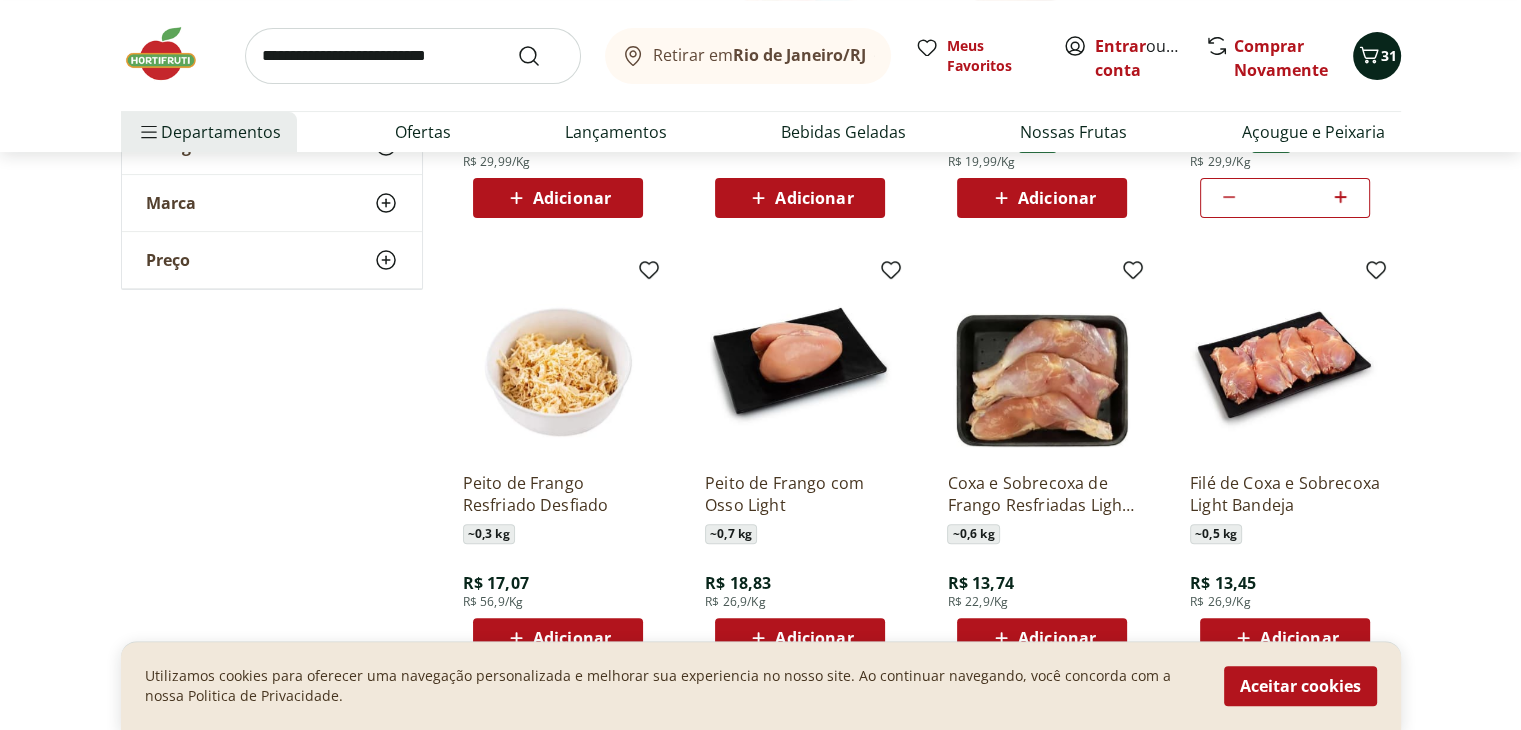 click on "31" at bounding box center [1377, 56] 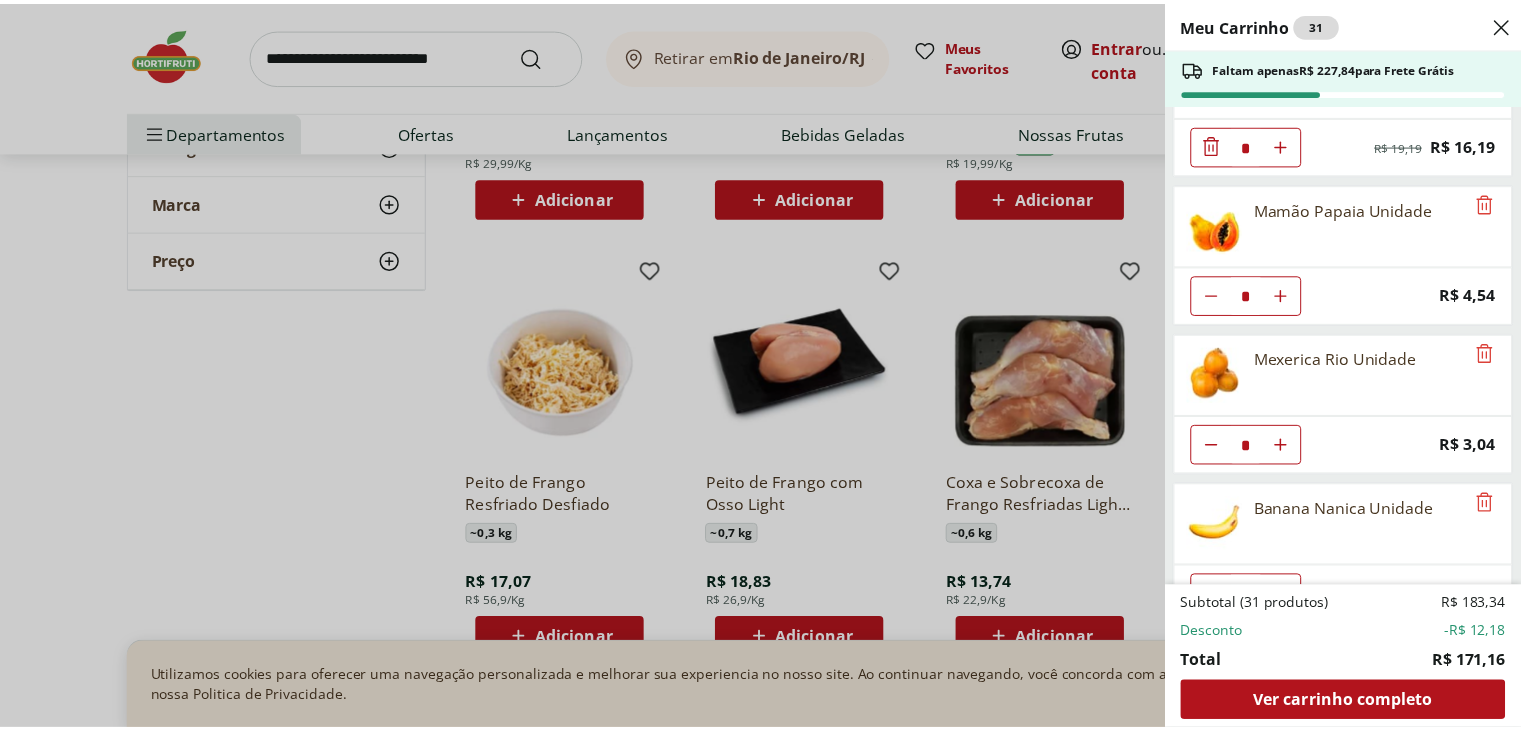 scroll, scrollTop: 0, scrollLeft: 0, axis: both 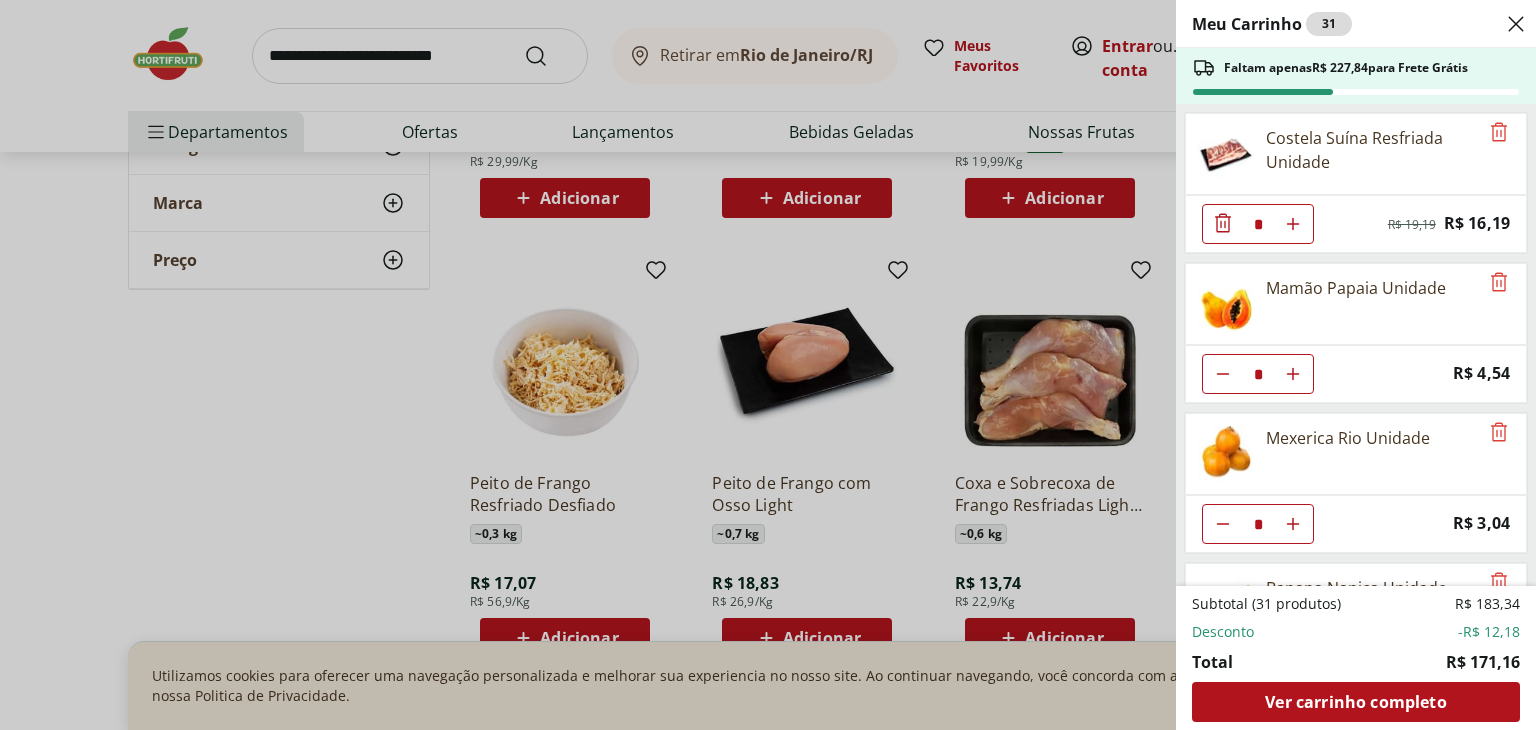 click on "Meu Carrinho 31 Faltam apenas  R$ 227,84  para Frete Grátis Costela Suína Resfriada Unidade * Original price: R$ 19,19 Price: R$ 16,19 Mamão Papaia Unidade * Price: R$ 4,54 Mexerica Rio Unidade * Price: R$ 3,04 Banana Nanica Unidade * Price: R$ 1,47 Banana da Terra Unidade * Price: R$ 3,85 Cenoura Unidade * Price: R$ 0,64 LIMPADOR MOVEIS POLIFLOR PERF SU 200ML * Price: R$ 15,99 Limpador Veja Gold Multiuso Campestre Squeeze 500Ml * Price: R$ 5,99 Papel Toalha Scala Plus 2 Rolos com 60 unid * Price: R$ 6,59 Coador De Papel Melitta 102 * Price: R$ 5,49 Ovos Brancos Embalados com 30 unidades * Price: R$ 19,99 Alho Picado Natural Roxão 200G * Price: R$ 15,49 Strogonoff de Filé de Frango * Original price: R$ 11,96 Price: R$ 8,37 Sobrecoxas Congeladas de Frango Sadia 1kg * Original price: R$ 18,99 Price: R$ 16,99 Subtotal (31 produtos) R$ 183,34 Desconto -R$ 12,18 Total R$ 171,16 Ver carrinho completo" at bounding box center (768, 365) 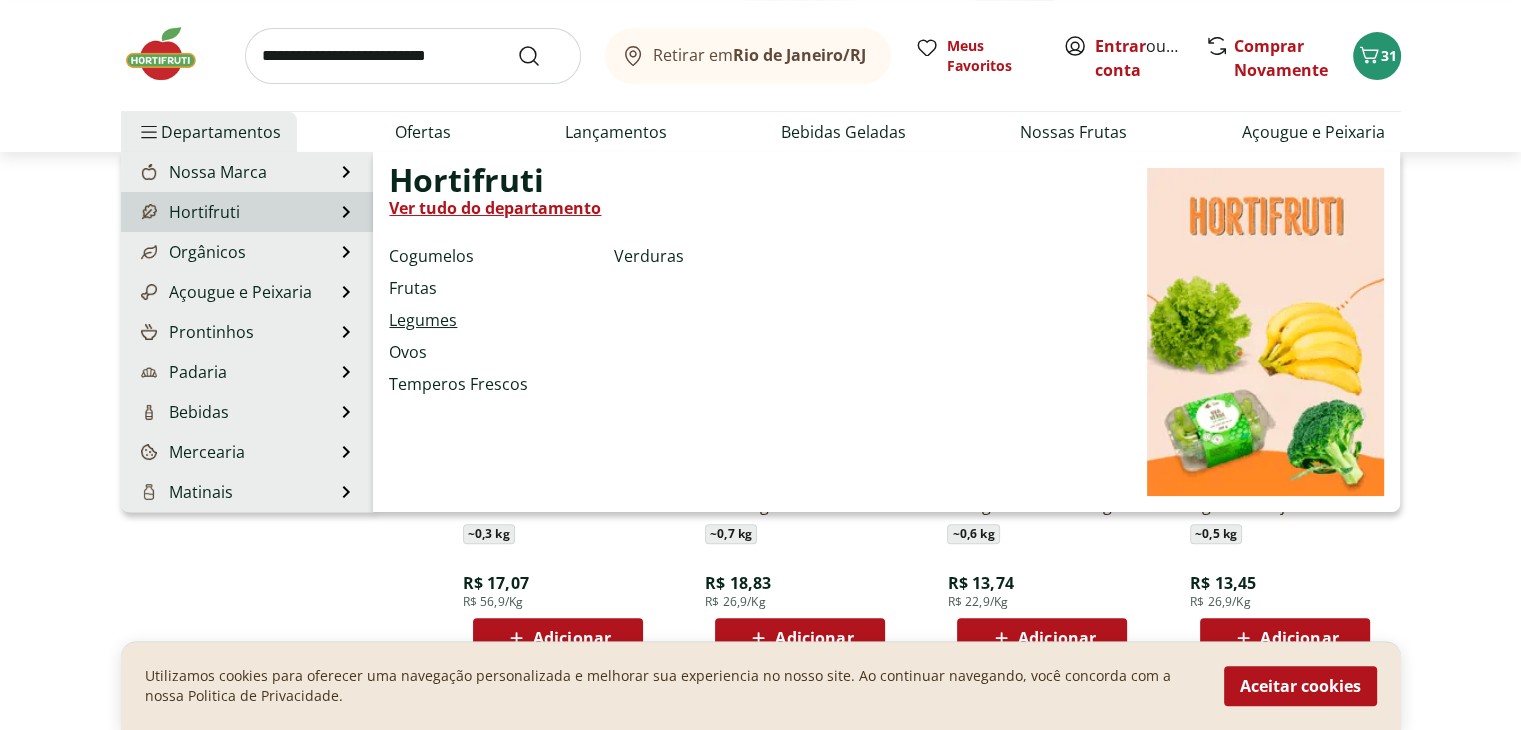 click on "Legumes" at bounding box center (423, 320) 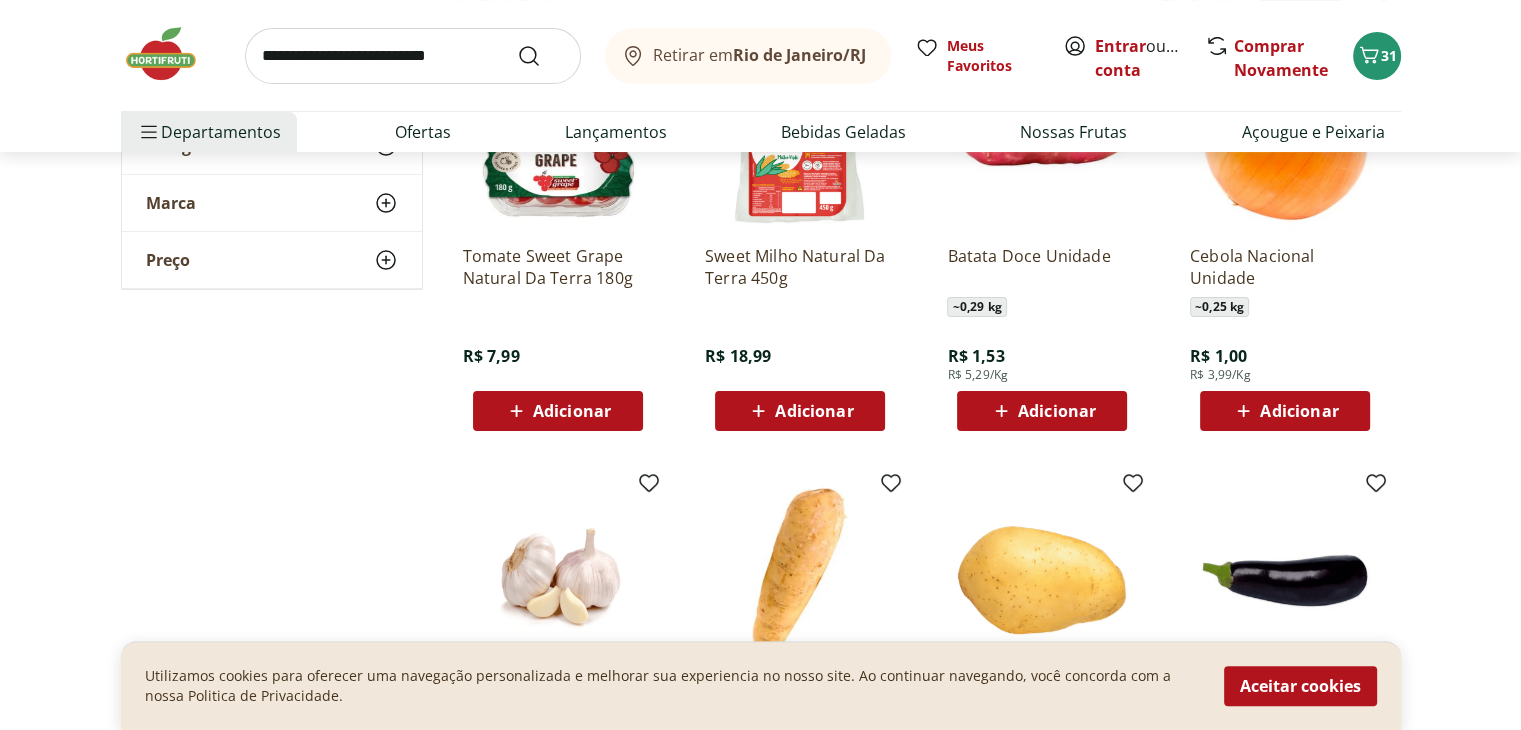 scroll, scrollTop: 326, scrollLeft: 0, axis: vertical 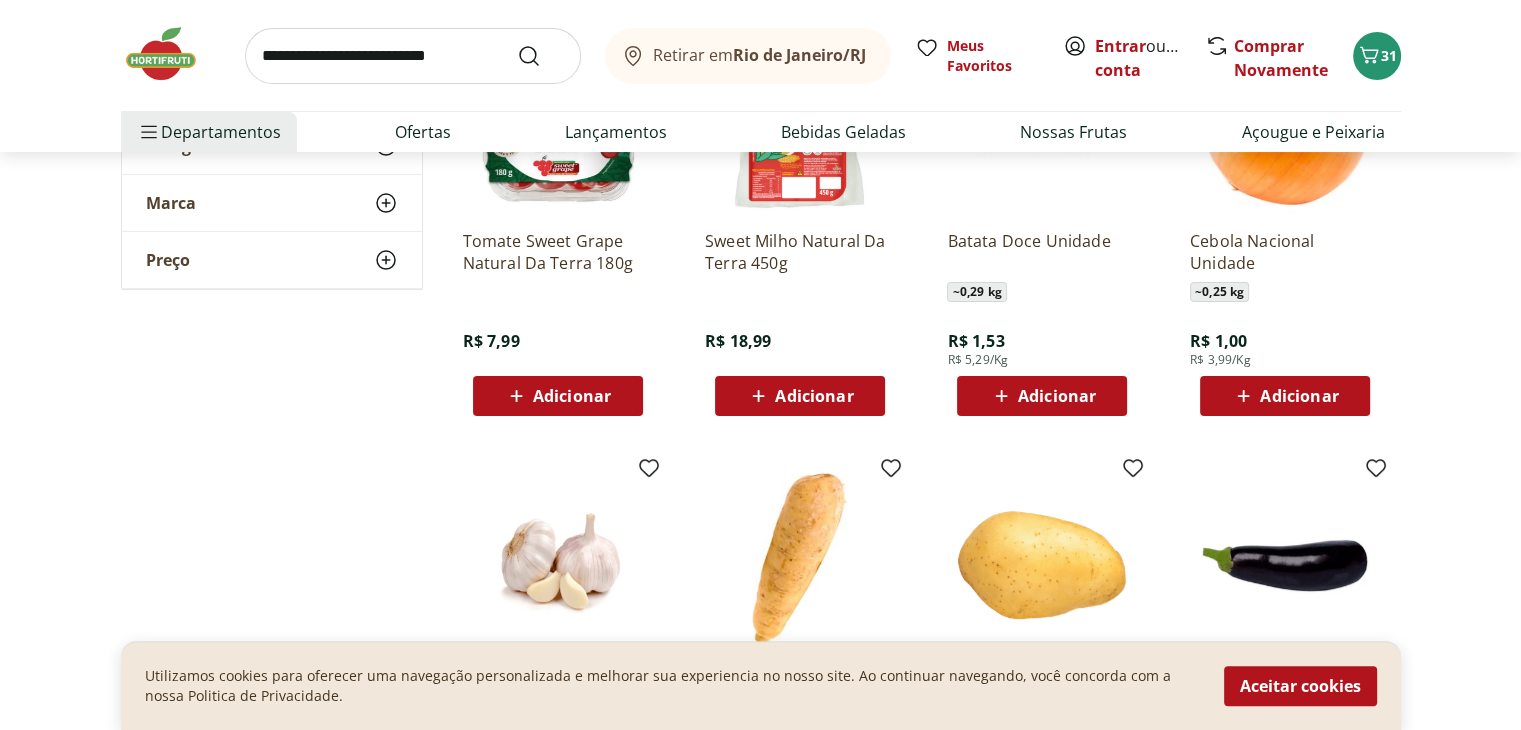 click on "Adicionar" at bounding box center (1285, 396) 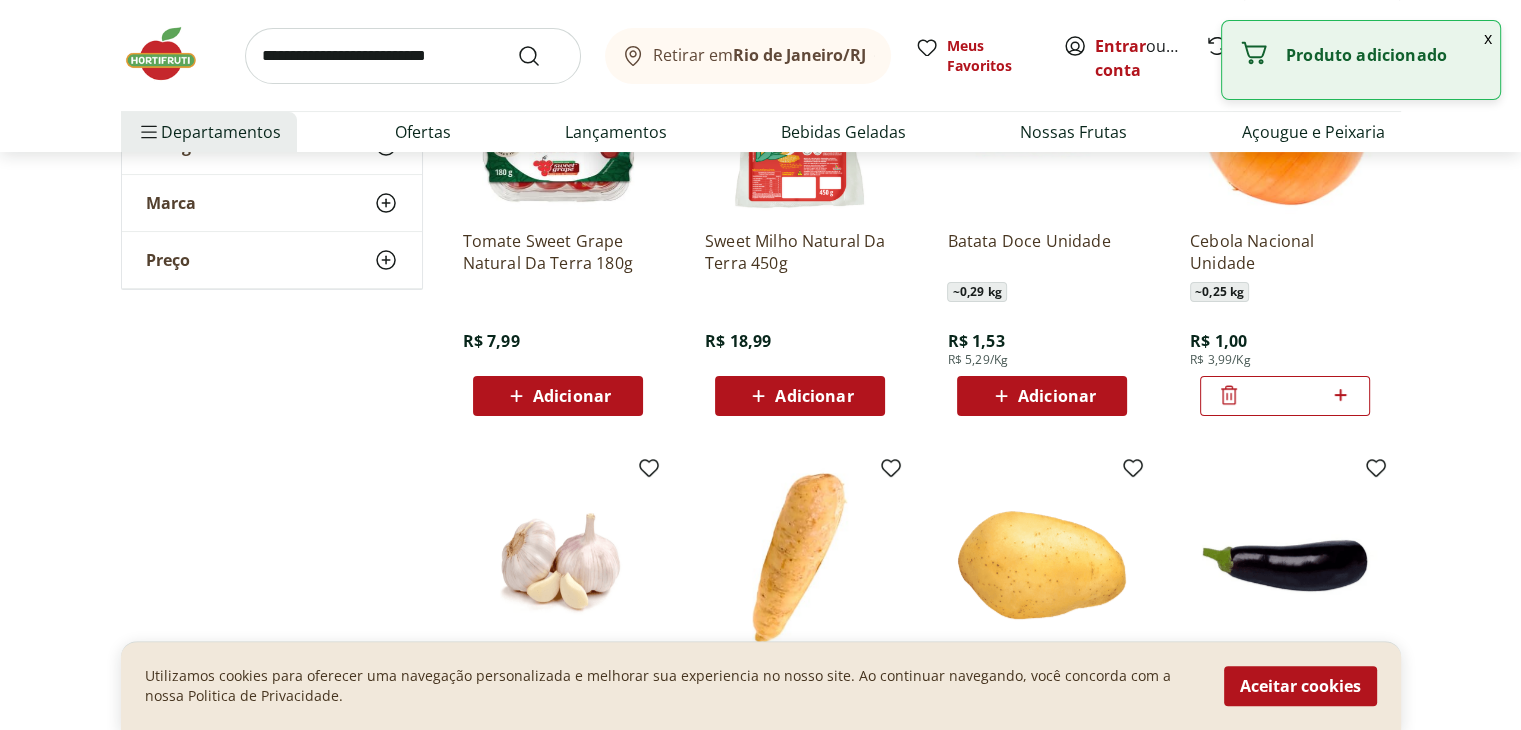 click 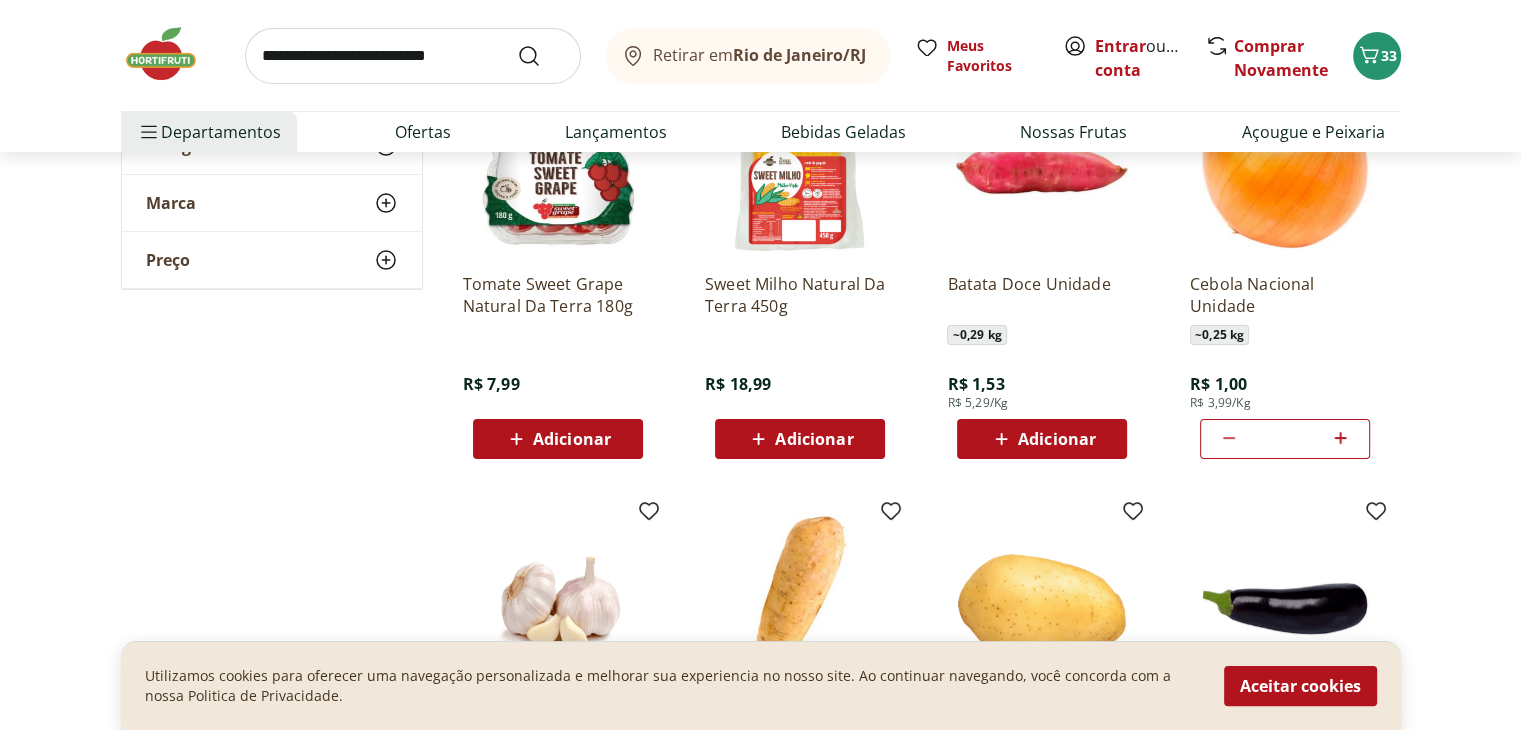 scroll, scrollTop: 0, scrollLeft: 0, axis: both 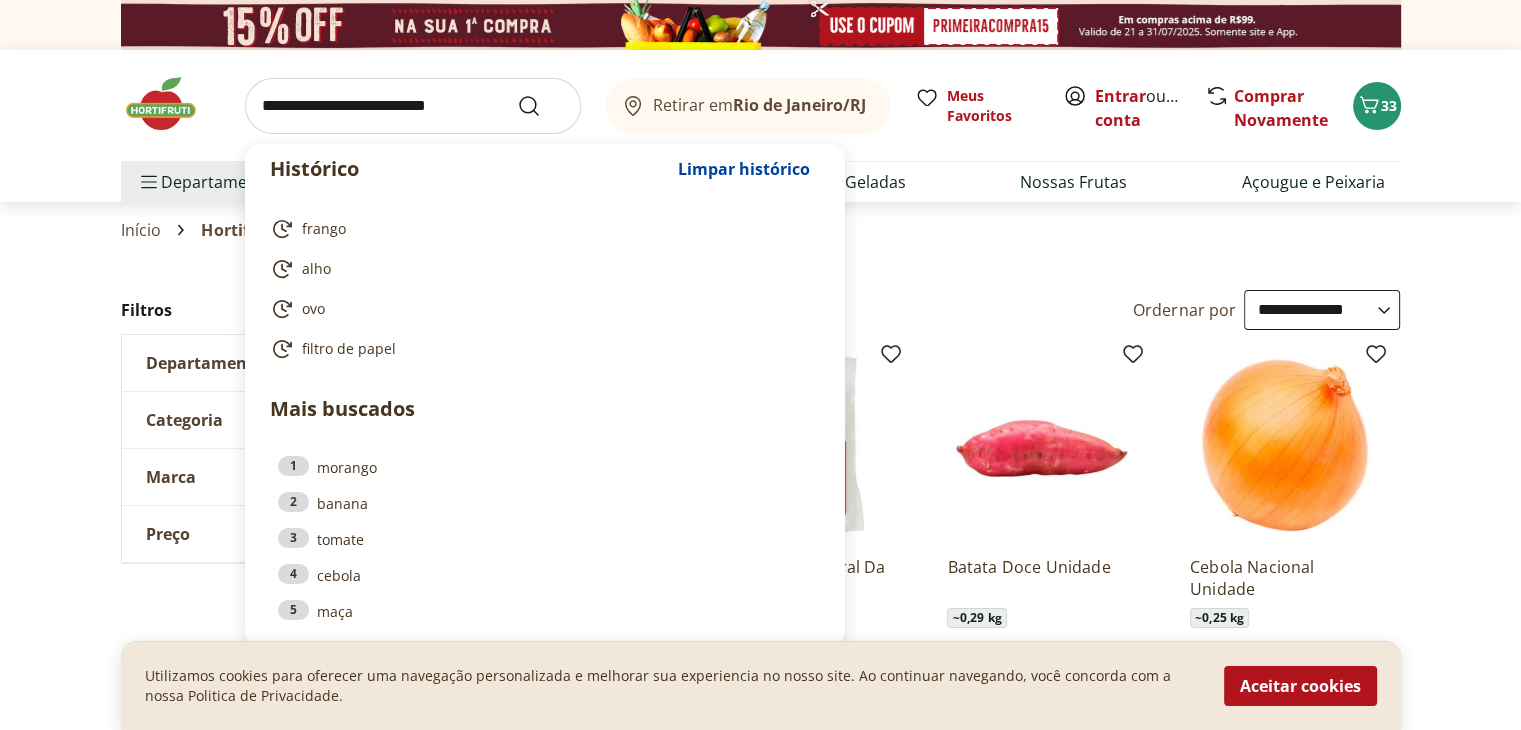 click at bounding box center [413, 106] 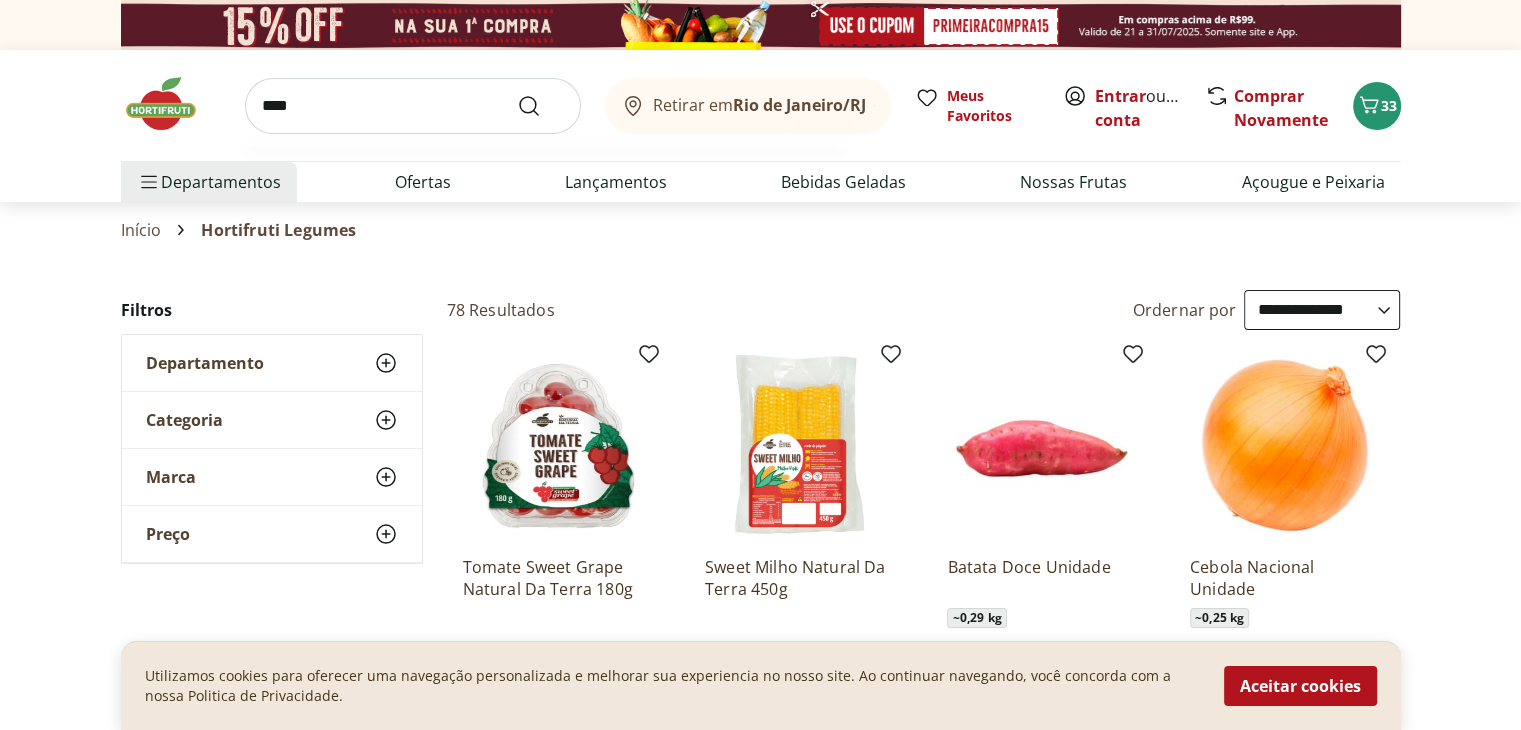 type on "*****" 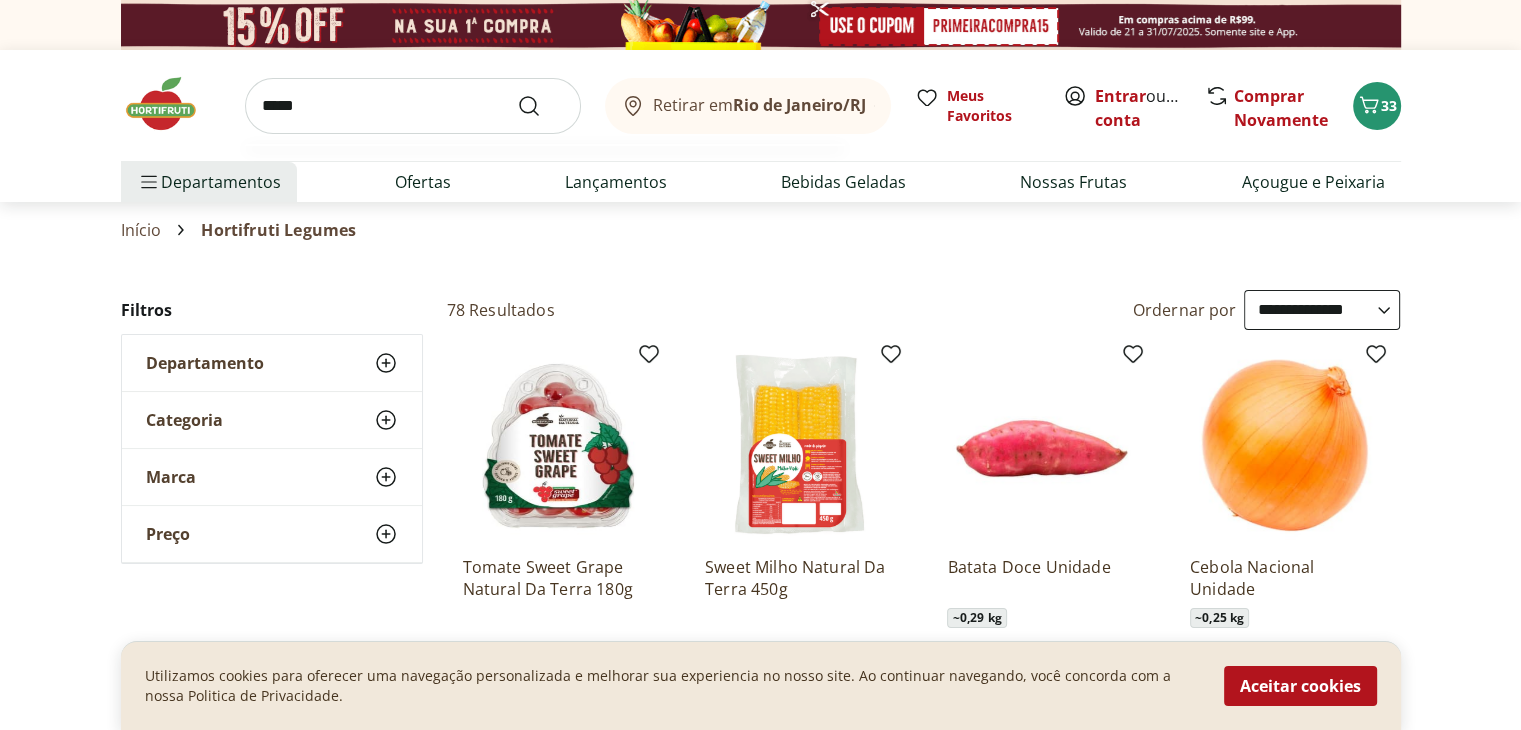 click at bounding box center (541, 106) 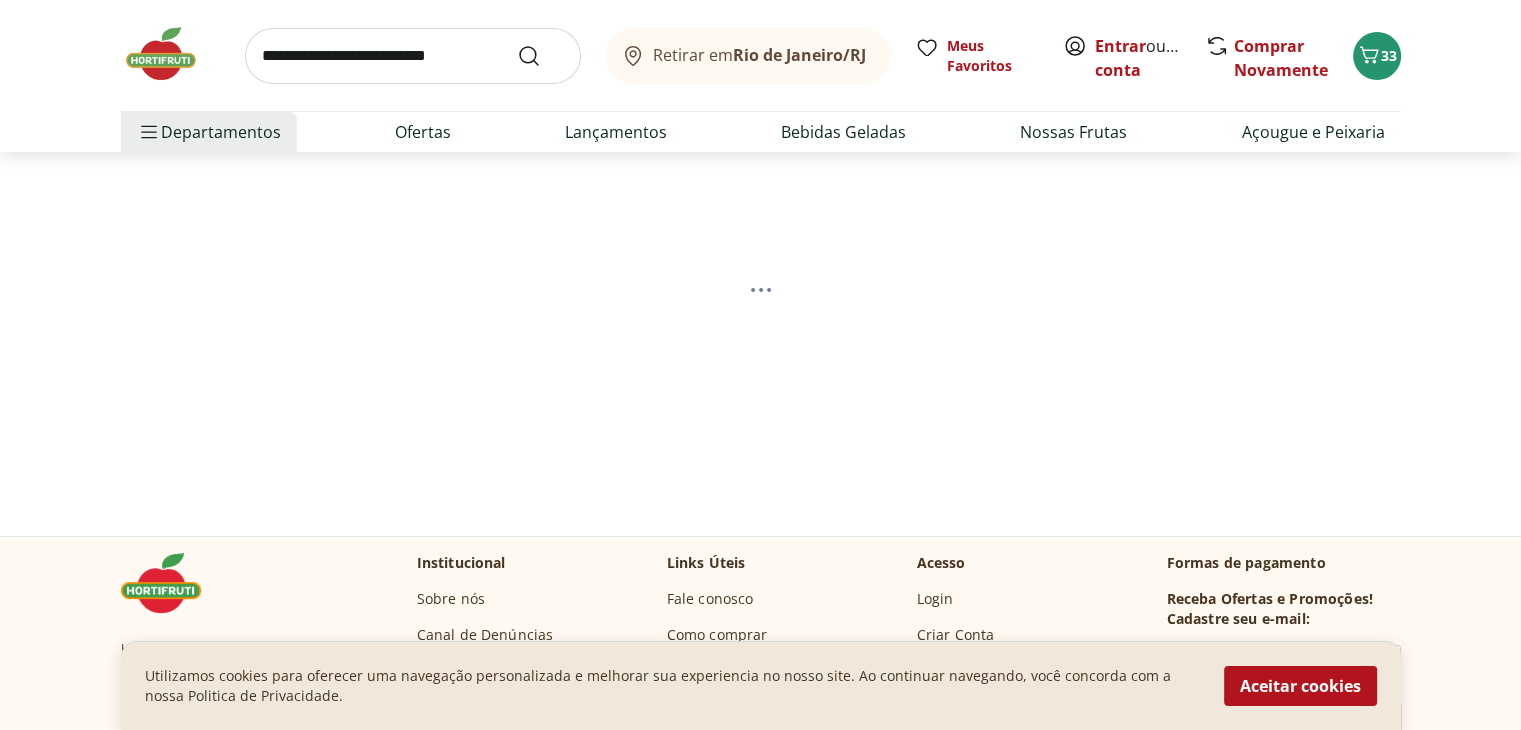 scroll, scrollTop: 92, scrollLeft: 0, axis: vertical 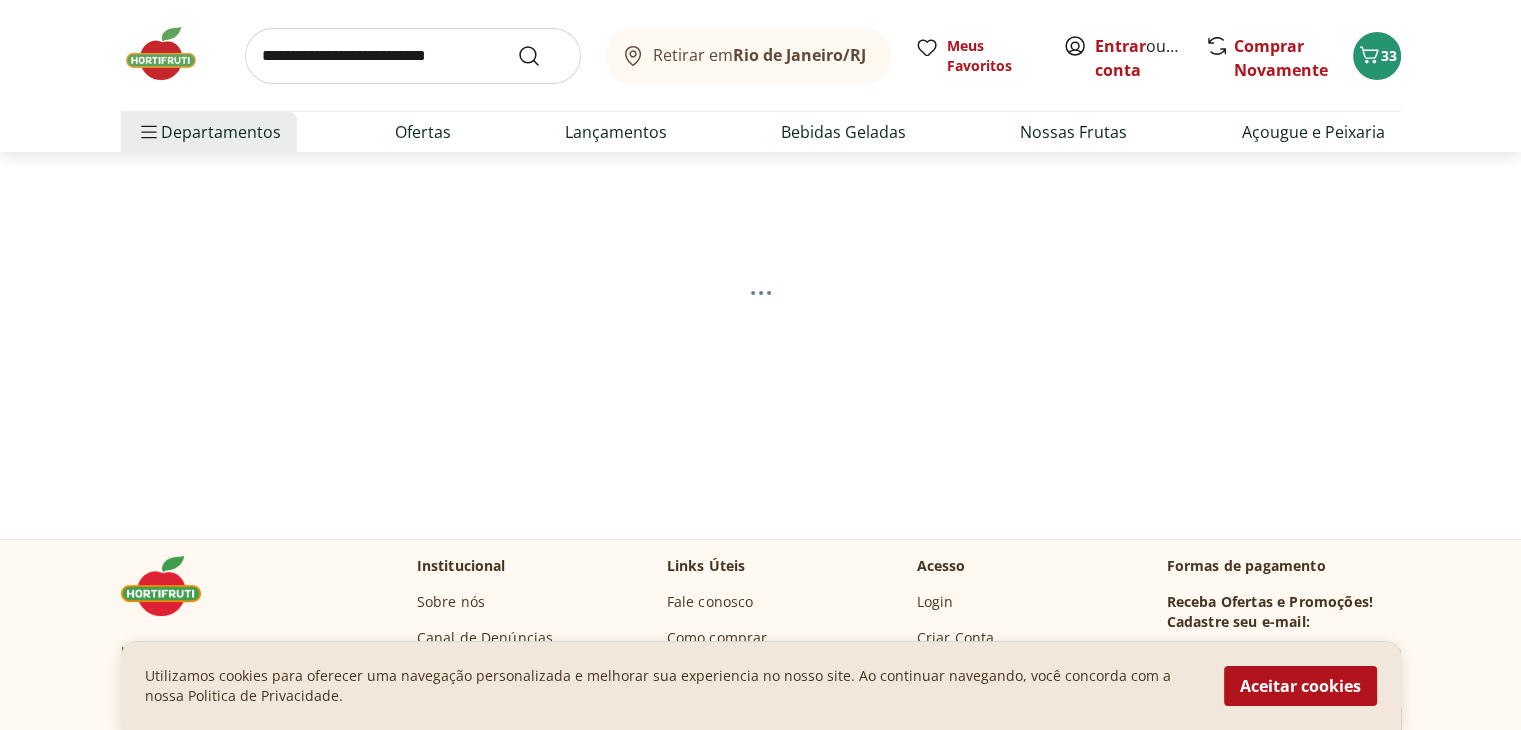 select on "**********" 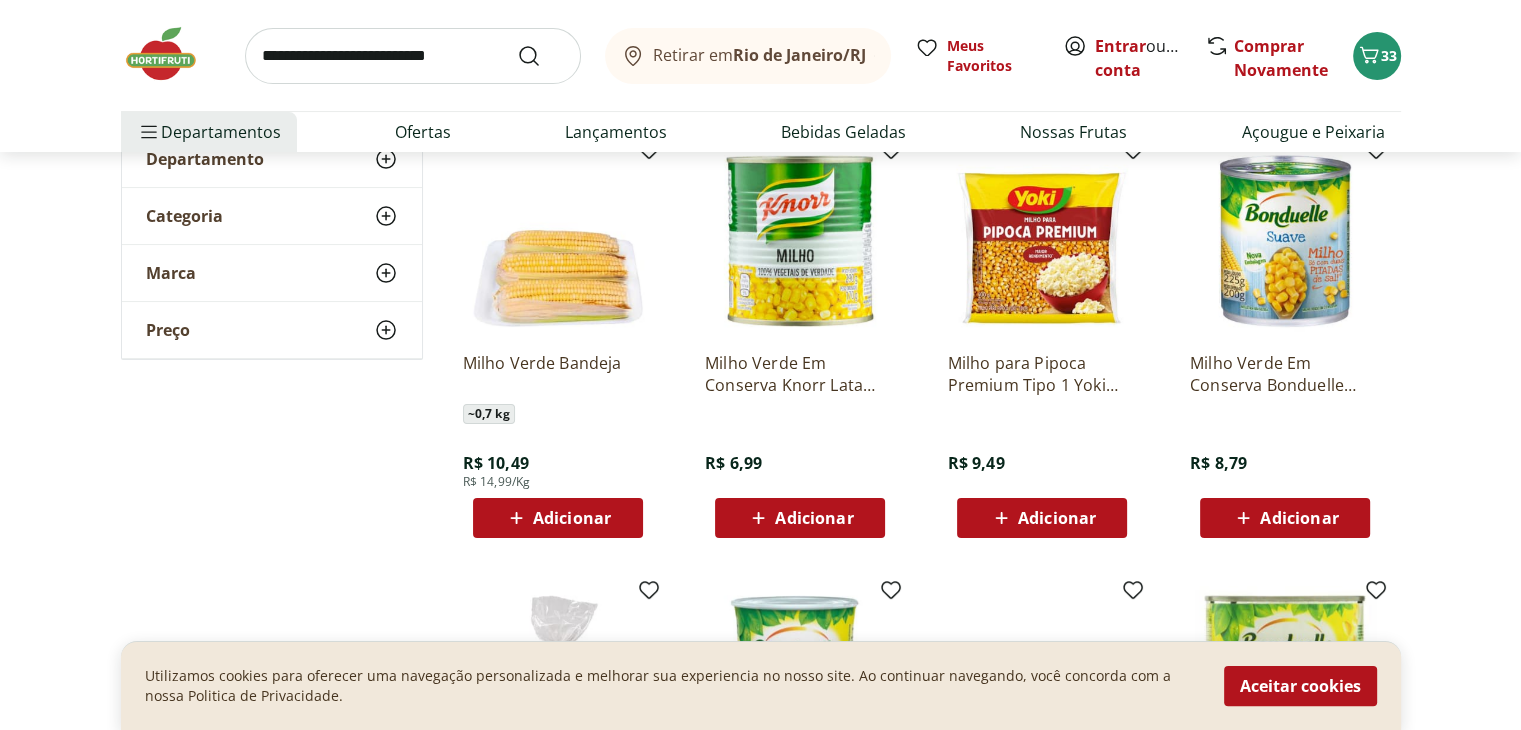 scroll, scrollTop: 366, scrollLeft: 0, axis: vertical 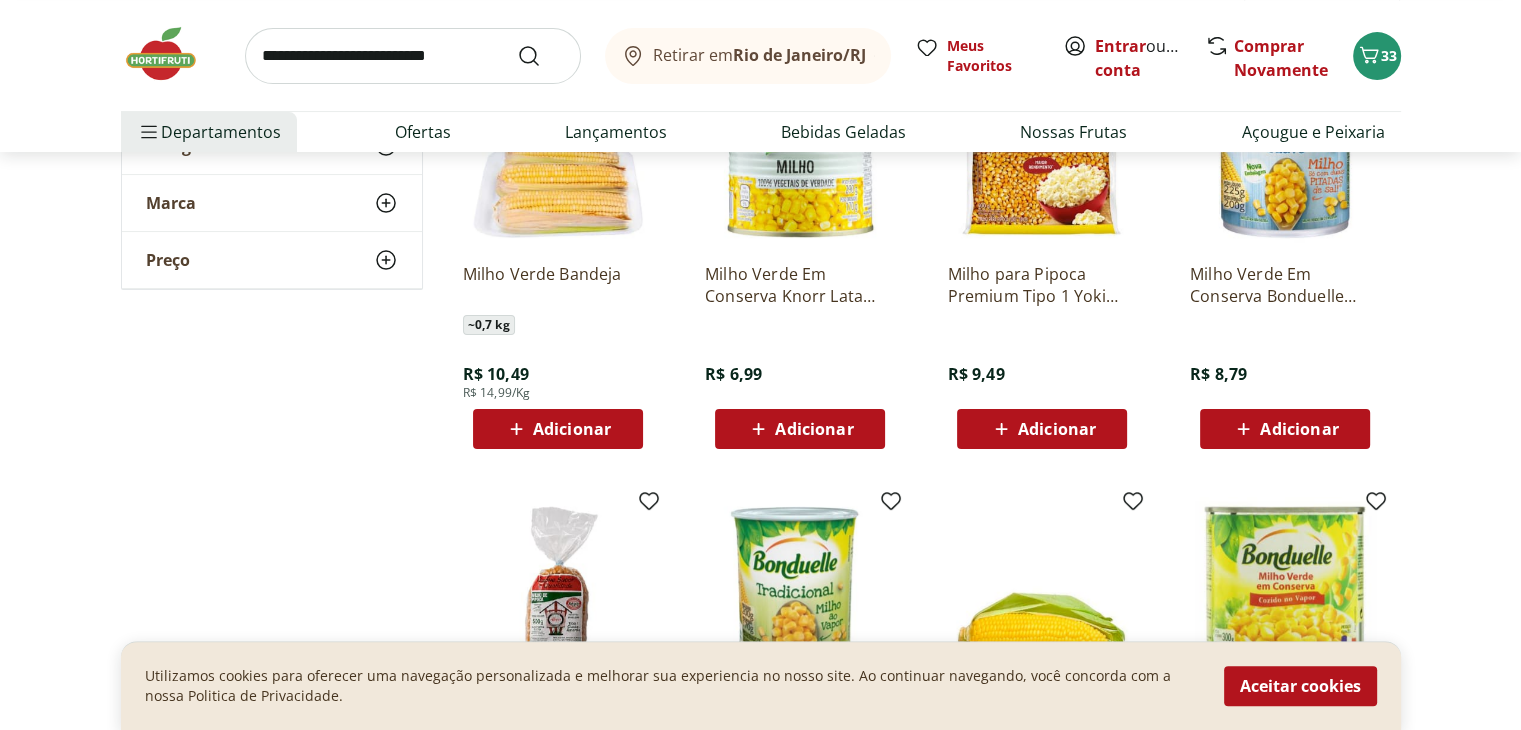 click on "Adicionar" at bounding box center [1057, 429] 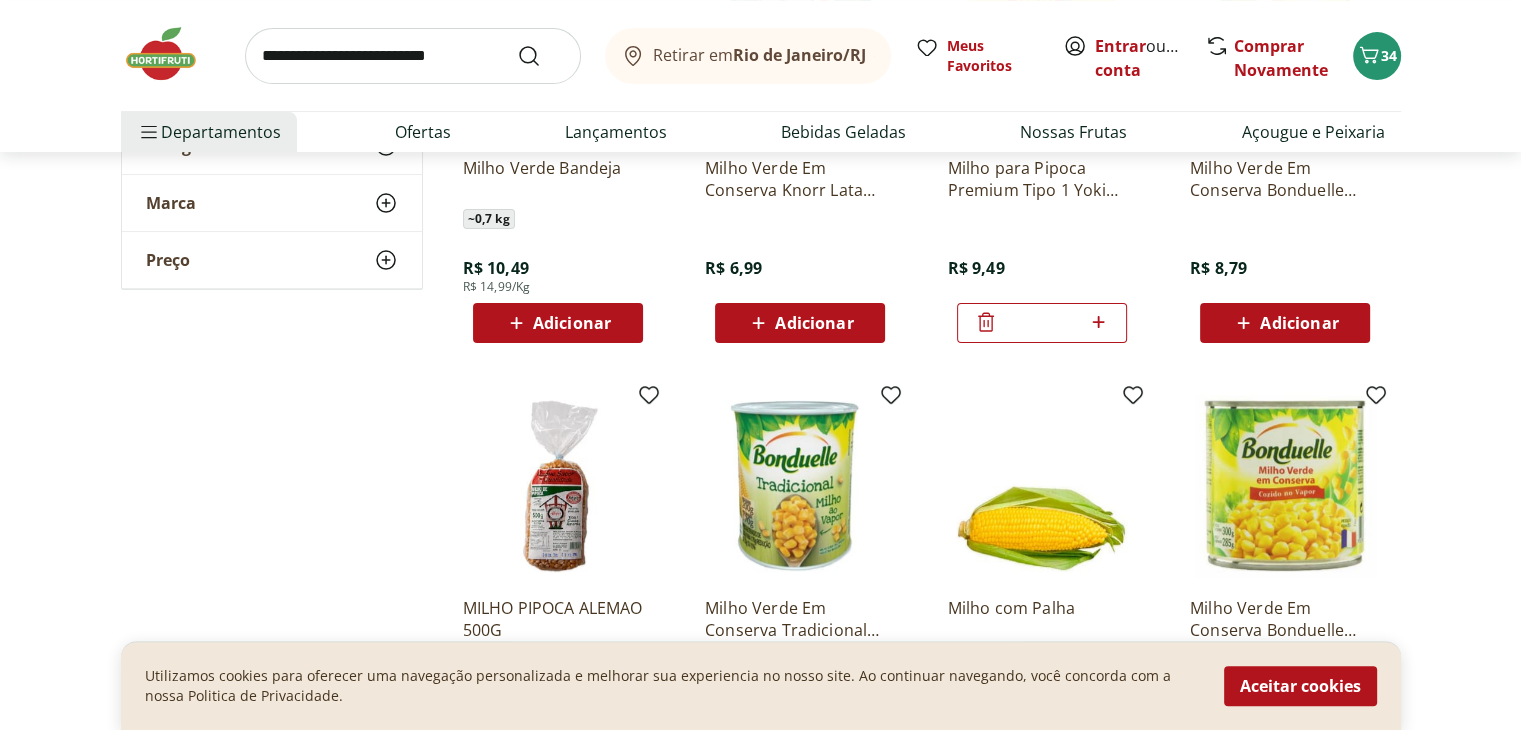 scroll, scrollTop: 0, scrollLeft: 0, axis: both 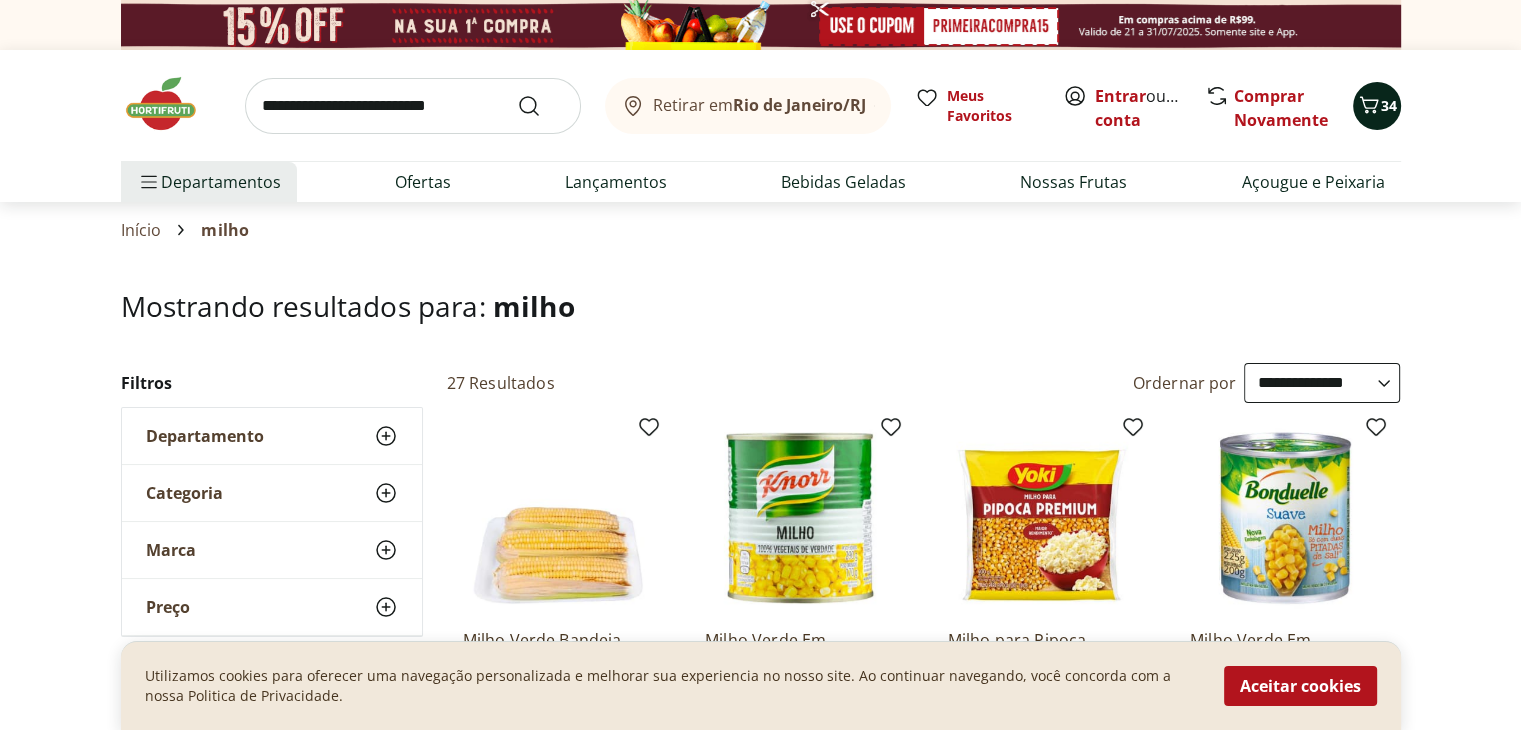 click 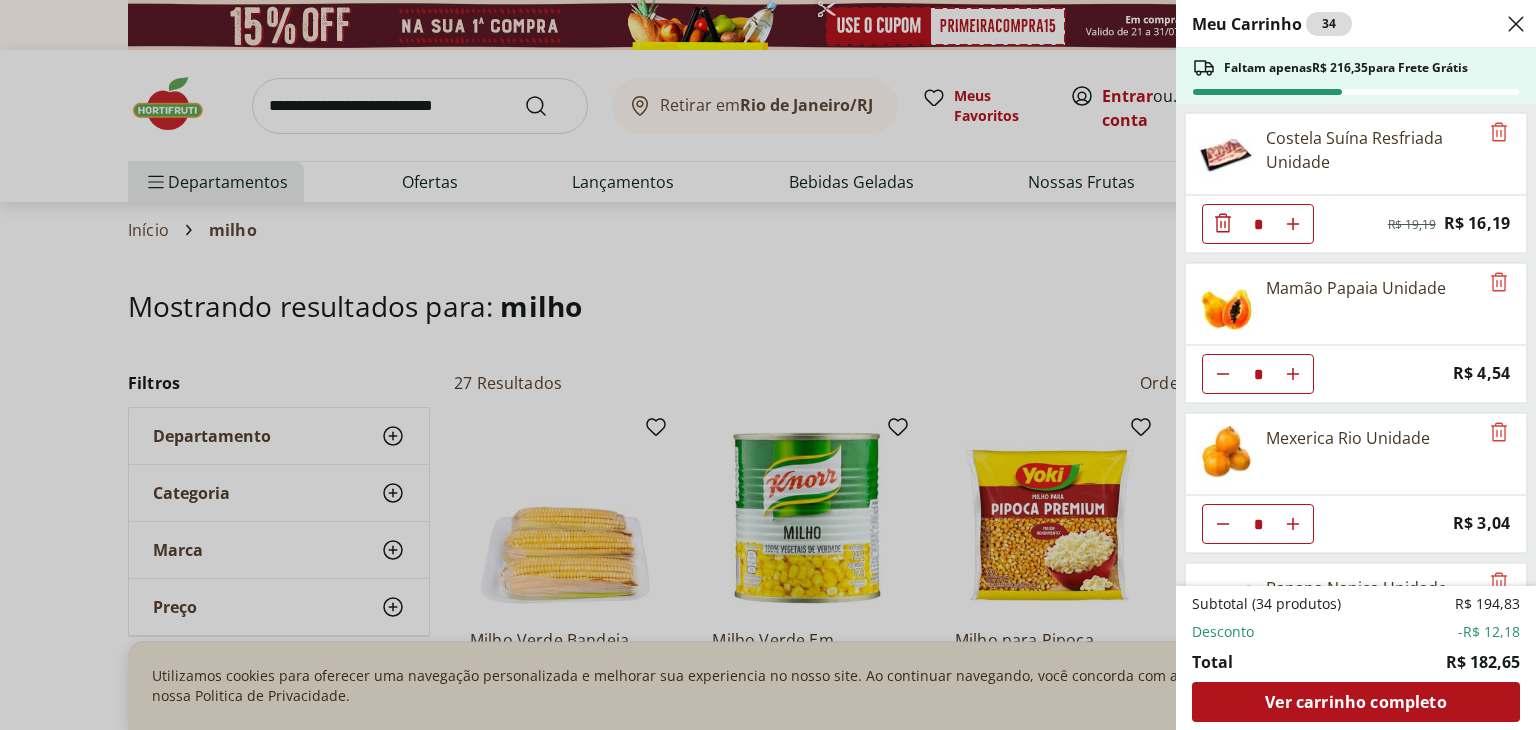 click on "Meu Carrinho 34 Faltam apenas  R$ 216,35  para Frete Grátis Costela Suína Resfriada Unidade * Original price: R$ 19,19 Price: R$ 16,19 Mamão Papaia Unidade * Price: R$ 4,54 Mexerica Rio Unidade * Price: R$ 3,04 Banana Nanica Unidade * Price: R$ 1,47 Banana da Terra Unidade * Price: R$ 3,85 Cenoura Unidade * Price: R$ 0,64 LIMPADOR MOVEIS POLIFLOR PERF SU 200ML * Price: R$ 15,99 Limpador Veja Gold Multiuso Campestre Squeeze 500Ml * Price: R$ 5,99 Papel Toalha Scala Plus 2 Rolos com 60 unid * Price: R$ 6,59 Coador De Papel Melitta 102 * Price: R$ 5,49 Ovos Brancos Embalados com 30 unidades * Price: R$ 19,99 Alho Picado Natural Roxão 200G * Price: R$ 15,49 Strogonoff de Filé de Frango * Original price: R$ 11,96 Price: R$ 8,37 Sobrecoxas Congeladas de Frango Sadia 1kg * Original price: R$ 18,99 Price: R$ 16,99 Cebola Nacional Unidade * Price: R$ 1,00 Milho para Pipoca Premium Tipo 1 Yoki 400g * Price: R$ 9,49 Subtotal (34 produtos) R$ 194,83 Desconto -R$ 12,18 Total R$ 182,65" at bounding box center [768, 365] 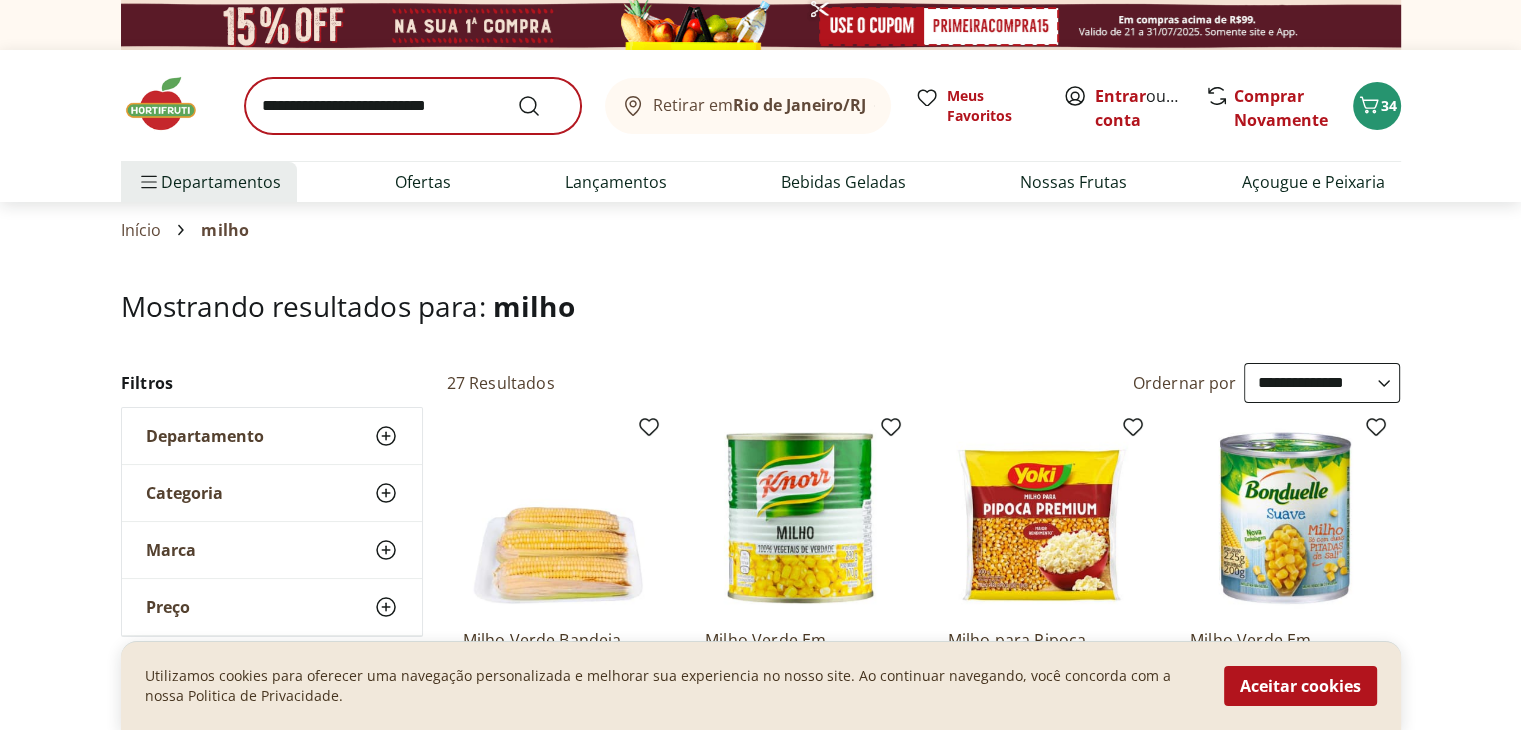 drag, startPoint x: 497, startPoint y: 110, endPoint x: 465, endPoint y: 106, distance: 32.24903 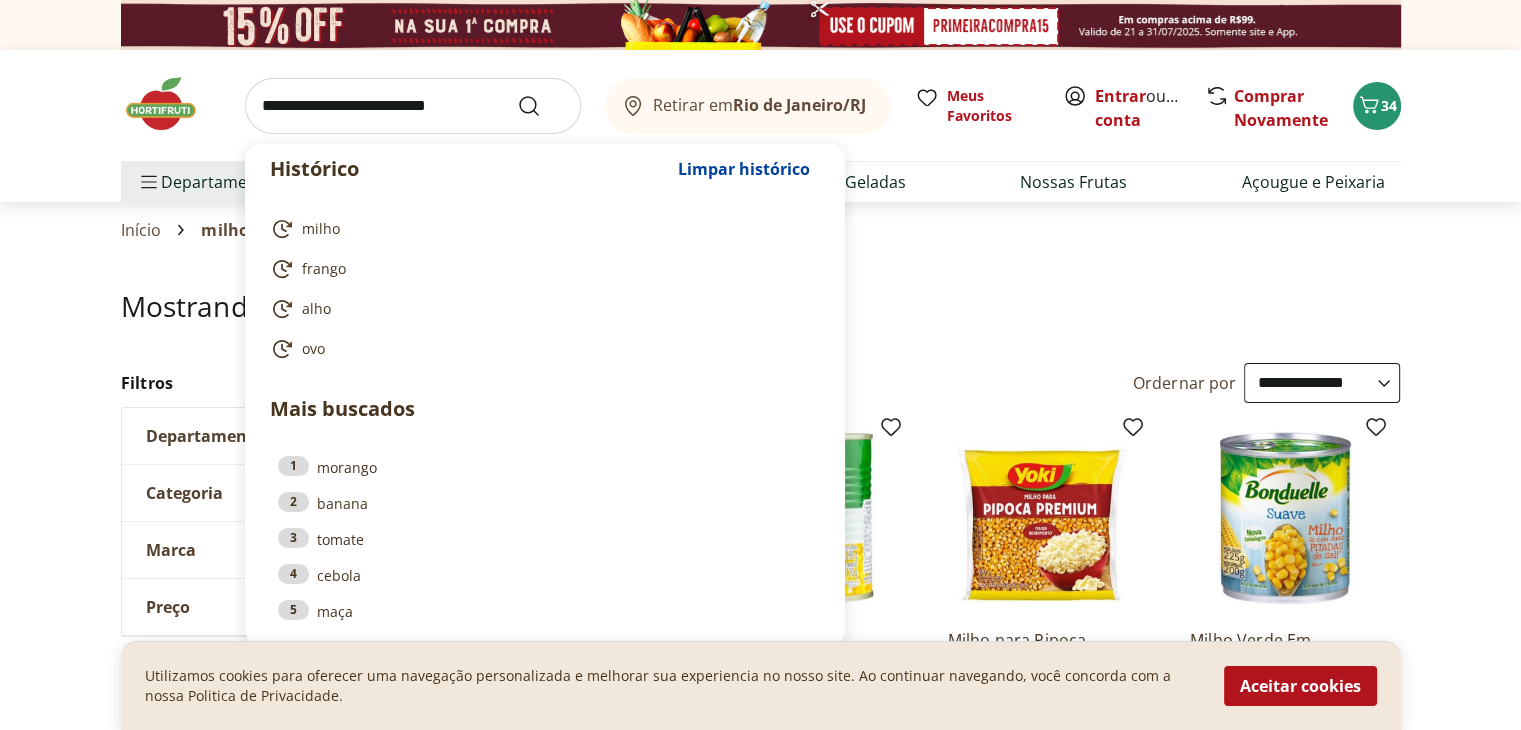 click at bounding box center [413, 106] 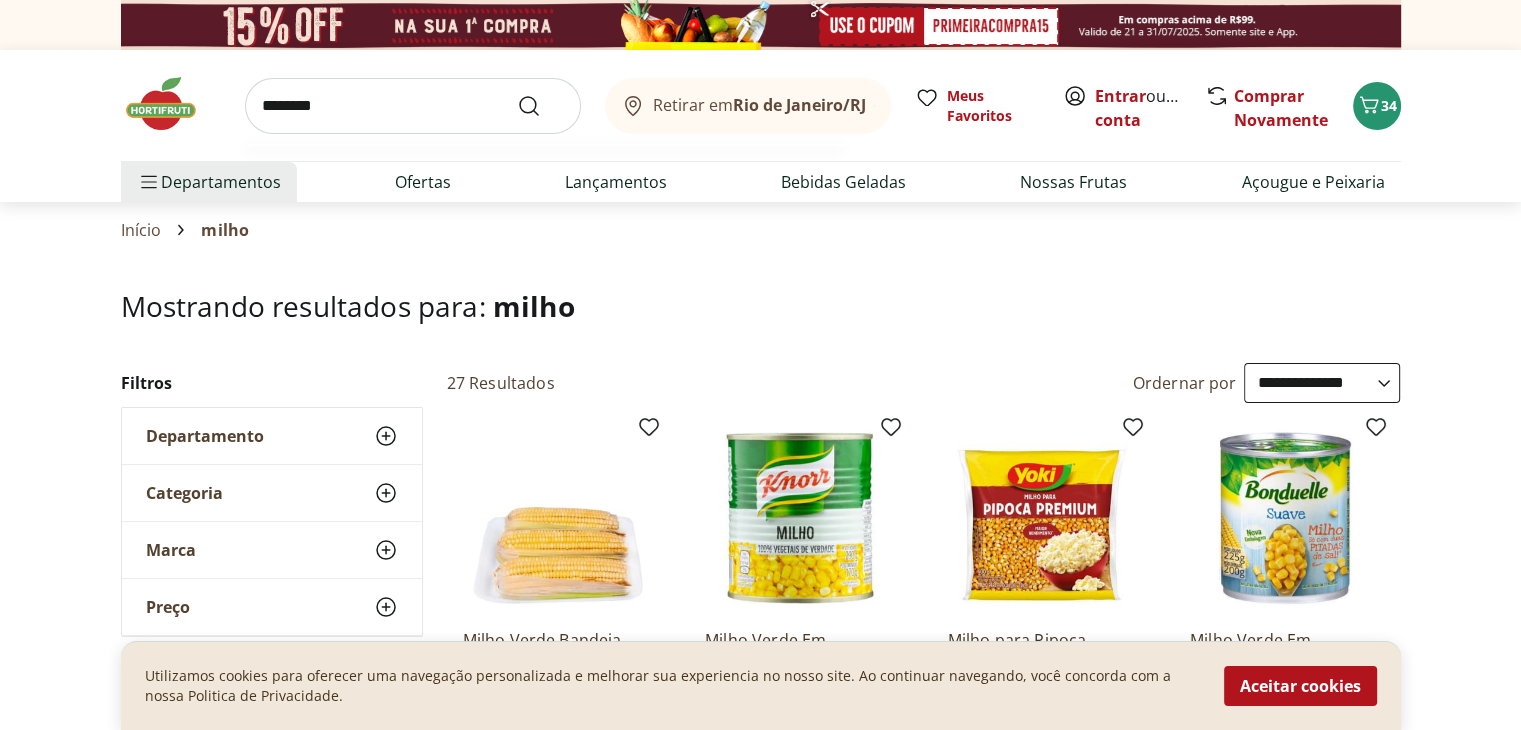type on "********" 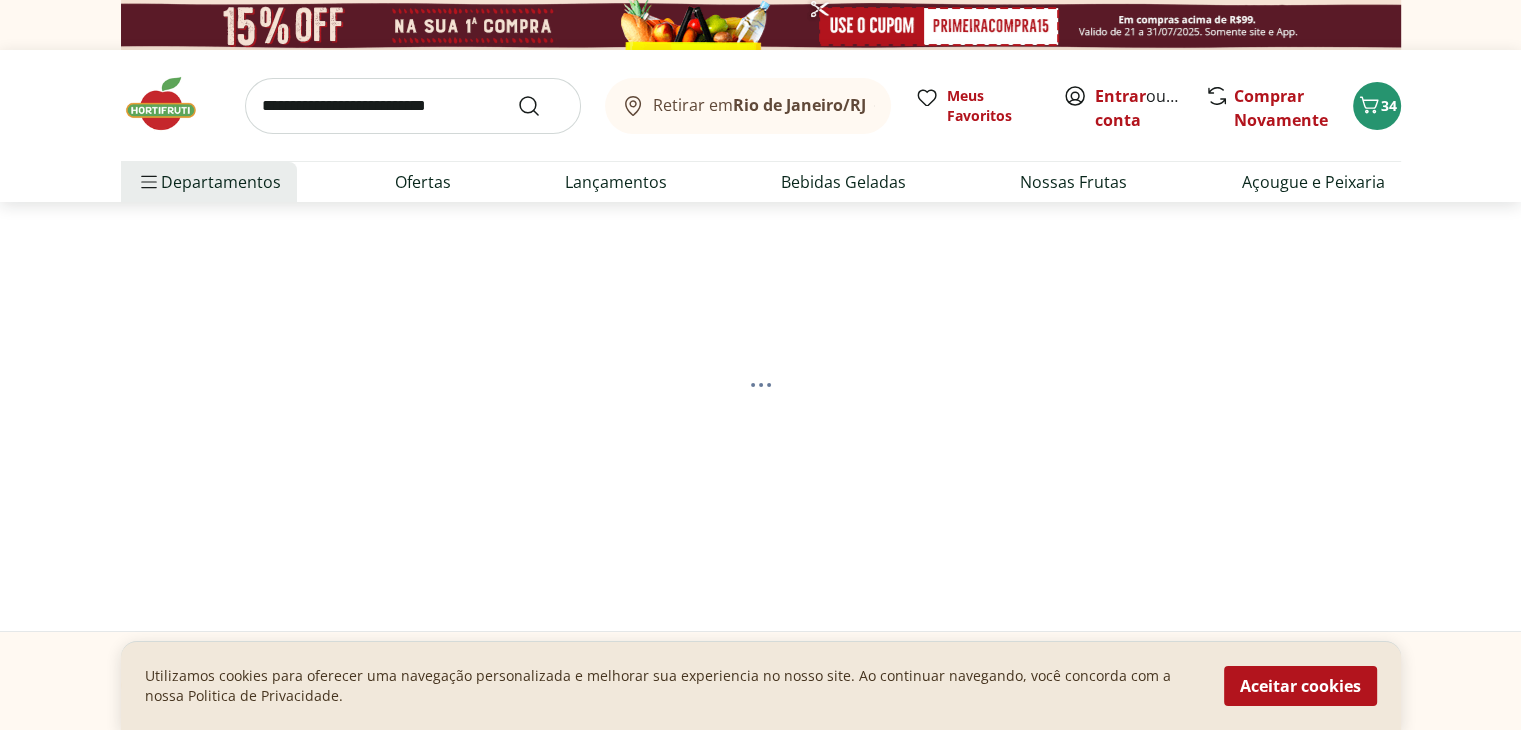 select on "**********" 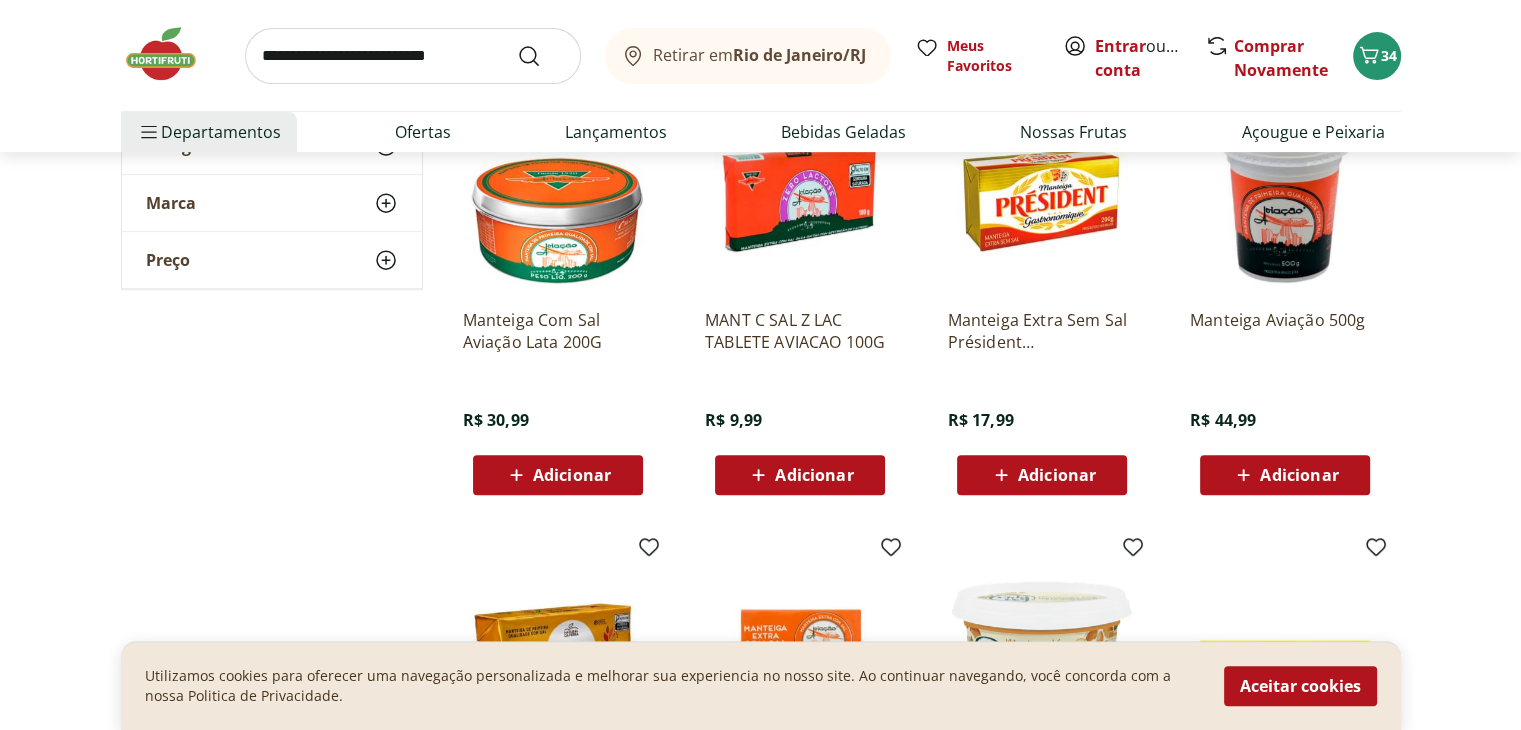 scroll, scrollTop: 754, scrollLeft: 0, axis: vertical 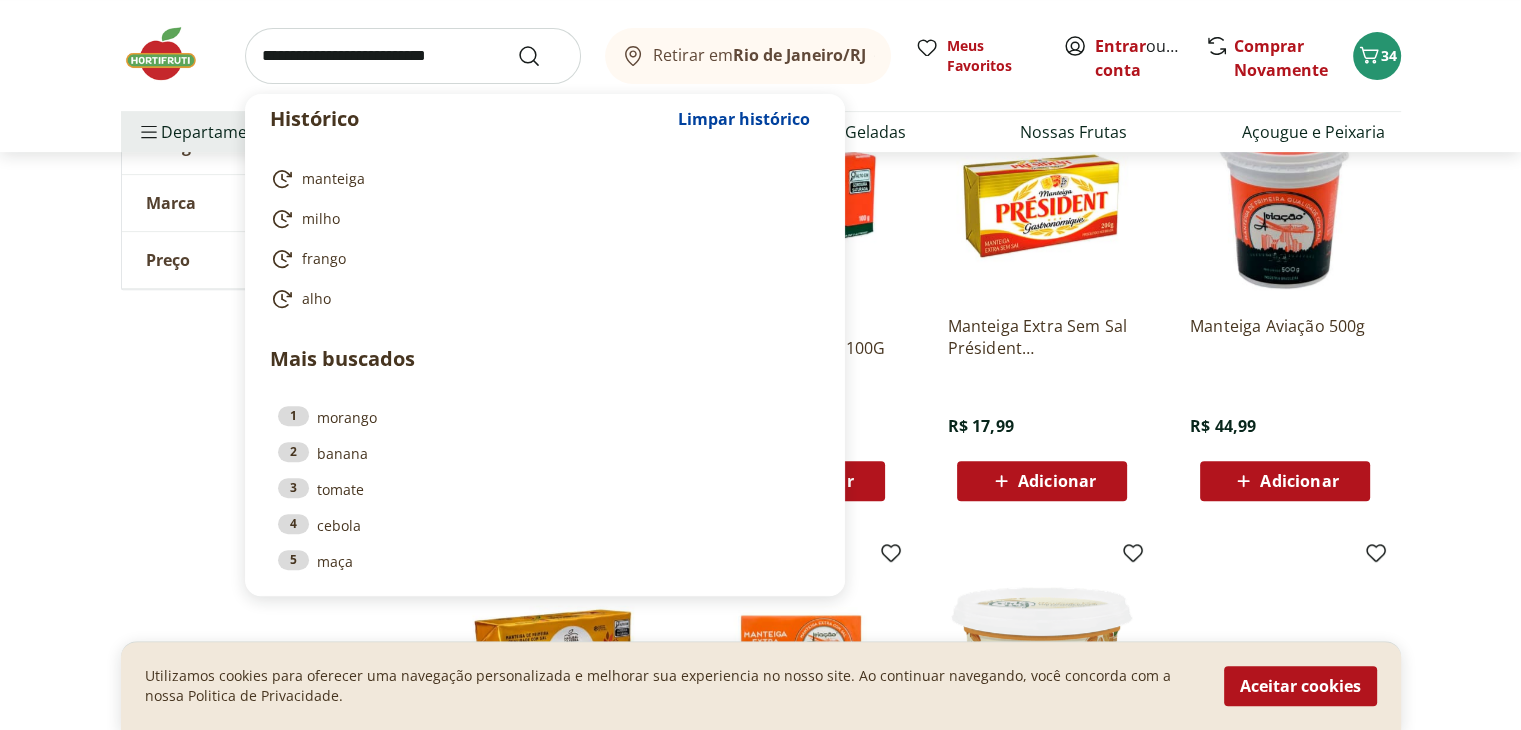 click at bounding box center [413, 56] 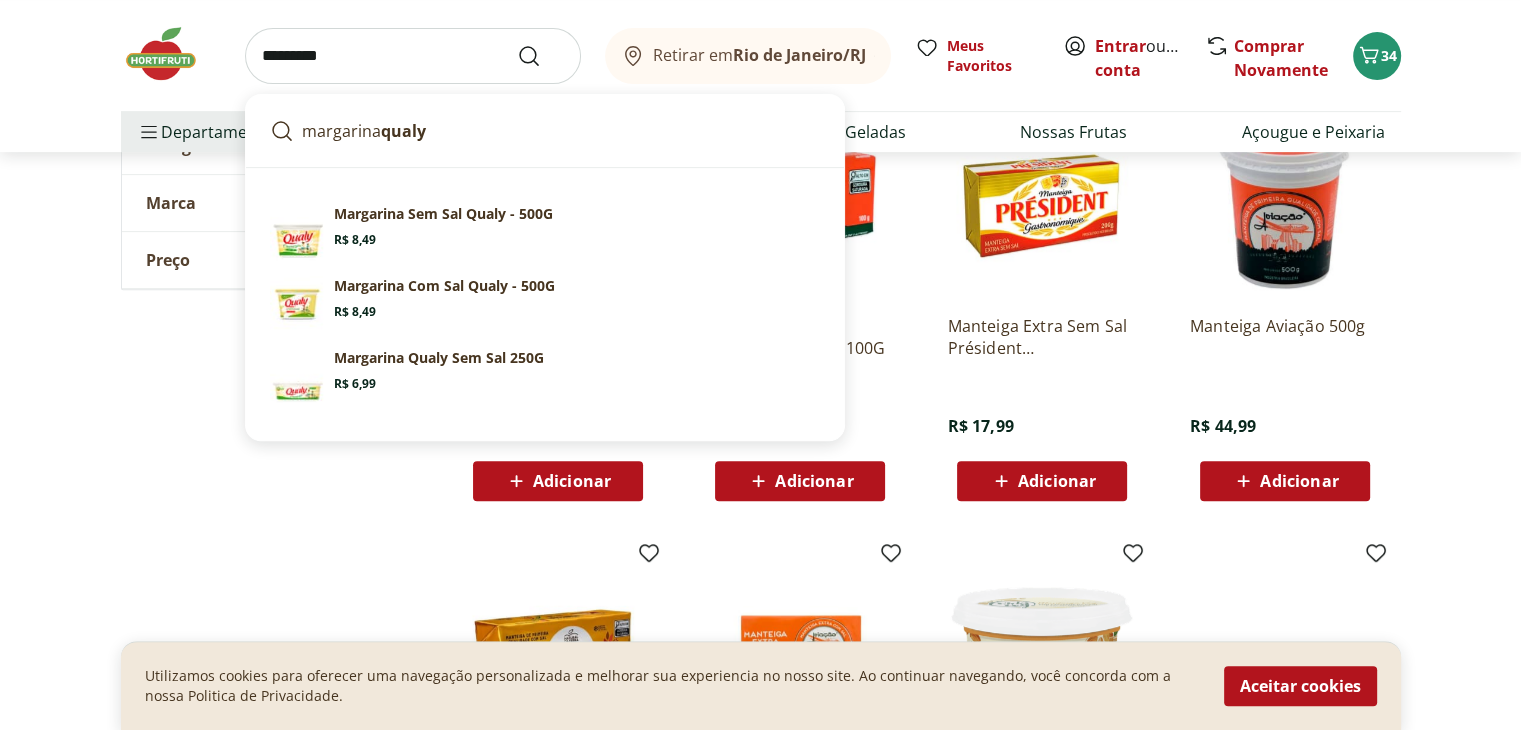 type on "*********" 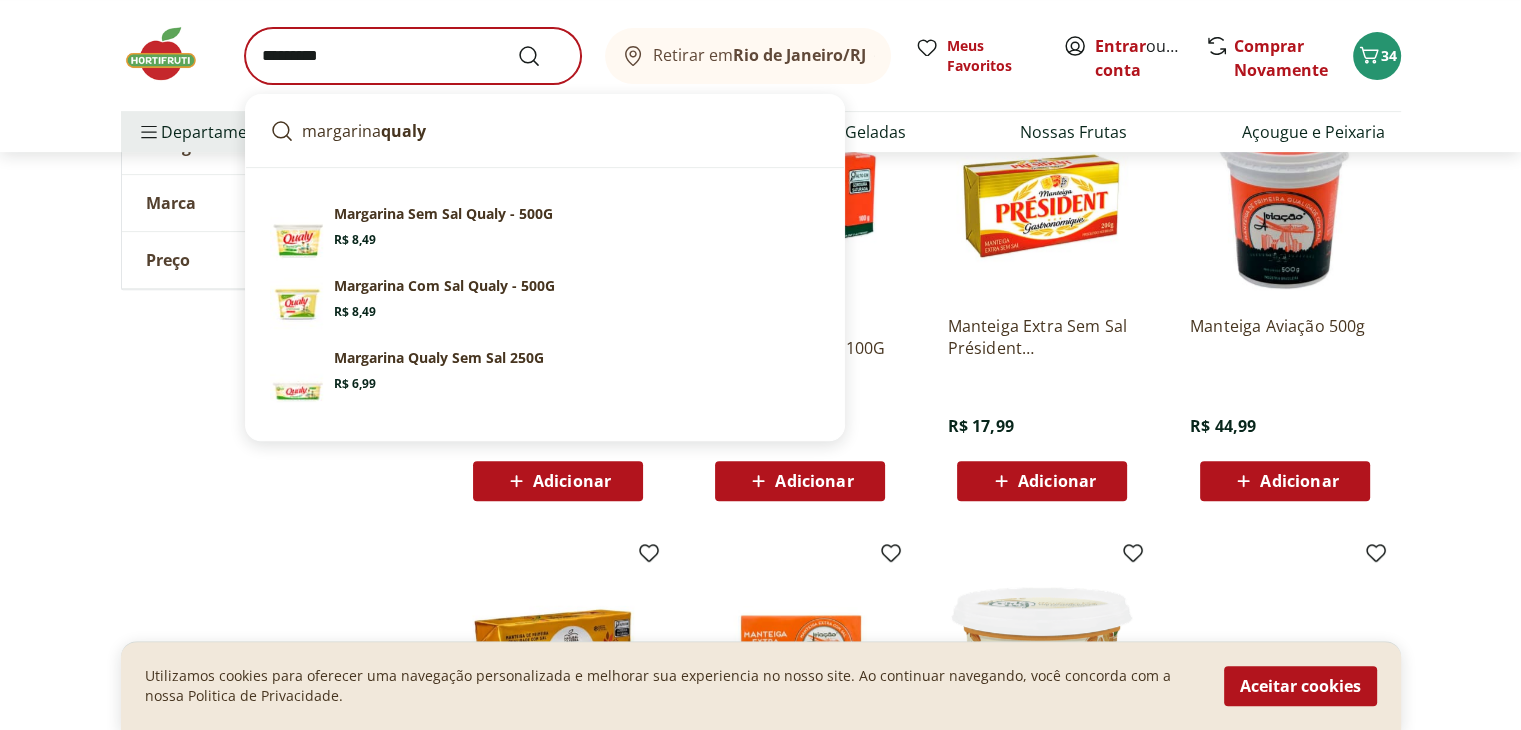 scroll, scrollTop: 0, scrollLeft: 0, axis: both 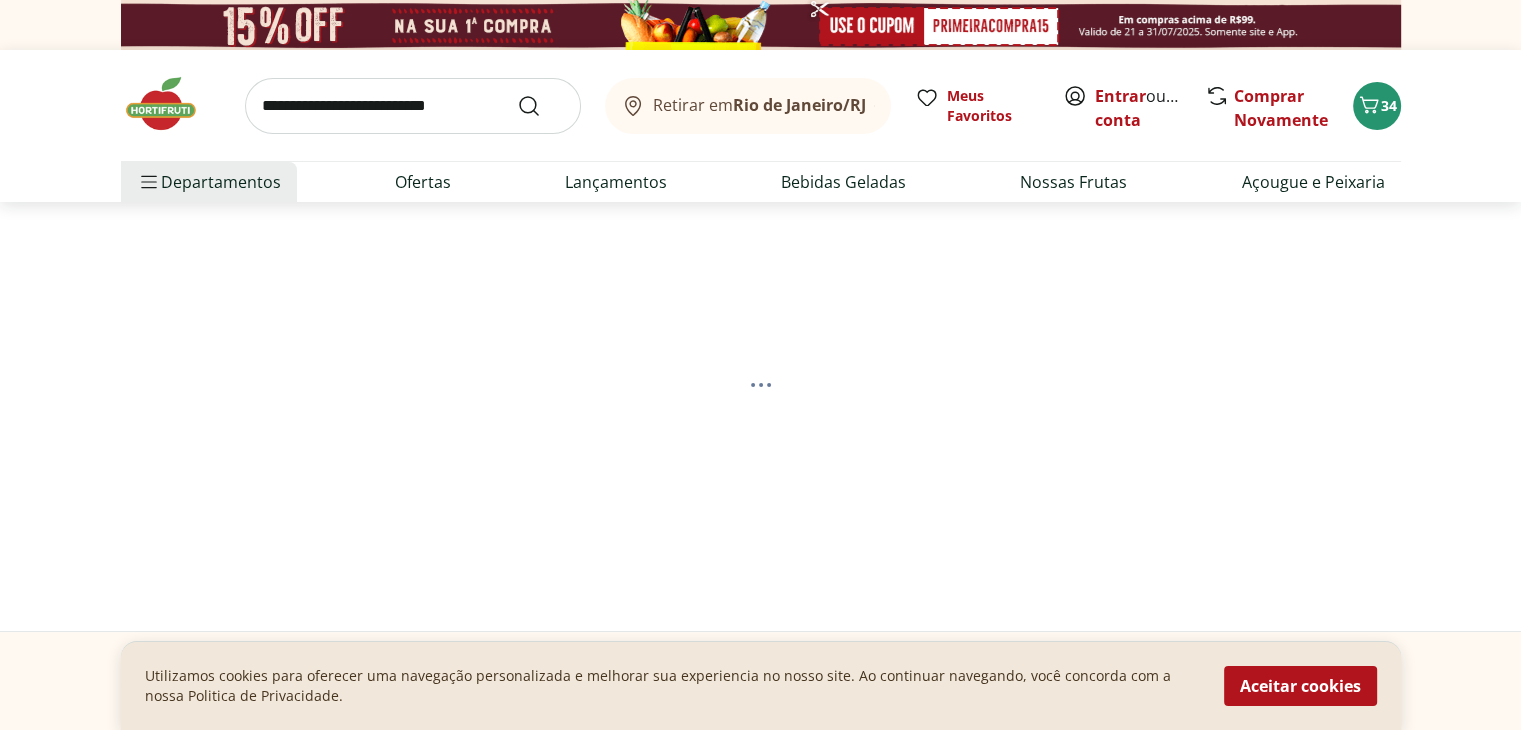 select on "**********" 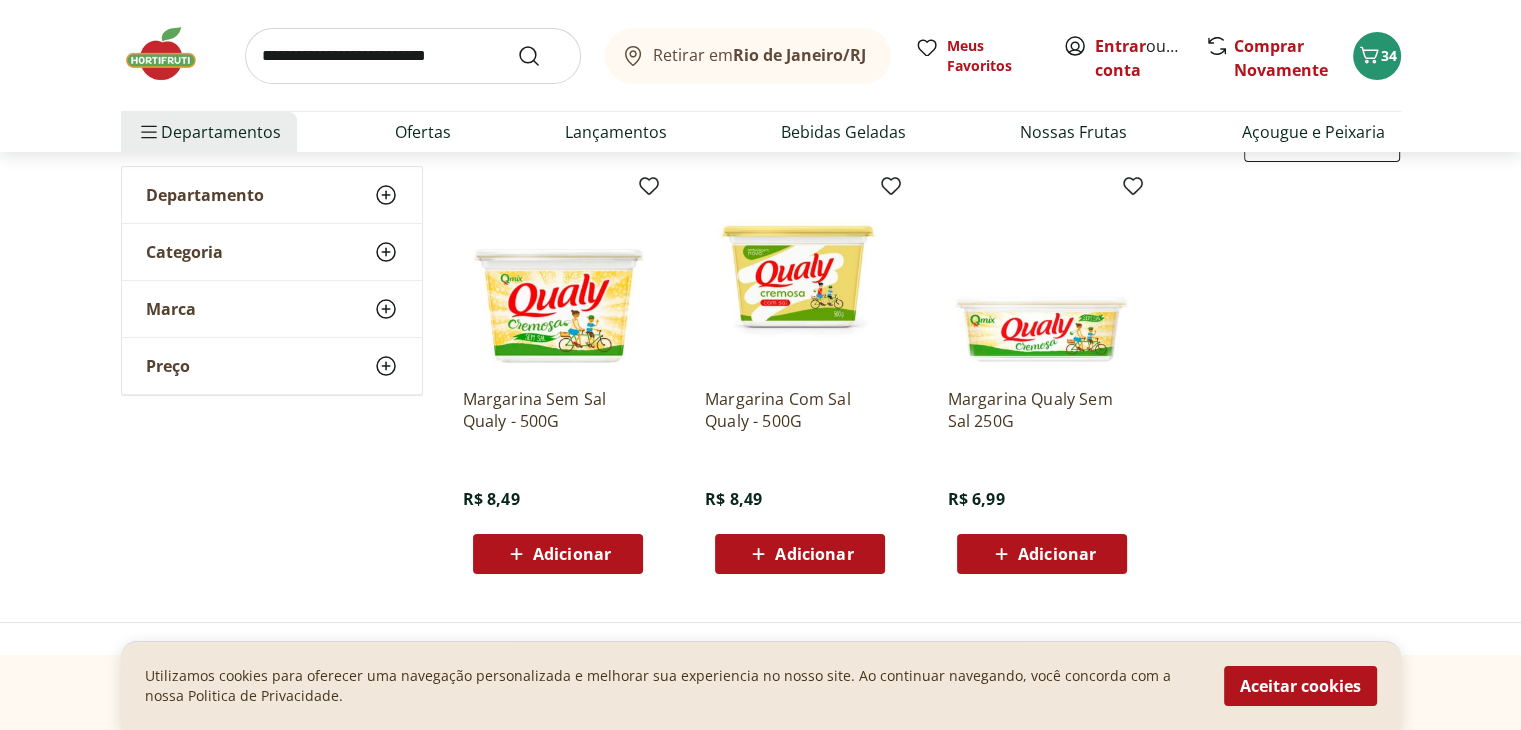 scroll, scrollTop: 244, scrollLeft: 0, axis: vertical 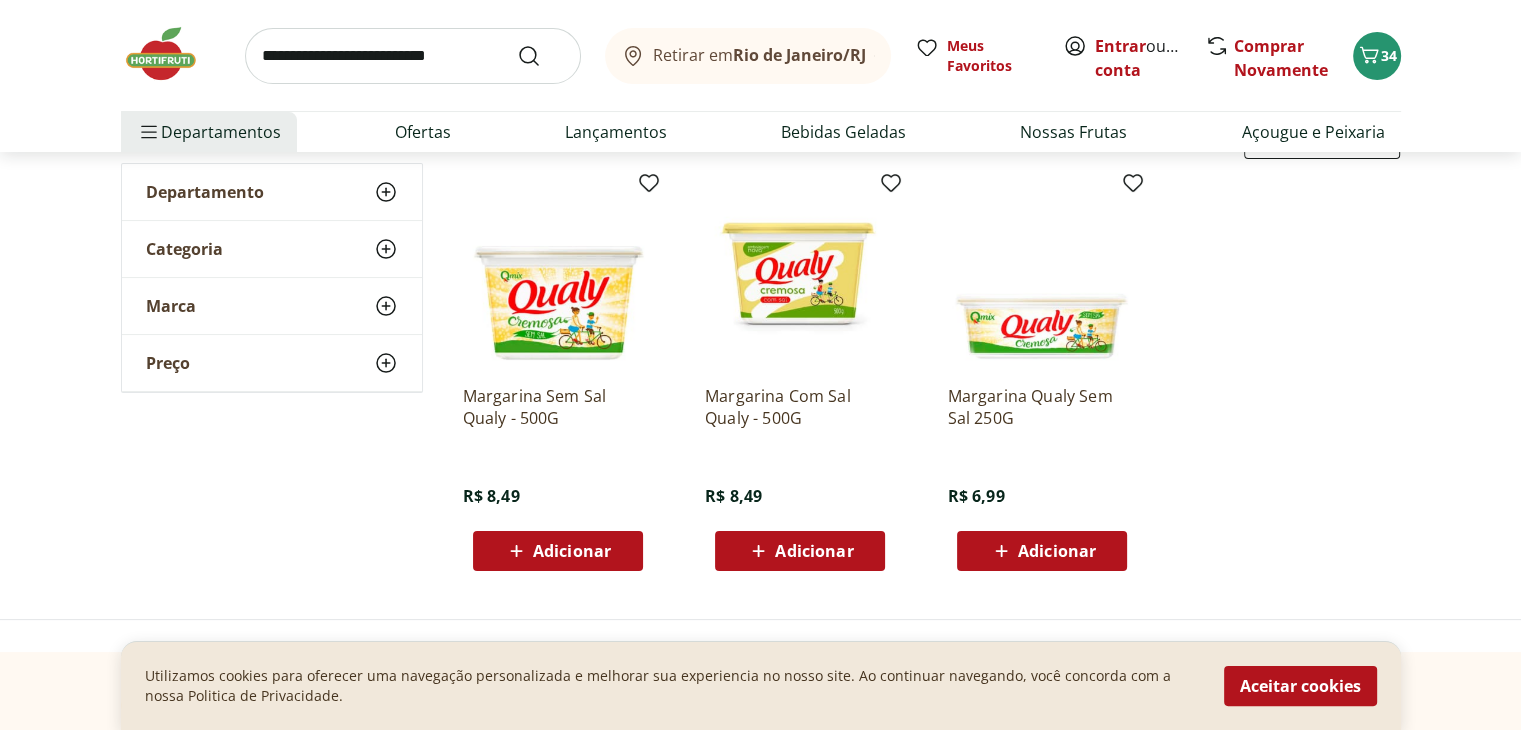 click on "Adicionar" at bounding box center [814, 551] 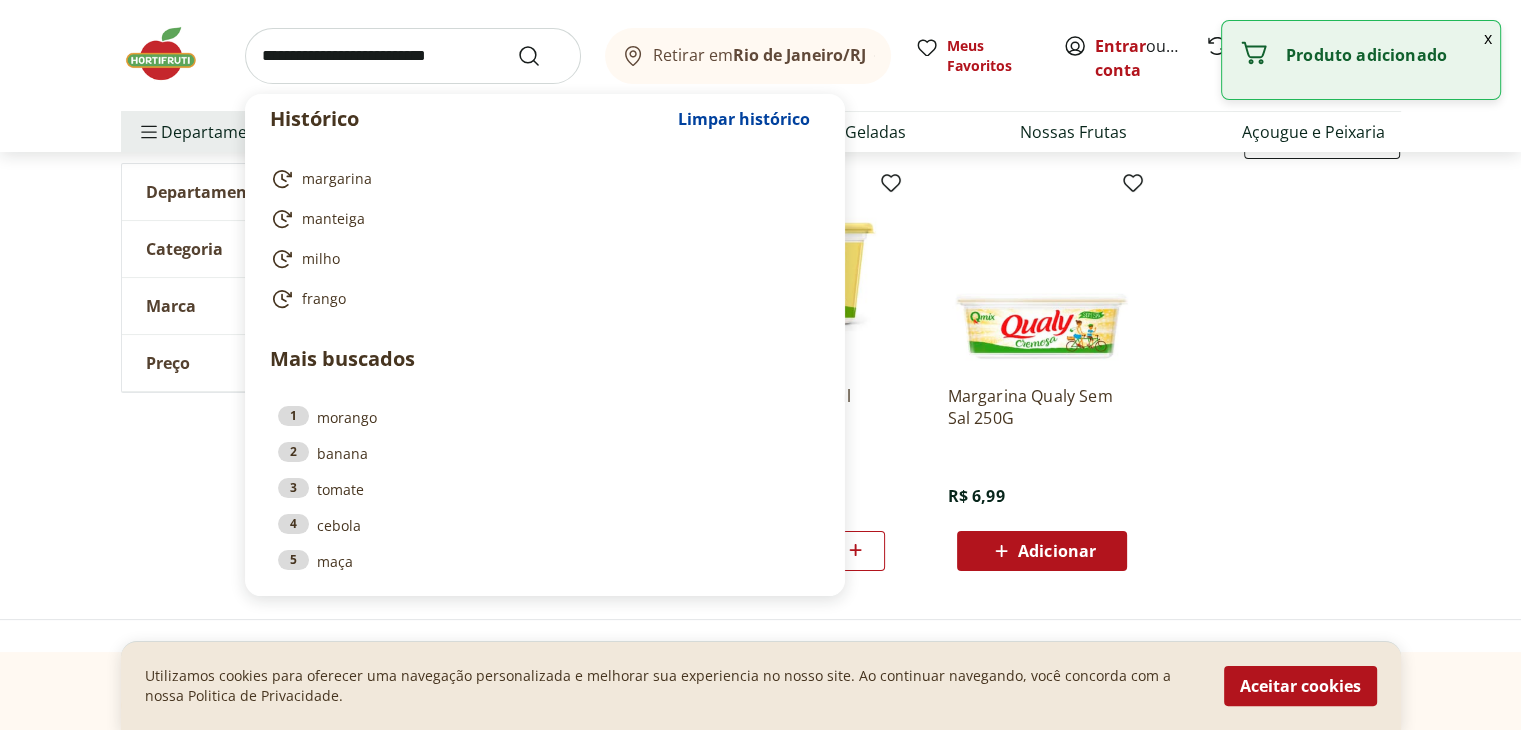 click at bounding box center [413, 56] 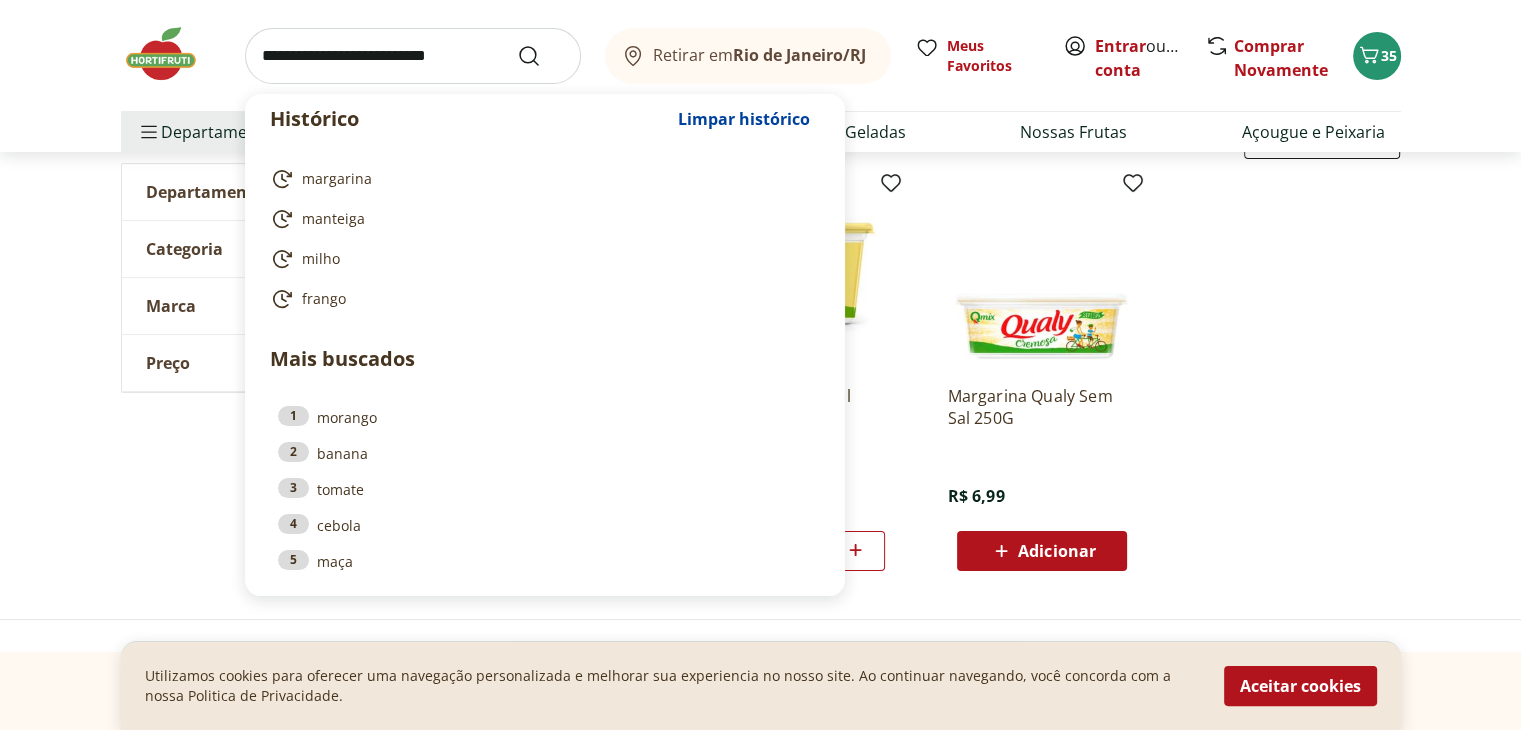 click at bounding box center [413, 56] 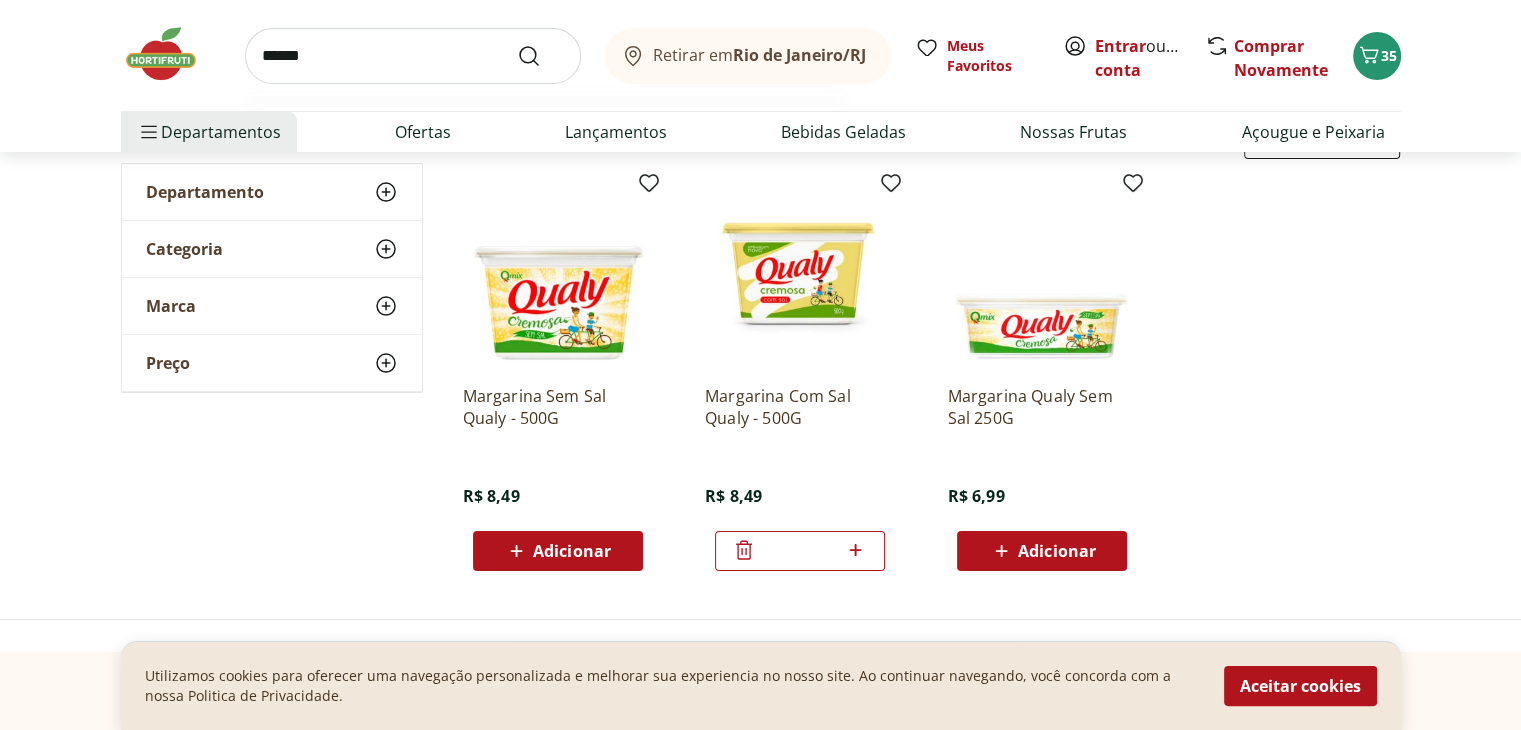 type on "******" 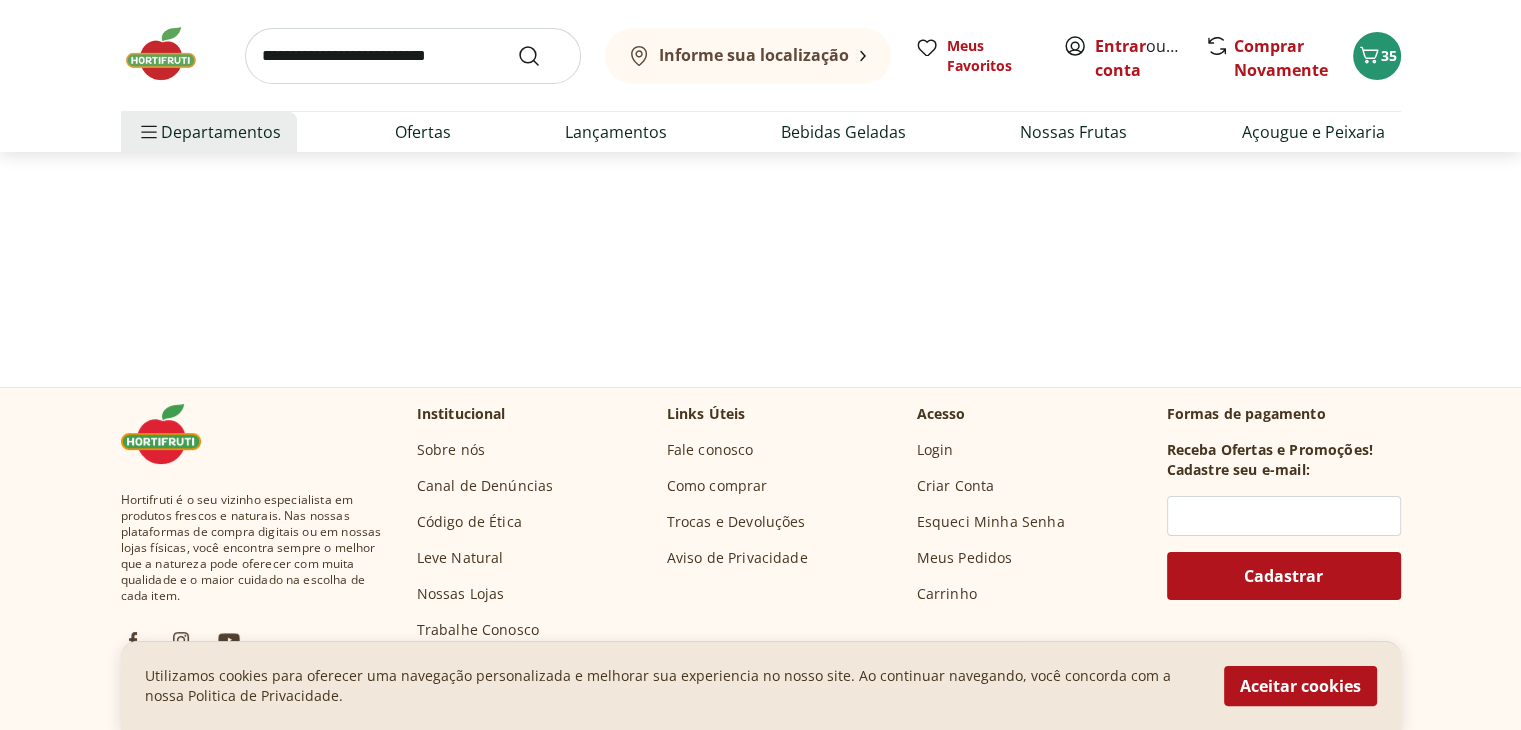 scroll, scrollTop: 0, scrollLeft: 0, axis: both 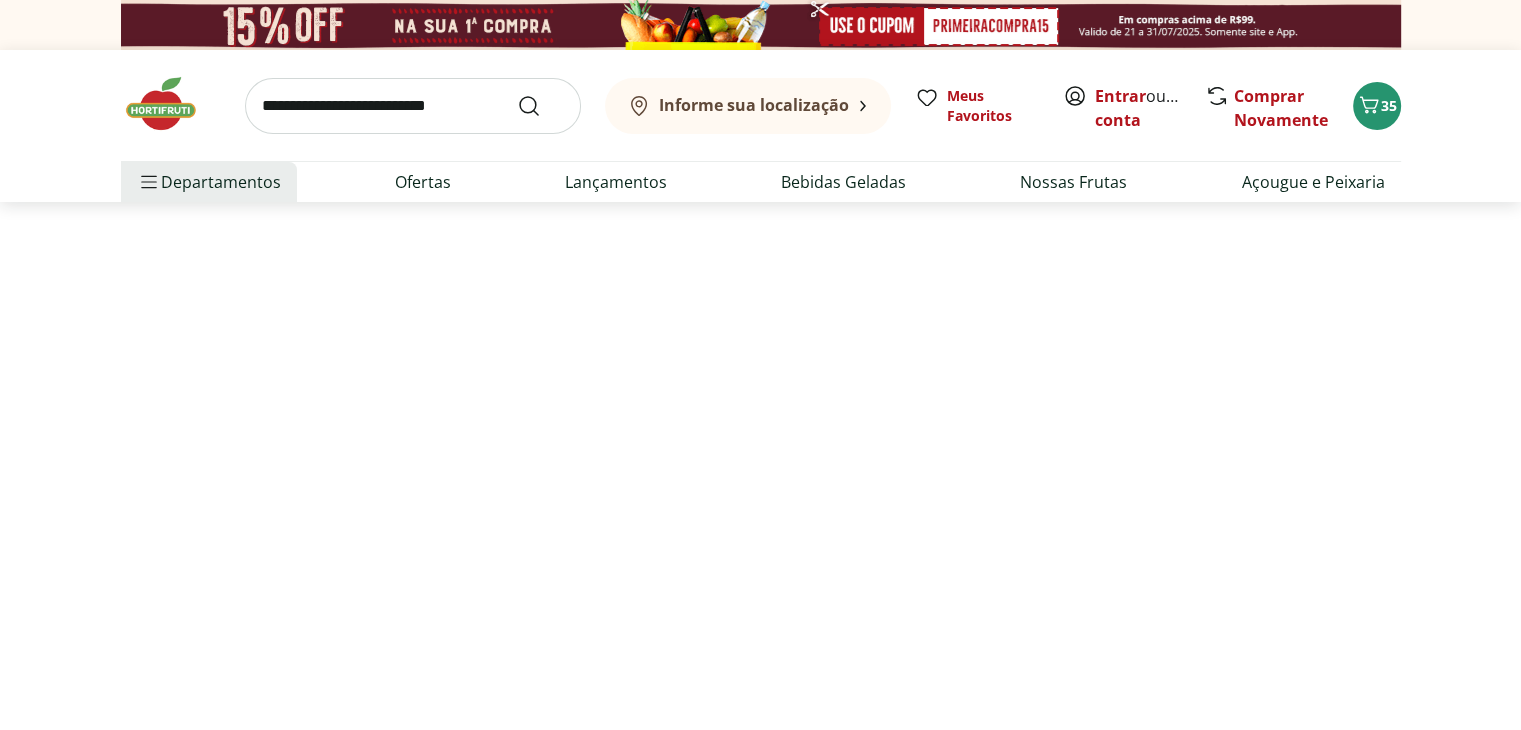 select on "**********" 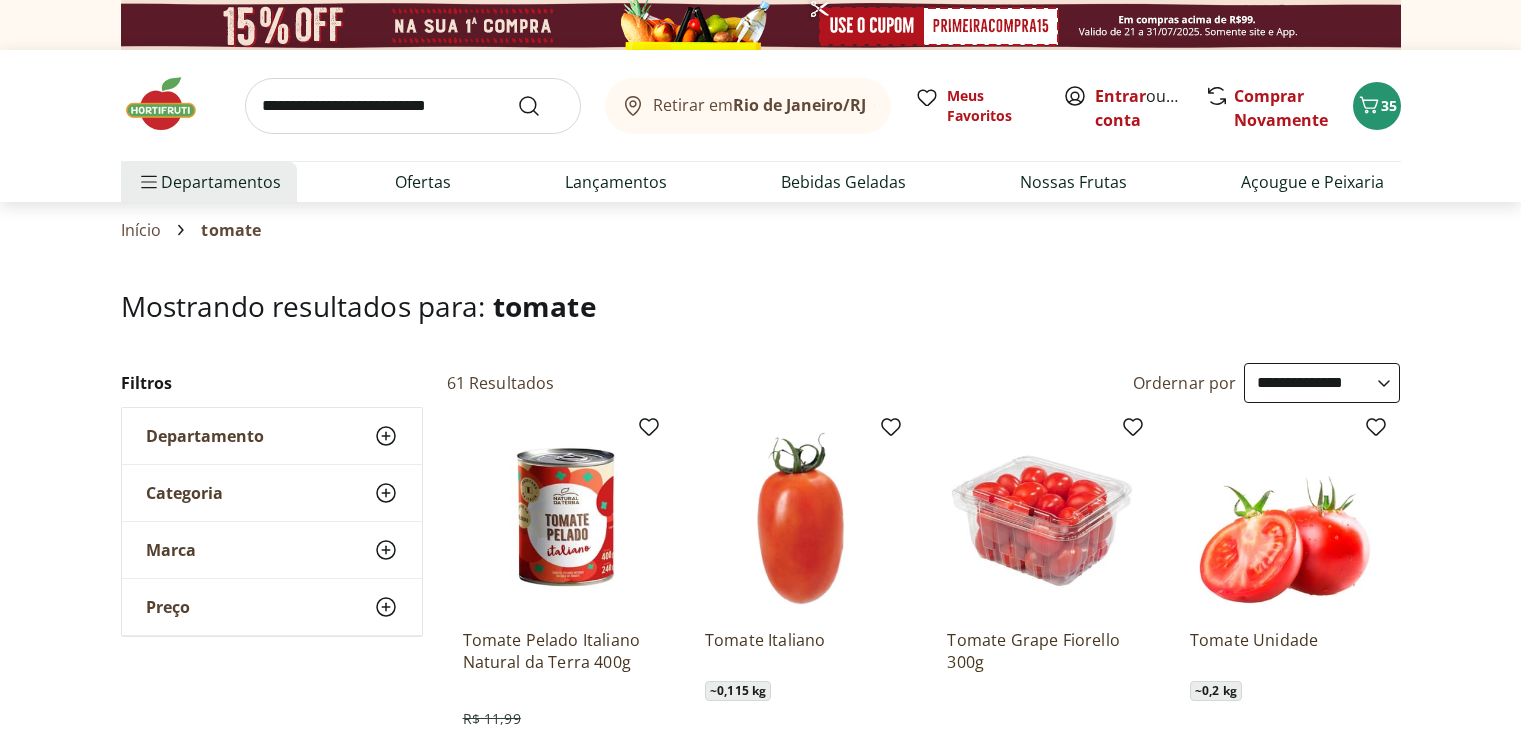 select on "**********" 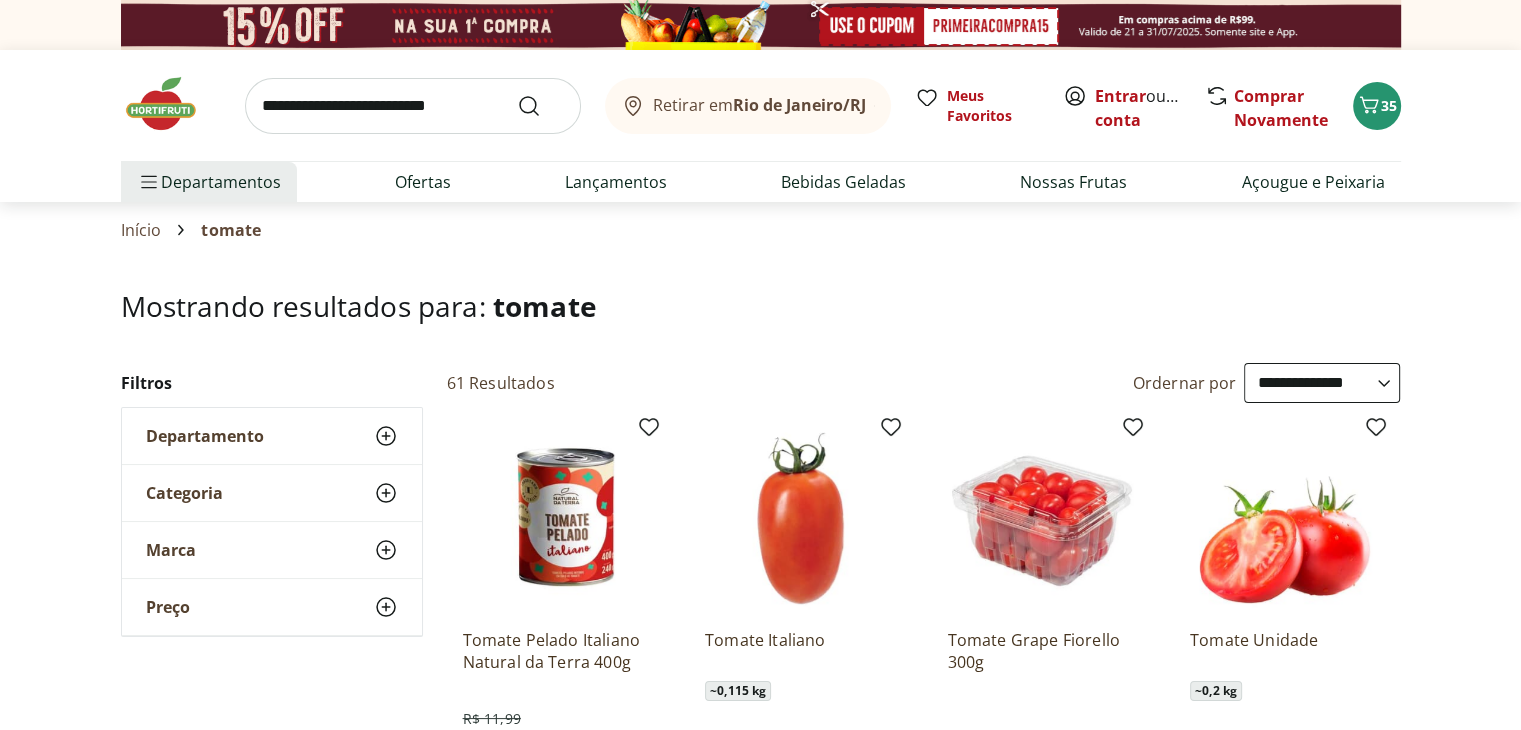 scroll, scrollTop: 0, scrollLeft: 0, axis: both 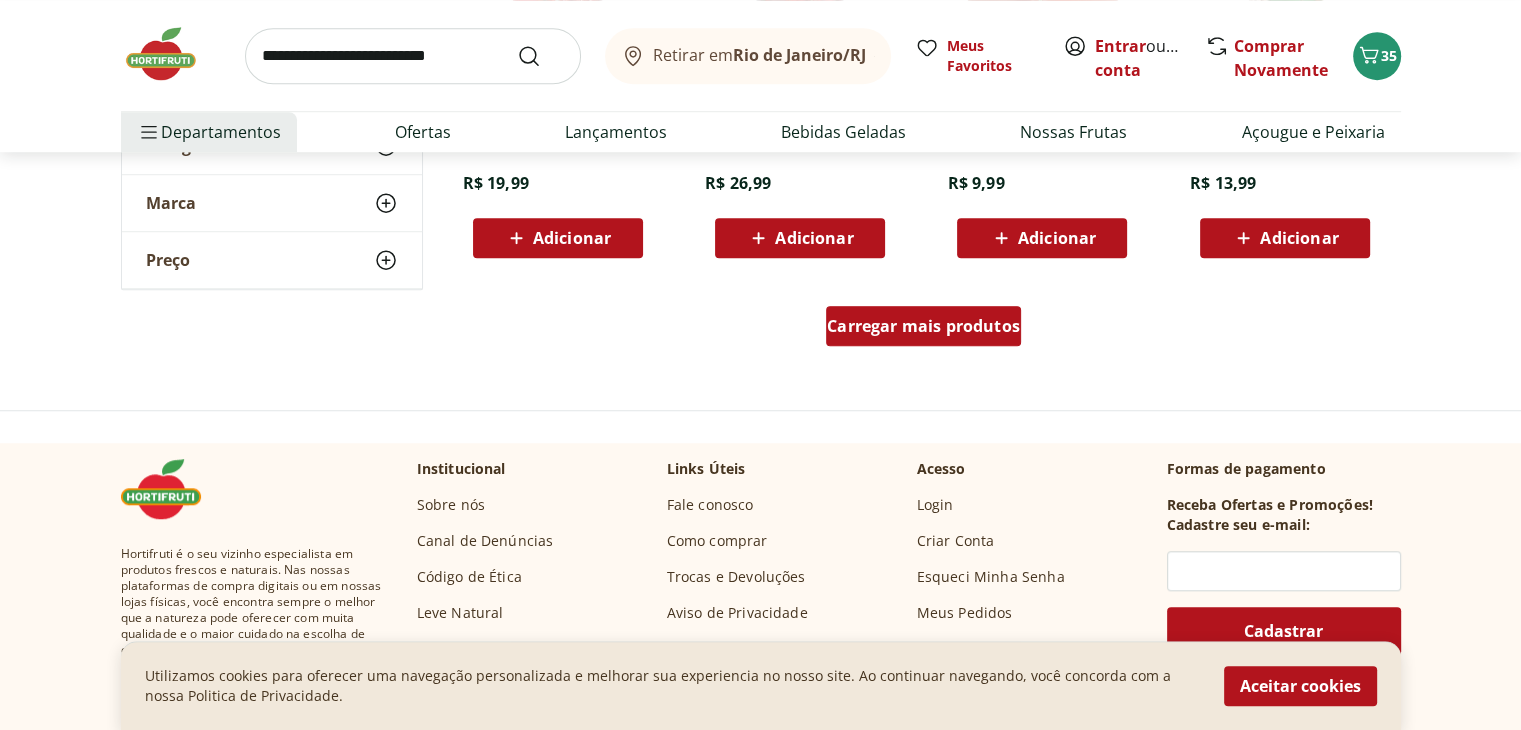 click on "Carregar mais produtos" at bounding box center [923, 326] 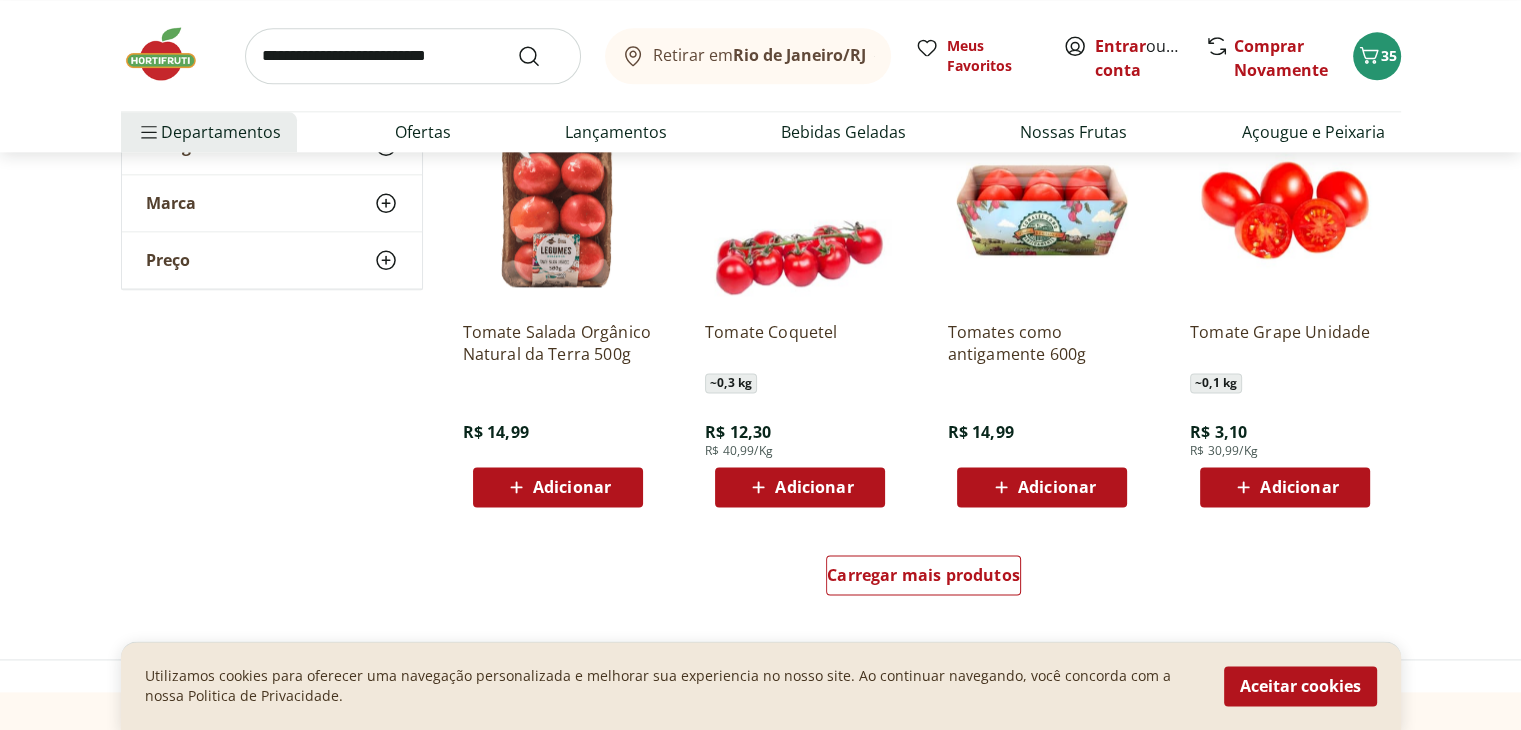 scroll, scrollTop: 2621, scrollLeft: 0, axis: vertical 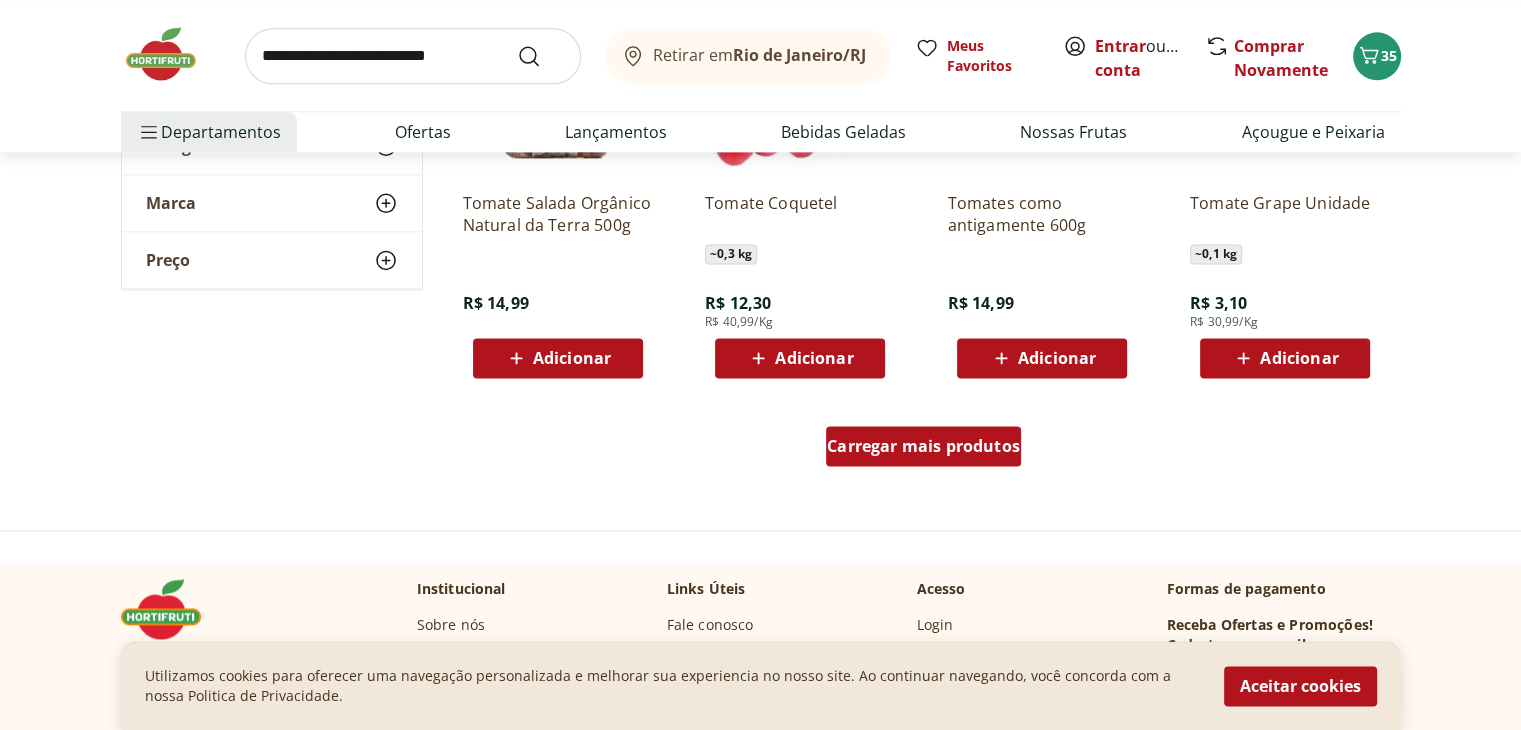 click on "Carregar mais produtos" at bounding box center [923, 446] 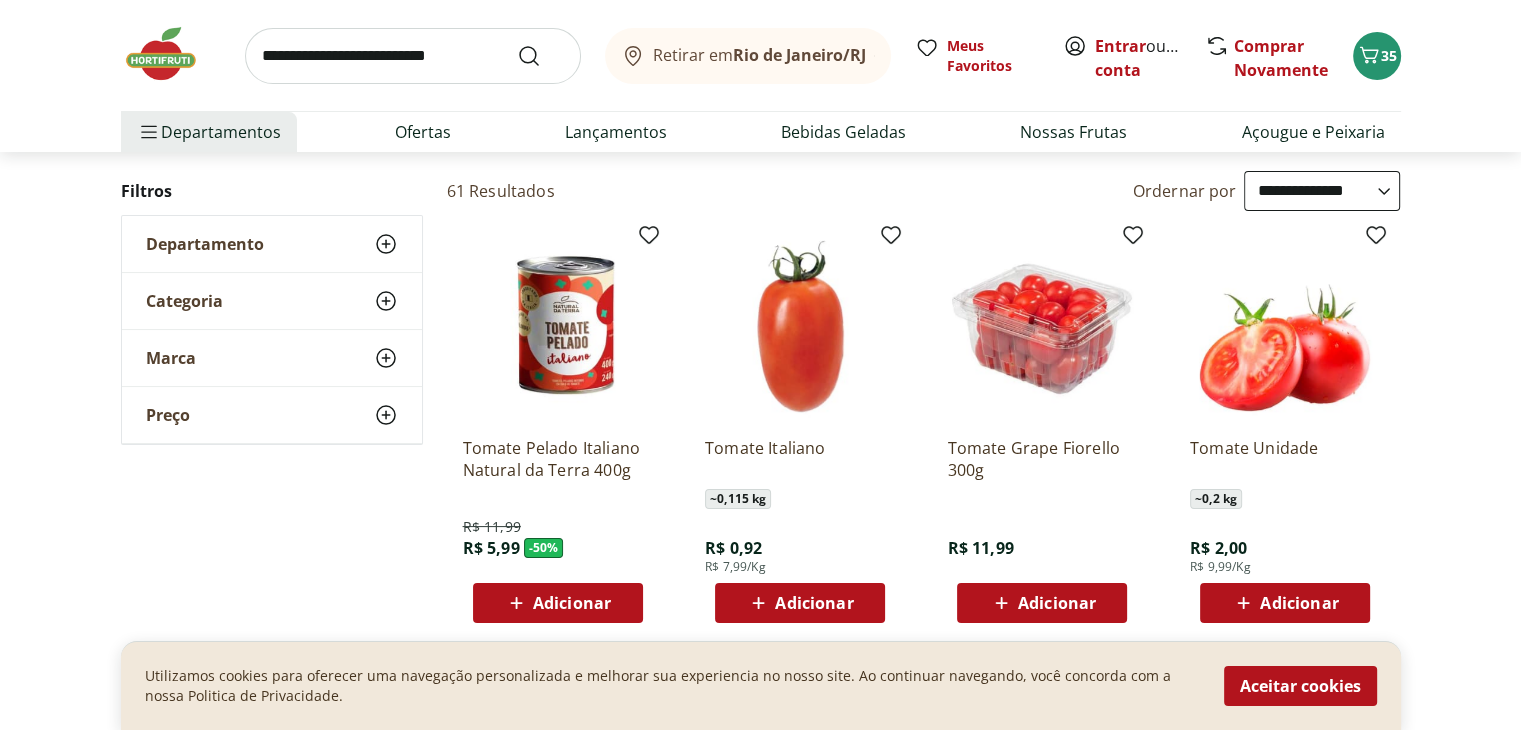 scroll, scrollTop: 171, scrollLeft: 0, axis: vertical 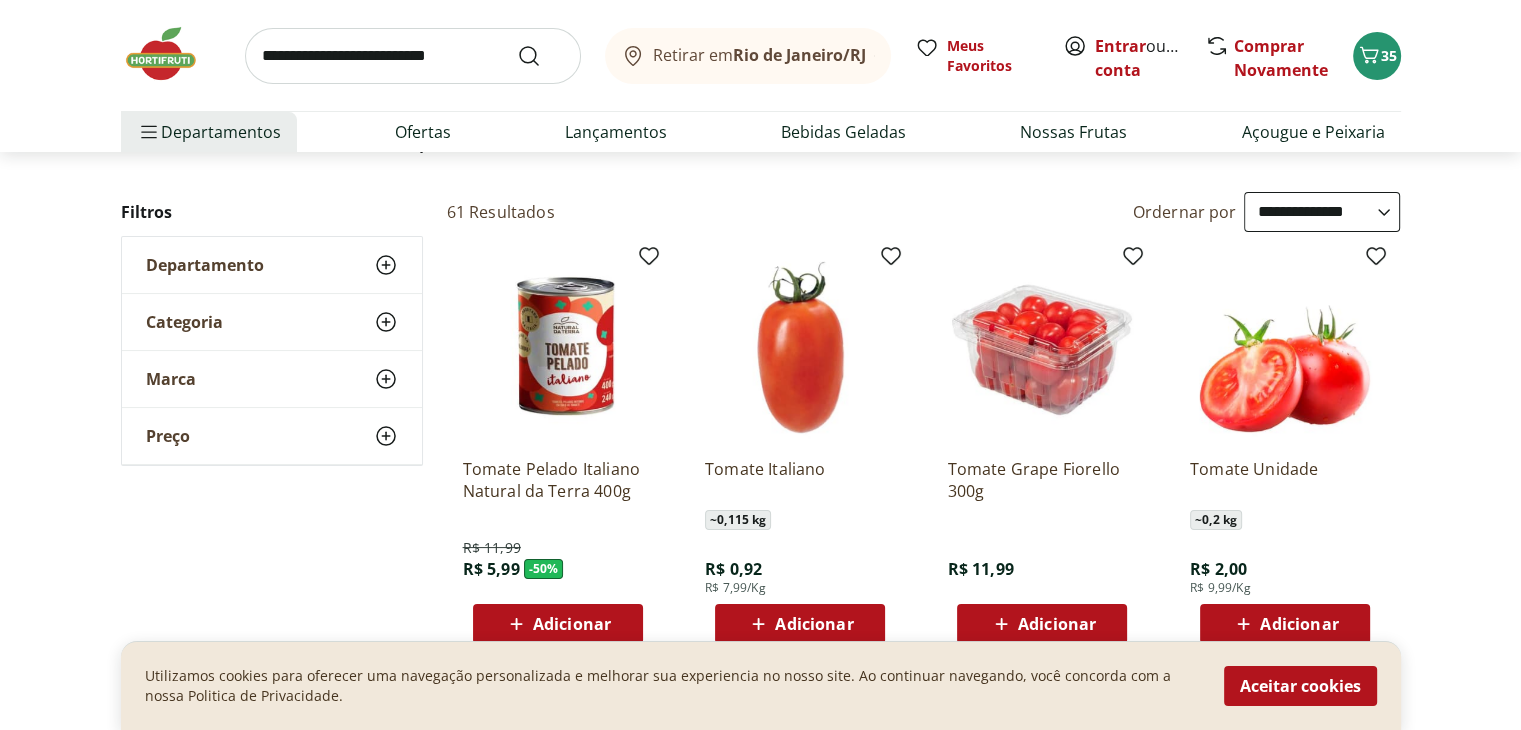 click on "Adicionar" at bounding box center (814, 624) 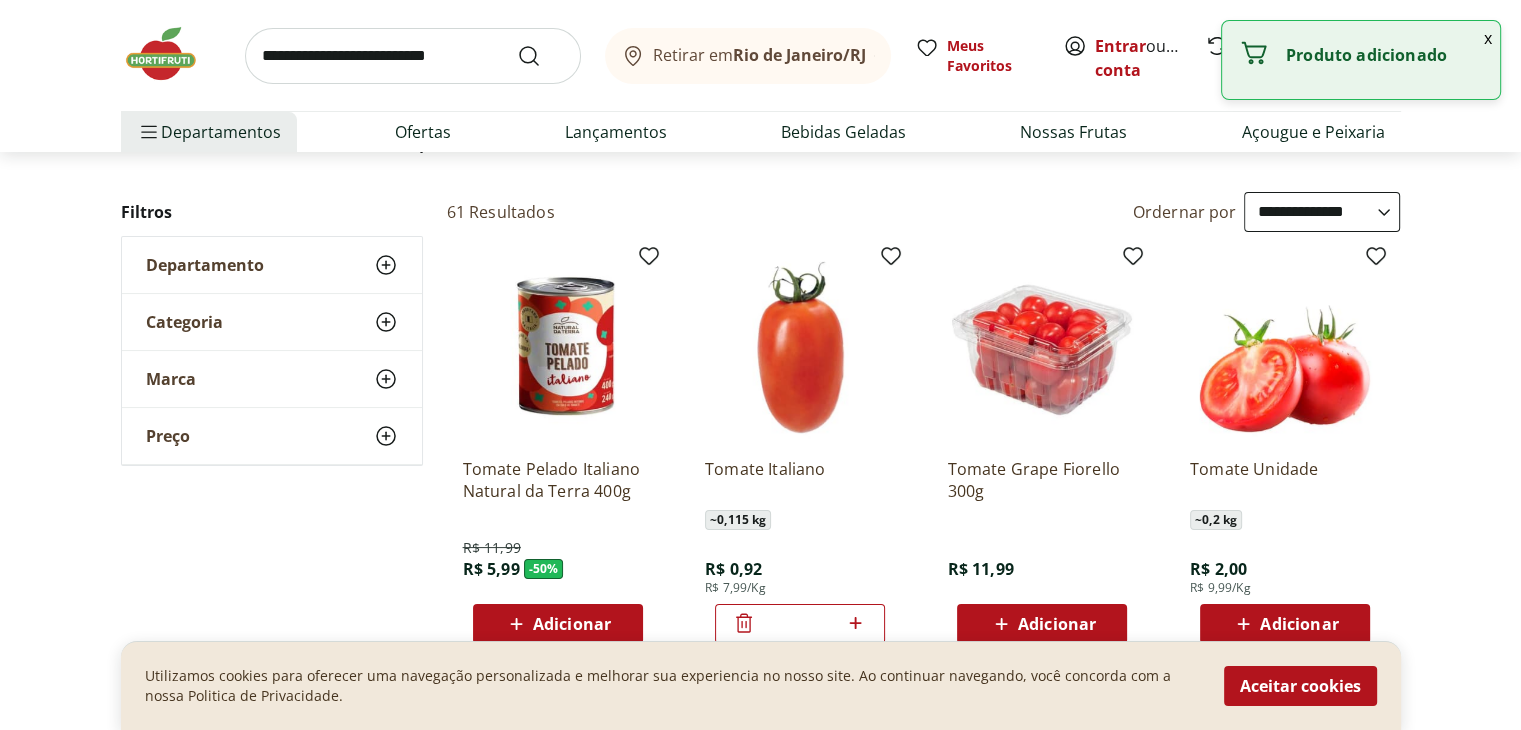 click 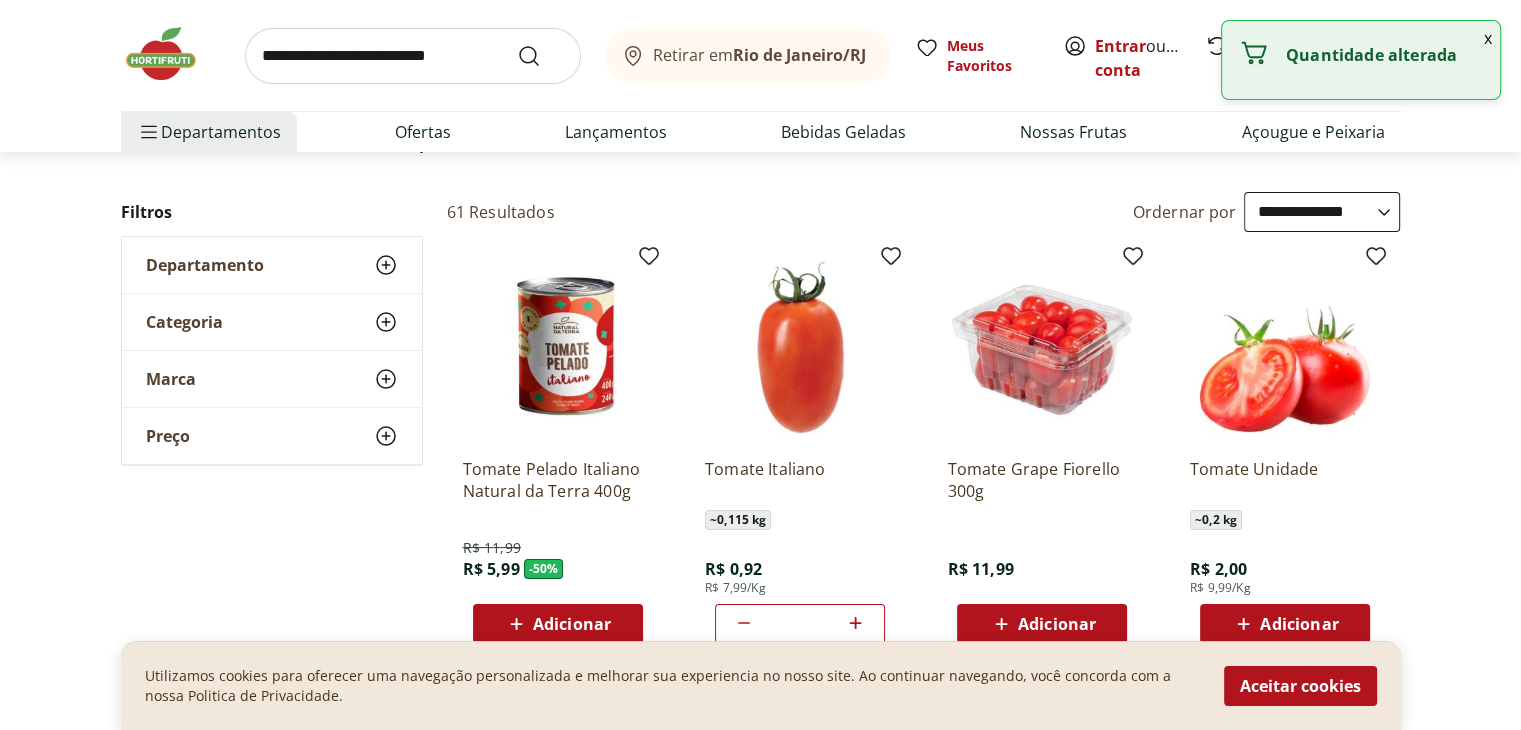 click 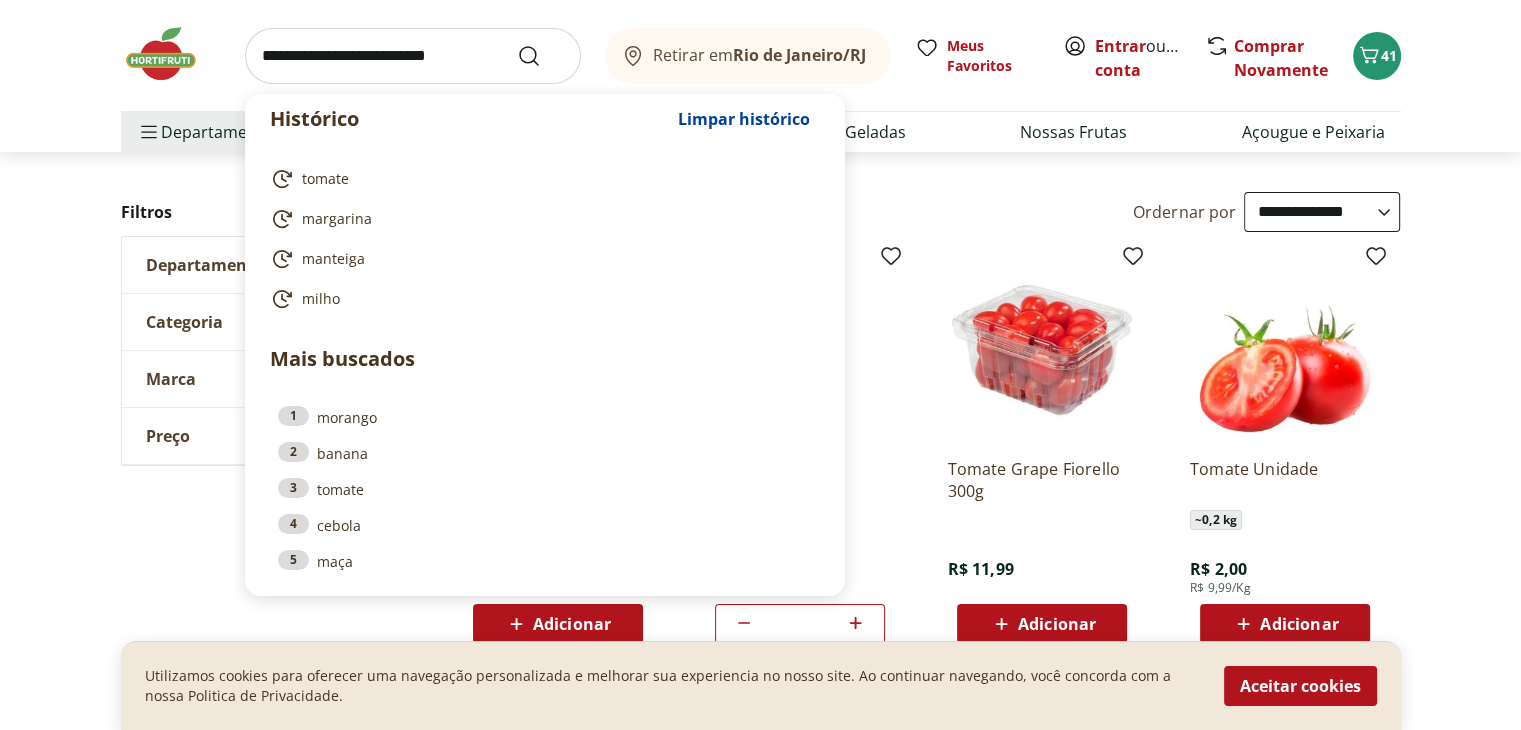 click at bounding box center (413, 56) 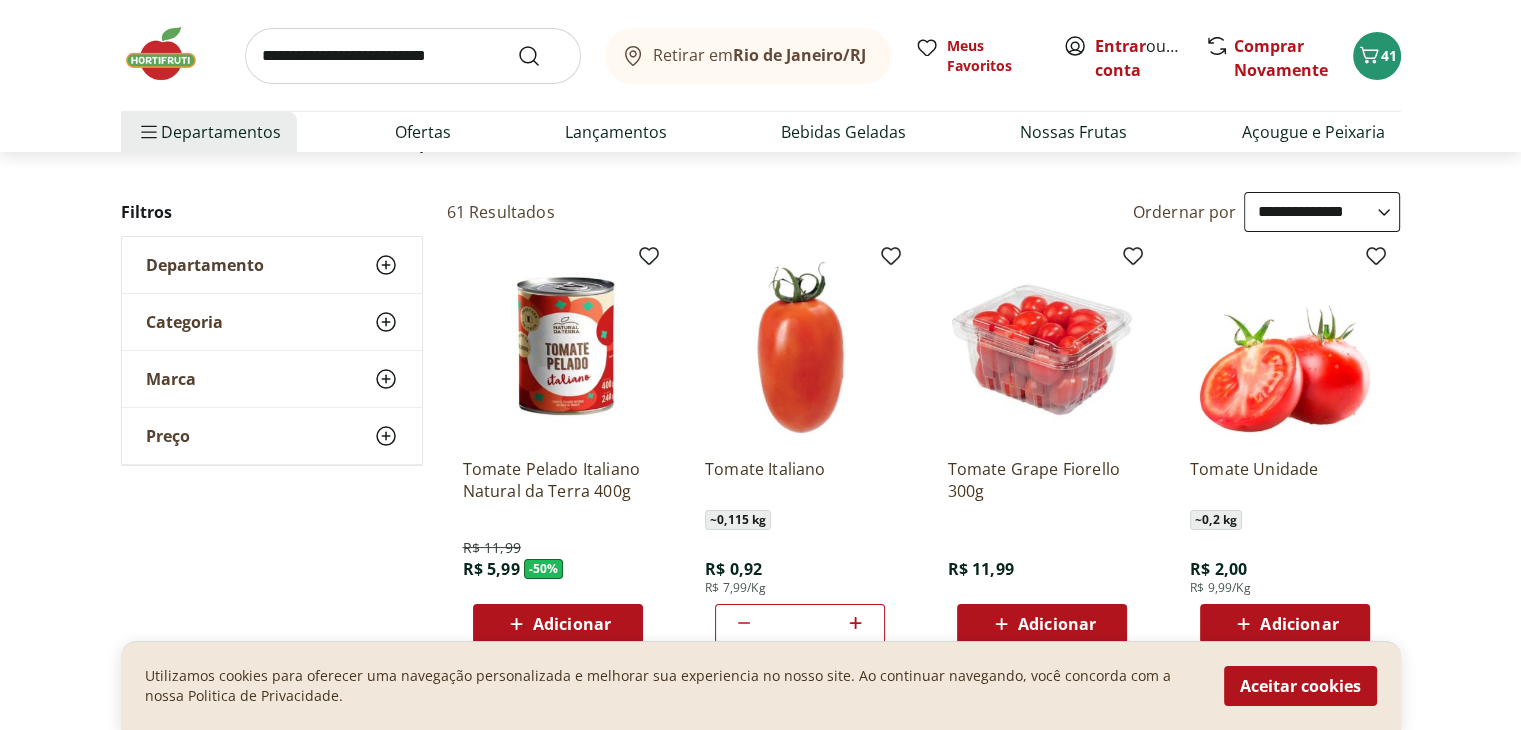 click on "**********" at bounding box center (760, 2185) 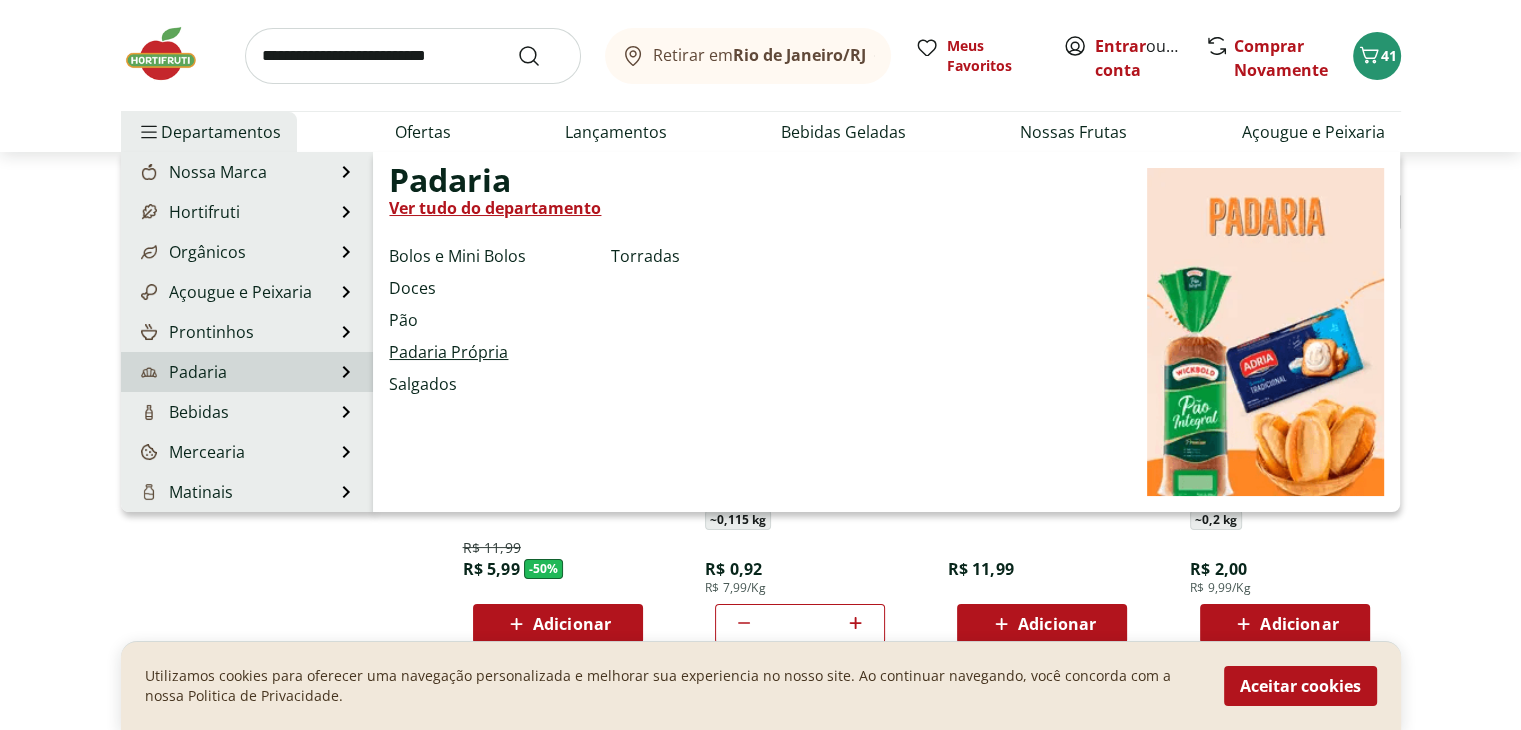 click on "Padaria Própria" at bounding box center [448, 352] 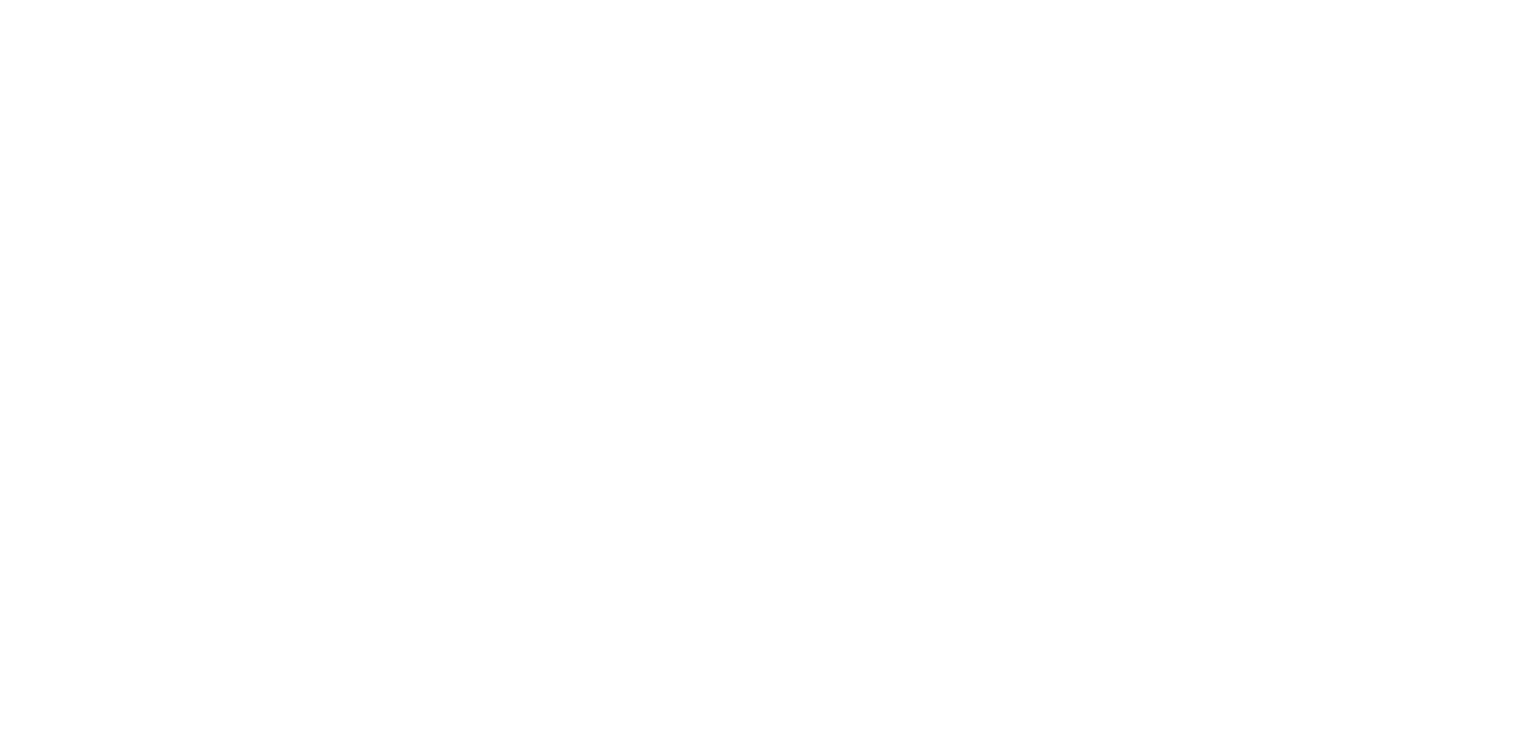 scroll, scrollTop: 0, scrollLeft: 0, axis: both 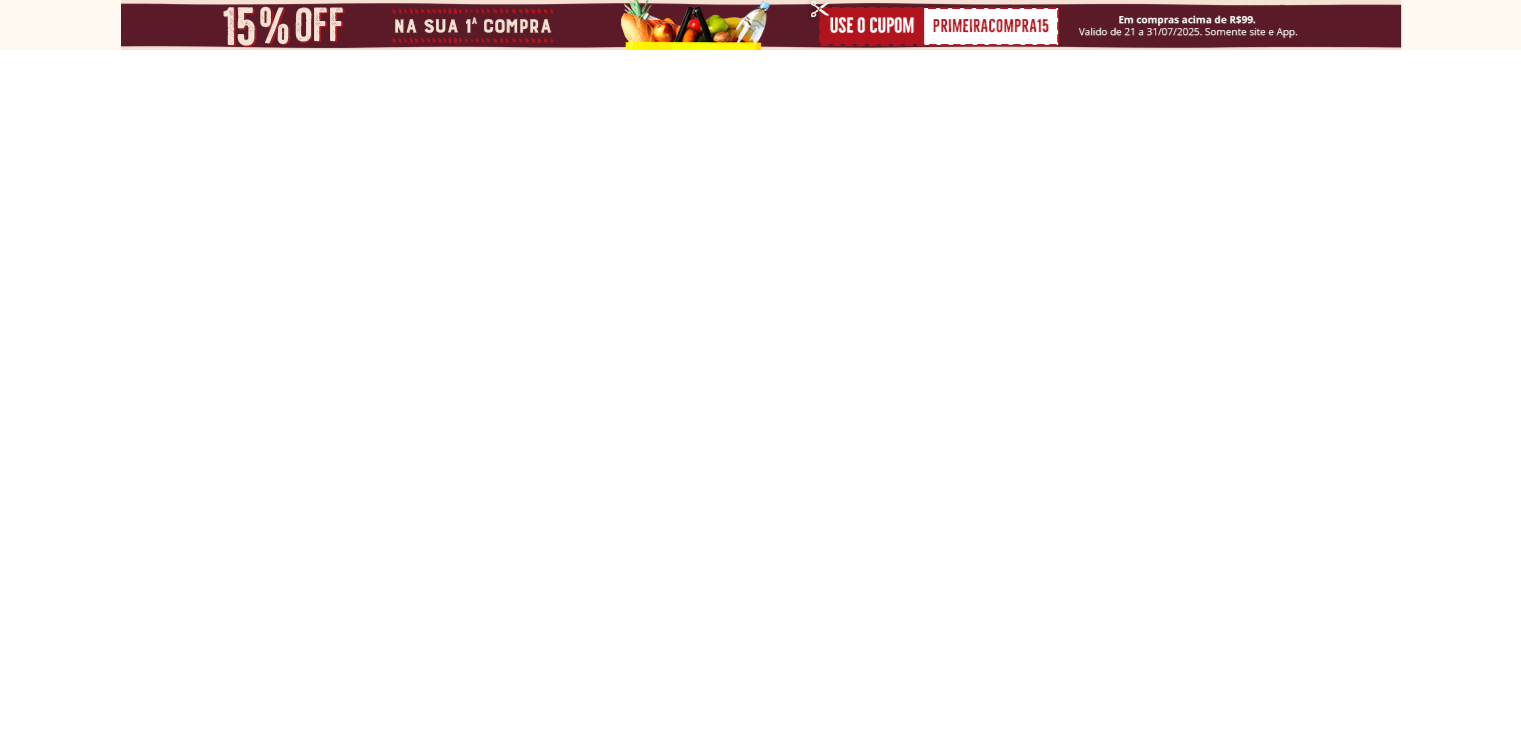 select on "**********" 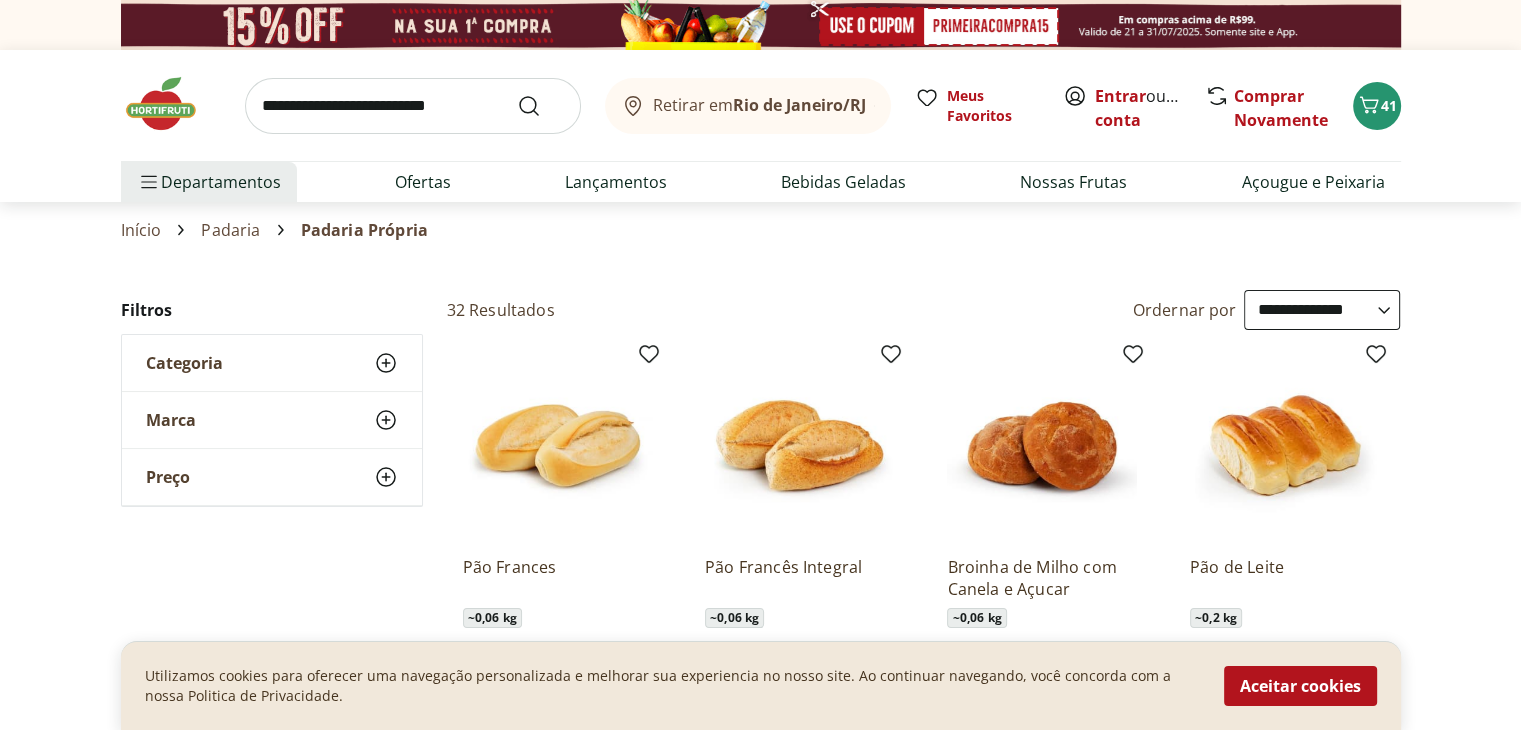 scroll, scrollTop: 217, scrollLeft: 0, axis: vertical 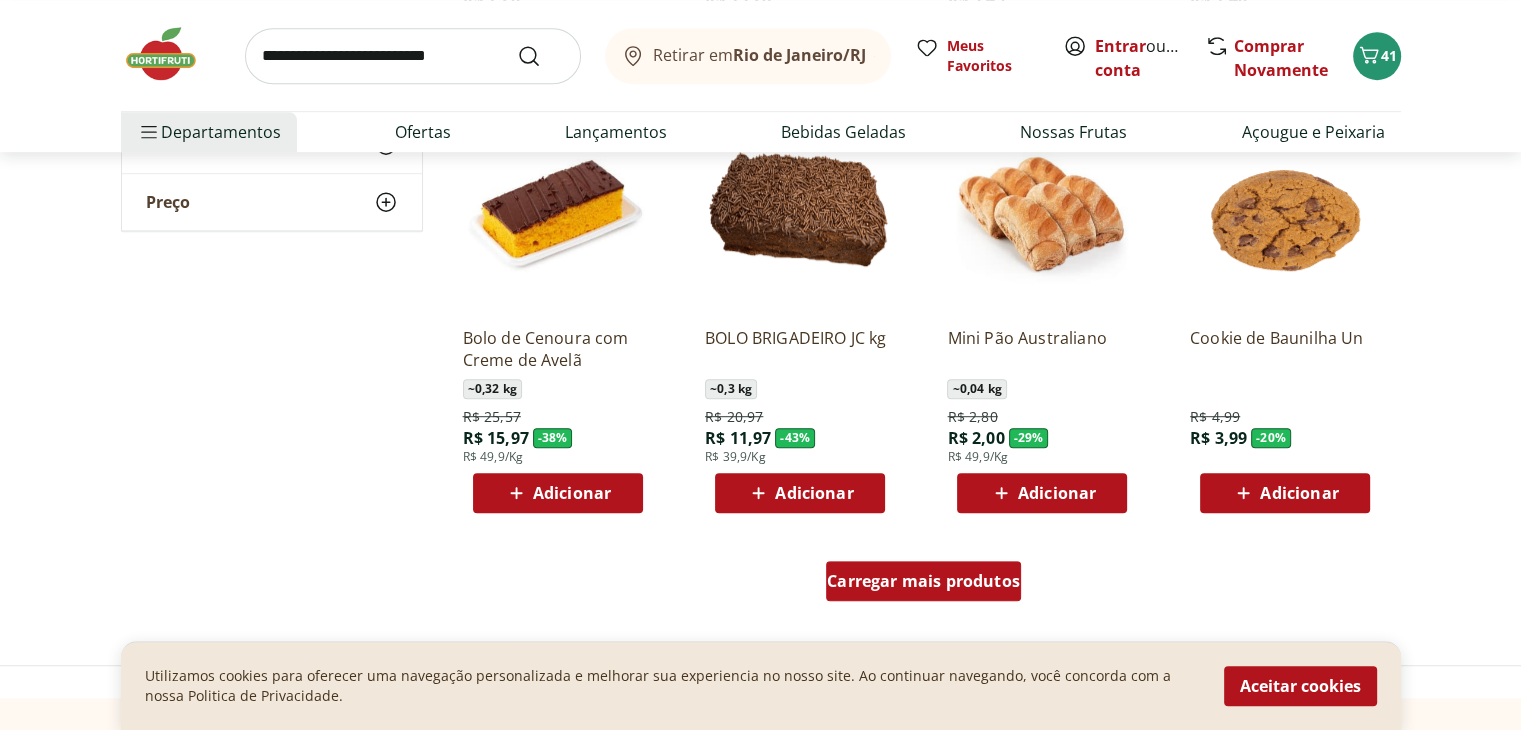 click on "Carregar mais produtos" at bounding box center (923, 585) 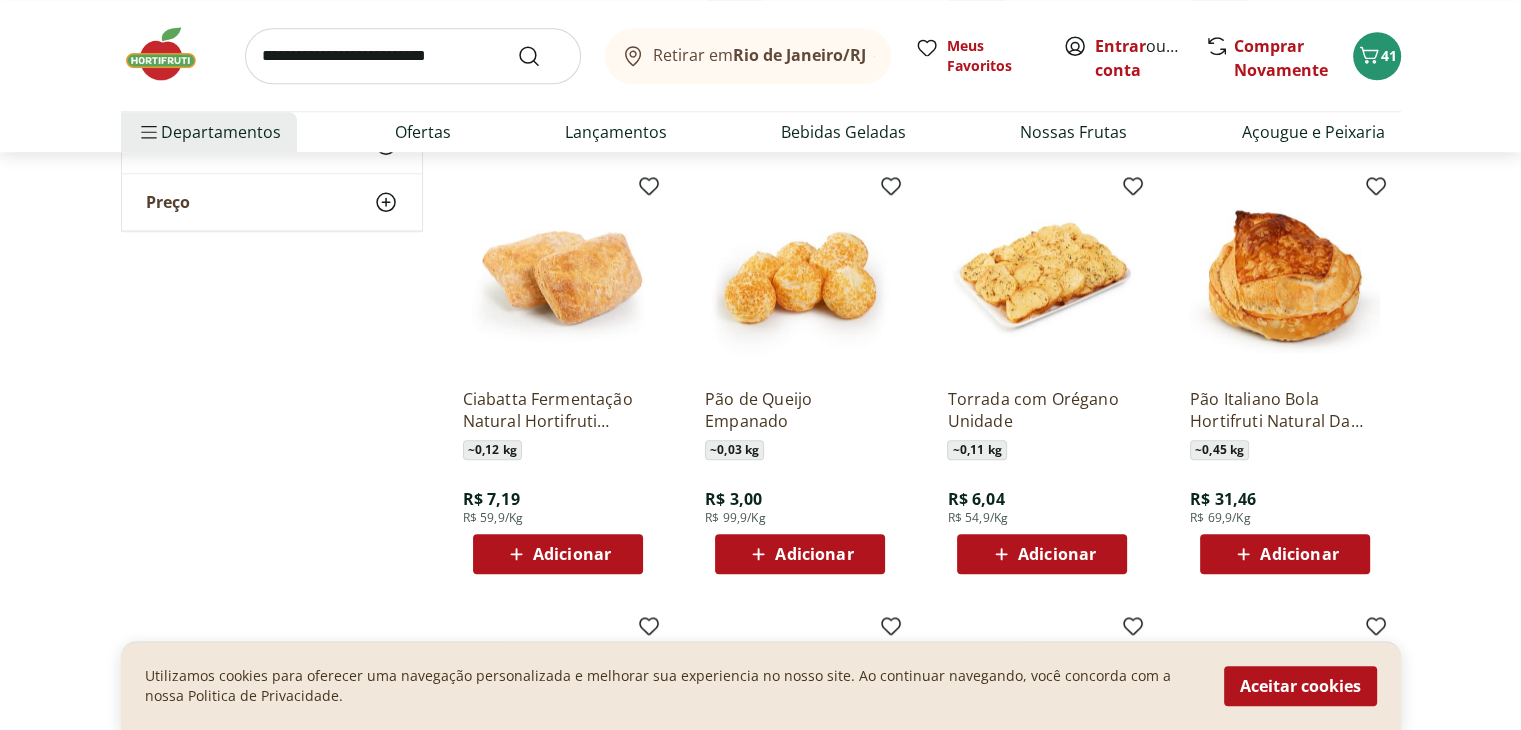 scroll, scrollTop: 1924, scrollLeft: 0, axis: vertical 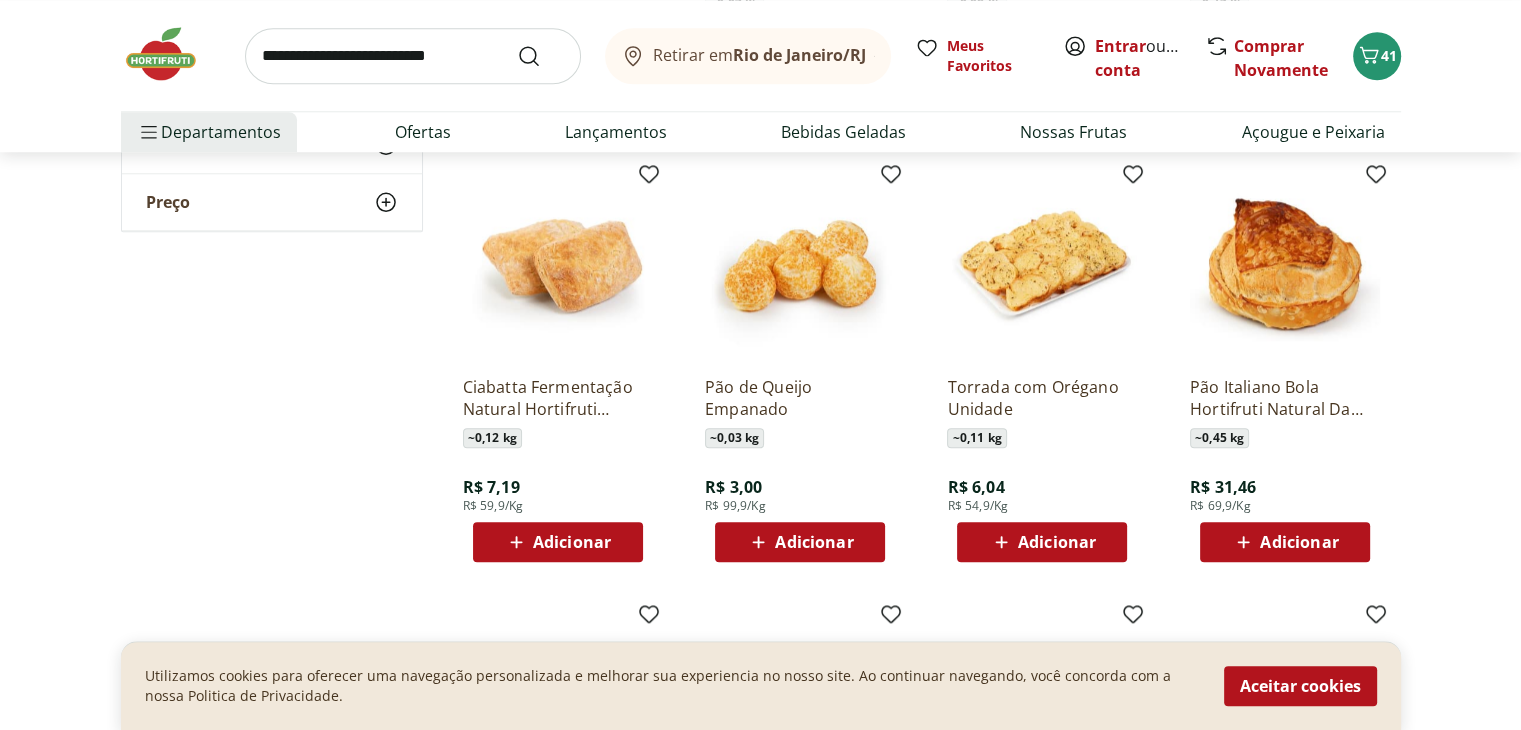 click on "Adicionar" at bounding box center [800, 542] 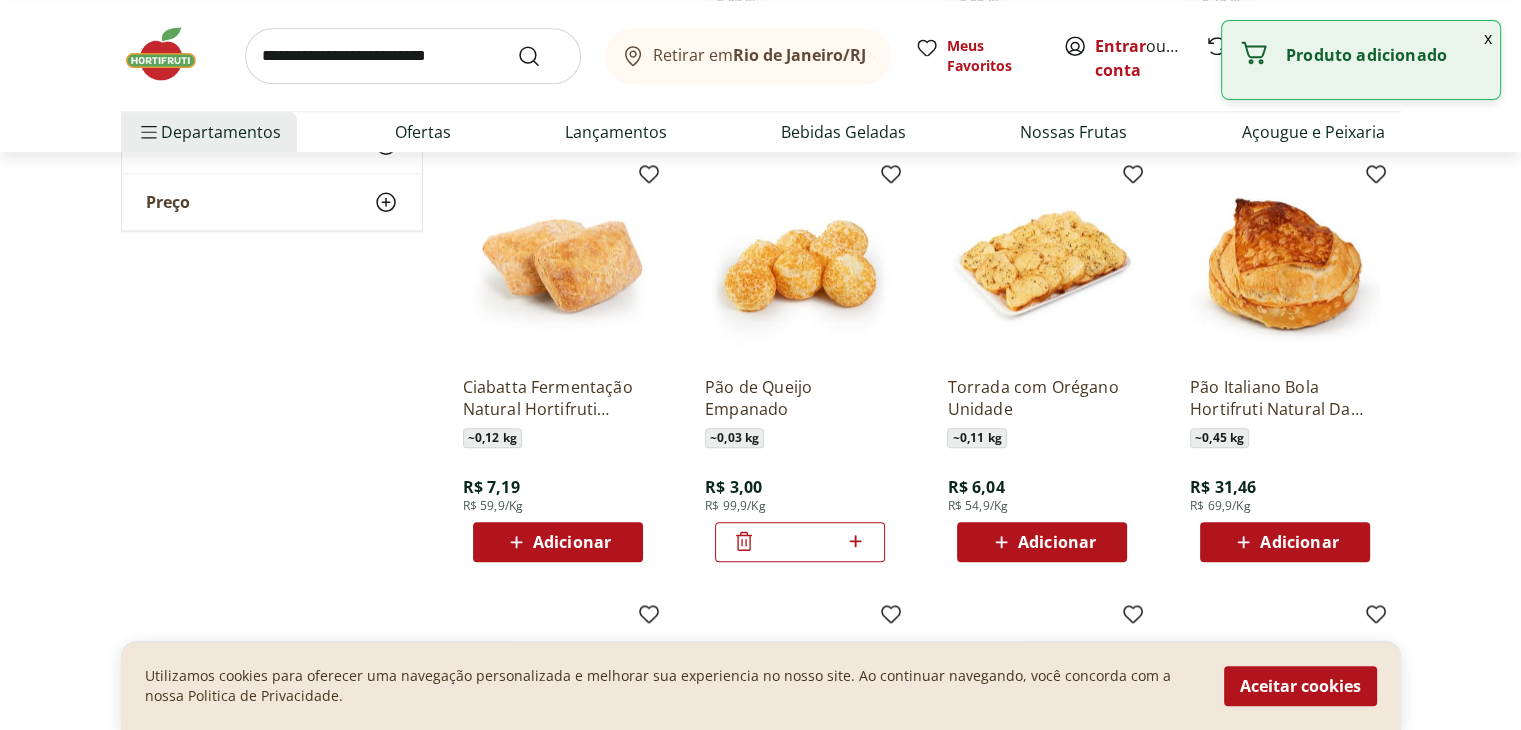 click 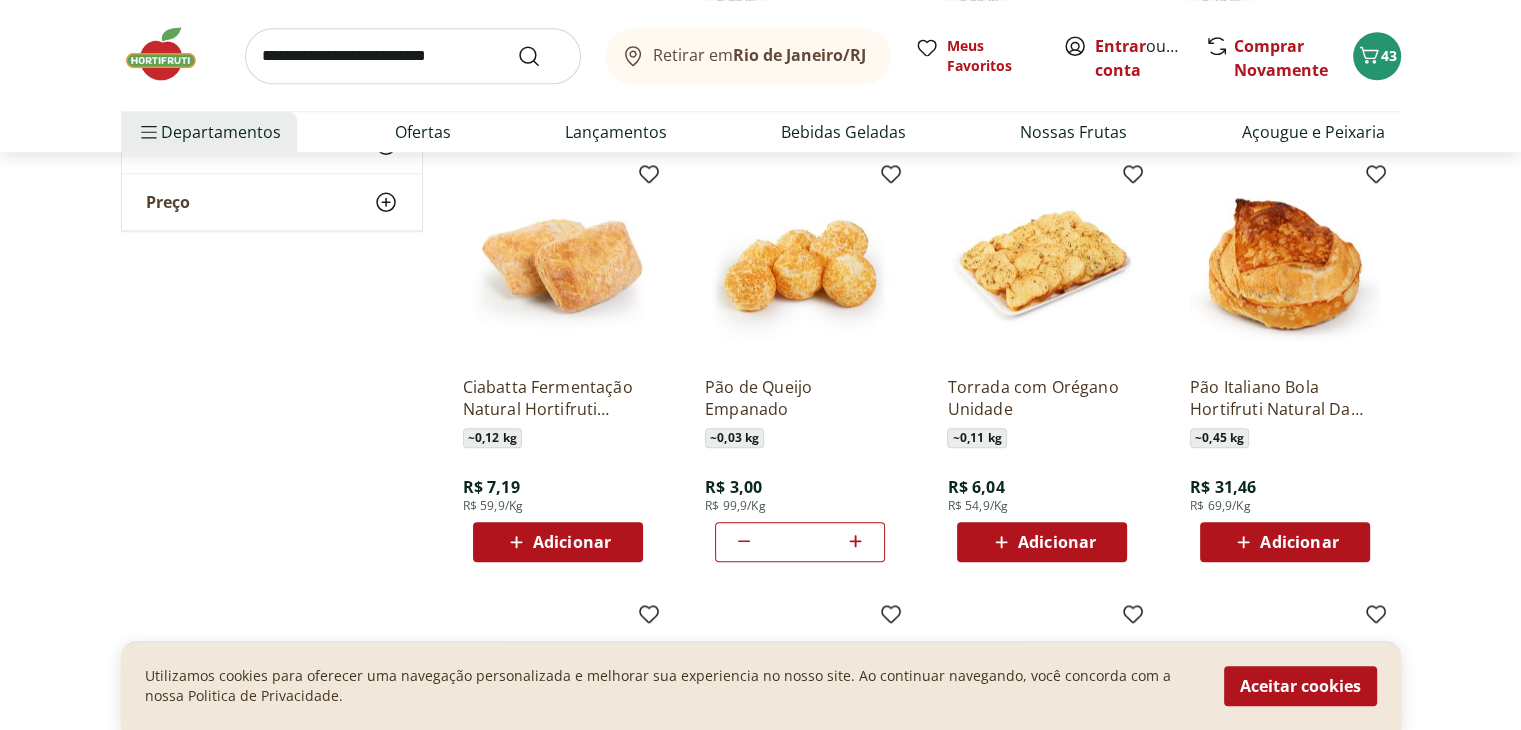 click 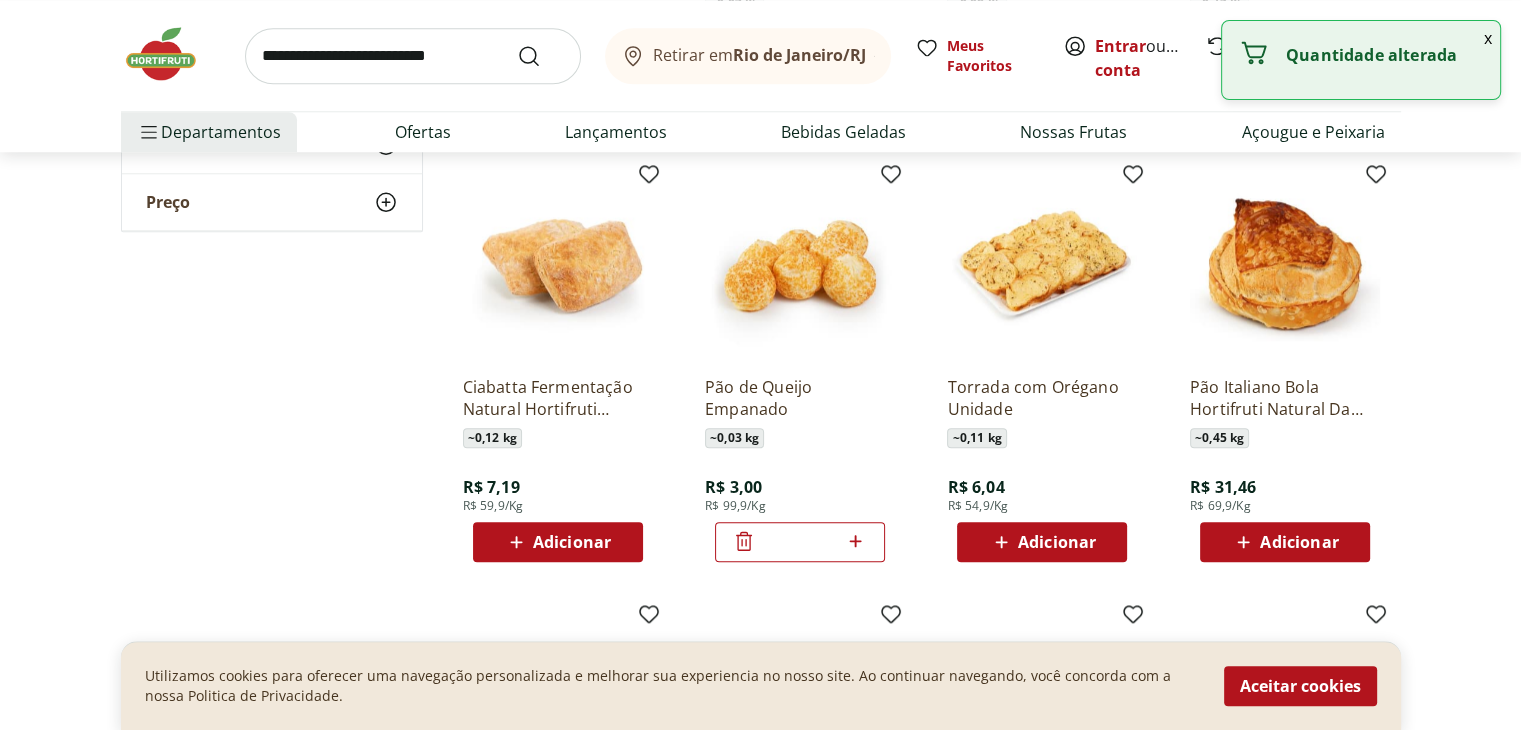 click 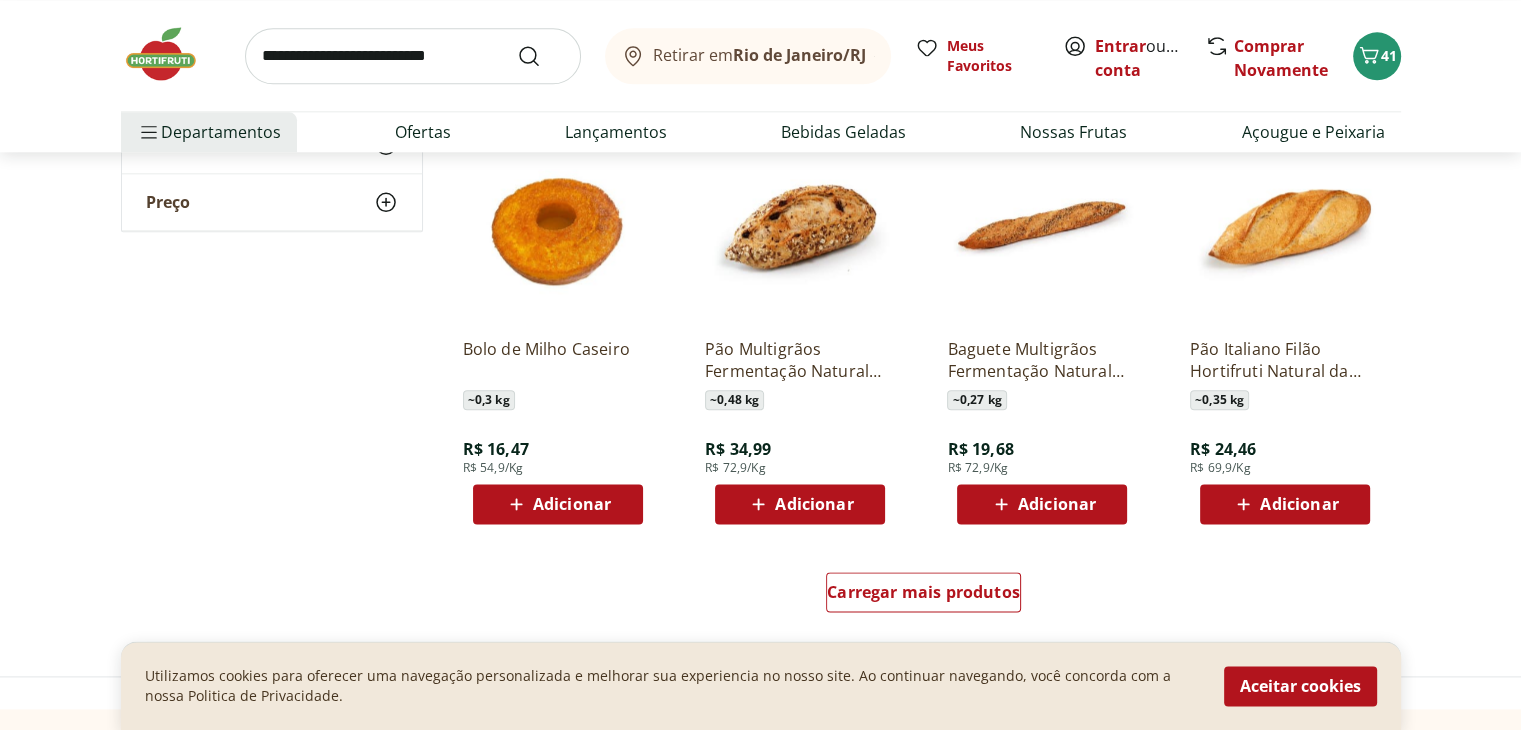 scroll, scrollTop: 2417, scrollLeft: 0, axis: vertical 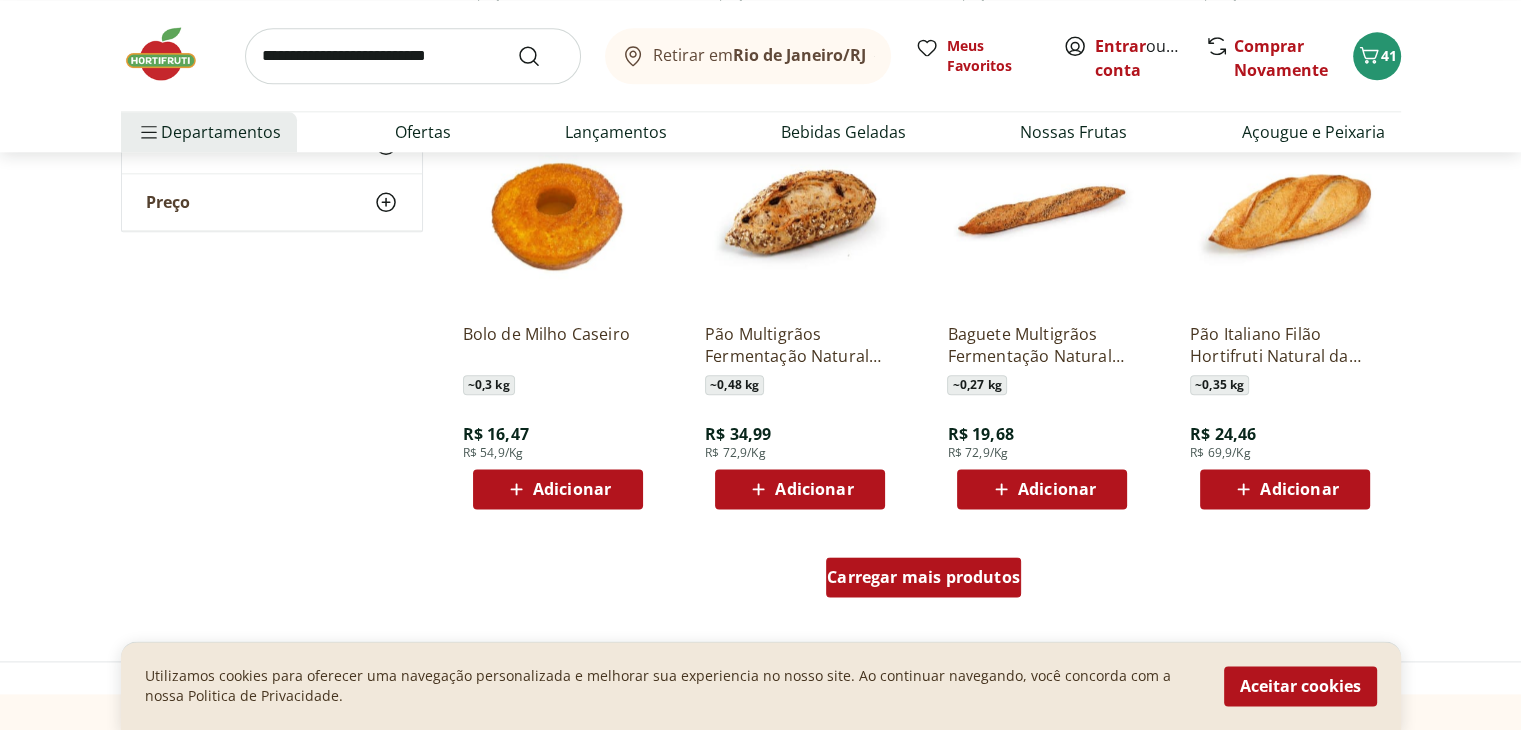 click on "Carregar mais produtos" at bounding box center (923, 577) 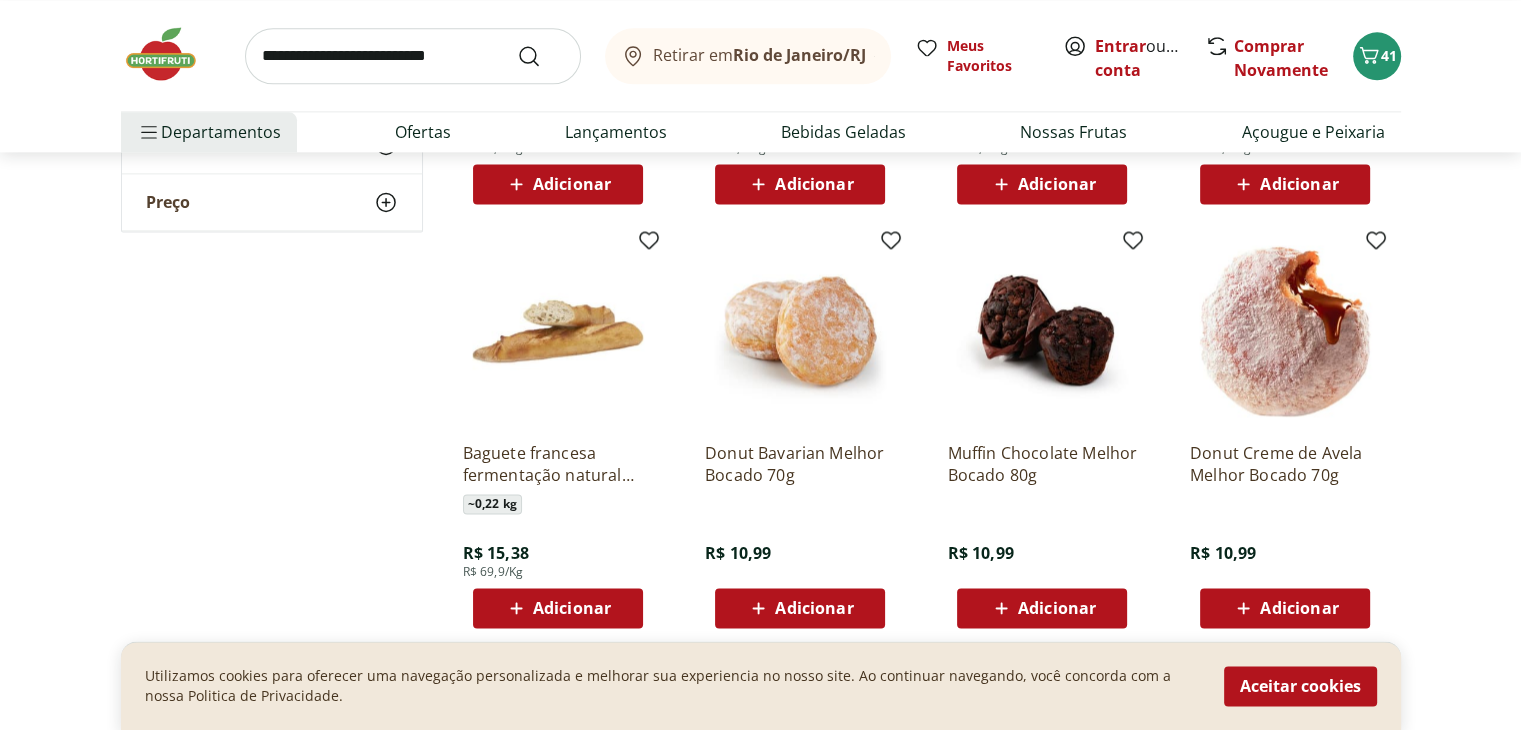 scroll, scrollTop: 2784, scrollLeft: 0, axis: vertical 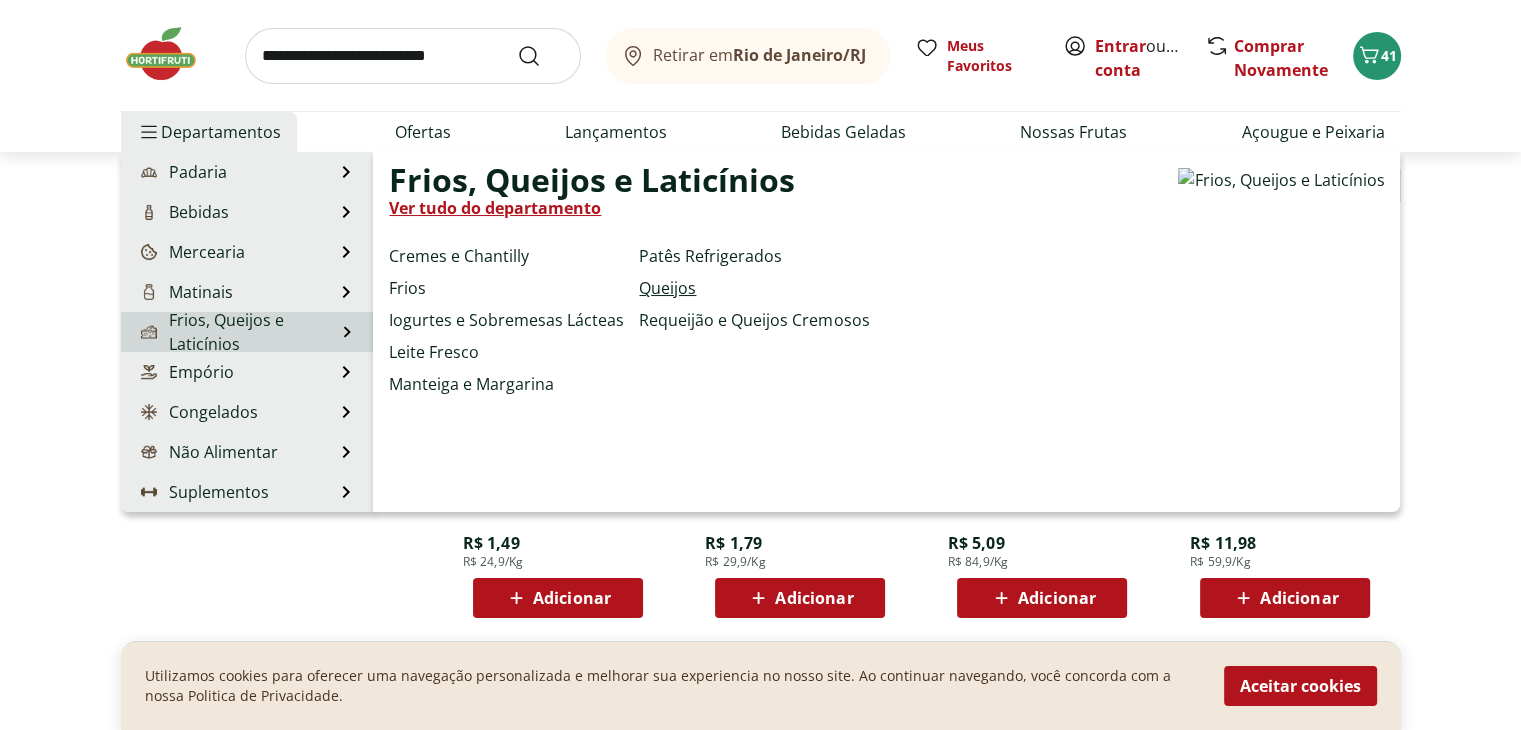 click on "Queijos" at bounding box center [667, 288] 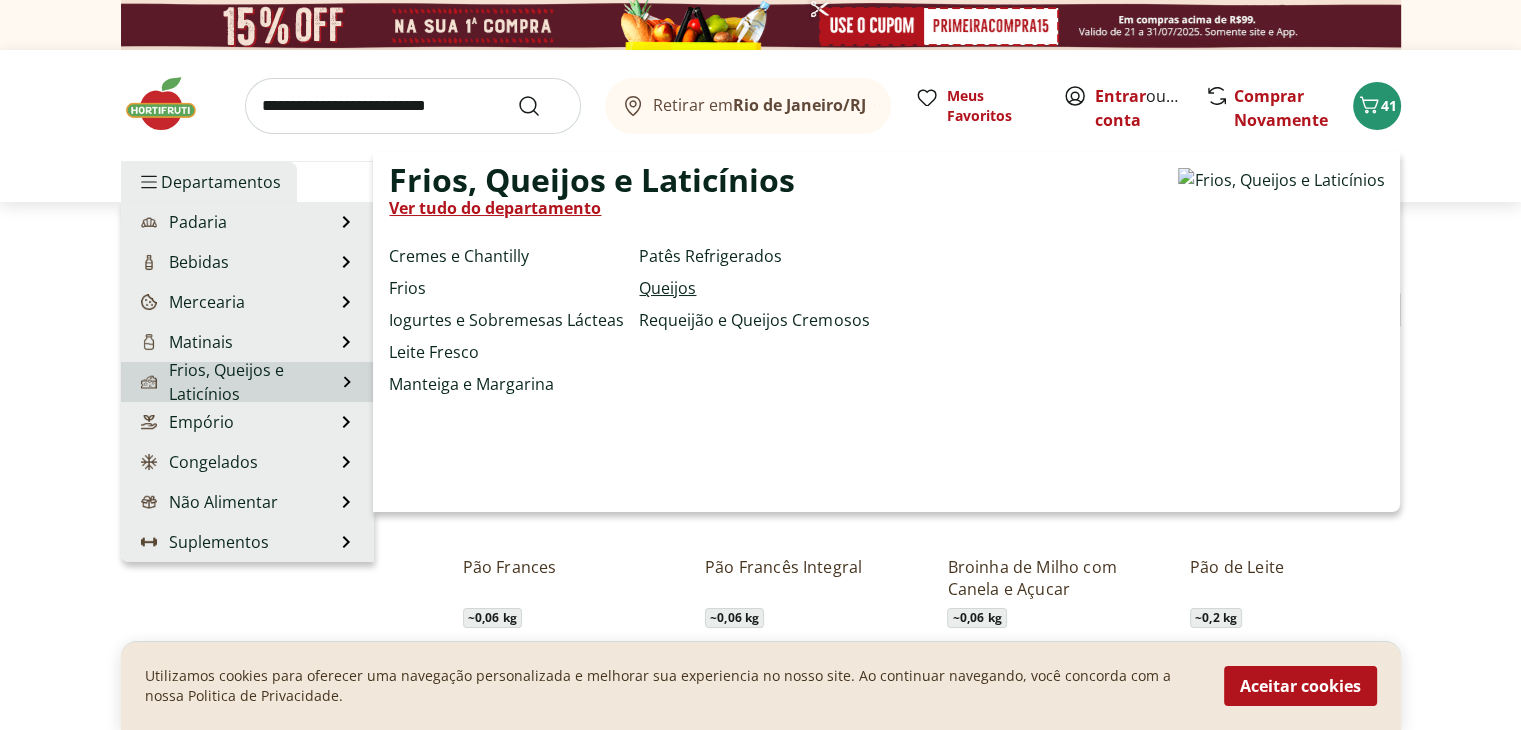 select on "**********" 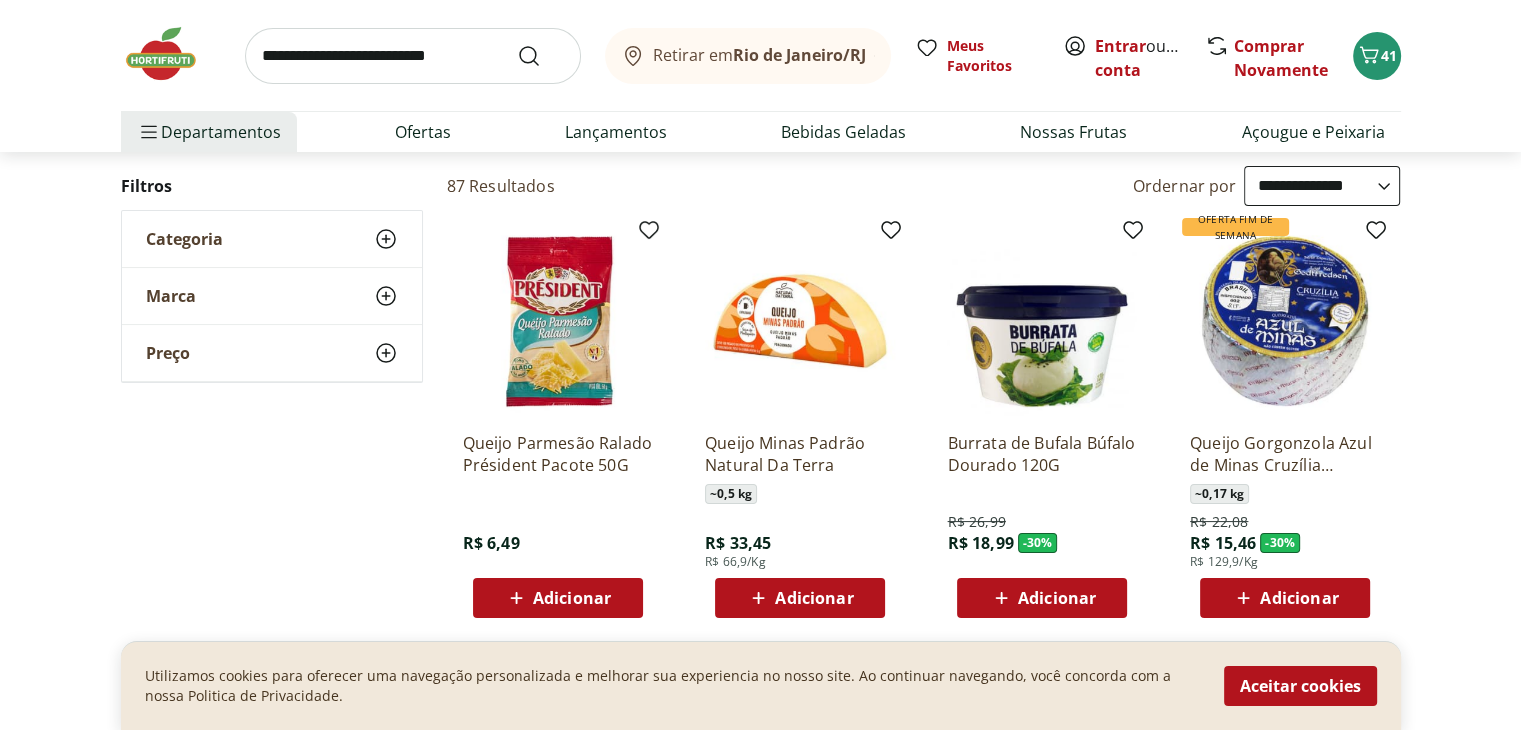 scroll, scrollTop: 147, scrollLeft: 0, axis: vertical 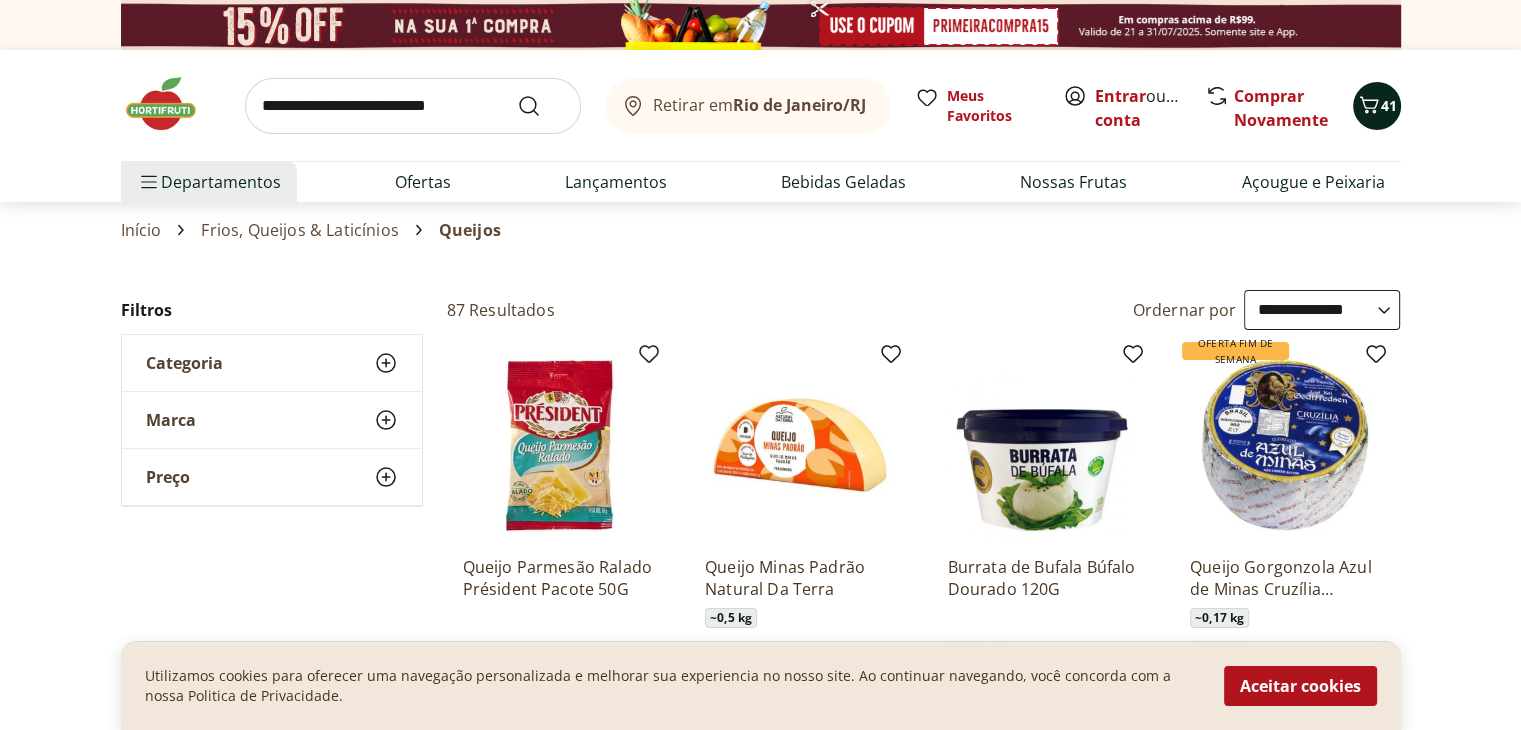 click 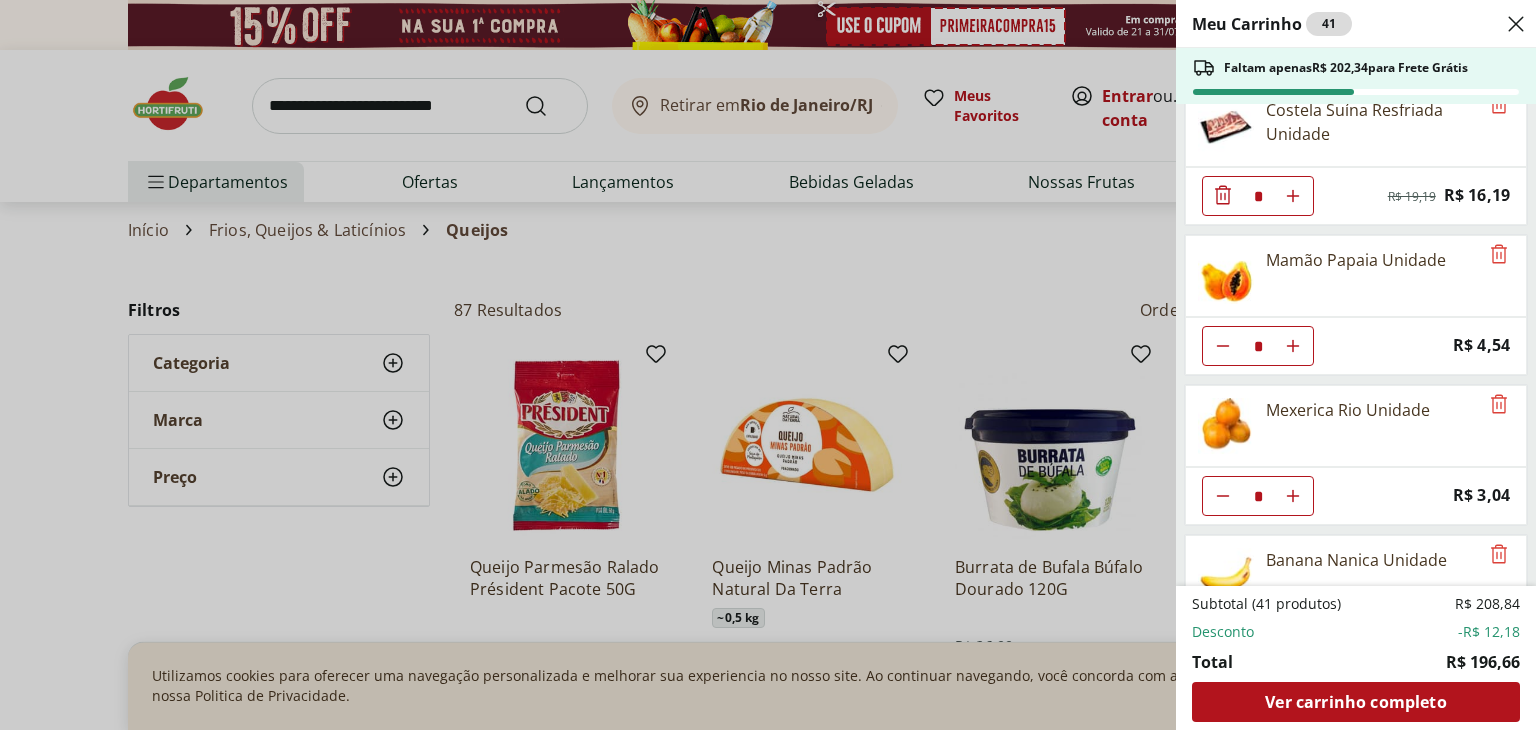 scroll, scrollTop: 0, scrollLeft: 0, axis: both 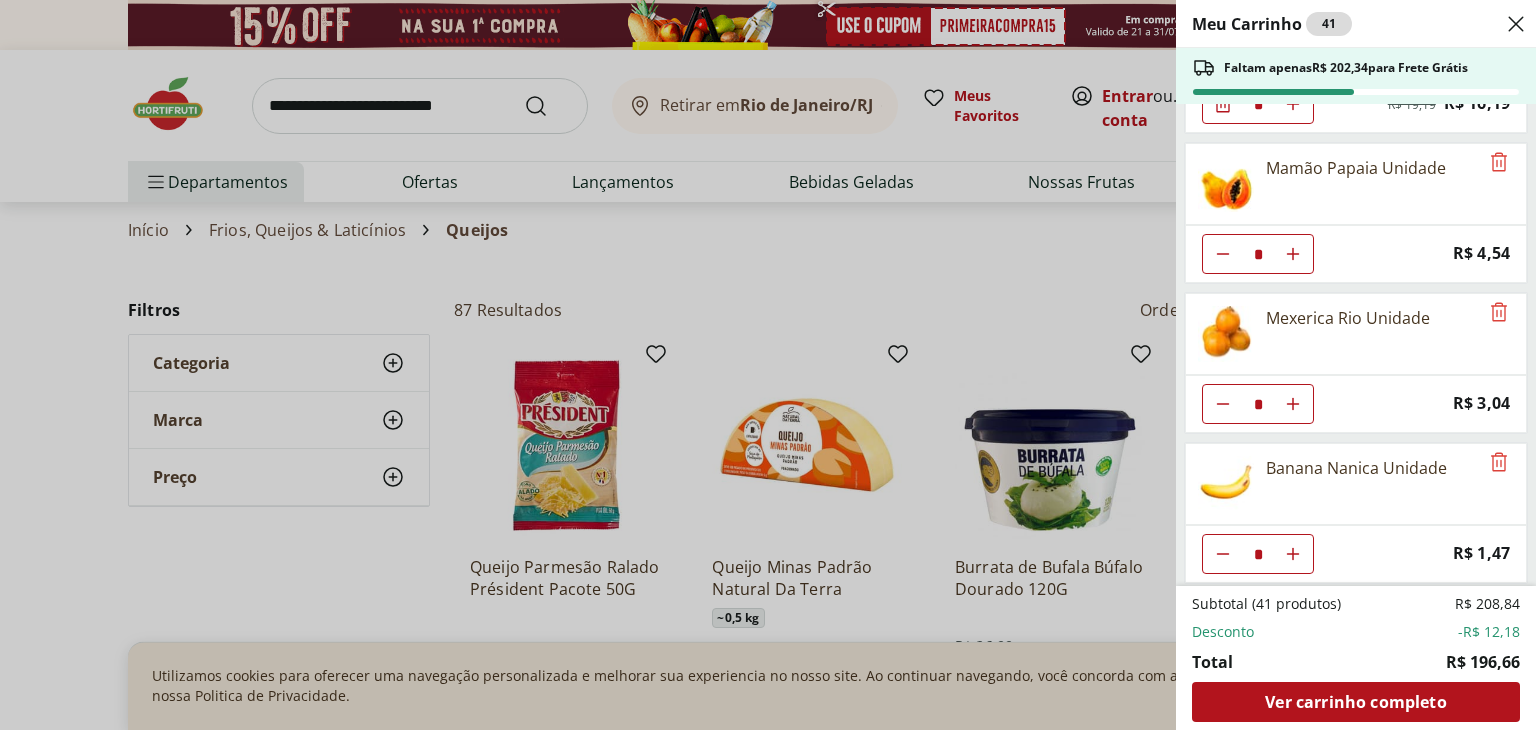 click 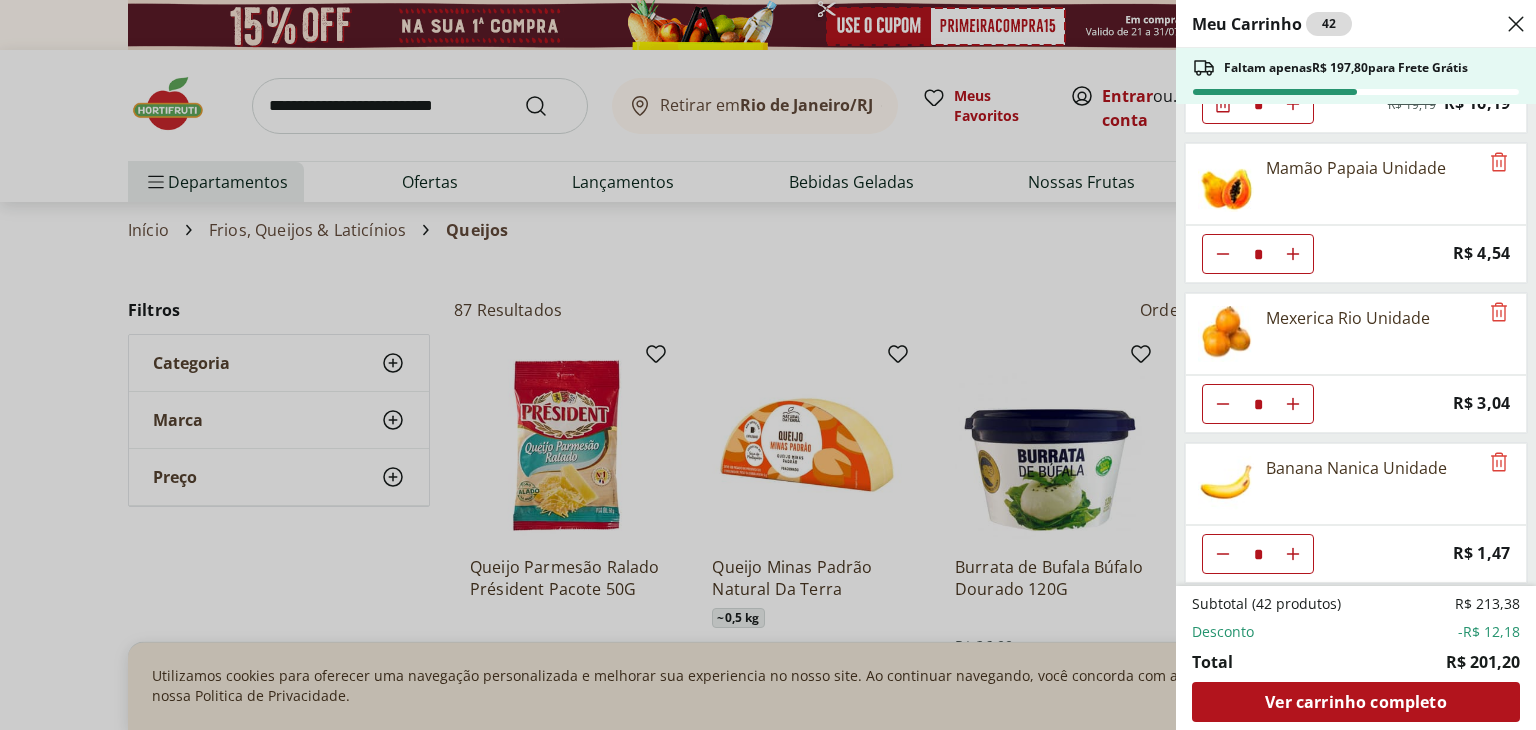 click 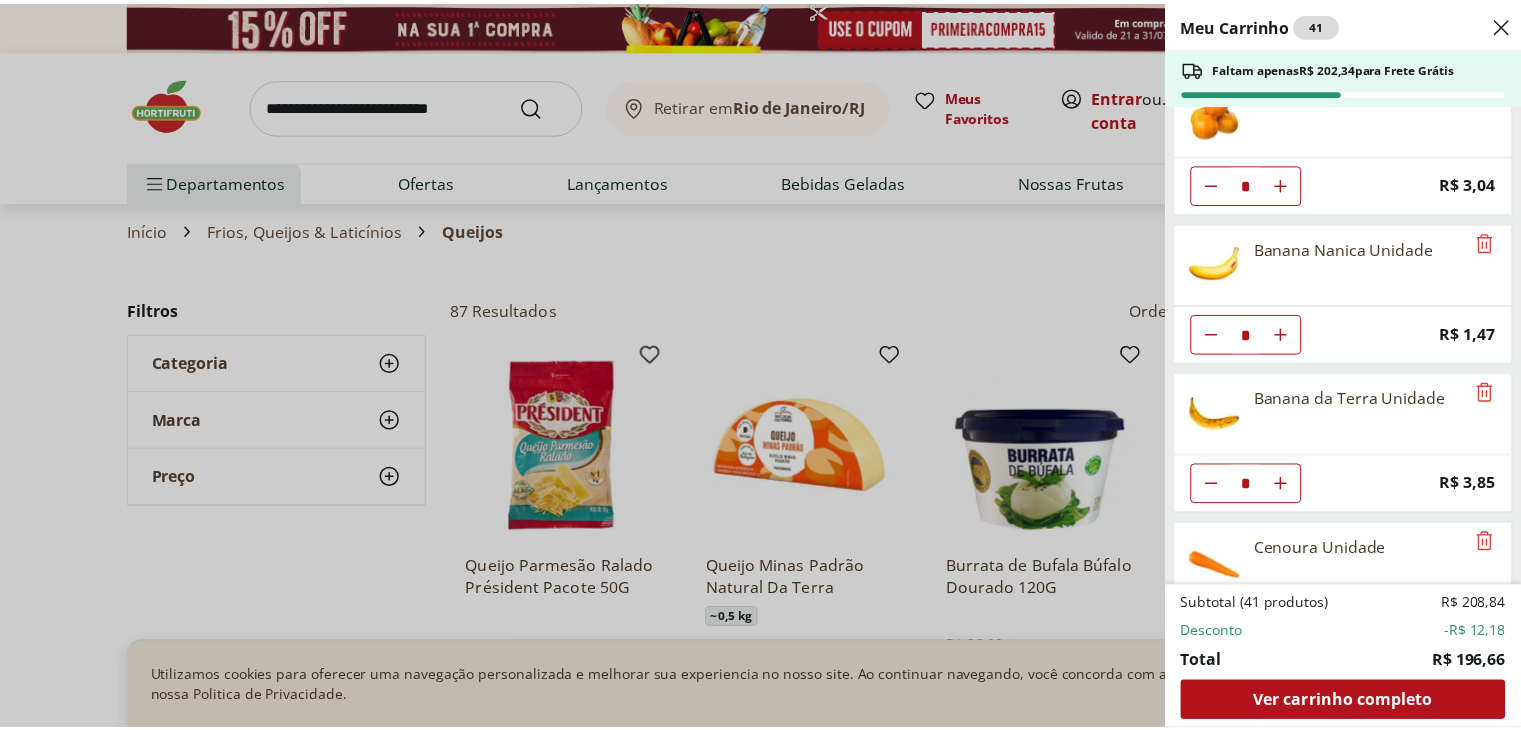 scroll, scrollTop: 0, scrollLeft: 0, axis: both 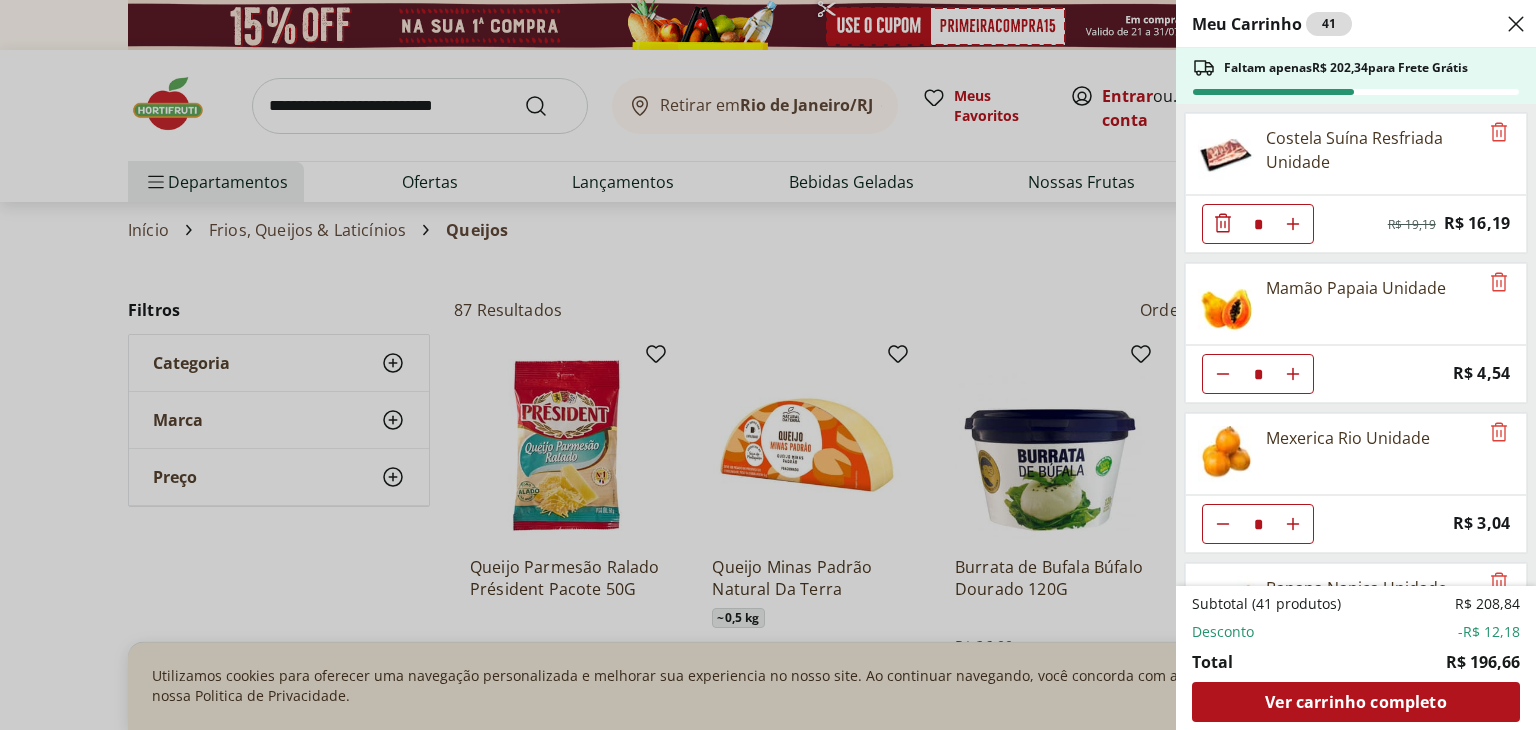 click on "Meu Carrinho 41 Faltam apenas  R$ 202,34  para Frete Grátis Costela Suína Resfriada Unidade * Original price: R$ 19,19 Price: R$ 16,19 Mamão Papaia Unidade * Price: R$ 4,54 Mexerica Rio Unidade * Price: R$ 3,04 Banana Nanica Unidade * Price: R$ 1,47 Banana da Terra Unidade * Price: R$ 3,85 Cenoura Unidade * Price: R$ 0,64 LIMPADOR MOVEIS POLIFLOR PERF SU 200ML * Price: R$ 15,99 Limpador Veja Gold Multiuso Campestre Squeeze 500Ml * Price: R$ 5,99 Papel Toalha Scala Plus 2 Rolos com 60 unid * Price: R$ 6,59 Coador De Papel Melitta 102 * Price: R$ 5,49 Ovos Brancos Embalados com 30 unidades * Price: R$ 19,99 Alho Picado Natural Roxão 200G * Price: R$ 15,49 Strogonoff de Filé de Frango * Original price: R$ 11,96 Price: R$ 8,37 Sobrecoxas Congeladas de Frango Sadia 1kg * Original price: R$ 18,99 Price: R$ 16,99 Cebola Nacional Unidade * Price: R$ 1,00 Milho para Pipoca Premium Tipo 1 Yoki 400g * Price: R$ 9,49 Margarina Com Sal Qualy - 500G * Price: R$ 8,49 Tomate Italiano * Price: Total" at bounding box center [768, 365] 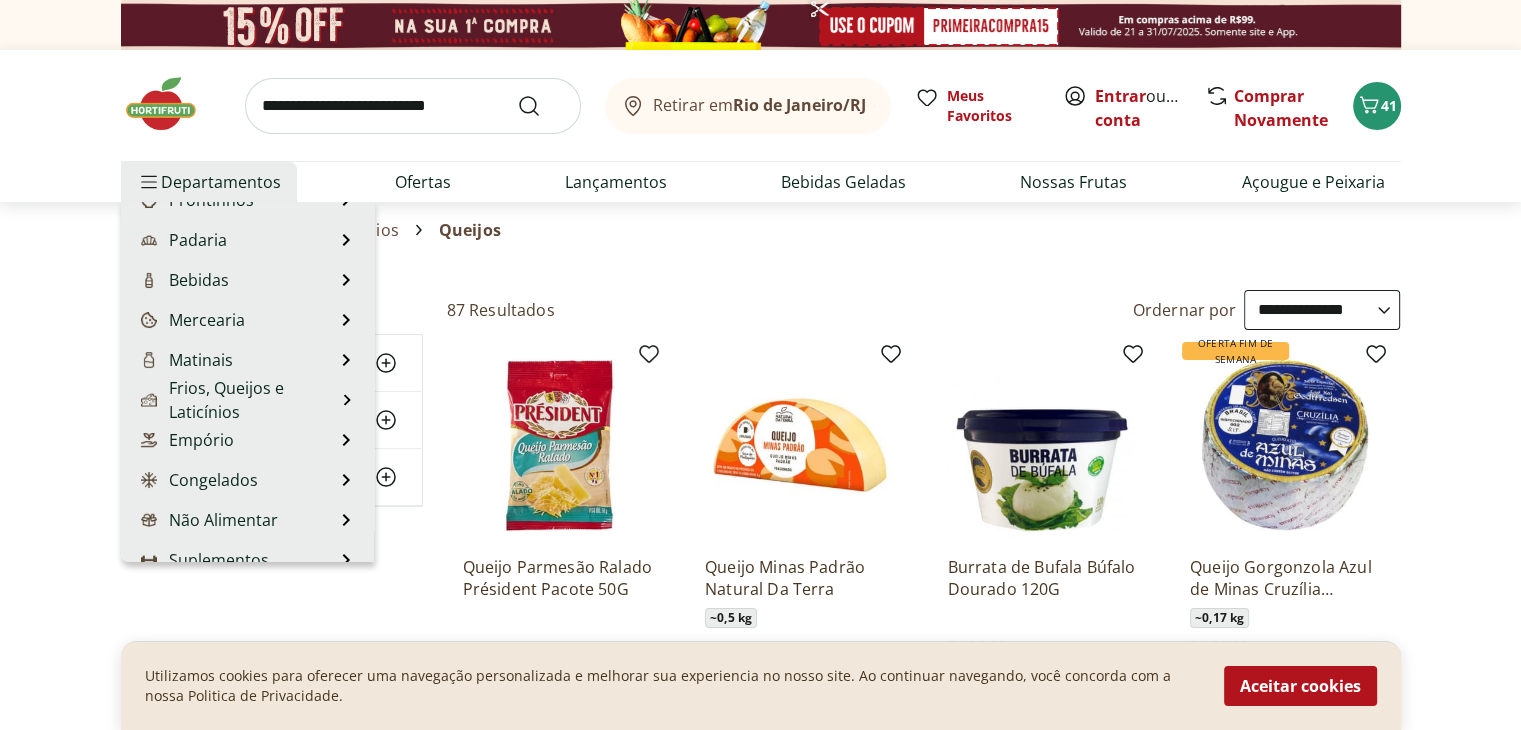 scroll, scrollTop: 200, scrollLeft: 0, axis: vertical 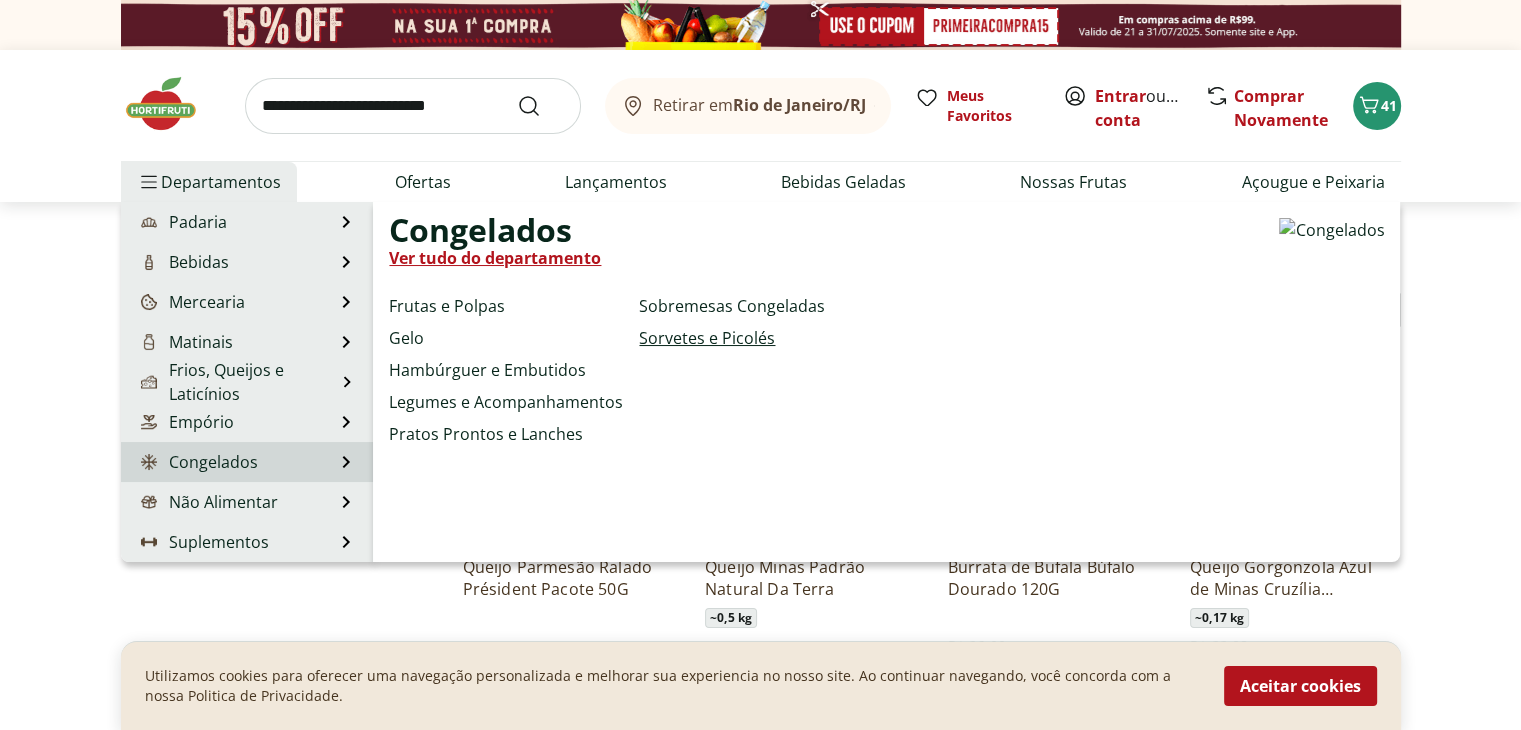 click on "Sorvetes e Picolés" at bounding box center [707, 338] 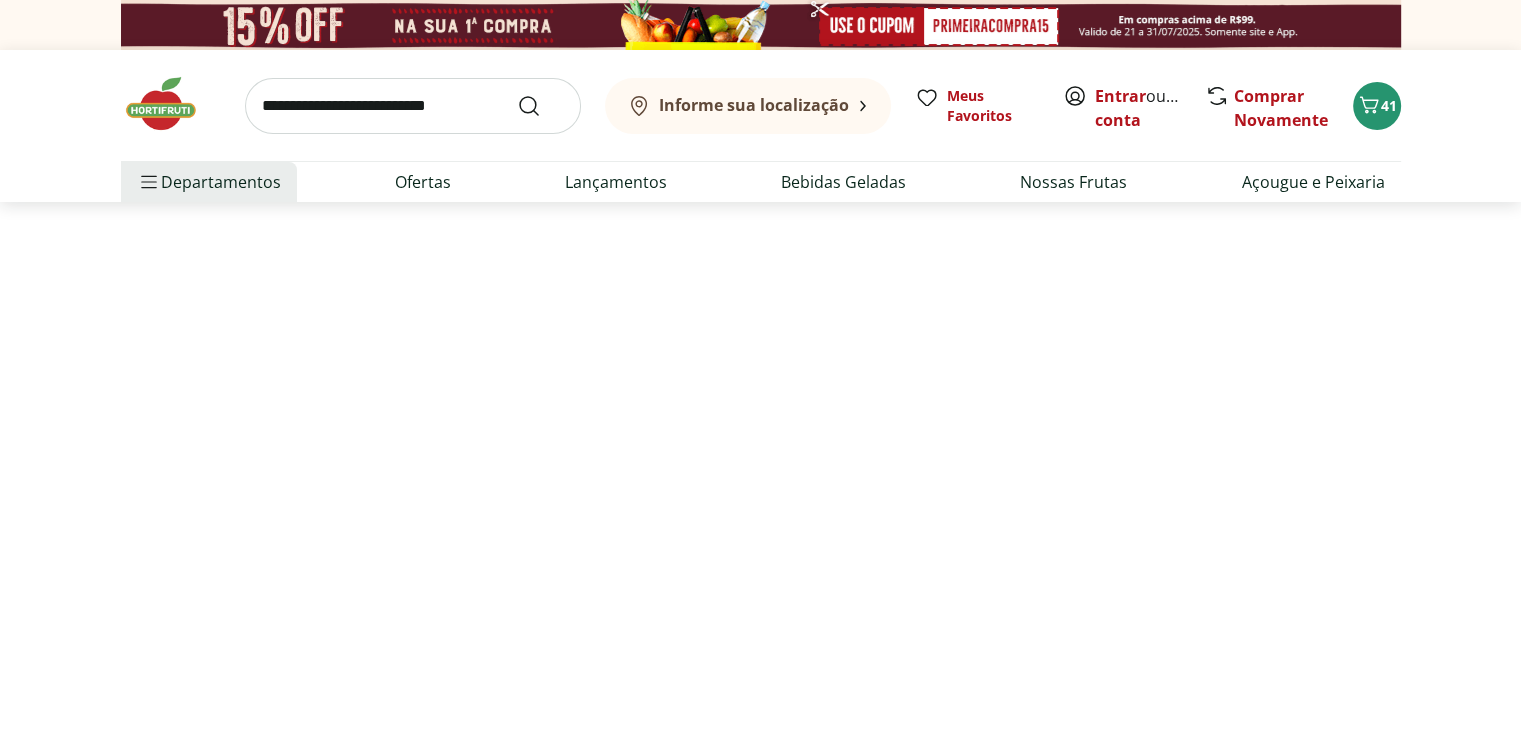 select on "**********" 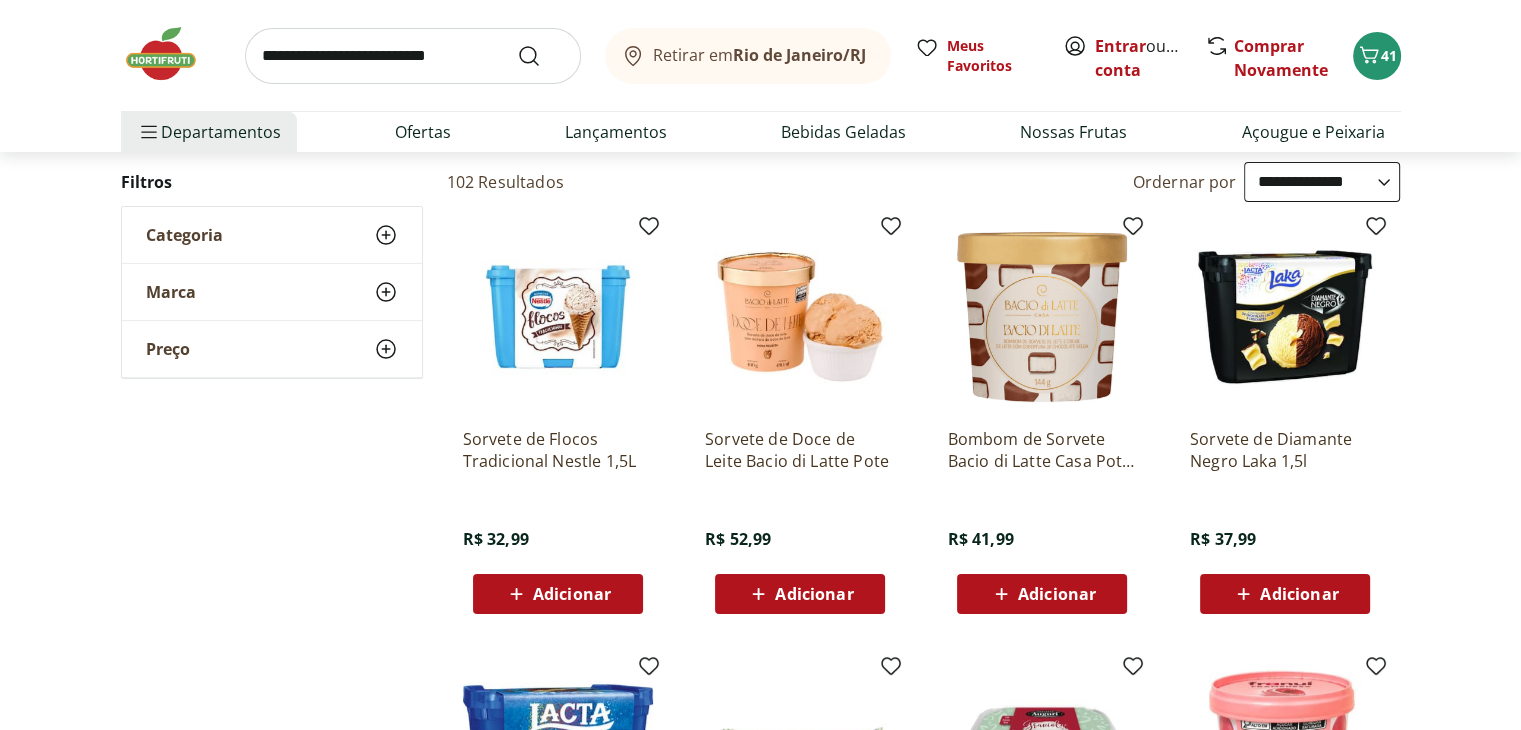 scroll, scrollTop: 135, scrollLeft: 0, axis: vertical 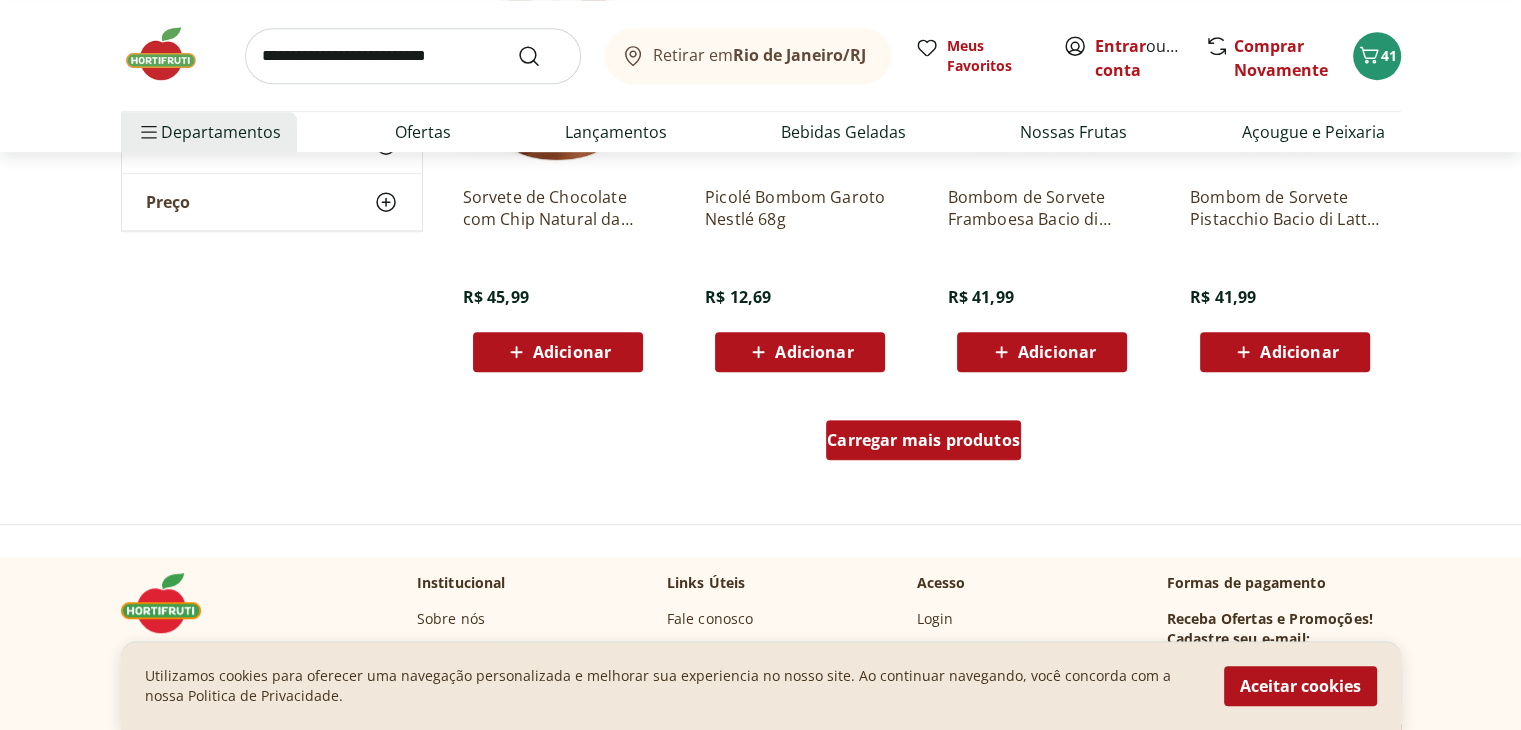 click on "Carregar mais produtos" at bounding box center (923, 440) 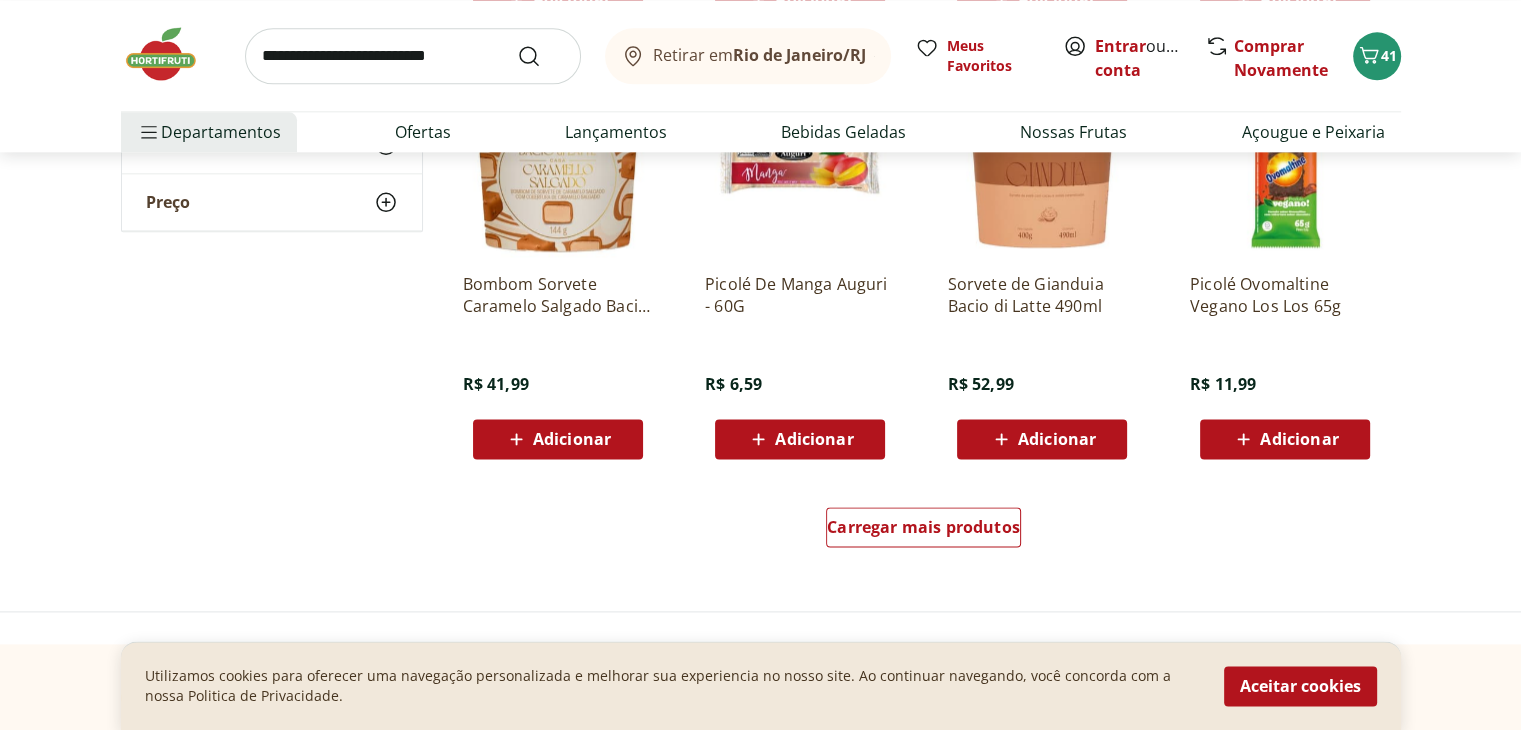 scroll, scrollTop: 2505, scrollLeft: 0, axis: vertical 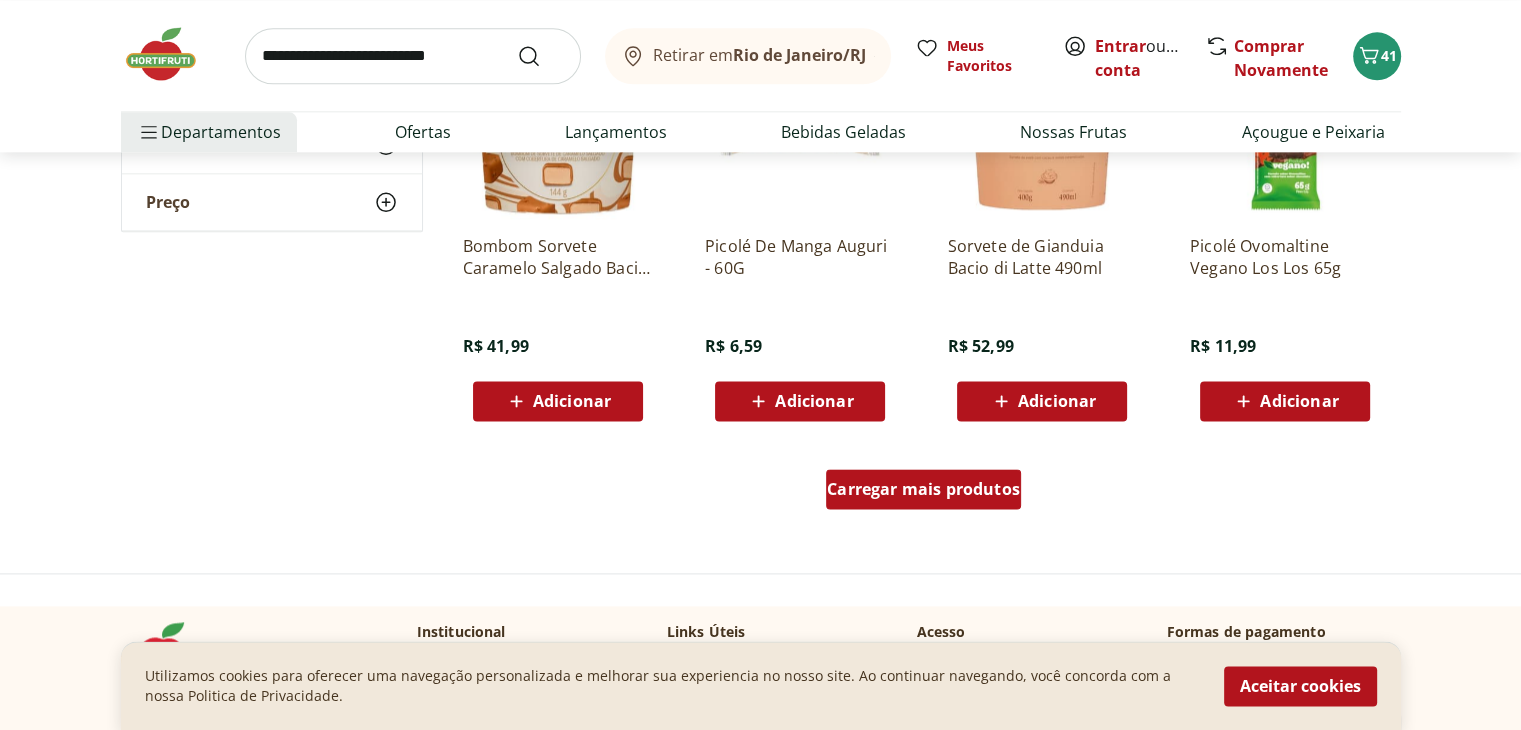 click on "Carregar mais produtos" at bounding box center [923, 489] 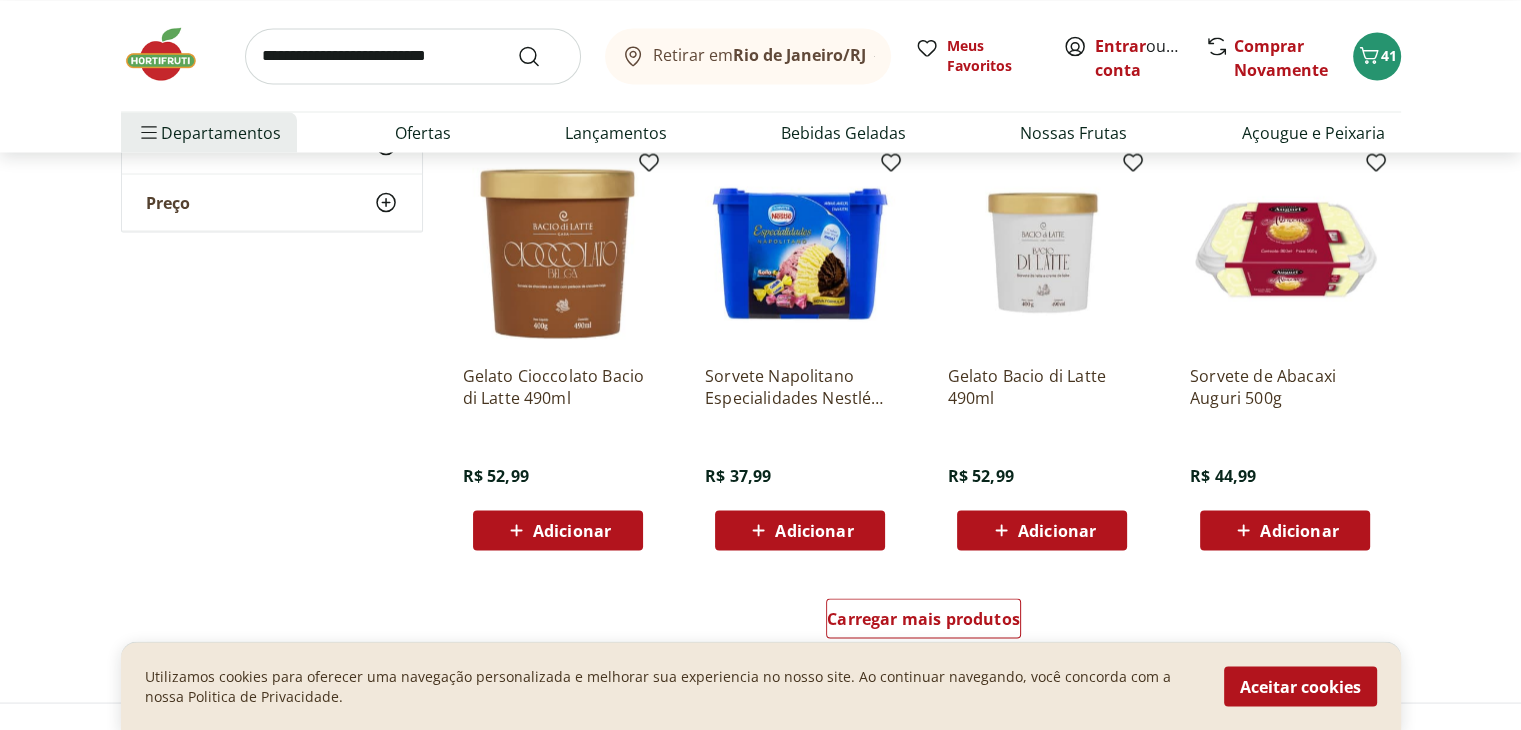 scroll, scrollTop: 3748, scrollLeft: 0, axis: vertical 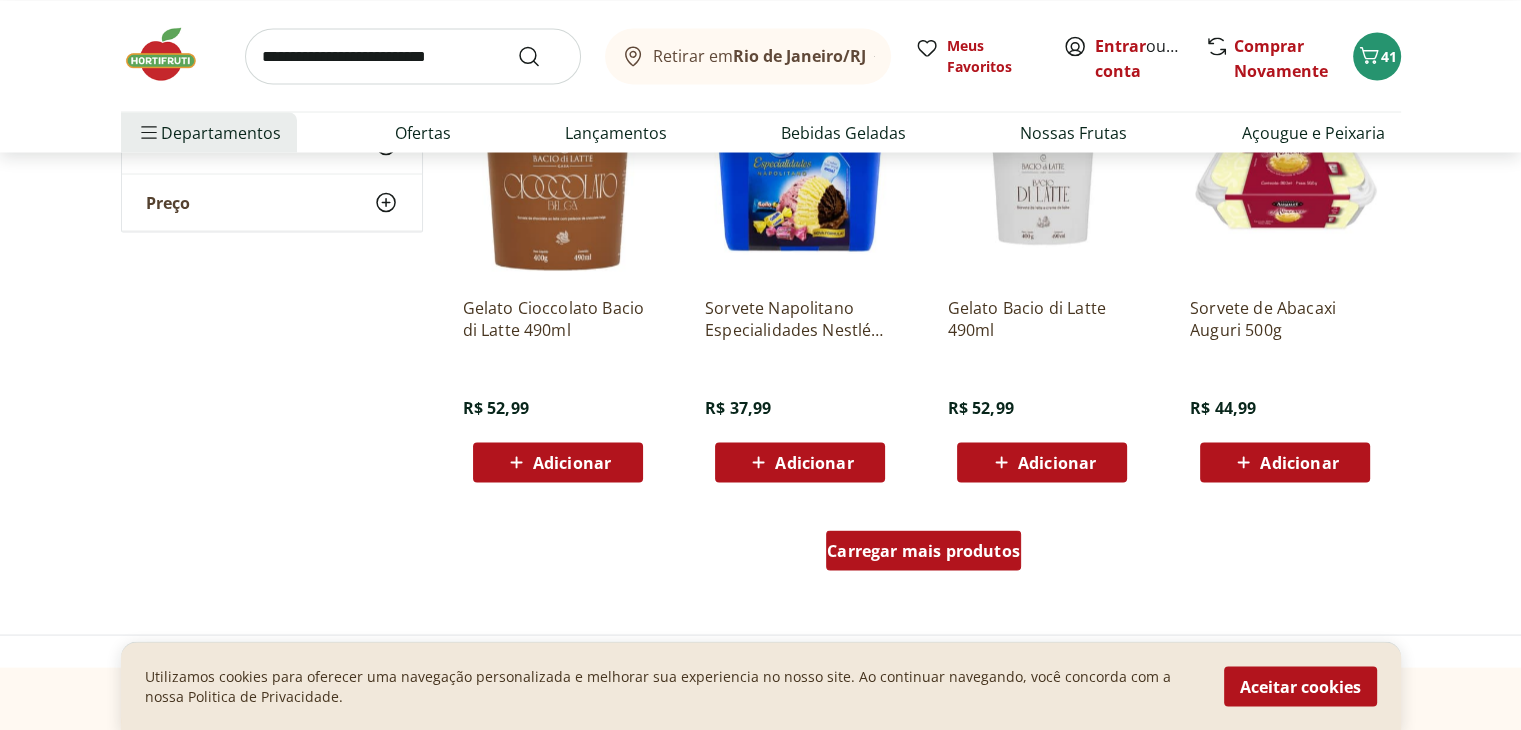 click on "Carregar mais produtos" at bounding box center [923, 554] 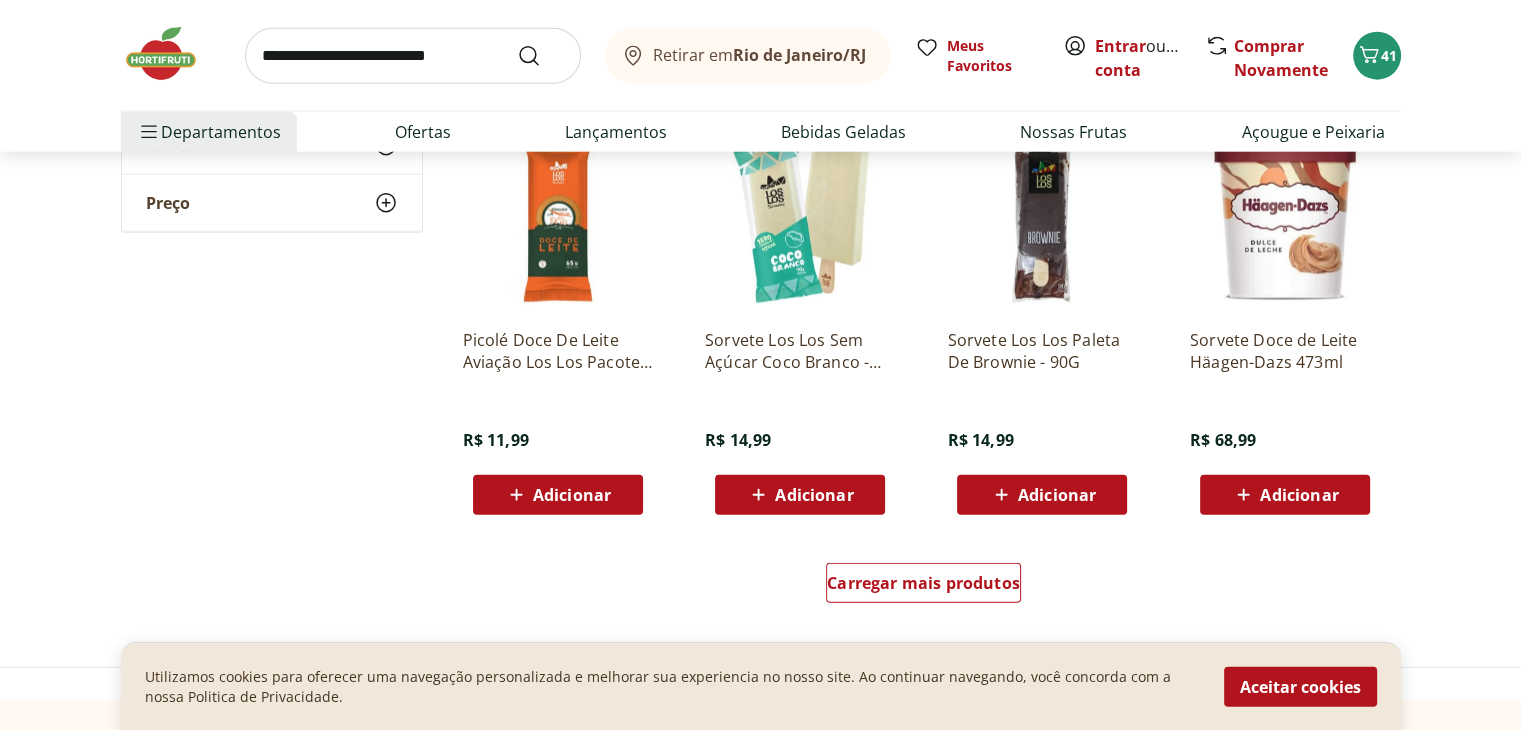 scroll, scrollTop: 5044, scrollLeft: 0, axis: vertical 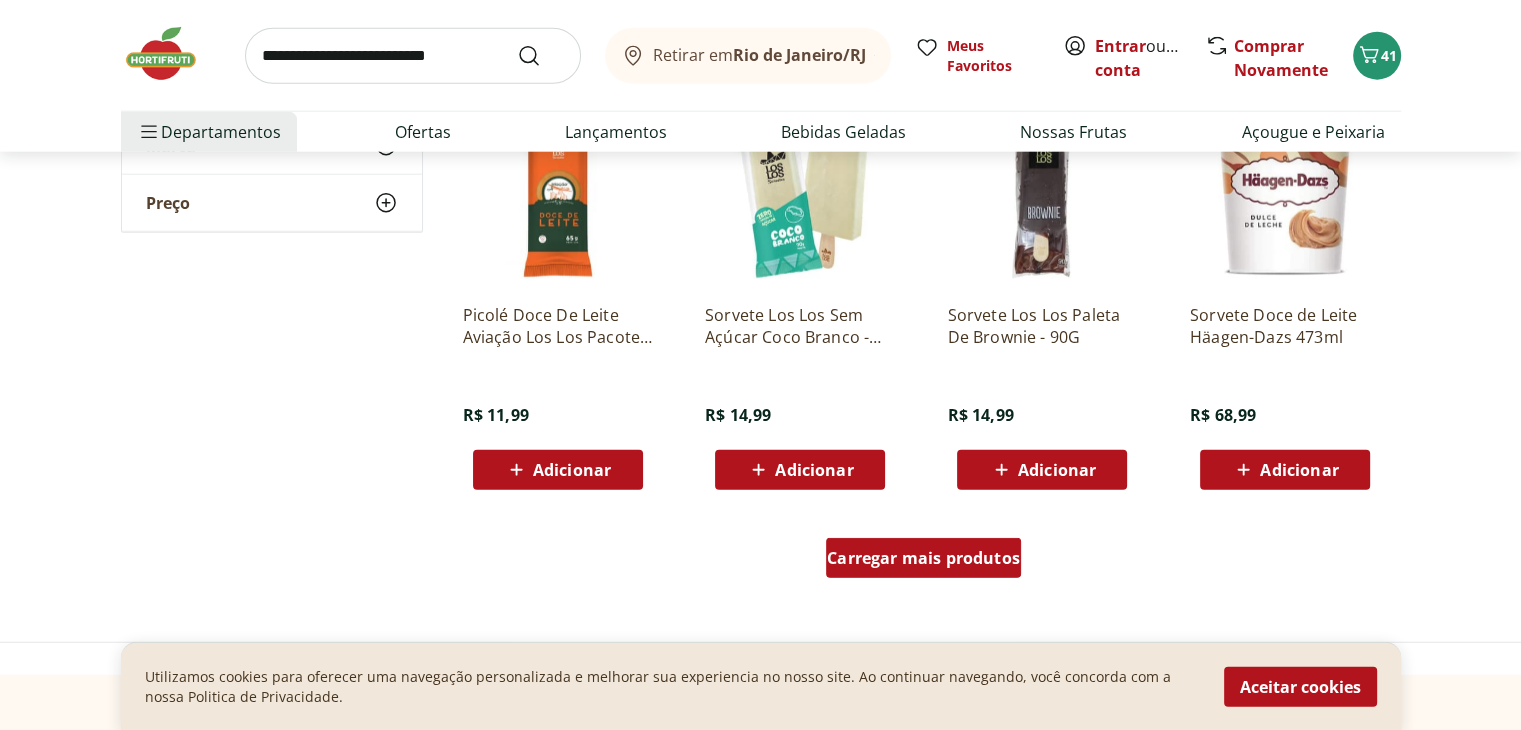 click on "Carregar mais produtos" at bounding box center [923, 558] 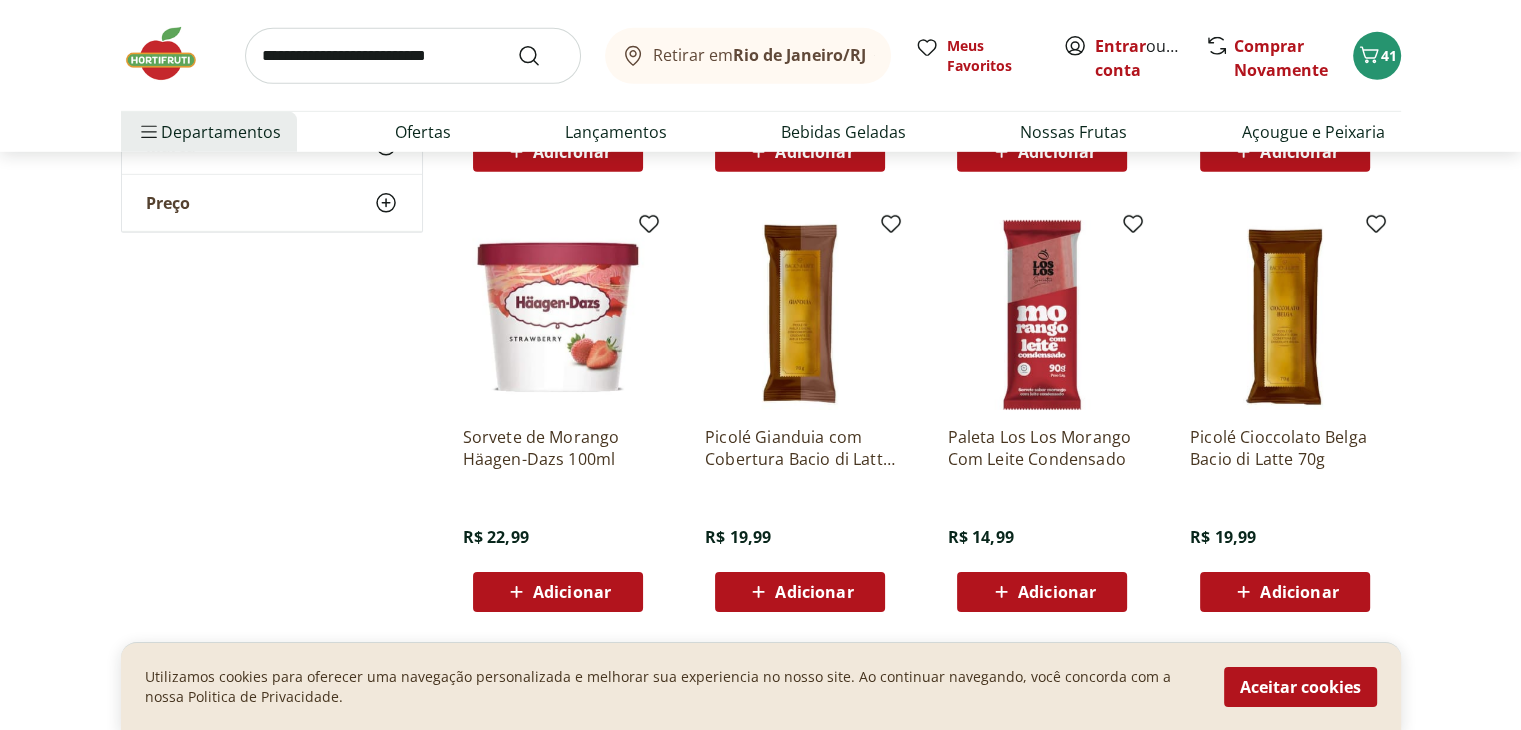 scroll, scrollTop: 6414, scrollLeft: 0, axis: vertical 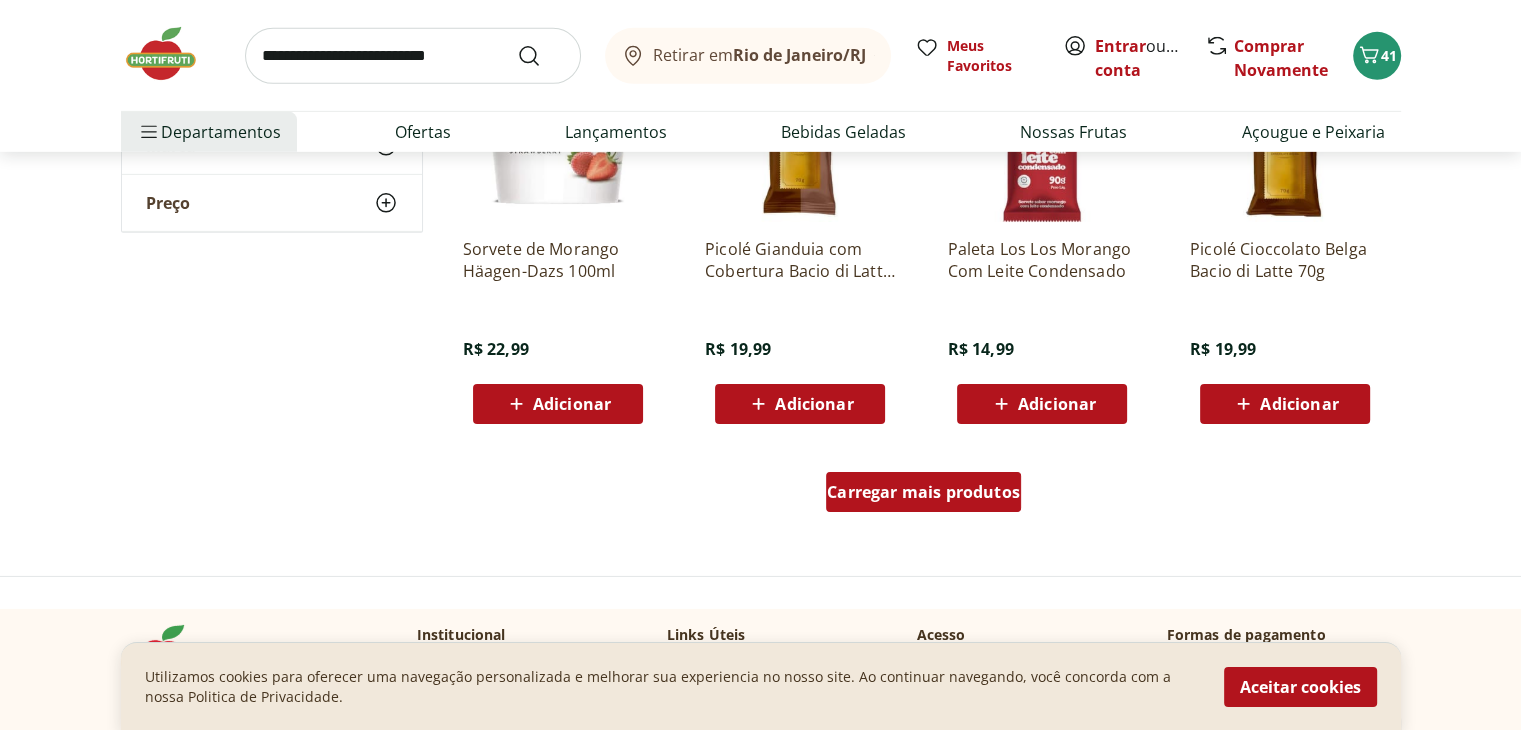 click on "Carregar mais produtos" at bounding box center [923, 492] 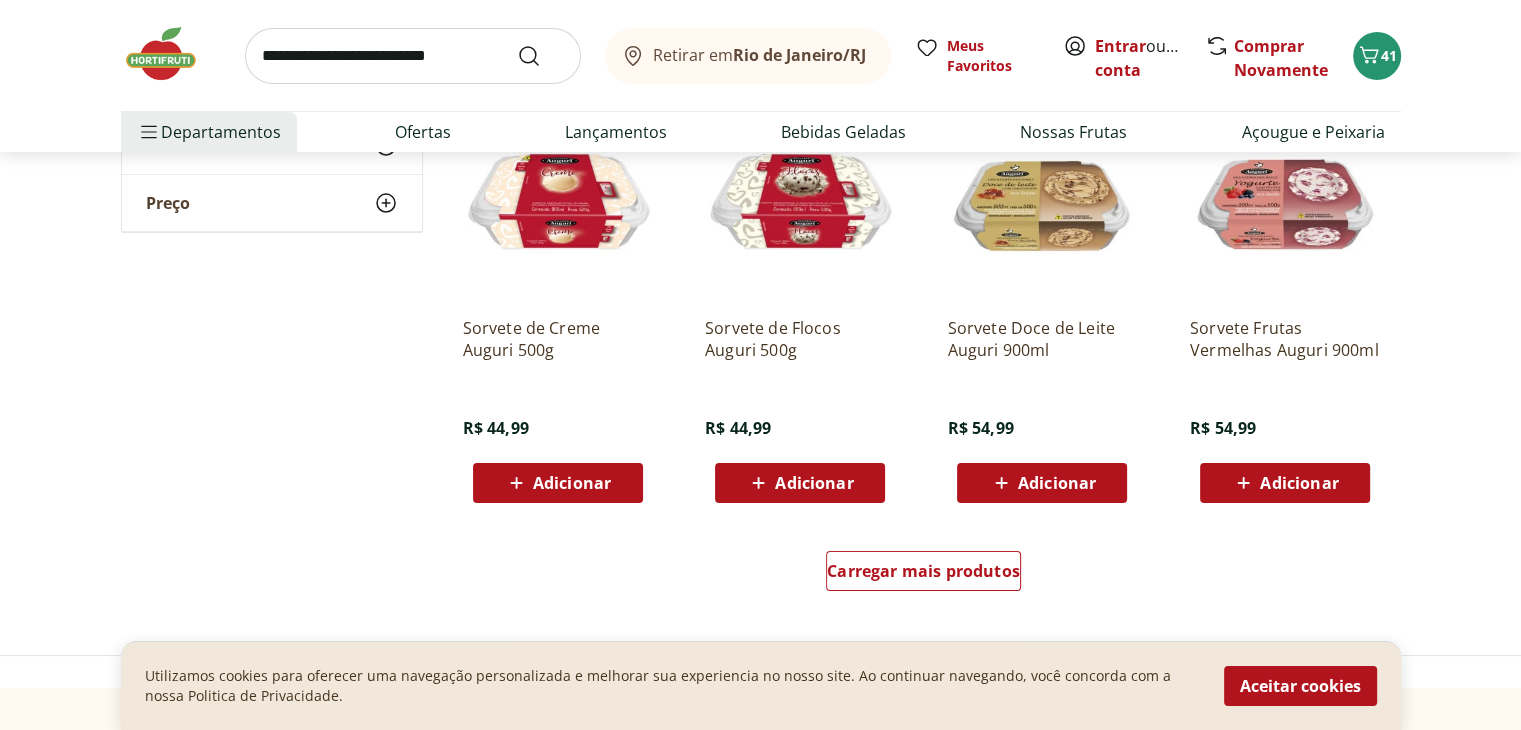 scroll, scrollTop: 7616, scrollLeft: 0, axis: vertical 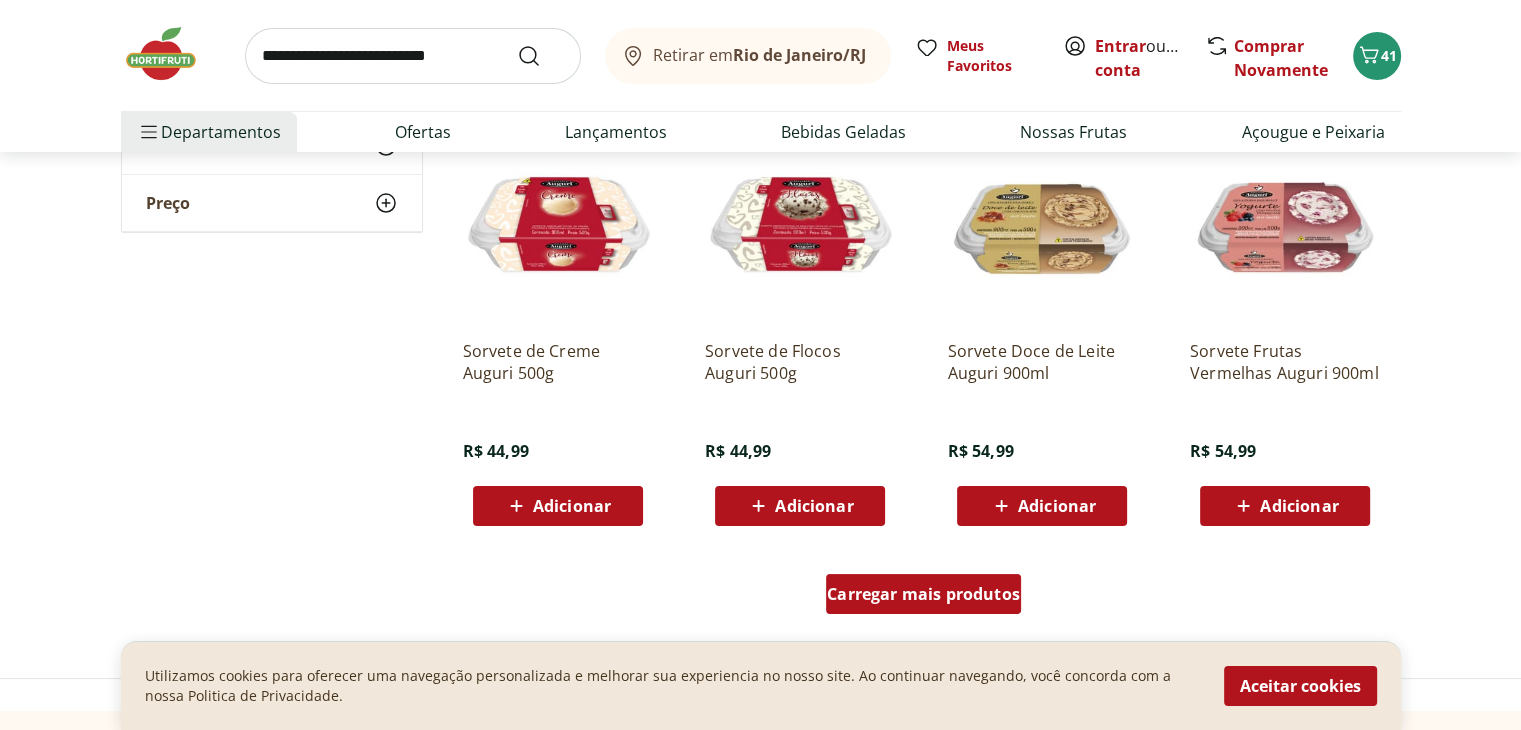 click on "Carregar mais produtos" at bounding box center [923, 594] 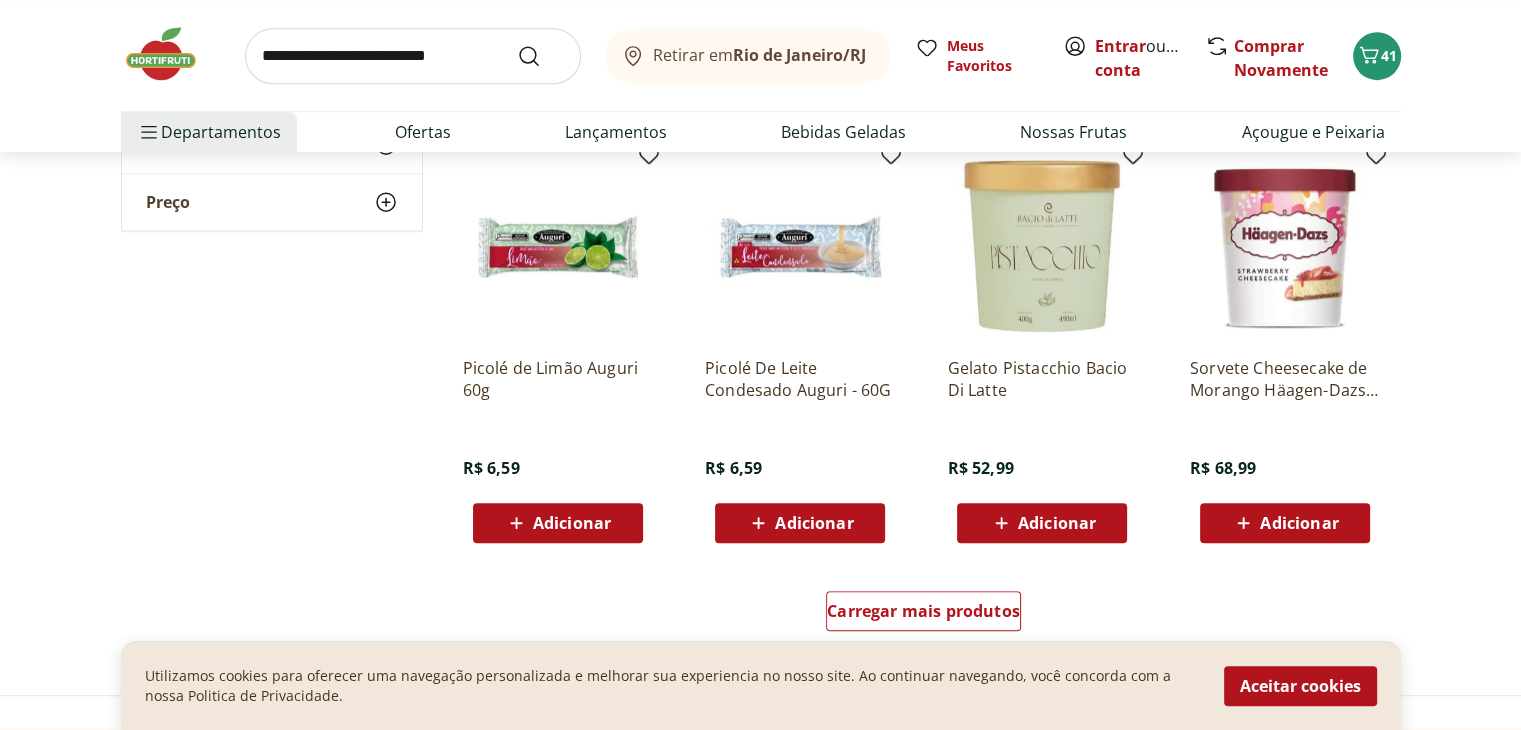 scroll, scrollTop: 9044, scrollLeft: 0, axis: vertical 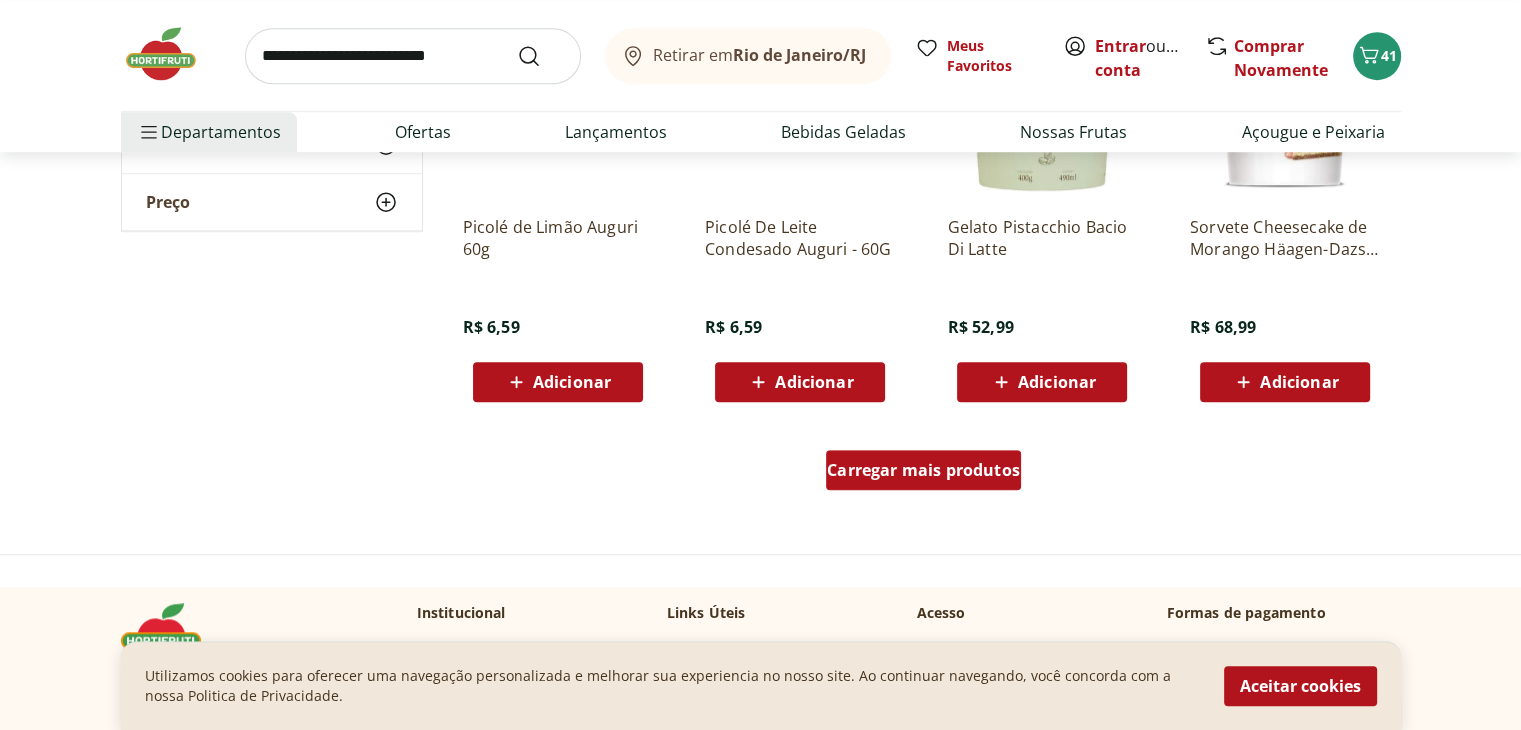 click on "Carregar mais produtos" at bounding box center (923, 470) 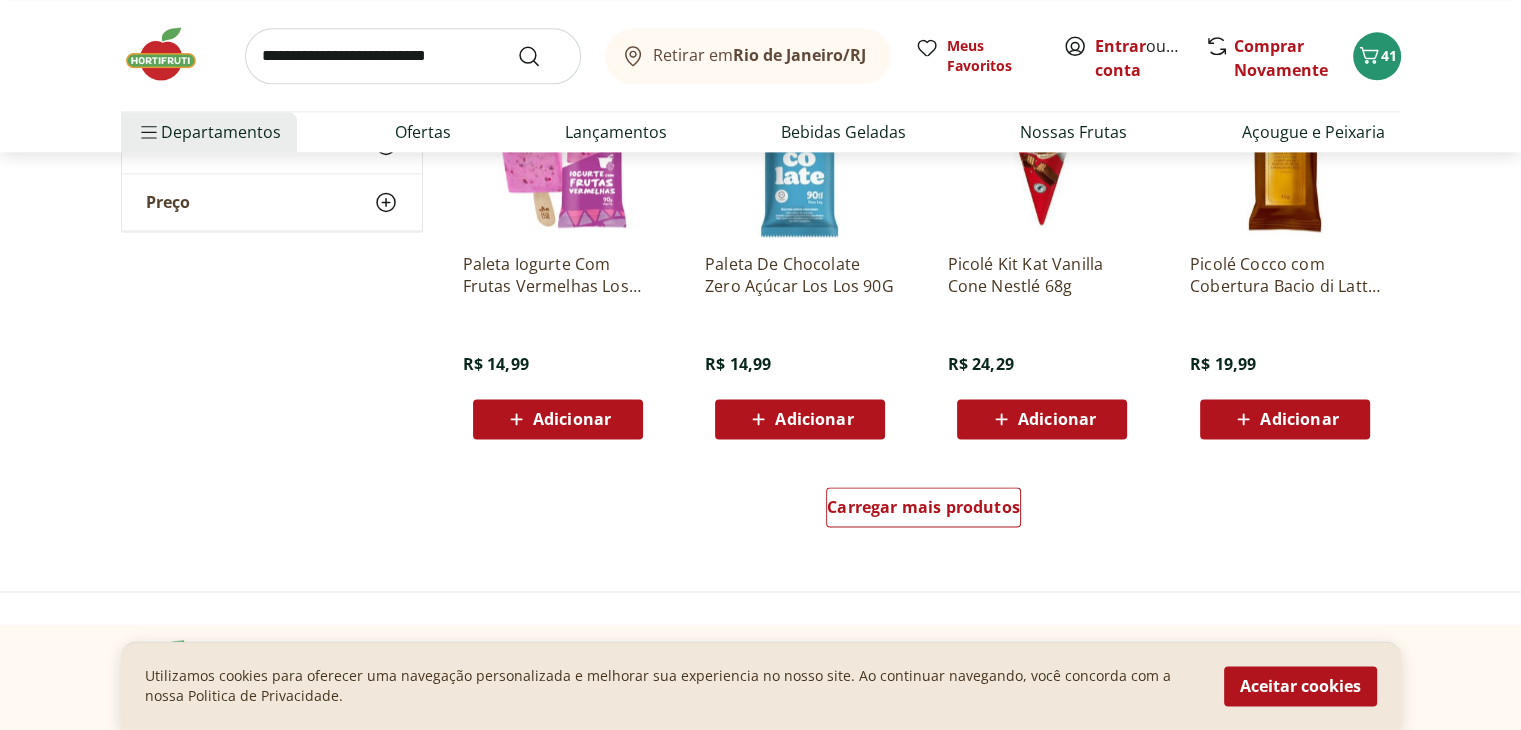 scroll, scrollTop: 10398, scrollLeft: 0, axis: vertical 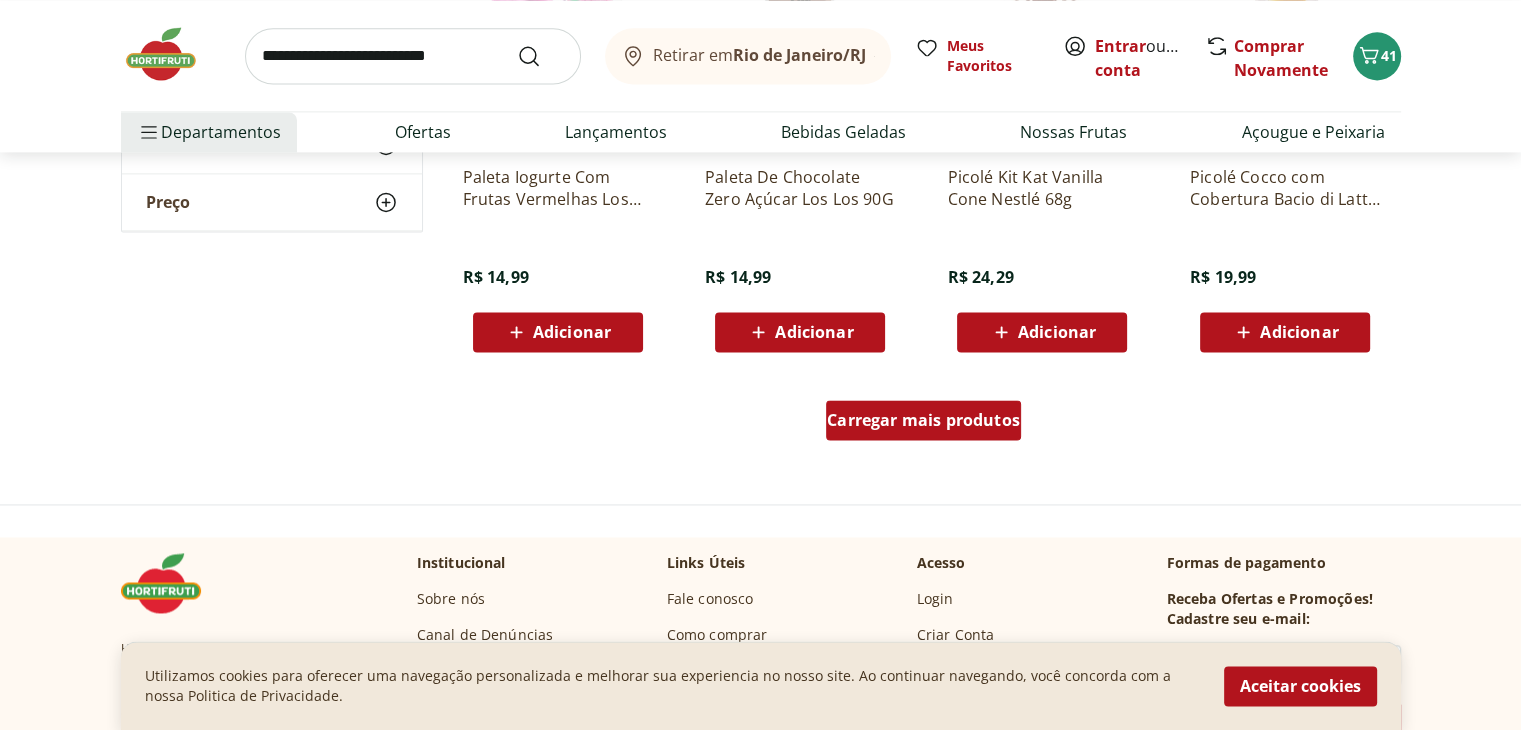 click on "Carregar mais produtos" at bounding box center (923, 420) 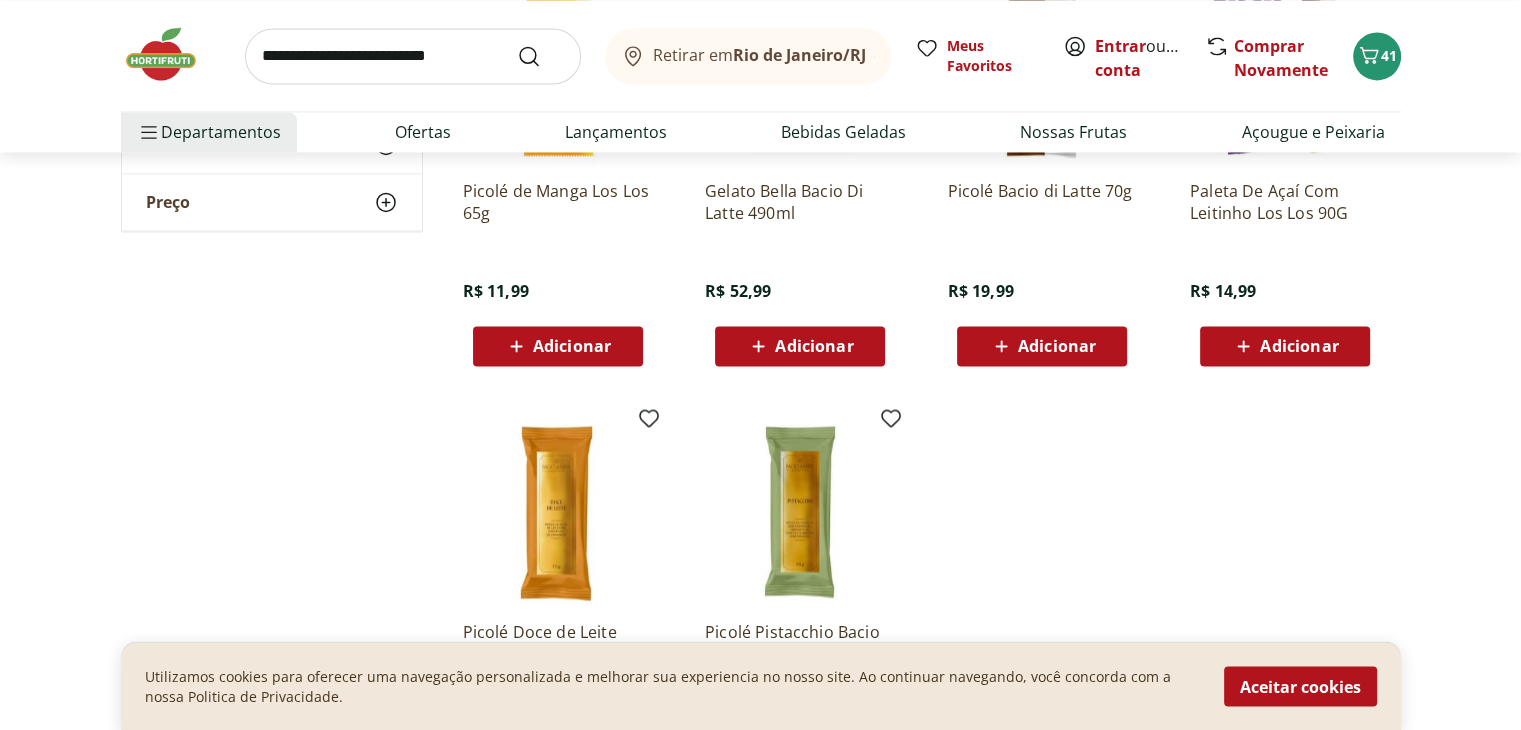 scroll, scrollTop: 10792, scrollLeft: 0, axis: vertical 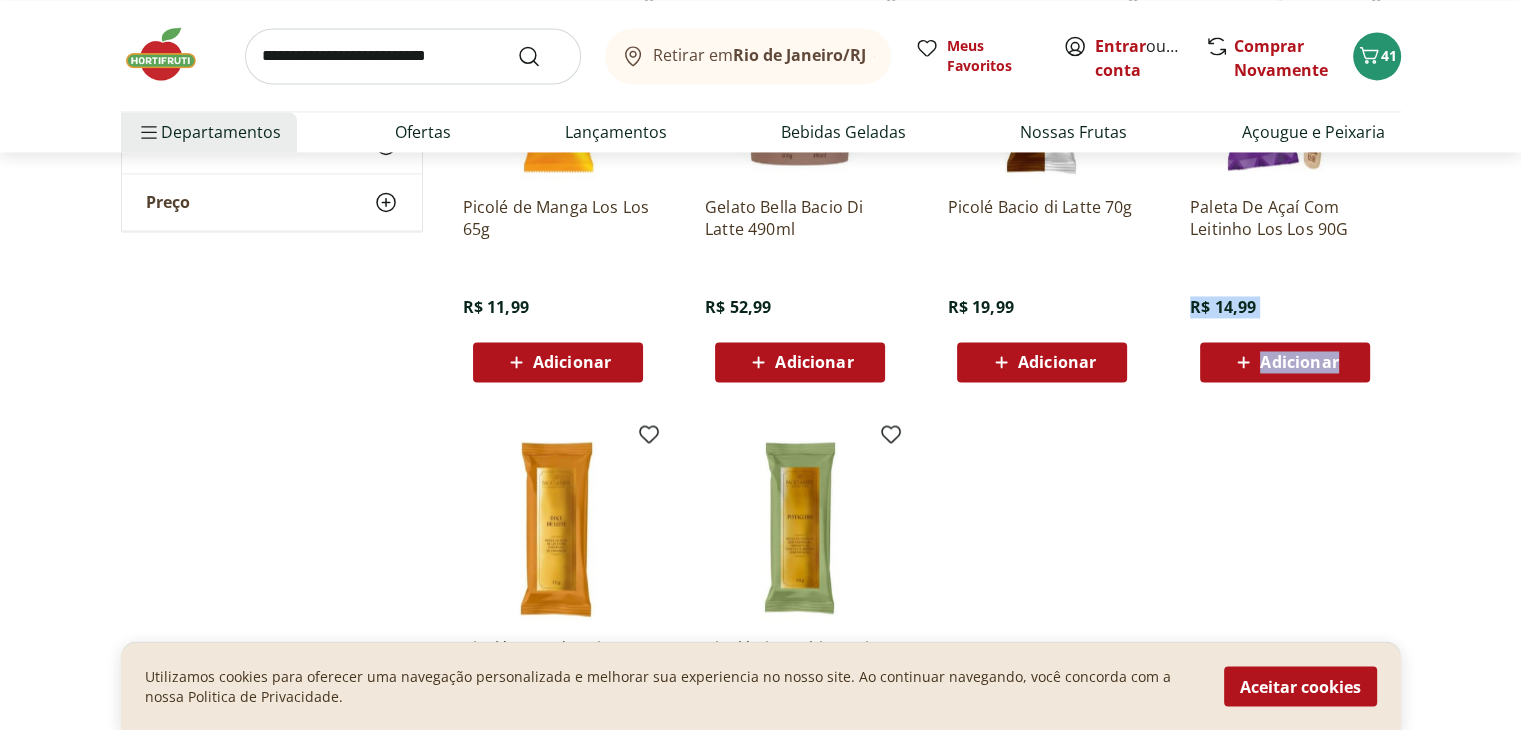 drag, startPoint x: 1517, startPoint y: 611, endPoint x: 1535, endPoint y: 254, distance: 357.4535 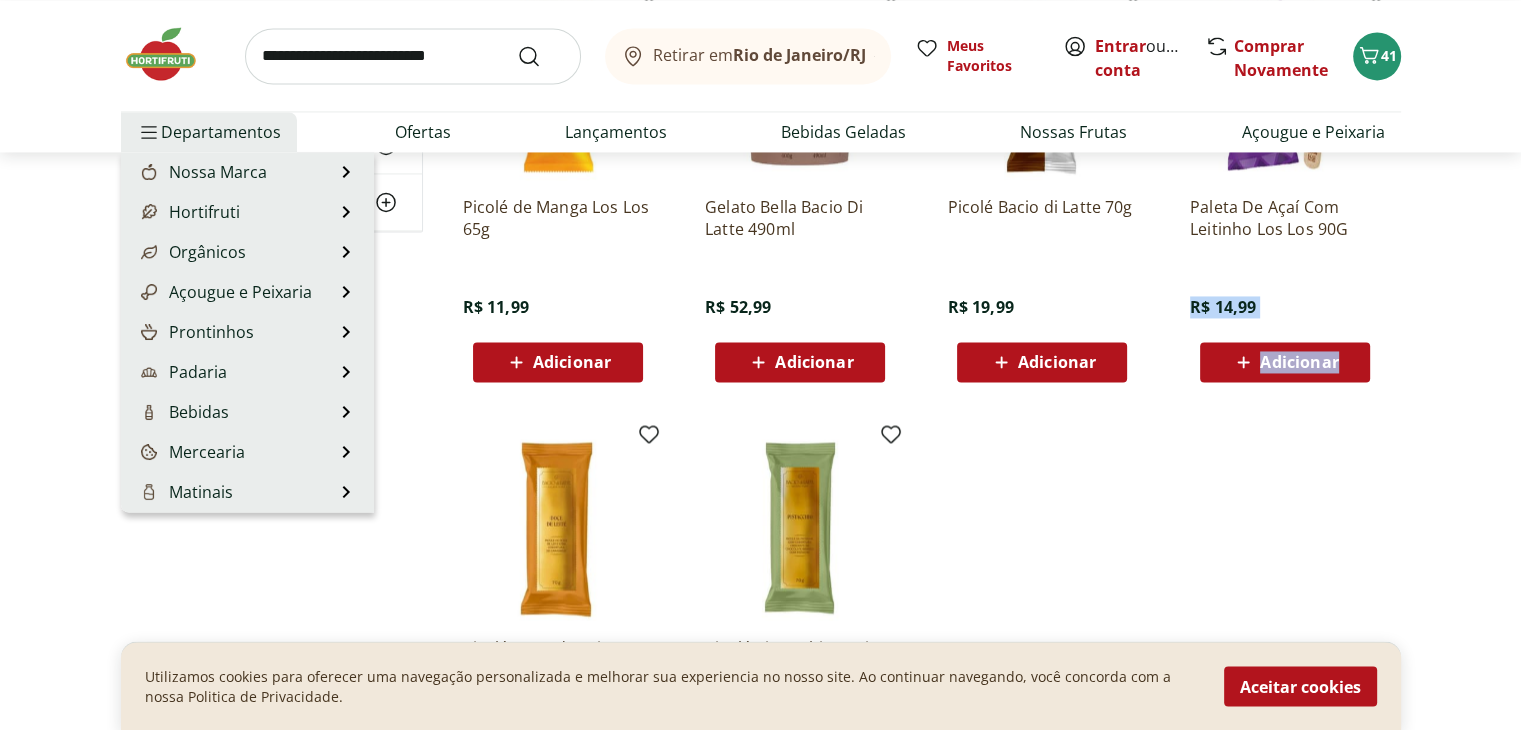 scroll, scrollTop: 200, scrollLeft: 0, axis: vertical 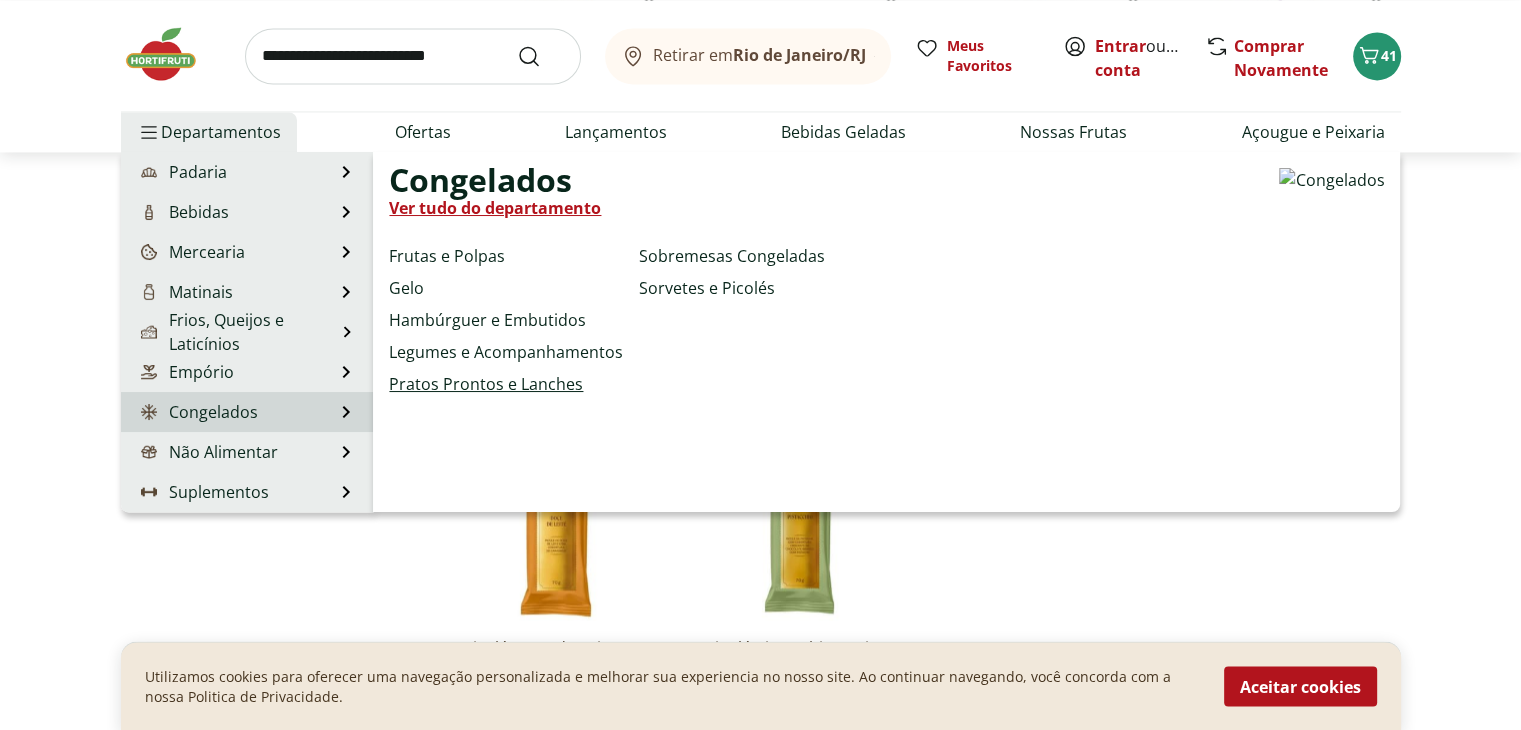 click on "Pratos Prontos e Lanches" at bounding box center [486, 384] 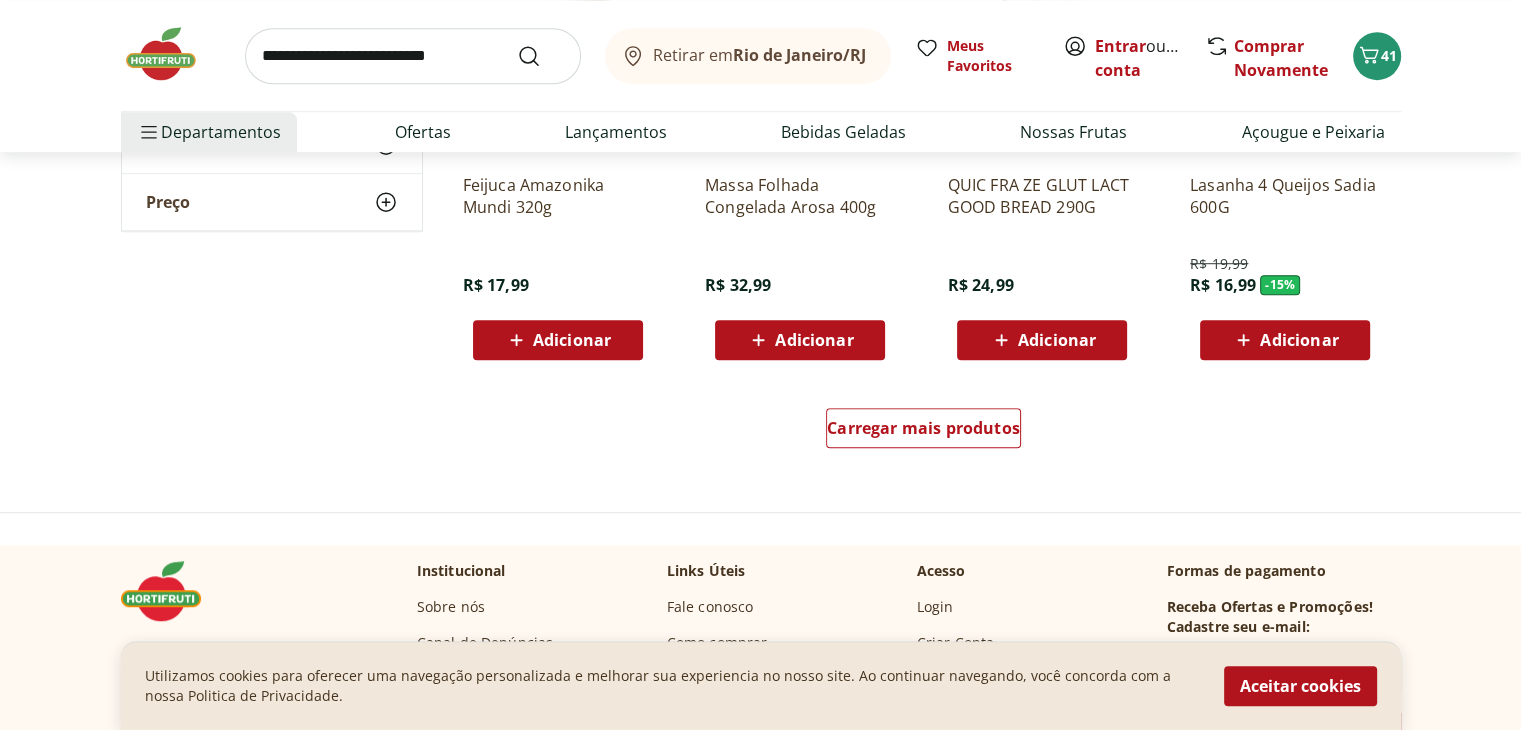 scroll, scrollTop: 1270, scrollLeft: 0, axis: vertical 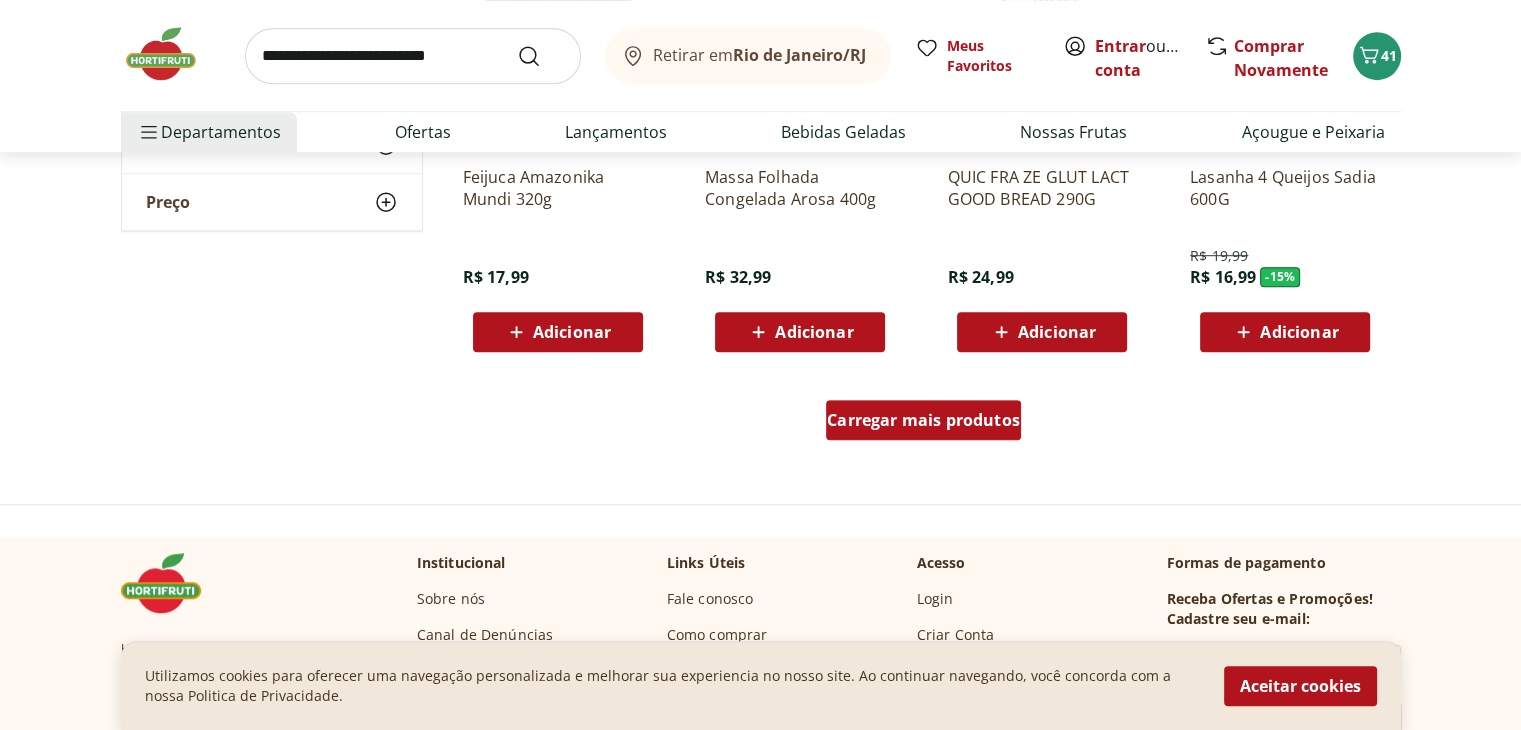 click on "Carregar mais produtos" at bounding box center (923, 420) 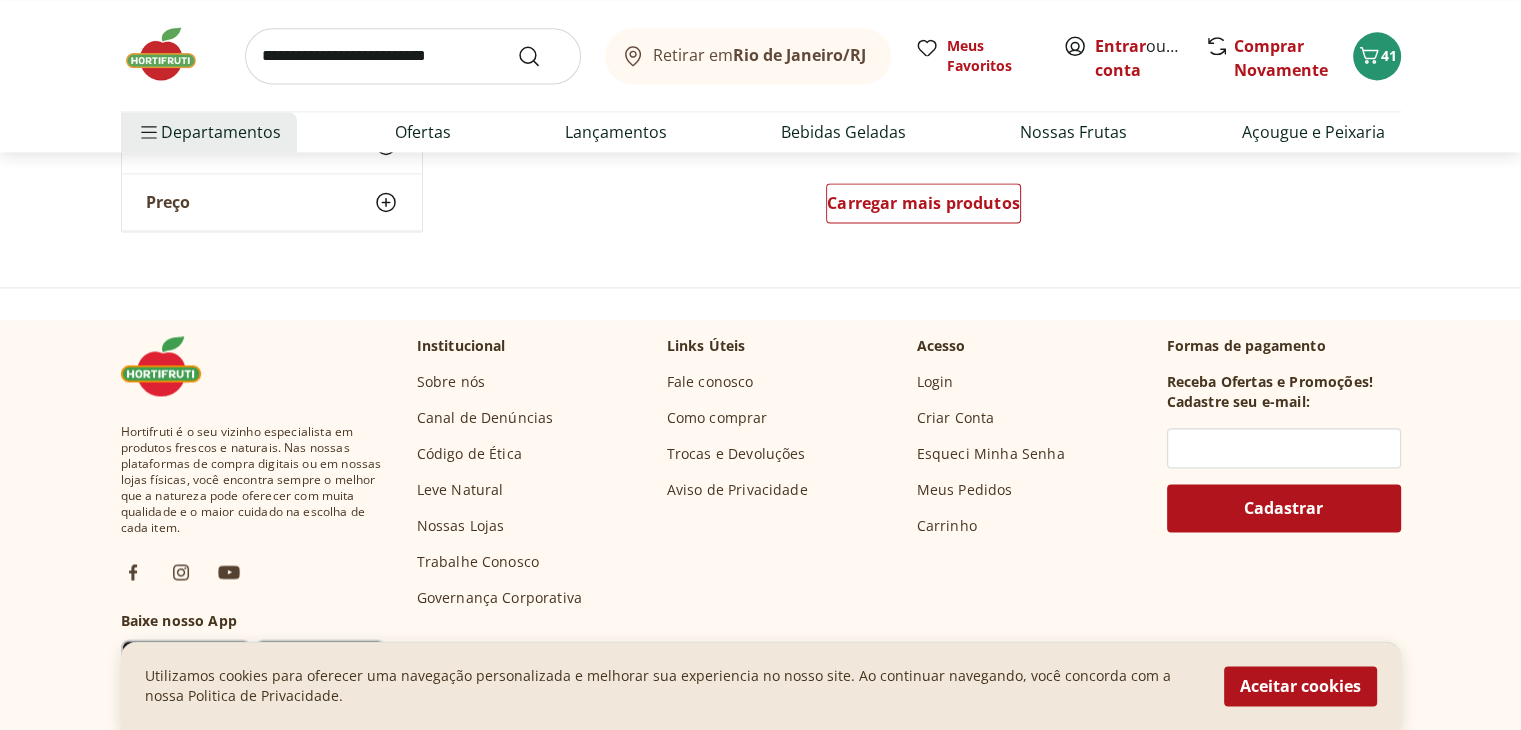 scroll, scrollTop: 2808, scrollLeft: 0, axis: vertical 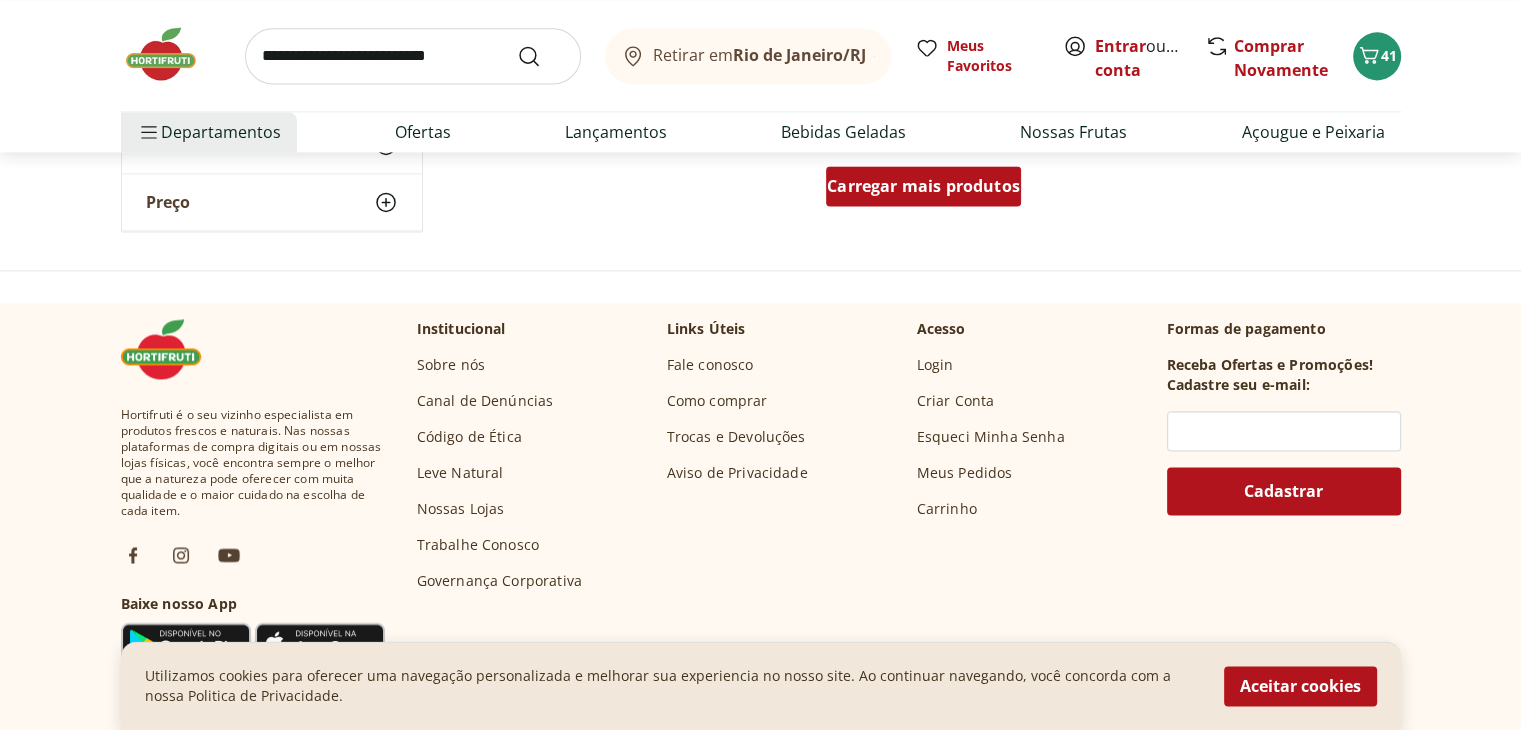 click on "Carregar mais produtos" at bounding box center (923, 186) 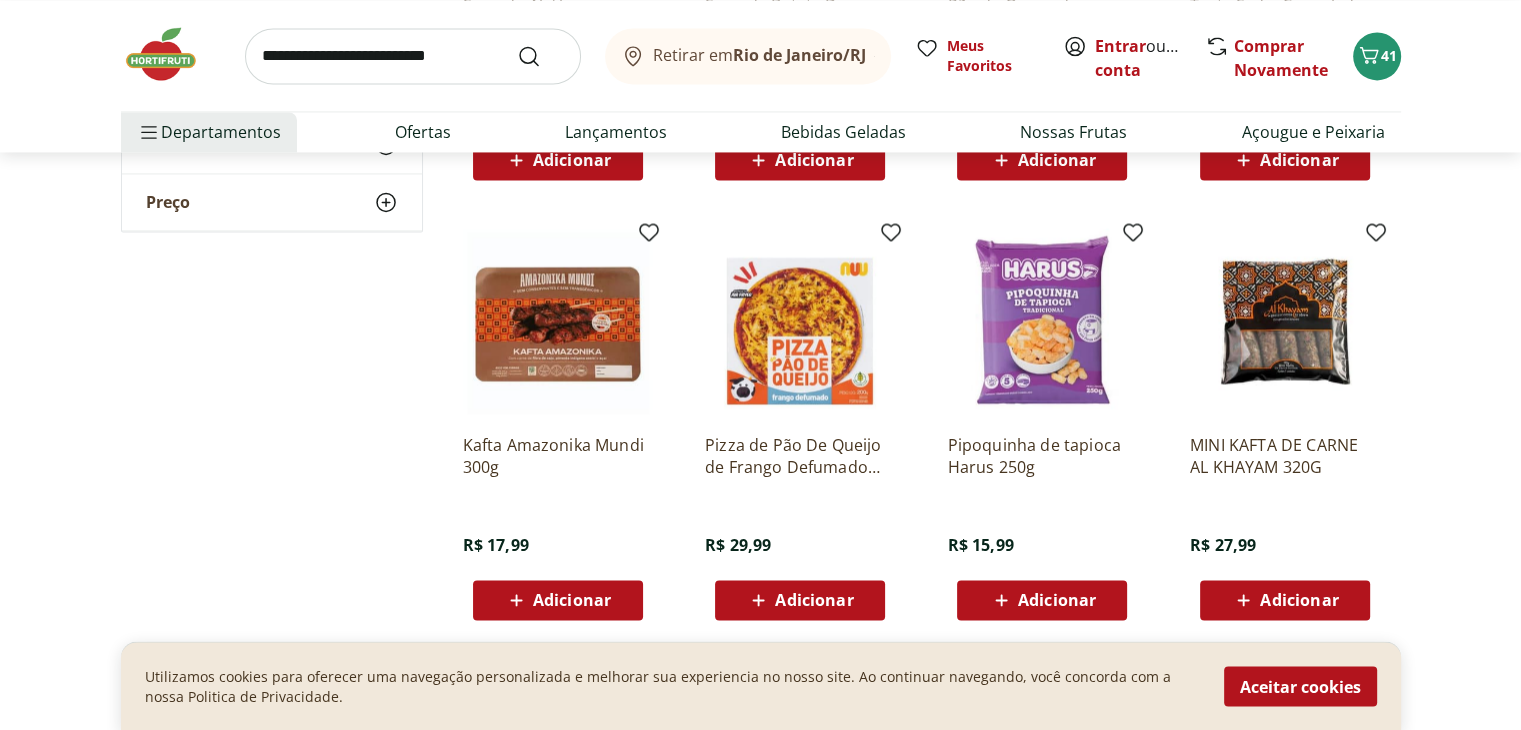 scroll, scrollTop: 3177, scrollLeft: 0, axis: vertical 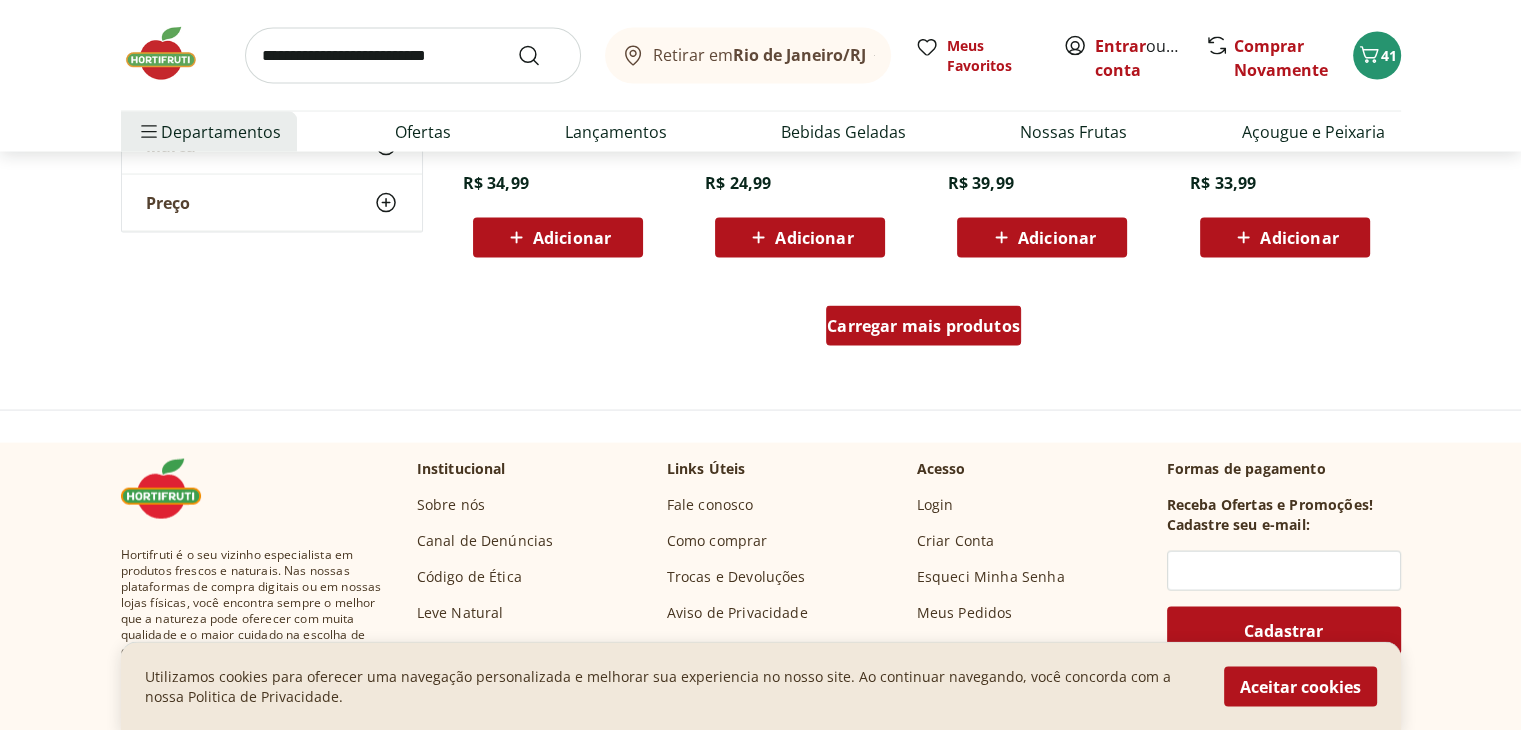 click on "Carregar mais produtos" at bounding box center [923, 326] 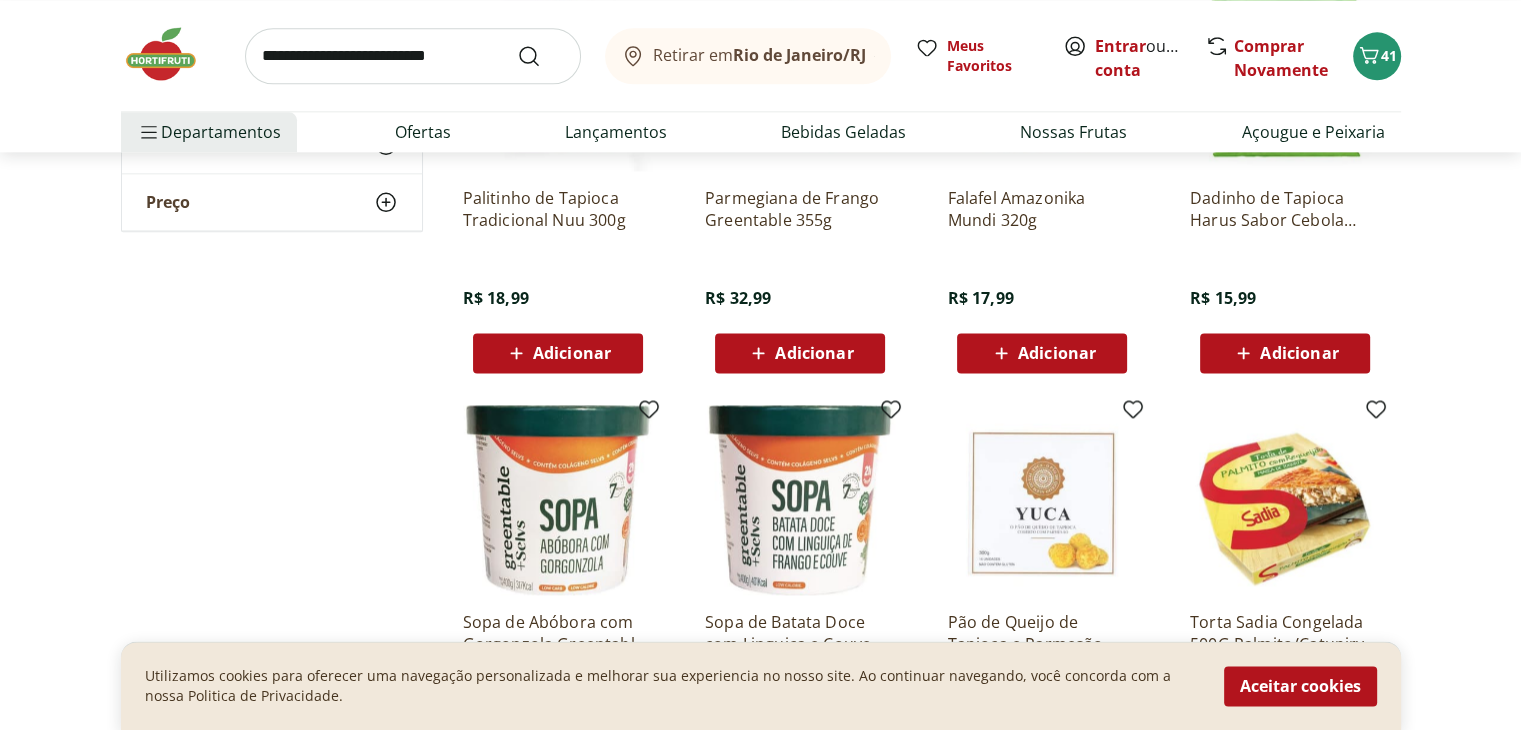 scroll, scrollTop: 2583, scrollLeft: 0, axis: vertical 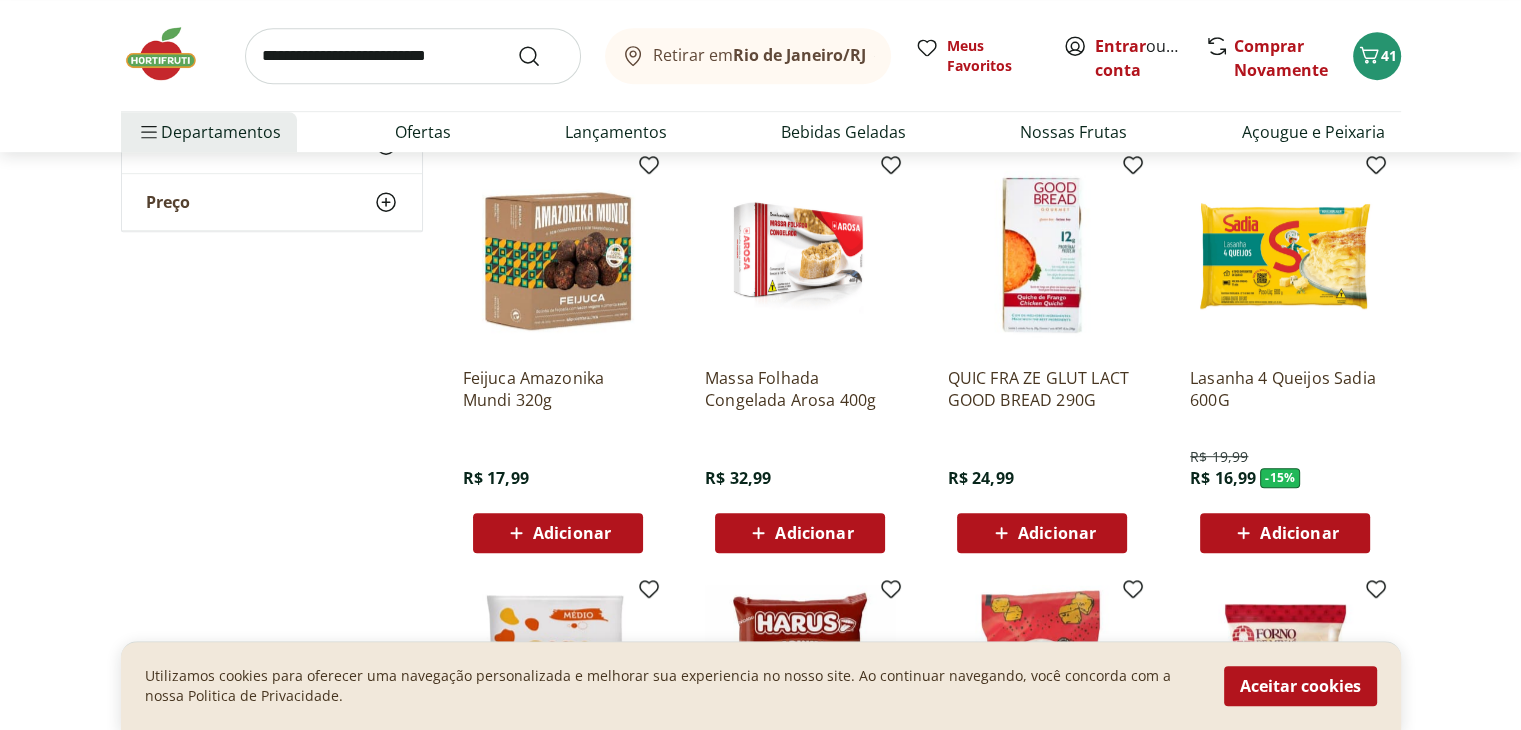 click on "**********" at bounding box center [760, 1411] 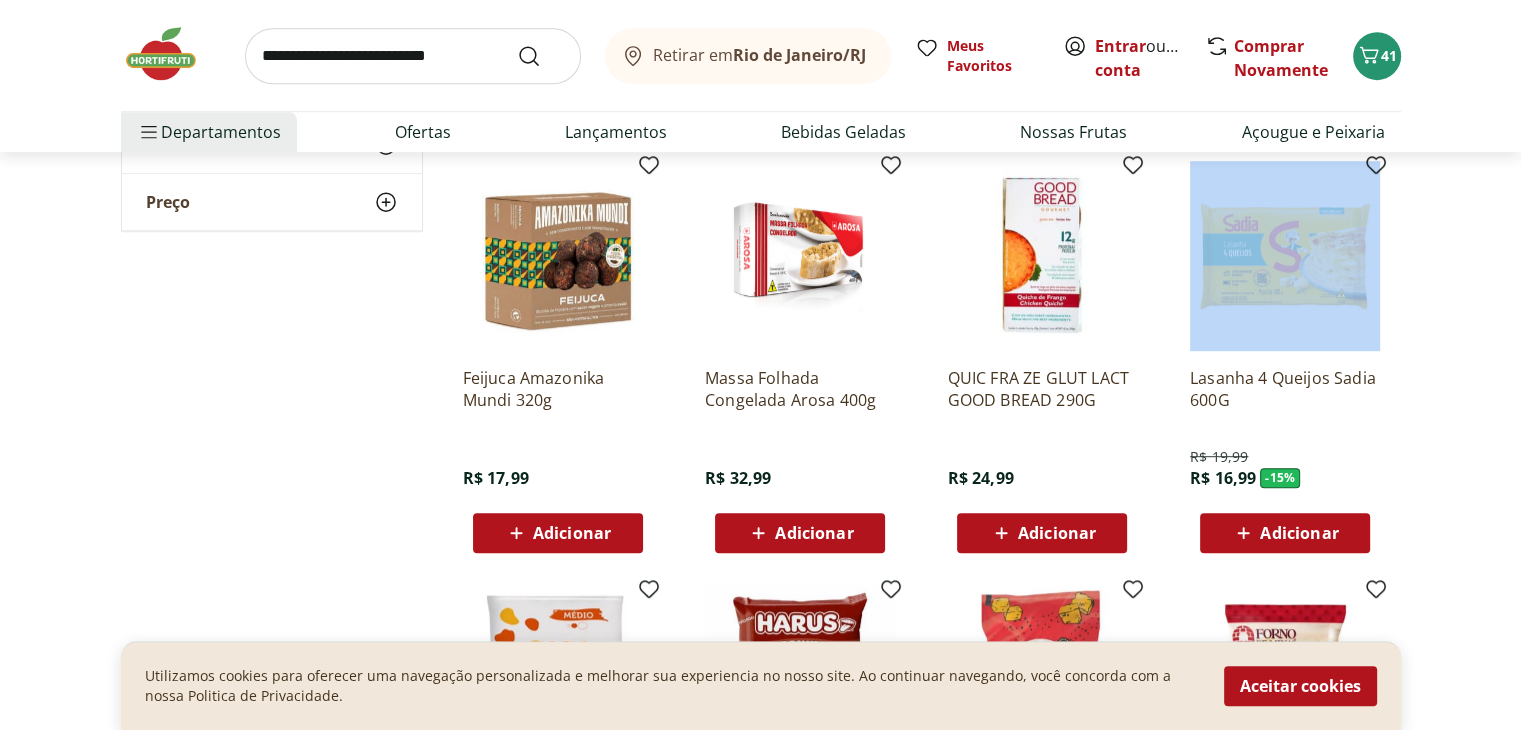 click on "**********" at bounding box center [760, 1411] 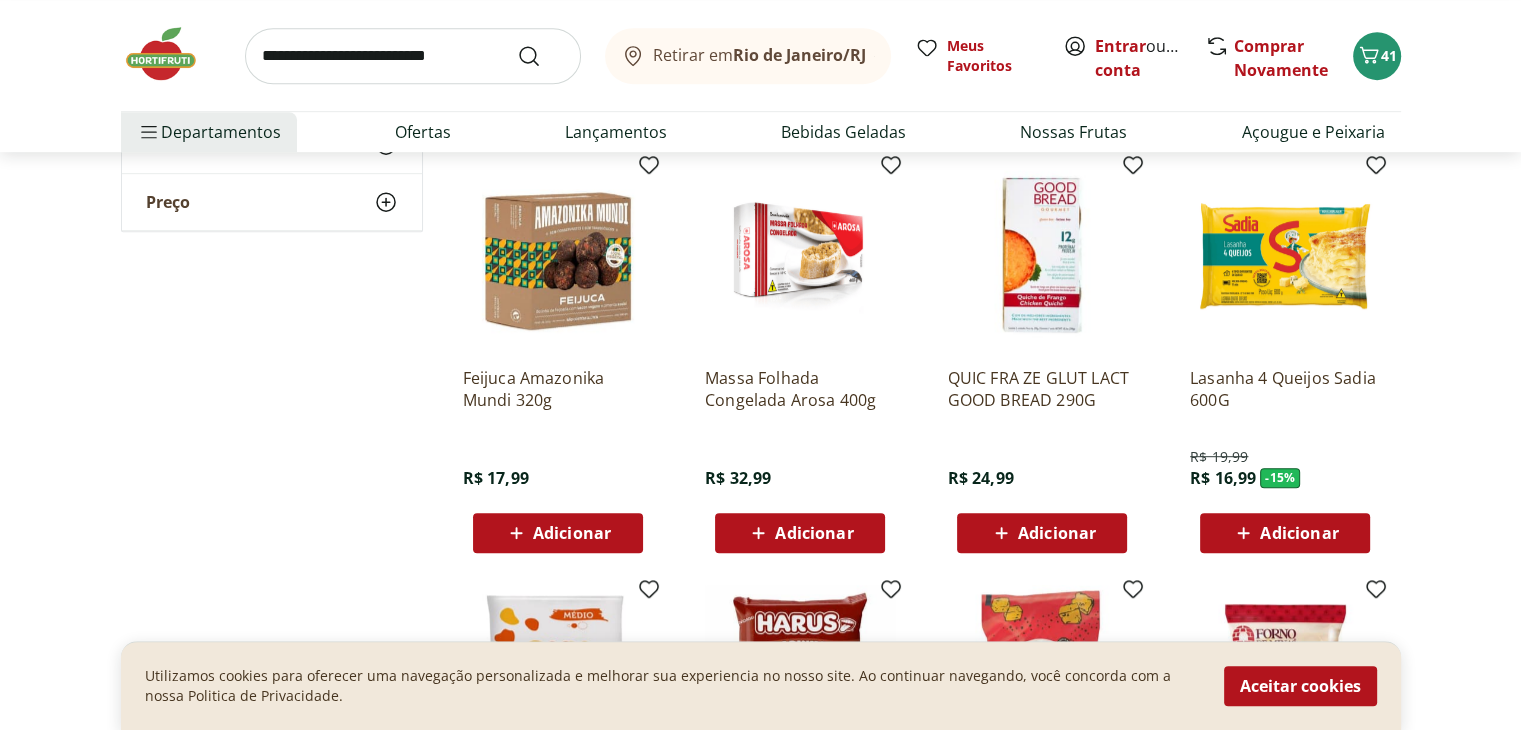 click on "**********" at bounding box center (760, 1411) 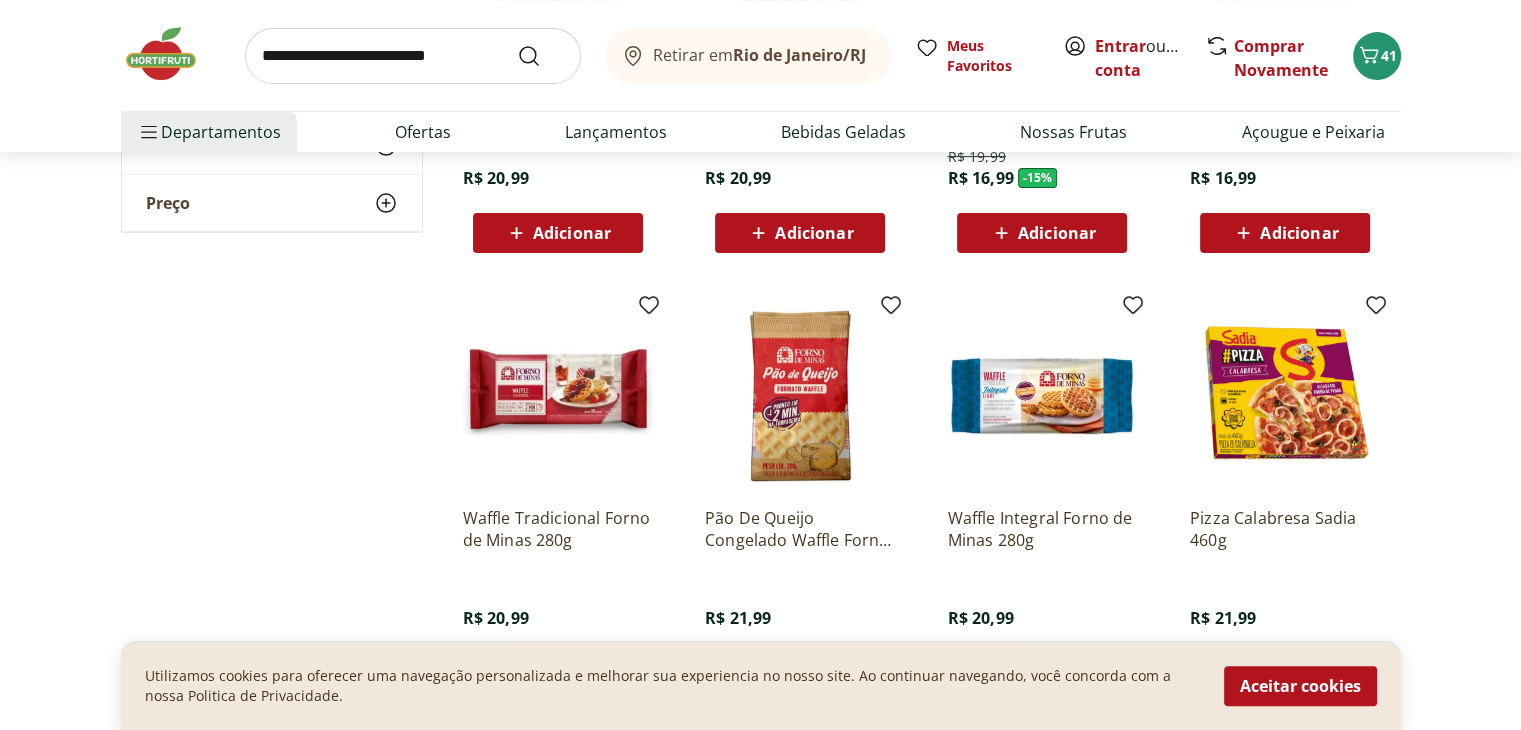 scroll, scrollTop: 482, scrollLeft: 0, axis: vertical 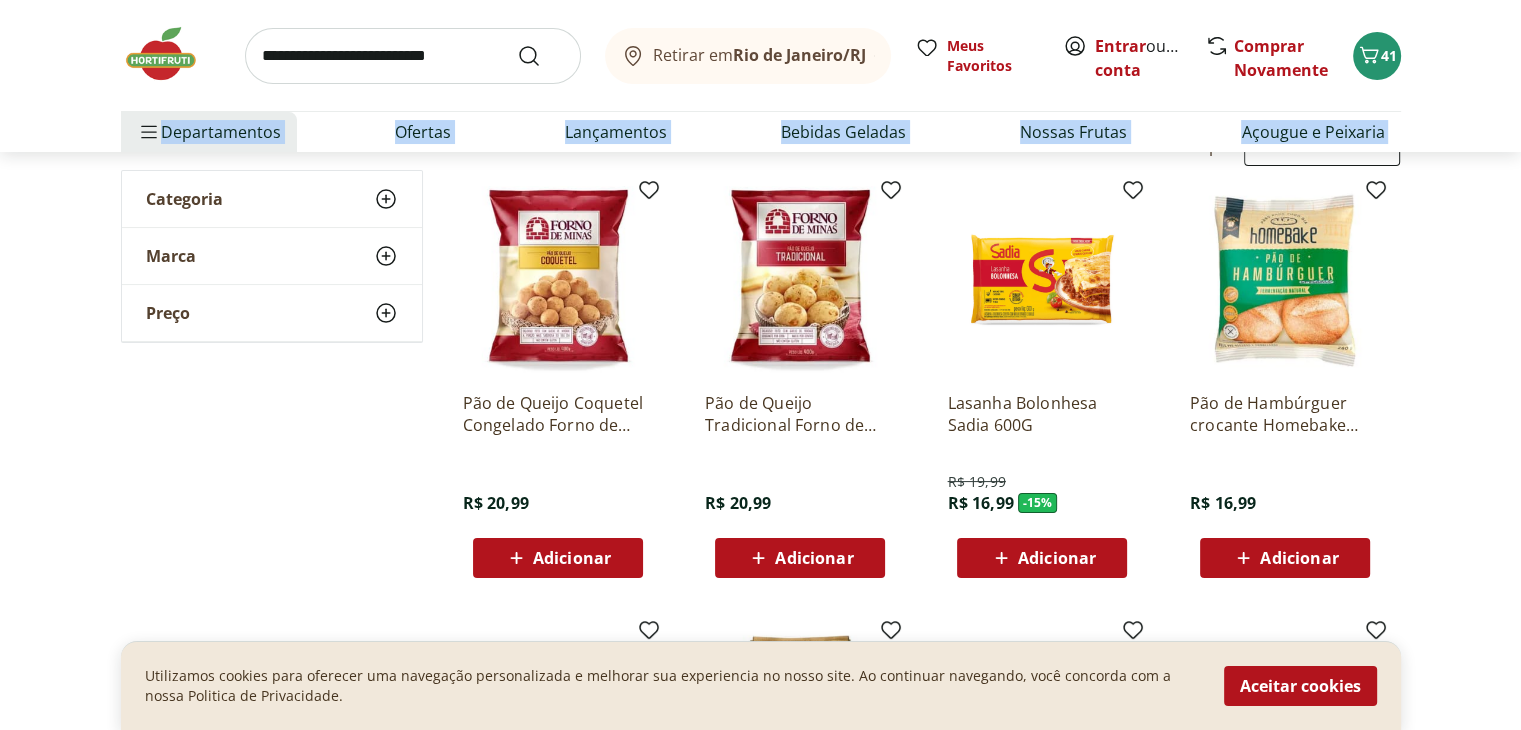 drag, startPoint x: 1513, startPoint y: 89, endPoint x: 1524, endPoint y: 66, distance: 25.495098 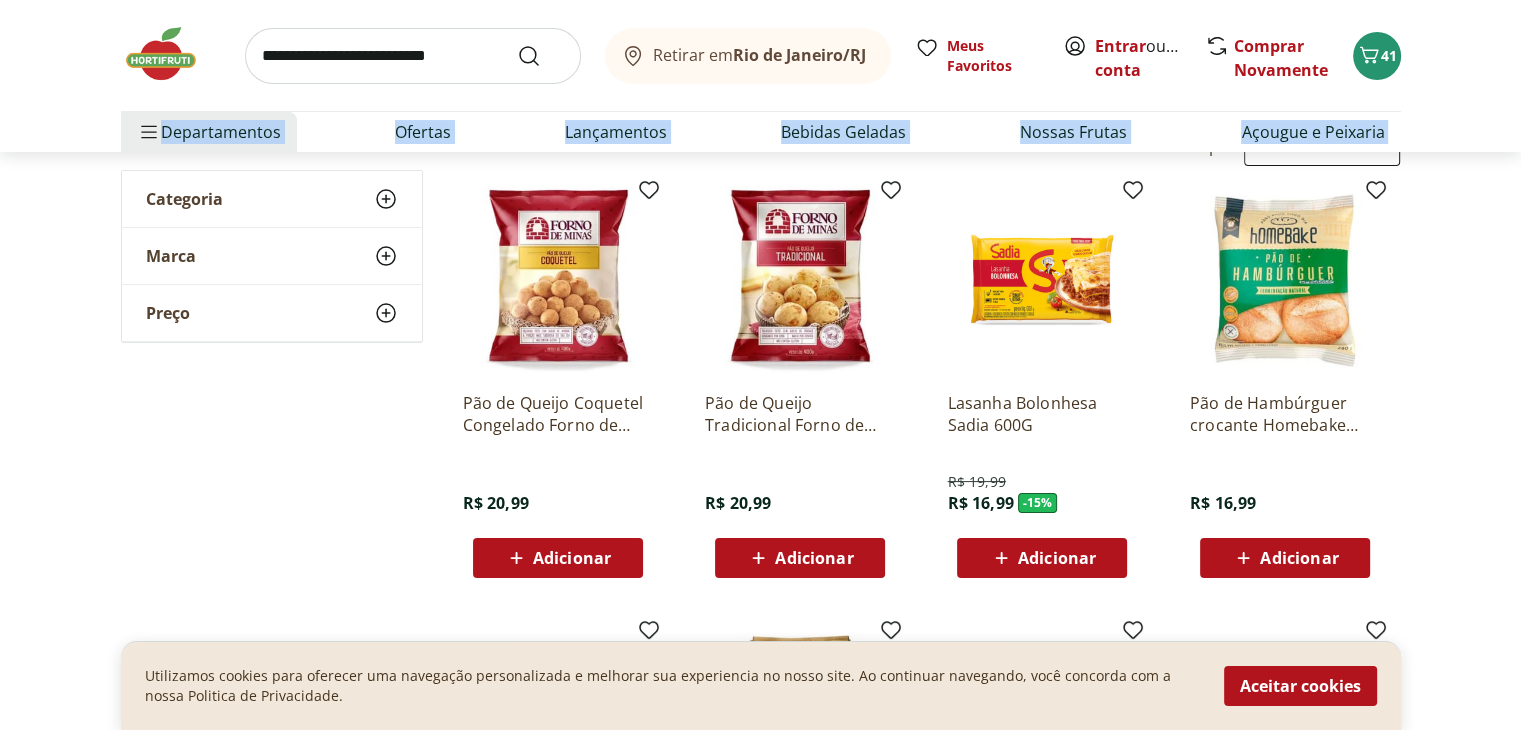 scroll, scrollTop: 0, scrollLeft: 0, axis: both 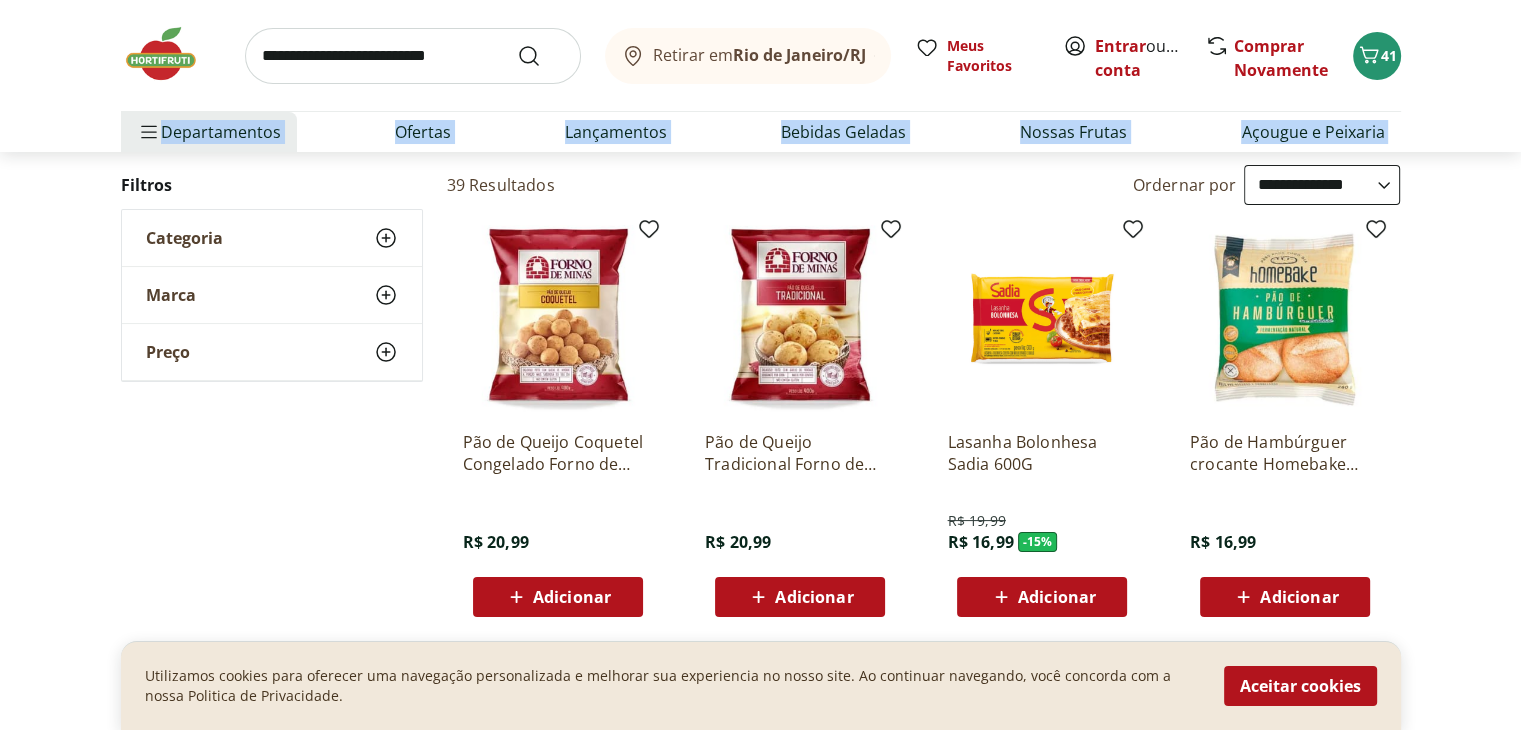 click on "Adicionar" at bounding box center (1057, 597) 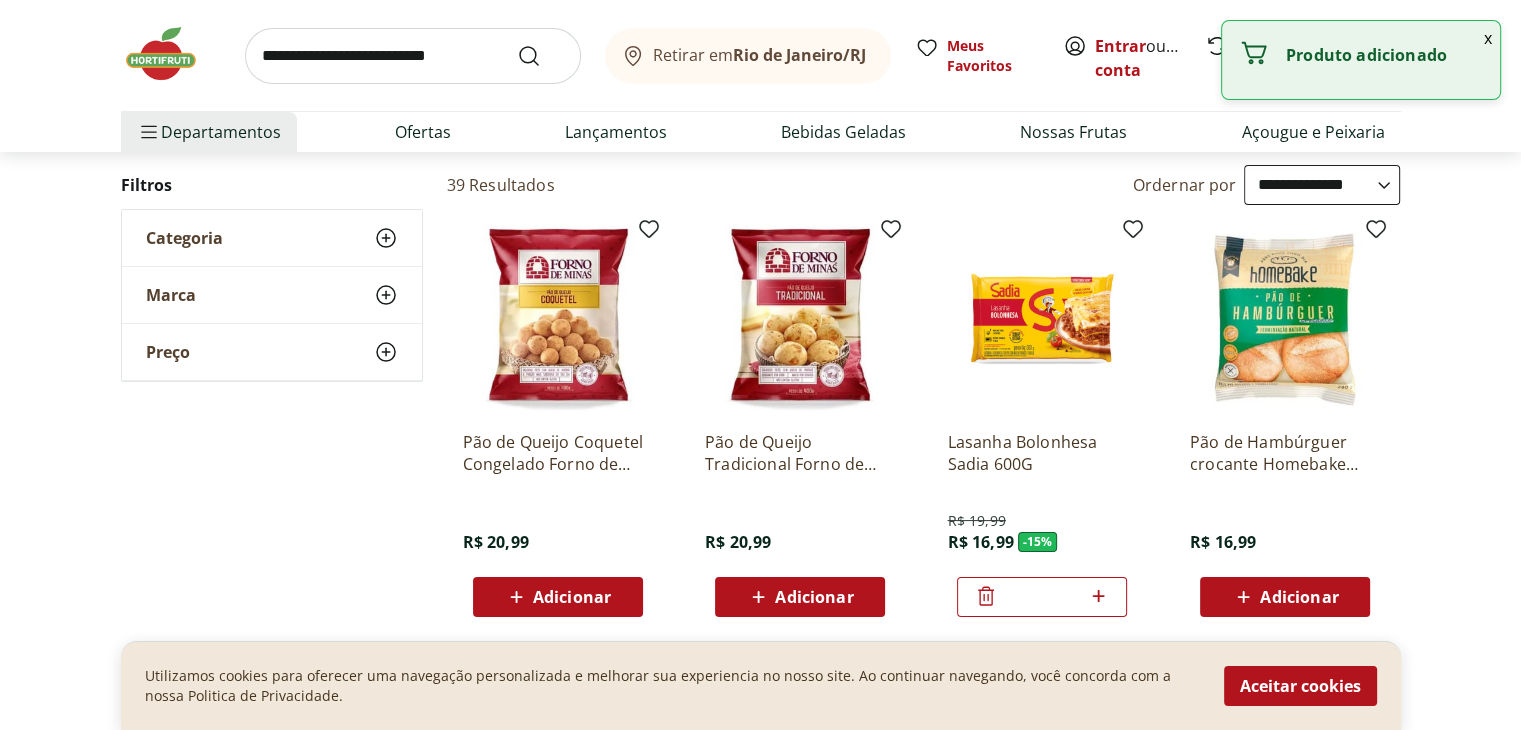 click on "**********" at bounding box center [760, 2355] 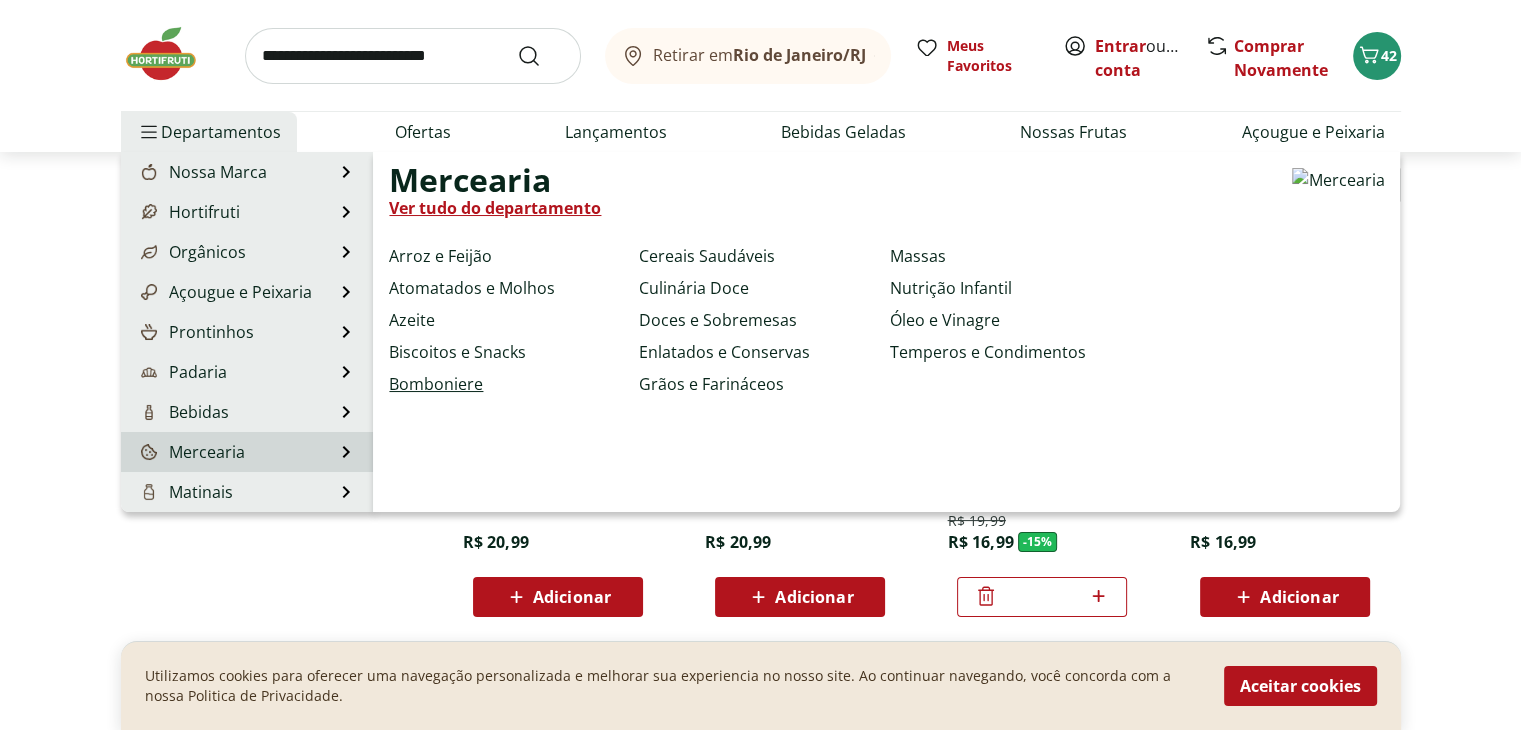click on "Bomboniere" at bounding box center (436, 384) 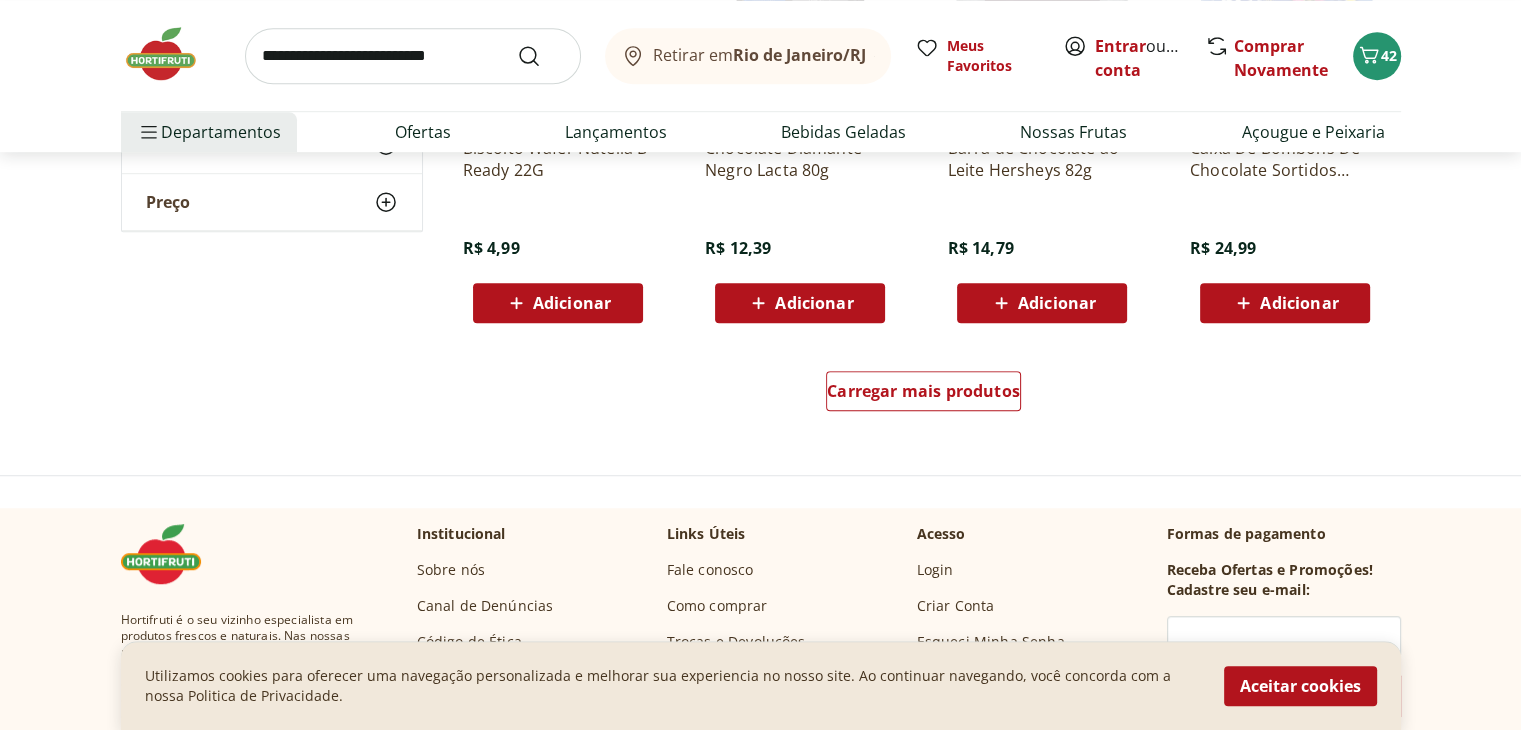 scroll, scrollTop: 1311, scrollLeft: 0, axis: vertical 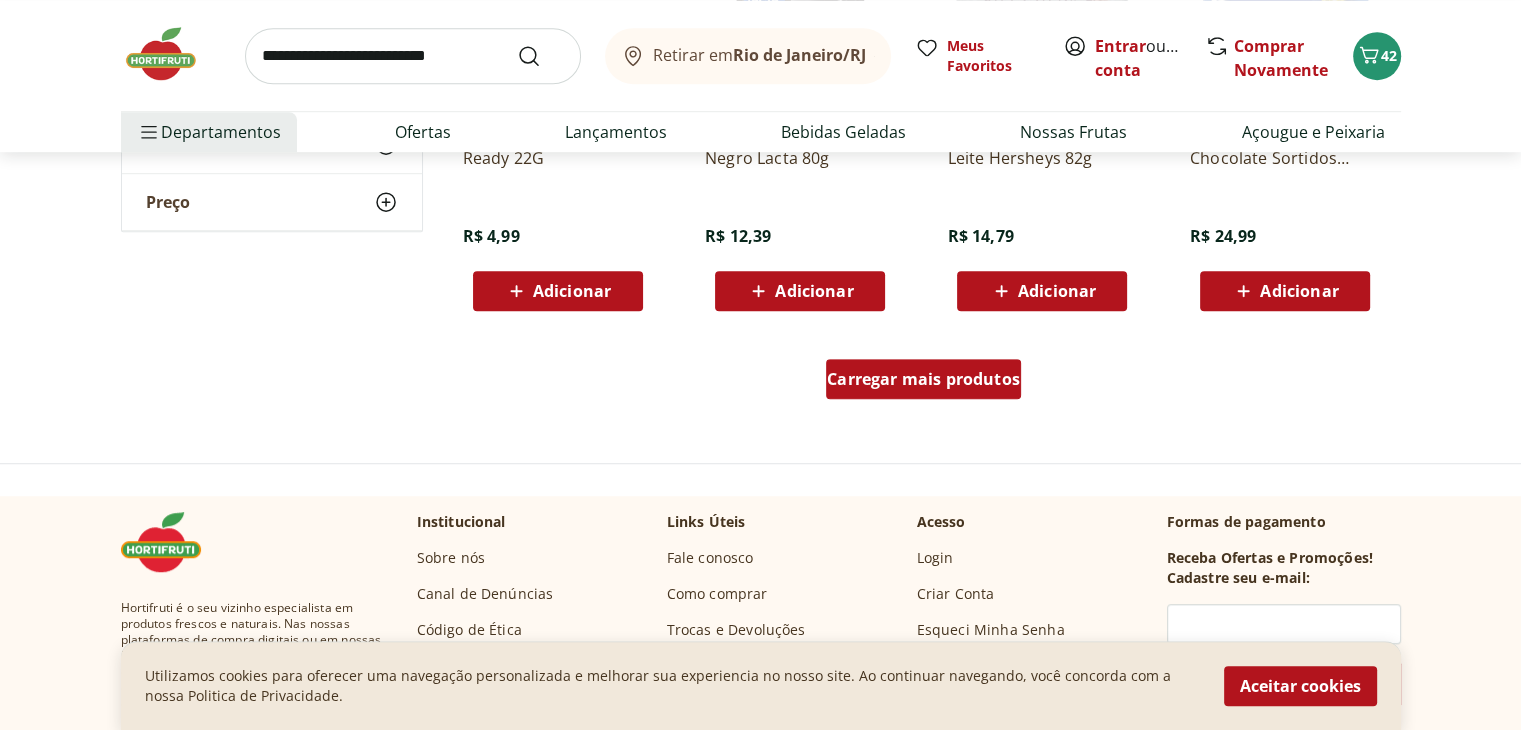 click on "Carregar mais produtos" at bounding box center [923, 379] 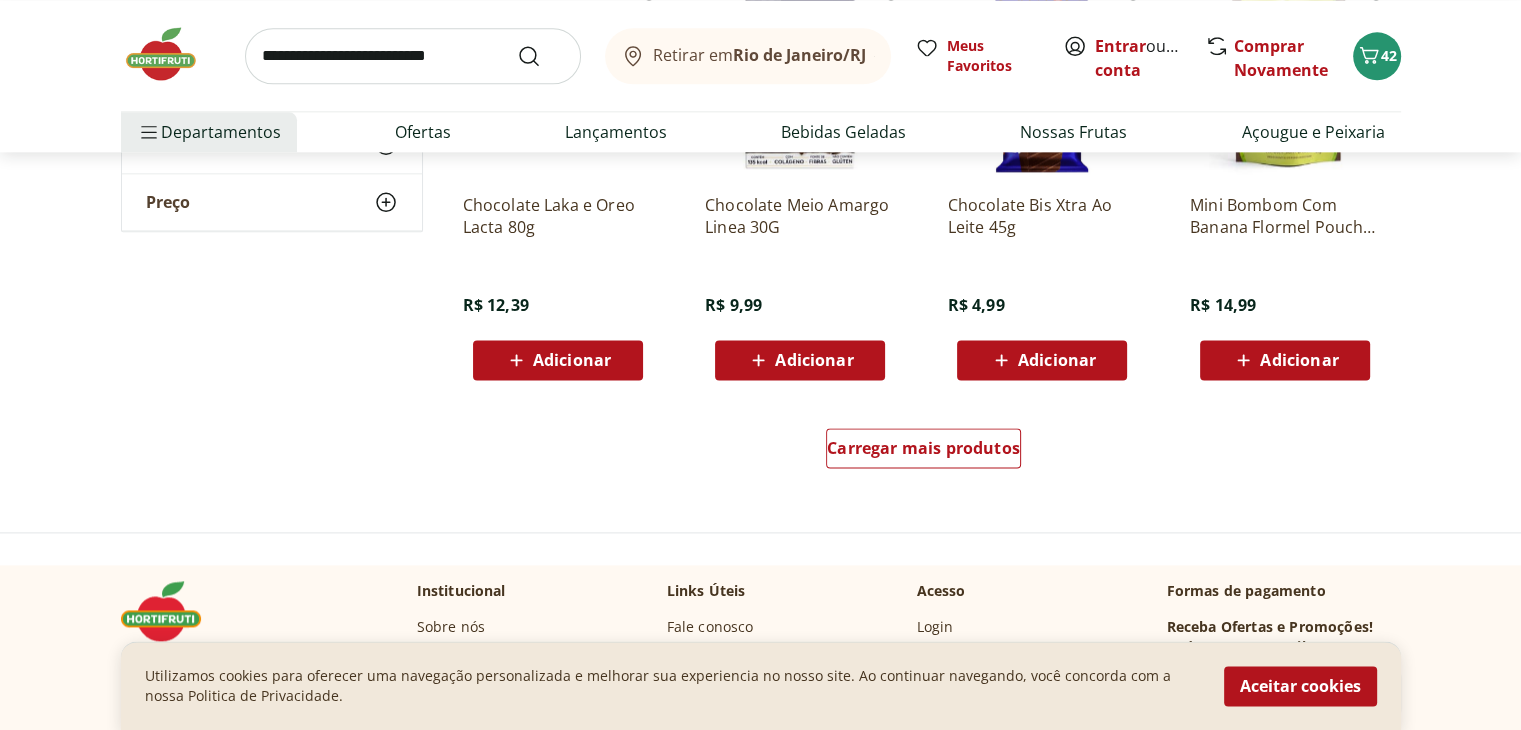 scroll, scrollTop: 2552, scrollLeft: 0, axis: vertical 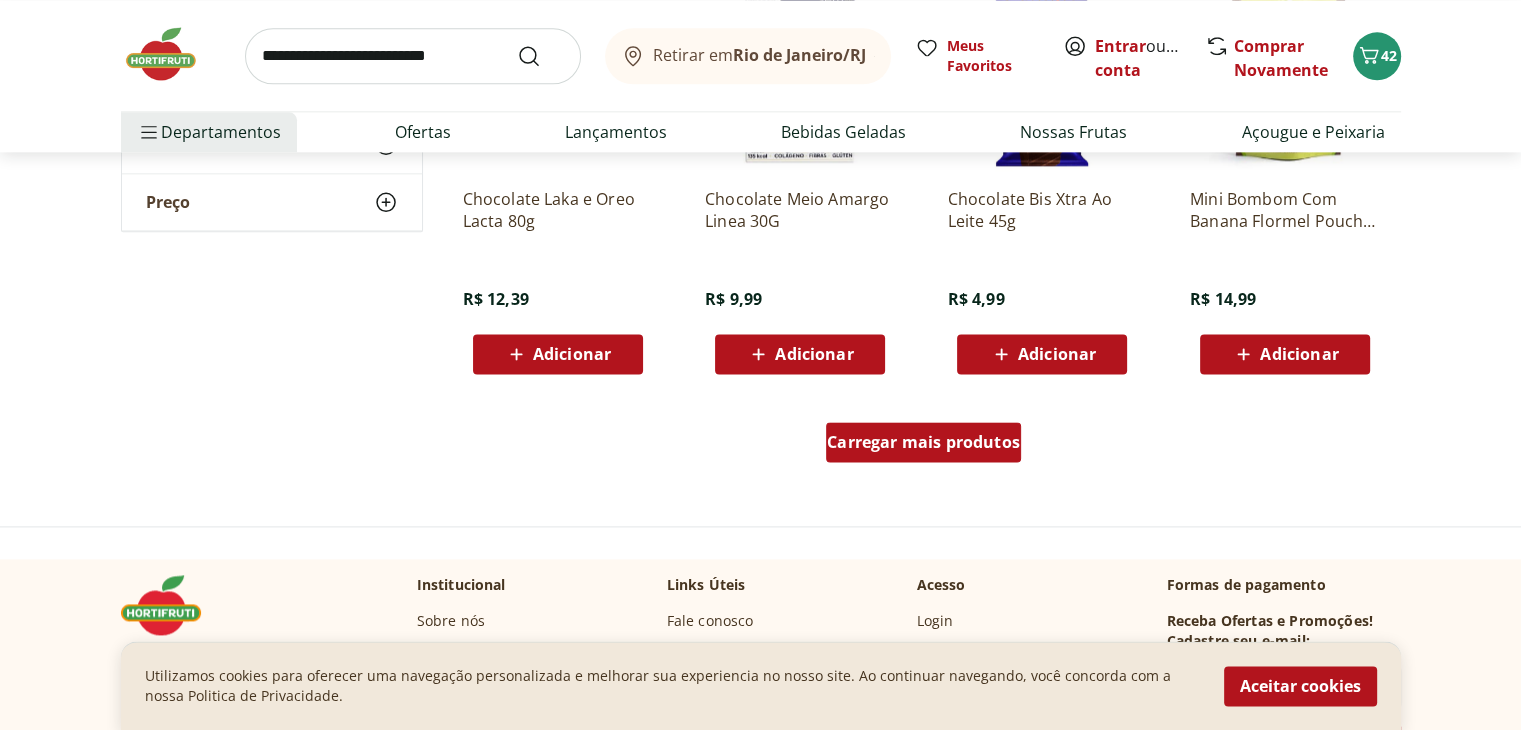click on "Carregar mais produtos" at bounding box center (923, 442) 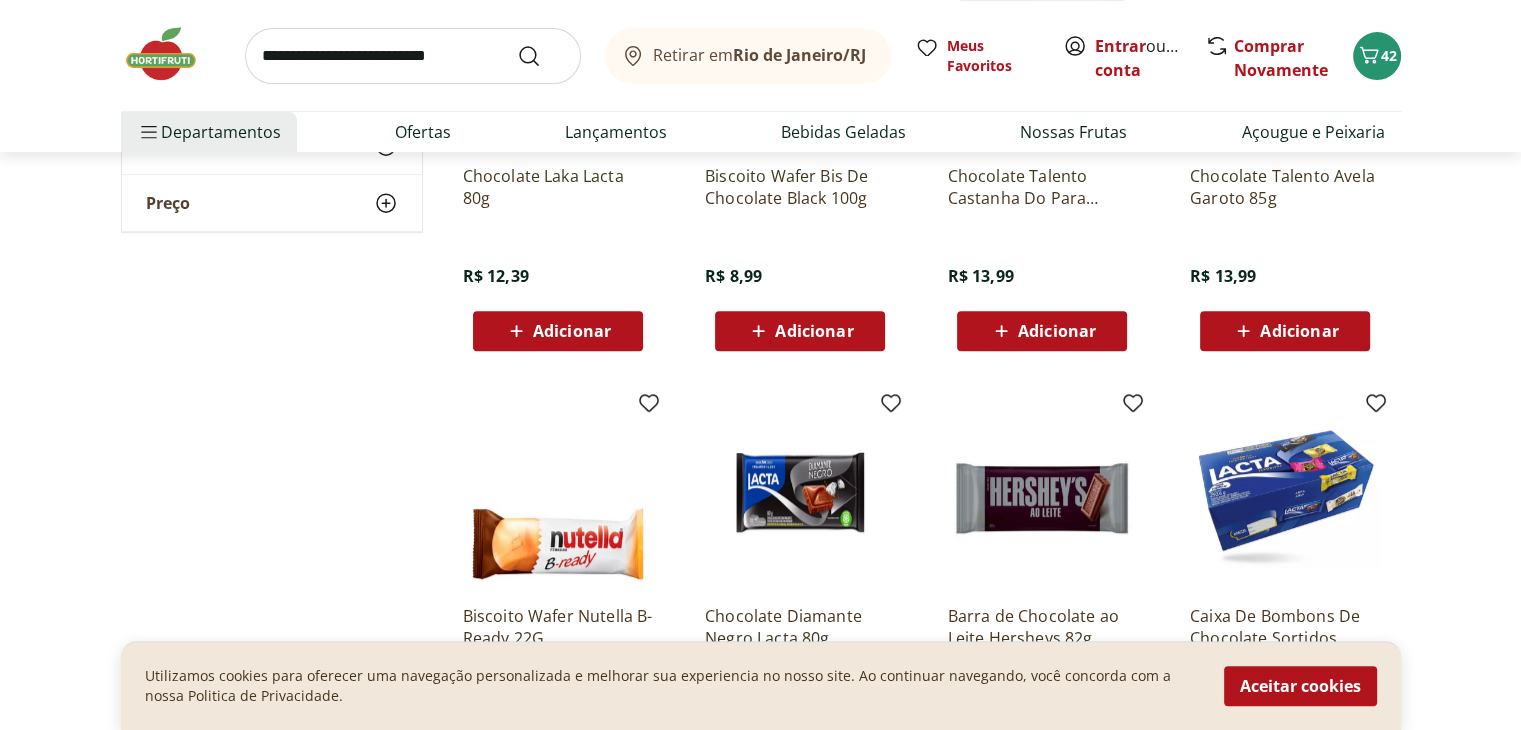 scroll, scrollTop: 429, scrollLeft: 0, axis: vertical 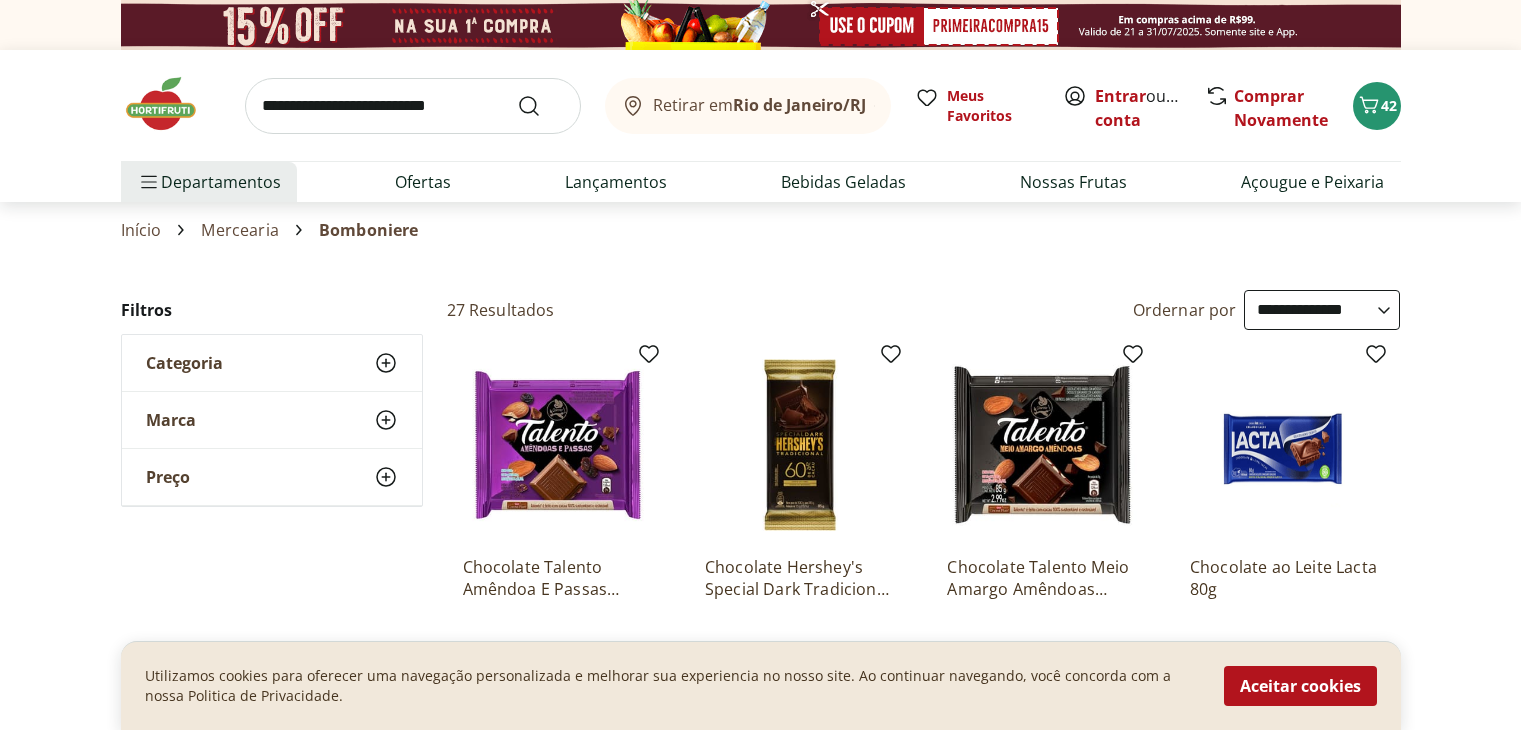 select on "**********" 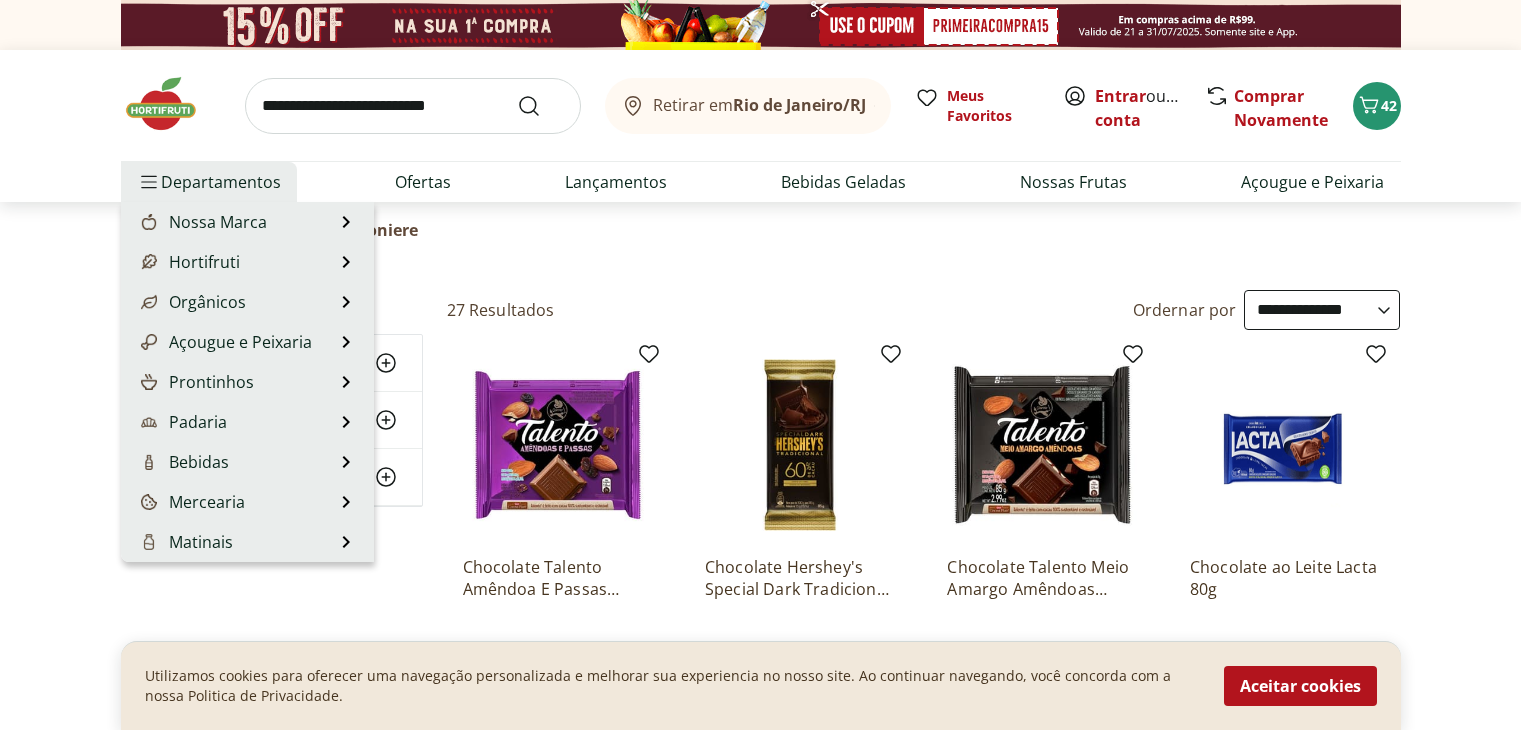 scroll, scrollTop: 429, scrollLeft: 0, axis: vertical 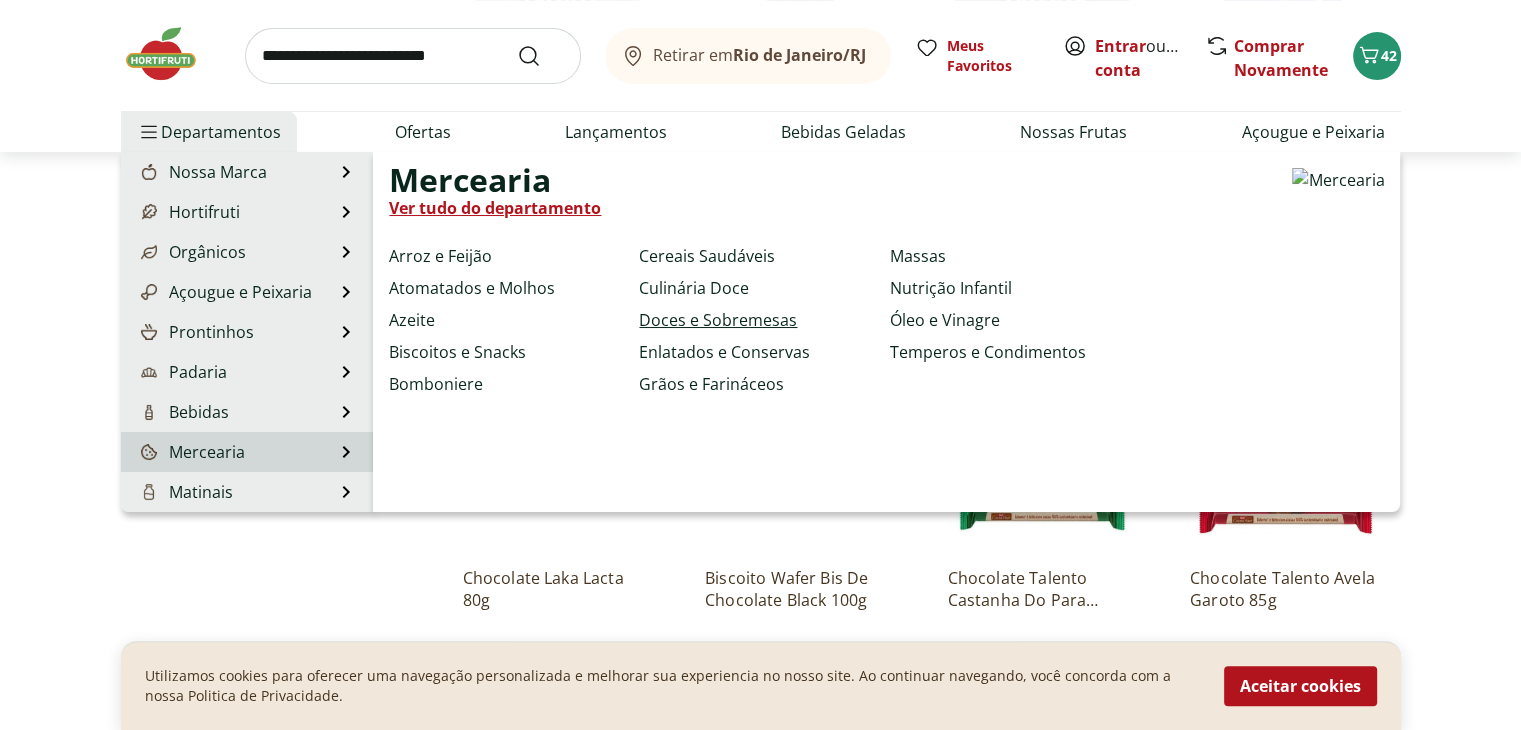 click on "Doces e Sobremesas" at bounding box center (718, 320) 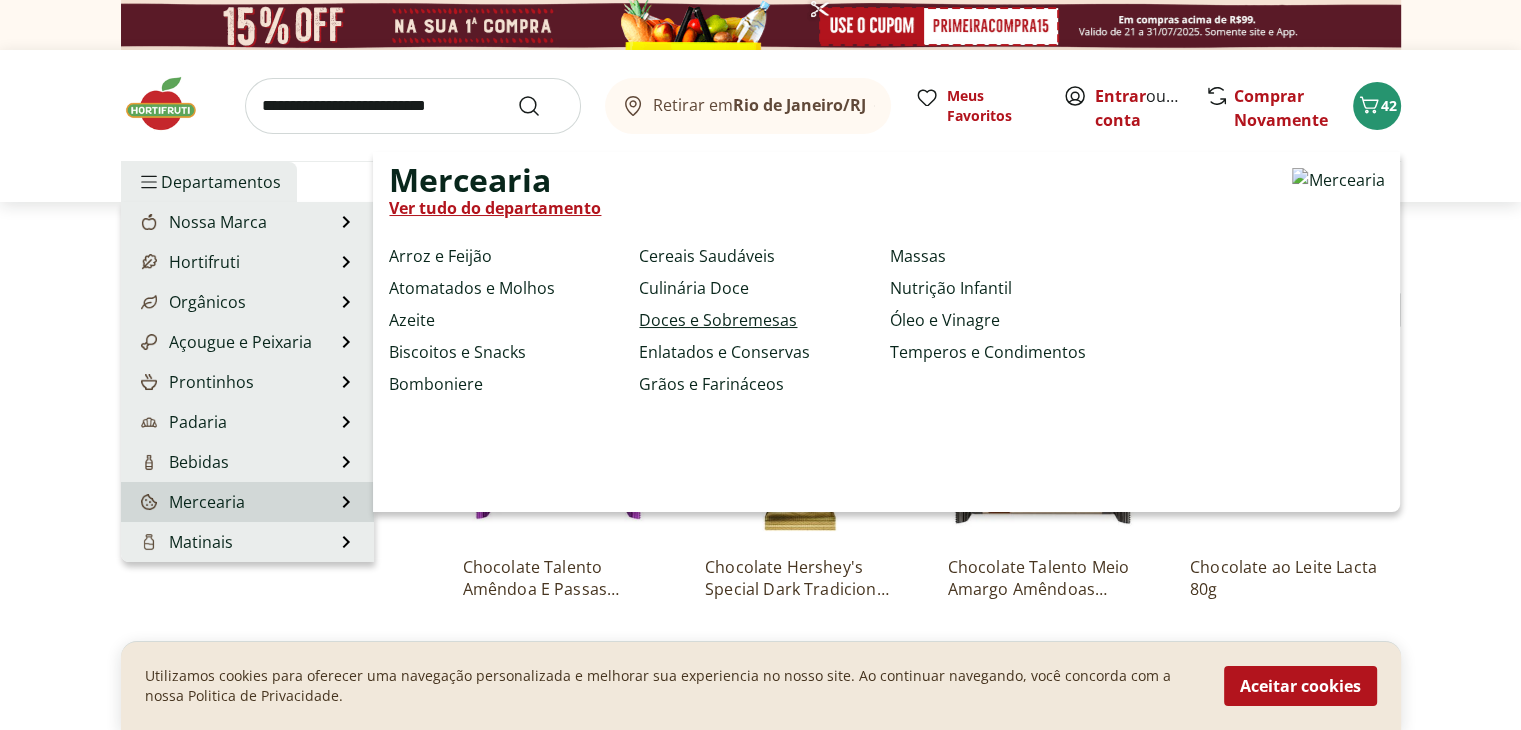 select on "**********" 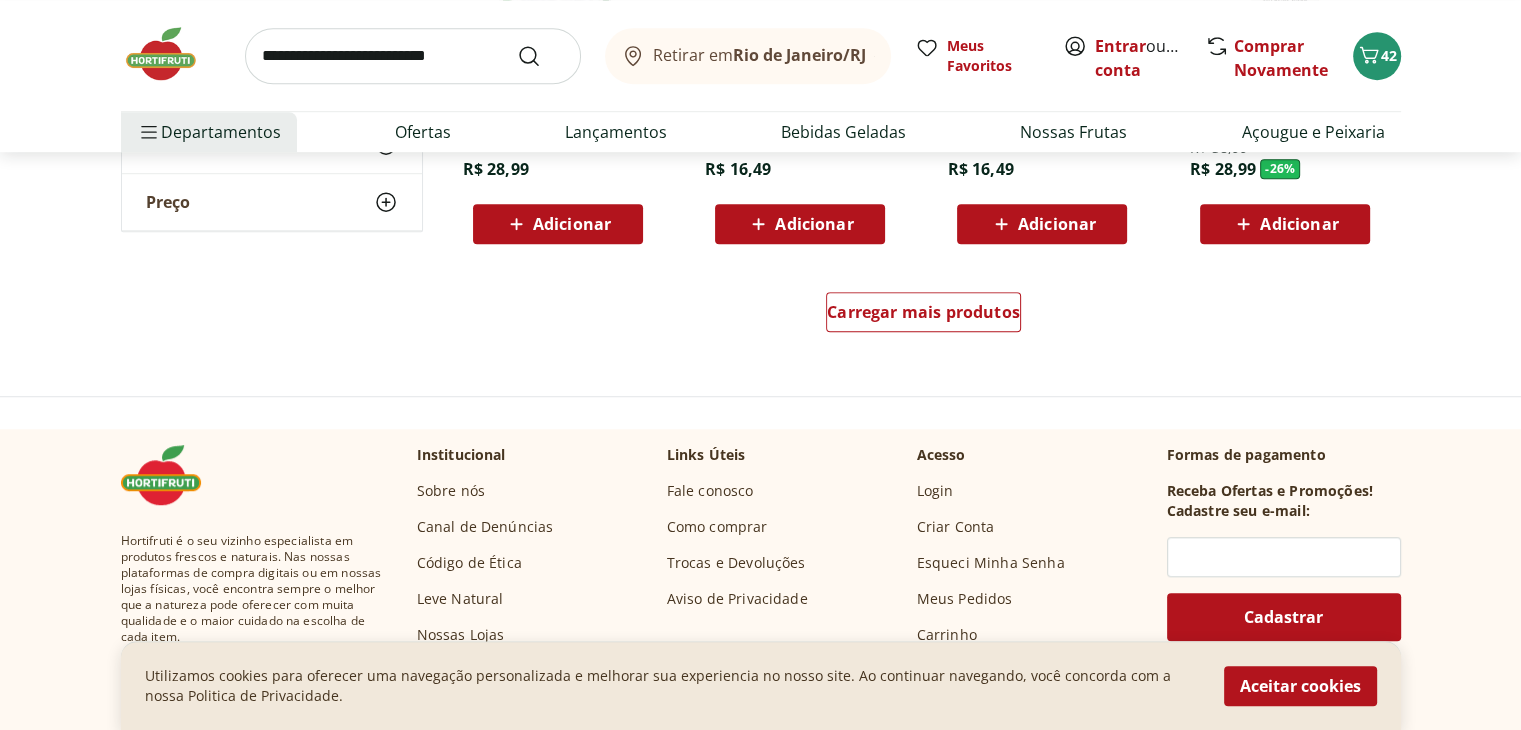 scroll, scrollTop: 740, scrollLeft: 0, axis: vertical 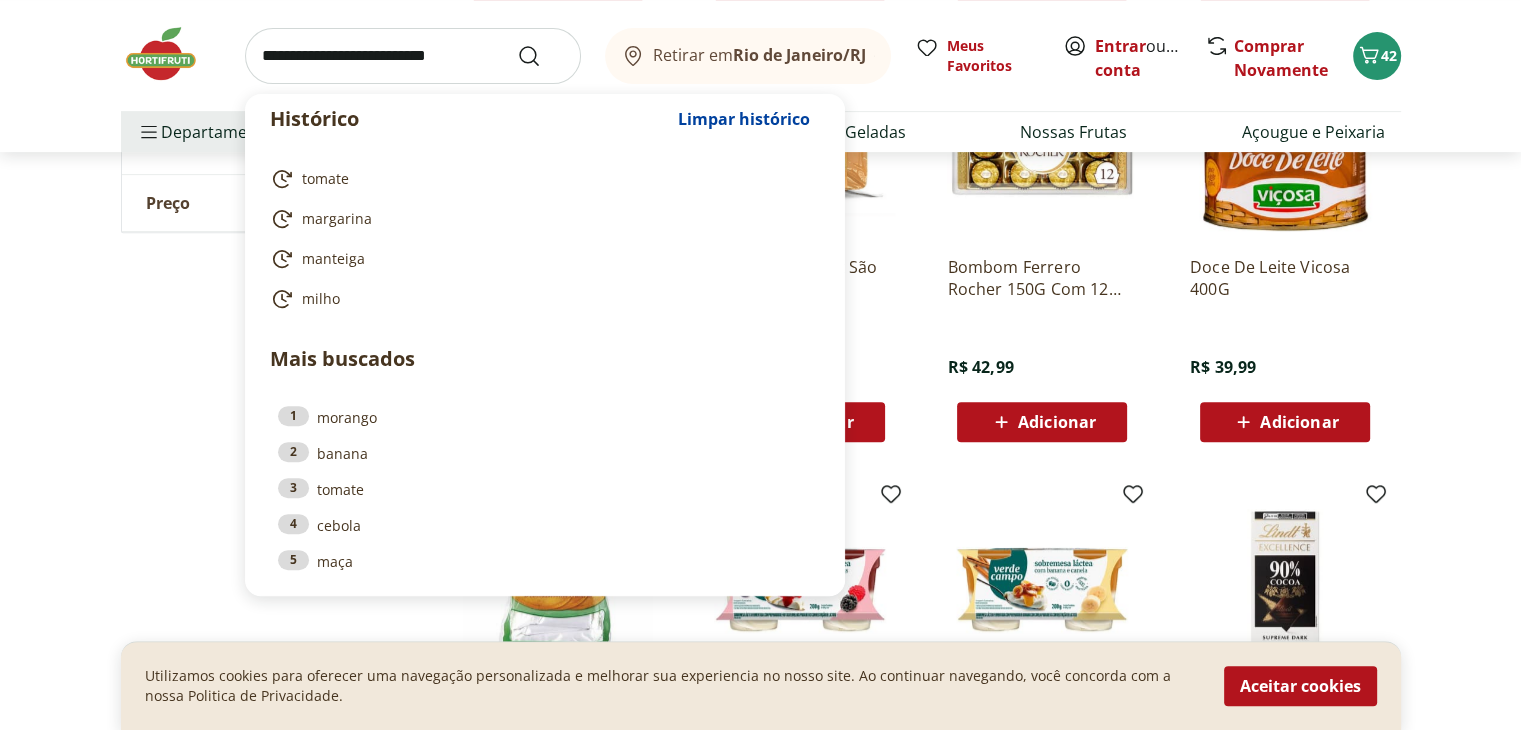 click at bounding box center [413, 56] 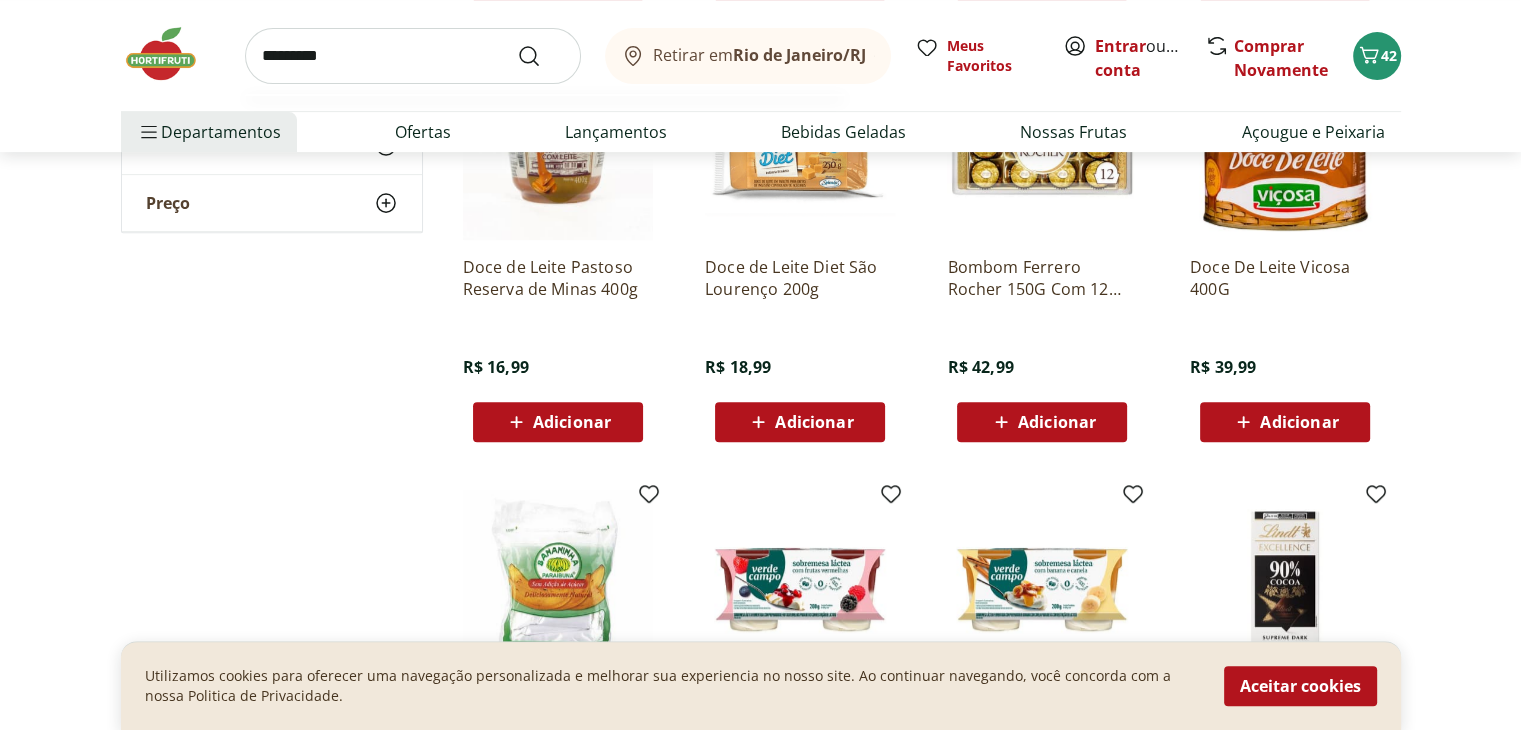 type on "*********" 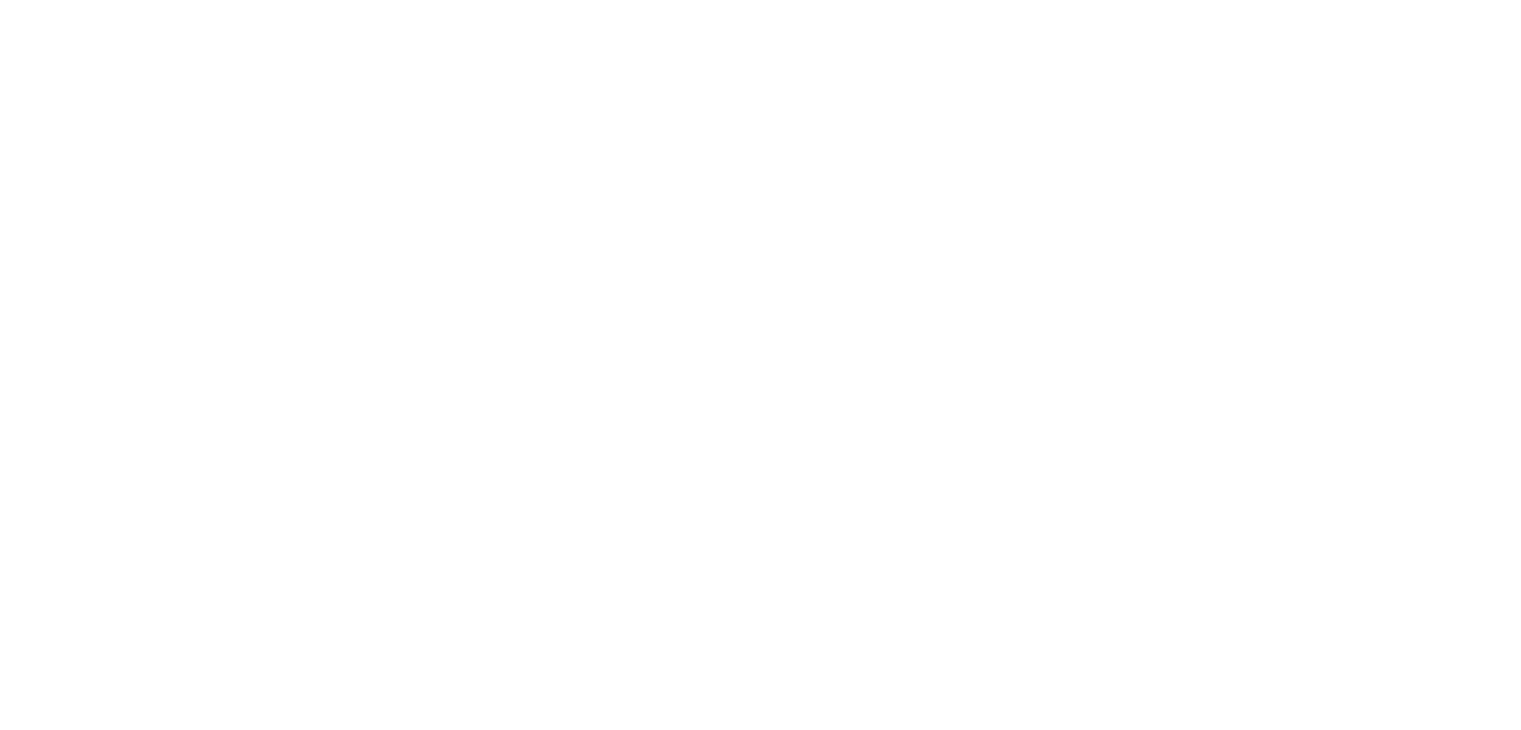 scroll, scrollTop: 0, scrollLeft: 0, axis: both 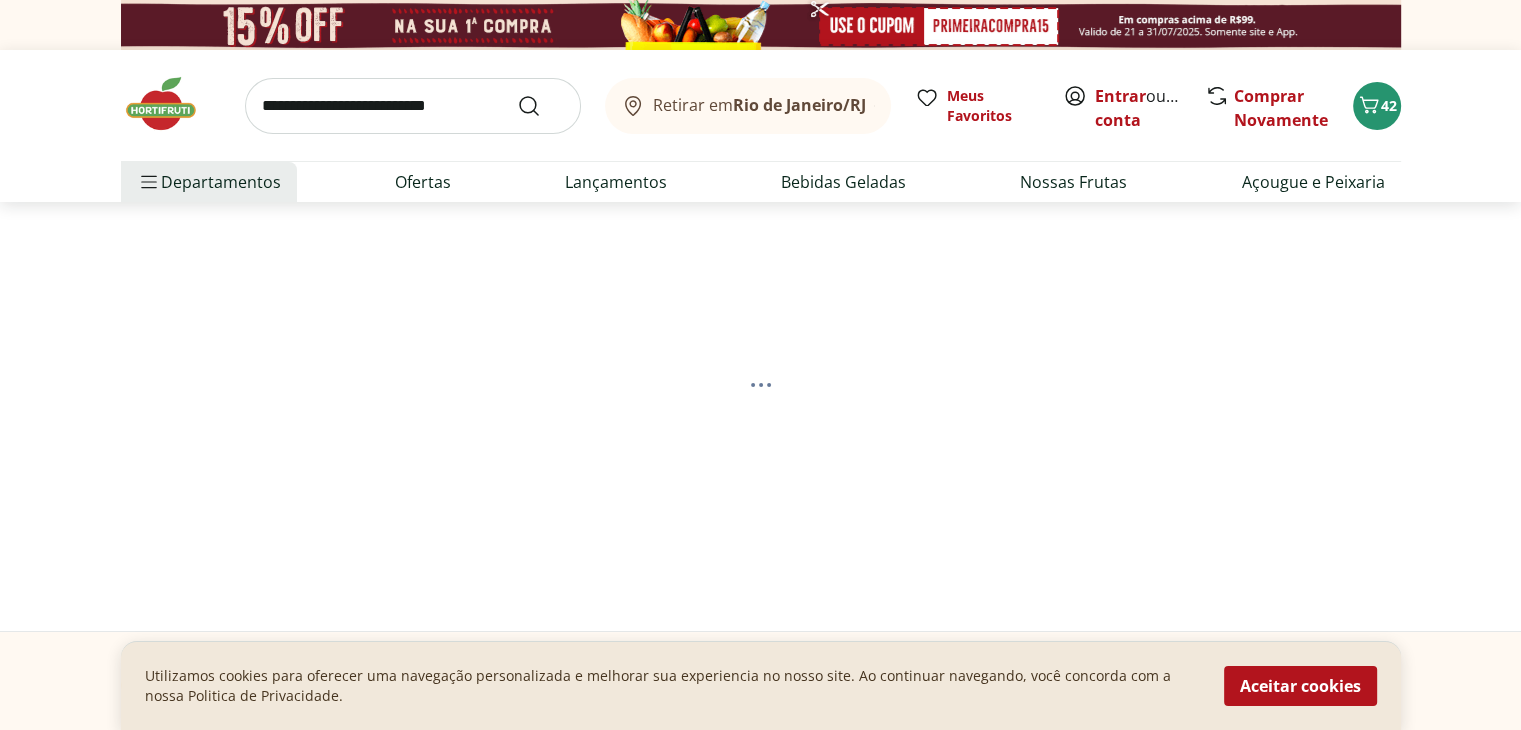 select on "**********" 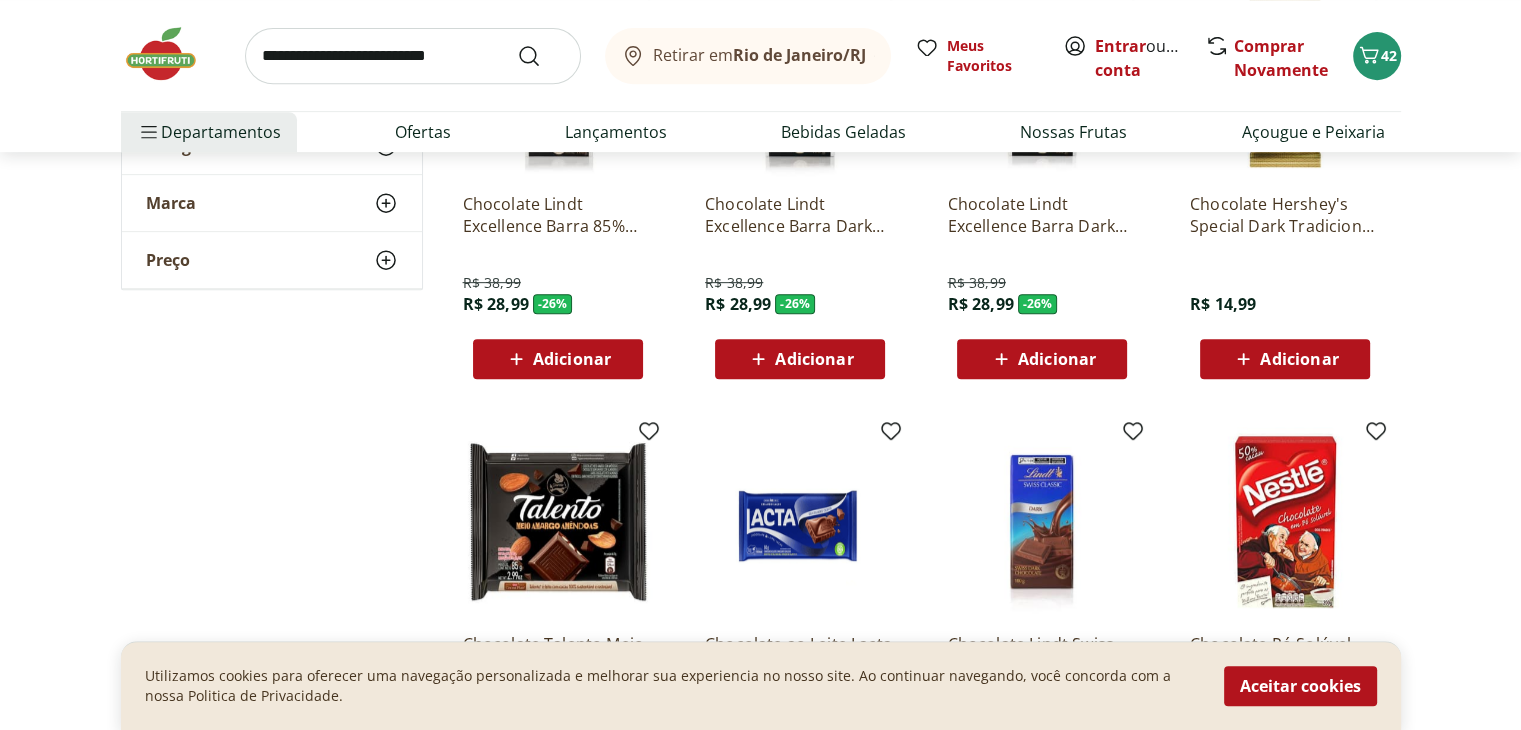 scroll, scrollTop: 1002, scrollLeft: 0, axis: vertical 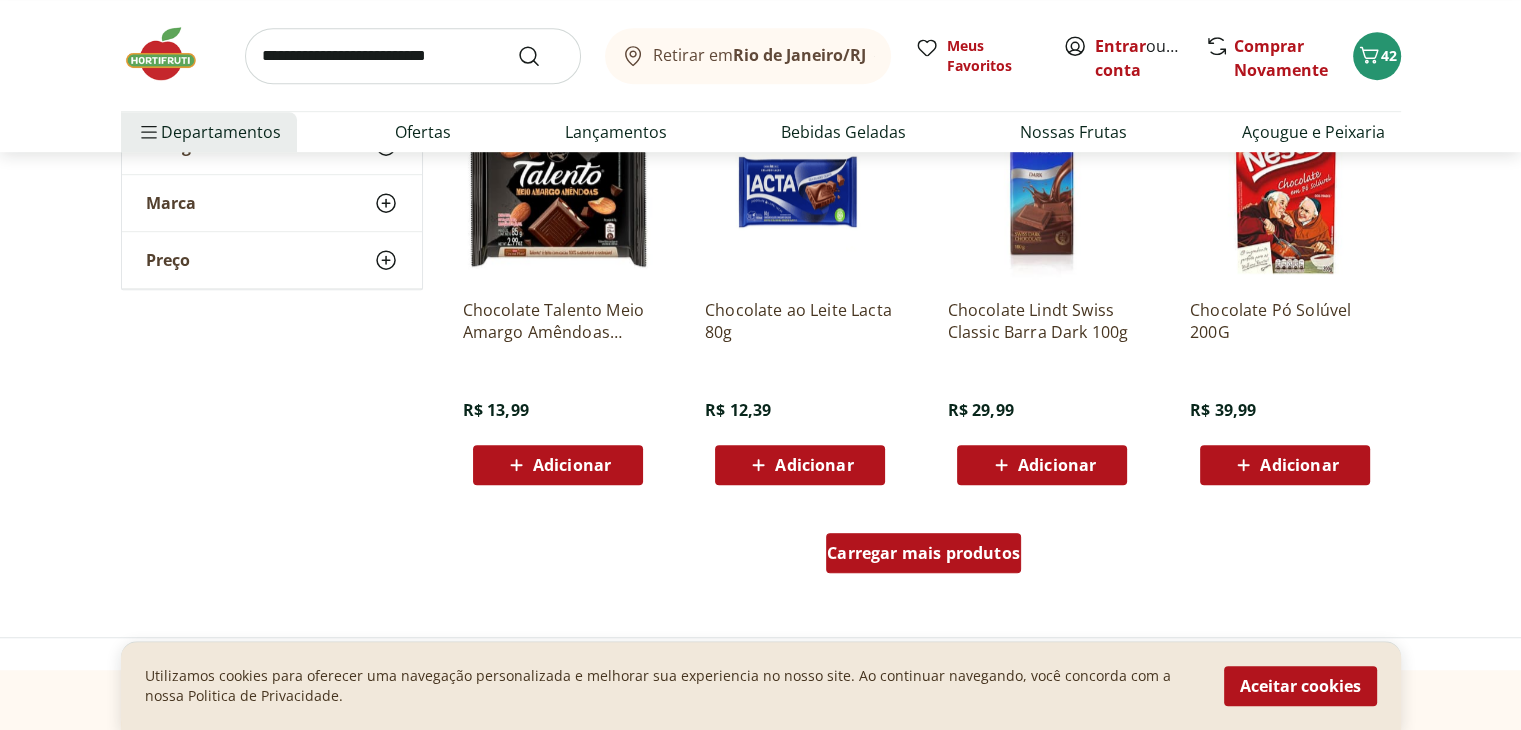 click on "Carregar mais produtos" at bounding box center (923, 553) 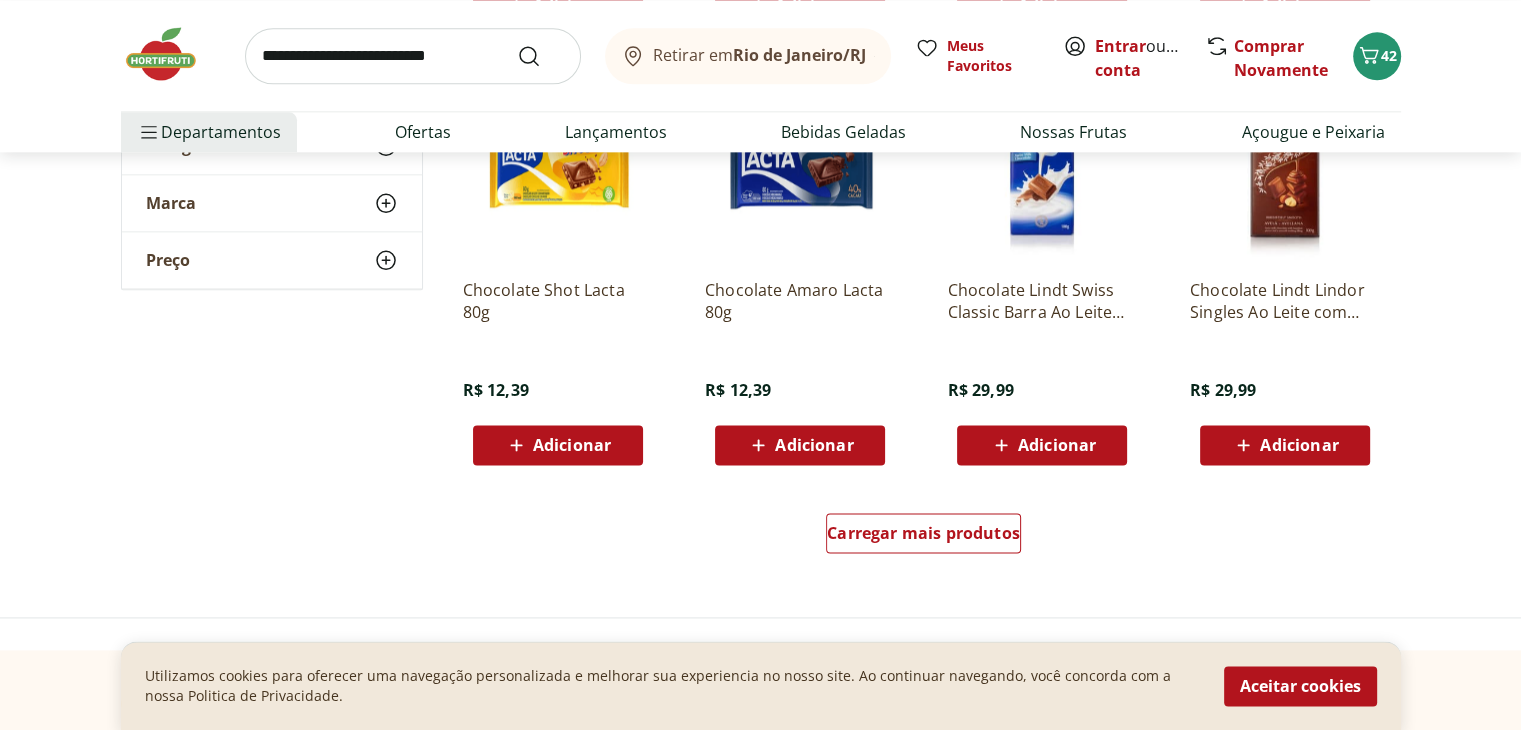 scroll, scrollTop: 2641, scrollLeft: 0, axis: vertical 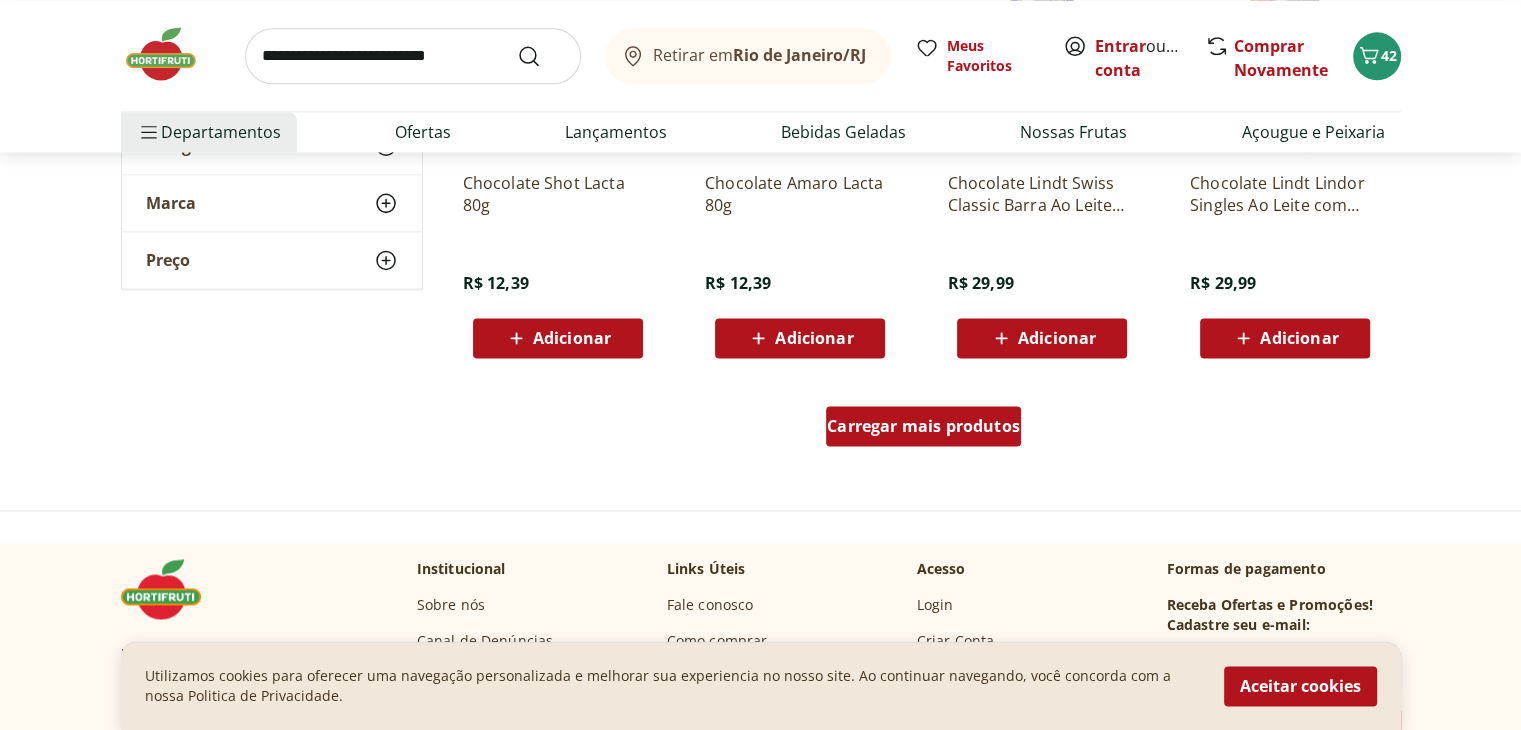 click on "Carregar mais produtos" at bounding box center (923, 426) 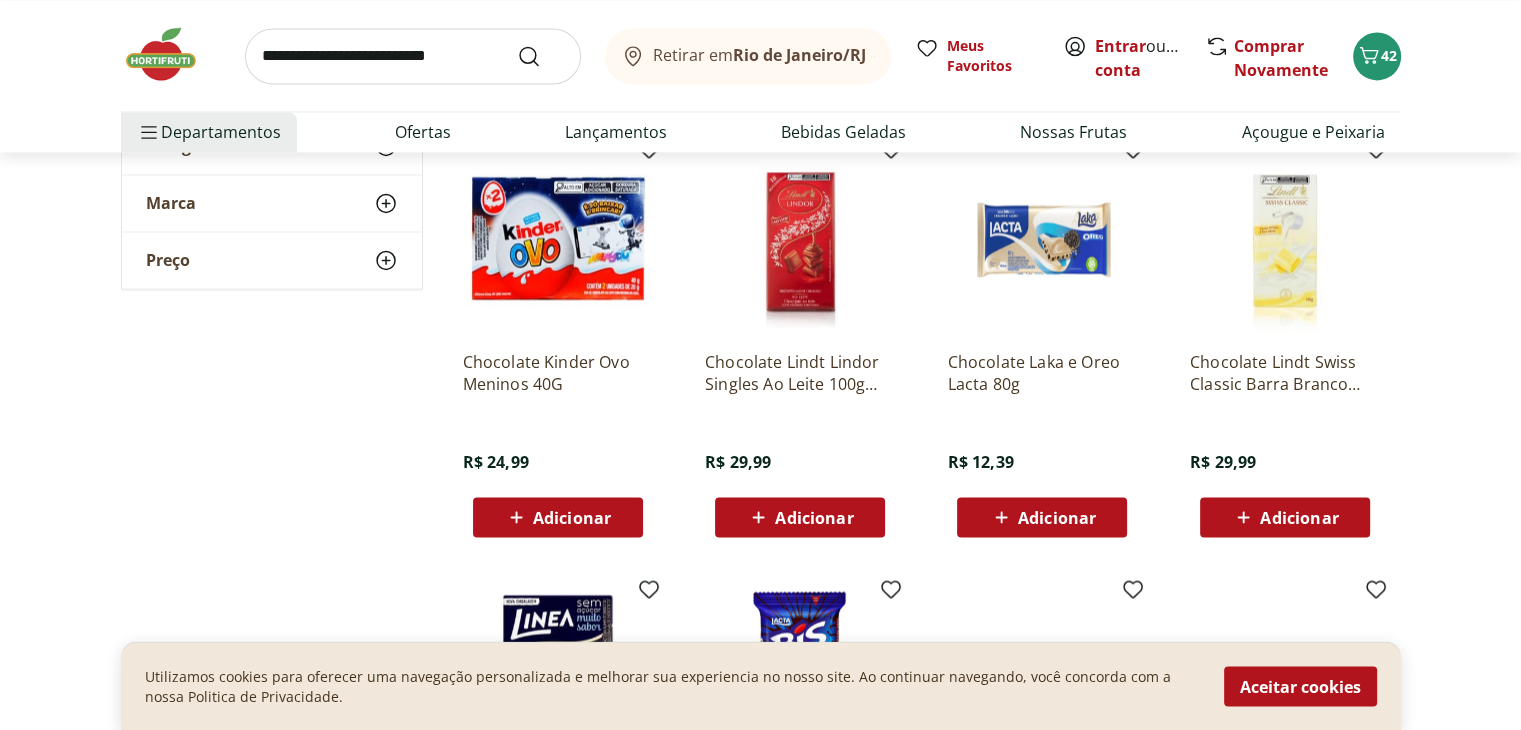 scroll, scrollTop: 3348, scrollLeft: 0, axis: vertical 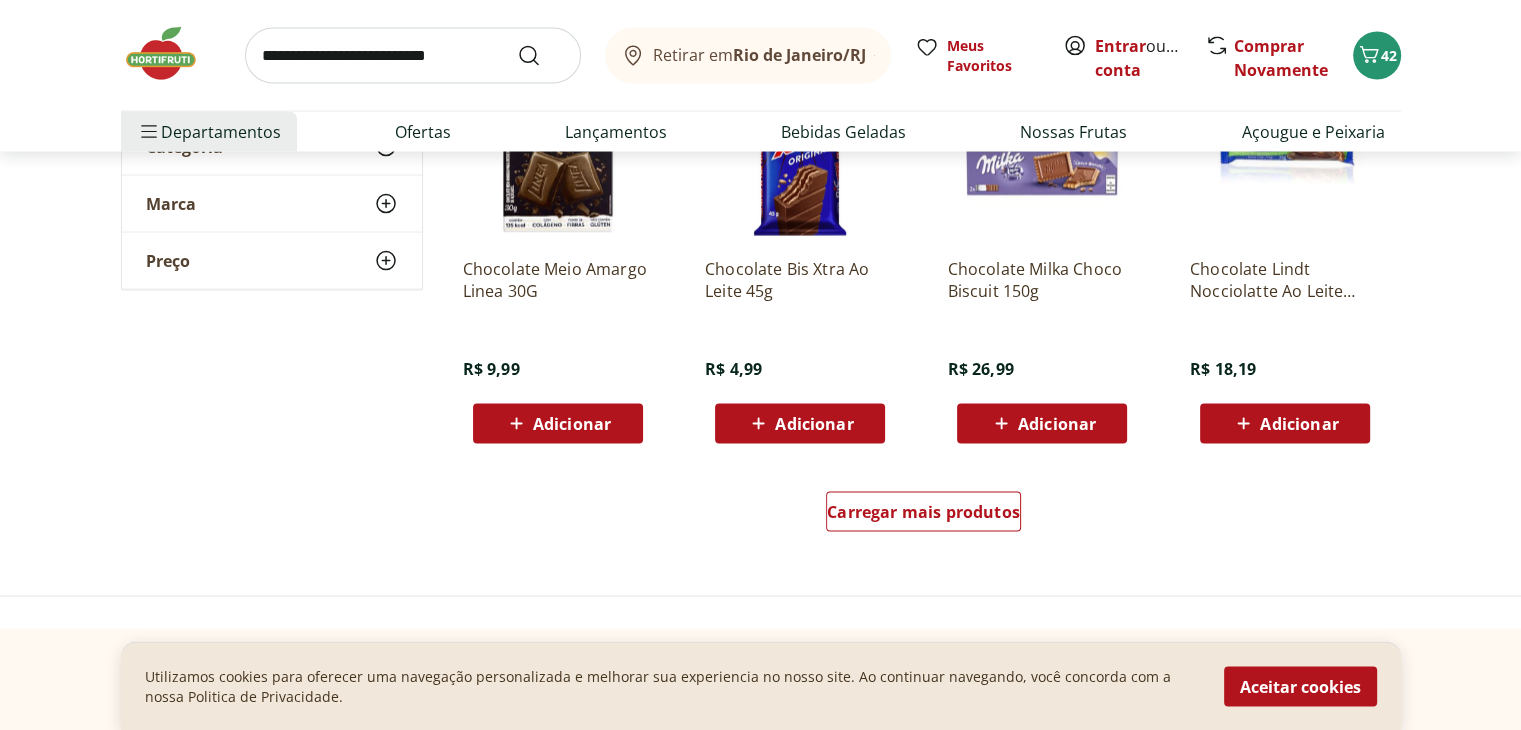 click on "Carregar mais produtos" at bounding box center (924, 516) 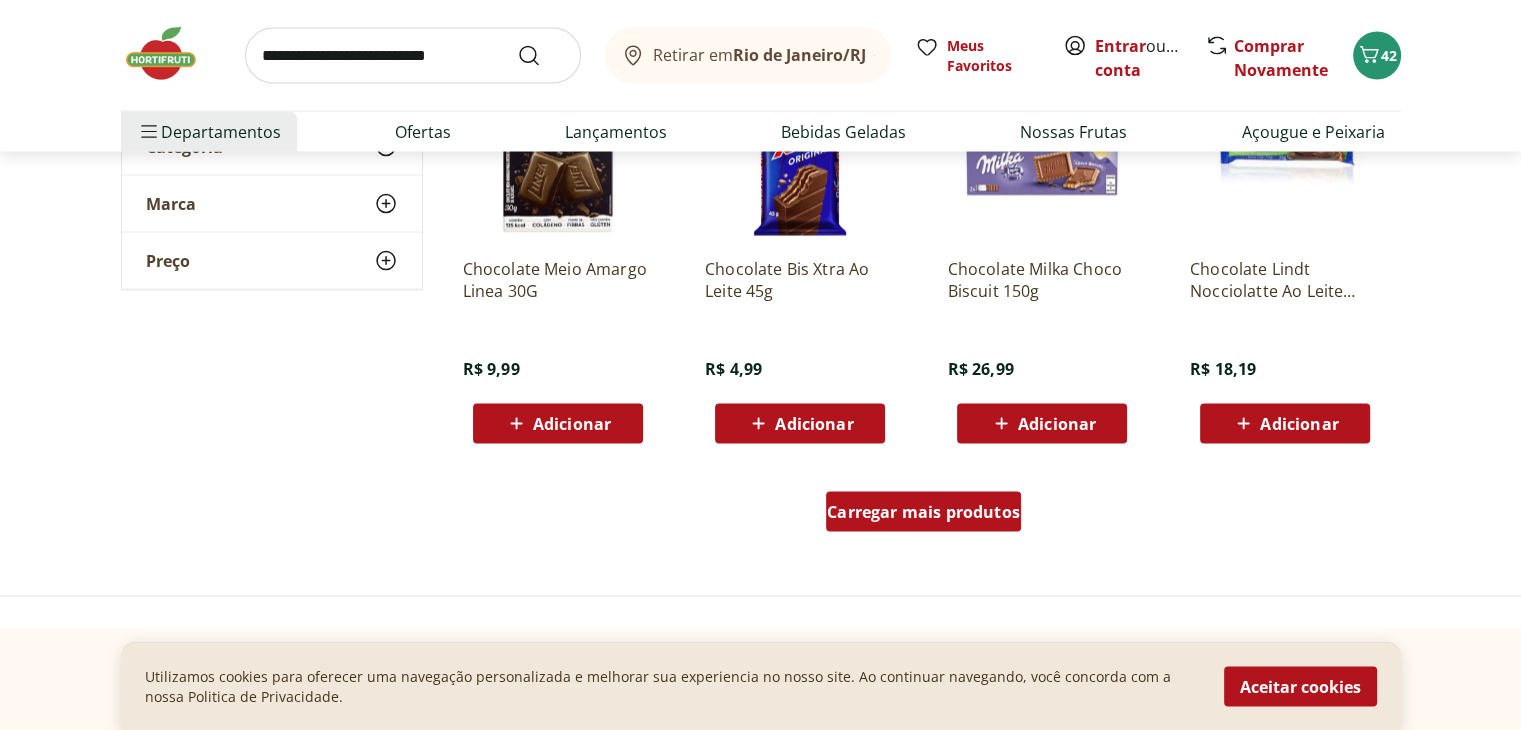 click on "Carregar mais produtos" at bounding box center (923, 512) 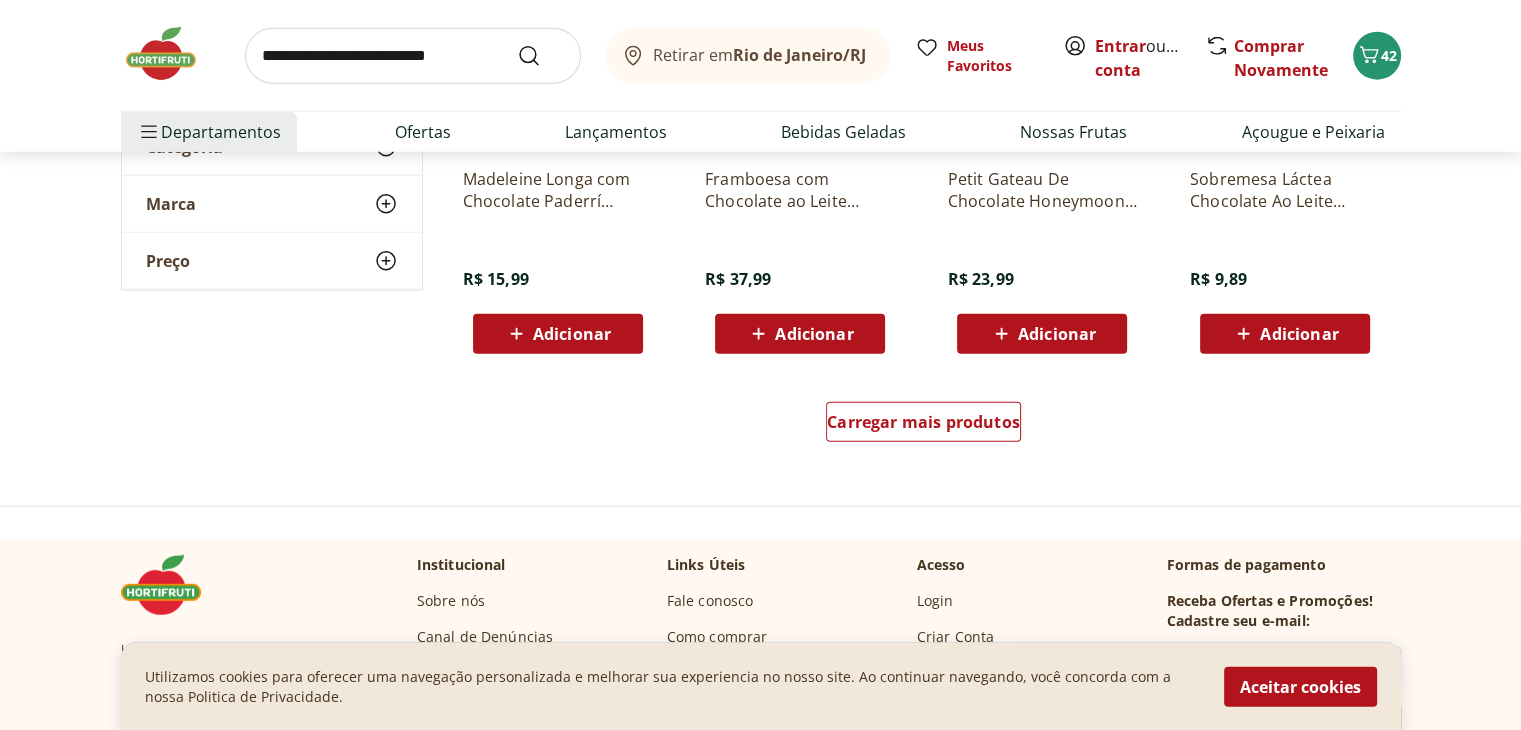 scroll, scrollTop: 5279, scrollLeft: 0, axis: vertical 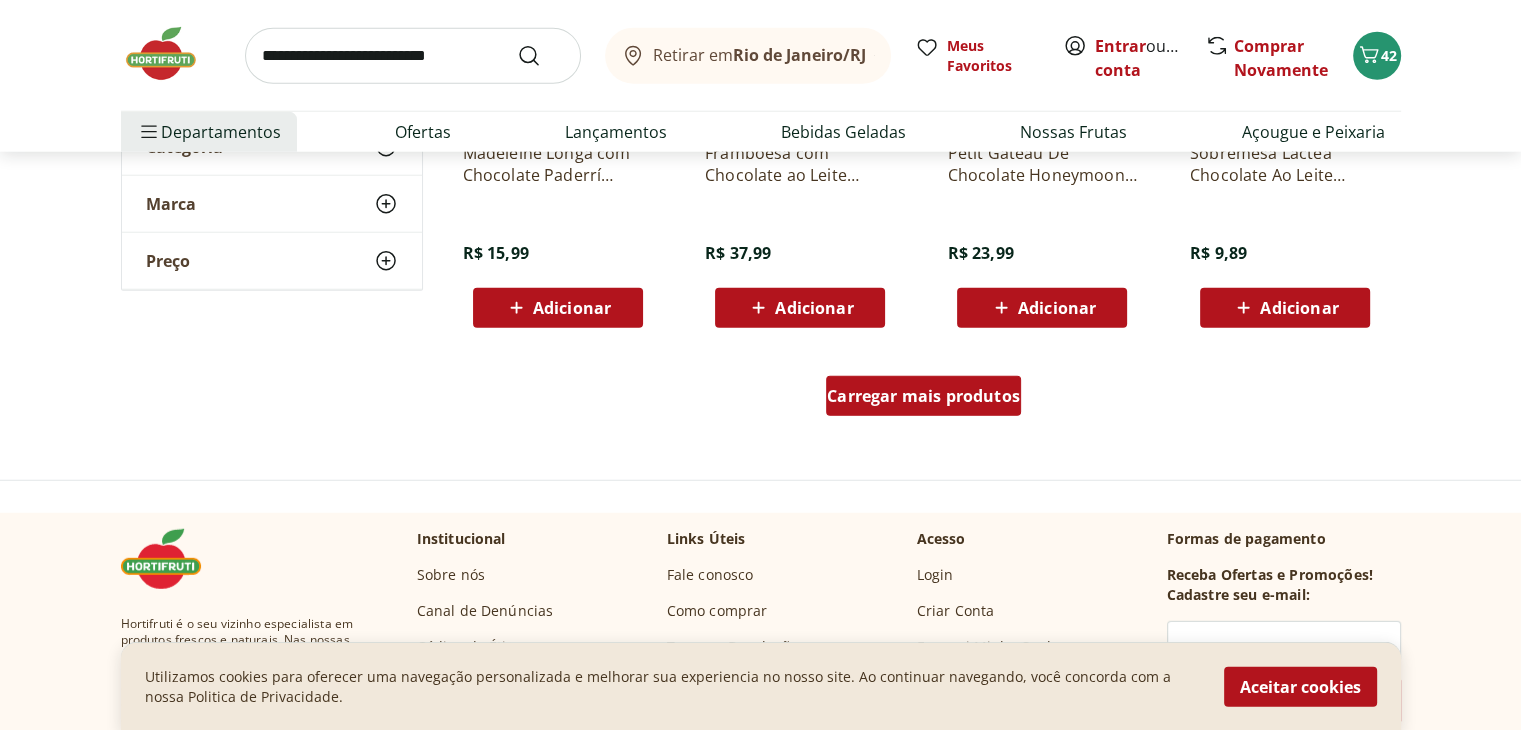 click on "Carregar mais produtos" at bounding box center [923, 396] 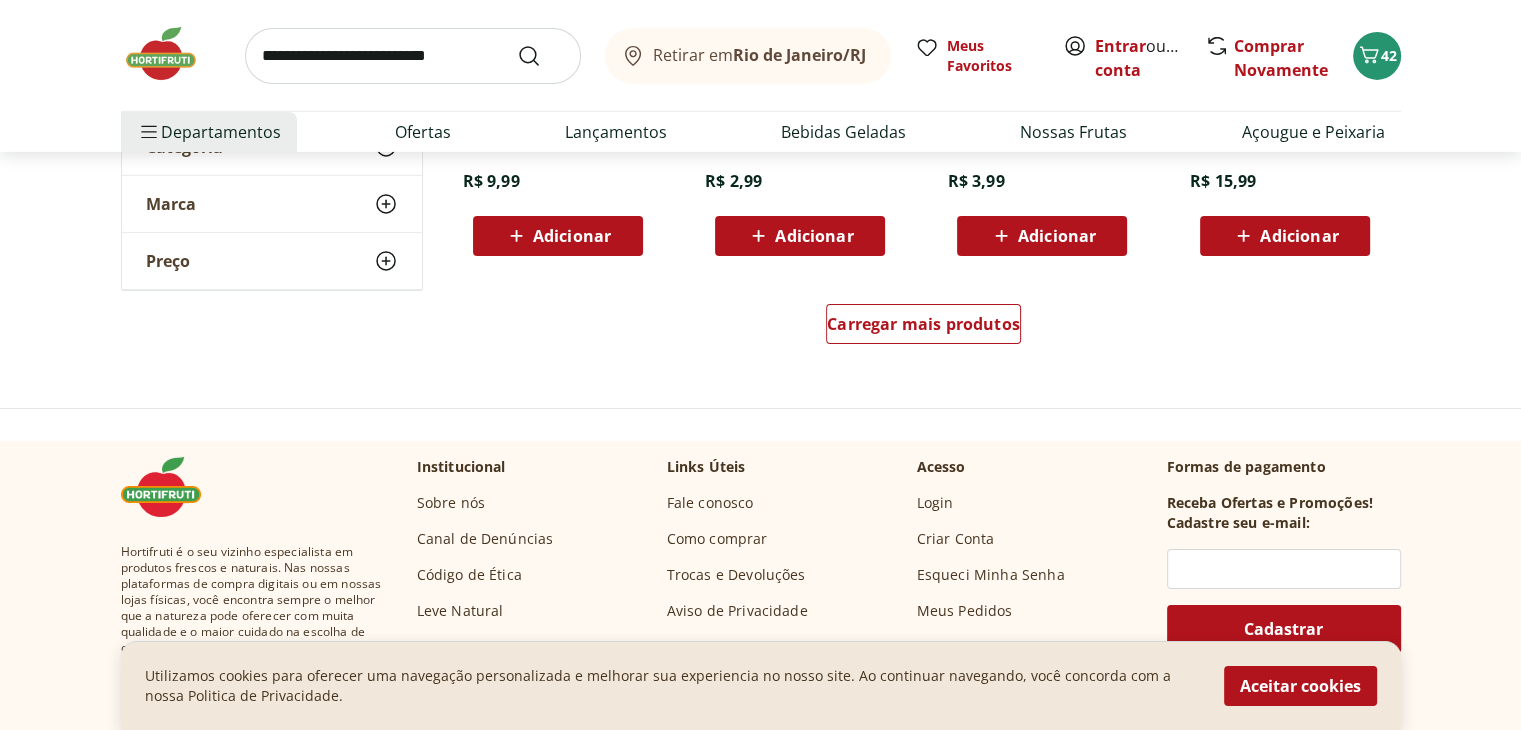 scroll, scrollTop: 6644, scrollLeft: 0, axis: vertical 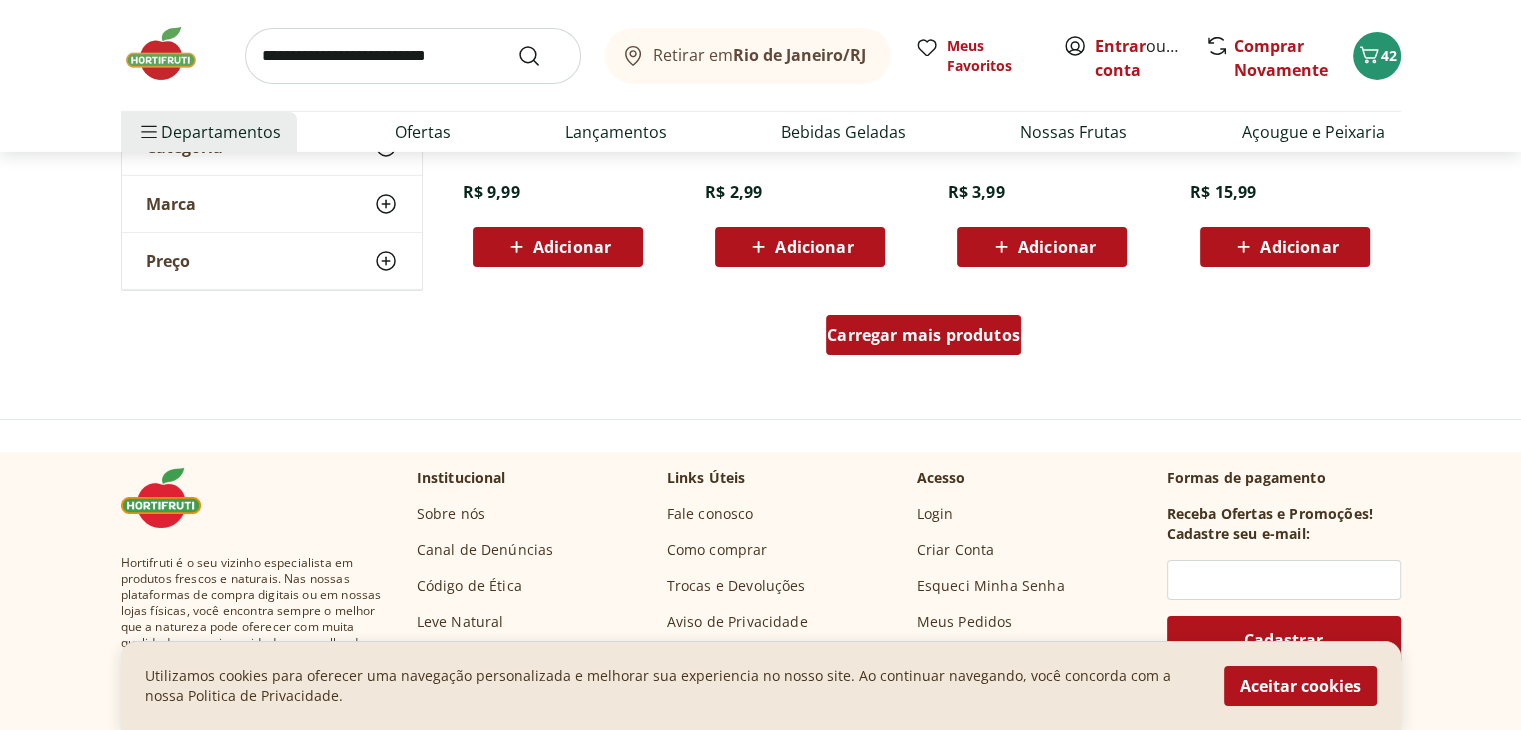 click on "Carregar mais produtos" at bounding box center (923, 335) 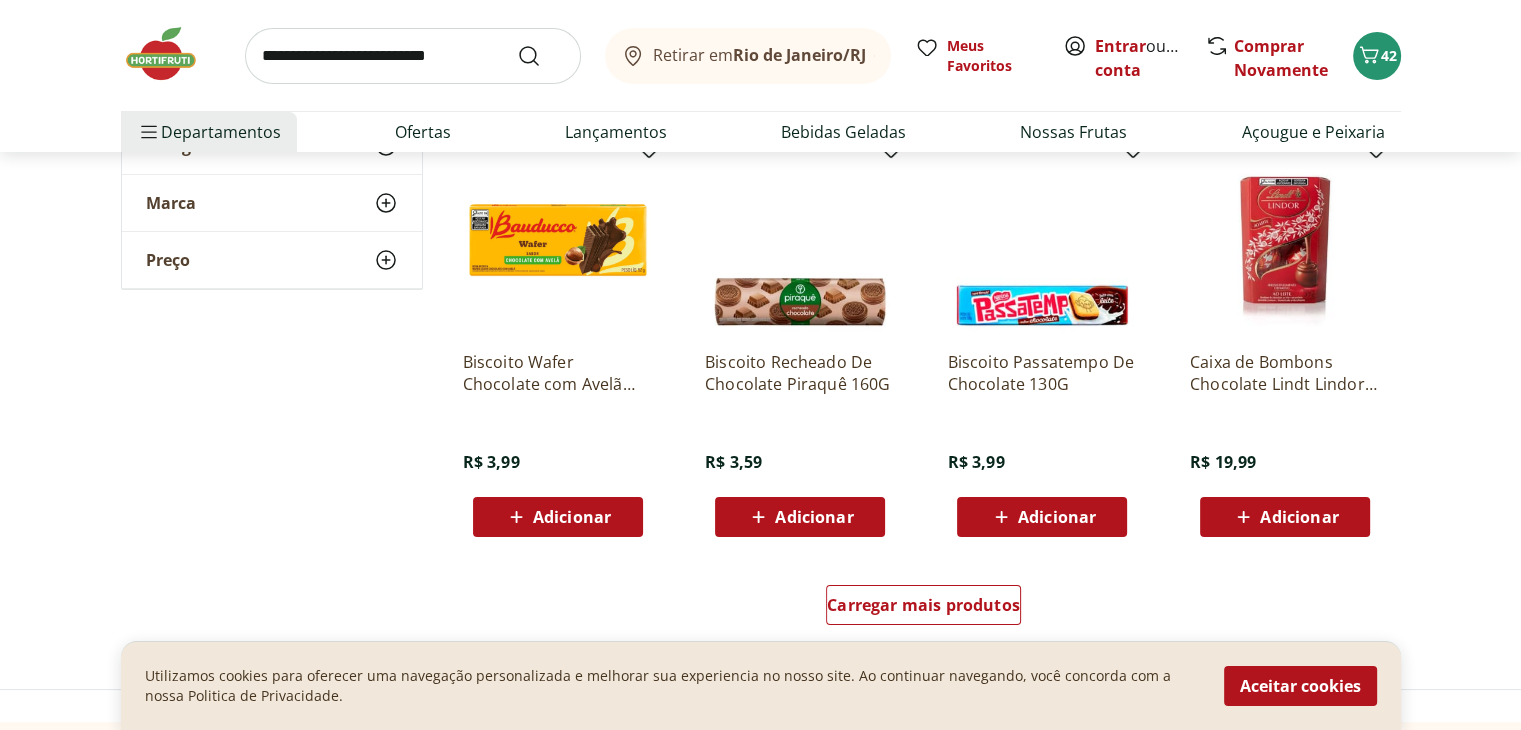 scroll, scrollTop: 7666, scrollLeft: 0, axis: vertical 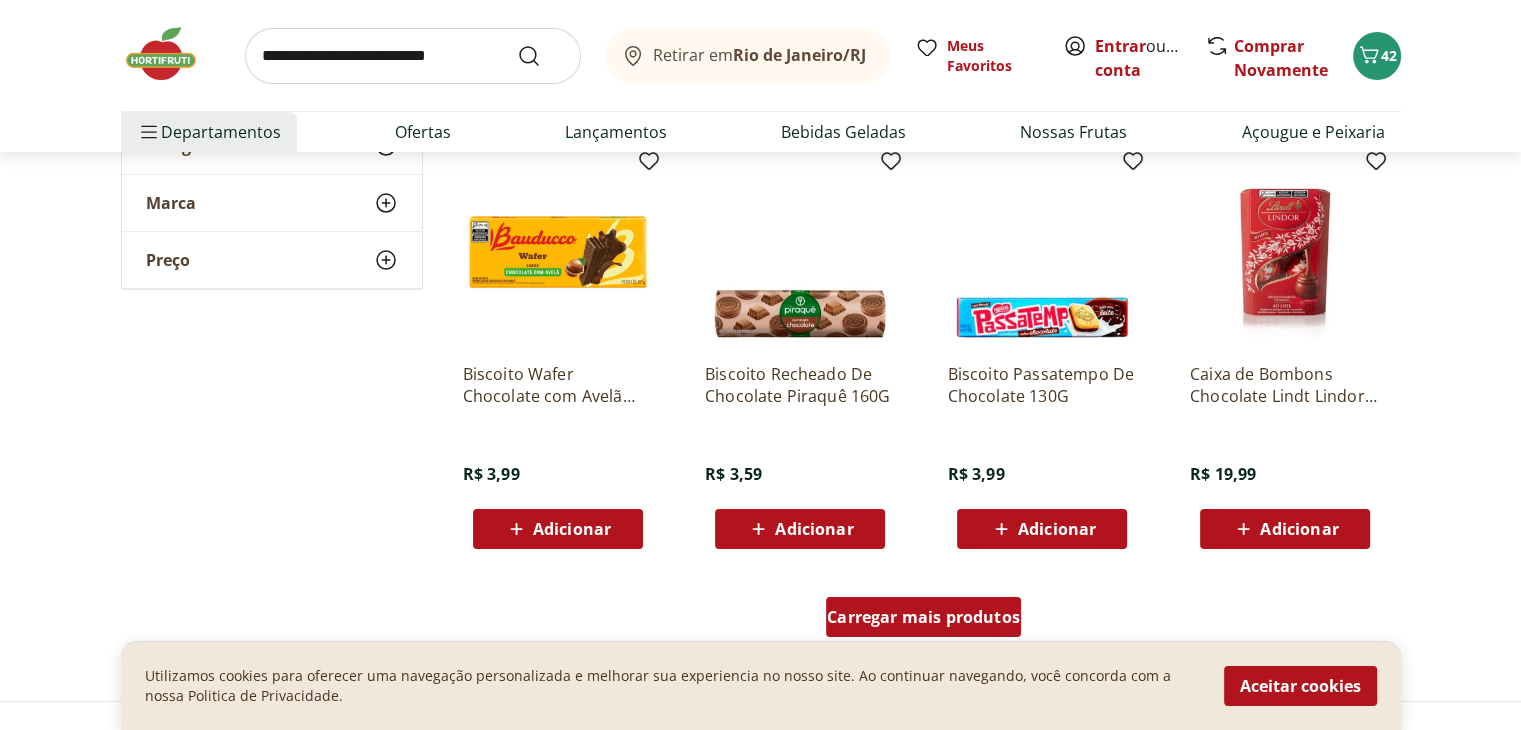 click on "Carregar mais produtos" at bounding box center (923, 617) 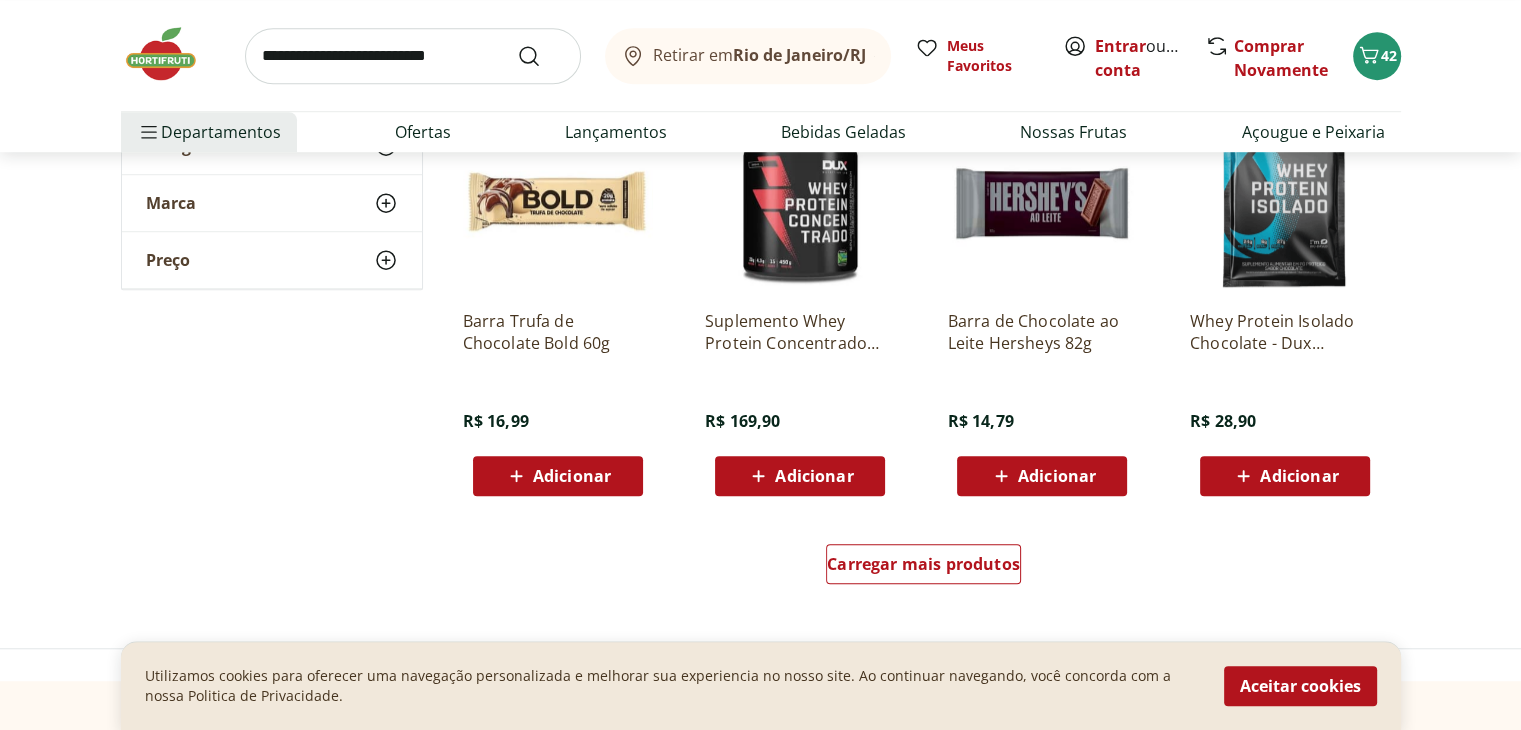 scroll, scrollTop: 9115, scrollLeft: 0, axis: vertical 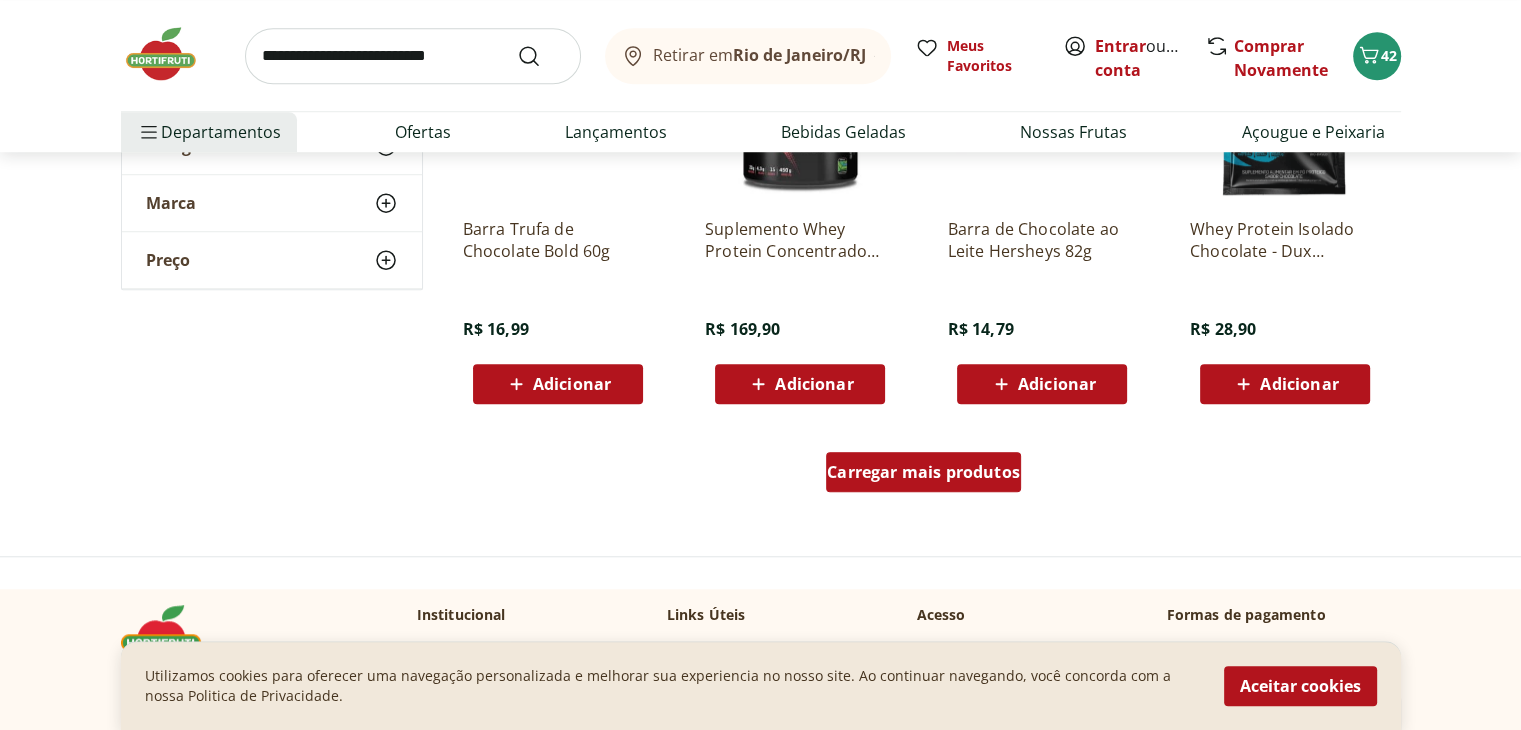 click on "Carregar mais produtos" at bounding box center (923, 472) 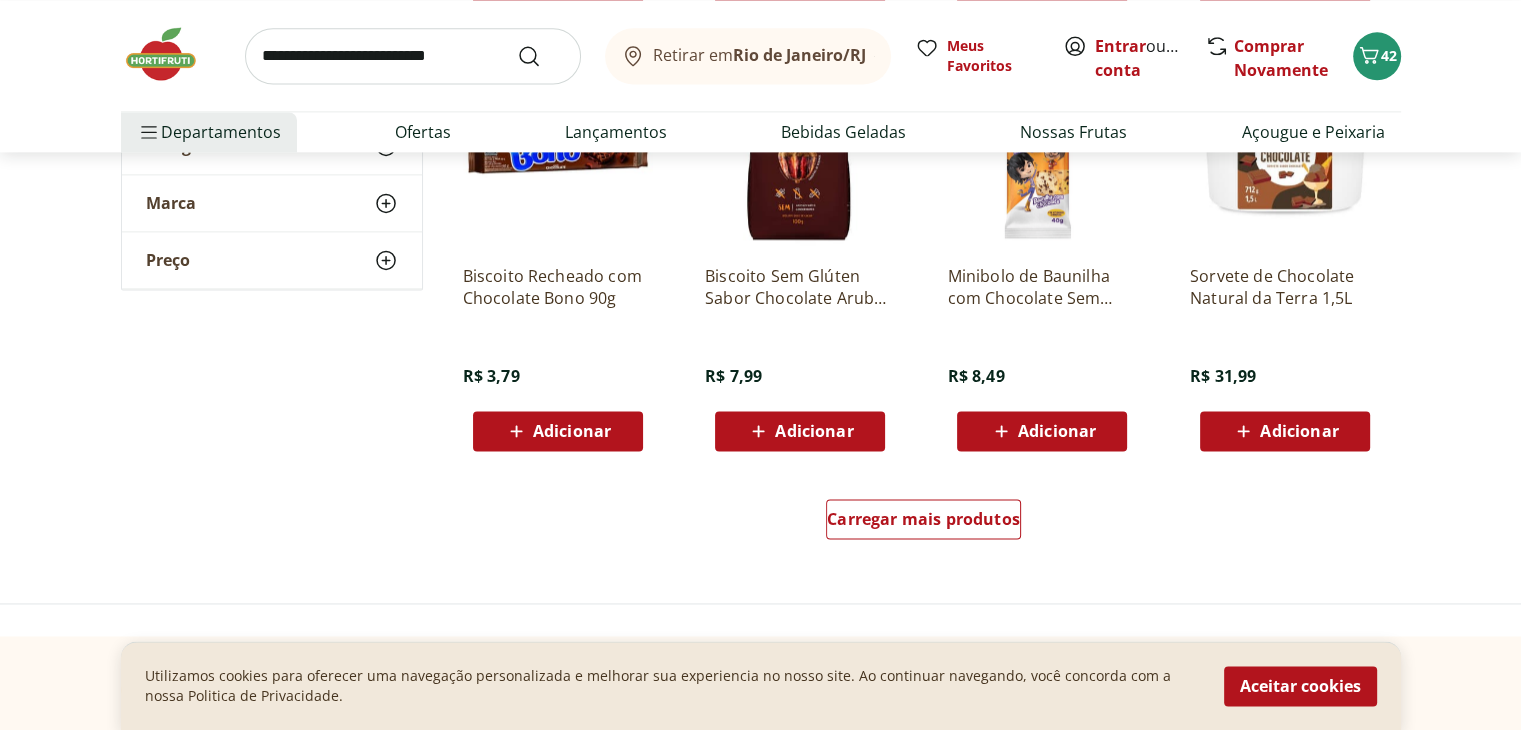 scroll, scrollTop: 10430, scrollLeft: 0, axis: vertical 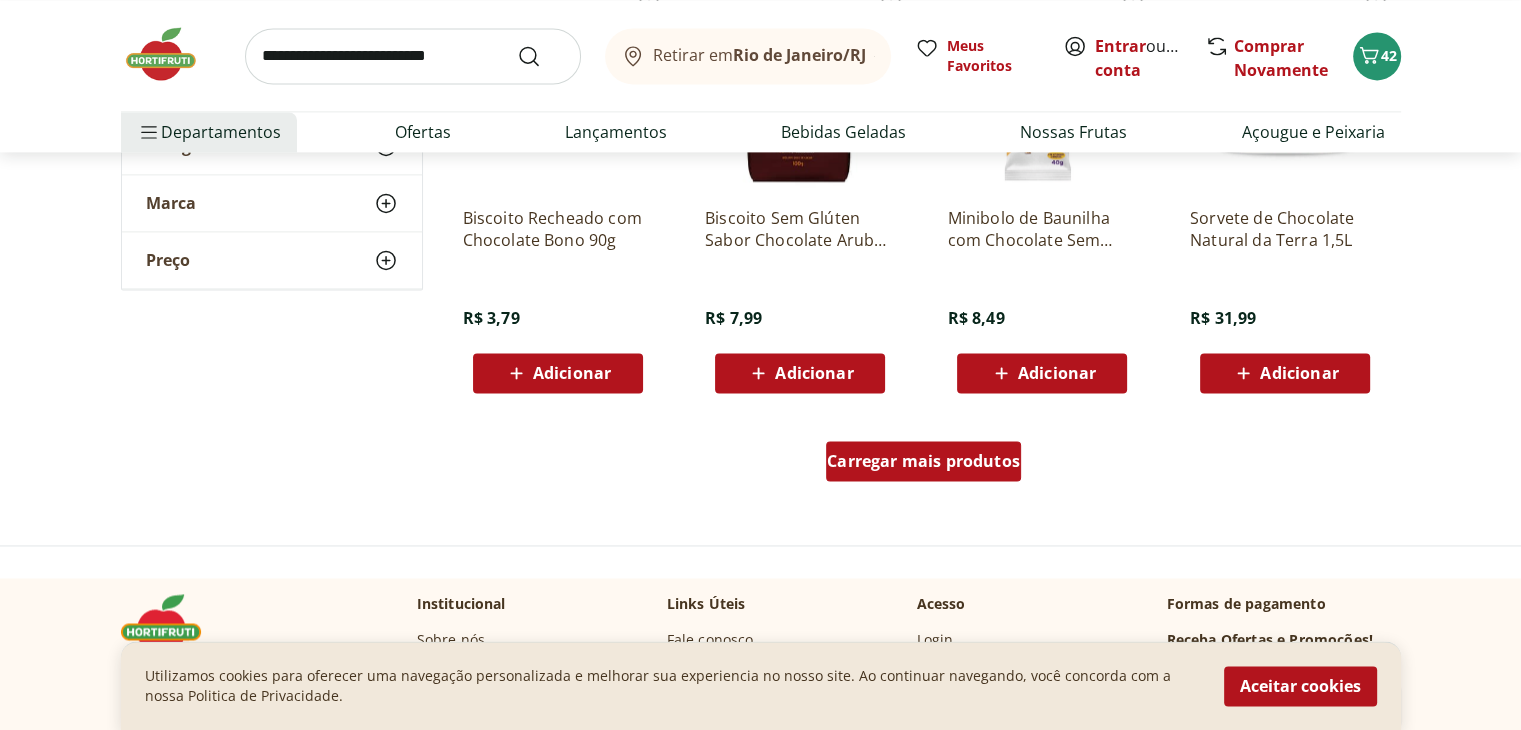 click on "Carregar mais produtos" at bounding box center [923, 465] 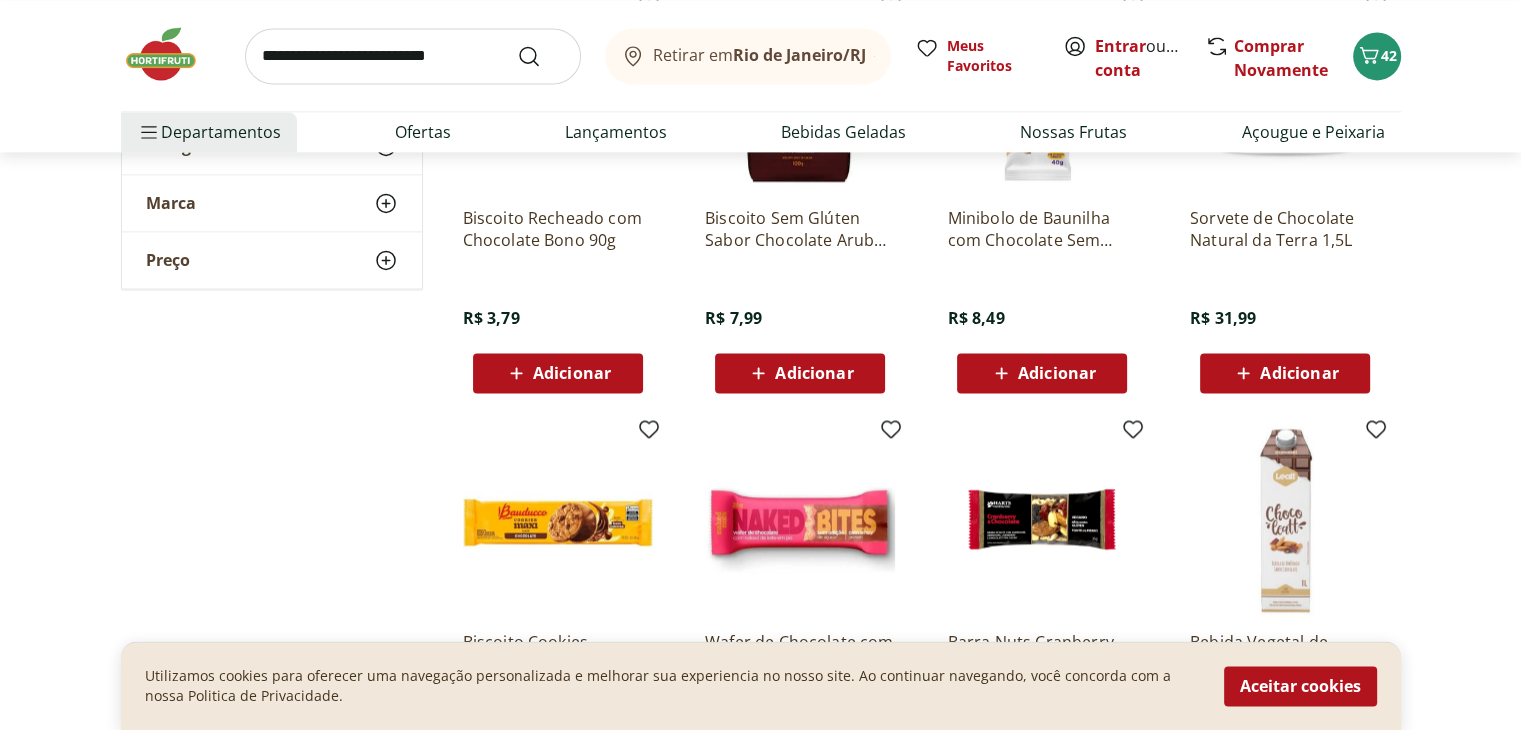 click on "**********" at bounding box center (760, -4162) 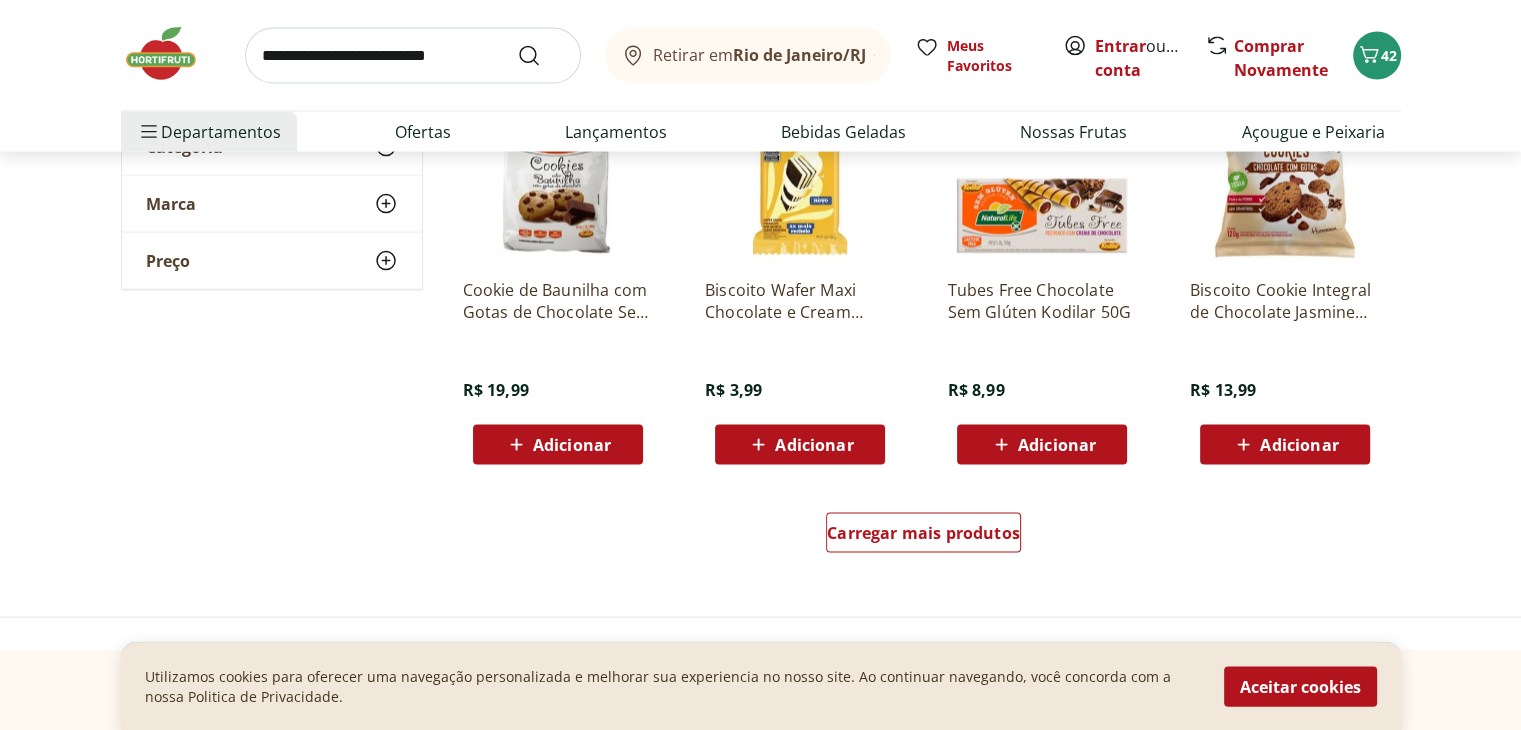scroll, scrollTop: 11711, scrollLeft: 0, axis: vertical 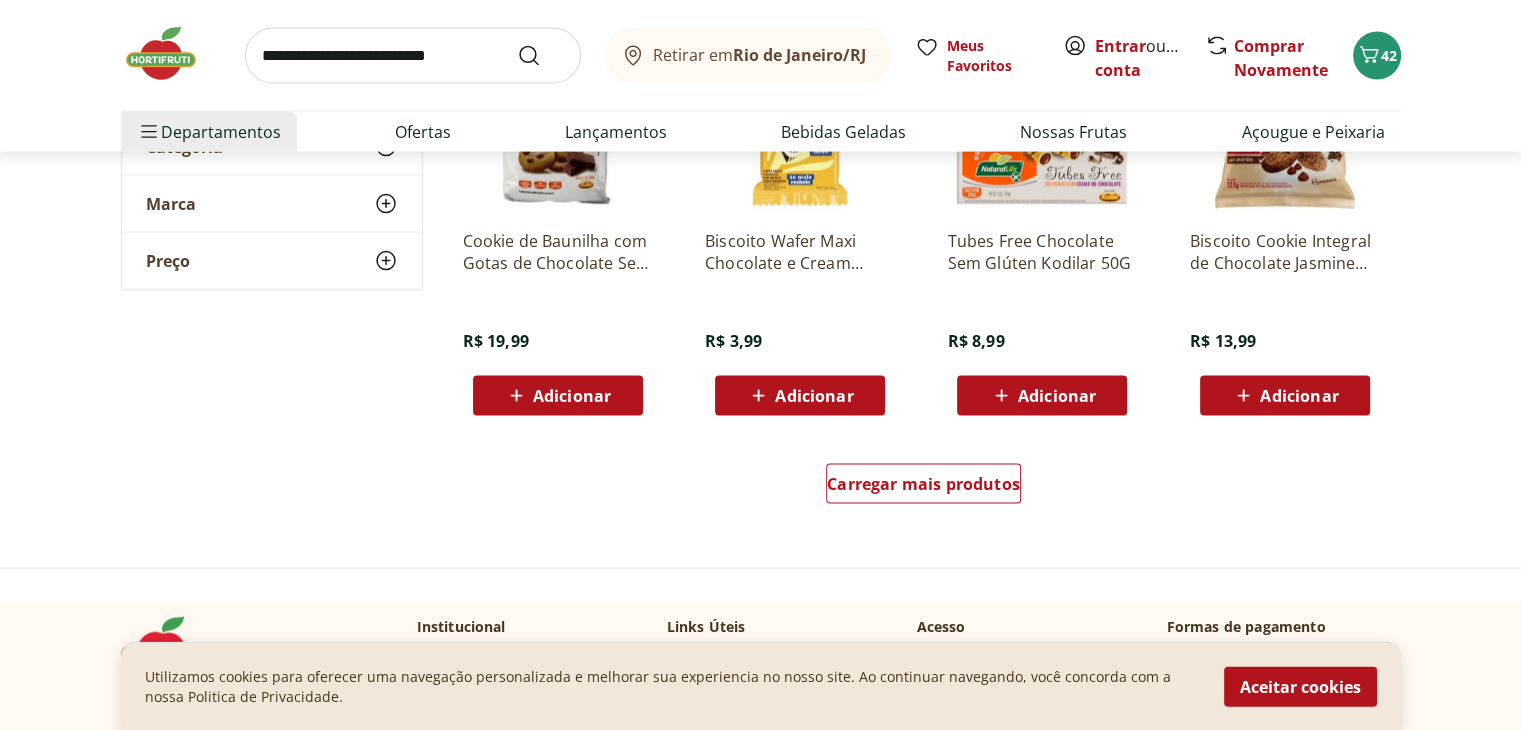 click on "Carregar mais produtos" at bounding box center [924, 488] 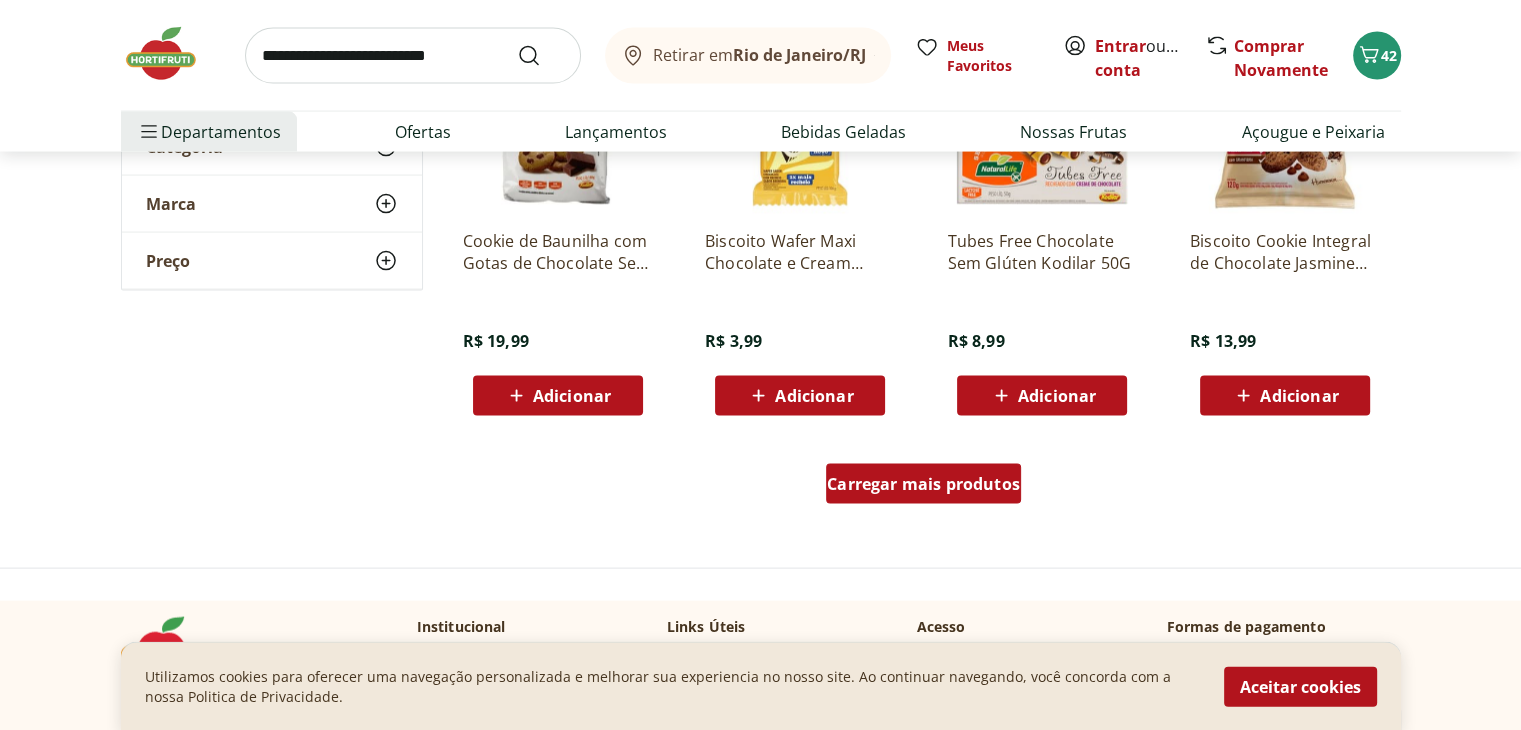 click on "Carregar mais produtos" at bounding box center (923, 488) 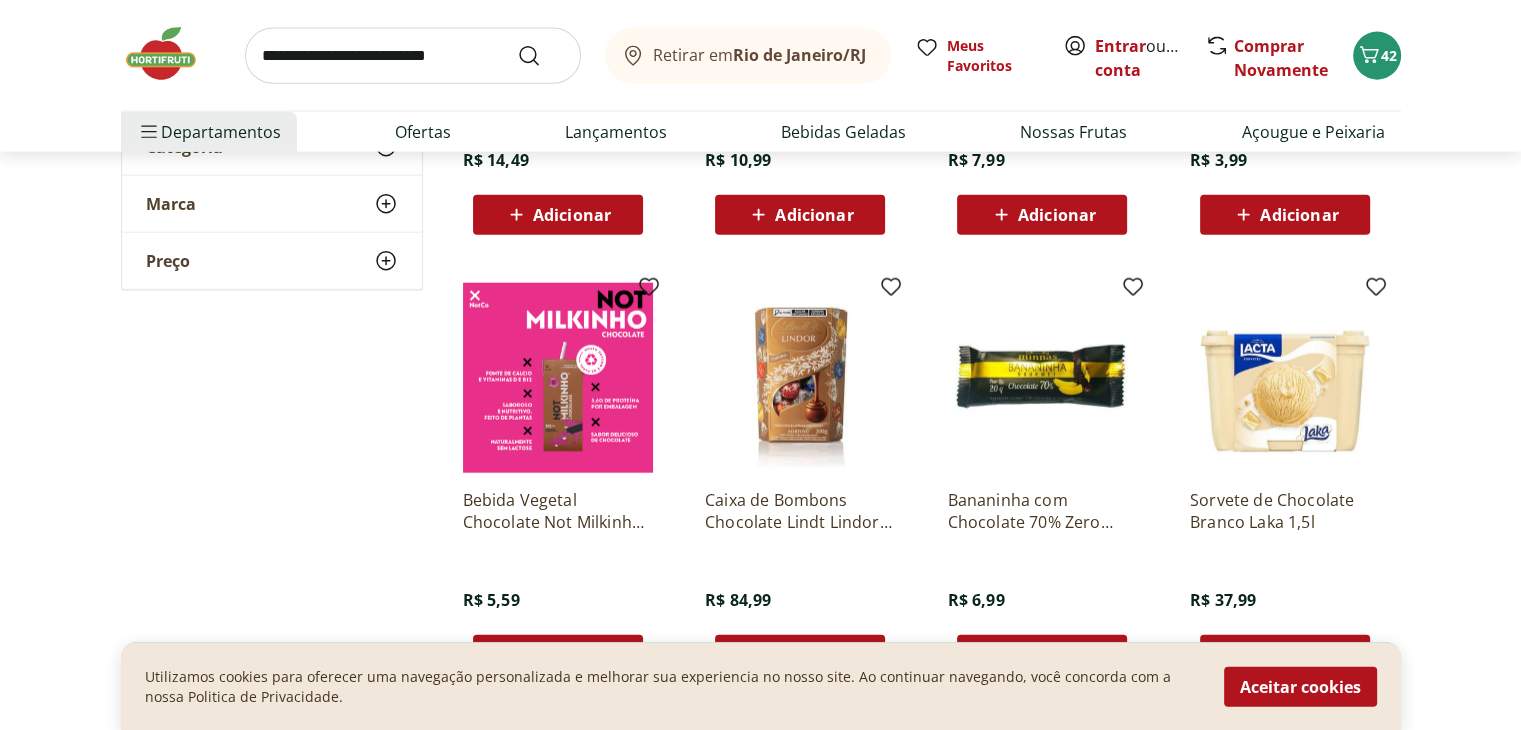 scroll, scrollTop: 12982, scrollLeft: 0, axis: vertical 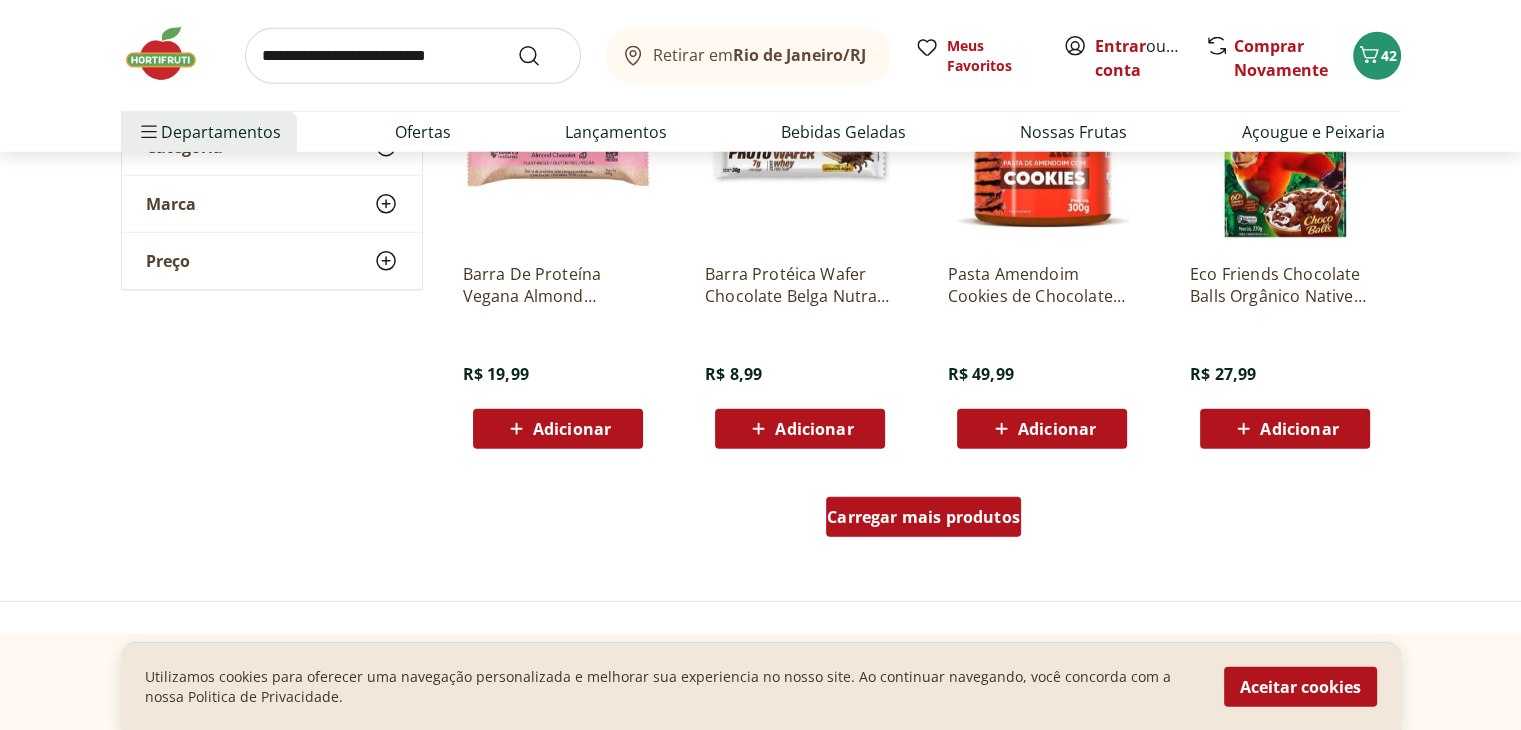 click on "Carregar mais produtos" at bounding box center (923, 517) 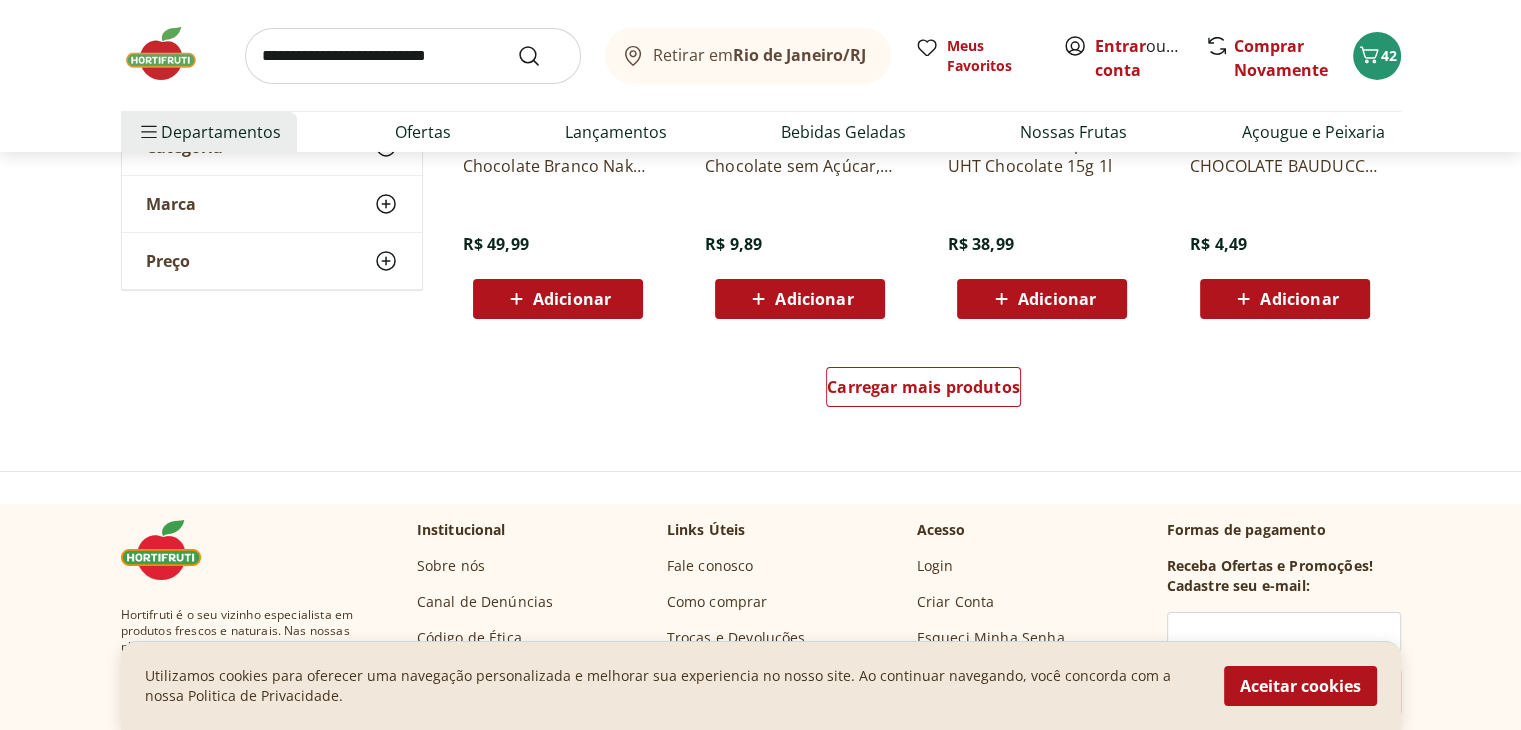 scroll, scrollTop: 14220, scrollLeft: 0, axis: vertical 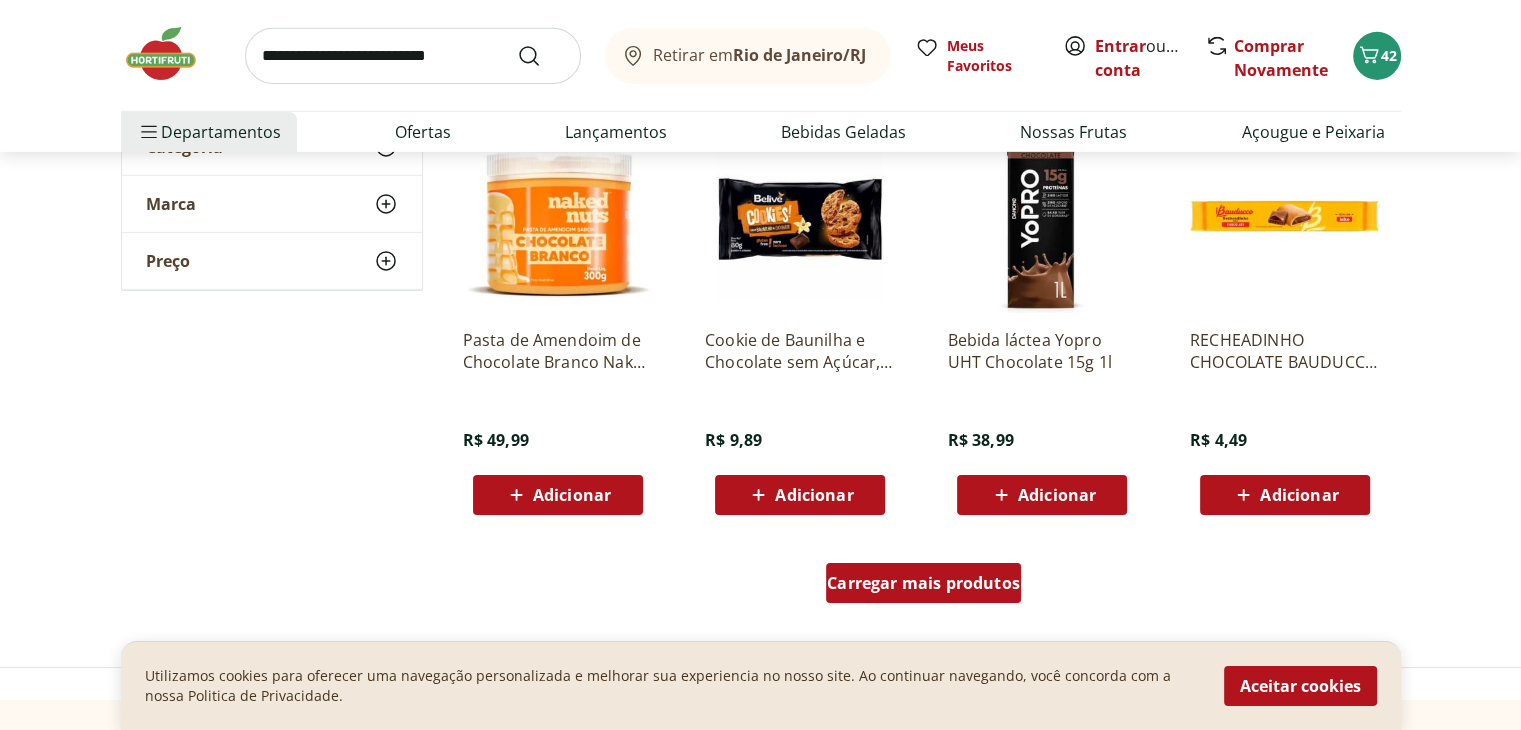 click on "Carregar mais produtos" at bounding box center (923, 583) 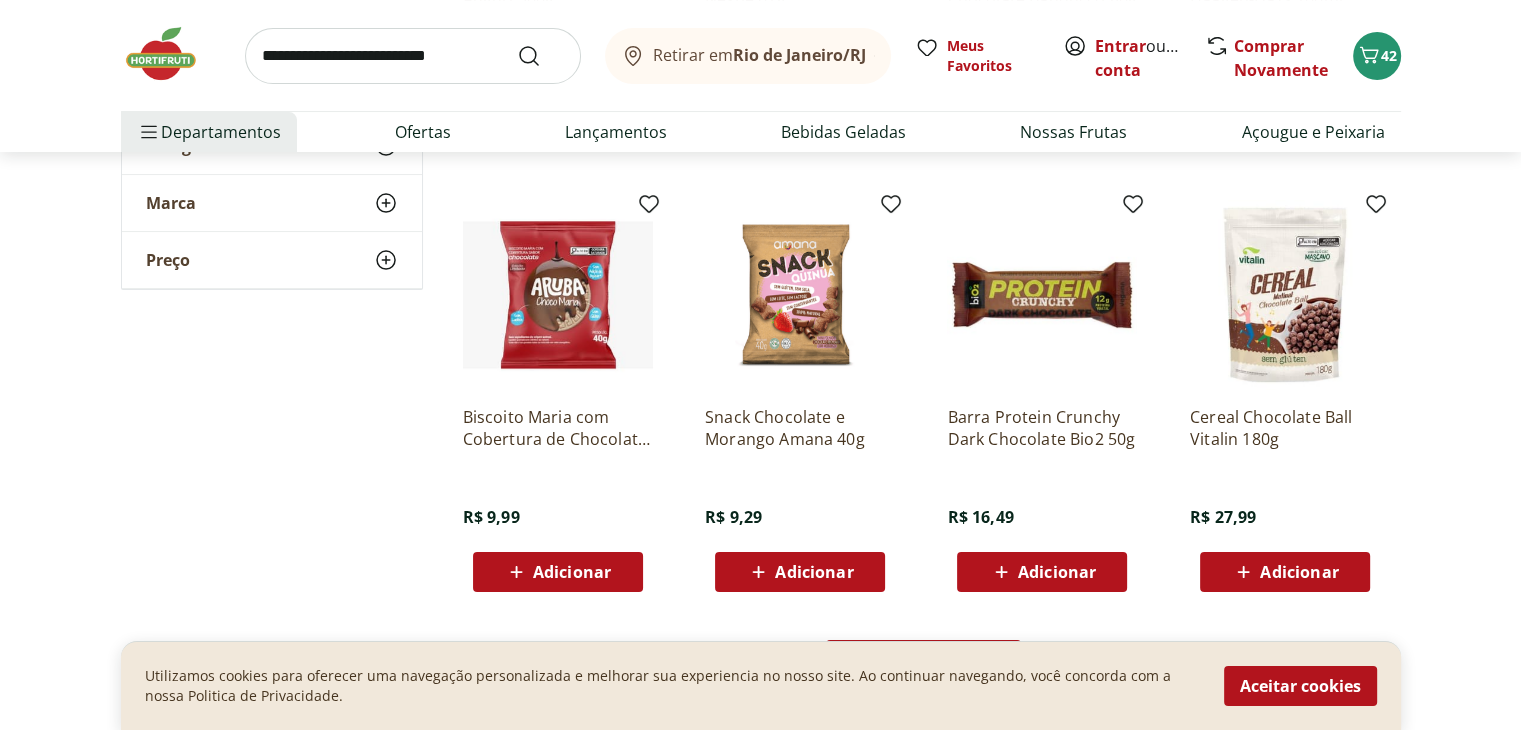 scroll, scrollTop: 15793, scrollLeft: 0, axis: vertical 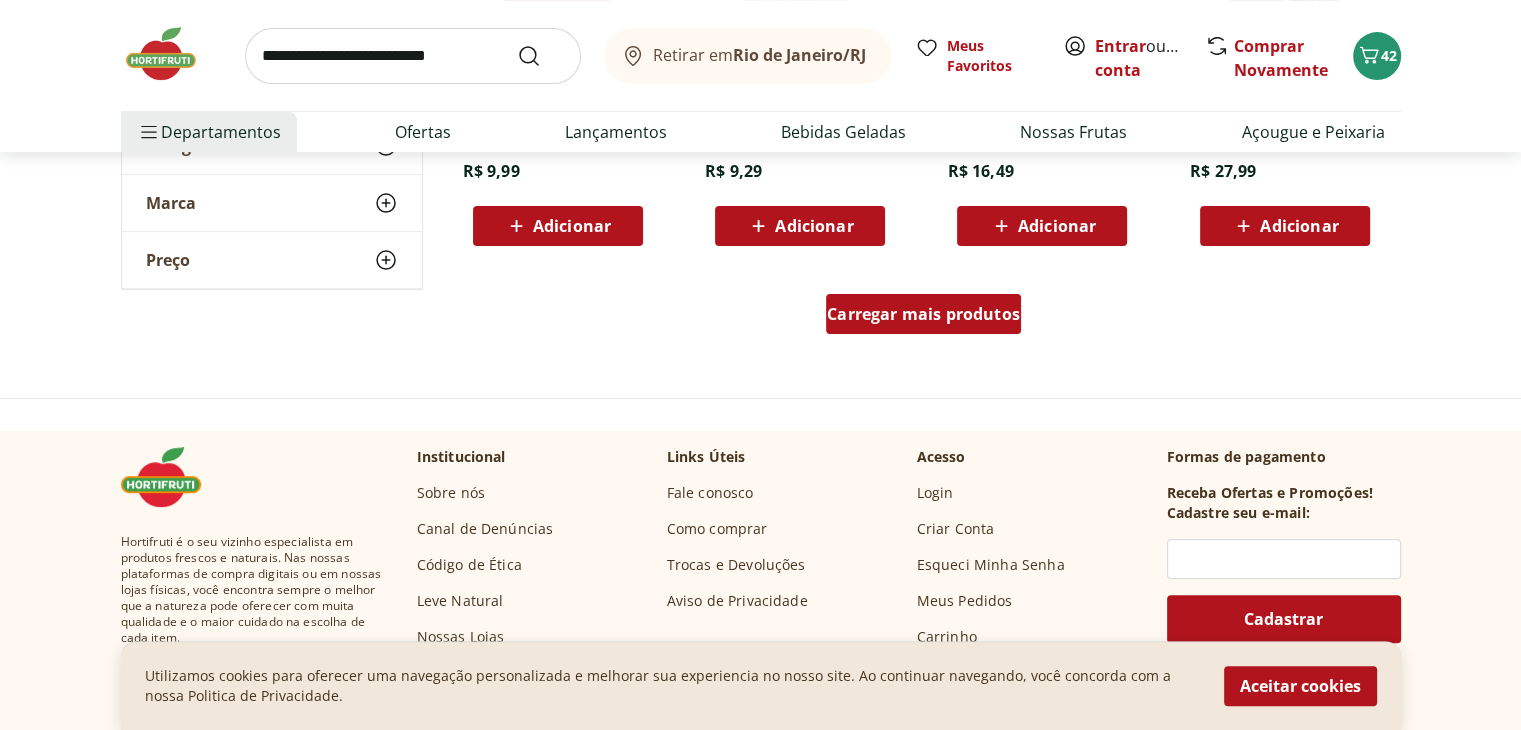 click on "Carregar mais produtos" at bounding box center (923, 314) 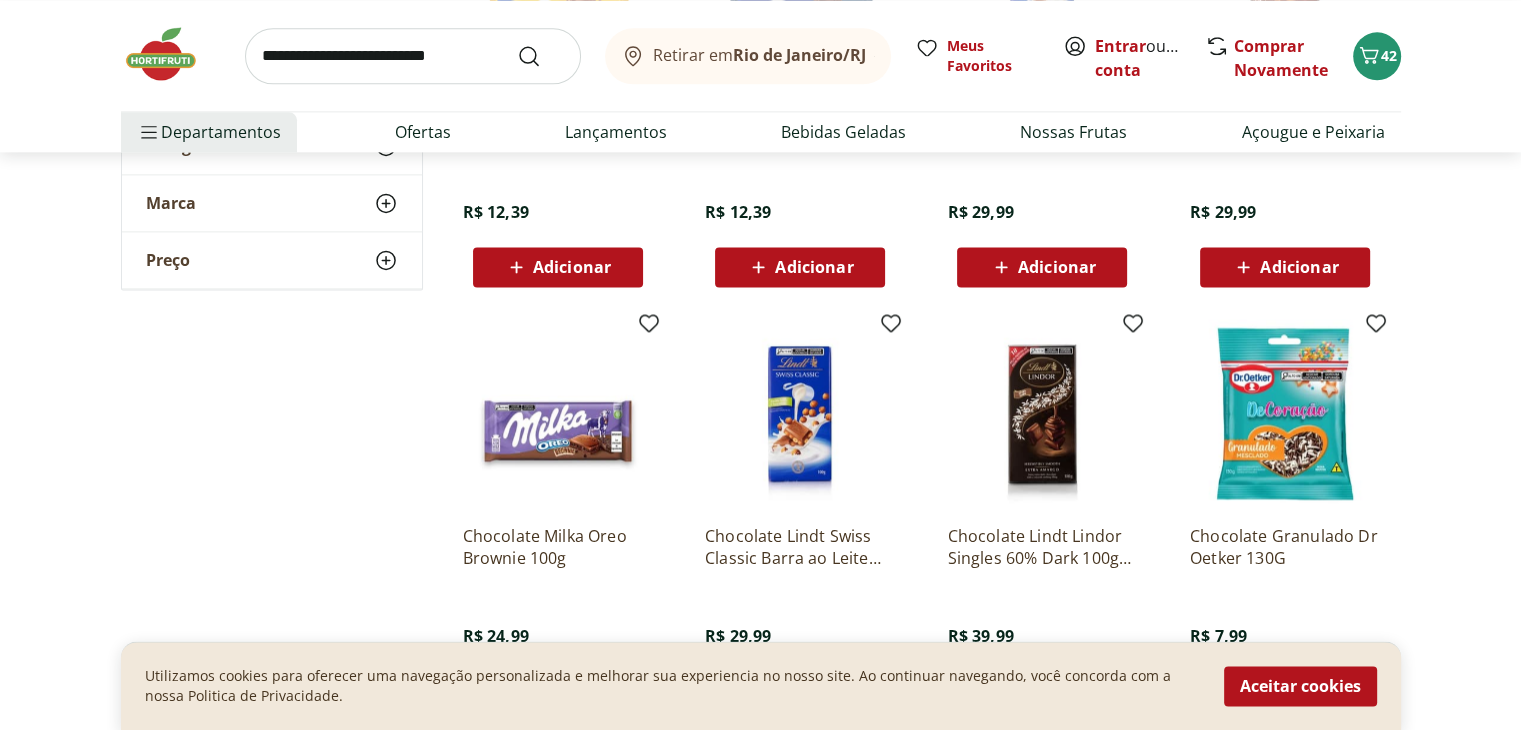 scroll, scrollTop: 0, scrollLeft: 0, axis: both 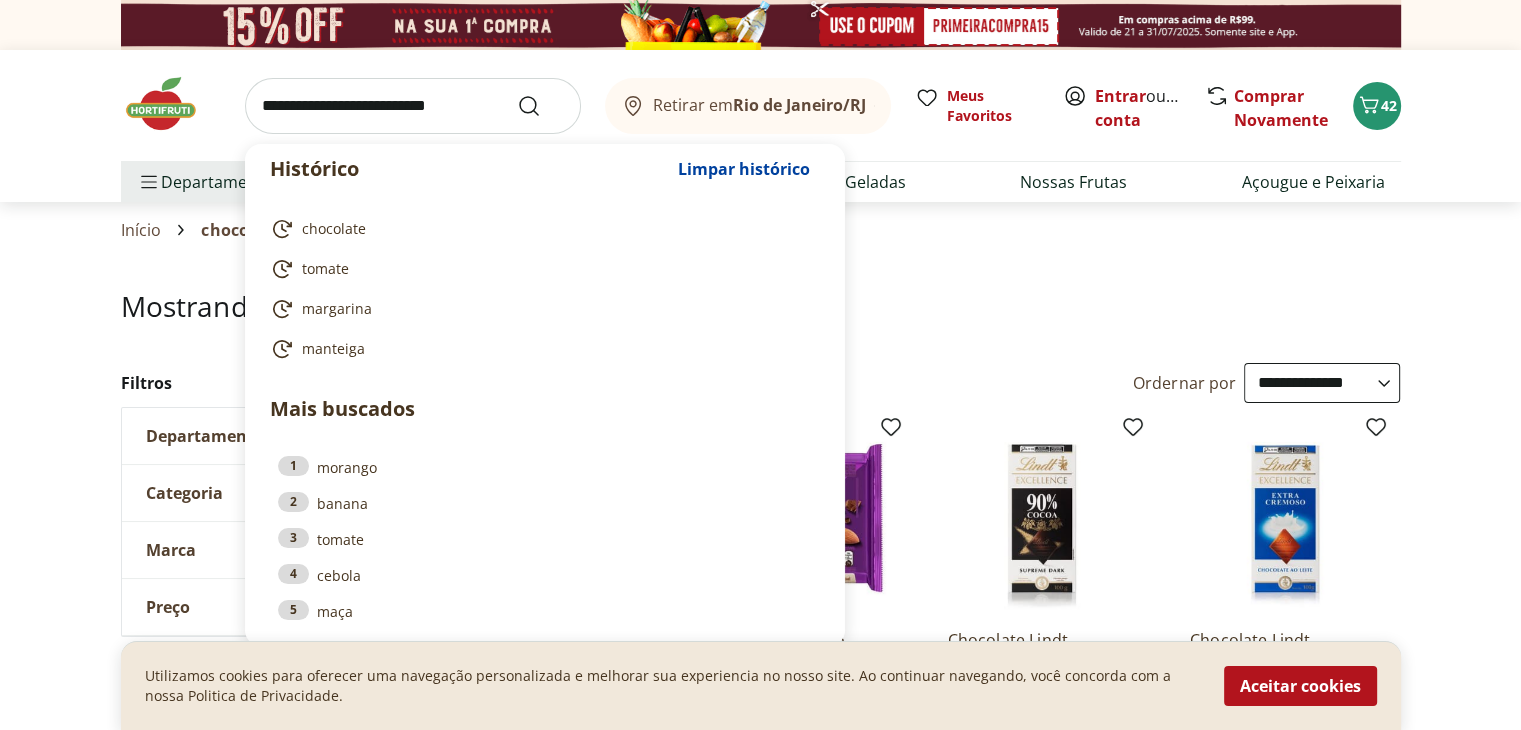 click at bounding box center [413, 106] 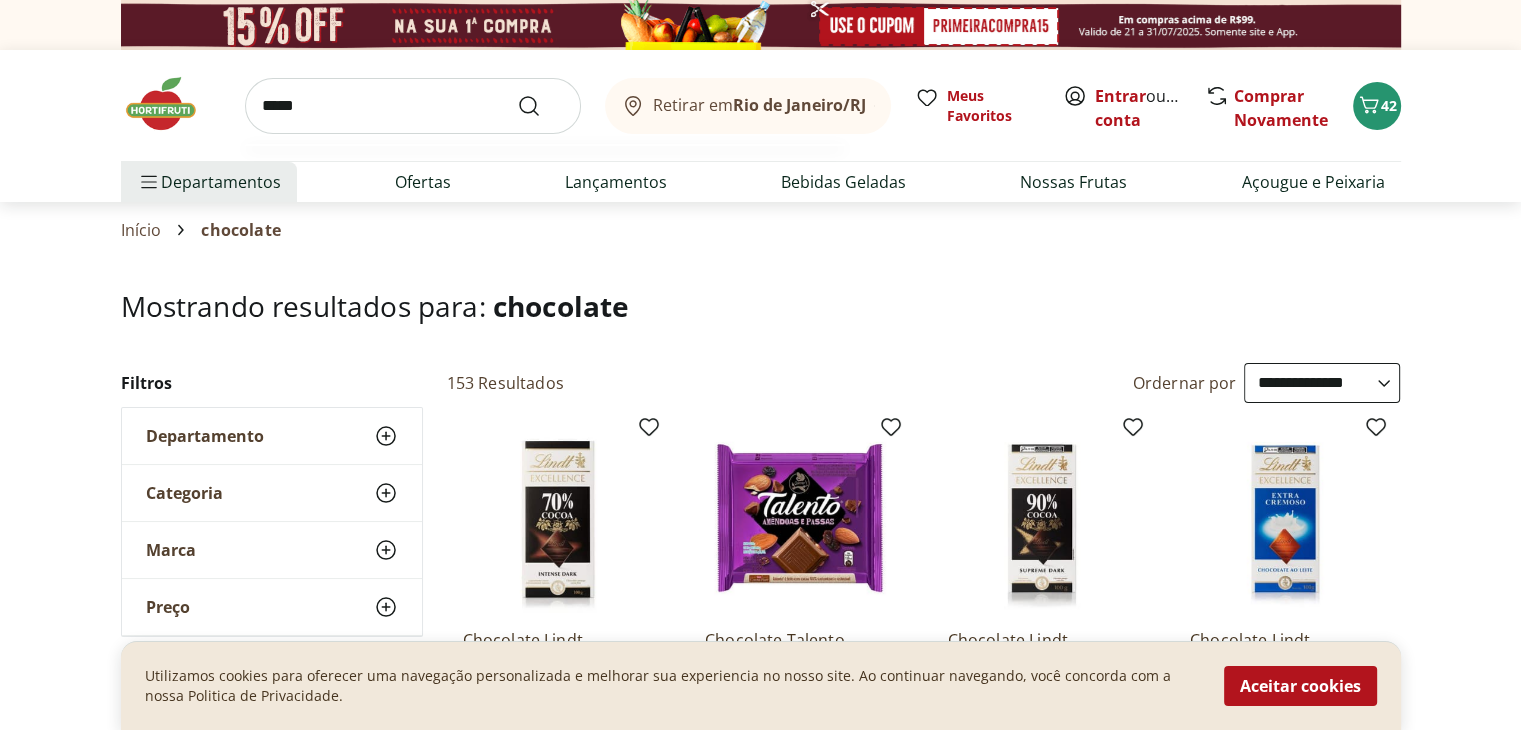 type on "*****" 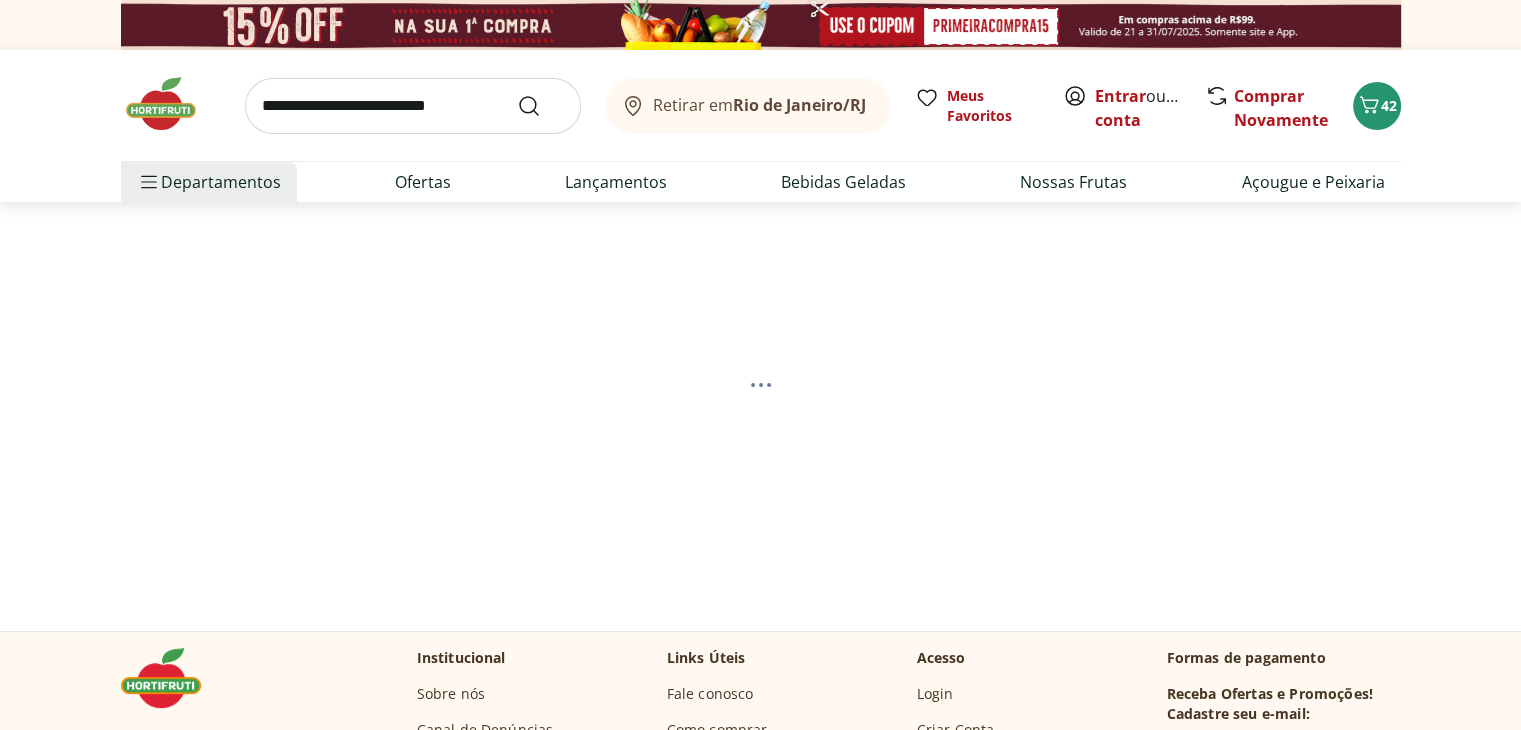 select on "**********" 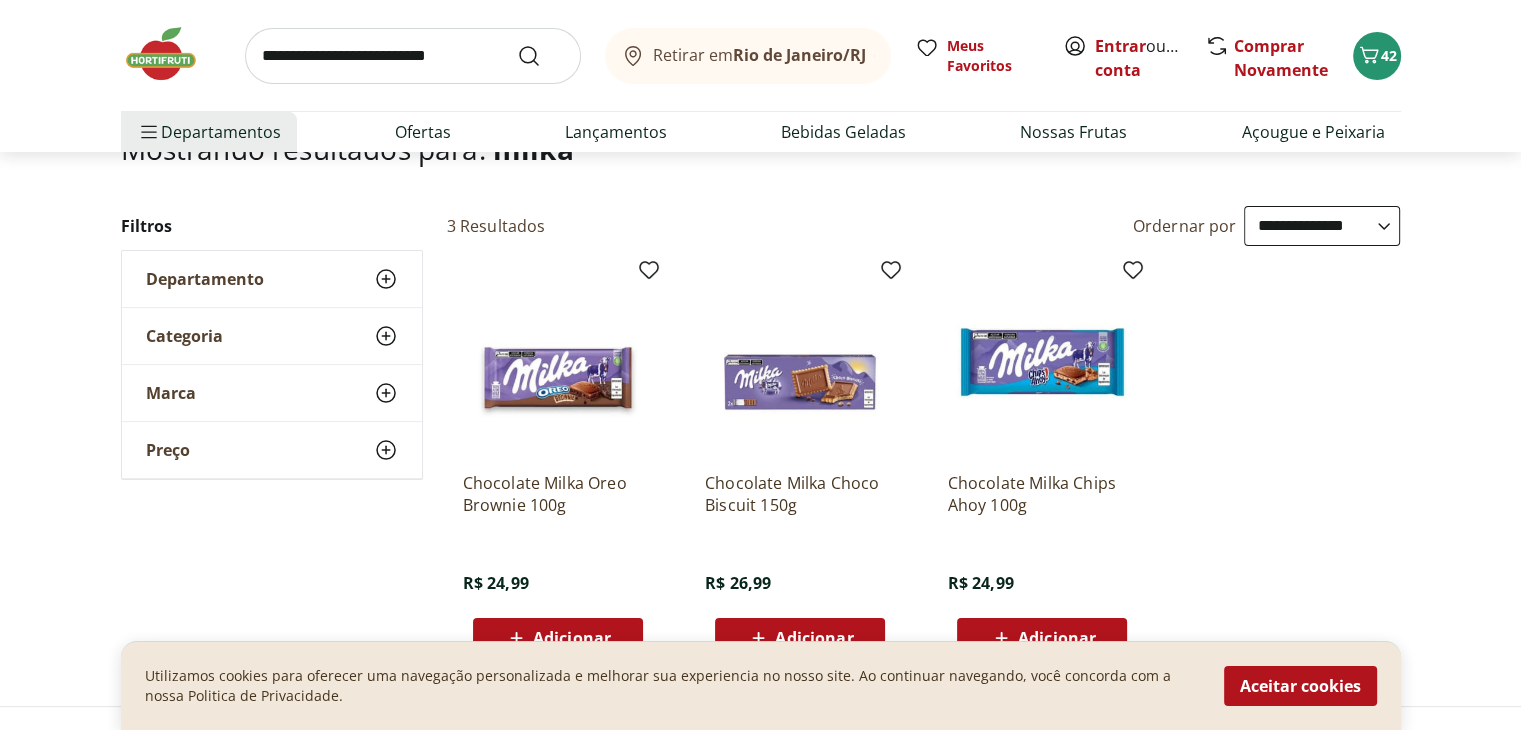 scroll, scrollTop: 0, scrollLeft: 0, axis: both 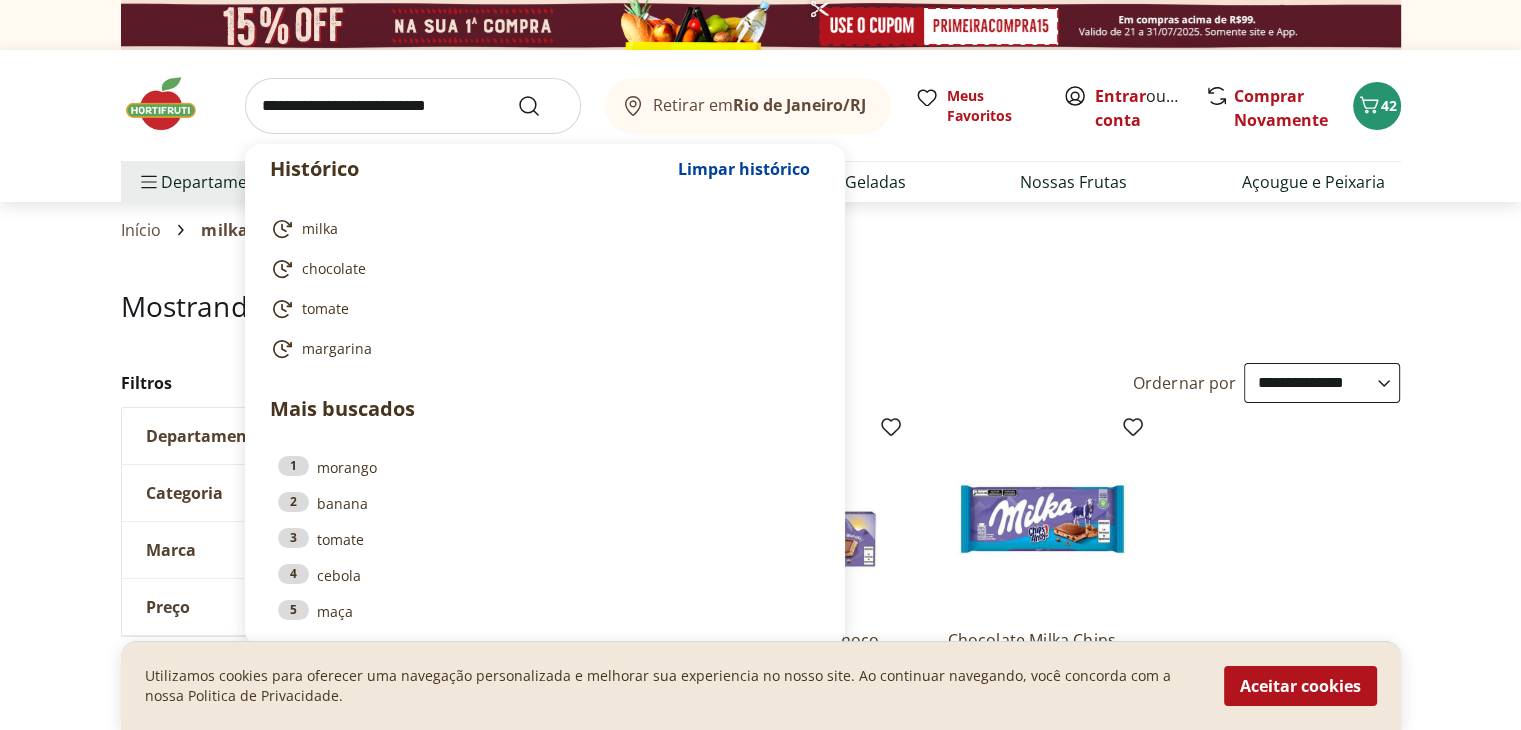 click at bounding box center (413, 106) 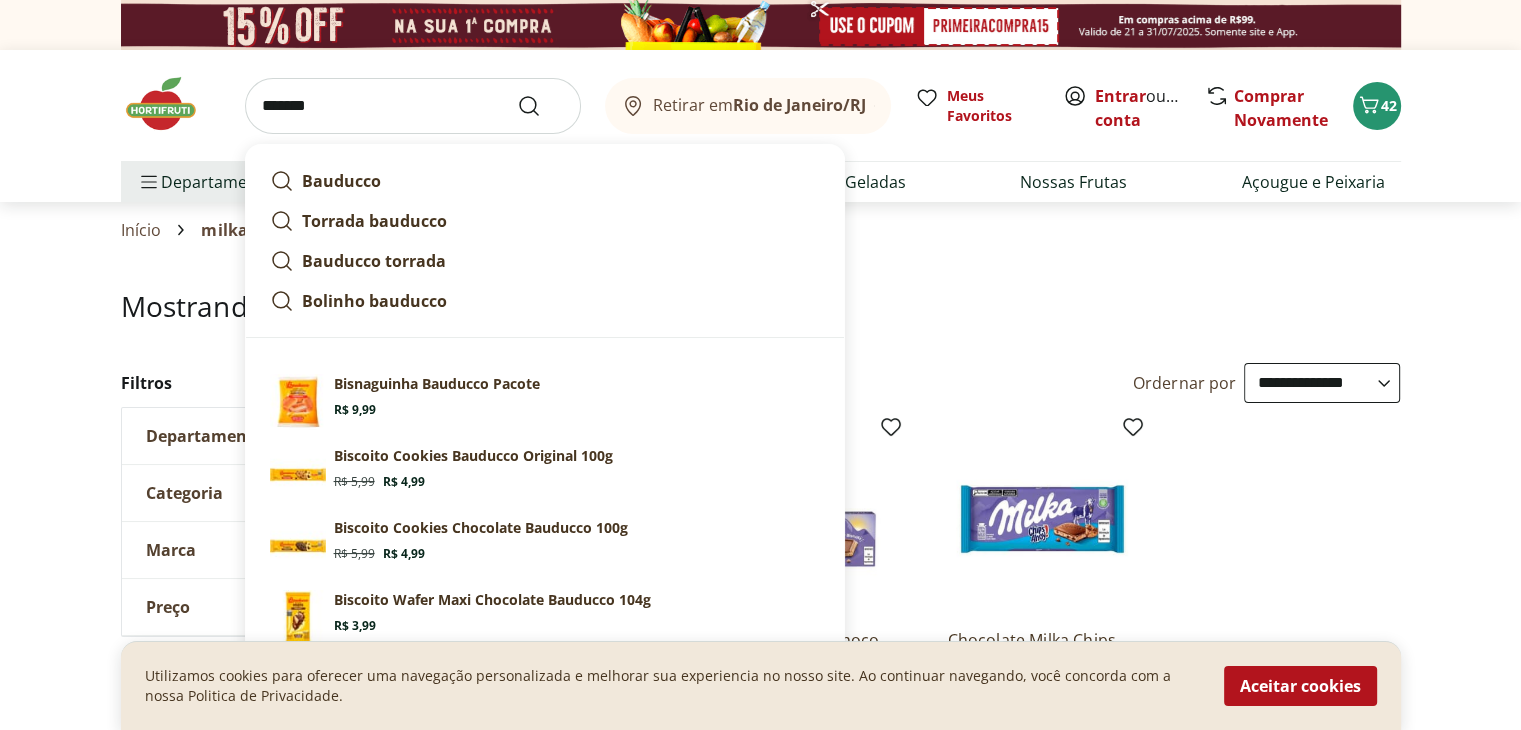 type on "*******" 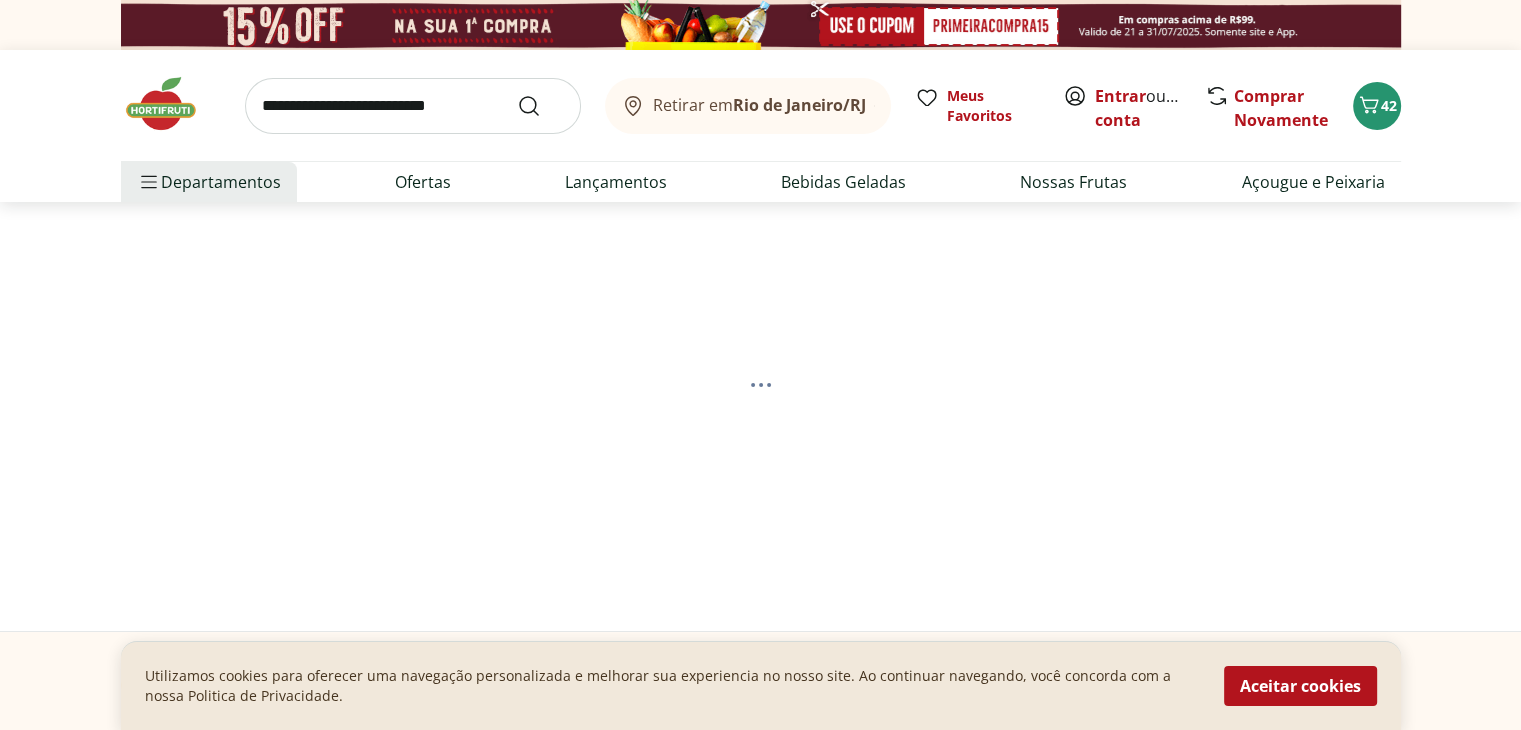 select on "**********" 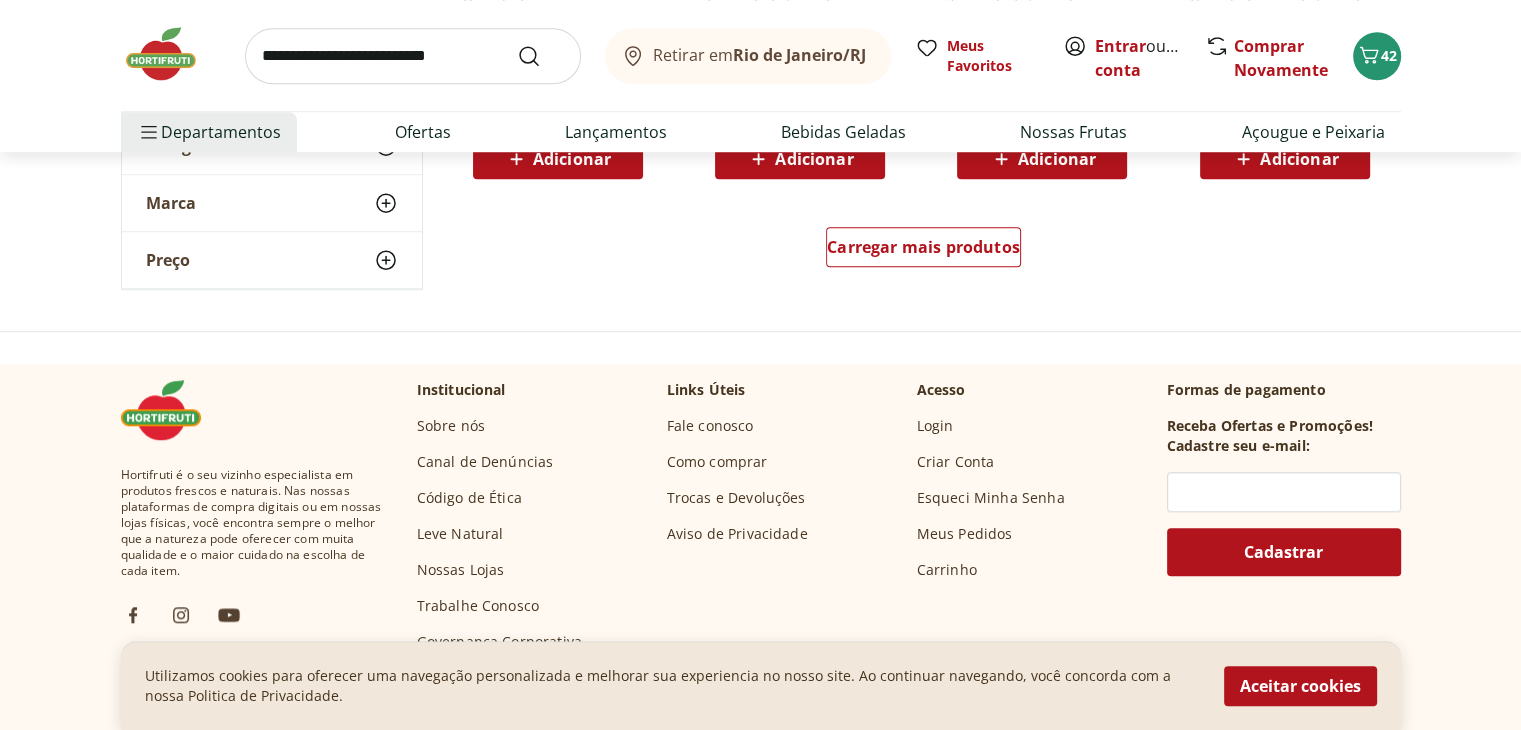 scroll, scrollTop: 0, scrollLeft: 0, axis: both 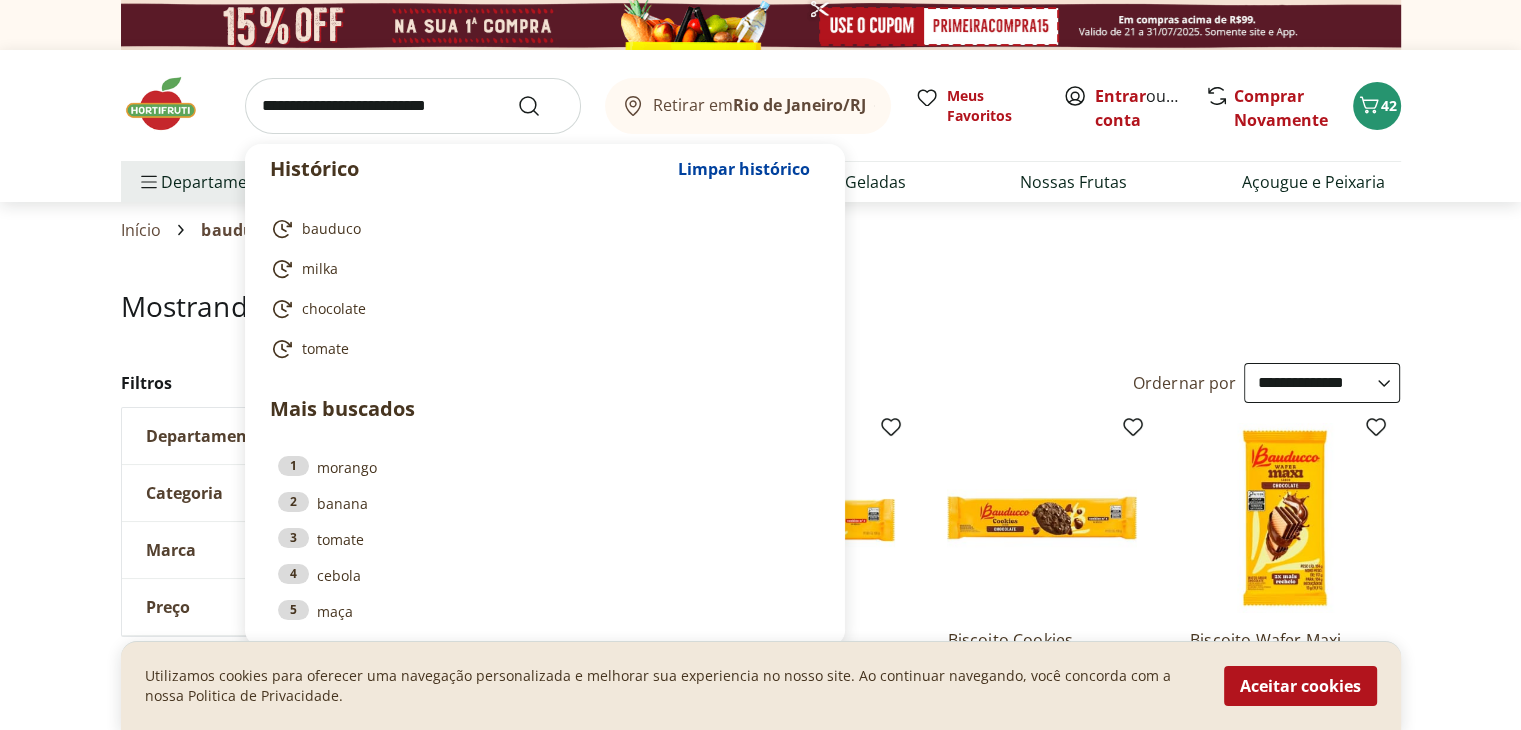 click at bounding box center [413, 106] 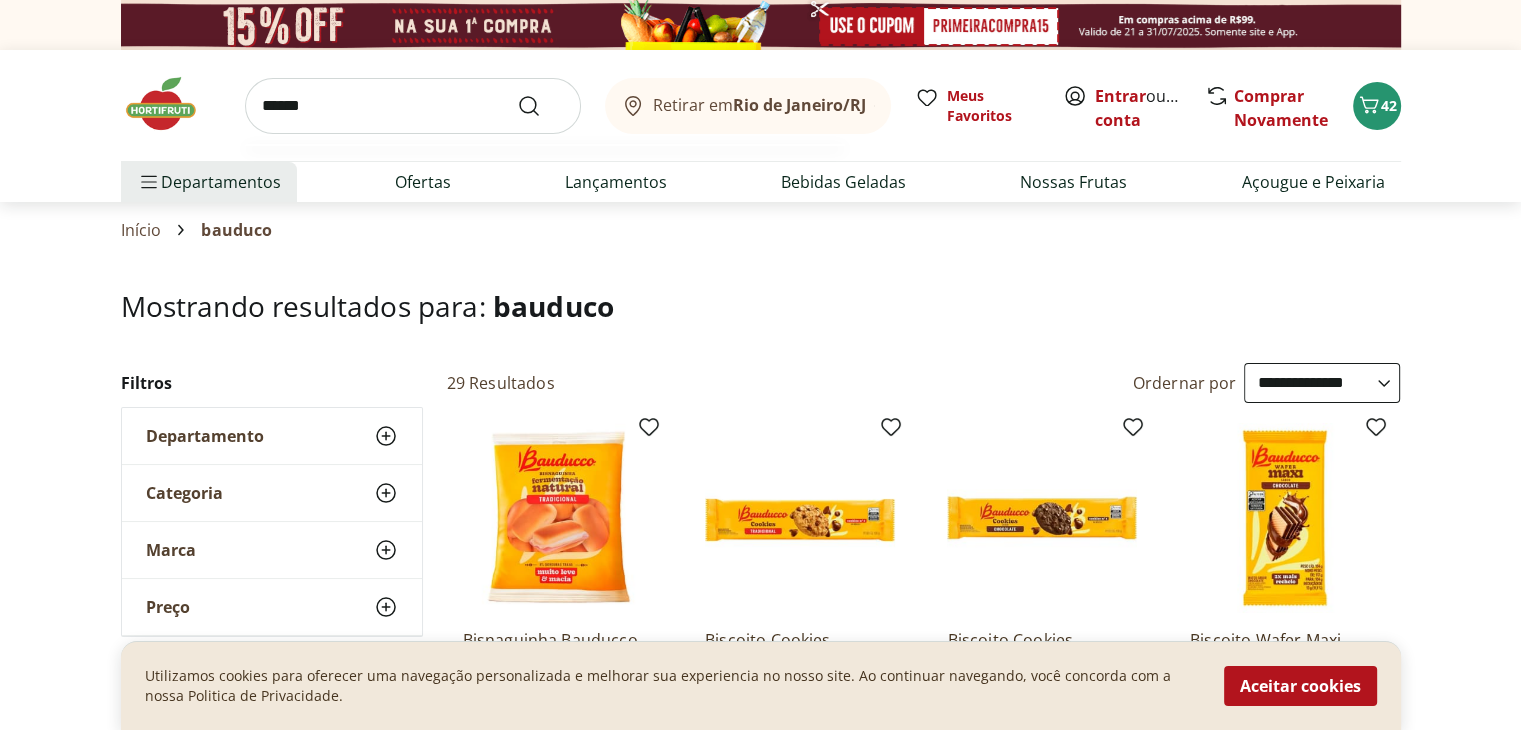 type on "******" 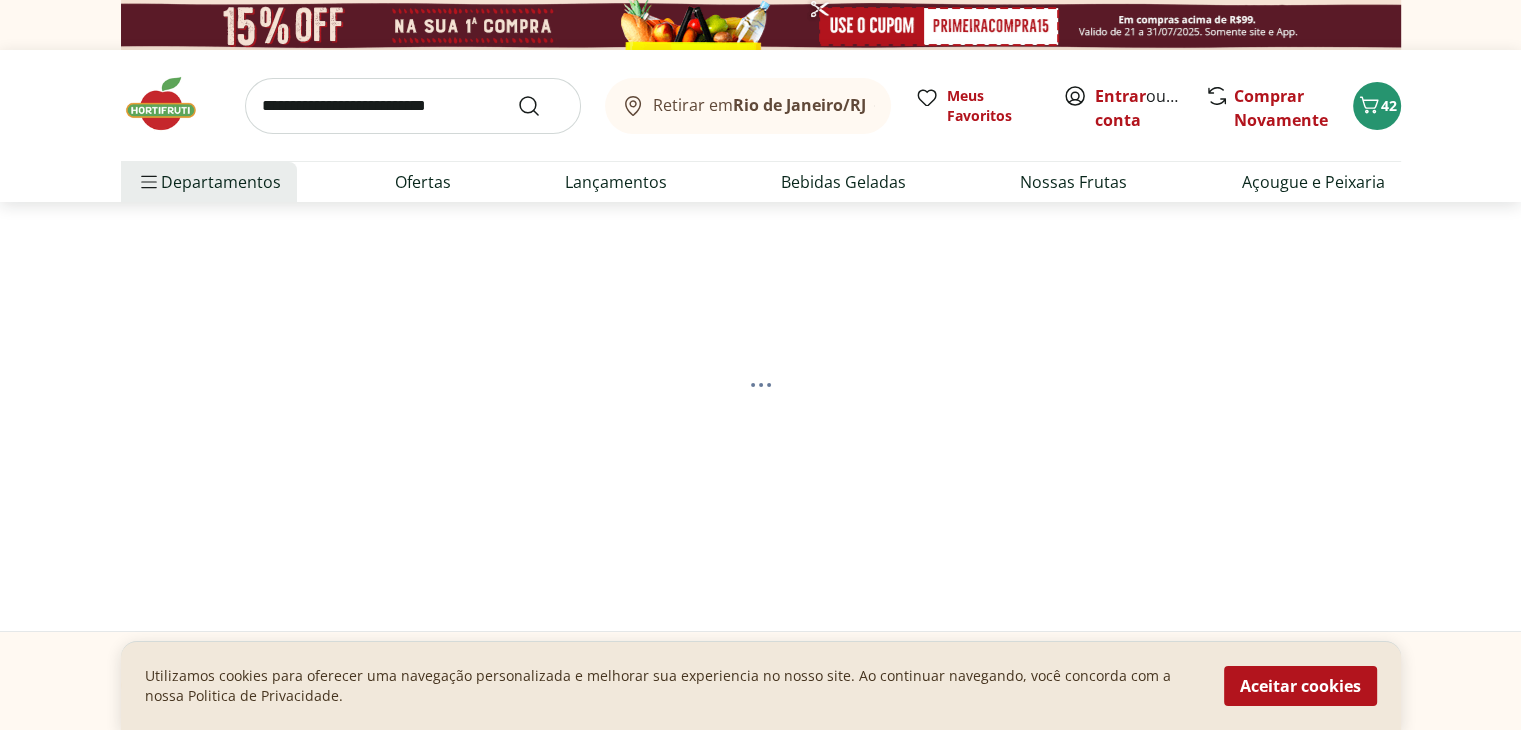 scroll, scrollTop: 44, scrollLeft: 0, axis: vertical 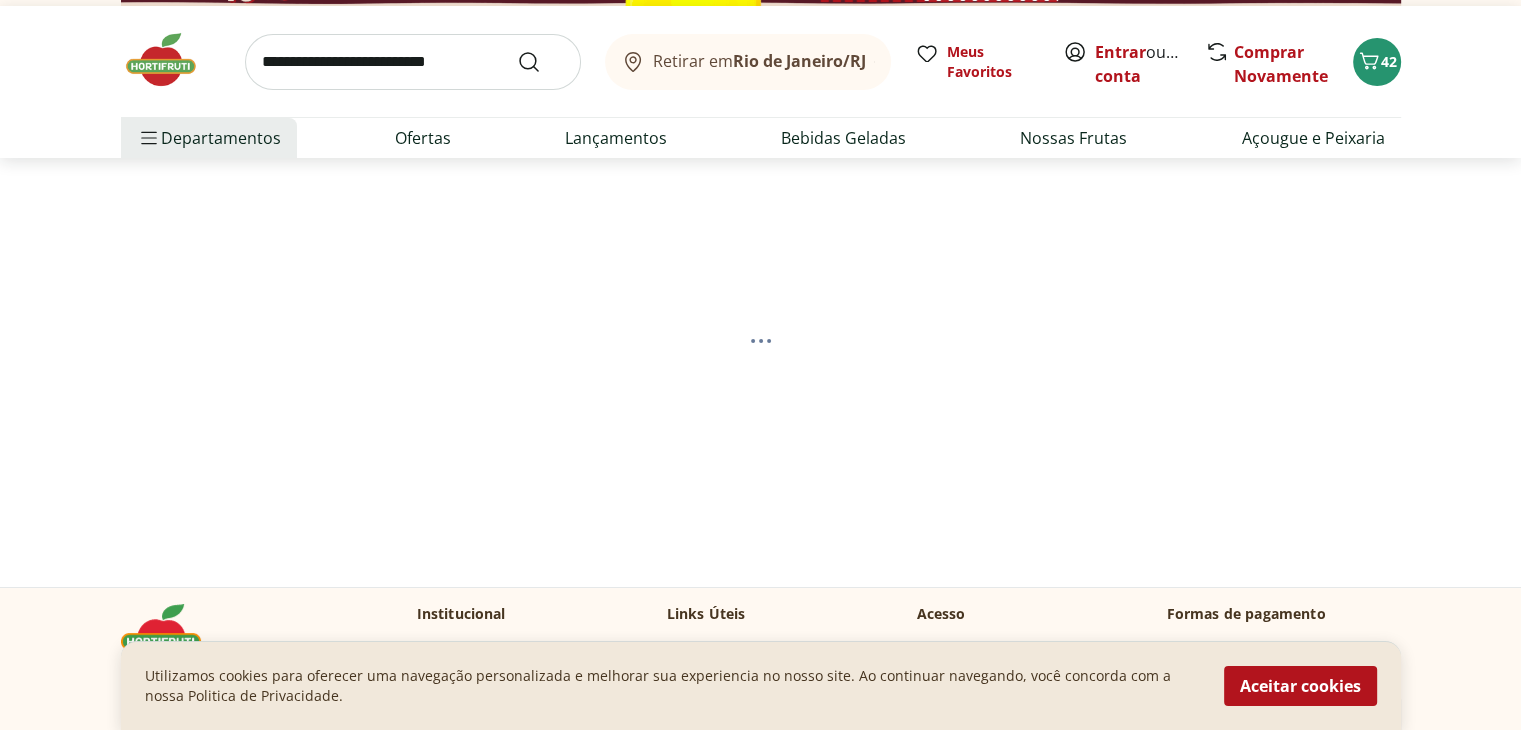 select on "**********" 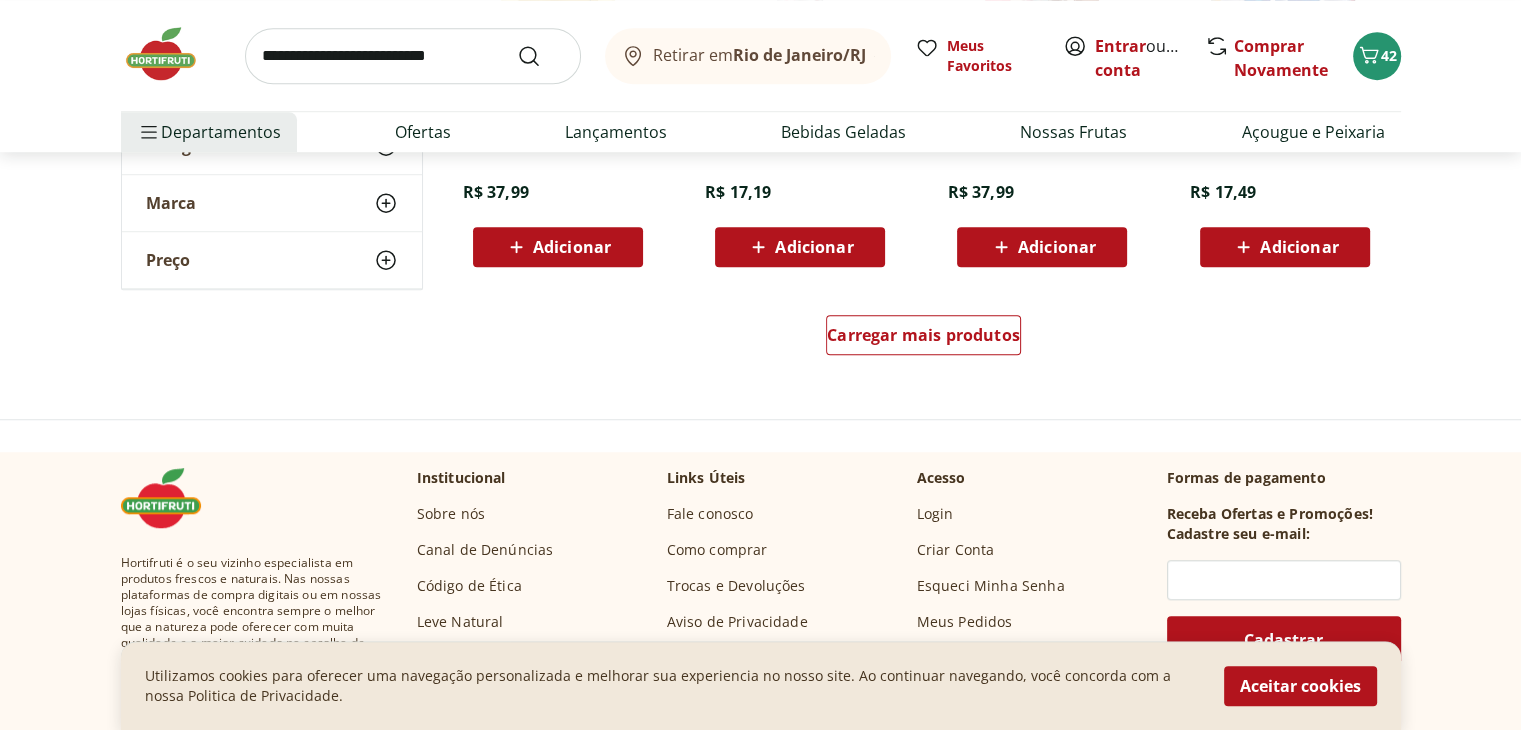 scroll, scrollTop: 1432, scrollLeft: 0, axis: vertical 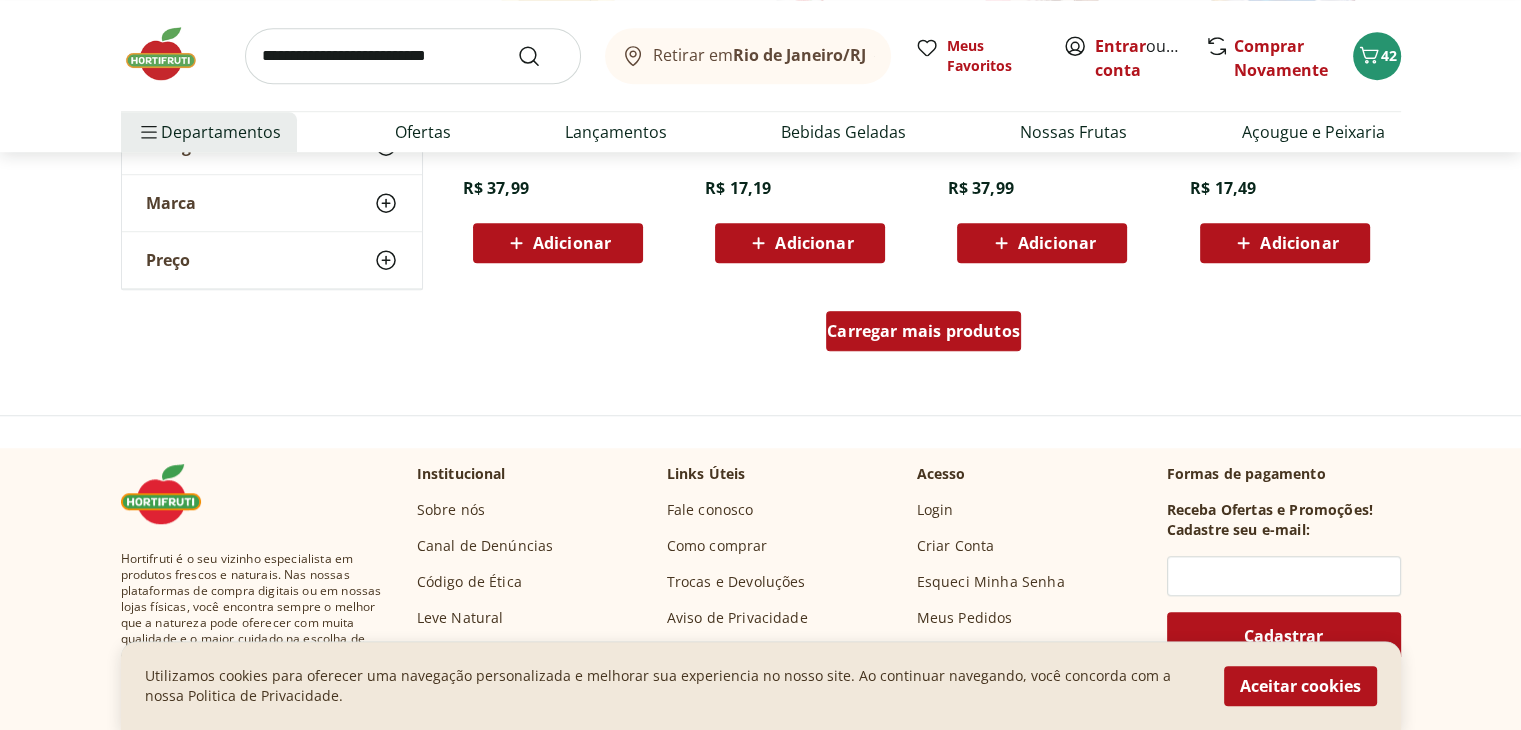 click on "Carregar mais produtos" at bounding box center (923, 331) 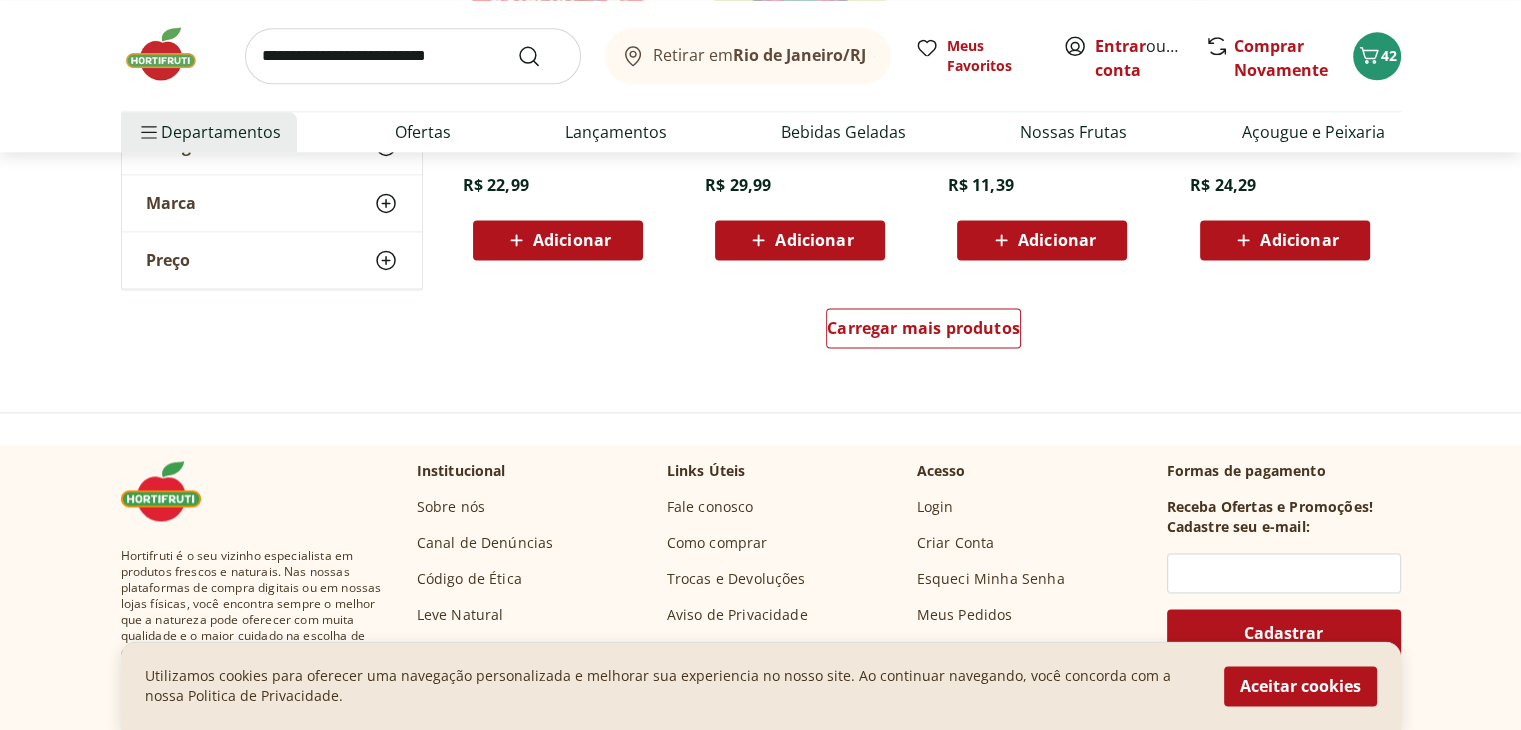 scroll, scrollTop: 2728, scrollLeft: 0, axis: vertical 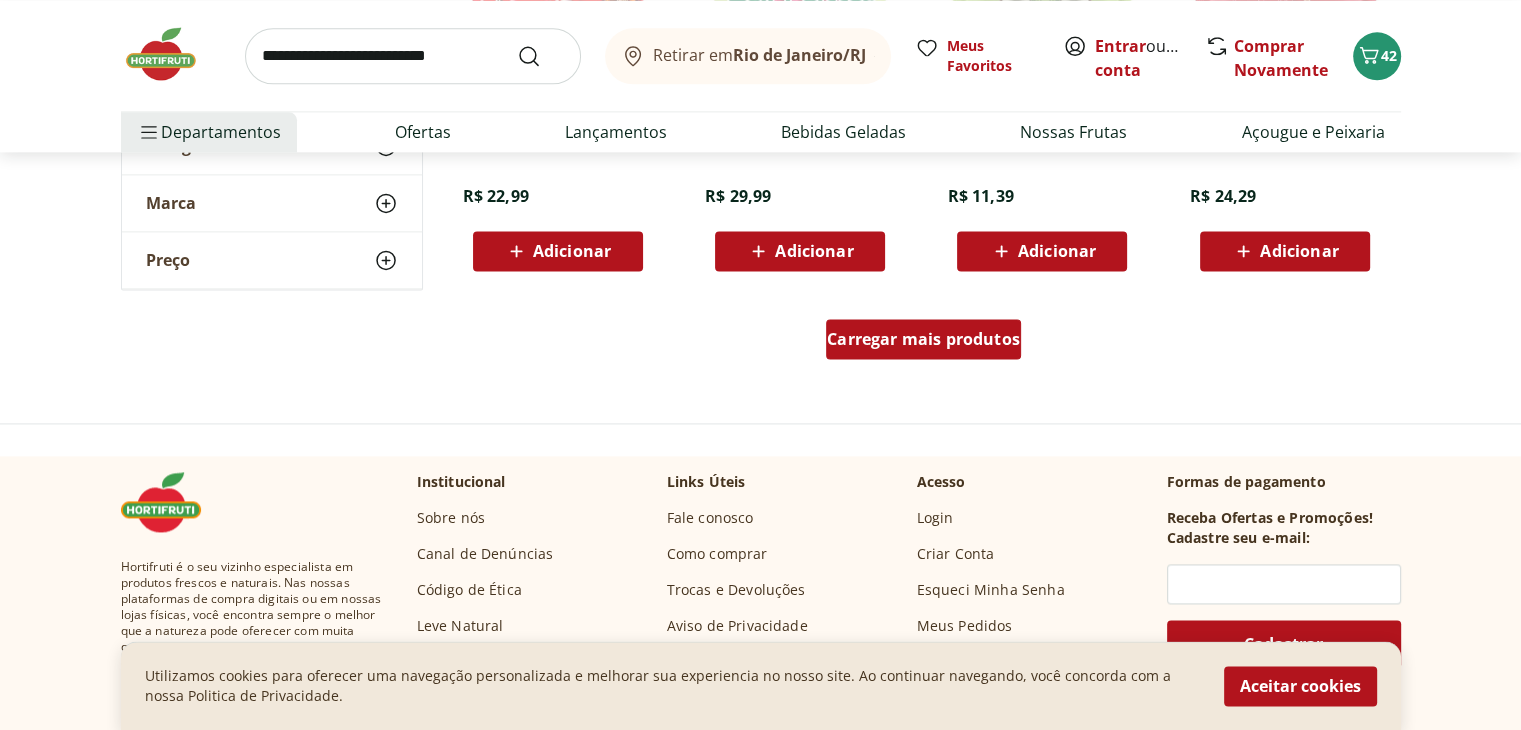 click on "Carregar mais produtos" at bounding box center [923, 339] 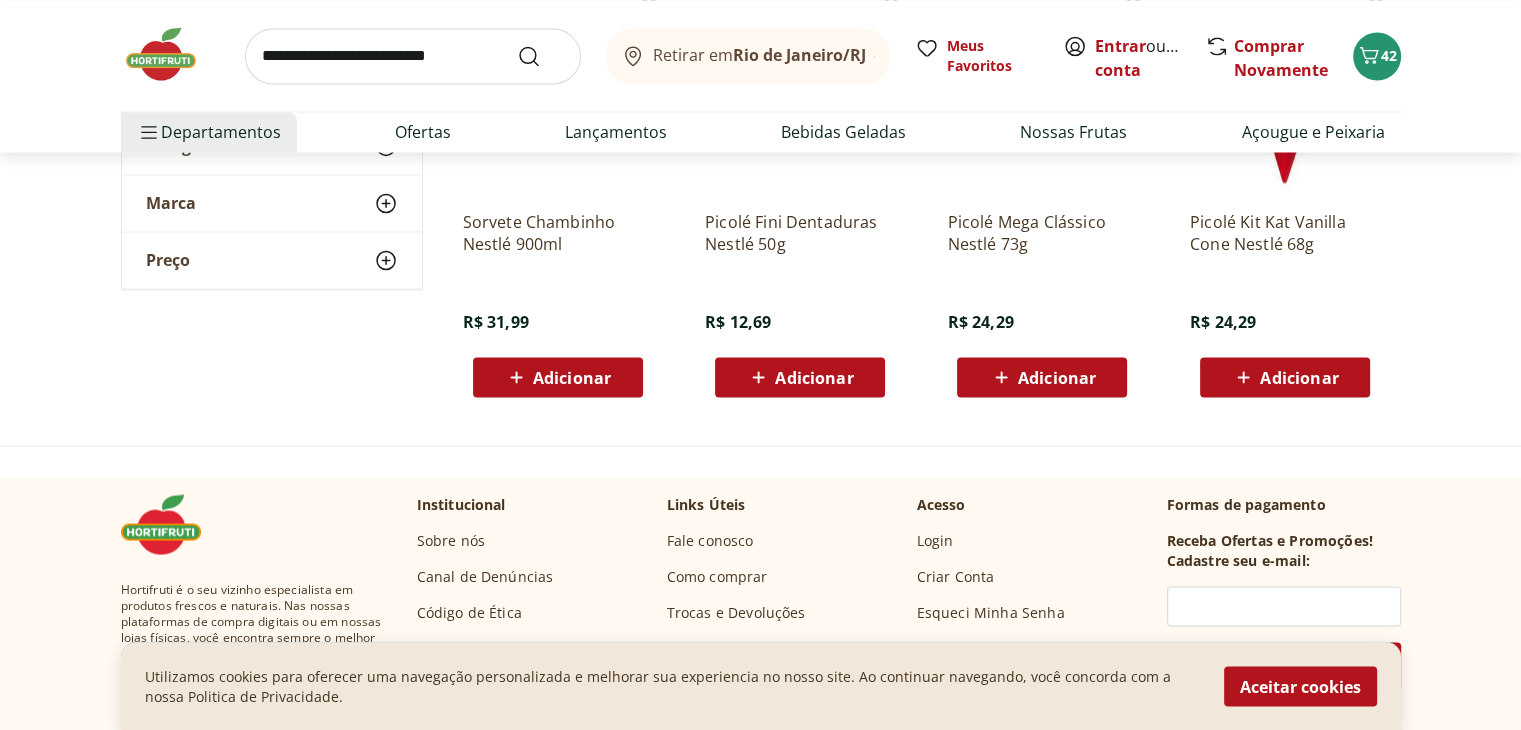 scroll, scrollTop: 3485, scrollLeft: 0, axis: vertical 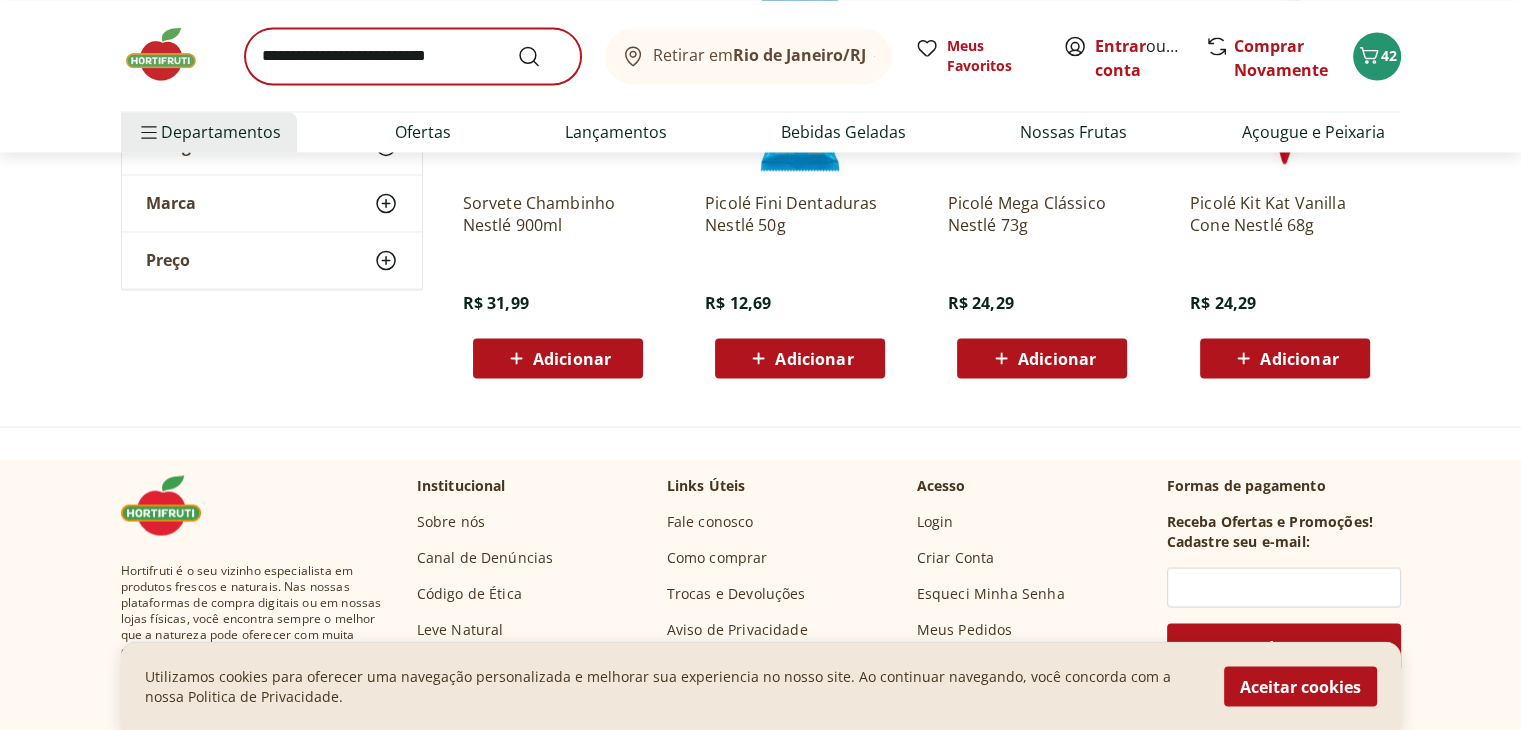 drag, startPoint x: 434, startPoint y: 97, endPoint x: 467, endPoint y: 57, distance: 51.855568 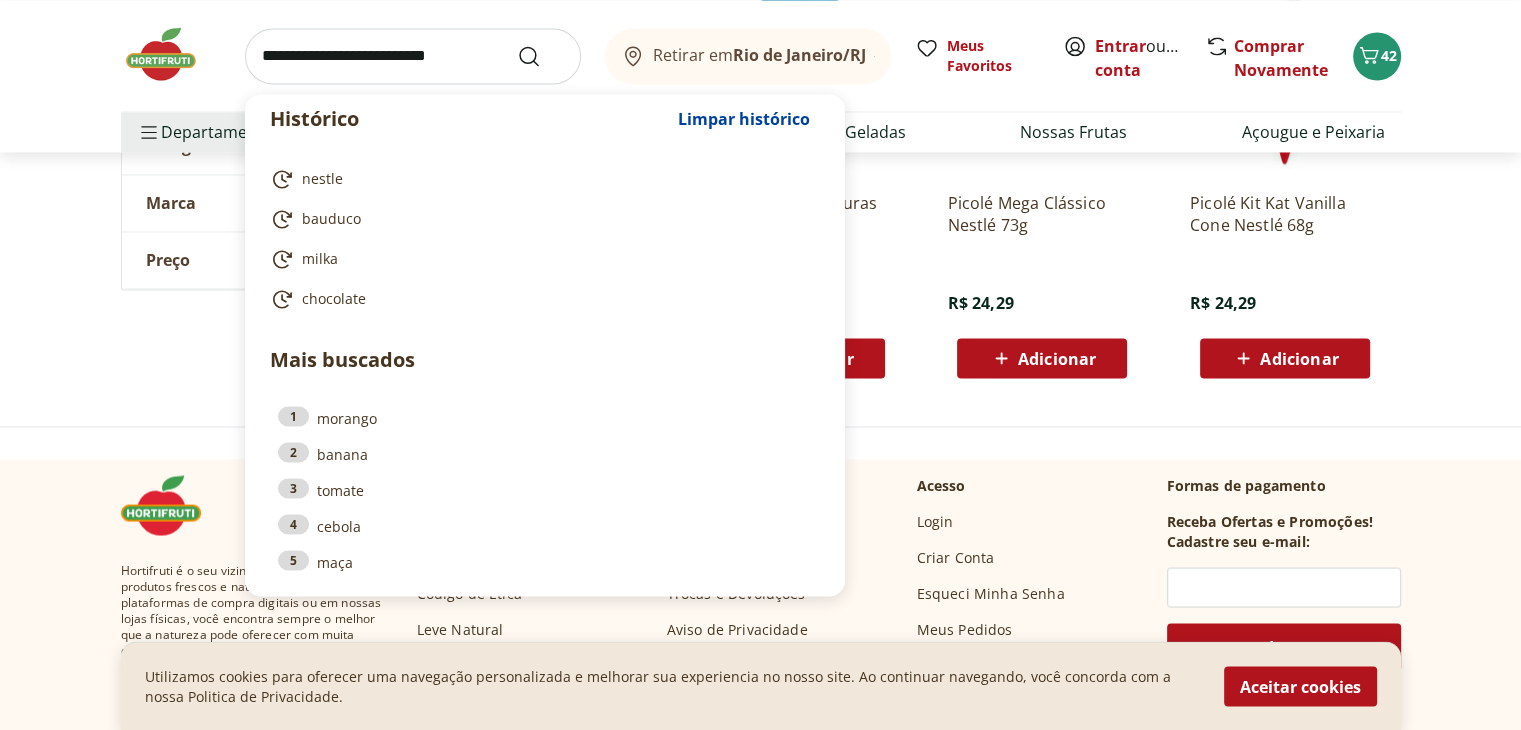 click at bounding box center (413, 56) 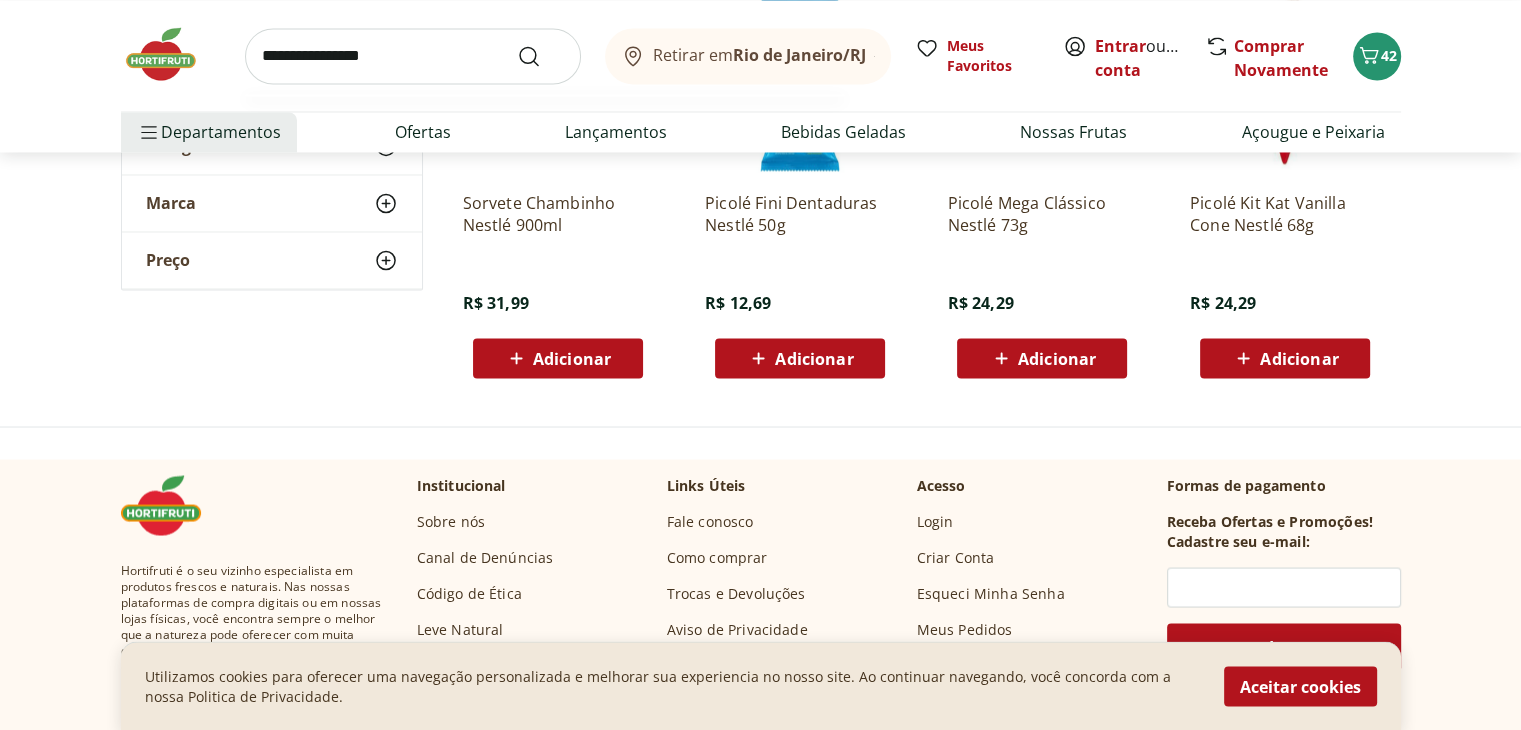 type on "**********" 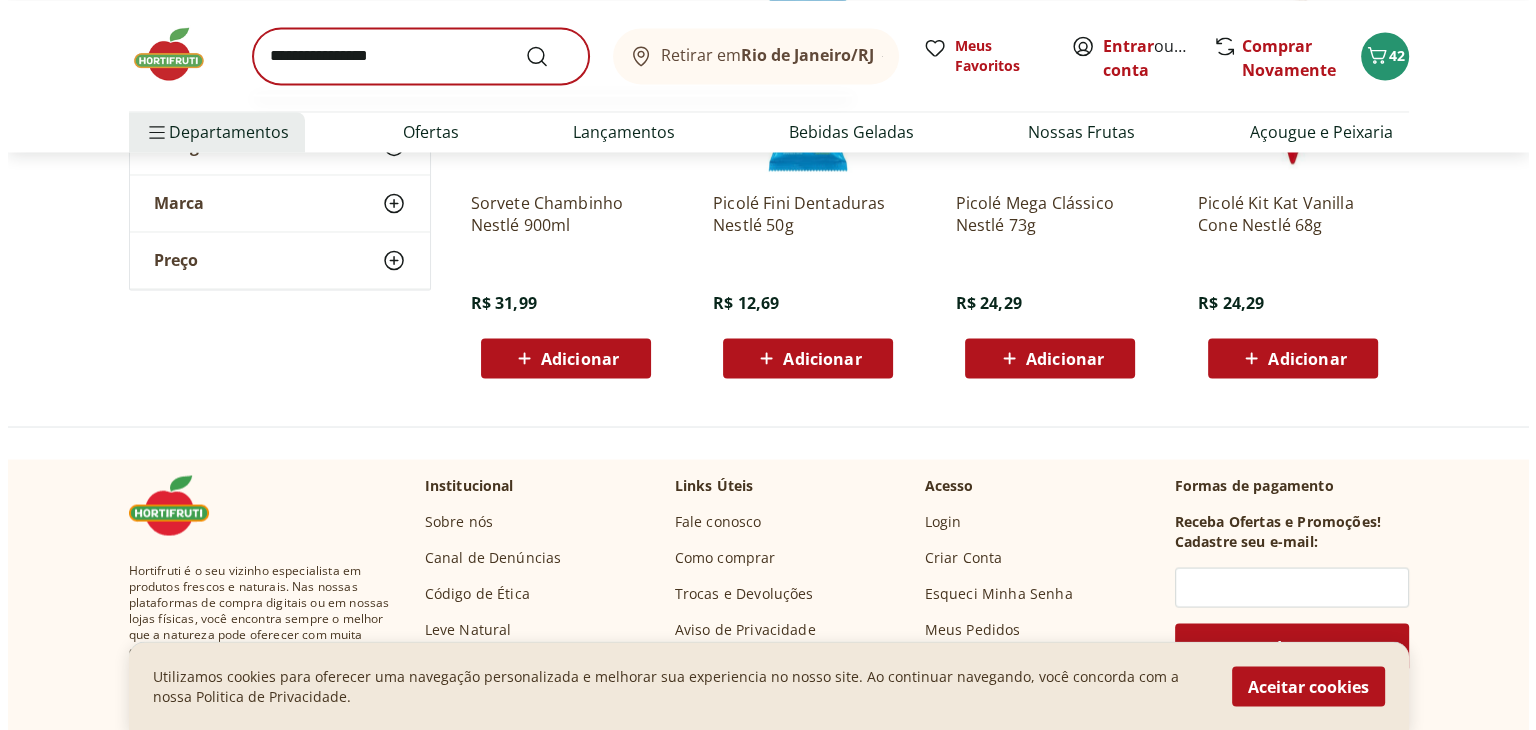 scroll, scrollTop: 0, scrollLeft: 0, axis: both 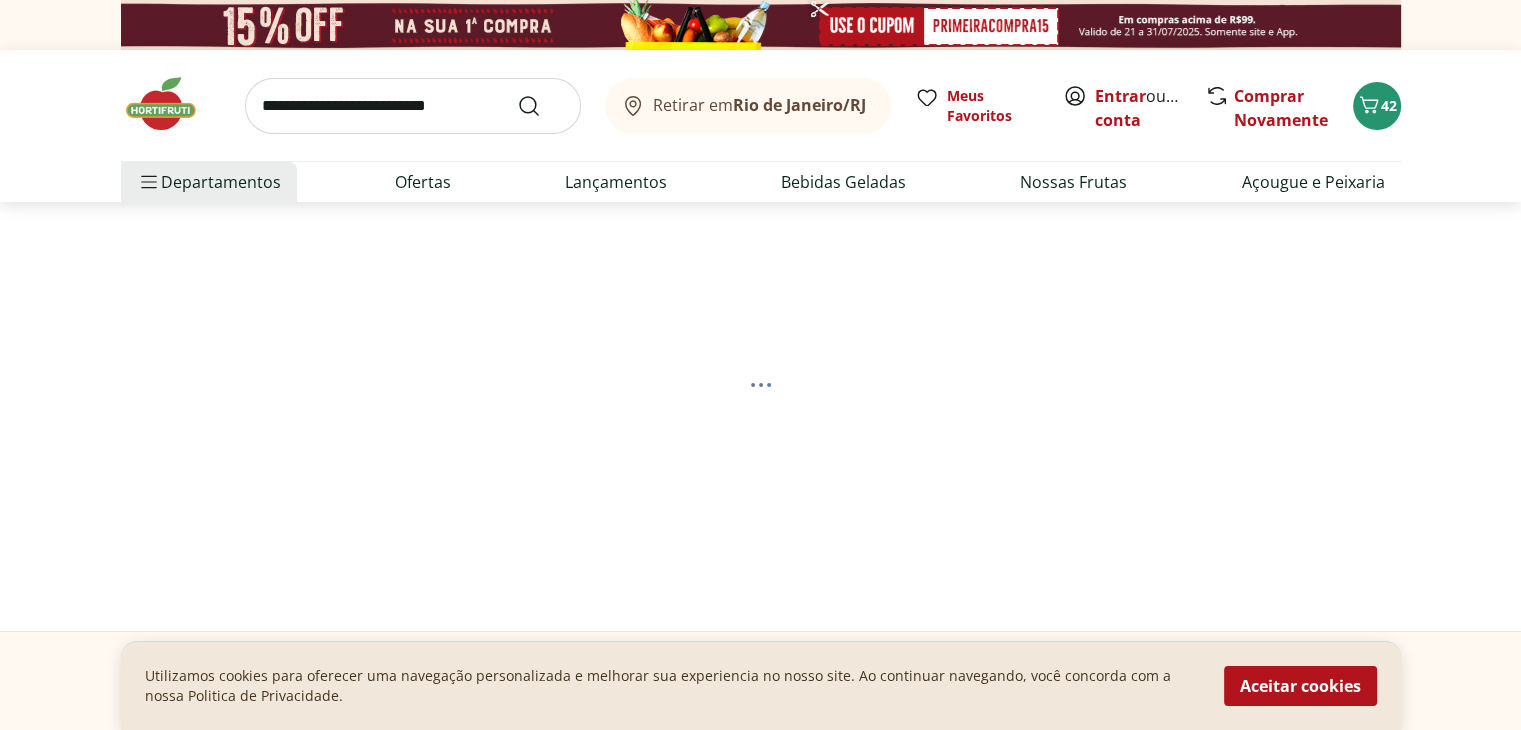 select on "**********" 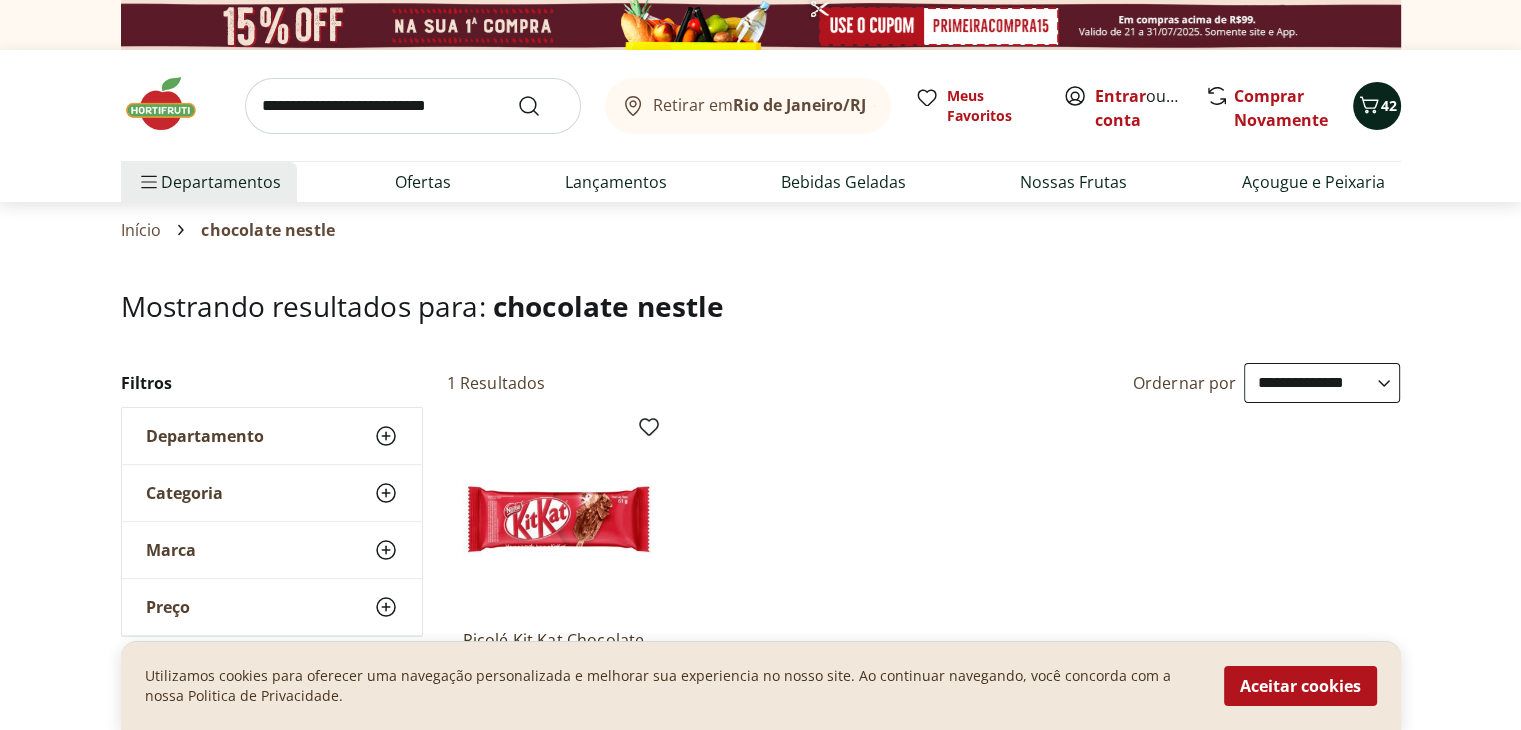 click on "42" at bounding box center [1377, 106] 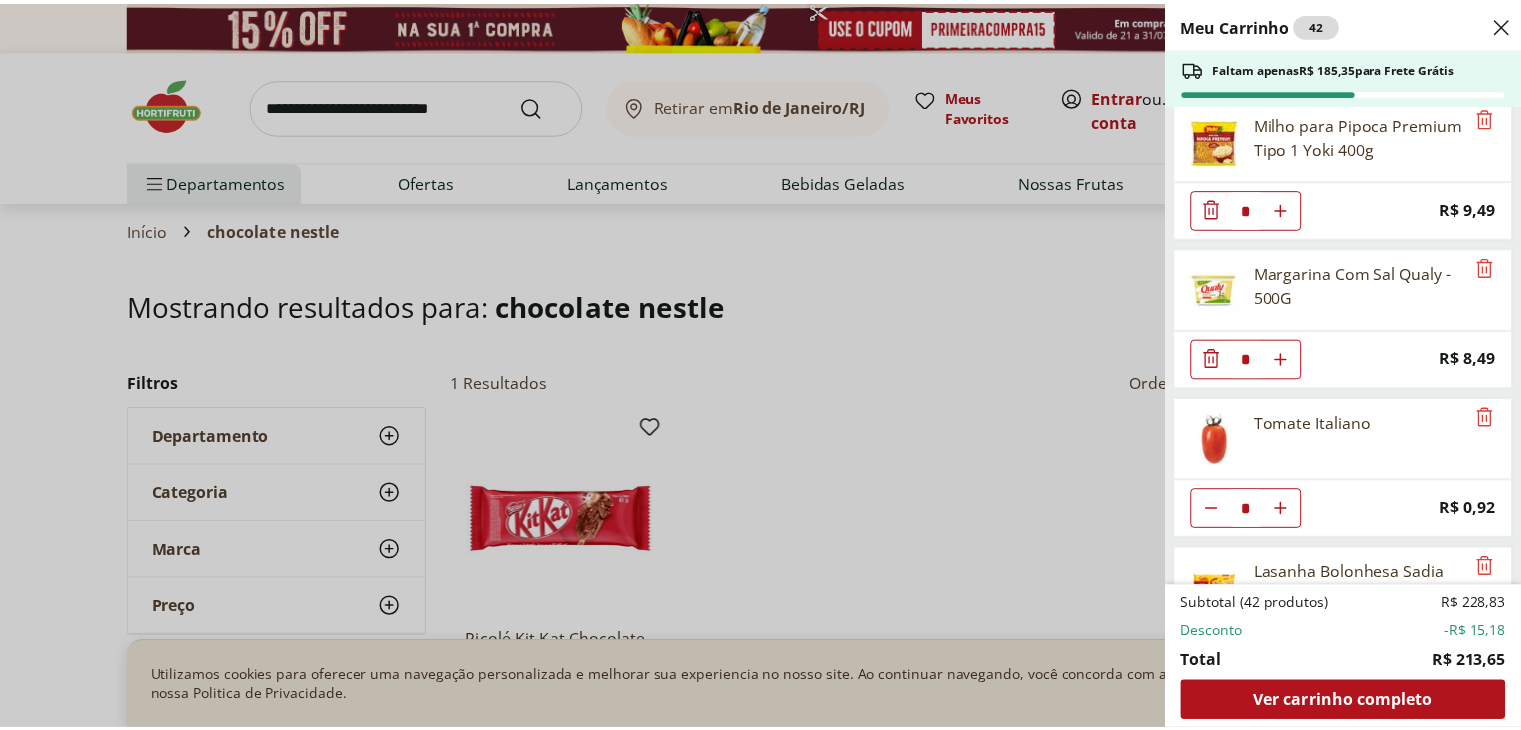 scroll, scrollTop: 2353, scrollLeft: 0, axis: vertical 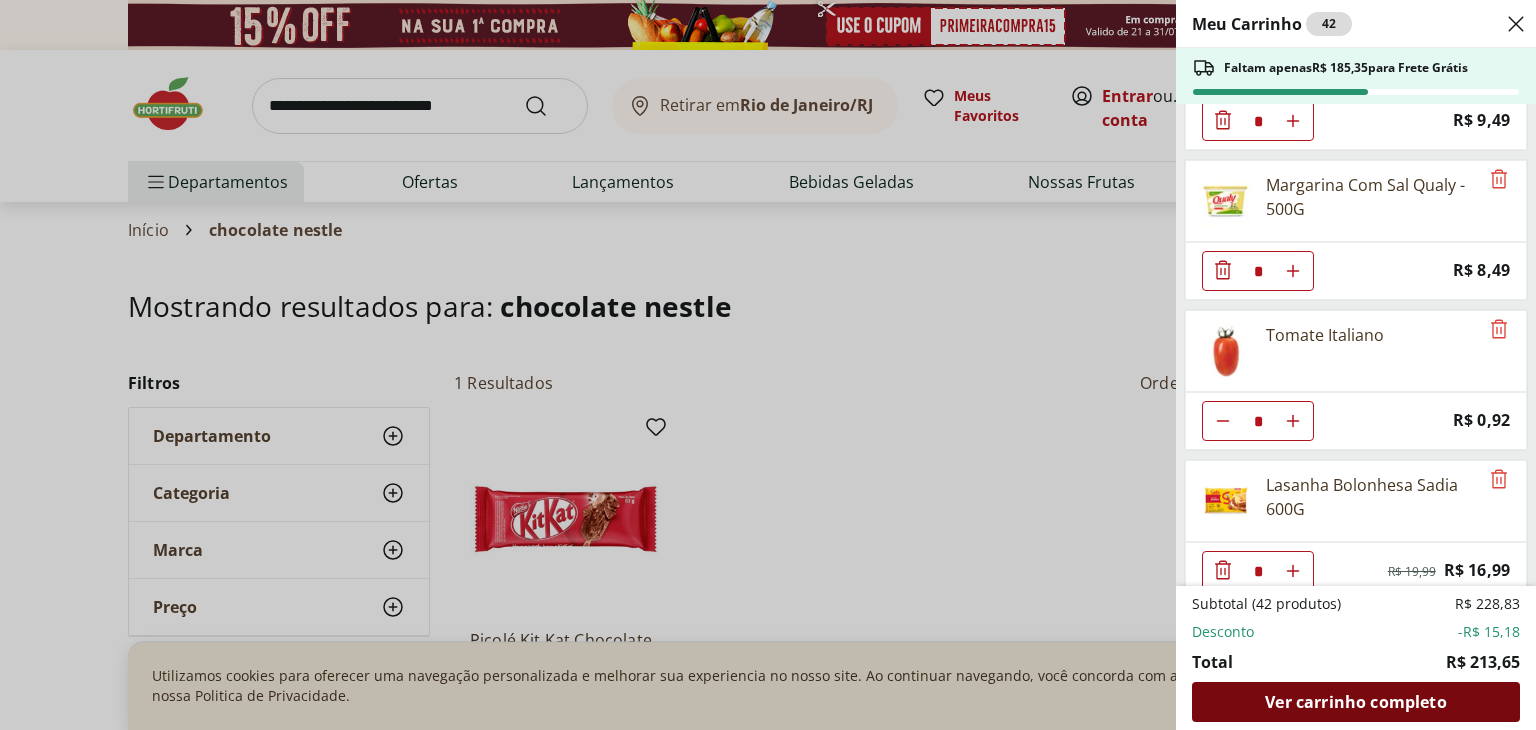 click on "Ver carrinho completo" at bounding box center (1355, 702) 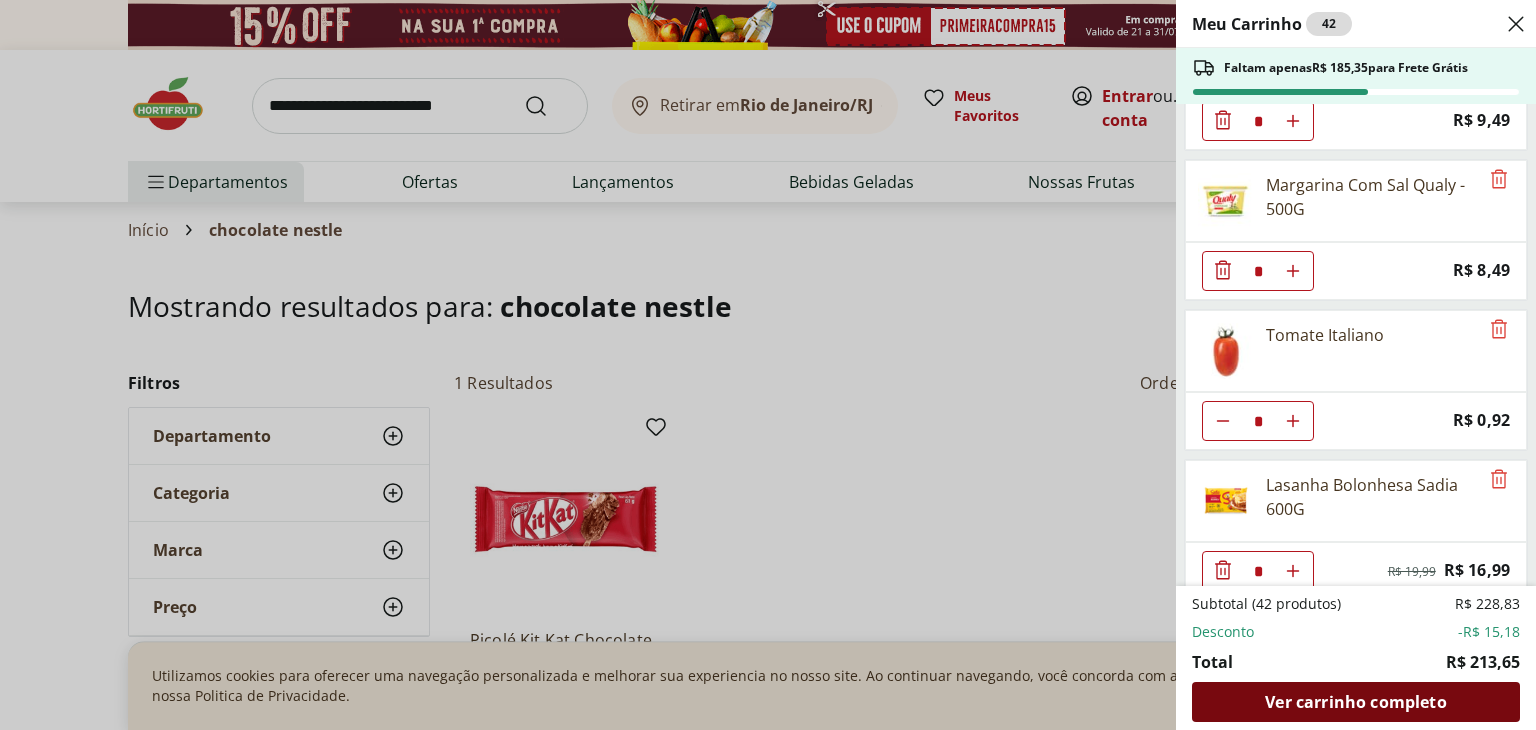 click on "Ver carrinho completo" at bounding box center [1355, 702] 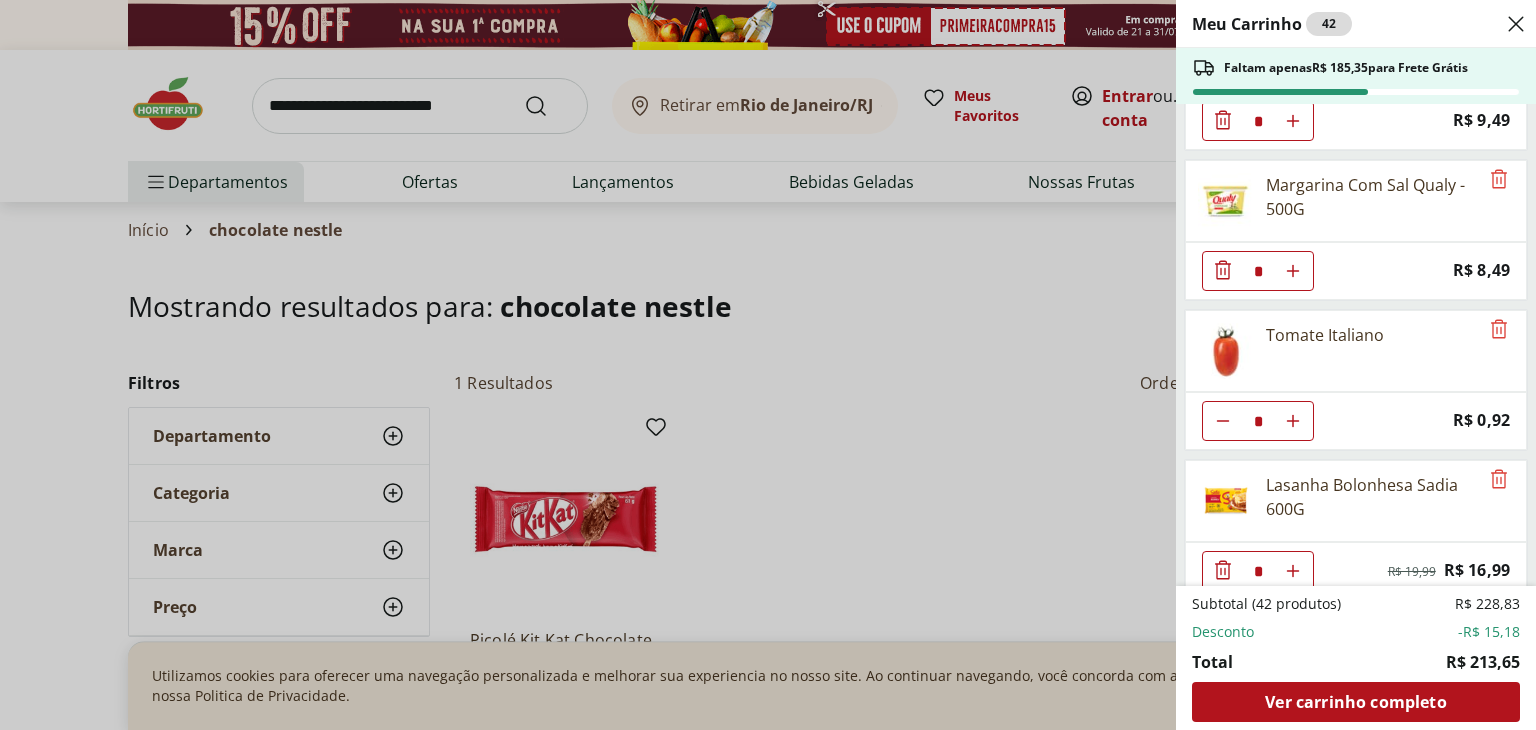 click 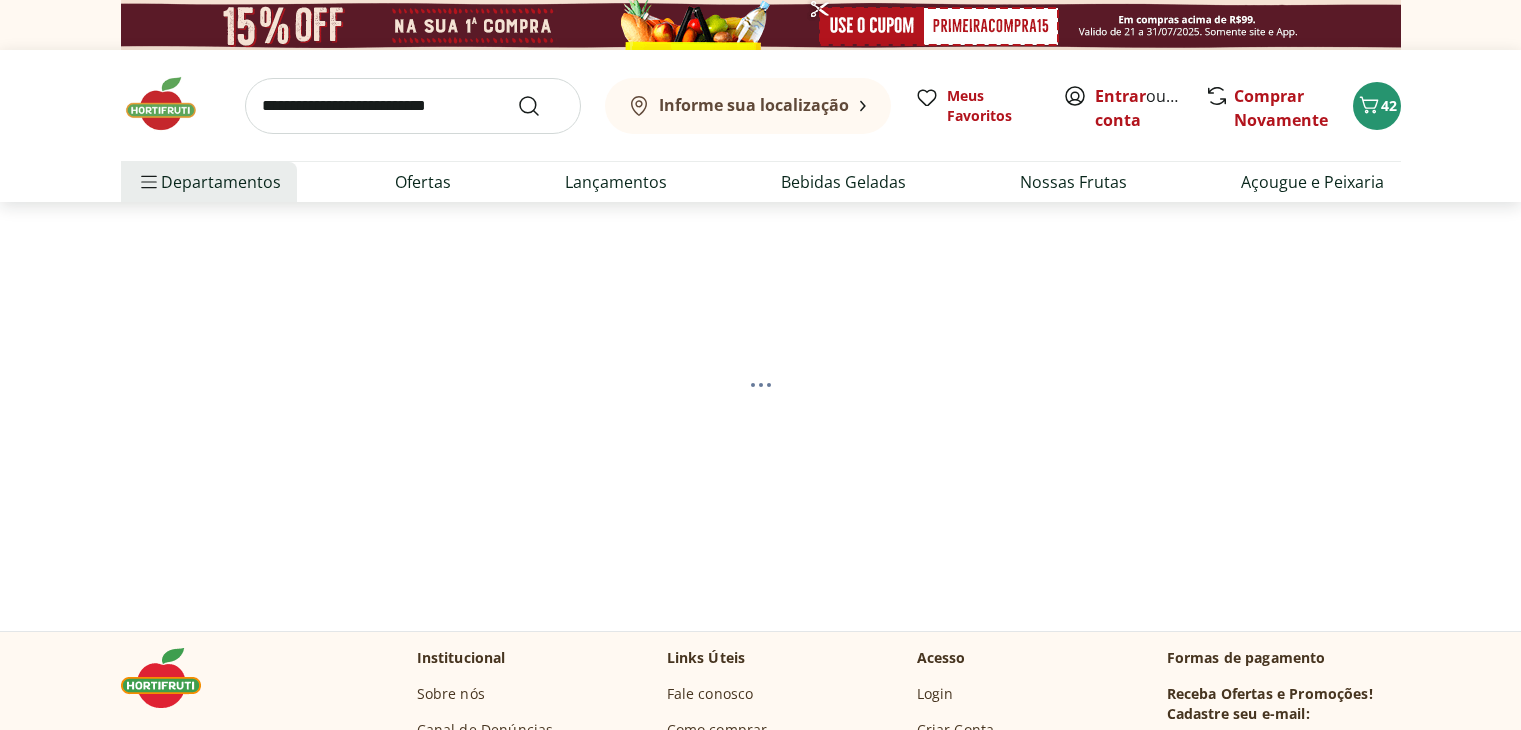scroll, scrollTop: 0, scrollLeft: 0, axis: both 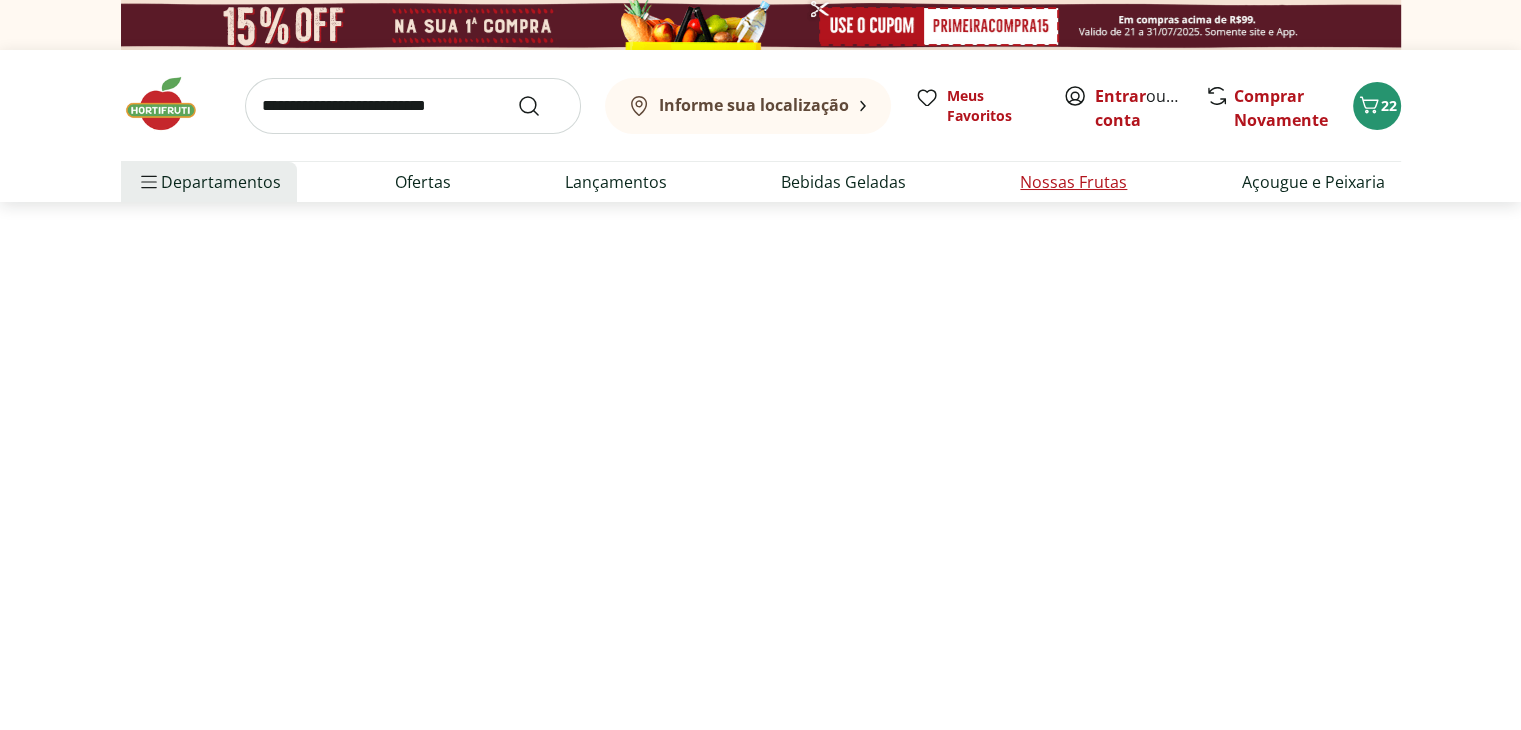 select on "**********" 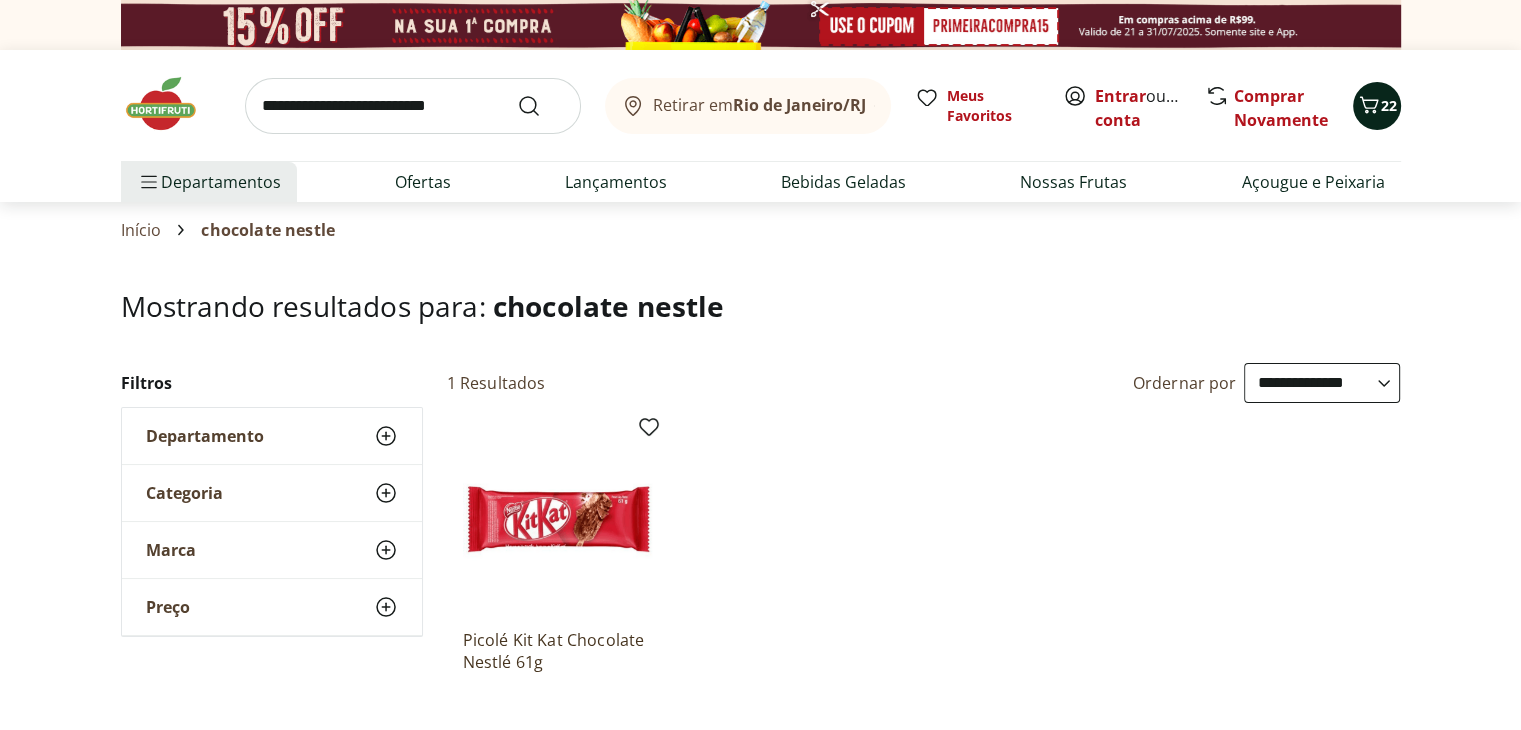 click on "22" at bounding box center (1377, 106) 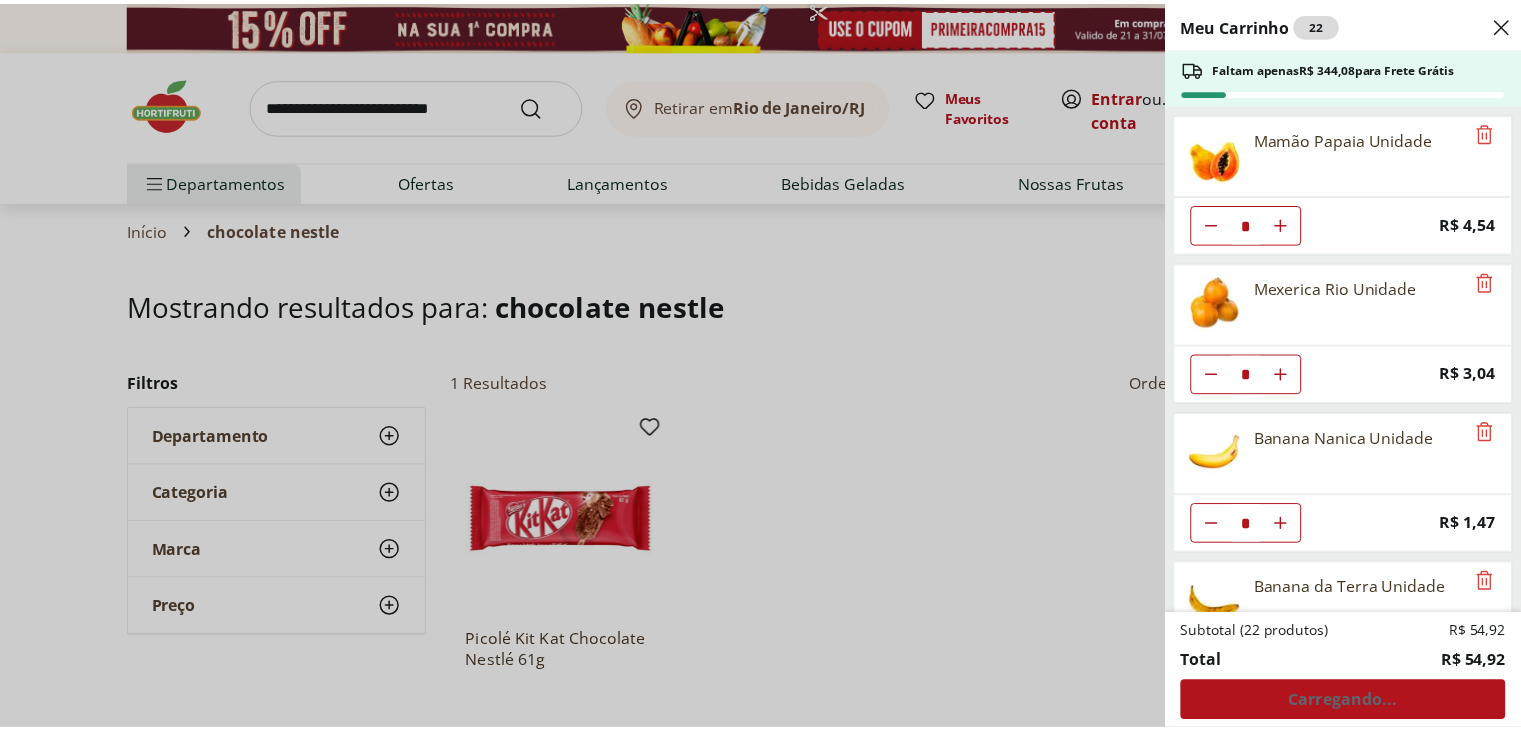 scroll, scrollTop: 242, scrollLeft: 0, axis: vertical 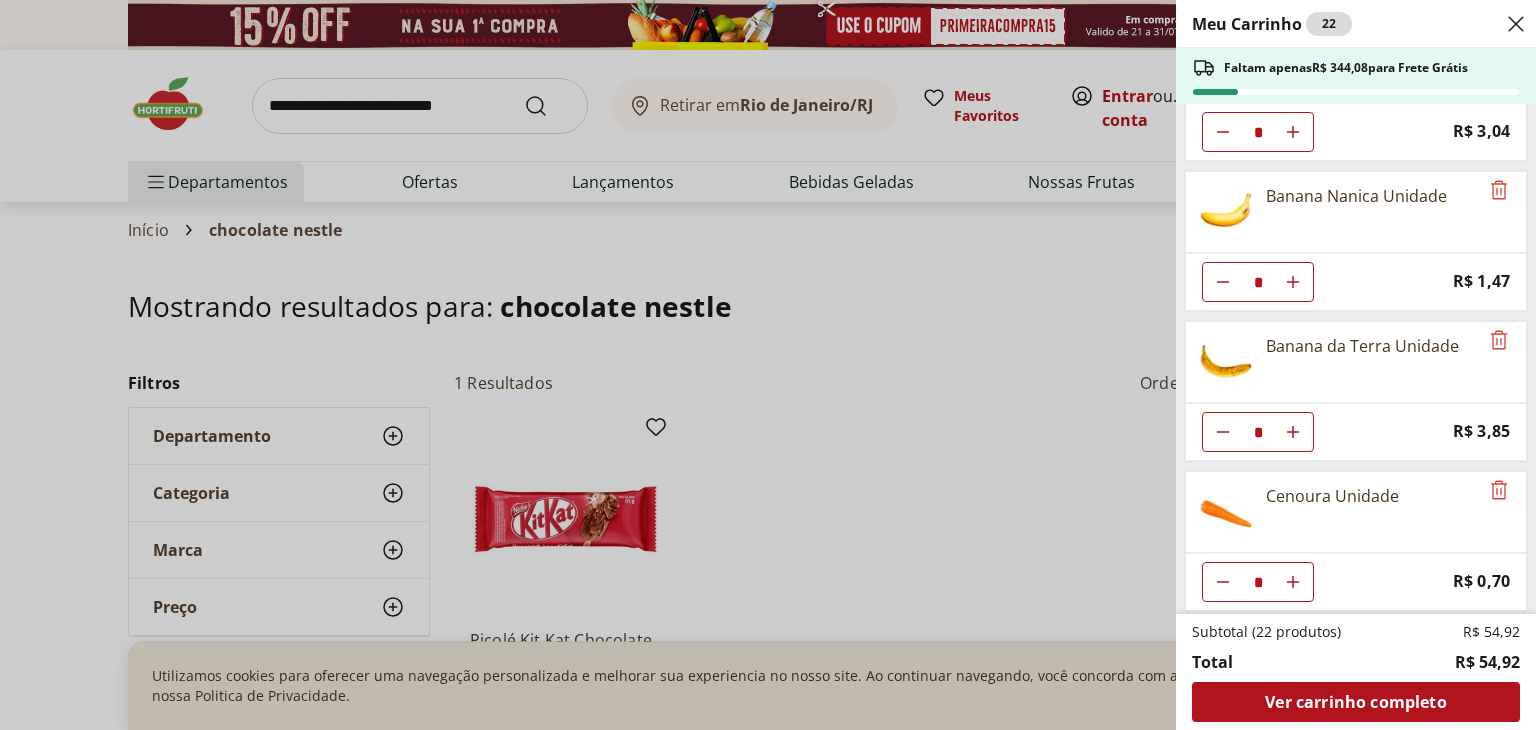 click on "Meu Carrinho 22 Faltam apenas  R$ 344,08  para Frete Grátis Mamão Papaia Unidade * Price: R$ 4,54 Mexerica [LOCATION] Unidade * Price: R$ 3,04 Banana Nanica Unidade * Price: R$ 1,47 Banana da Terra Unidade * Price: R$ 3,85 Cenoura Unidade * Price: R$ 0,70 Subtotal (22 produtos) R$ 54,92 Total R$ 54,92 Ver carrinho completo" at bounding box center [768, 365] 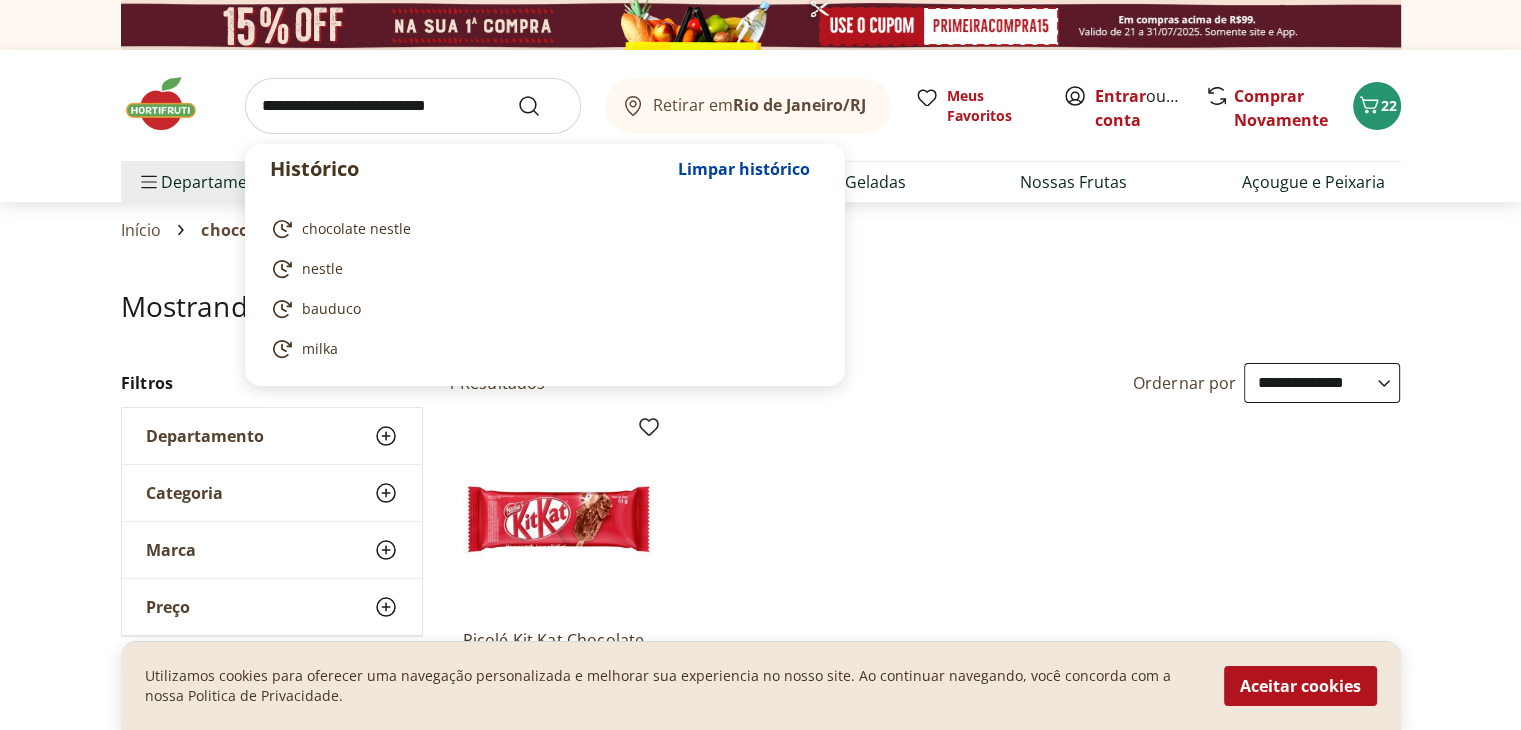 click at bounding box center [413, 106] 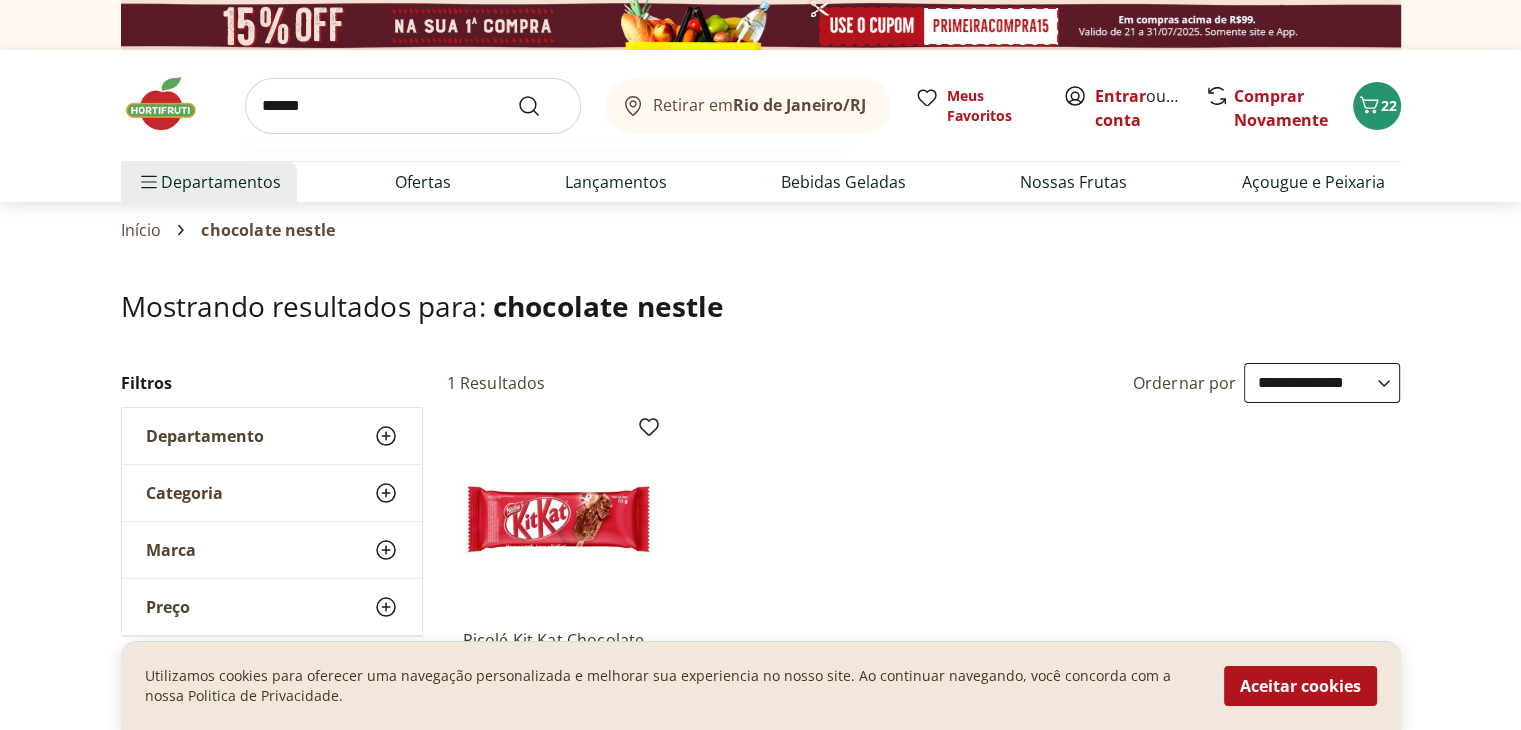 type on "******" 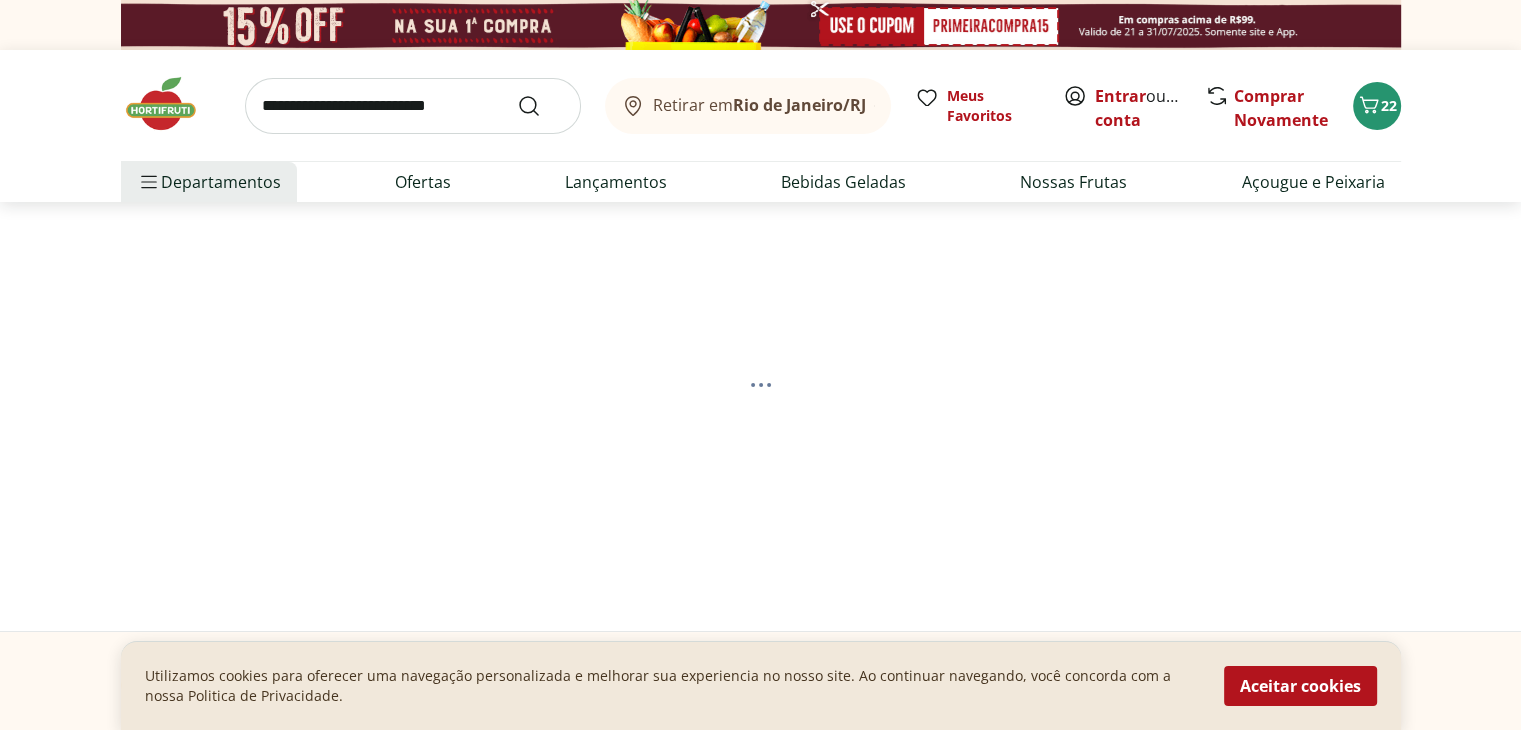 select on "**********" 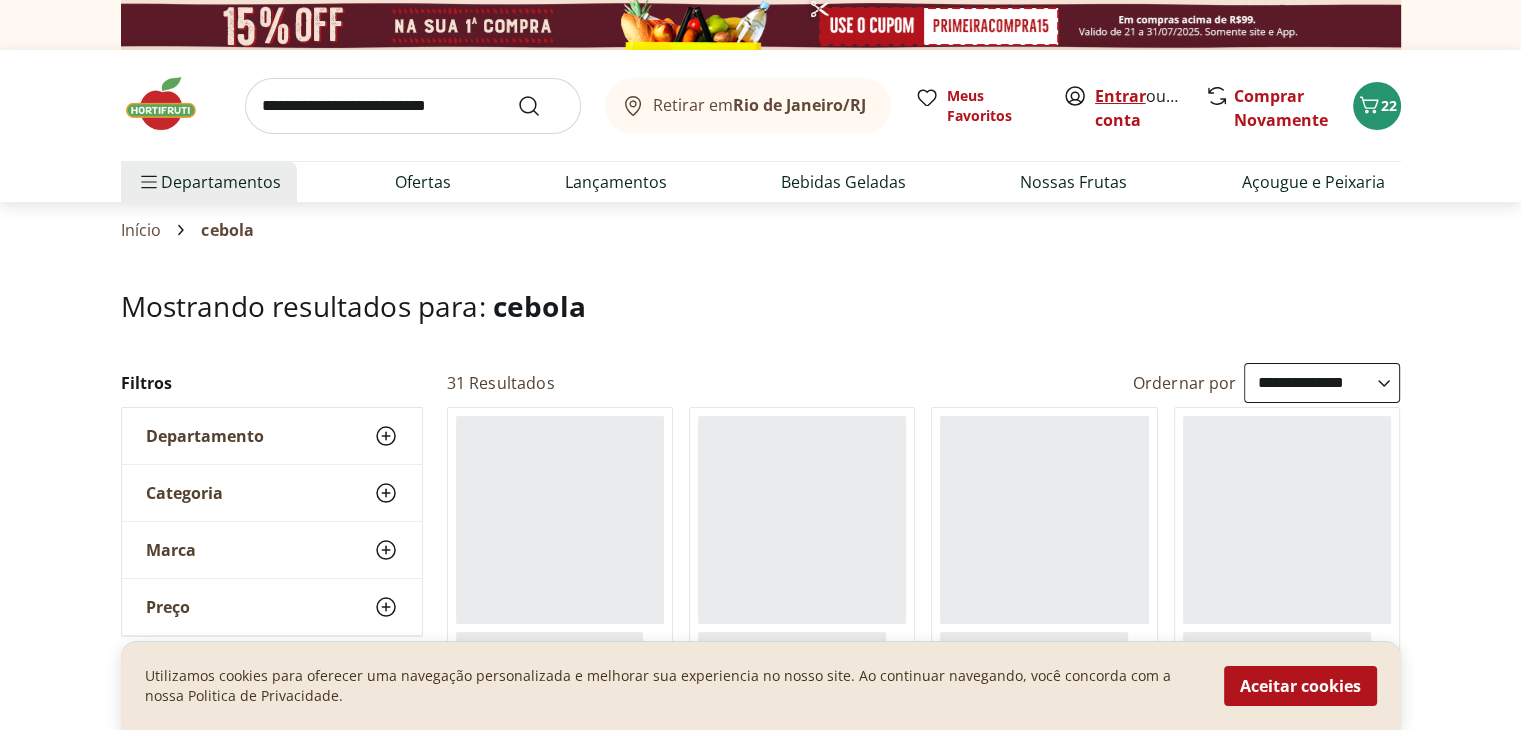 click on "Entrar" at bounding box center (1120, 96) 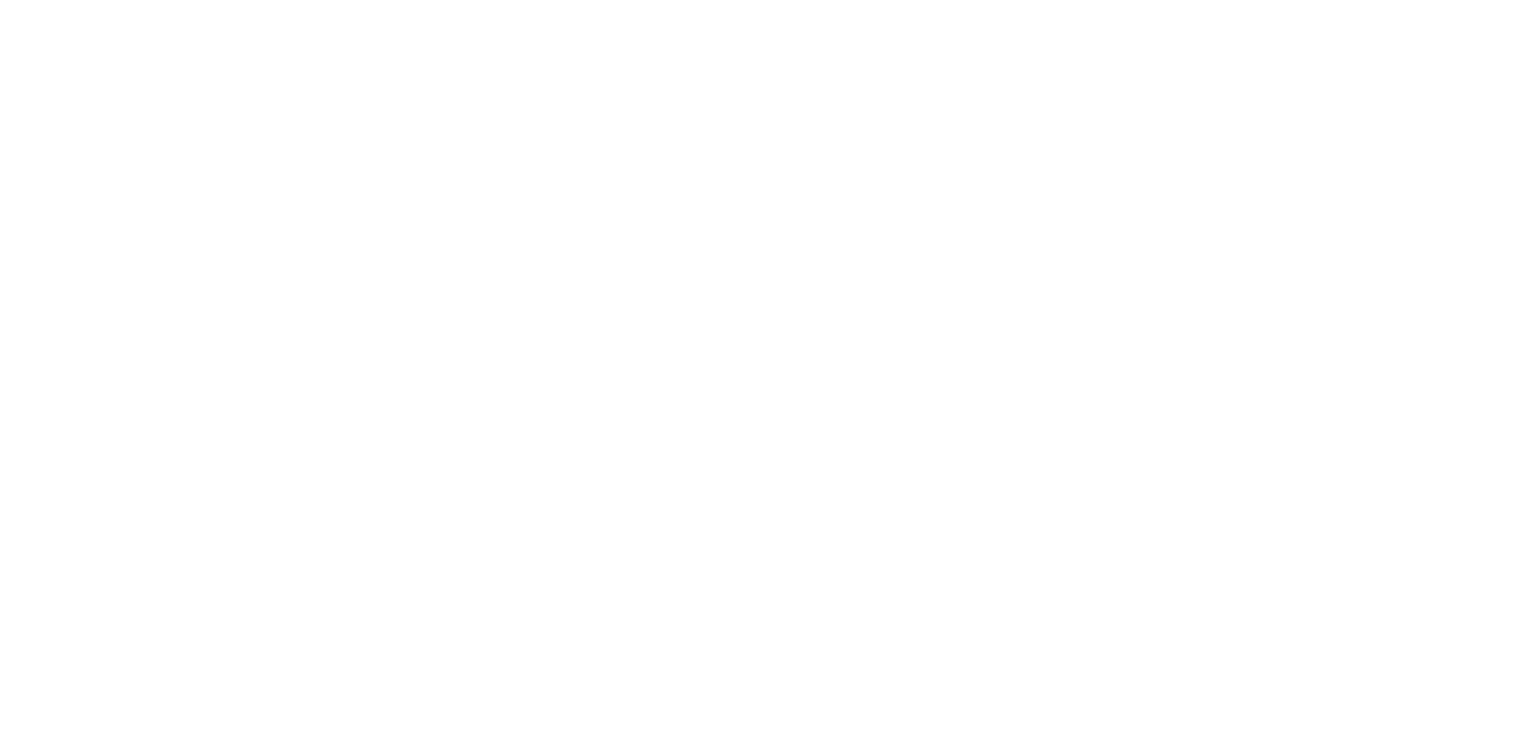 scroll, scrollTop: 0, scrollLeft: 0, axis: both 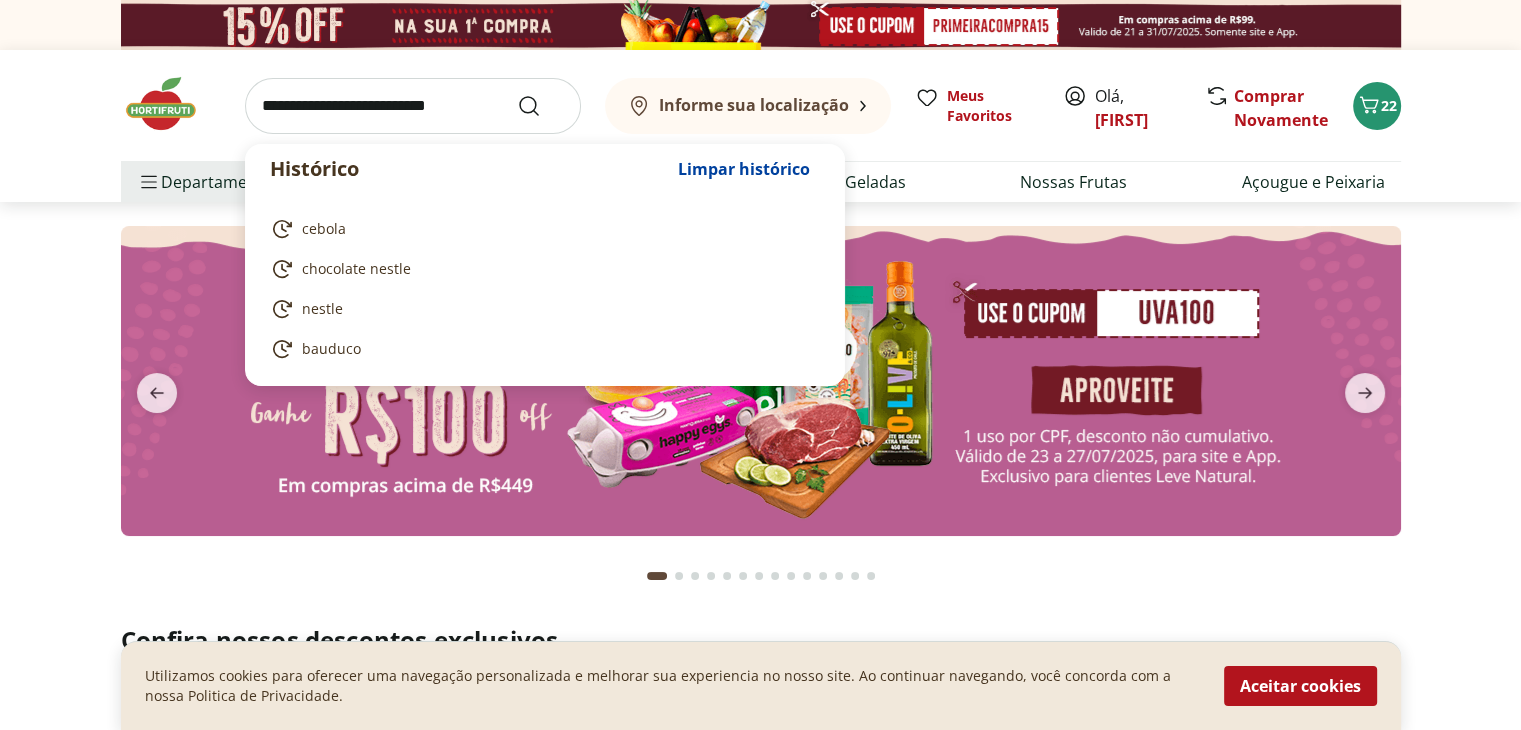 click at bounding box center (413, 106) 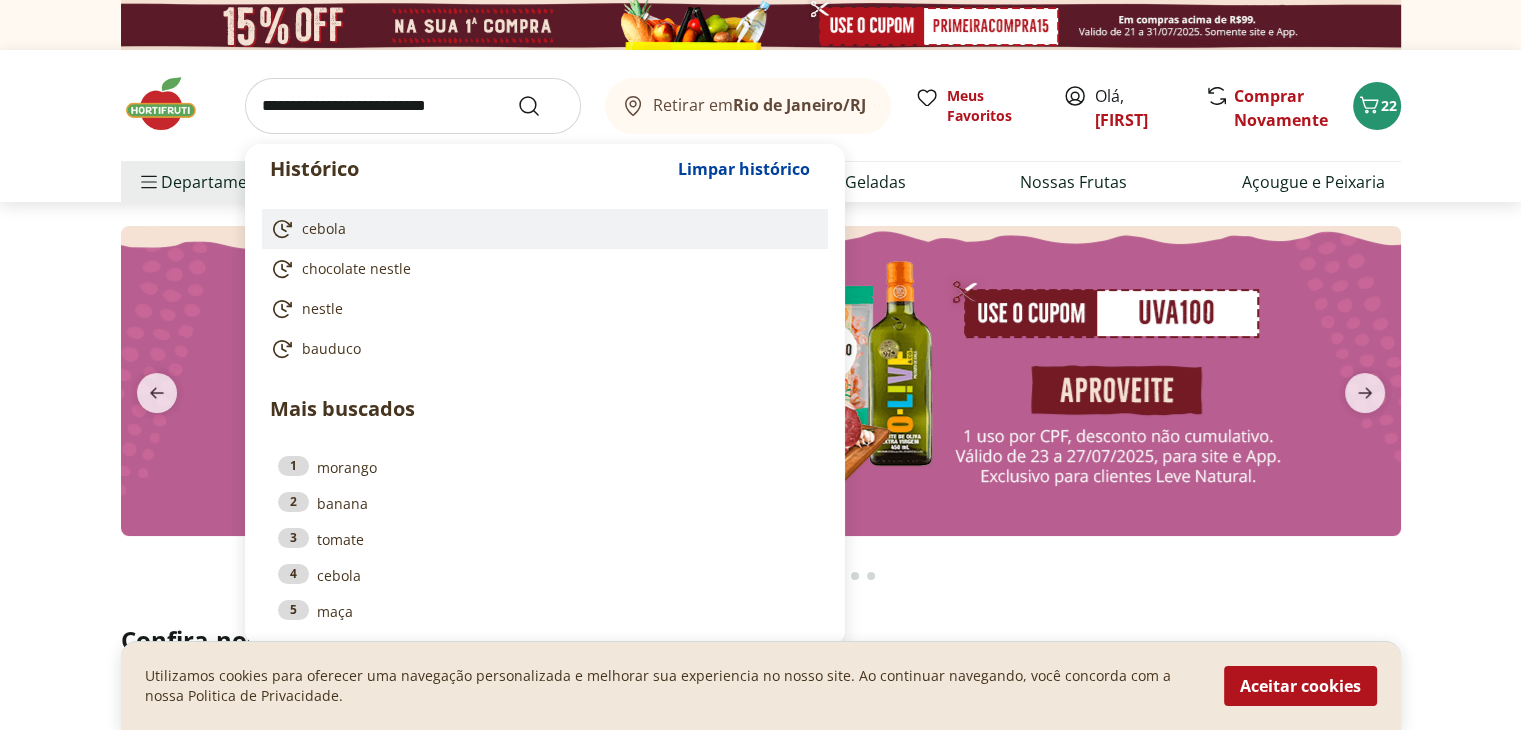 click on "cebola" at bounding box center [541, 229] 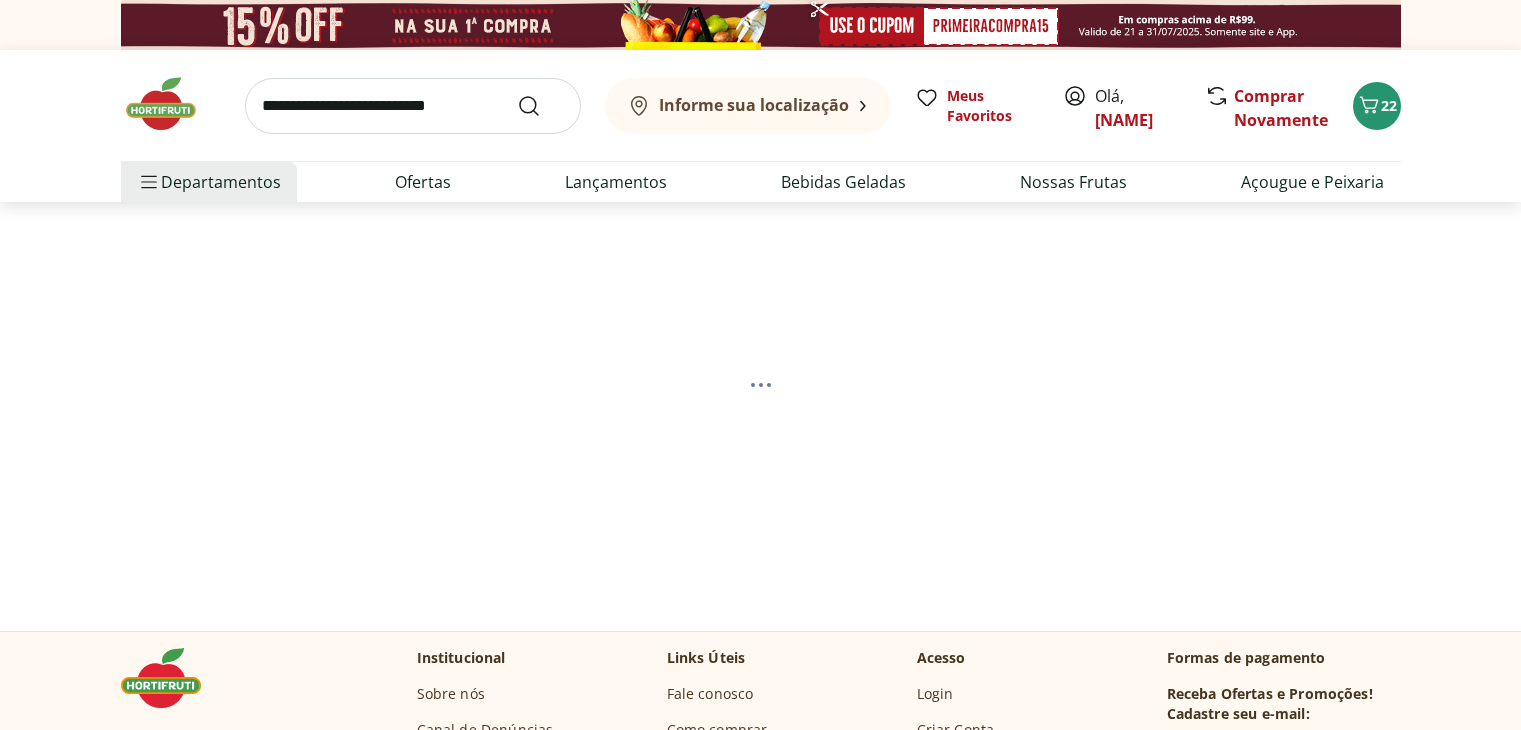 scroll, scrollTop: 0, scrollLeft: 0, axis: both 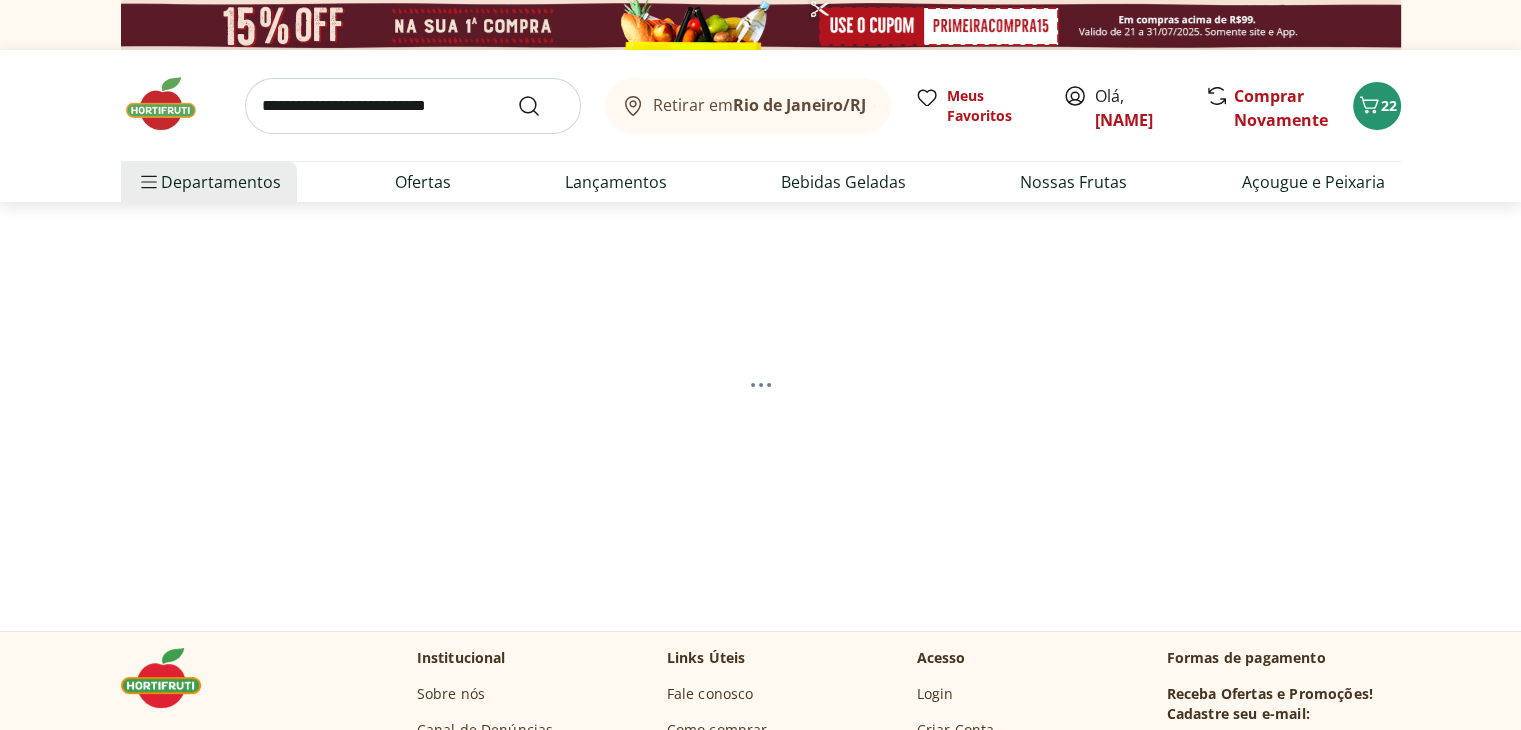 select on "**********" 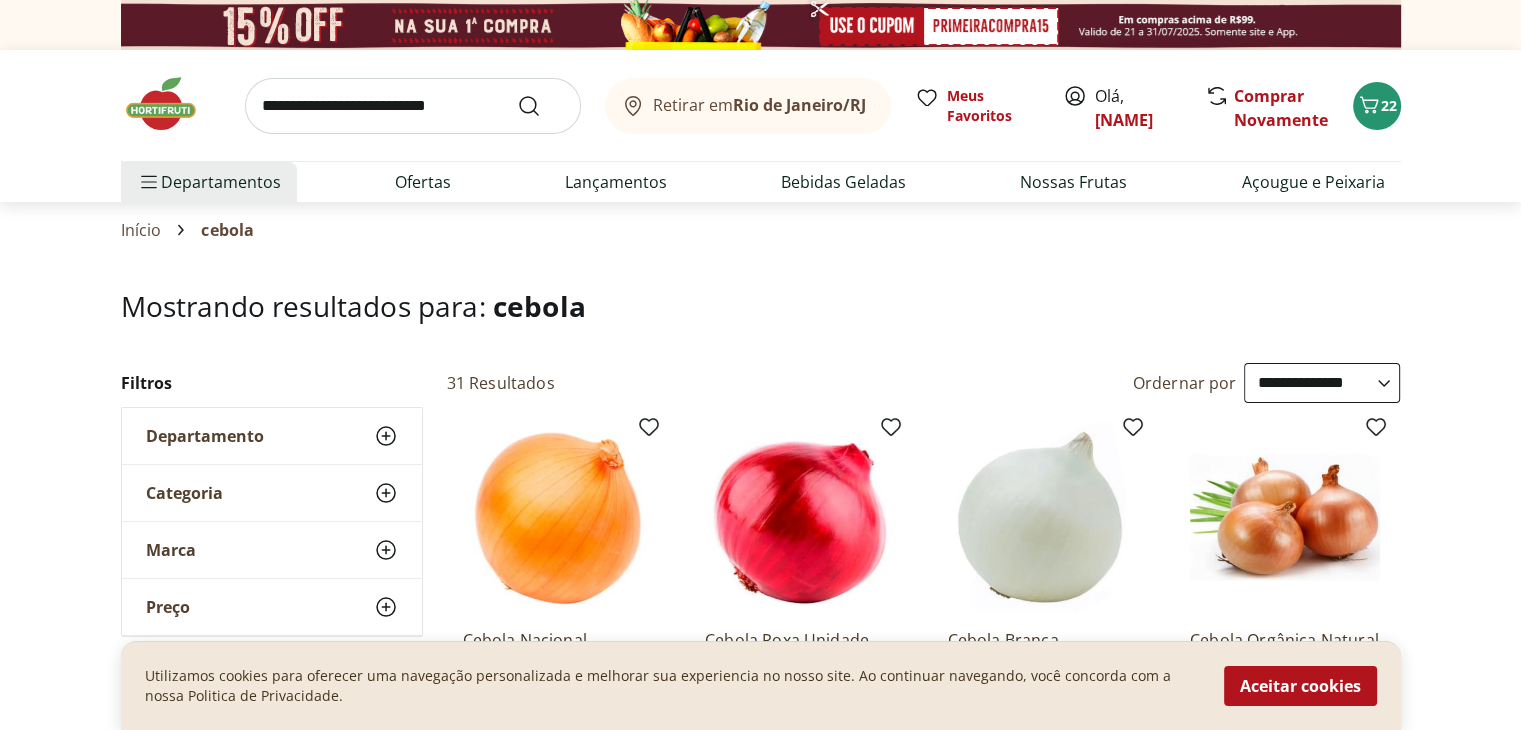 scroll, scrollTop: 638, scrollLeft: 0, axis: vertical 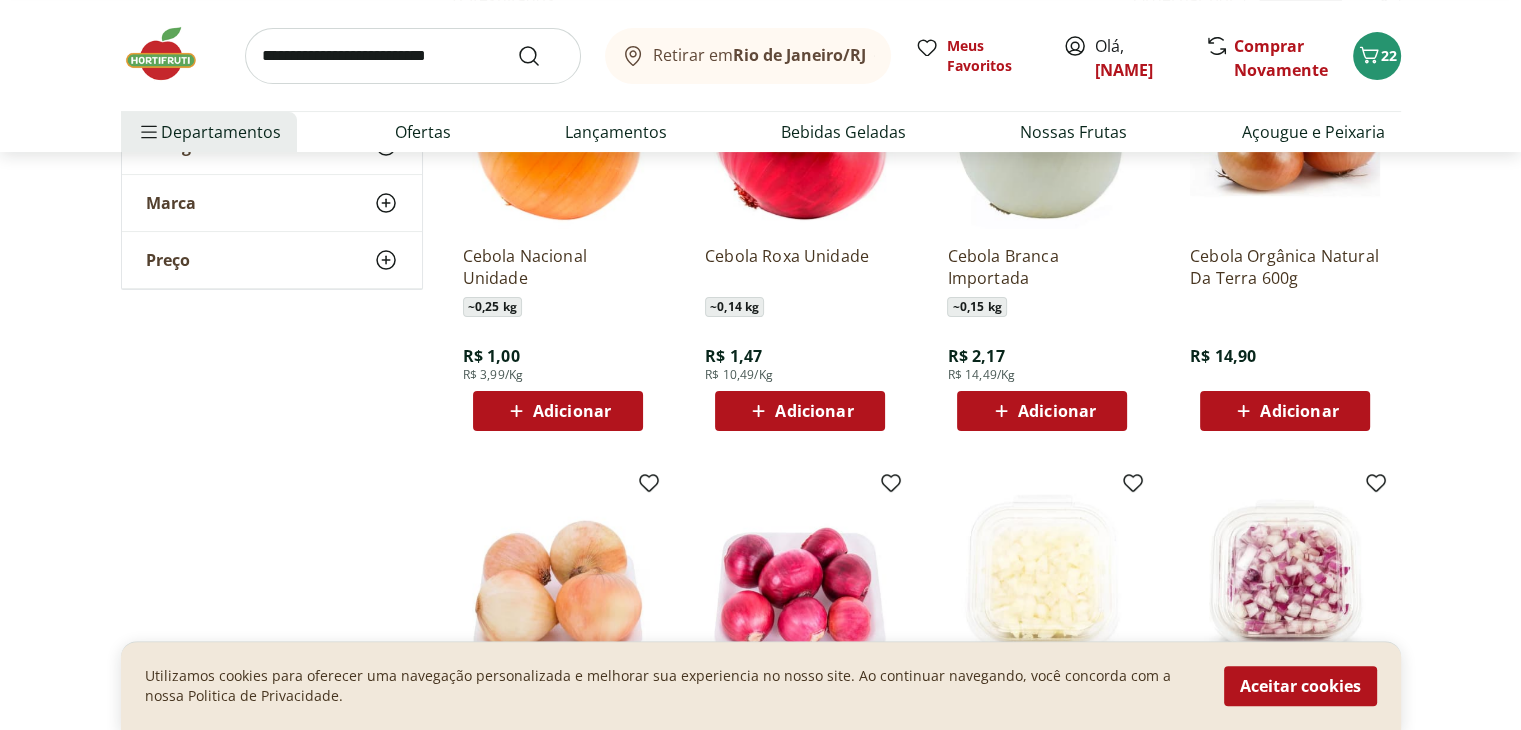 click on "Adicionar" at bounding box center (572, 411) 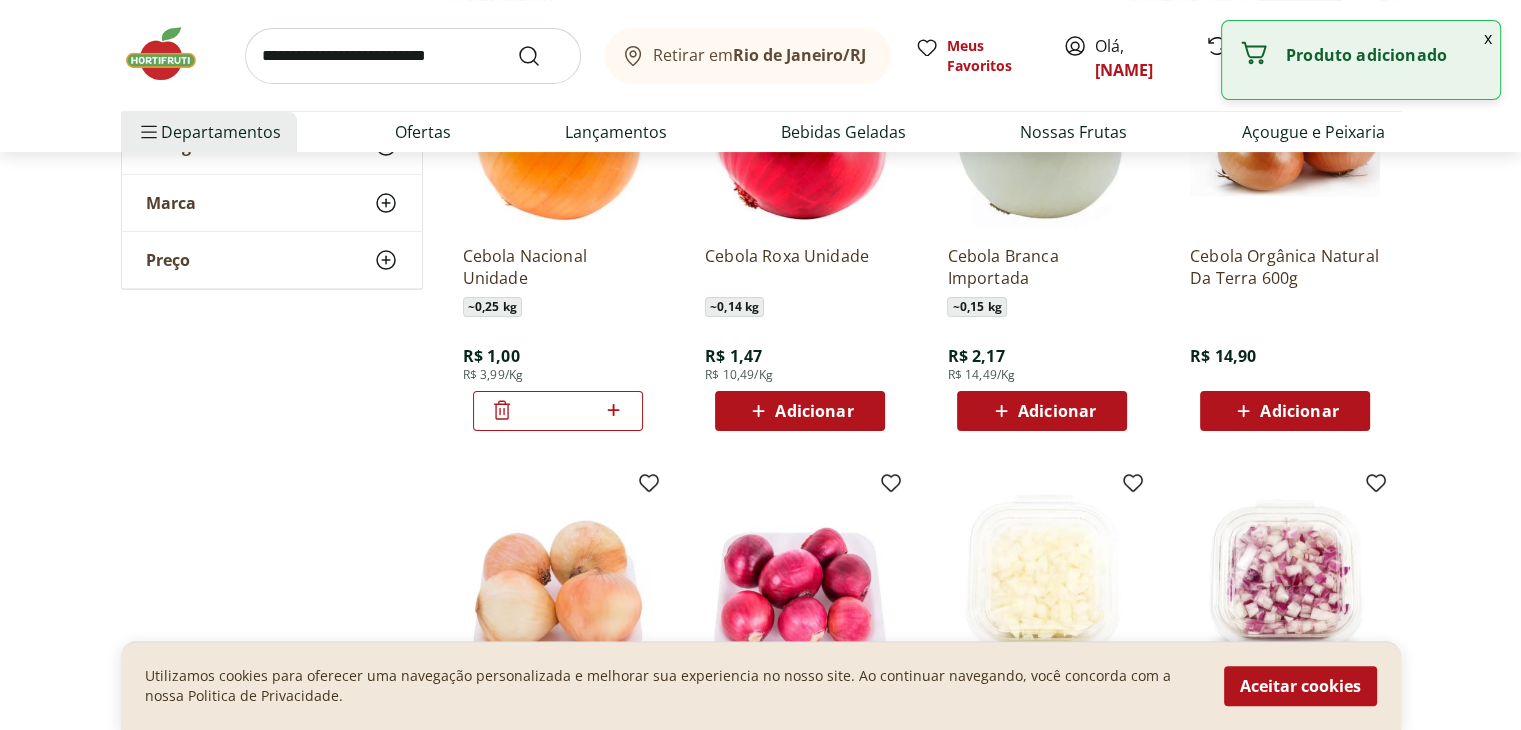 click 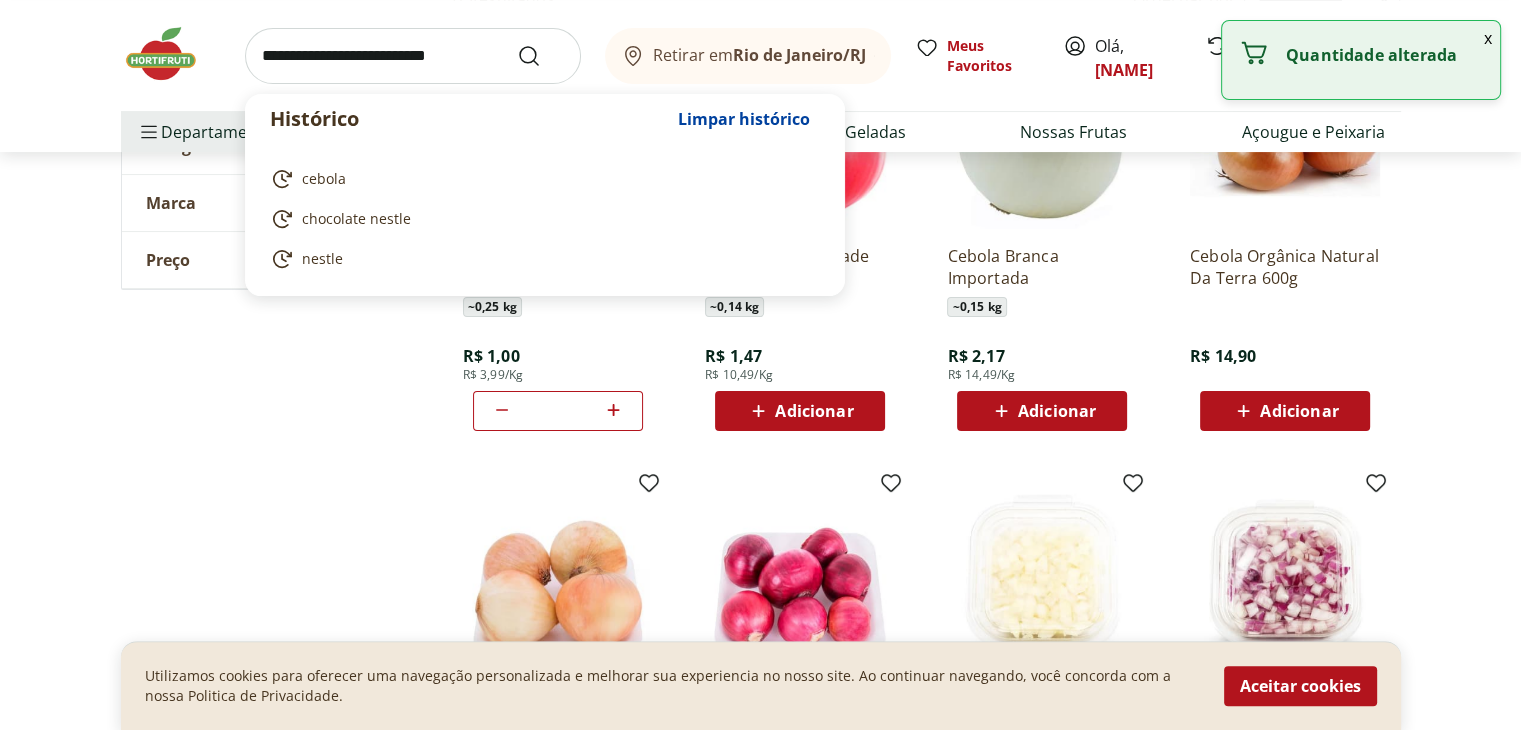 click at bounding box center (413, 56) 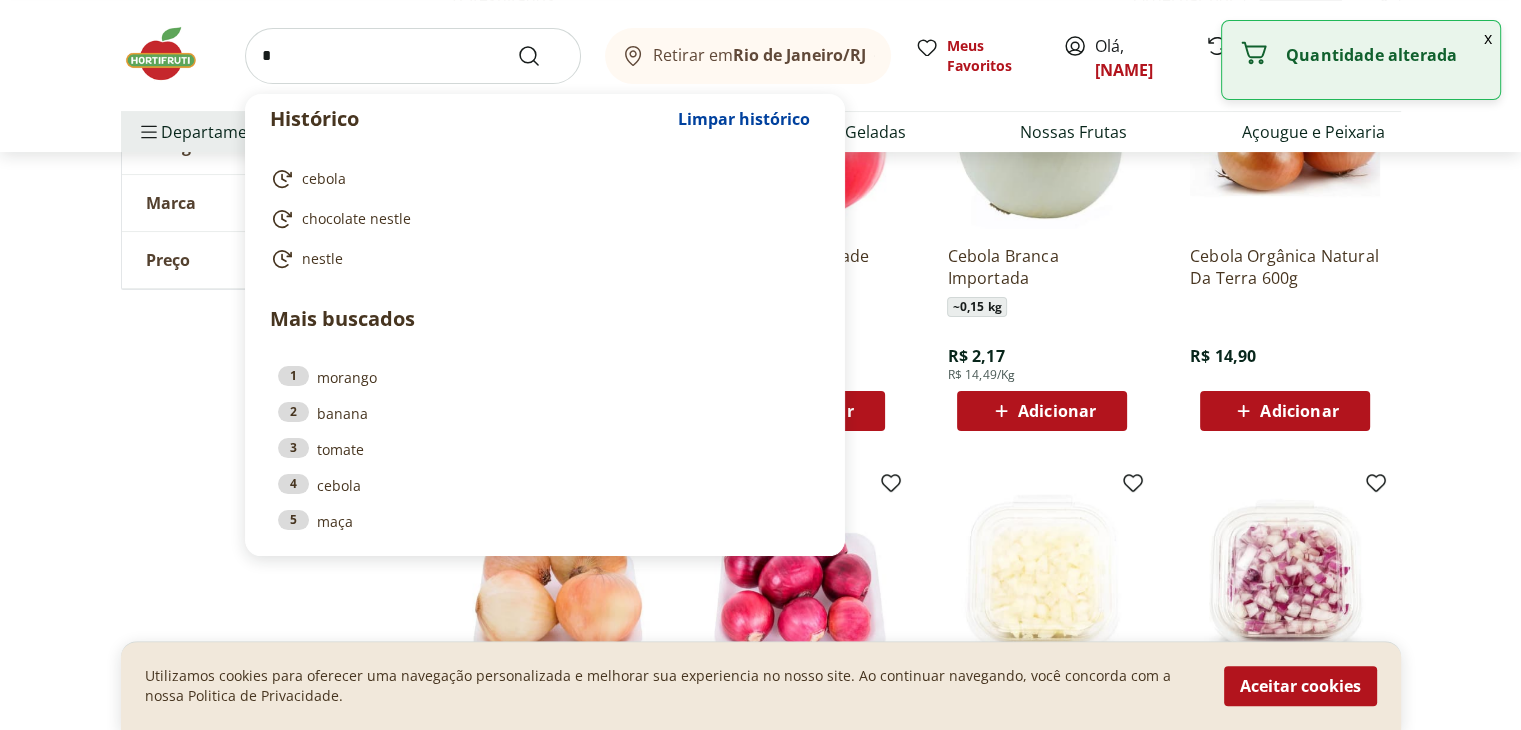 click on "*" at bounding box center (413, 56) 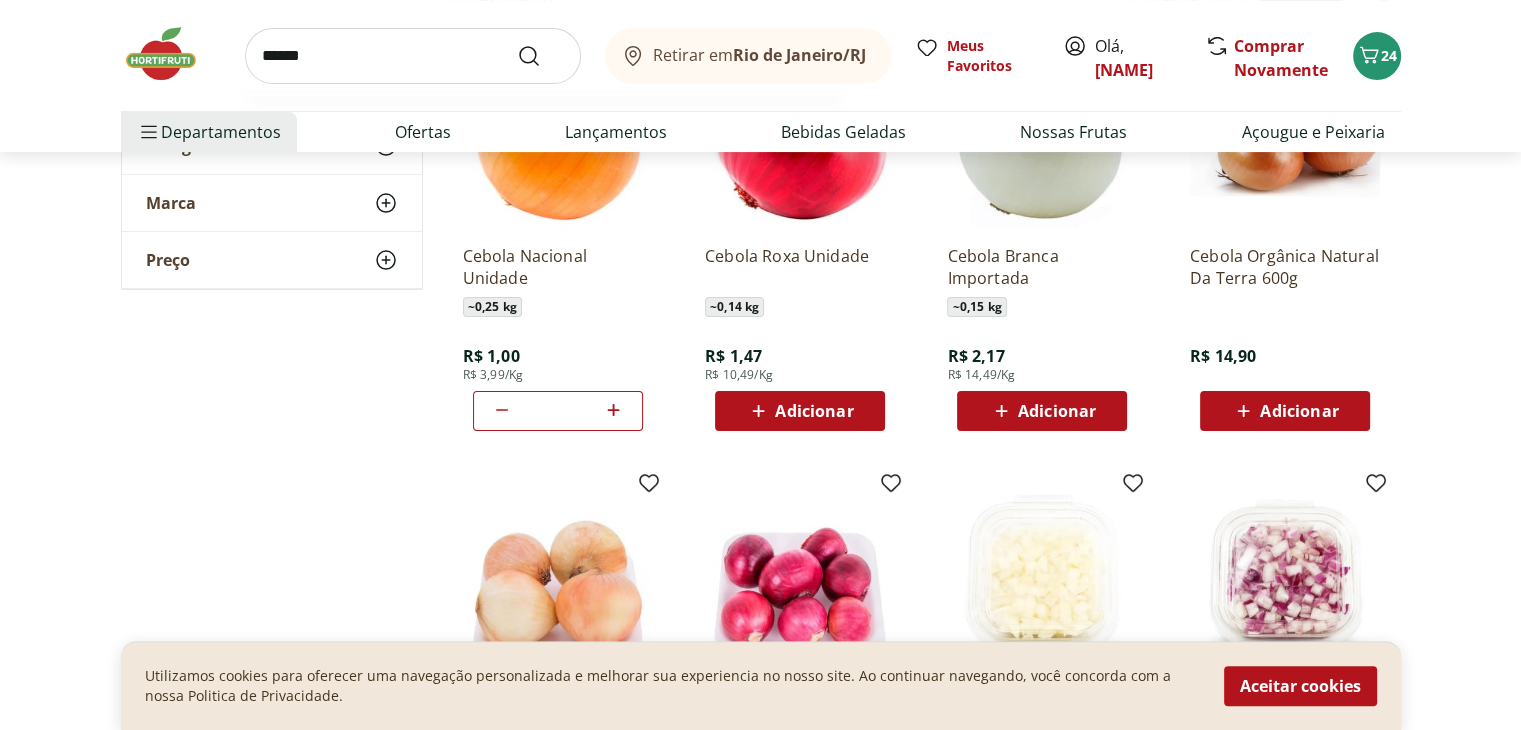 type on "******" 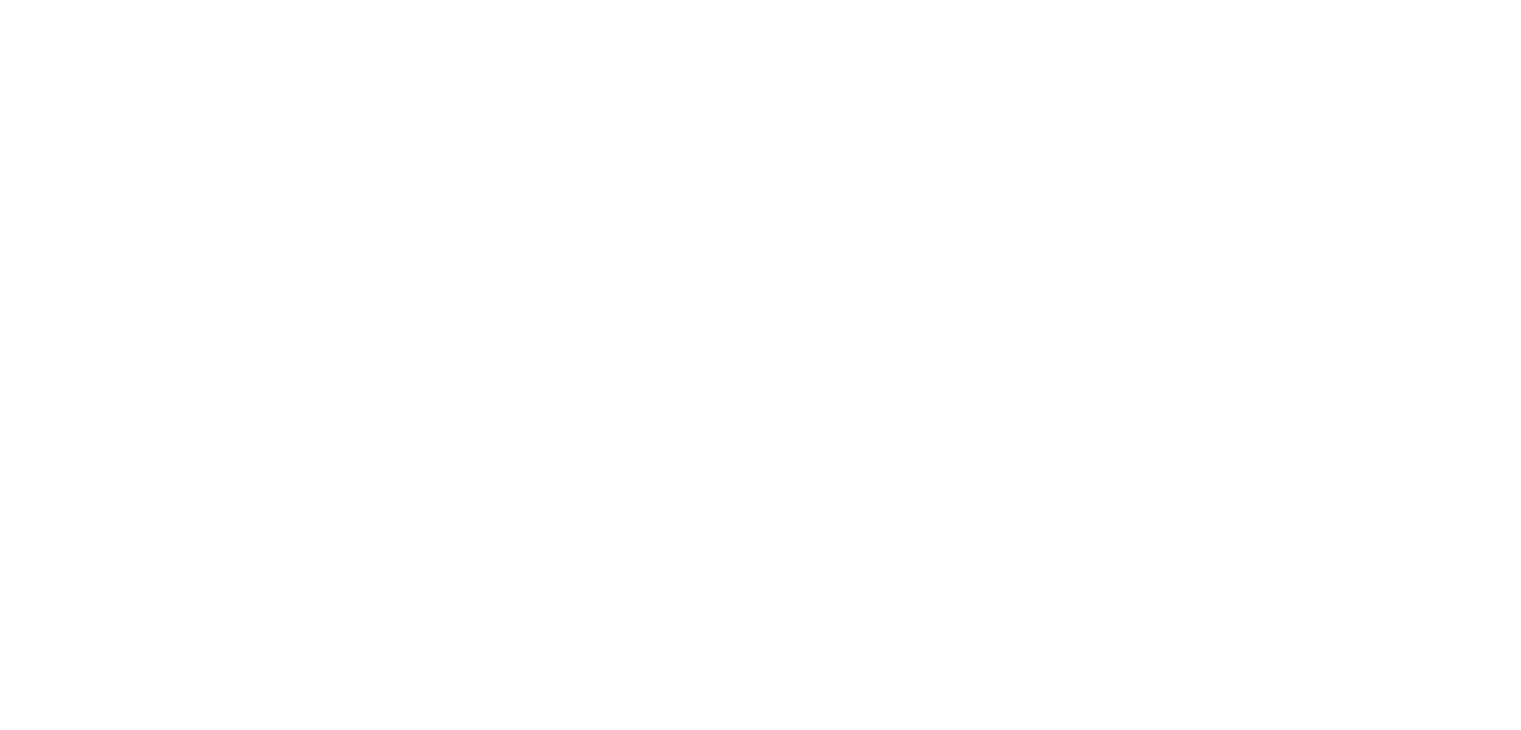 scroll, scrollTop: 0, scrollLeft: 0, axis: both 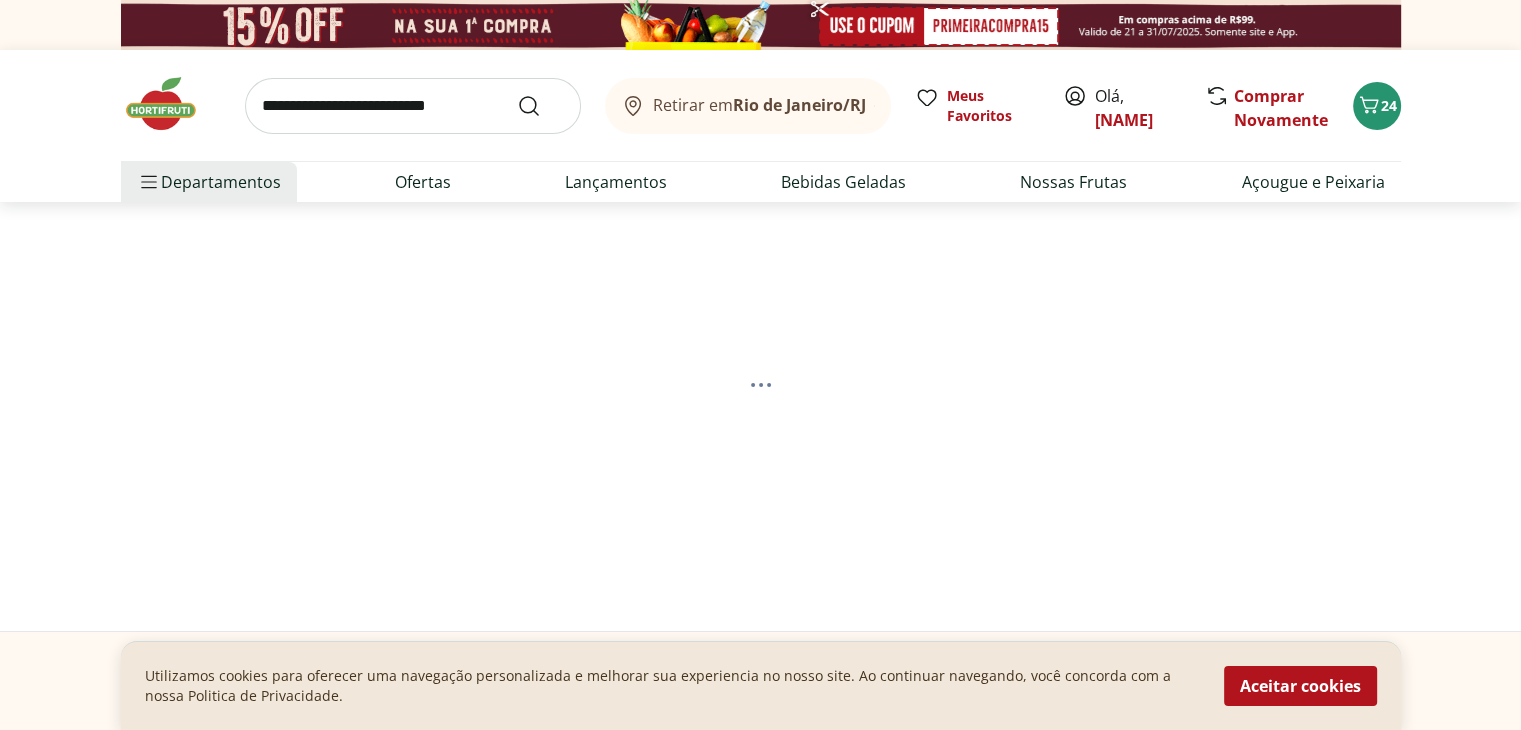 select on "**********" 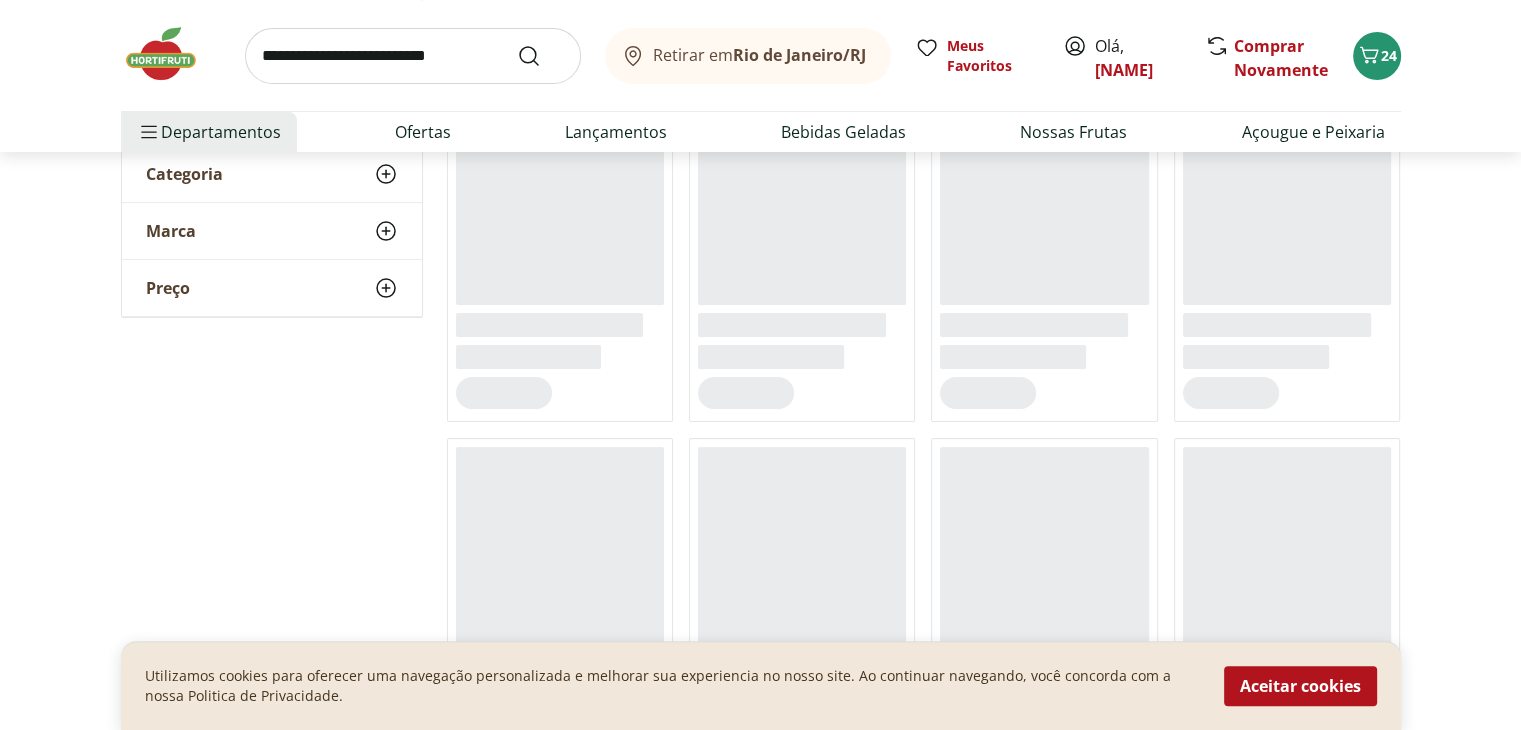 scroll, scrollTop: 336, scrollLeft: 0, axis: vertical 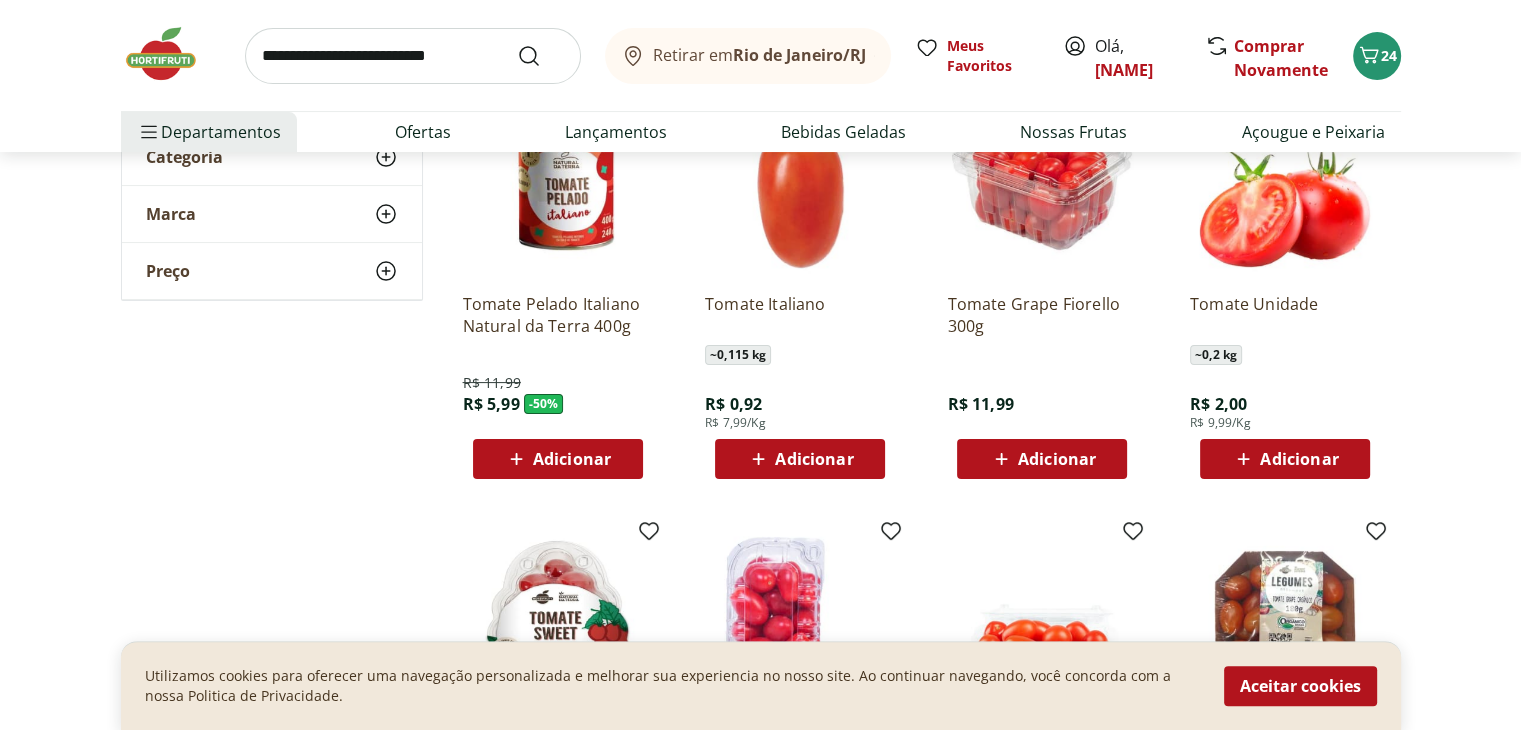 drag, startPoint x: 858, startPoint y: 478, endPoint x: 857, endPoint y: 467, distance: 11.045361 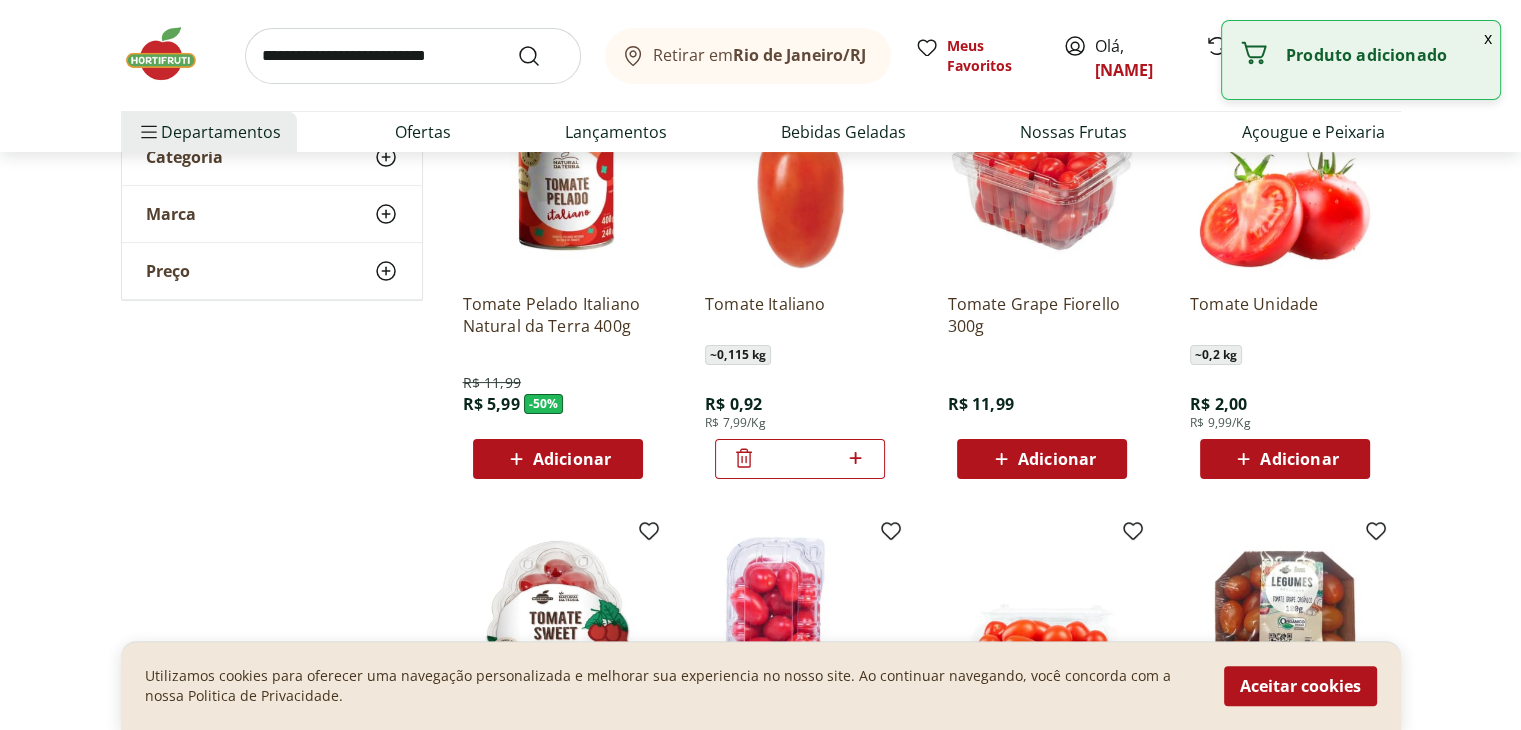 click 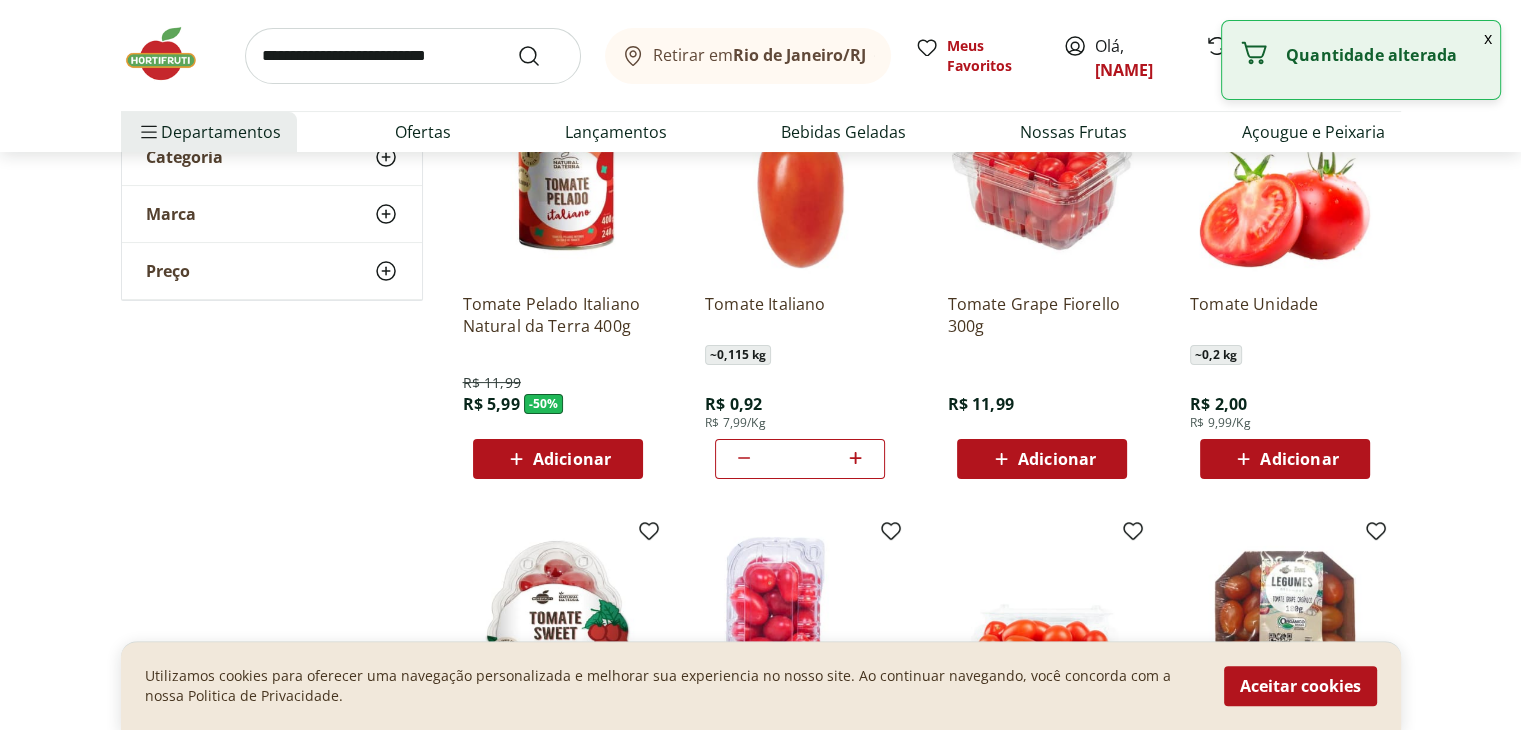 click 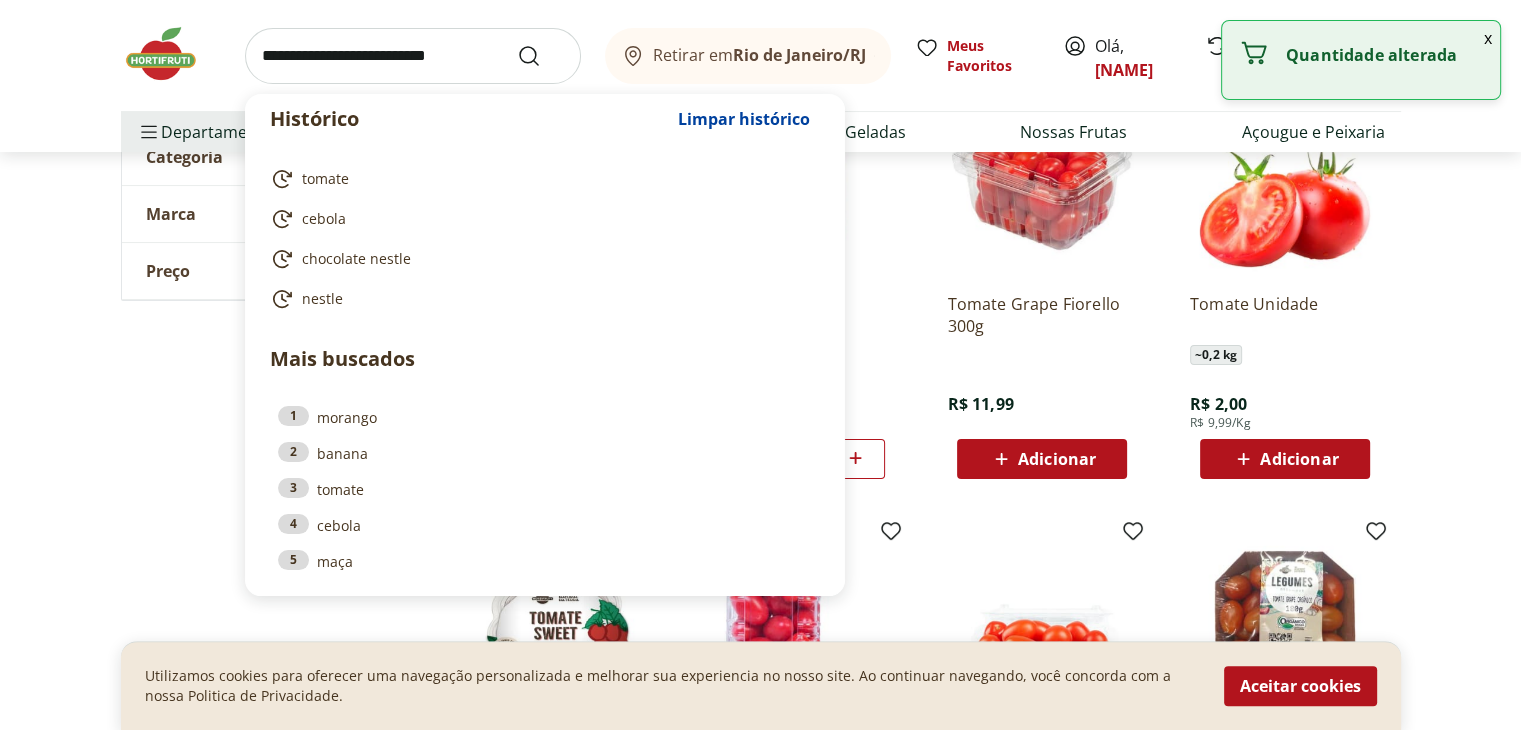 click at bounding box center [413, 56] 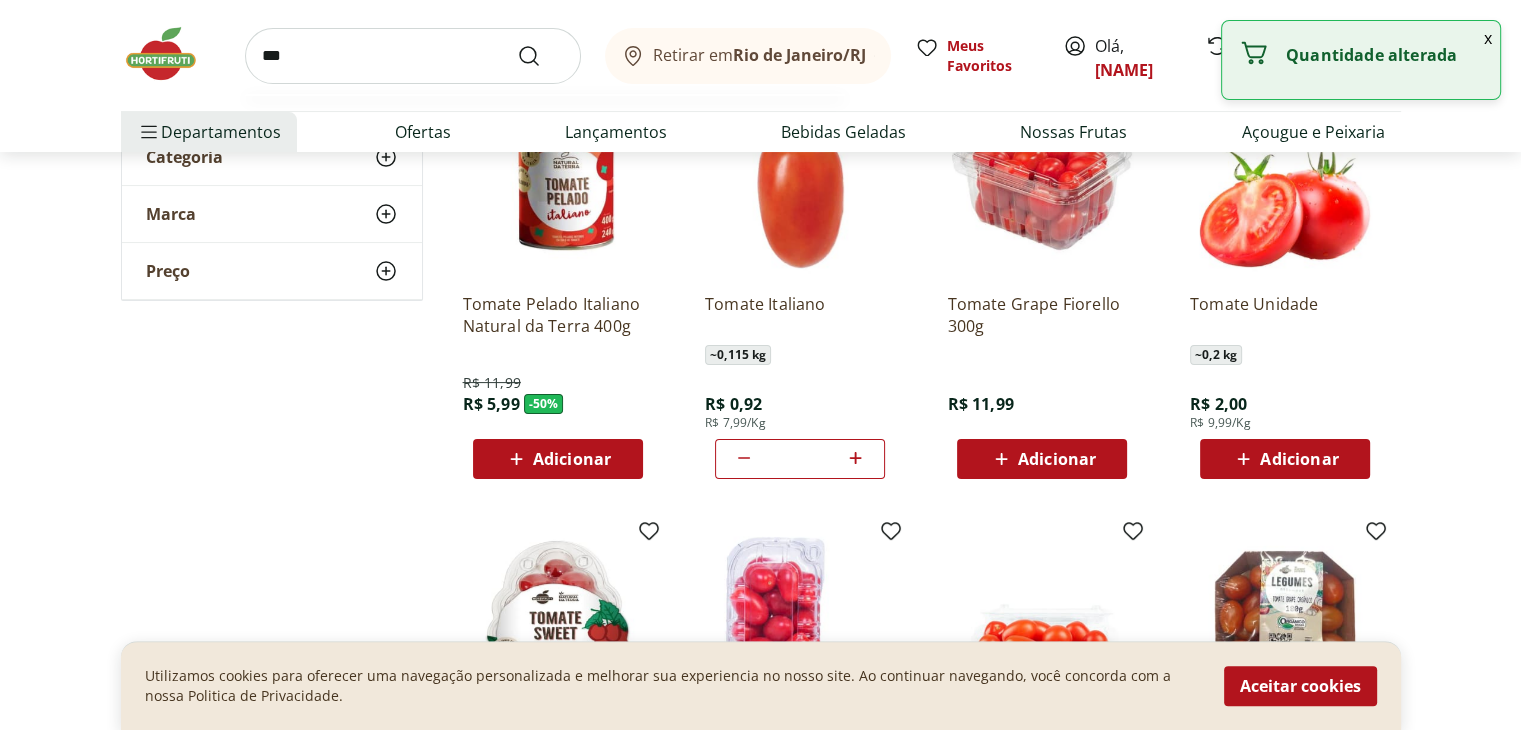 type on "***" 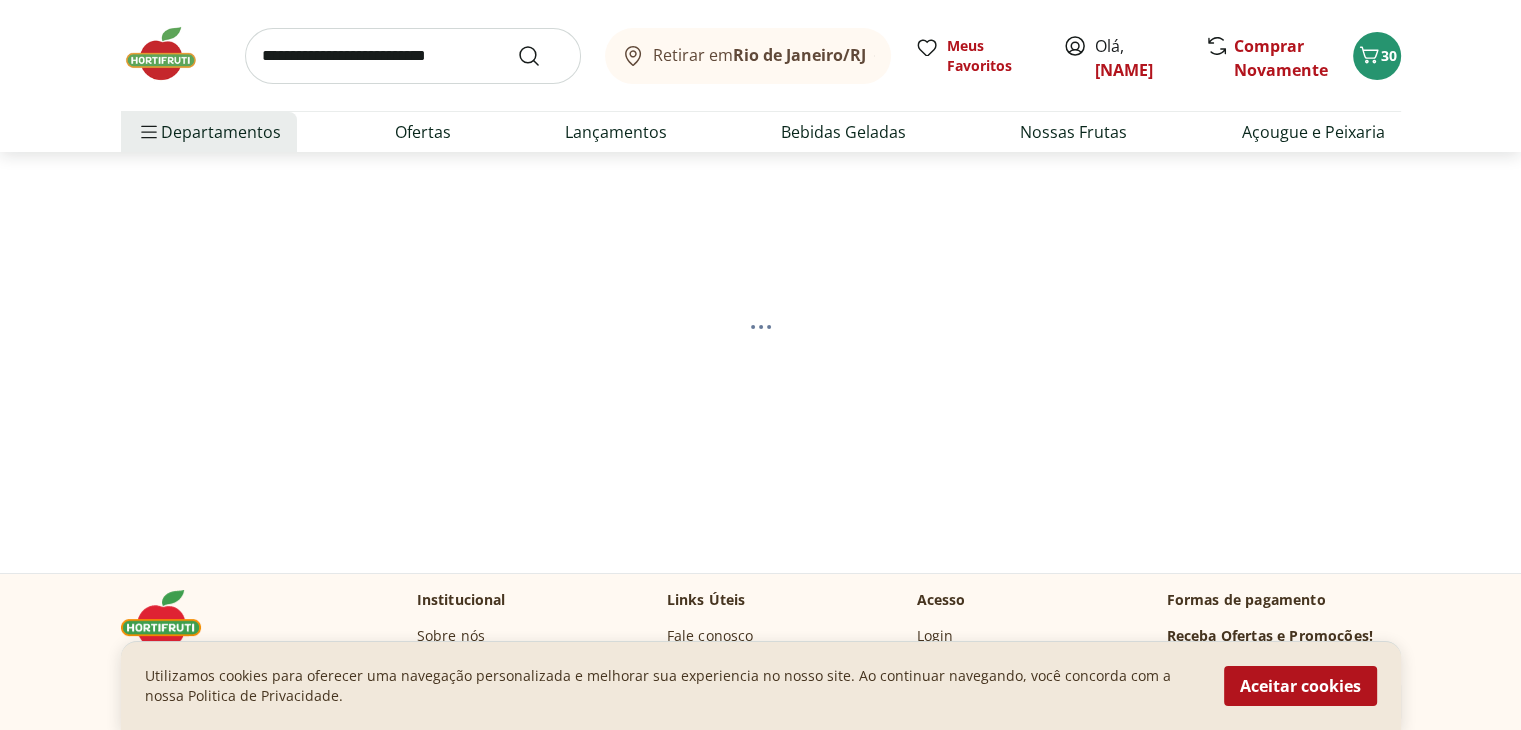 scroll, scrollTop: 63, scrollLeft: 0, axis: vertical 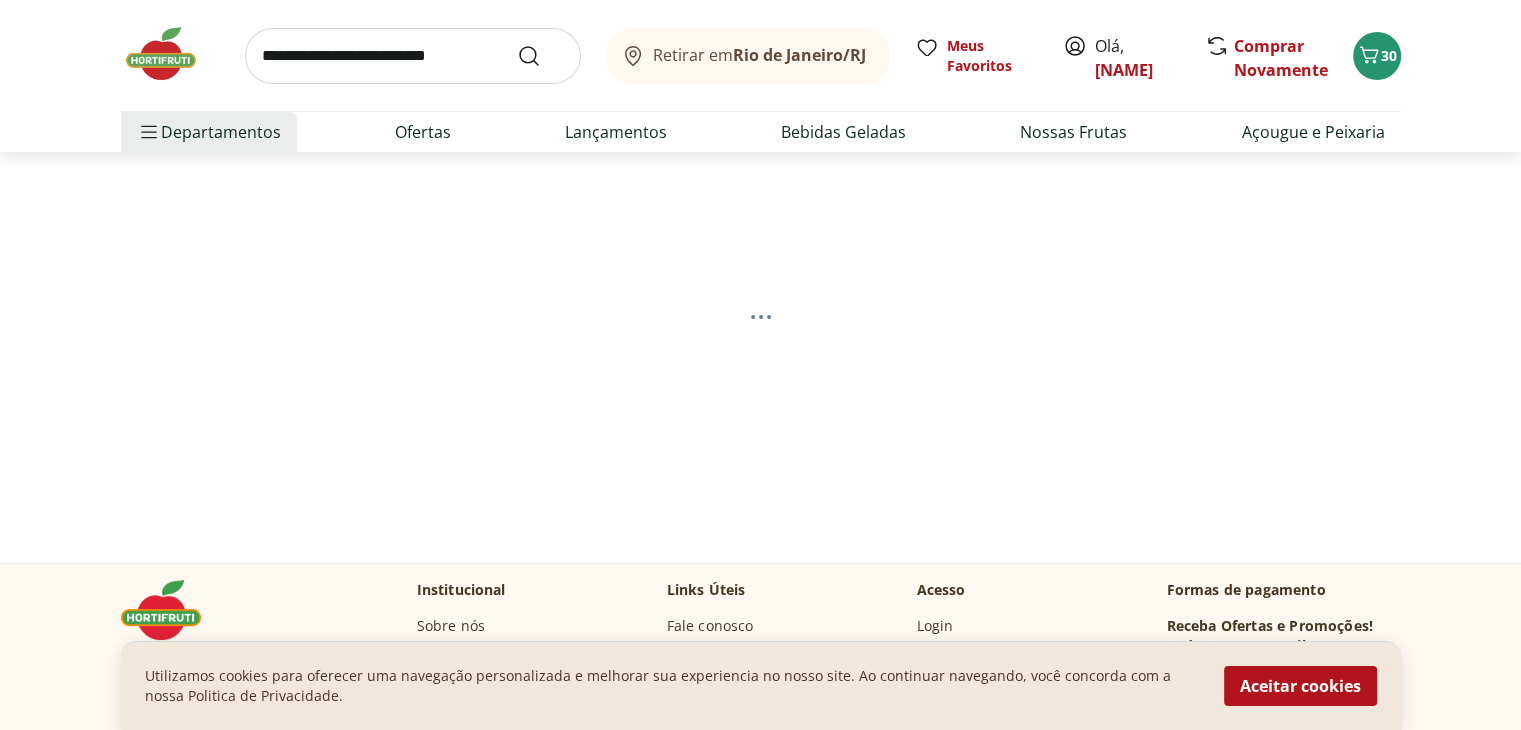select on "**********" 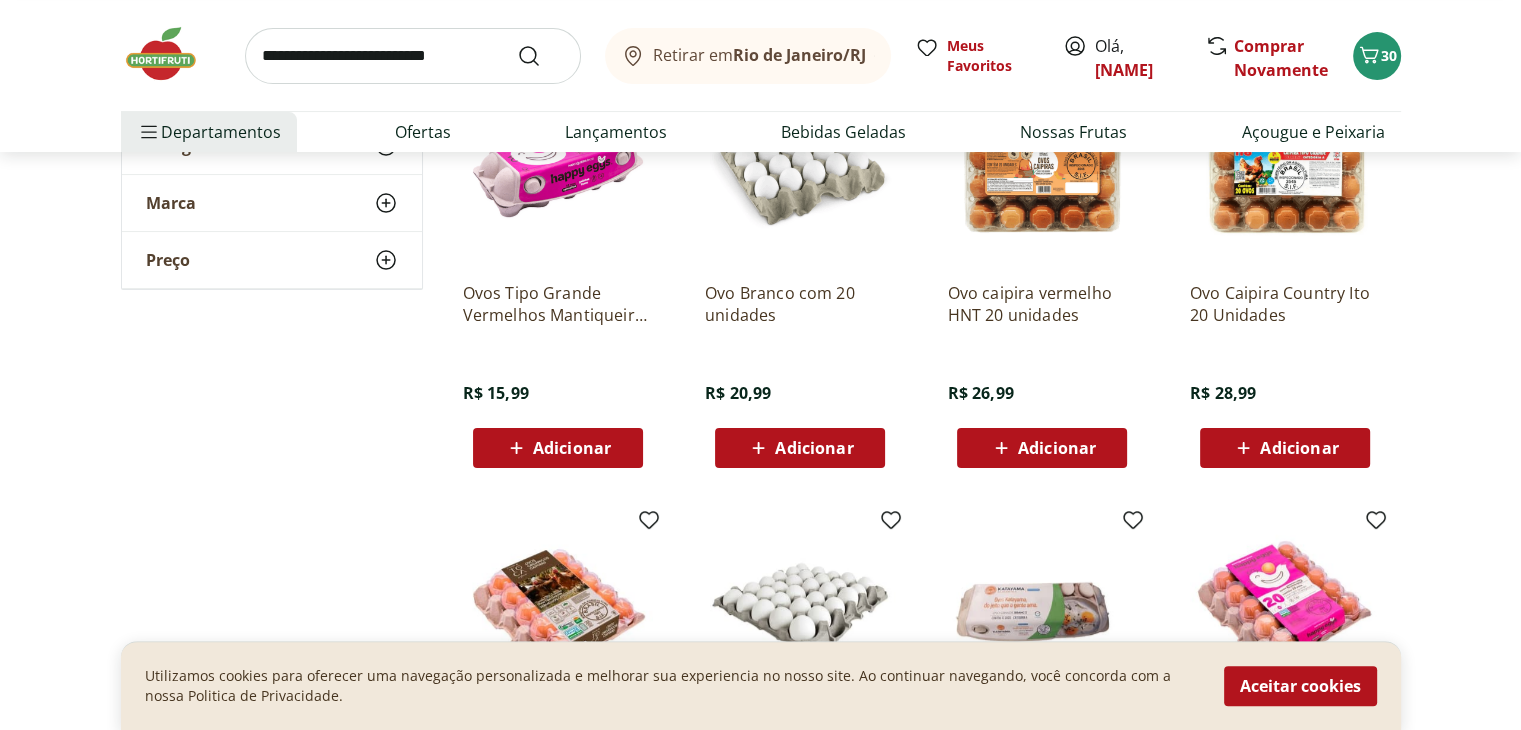 scroll, scrollTop: 693, scrollLeft: 0, axis: vertical 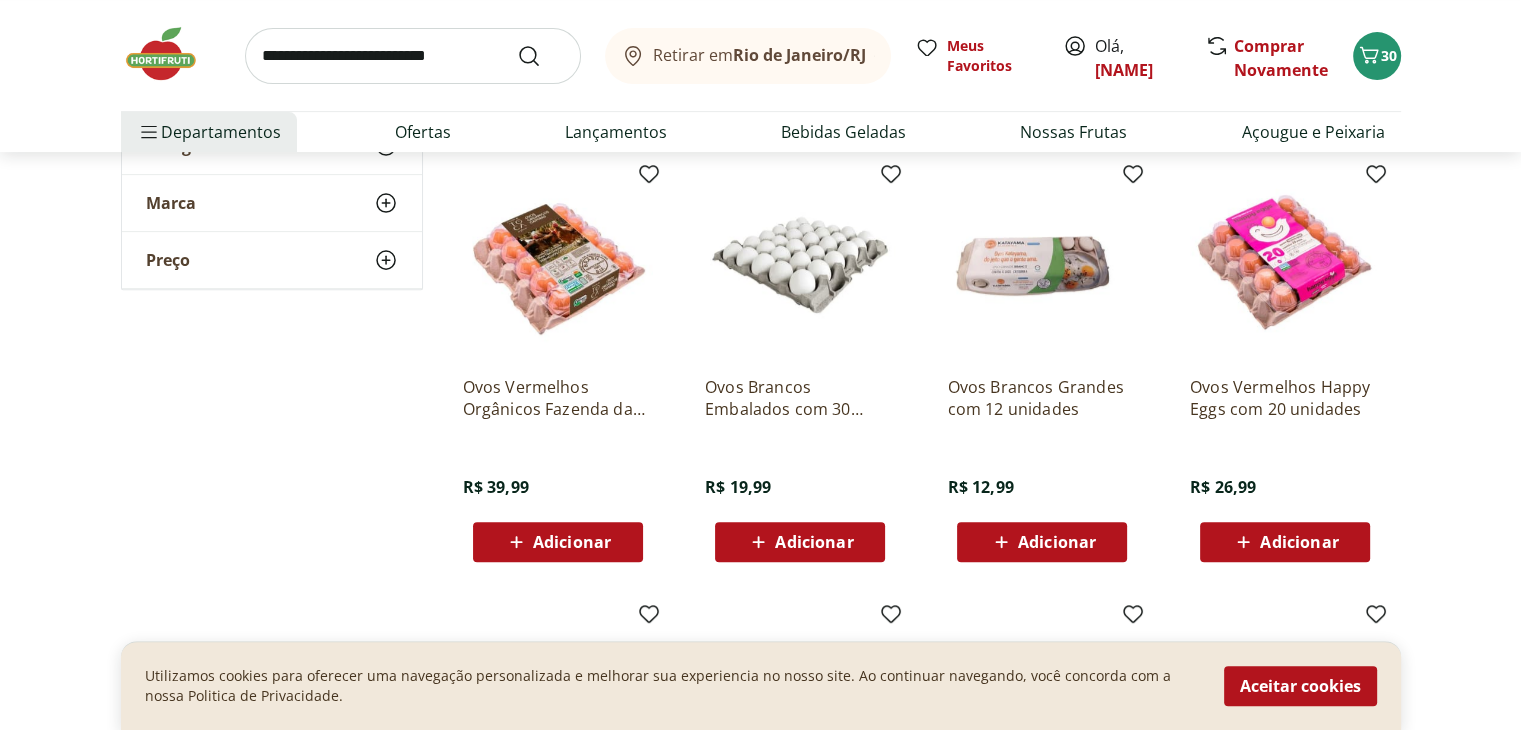 click on "Adicionar" at bounding box center [800, 542] 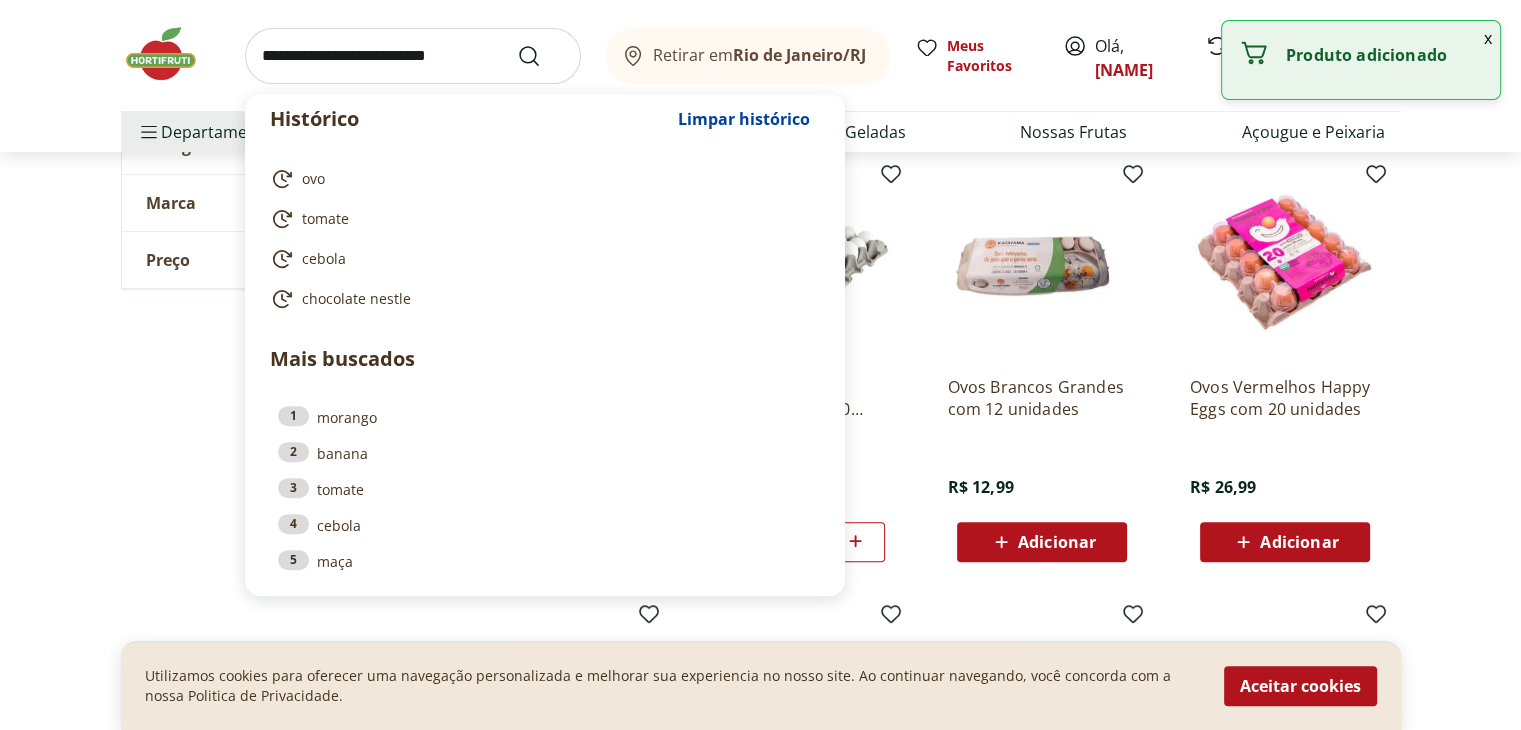 click at bounding box center [413, 56] 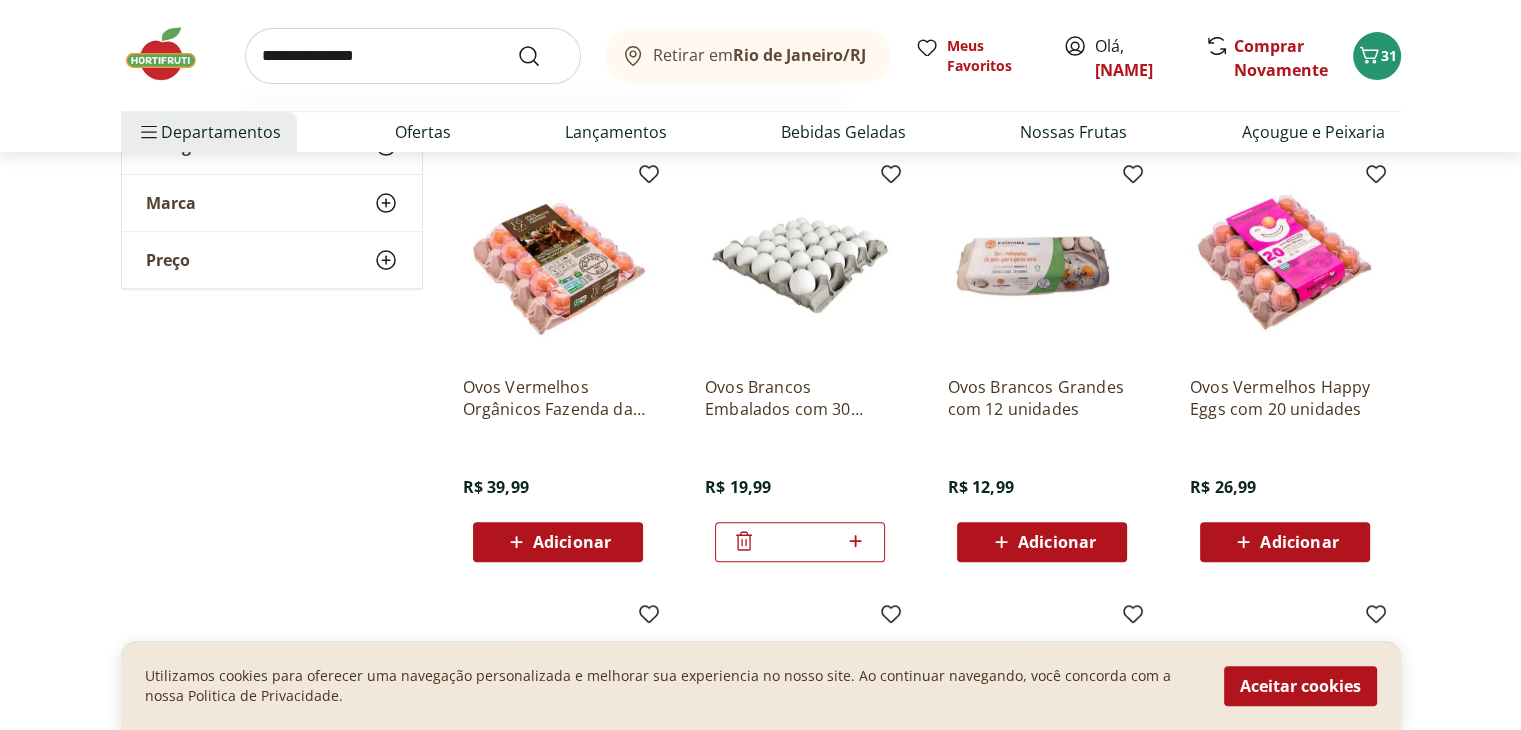 type on "**********" 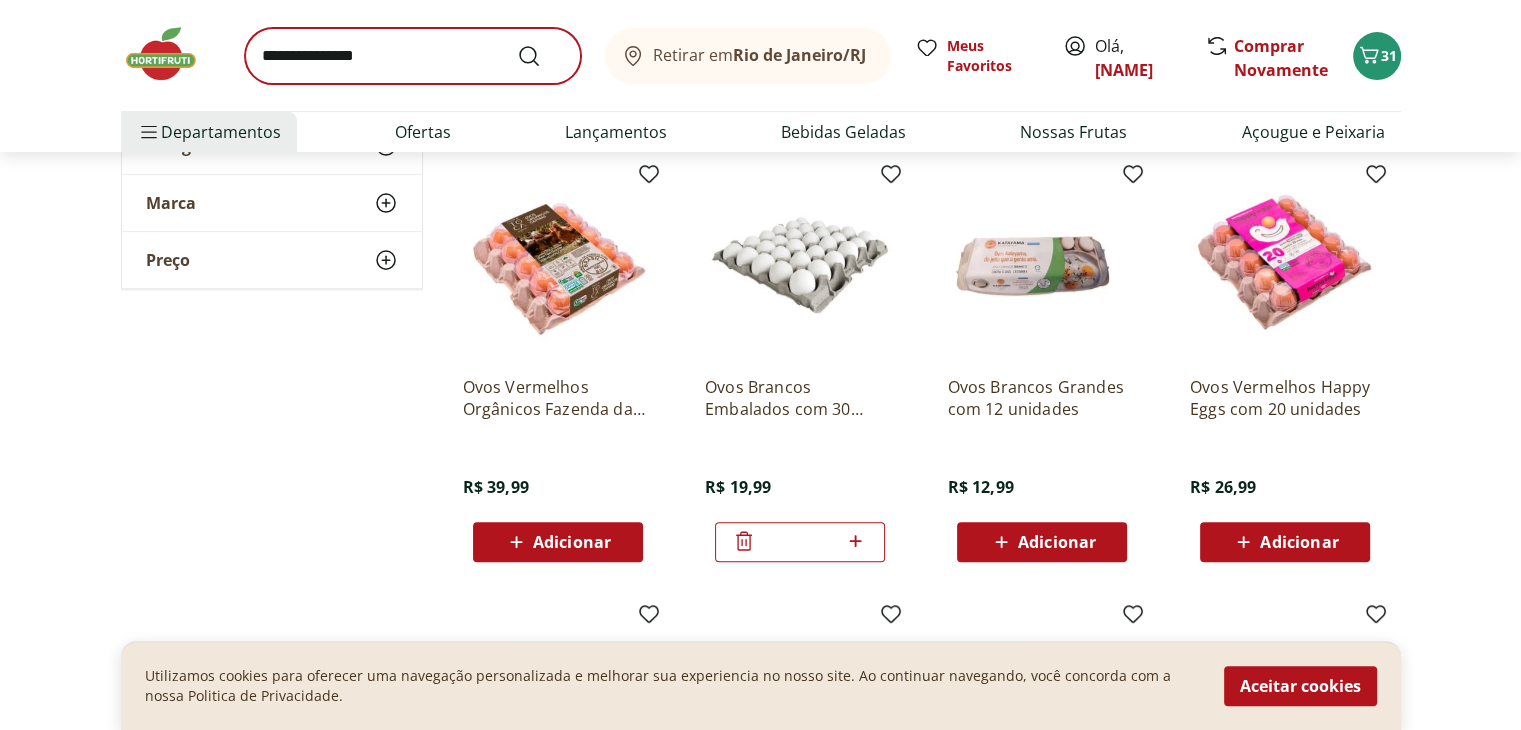 scroll, scrollTop: 0, scrollLeft: 0, axis: both 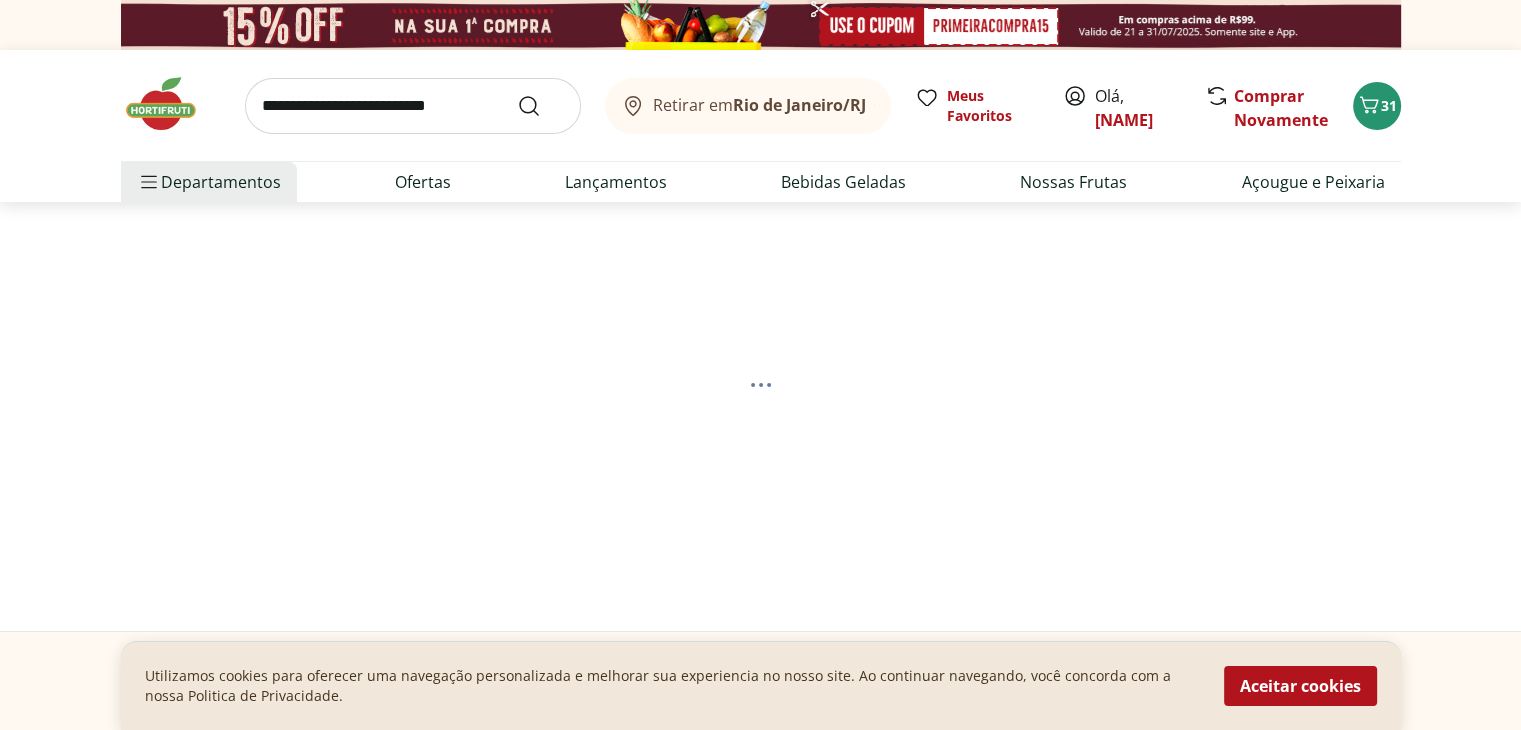 select on "**********" 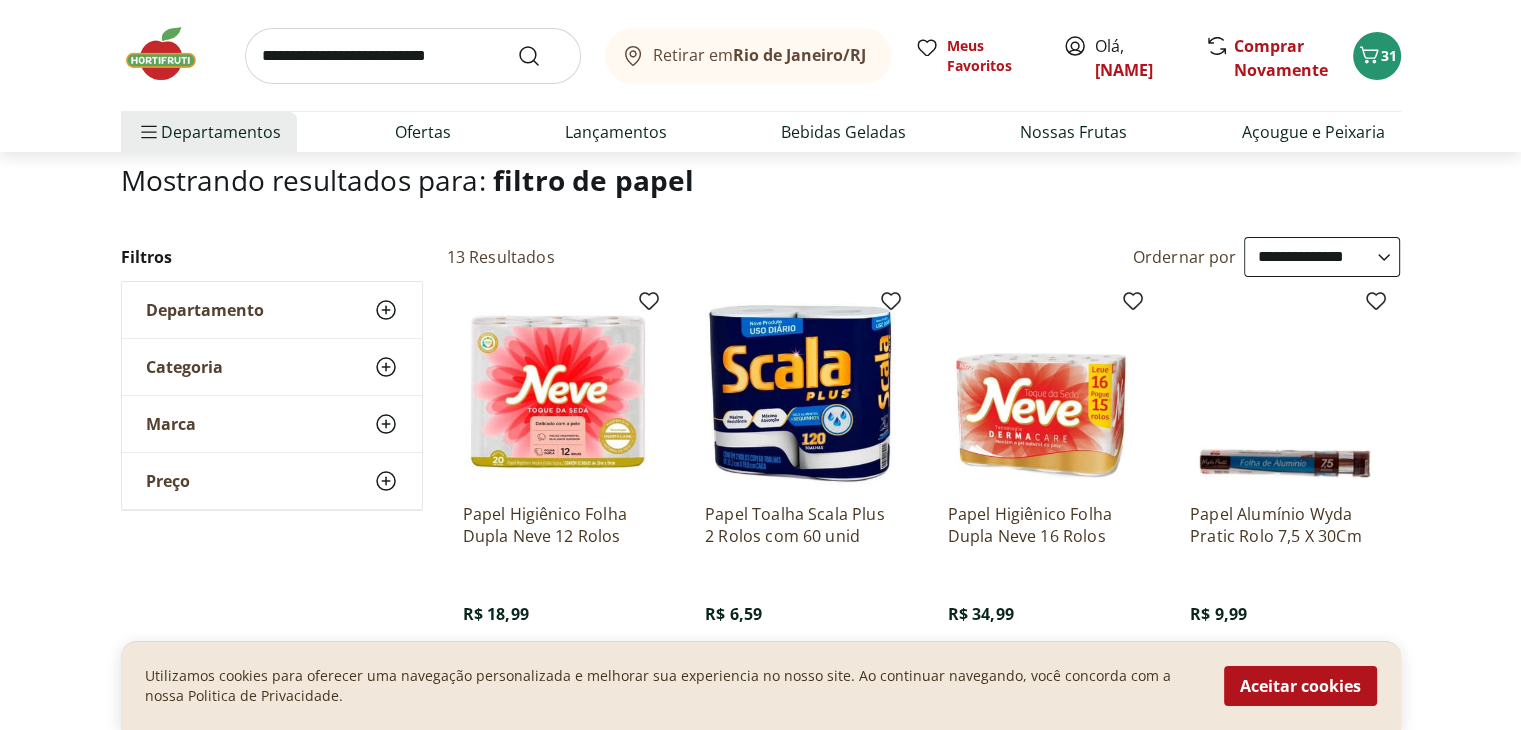 scroll, scrollTop: 341, scrollLeft: 0, axis: vertical 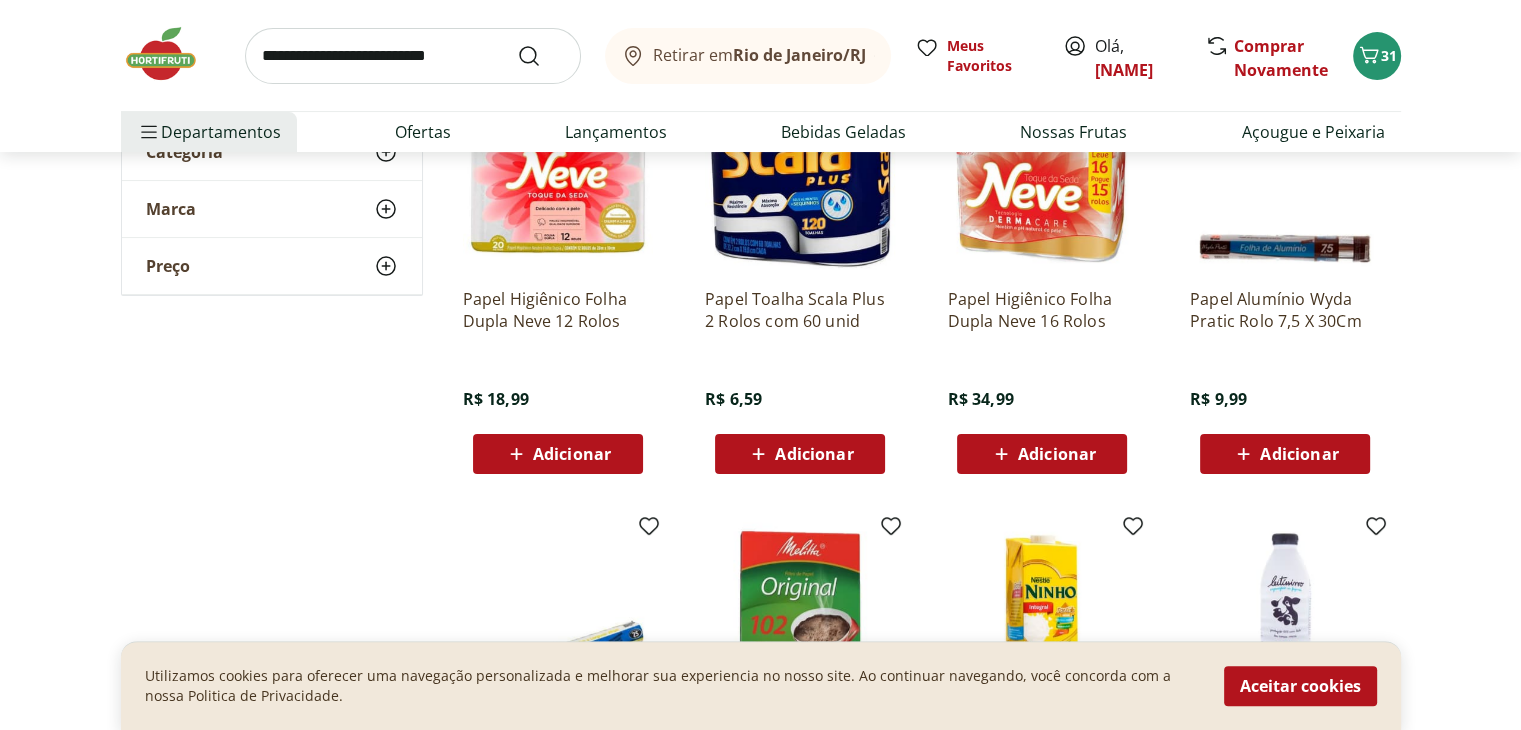 click 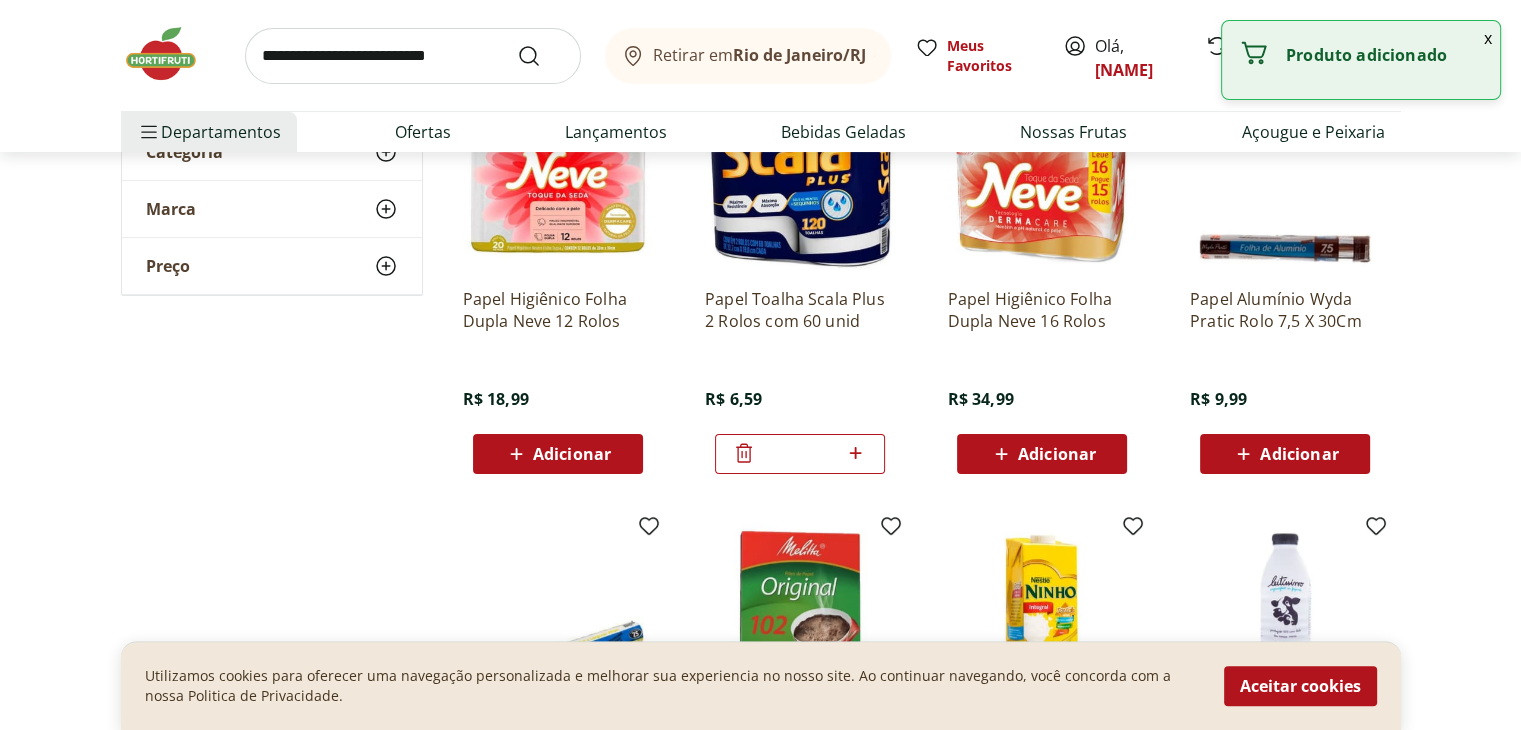 scroll, scrollTop: 622, scrollLeft: 0, axis: vertical 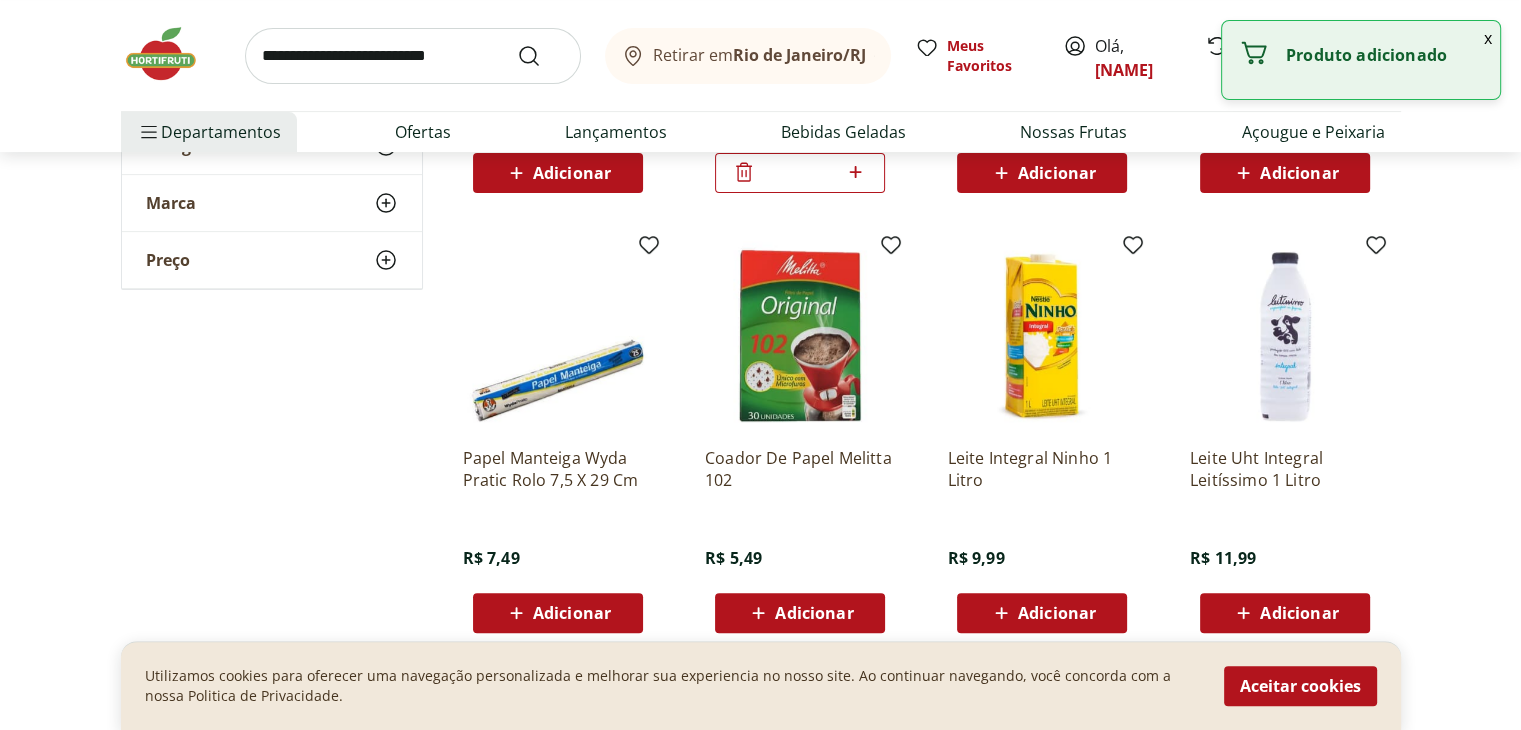 click on "Adicionar" at bounding box center (800, 613) 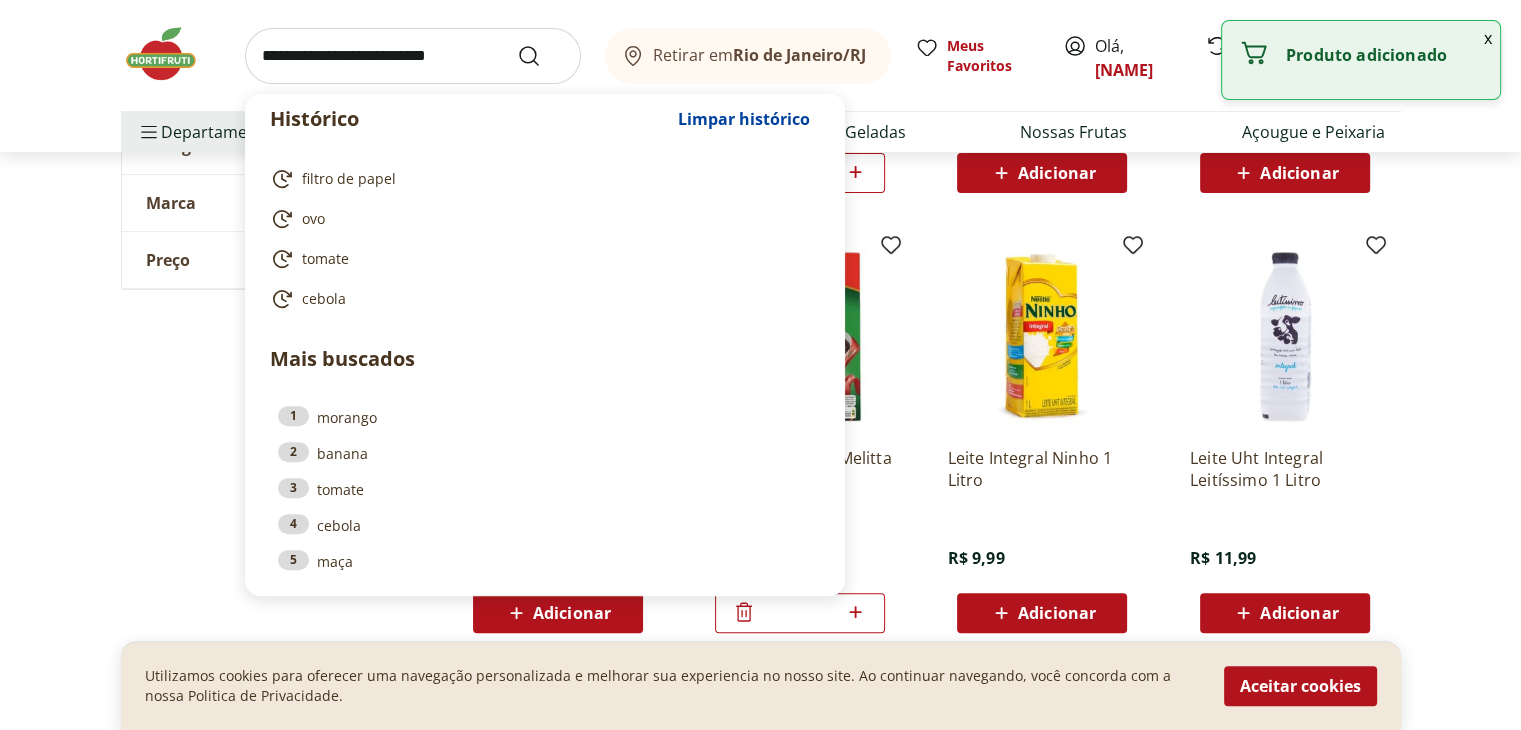 click at bounding box center (413, 56) 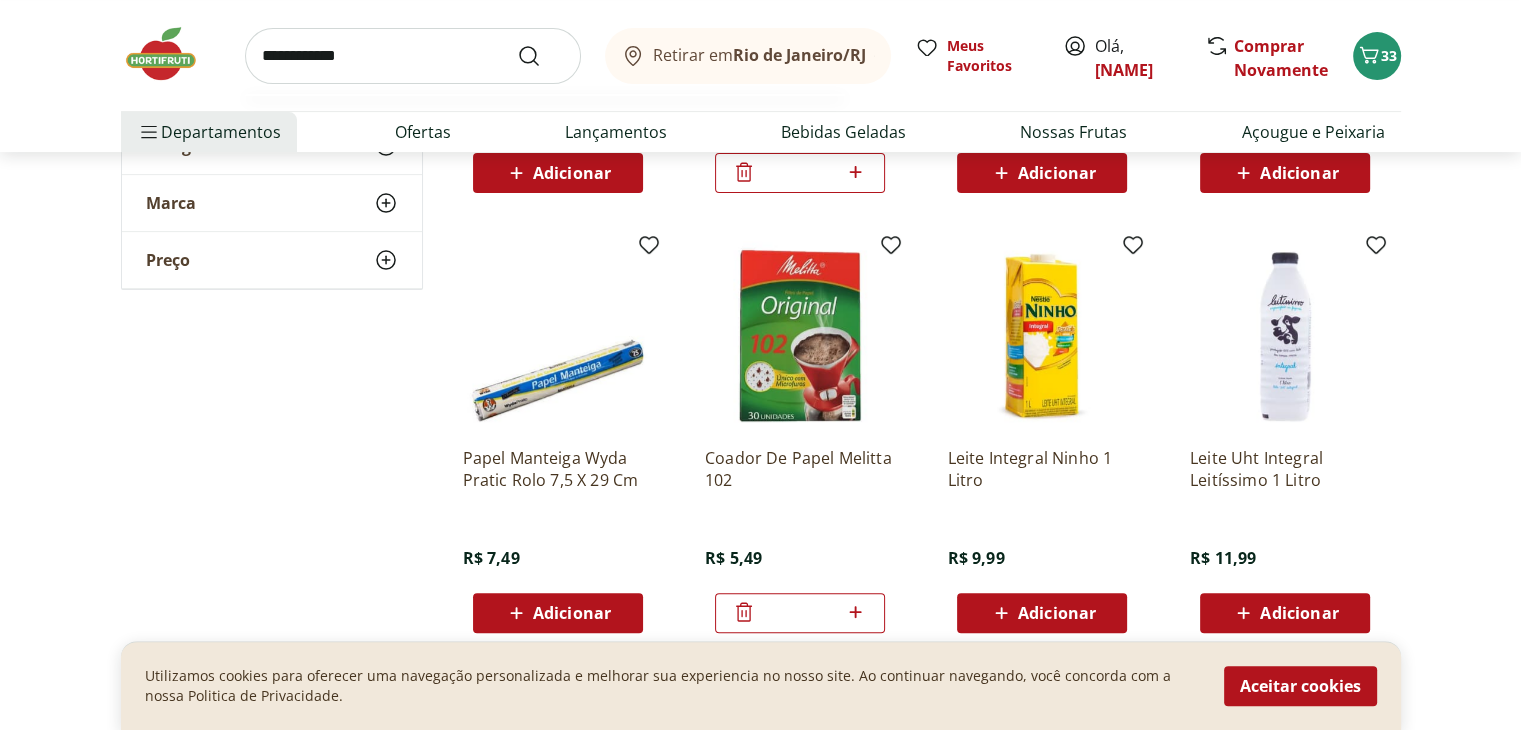 type on "**********" 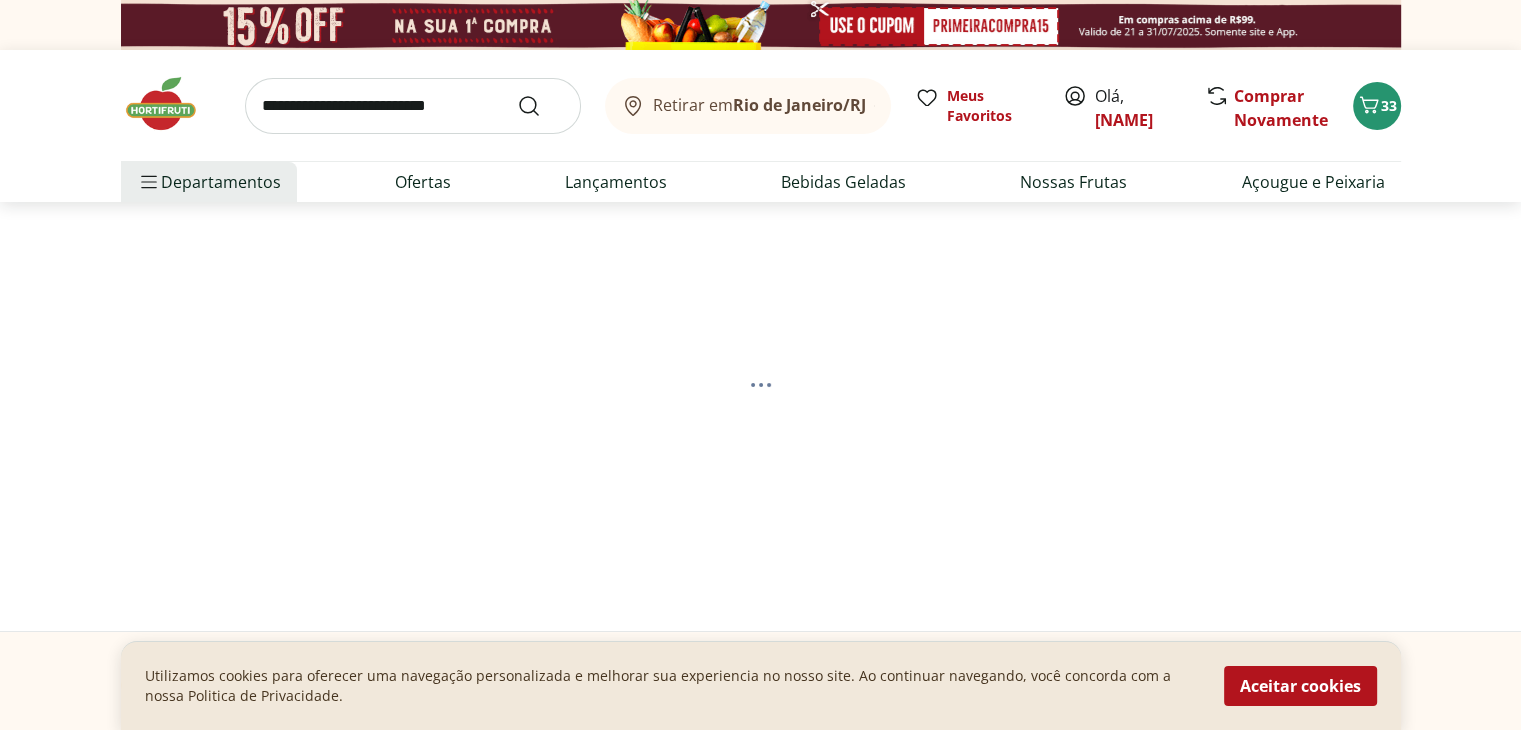scroll, scrollTop: 74, scrollLeft: 0, axis: vertical 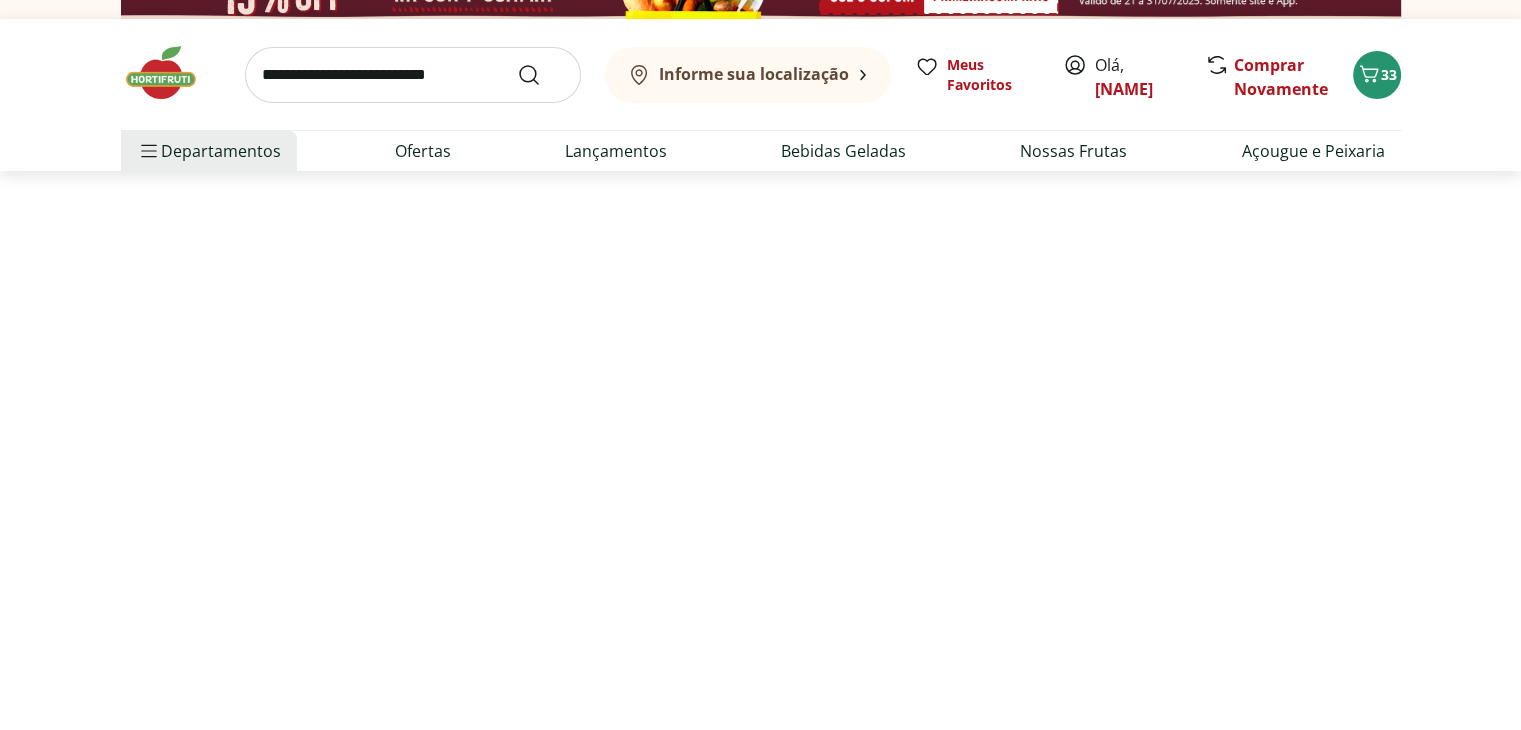 select on "**********" 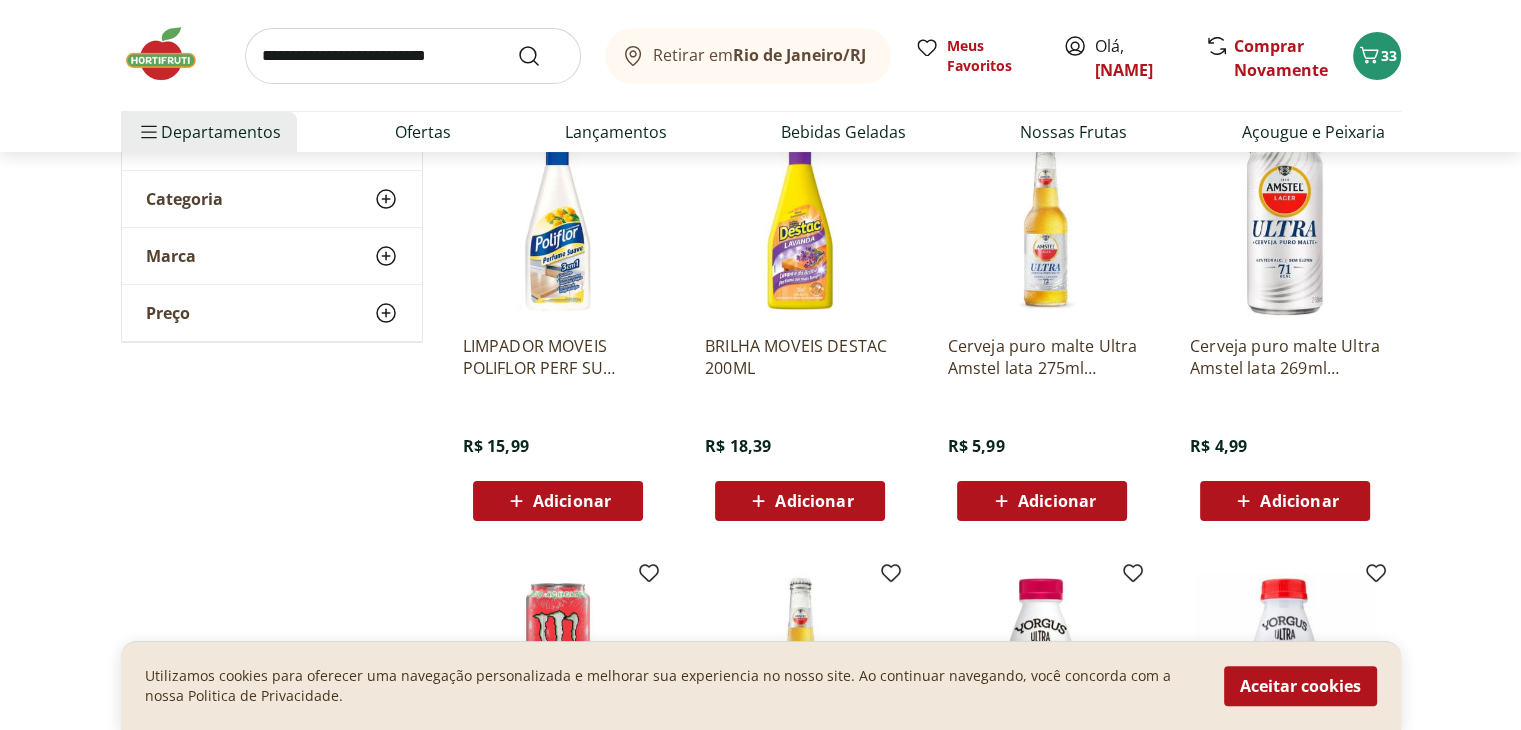 scroll, scrollTop: 315, scrollLeft: 0, axis: vertical 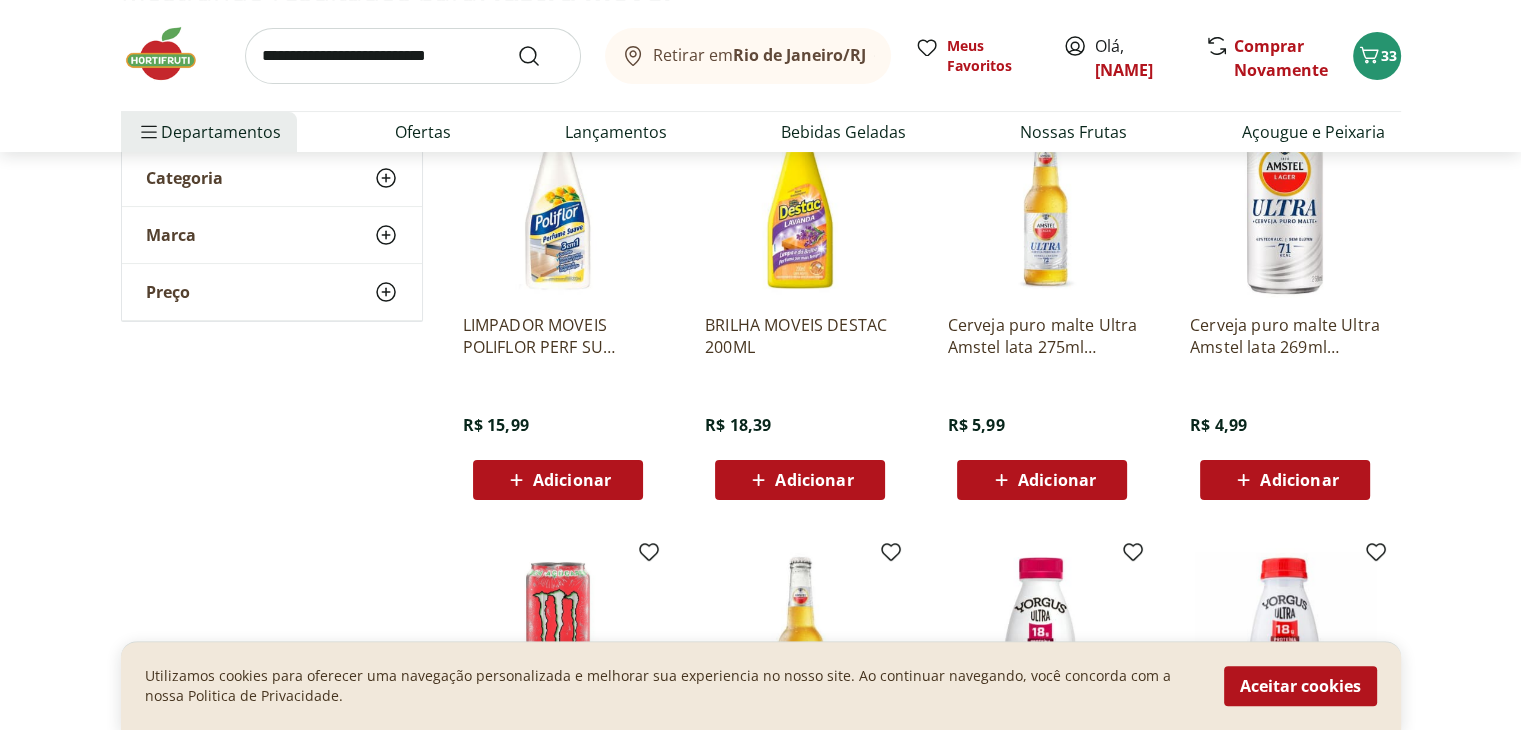 click on "Adicionar" at bounding box center (572, 480) 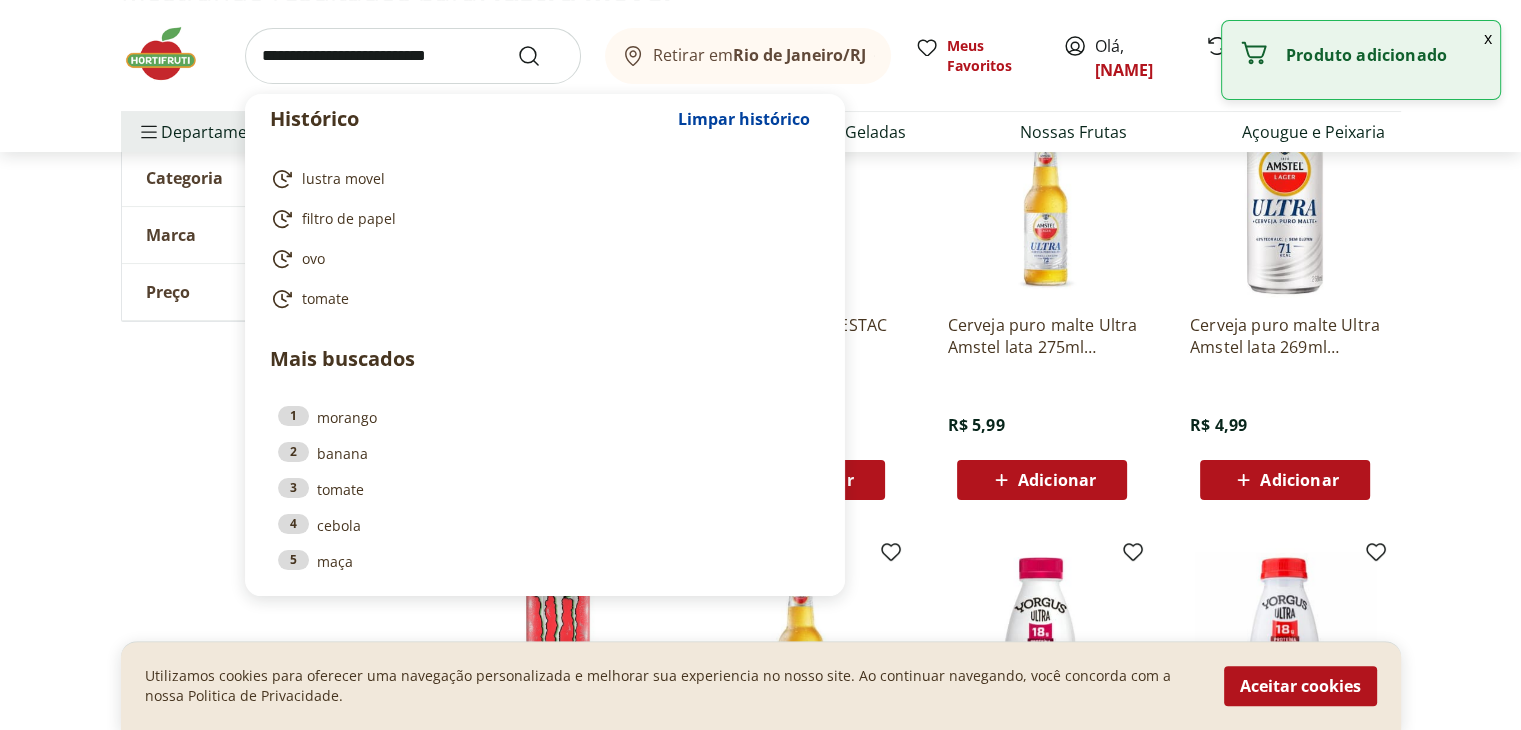 click at bounding box center [413, 56] 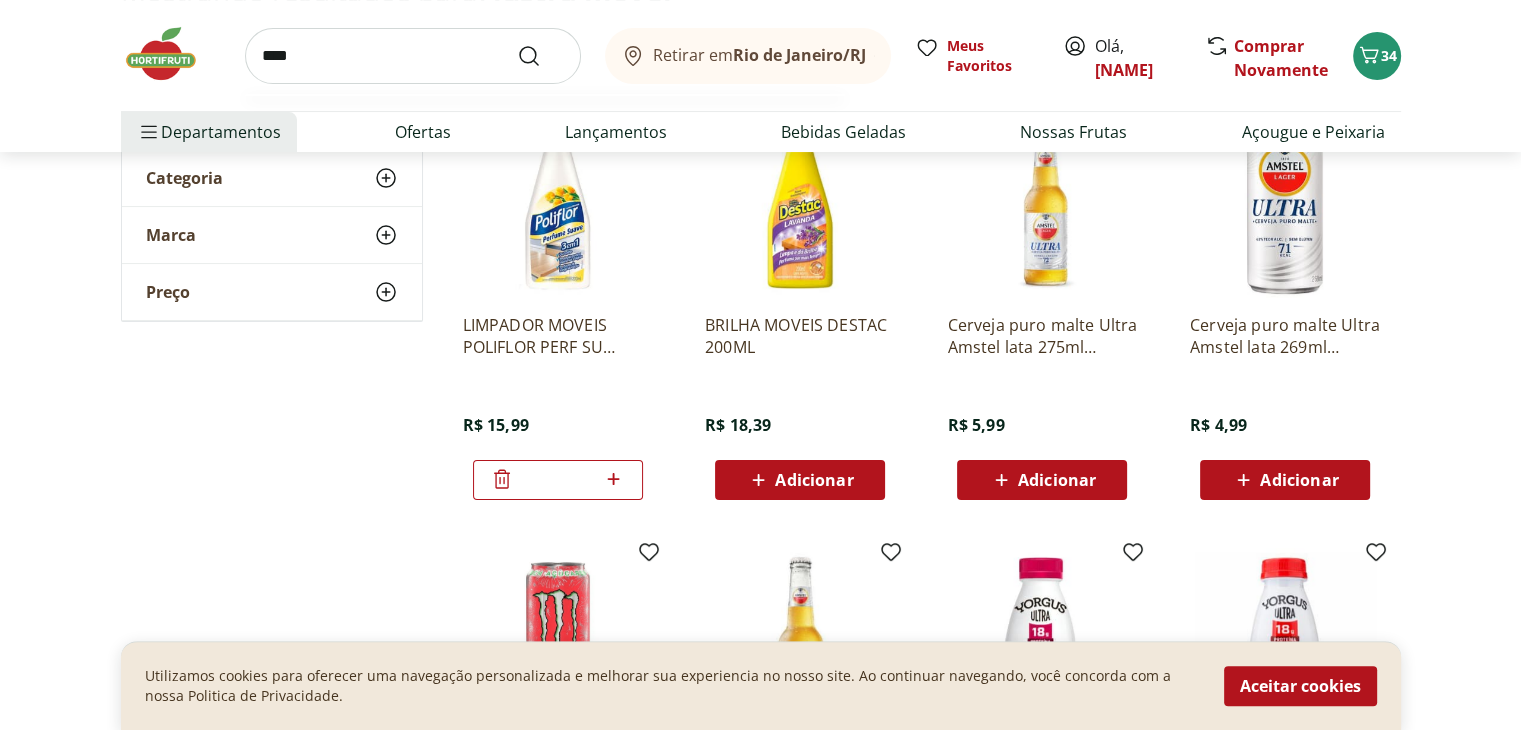type on "****" 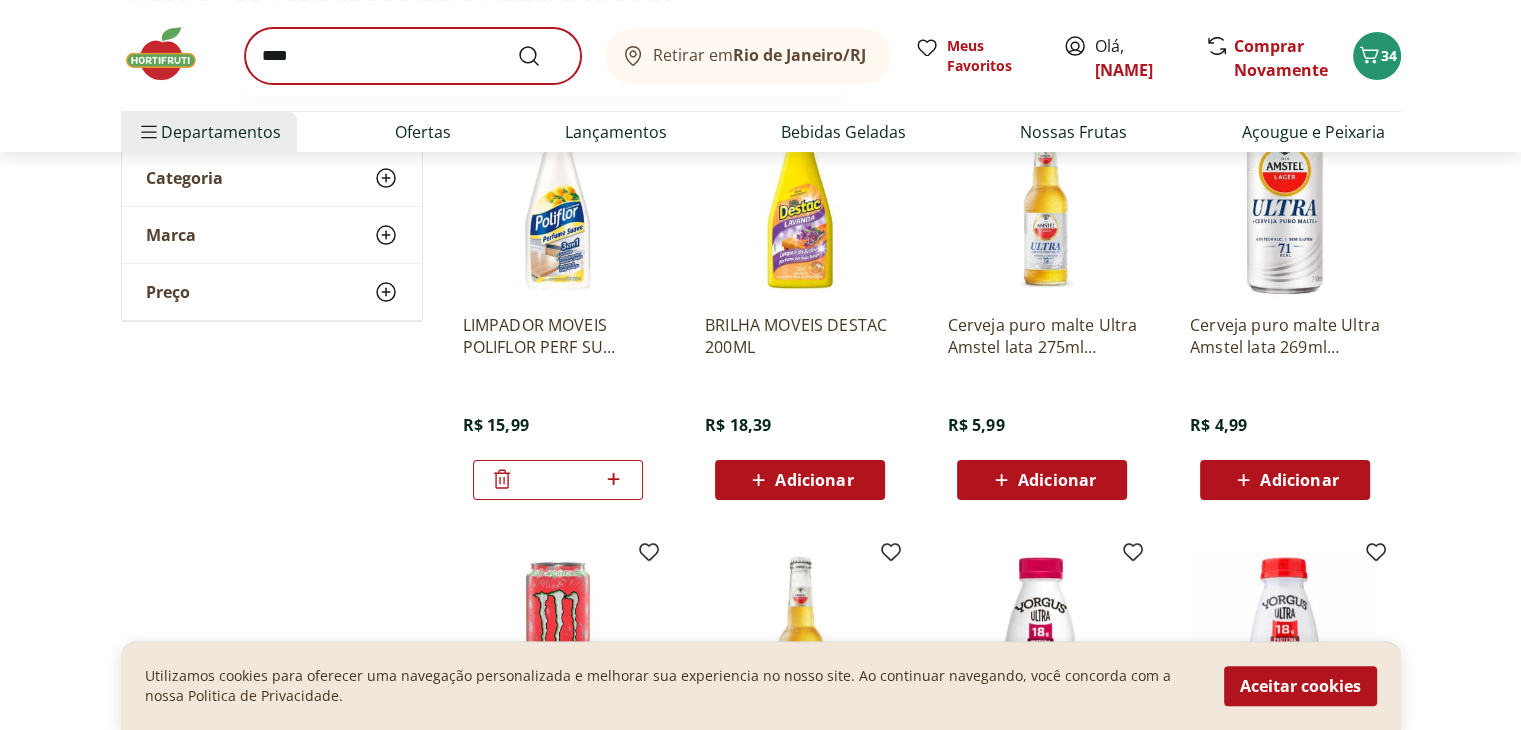 scroll, scrollTop: 0, scrollLeft: 0, axis: both 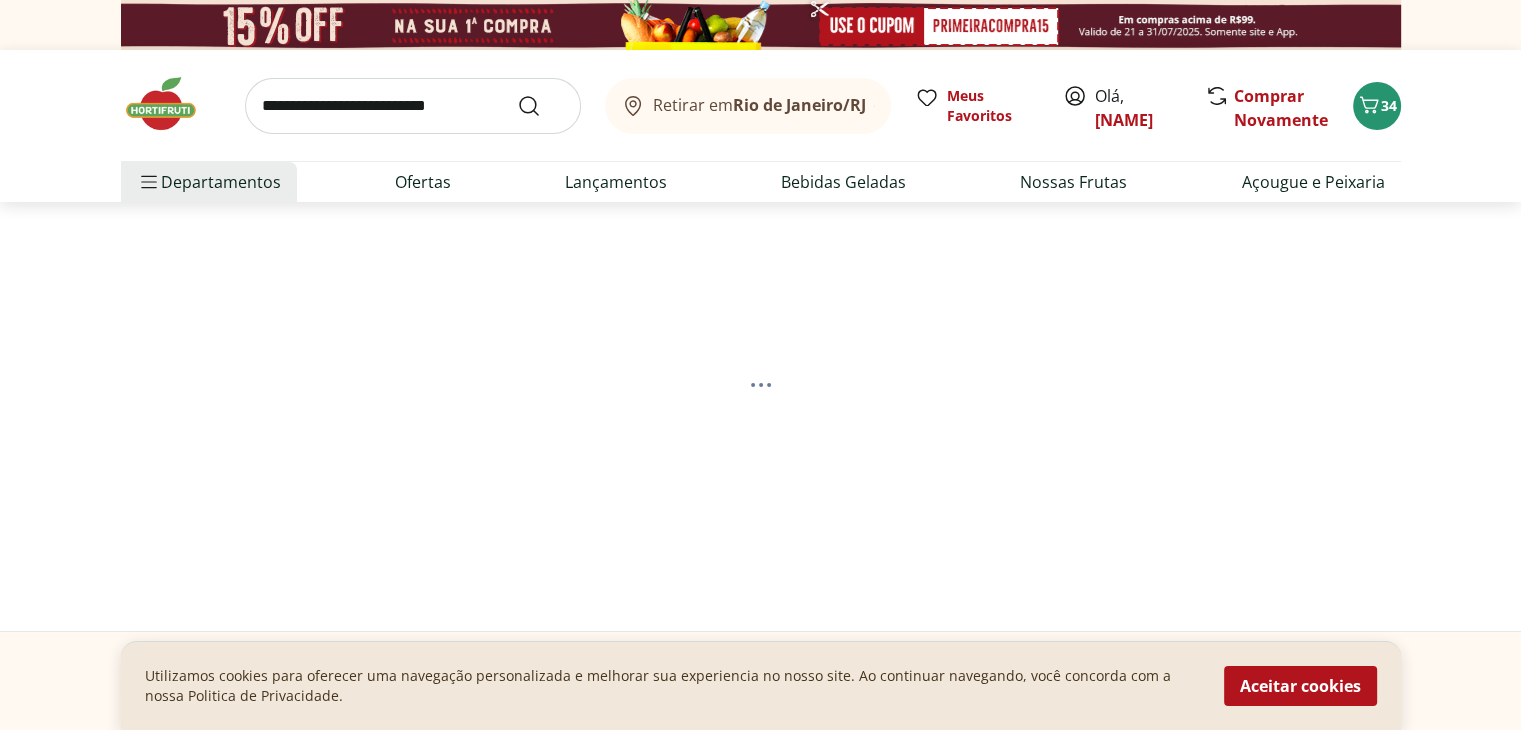 select on "**********" 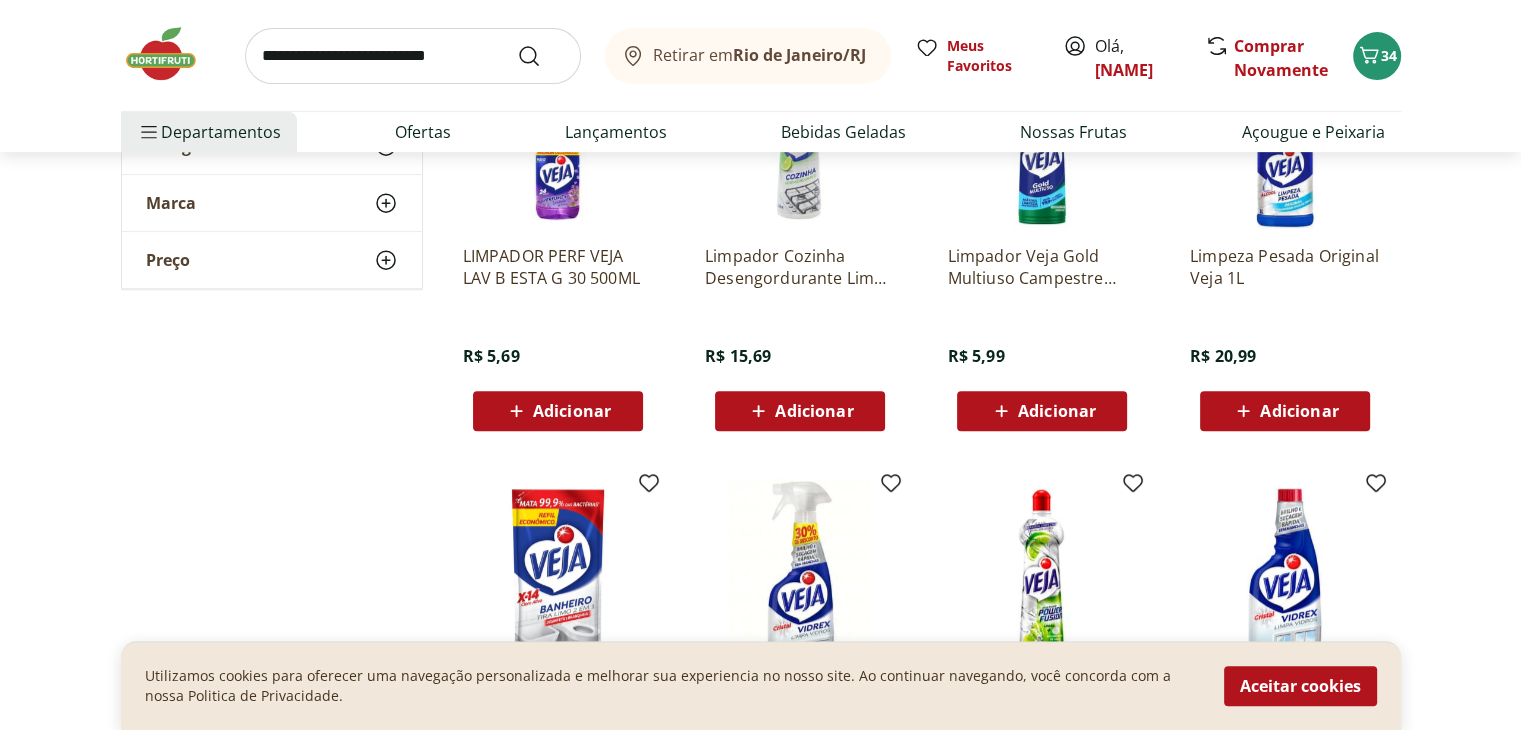 scroll, scrollTop: 818, scrollLeft: 0, axis: vertical 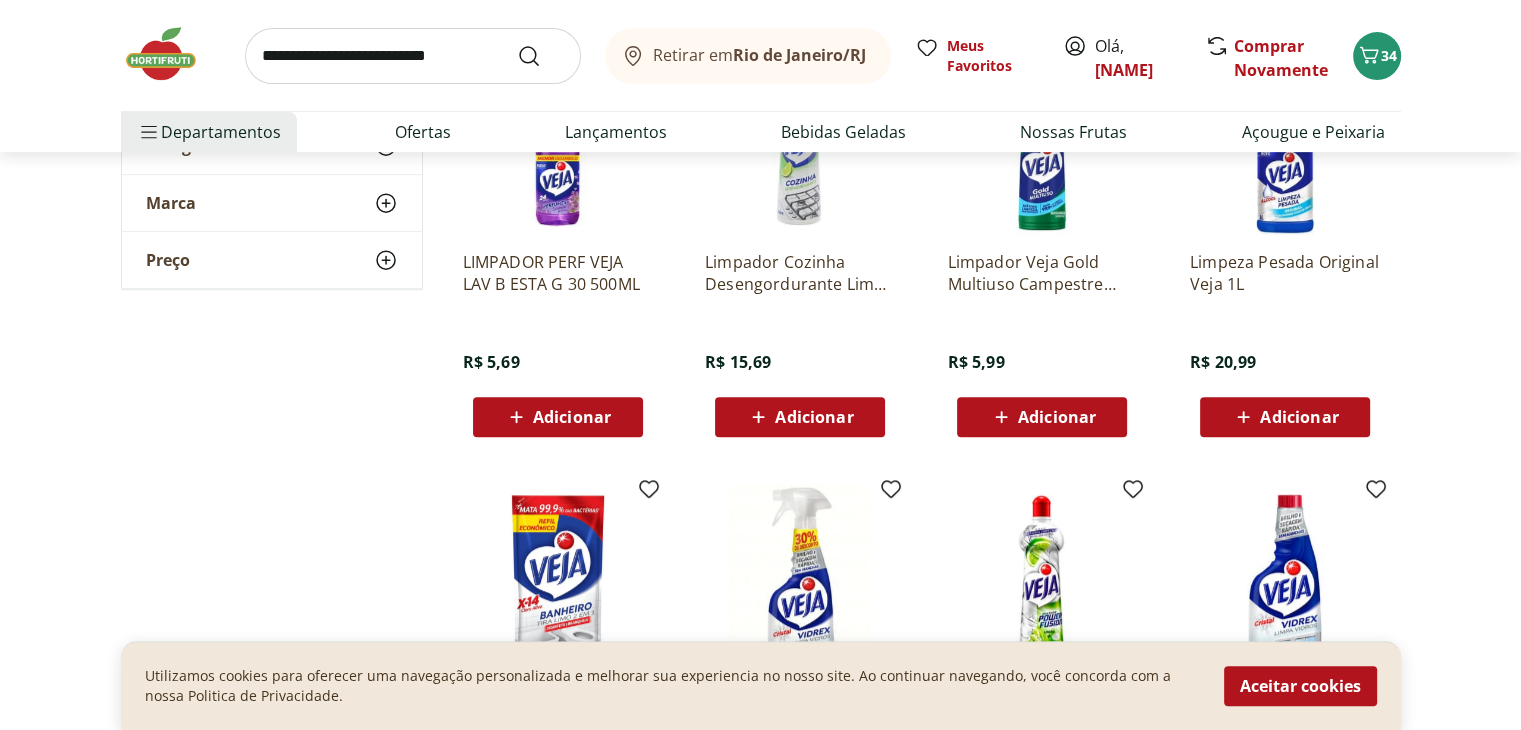click on "Limpador Veja Gold Multiuso Campestre Squeeze 500Ml R$ 5,99 Adicionar" at bounding box center (1042, 241) 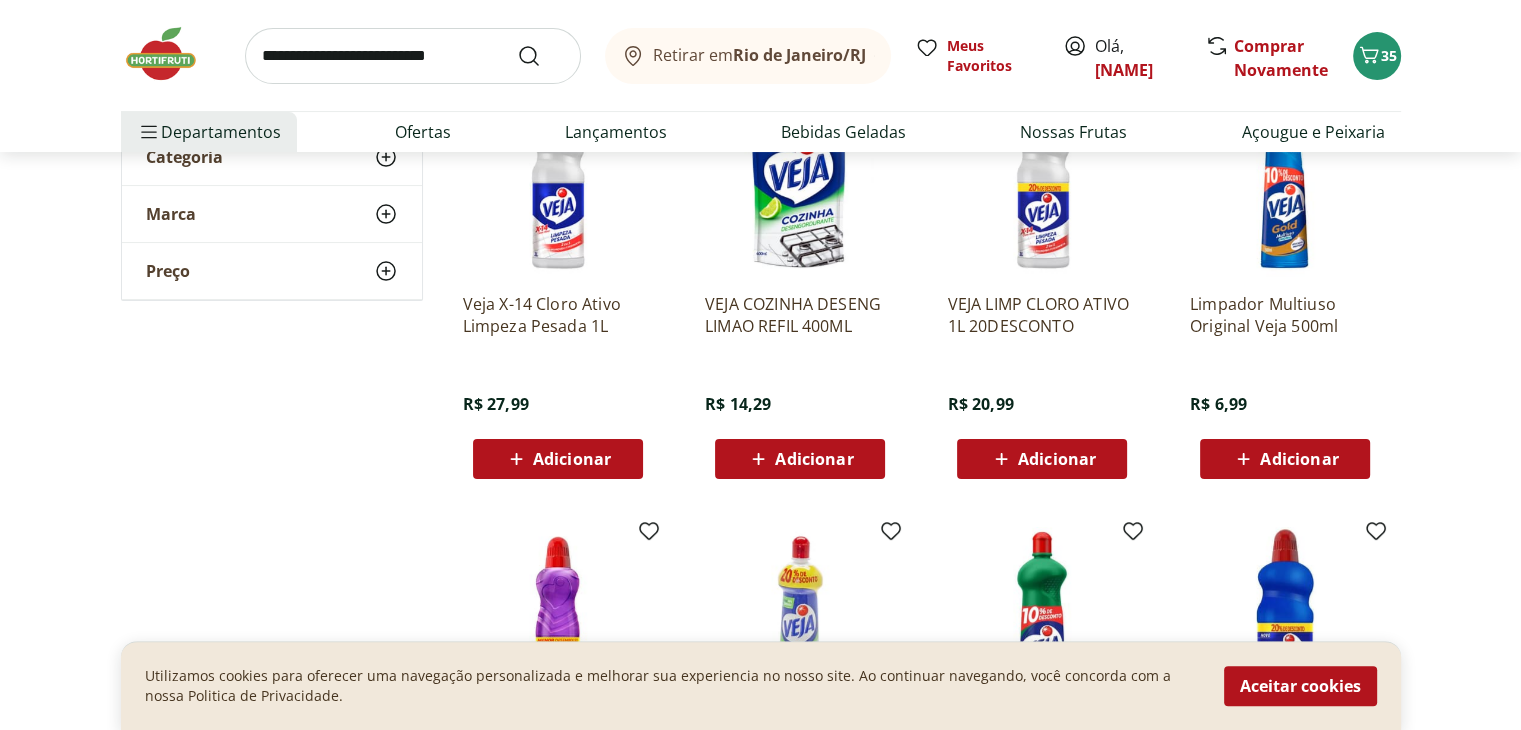 scroll, scrollTop: 0, scrollLeft: 0, axis: both 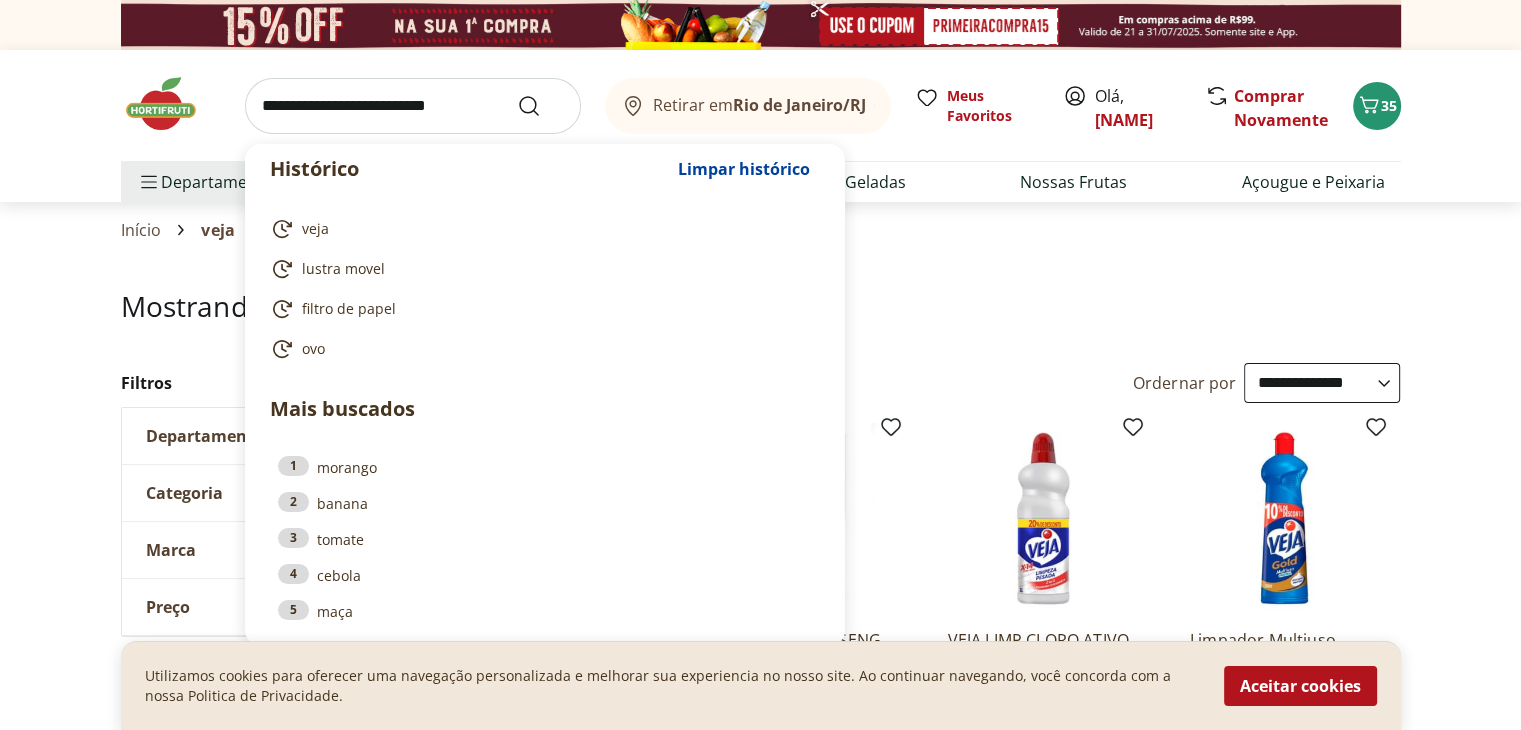 click at bounding box center (413, 106) 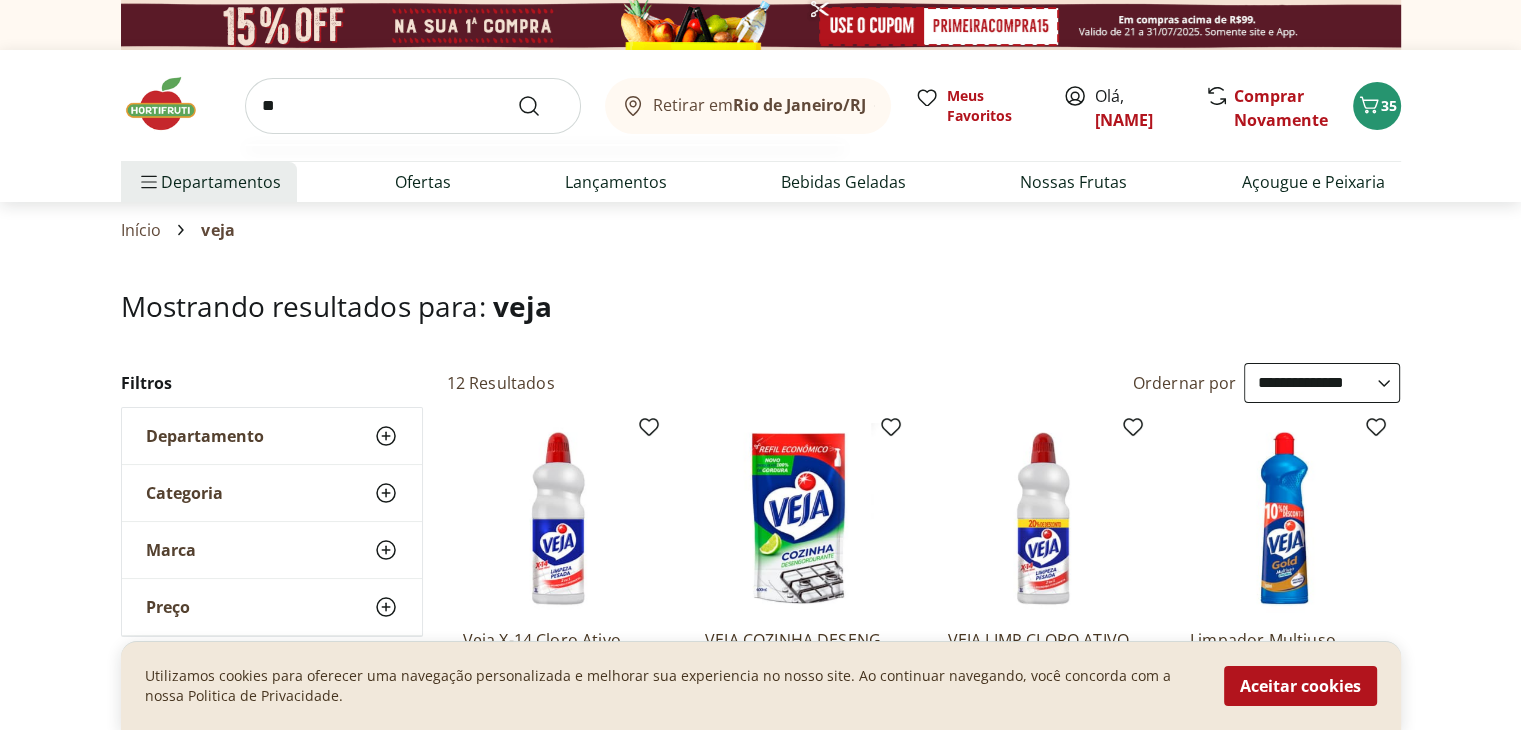type on "*" 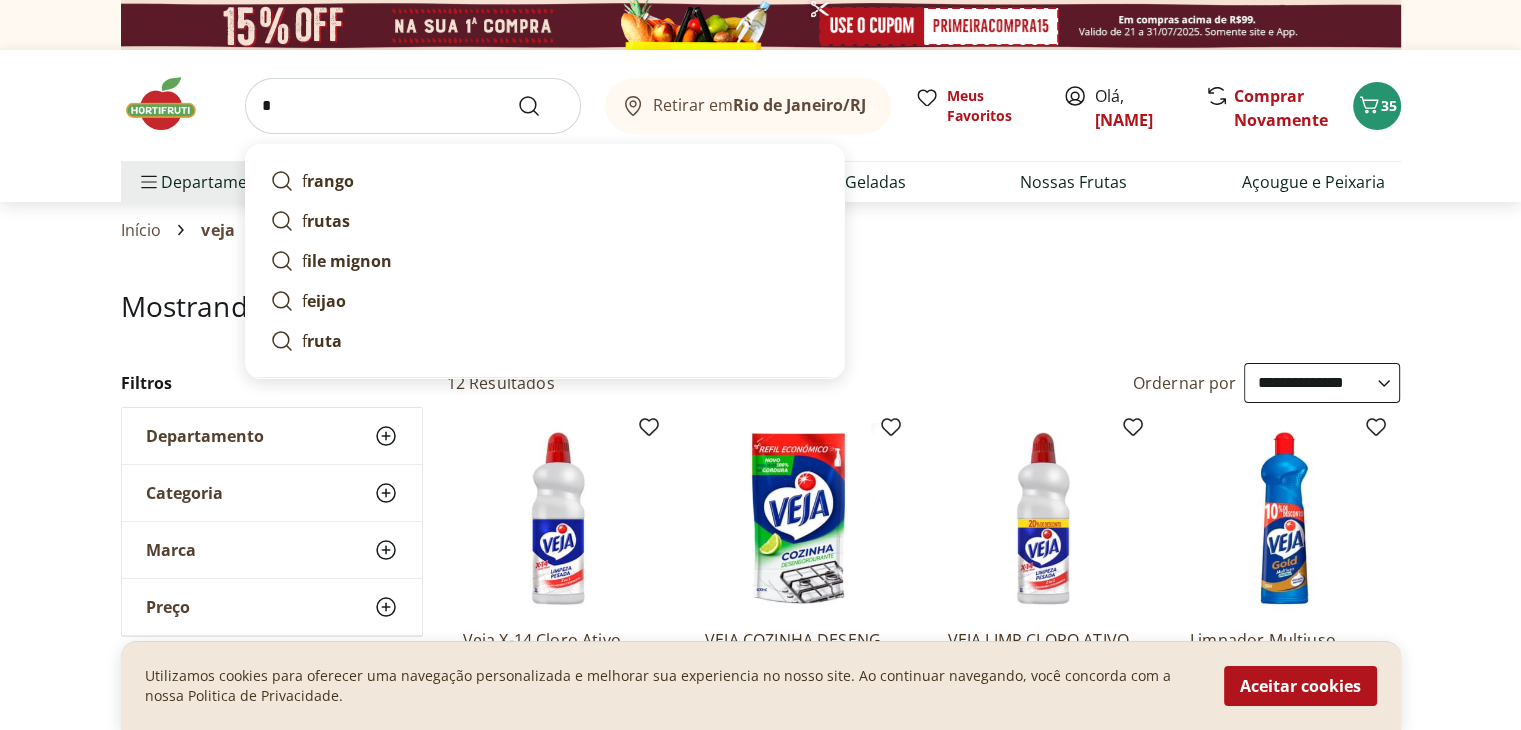 type 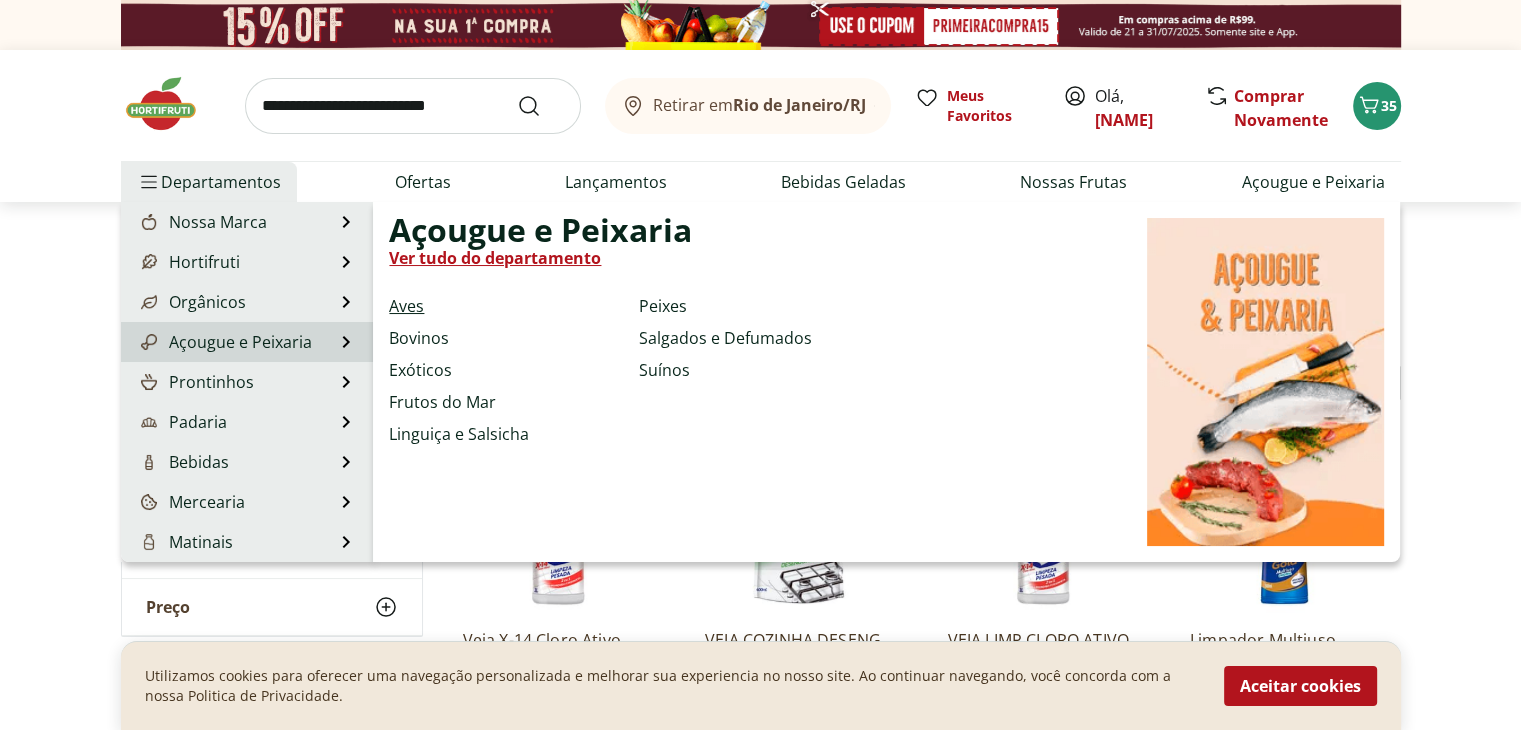 click on "Aves" at bounding box center [406, 306] 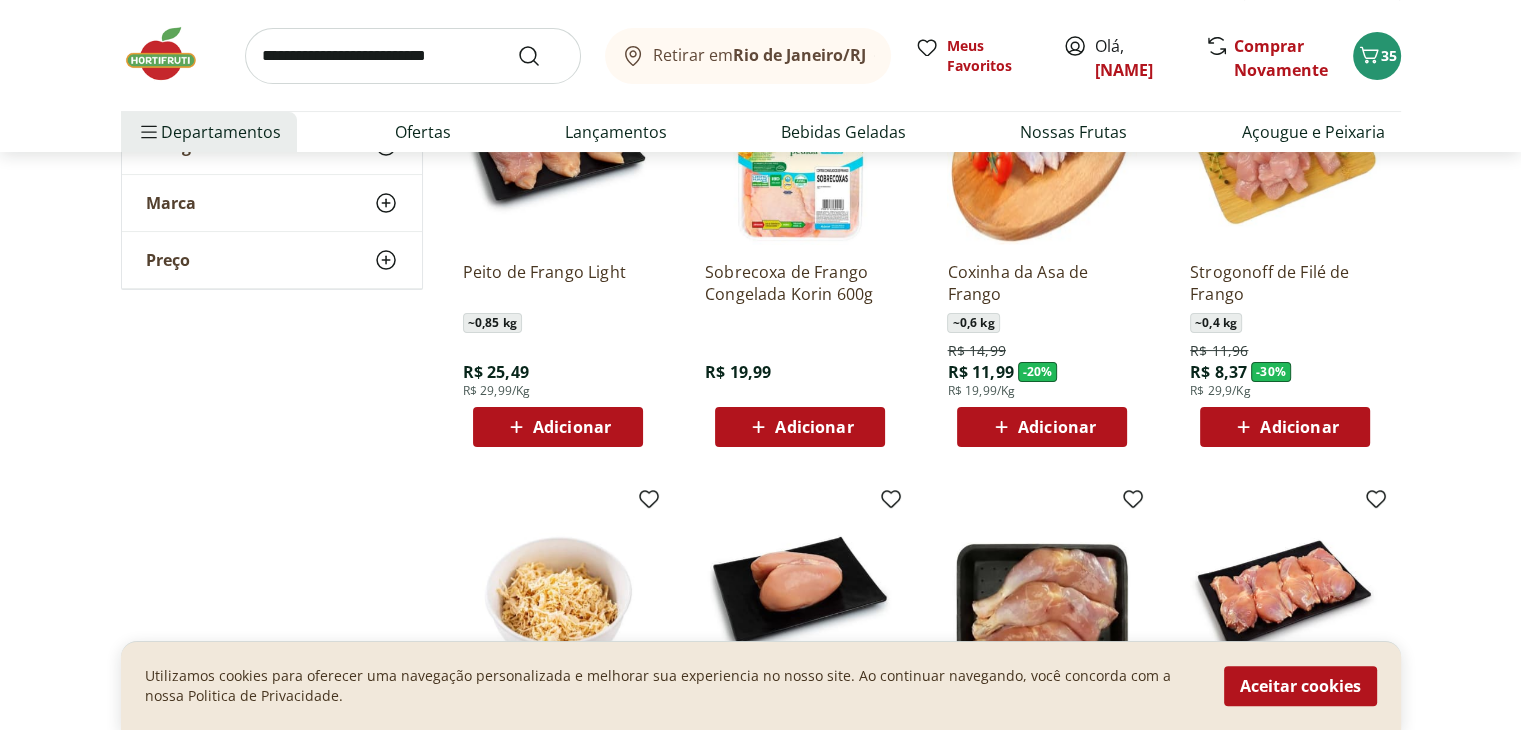scroll, scrollTop: 381, scrollLeft: 0, axis: vertical 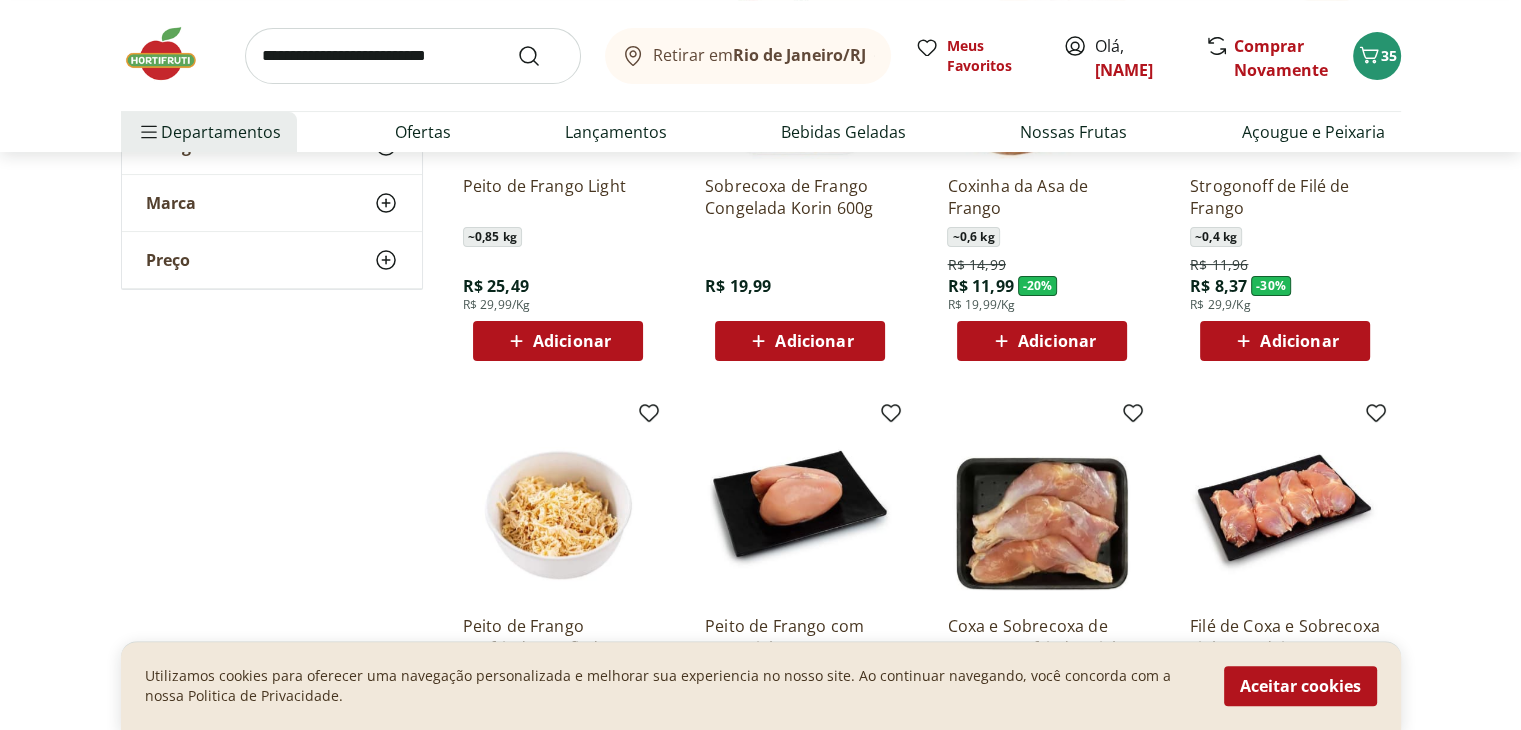 click on "Adicionar" at bounding box center [1299, 341] 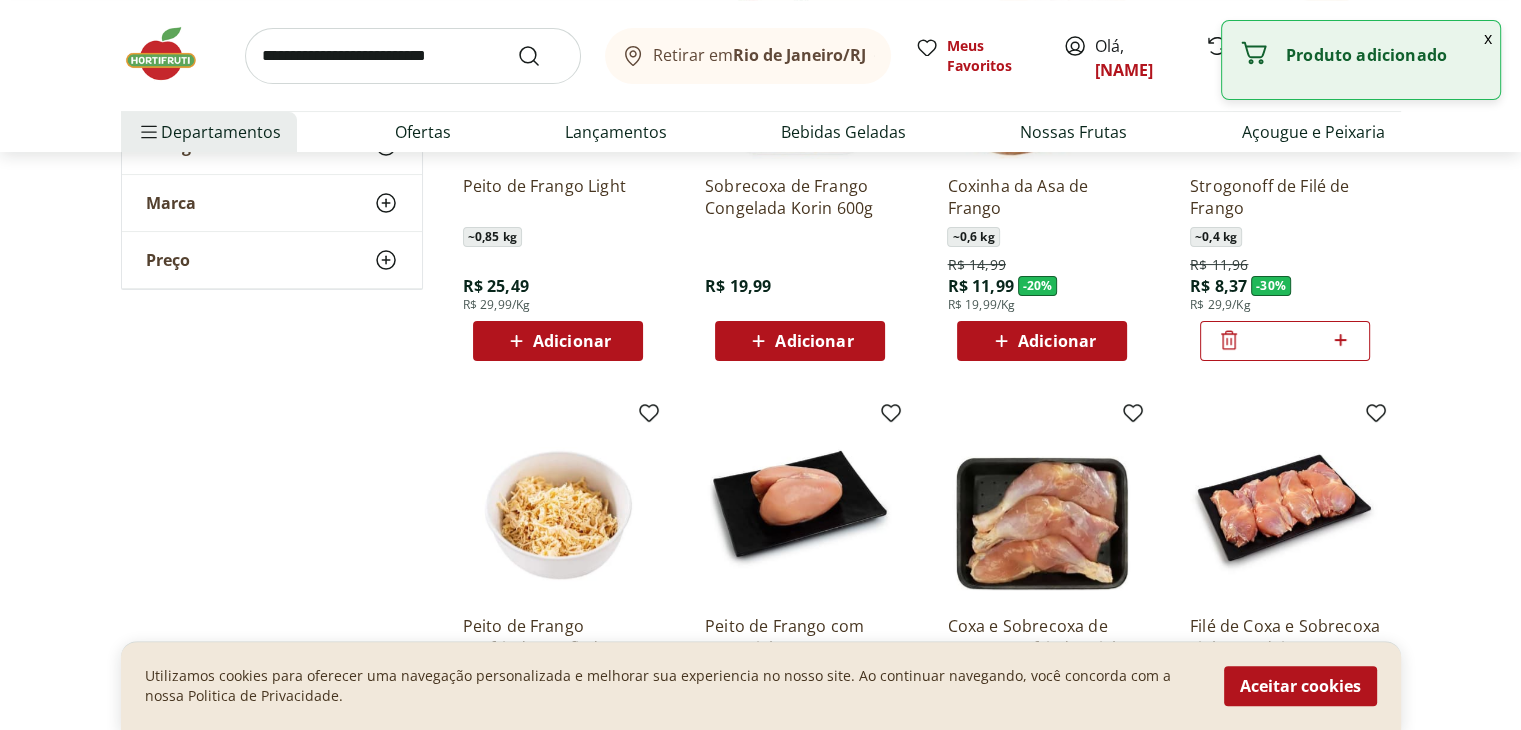 click 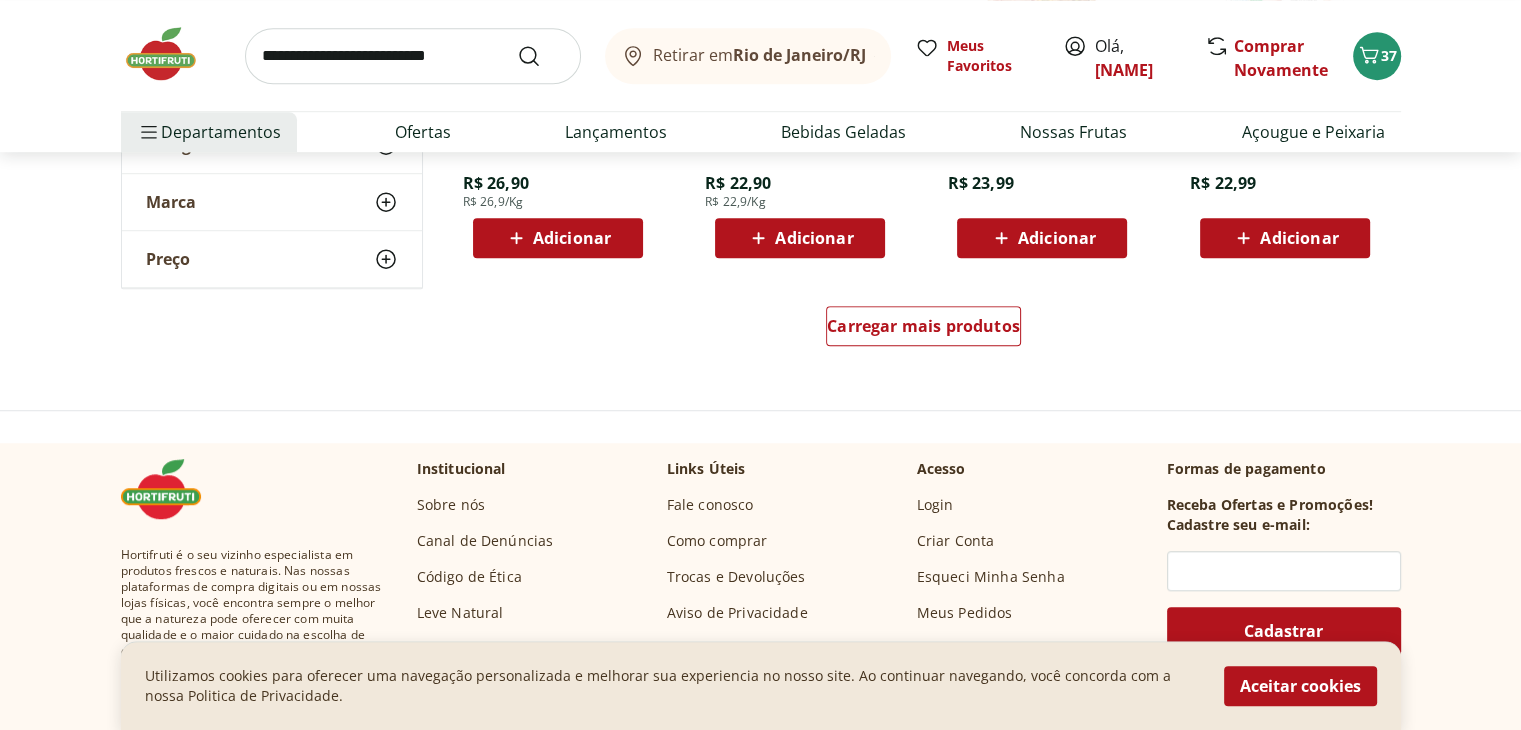 scroll, scrollTop: 1372, scrollLeft: 0, axis: vertical 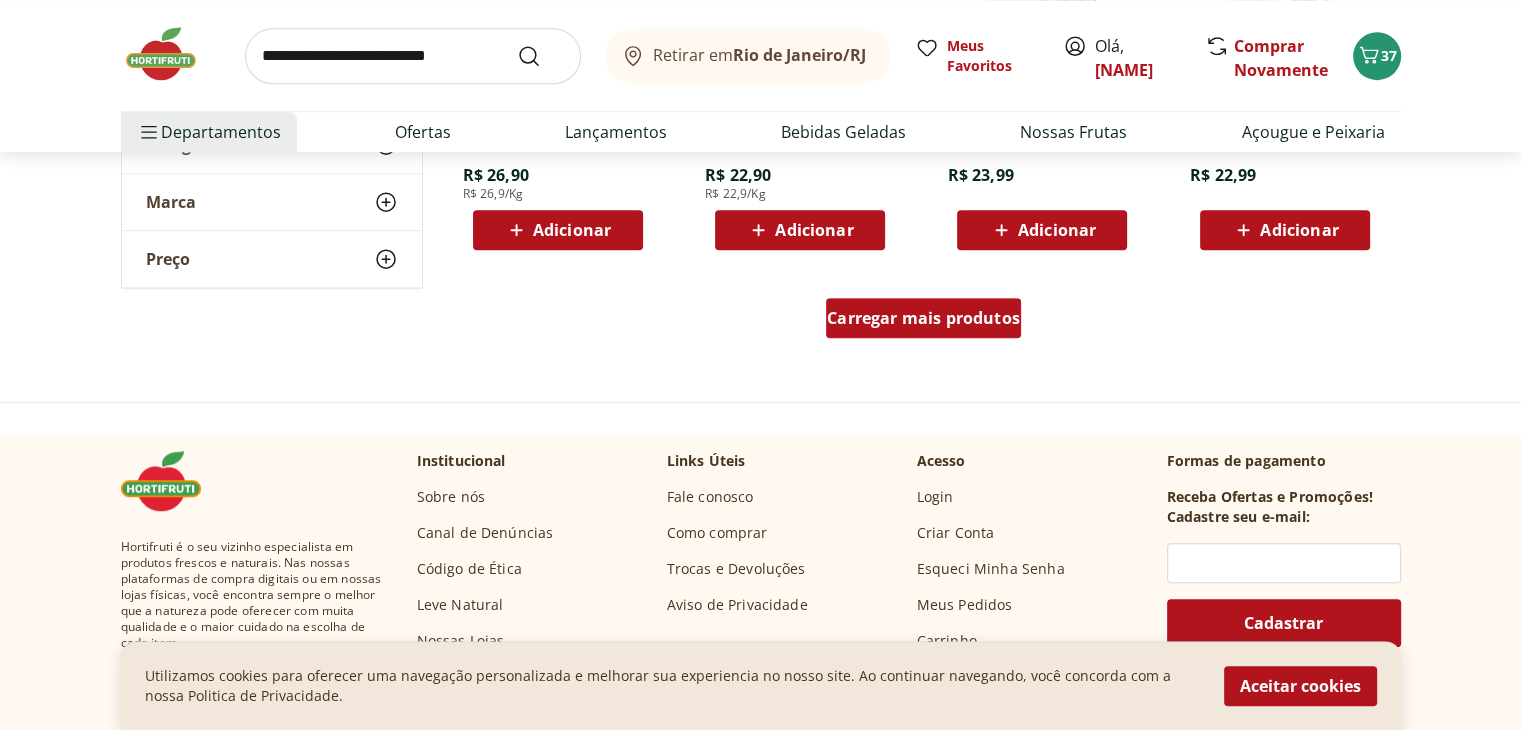 click on "Carregar mais produtos" at bounding box center (923, 318) 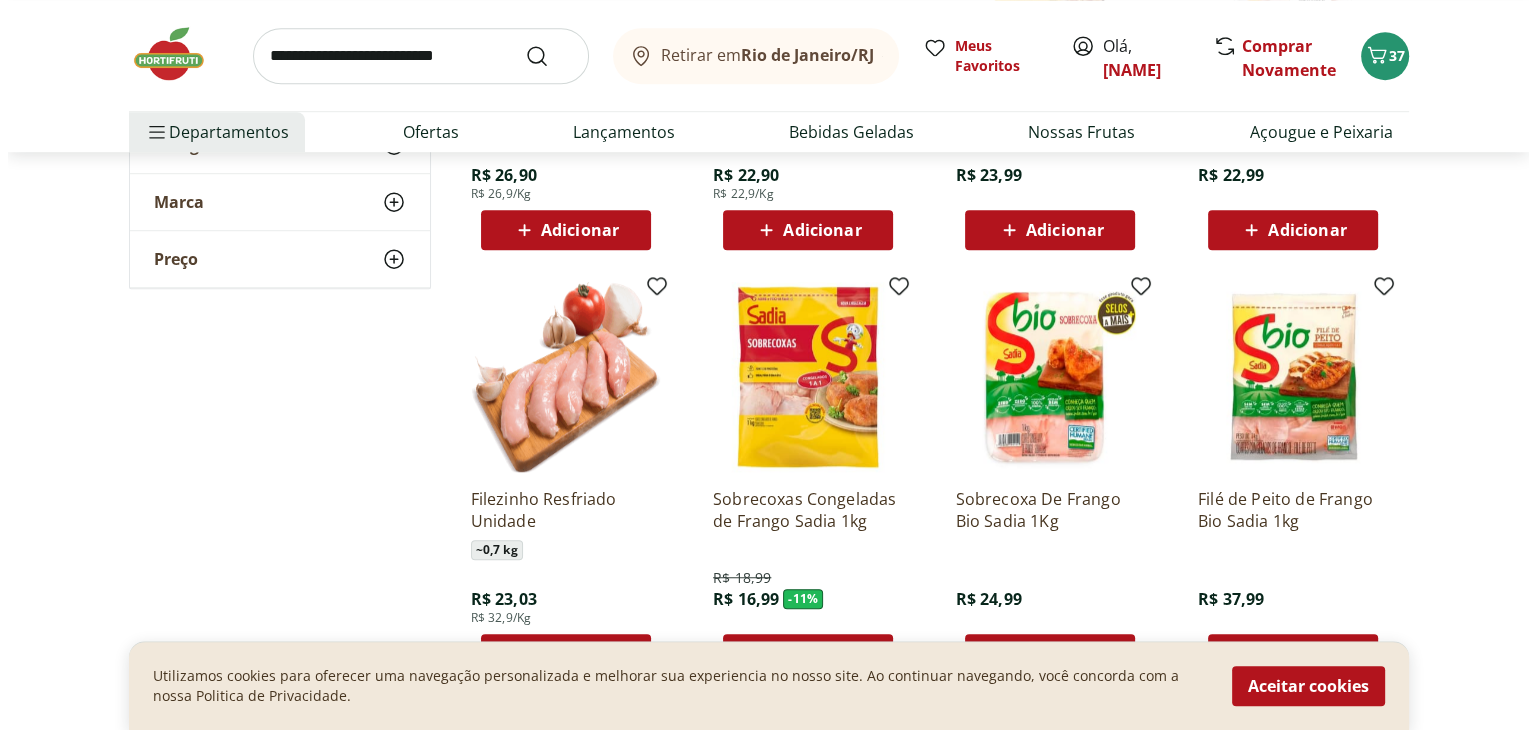 scroll, scrollTop: 1615, scrollLeft: 0, axis: vertical 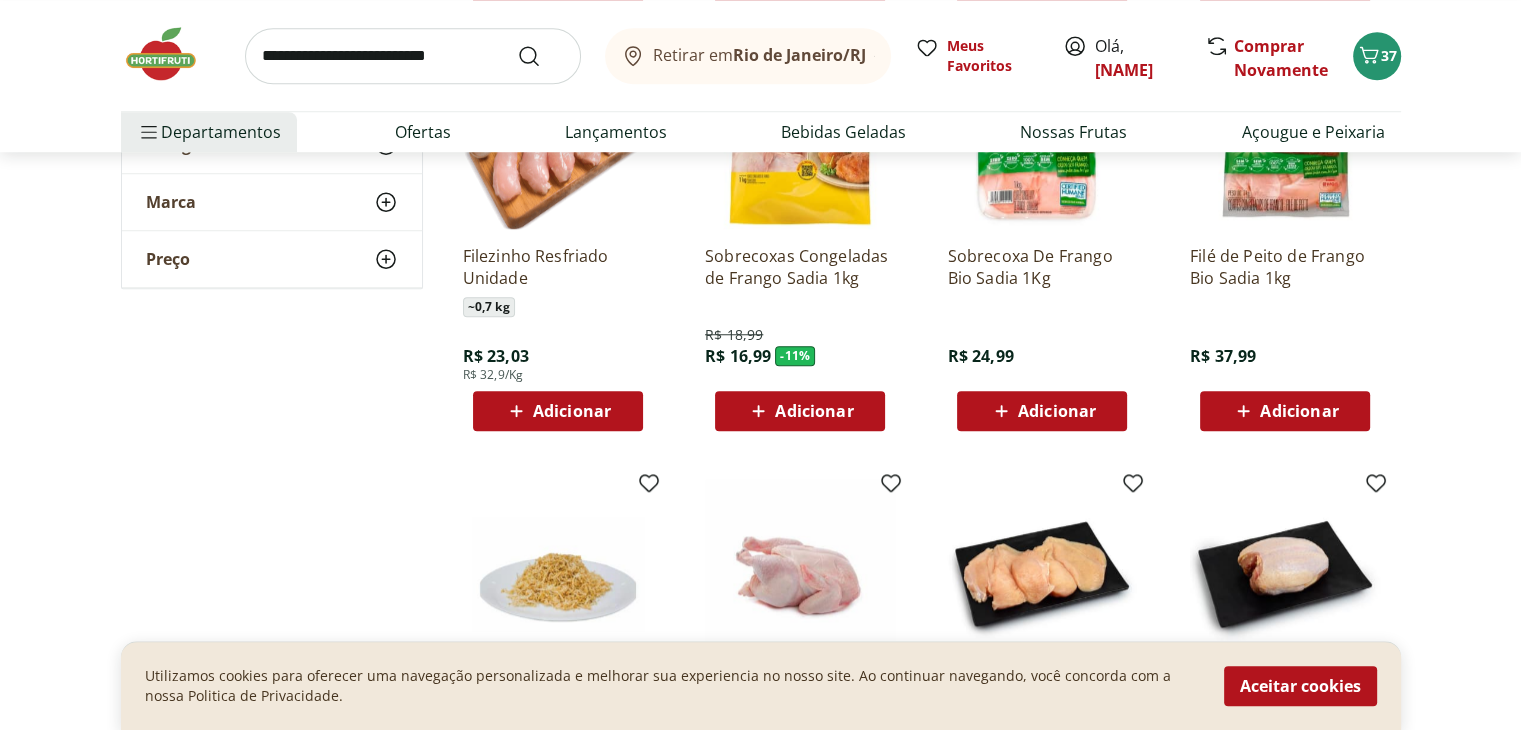 click on "Adicionar" at bounding box center [814, 411] 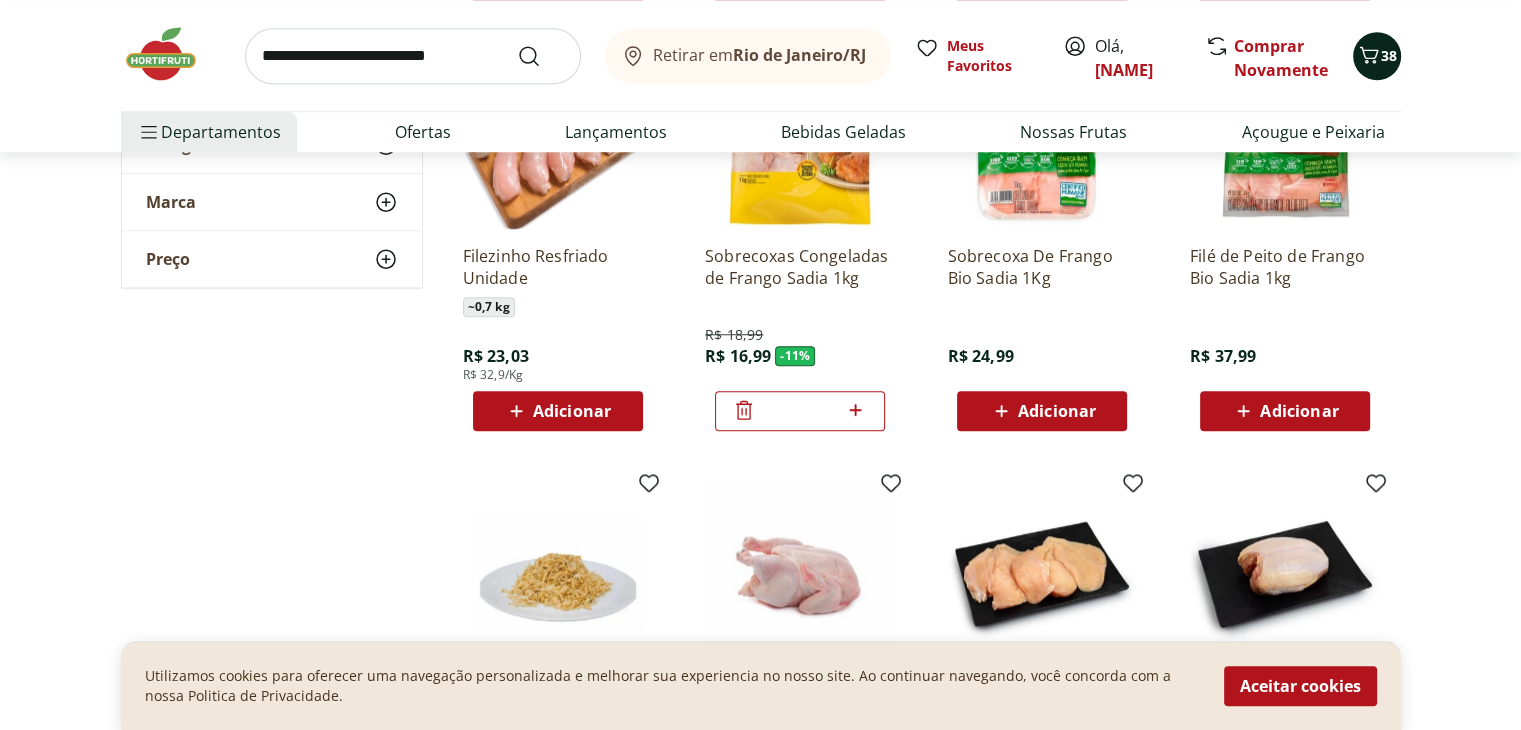 click on "38" at bounding box center [1377, 56] 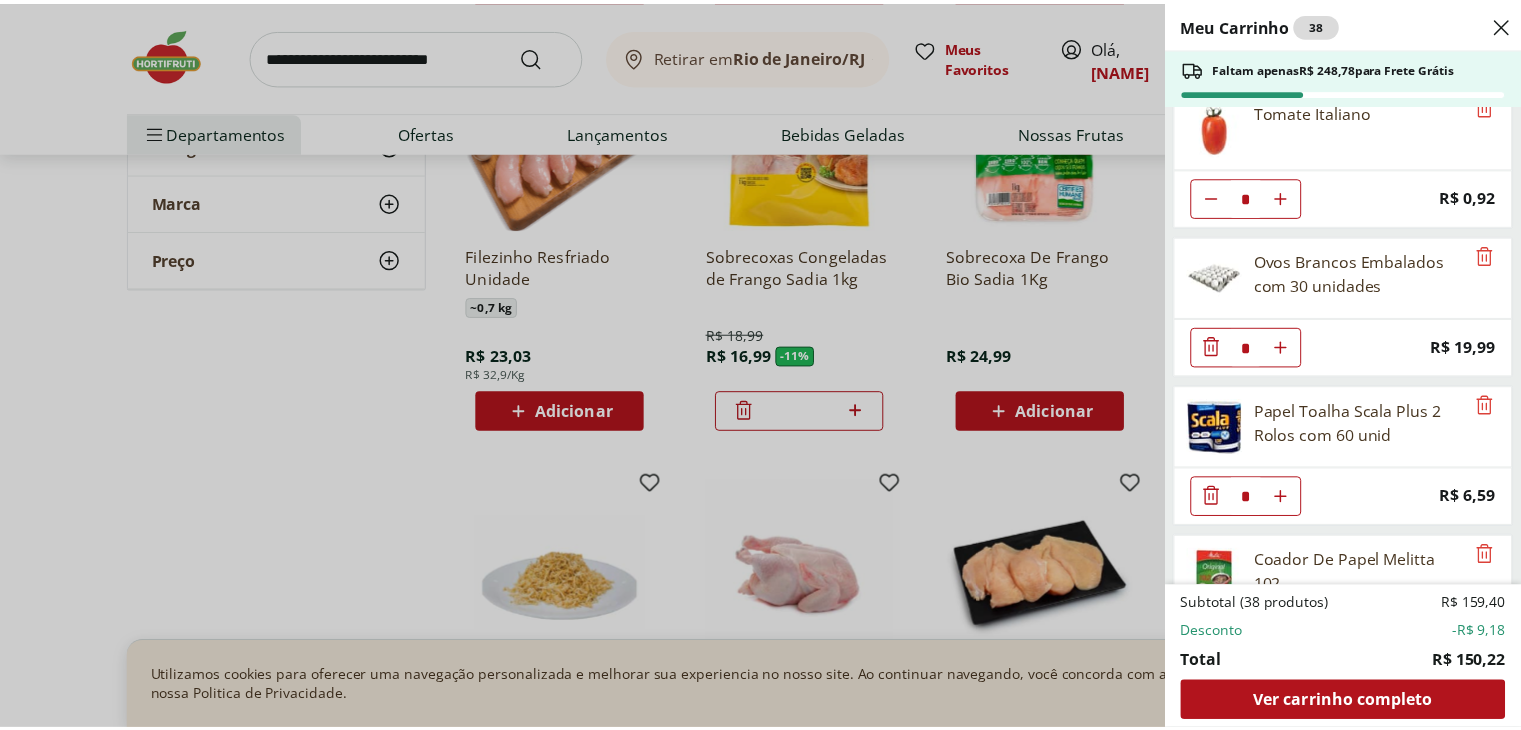 scroll, scrollTop: 984, scrollLeft: 0, axis: vertical 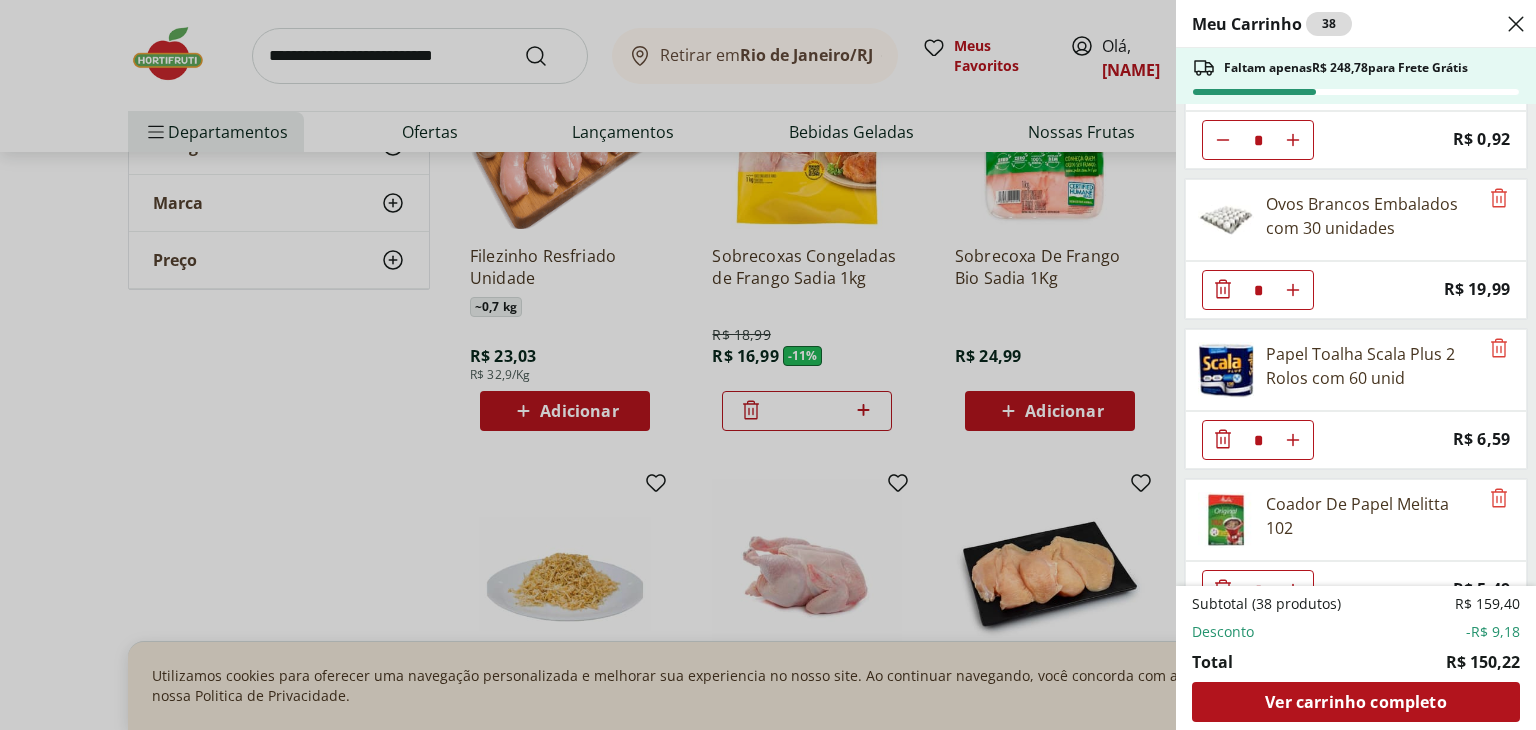 click on "Meu Carrinho 38 Faltam apenas  R$ 248,78  para Frete Grátis Mamão Papaia Unidade * Price: R$ 4,54 Mexerica Rio Unidade * Price: R$ 3,04 Banana Nanica Unidade * Price: R$ 1,47 Banana da Terra Unidade * Price: R$ 3,85 Cenoura Unidade * Price: R$ 0,70 Cebola Nacional Unidade * Price: R$ 1,00 Tomate Italiano * Price: R$ 0,92 Ovos Brancos Embalados com 30 unidades * Price: R$ 19,99 Papel Toalha Scala Plus 2 Rolos com 60 unid * Price: R$ 6,59 Coador De Papel Melitta 102 * Price: R$ 5,49 LIMPADOR MOVEIS POLIFLOR PERF SU 200ML * Price: R$ 15,99 Limpador Veja Gold Multiuso Campestre Squeeze 500Ml * Price: R$ 5,99 Strogonoff de Filé de Frango * Original price: R$ 11,96 Price: R$ 8,37 Sobrecoxas Congeladas de Frango Sadia 1kg * Original price: R$ 18,99 Price: R$ 16,99 Subtotal (38 produtos) R$ 159,40 Desconto -R$ 9,18 Total R$ 150,22 Ver carrinho completo" at bounding box center (768, 365) 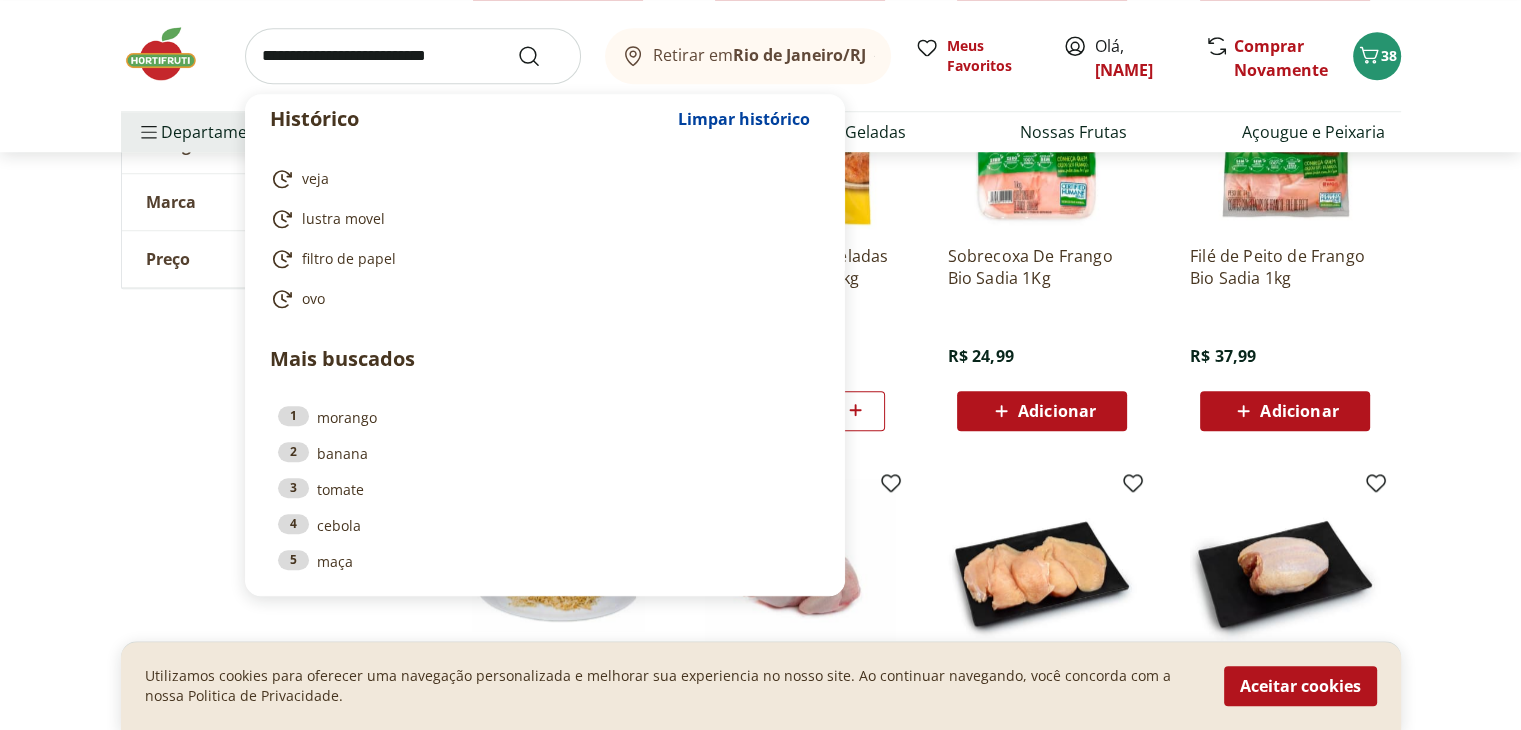 click at bounding box center (413, 56) 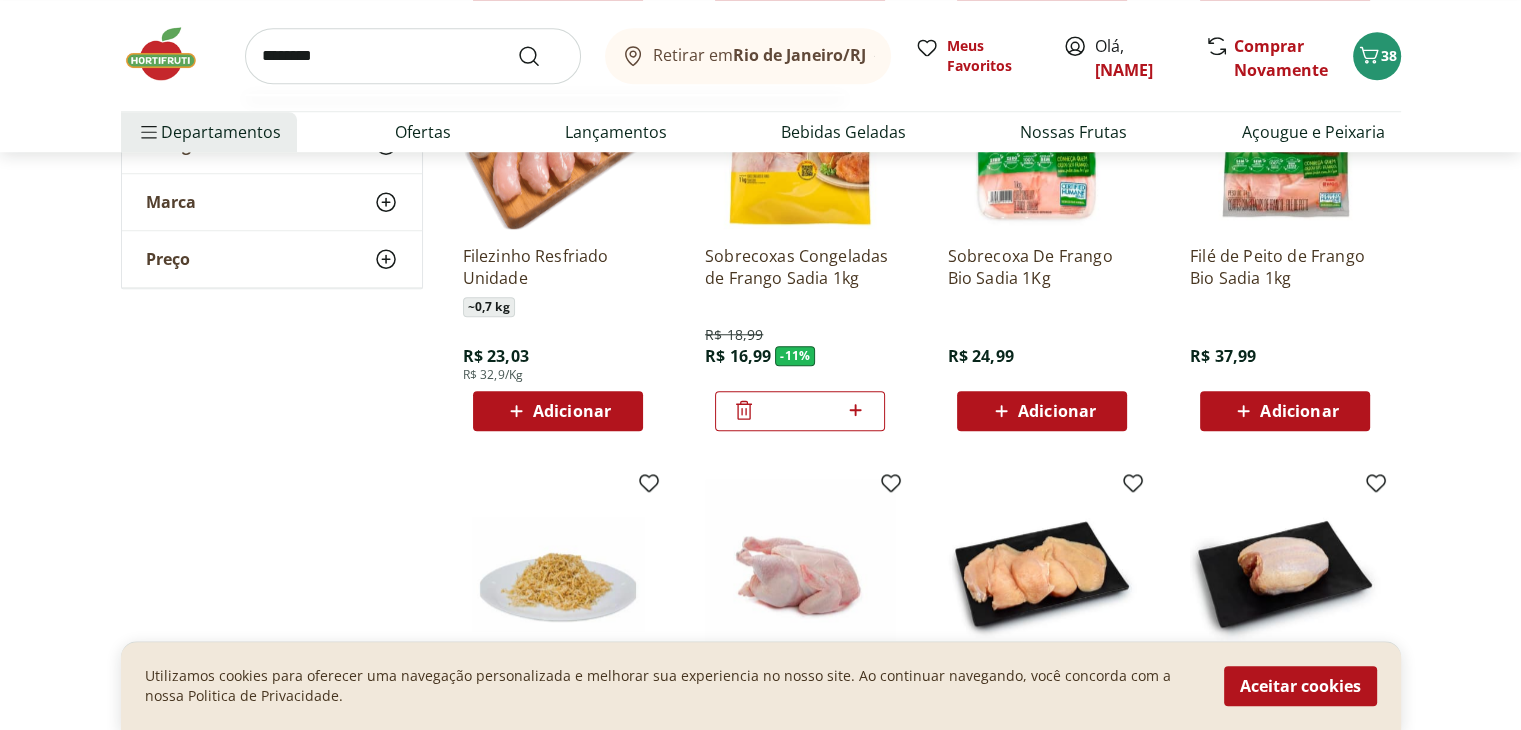 type on "********" 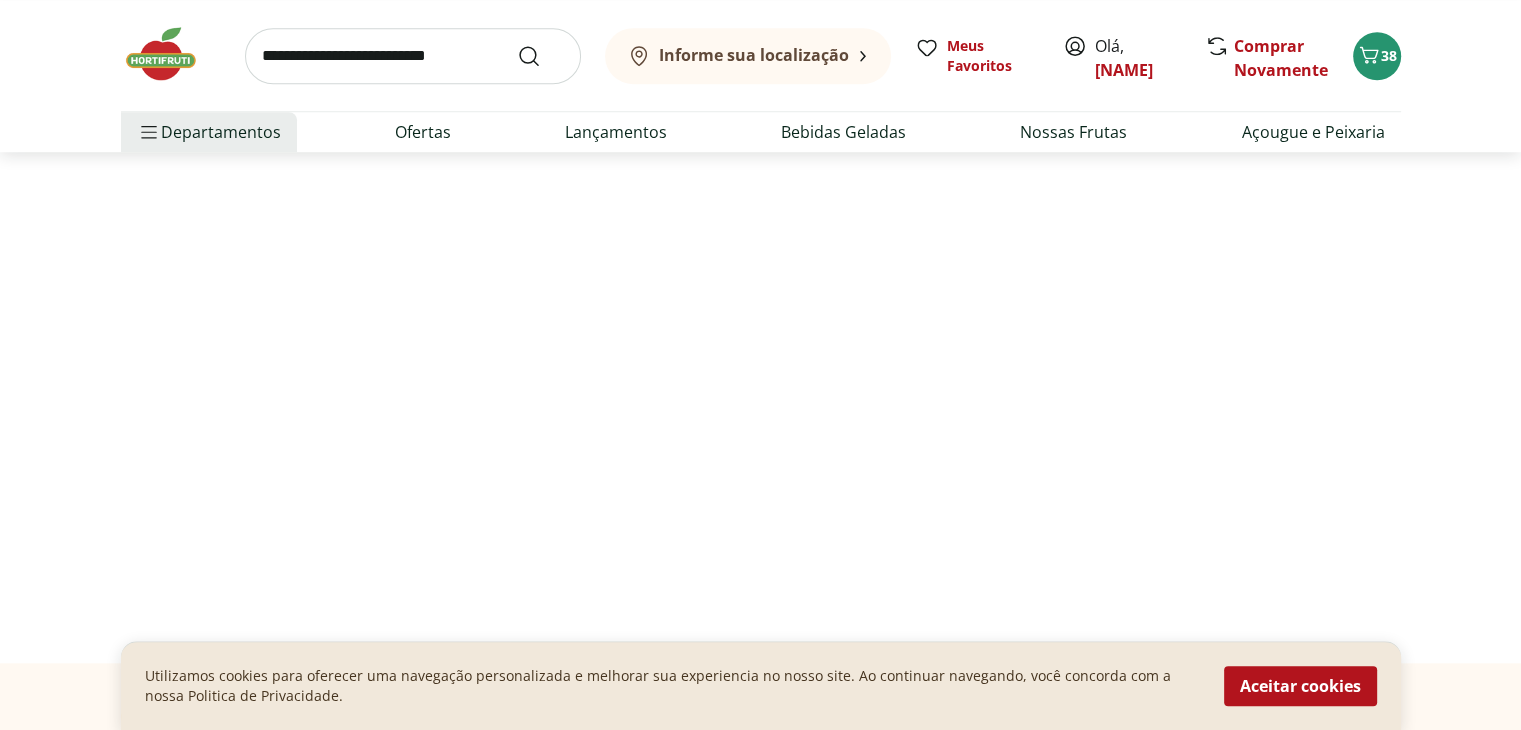 scroll, scrollTop: 0, scrollLeft: 0, axis: both 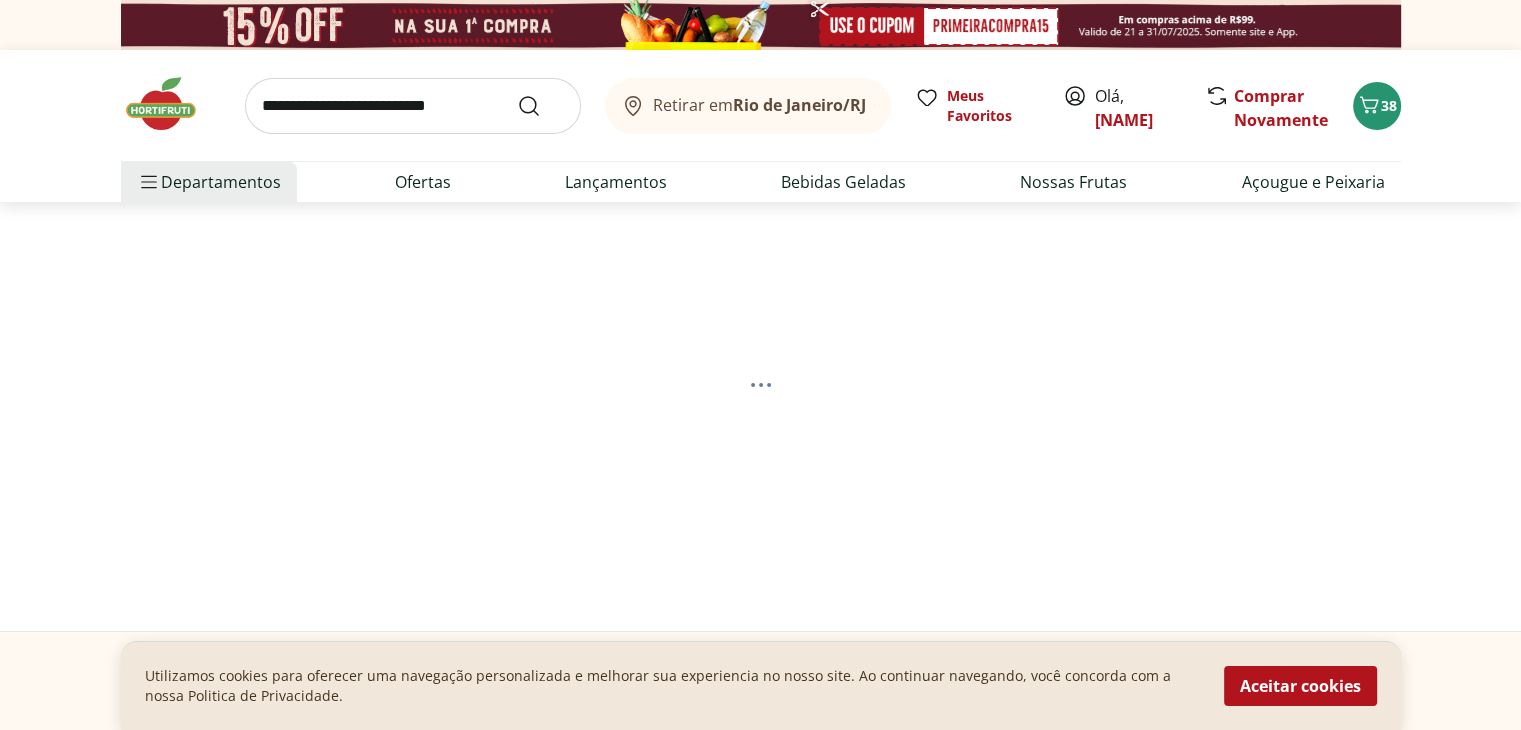 select on "**********" 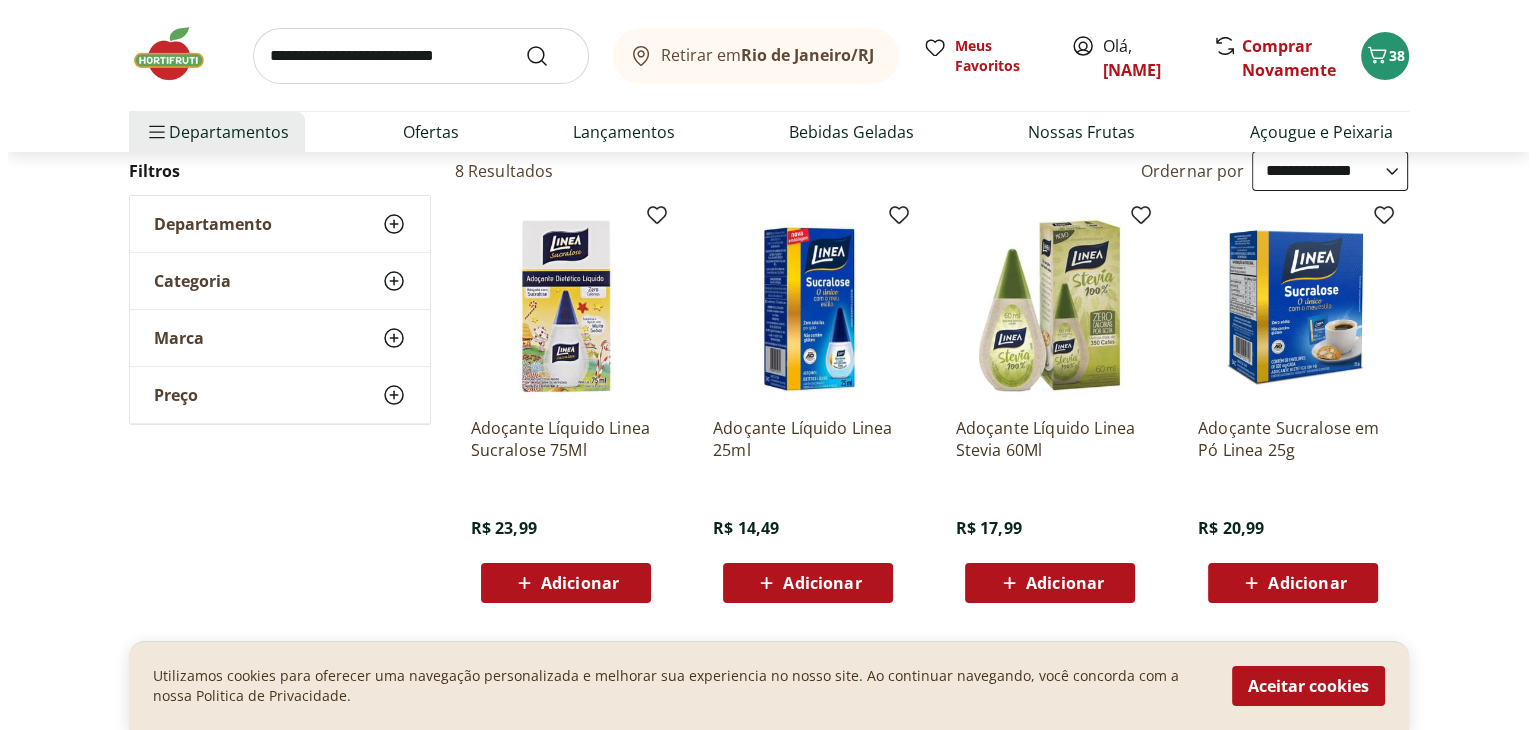 scroll, scrollTop: 253, scrollLeft: 0, axis: vertical 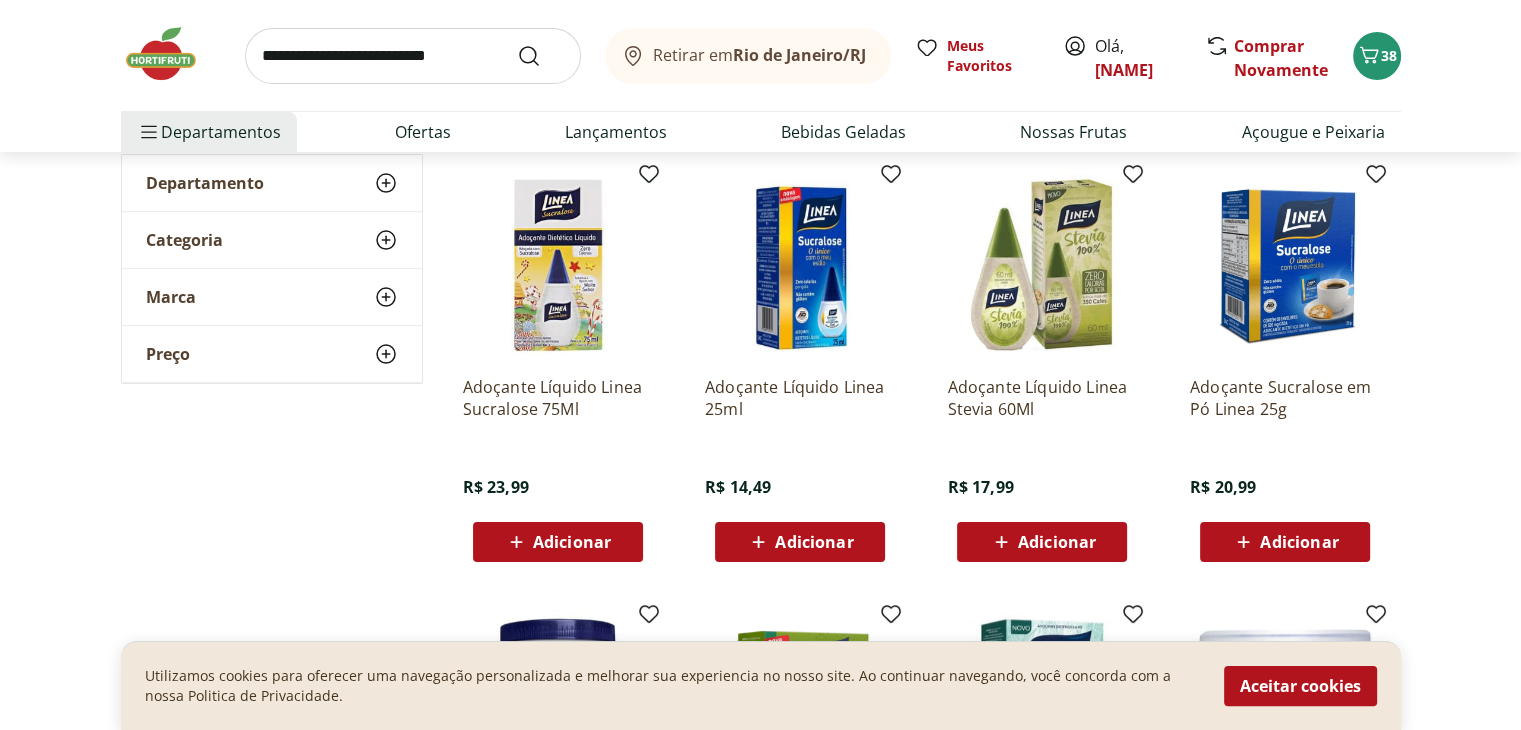 click on "Adicionar" at bounding box center [572, 542] 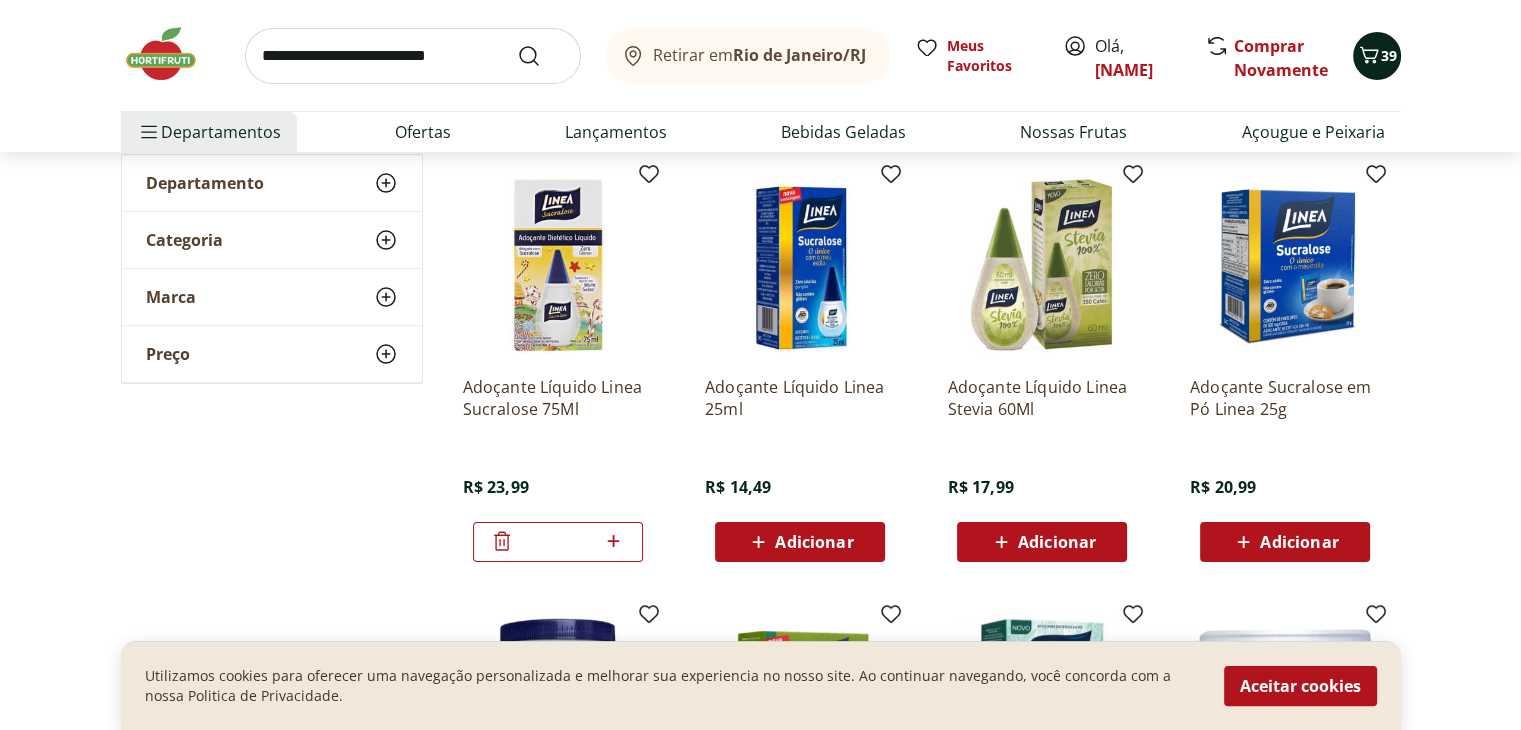 click 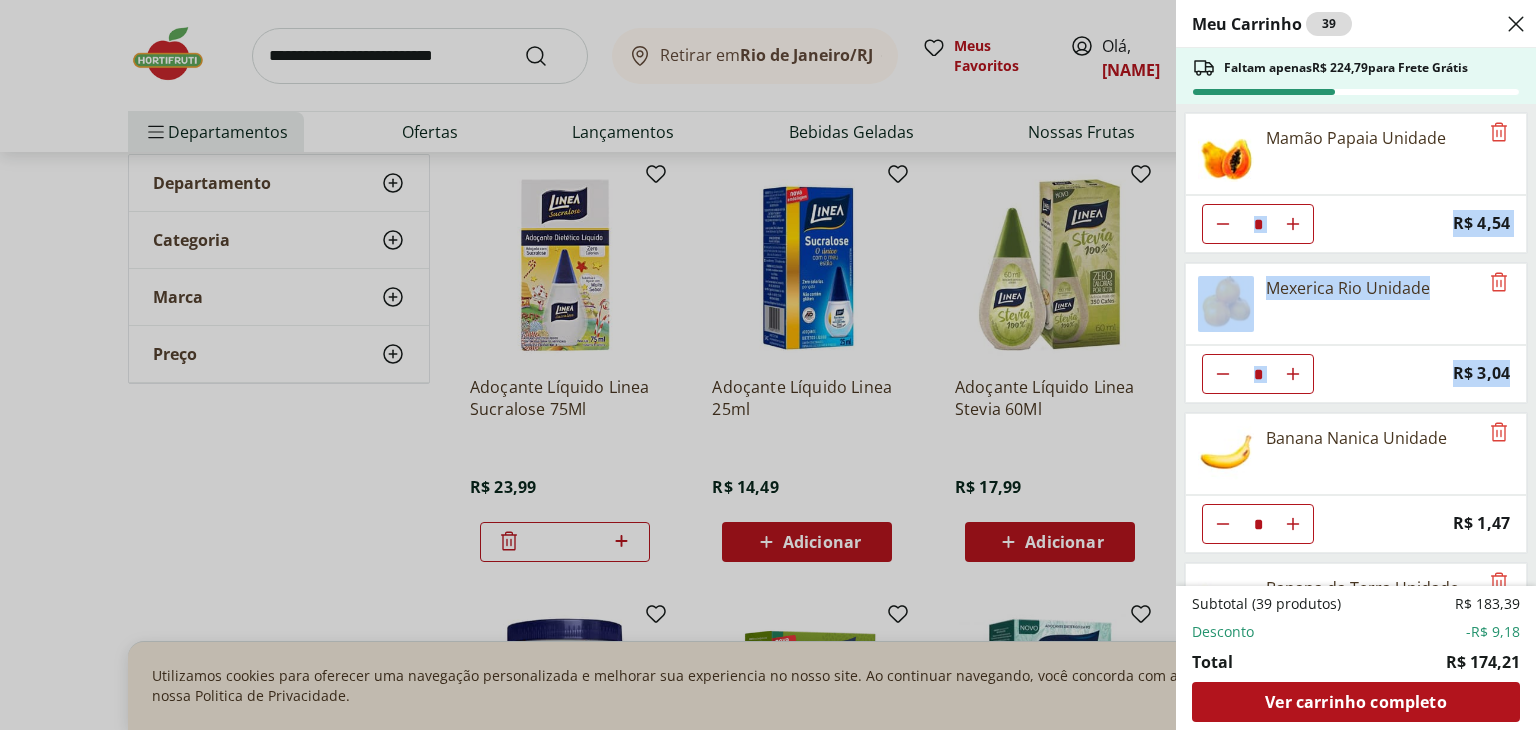drag, startPoint x: 1533, startPoint y: 169, endPoint x: 1532, endPoint y: 383, distance: 214.00233 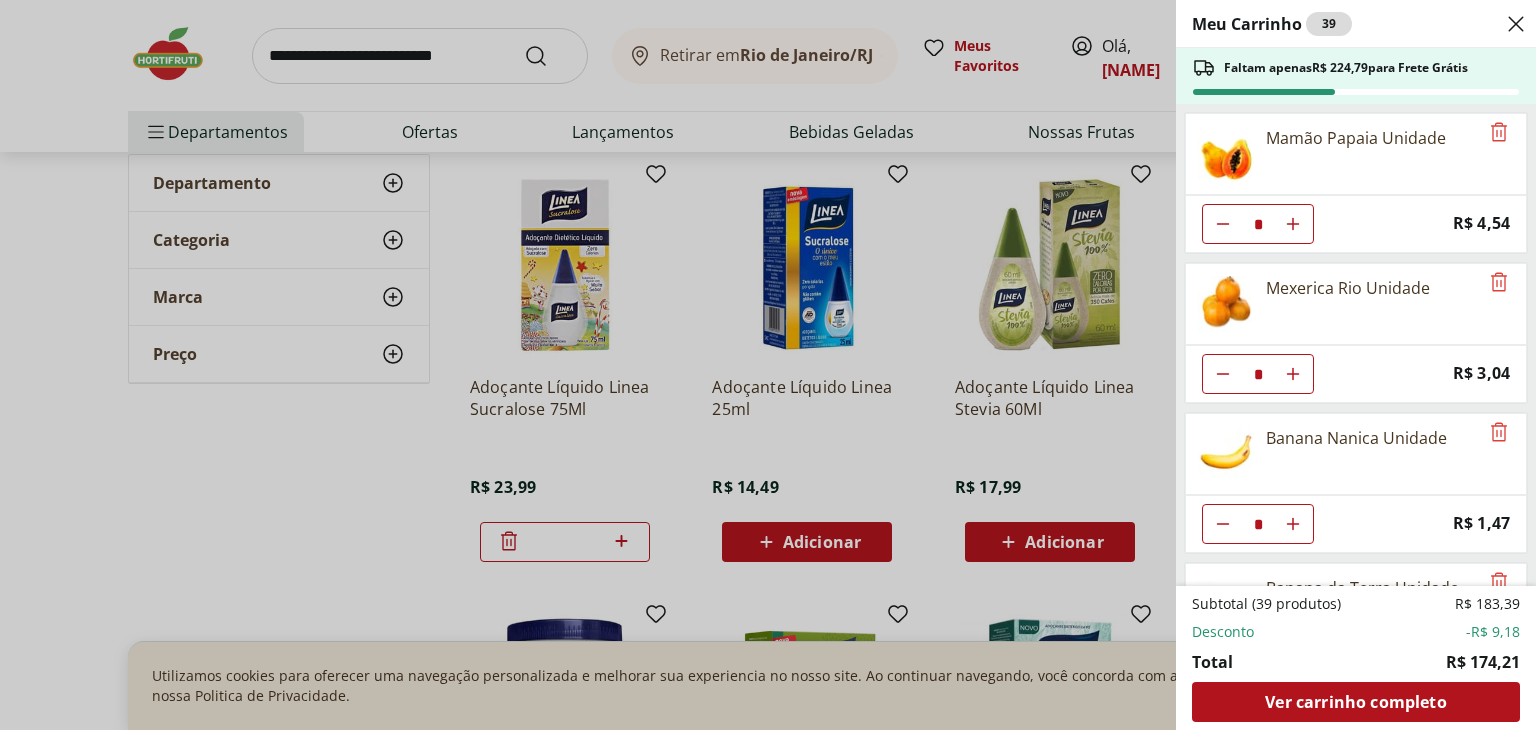 click on "Mamão Papaia Unidade * Price: R$ 4,54 Mexerica Rio Unidade * Price: R$ 3,04 Banana Nanica Unidade * Price: R$ 1,47 Banana da Terra Unidade * Price: R$ 3,85 Cenoura Unidade * Price: R$ 0,70 Cebola Nacional Unidade * Price: R$ 1,00 Tomate Italiano * Price: R$ 0,92 Ovos Brancos Embalados com 30 unidades * Price: R$ 19,99 Papel Toalha Scala Plus 2 Rolos com 60 unid * Price: R$ 6,59 Coador De Papel Melitta 102 * Price: R$ 5,49 LIMPADOR MOVEIS POLIFLOR PERF SU 200ML * Price: R$ 15,99 Limpador Veja Gold Multiuso Campestre Squeeze 500Ml * Price: R$ 5,99 Strogonoff de Filé de Frango * Original price: R$ 11,96 Price: R$ 8,37 Sobrecoxas Congeladas de Frango Sadia 1kg * Original price: R$ 18,99 Price: R$ 16,99 Adoçante Líquido Linea Sucralose 75Ml * Price: R$ 23,99" at bounding box center (1354, 345) 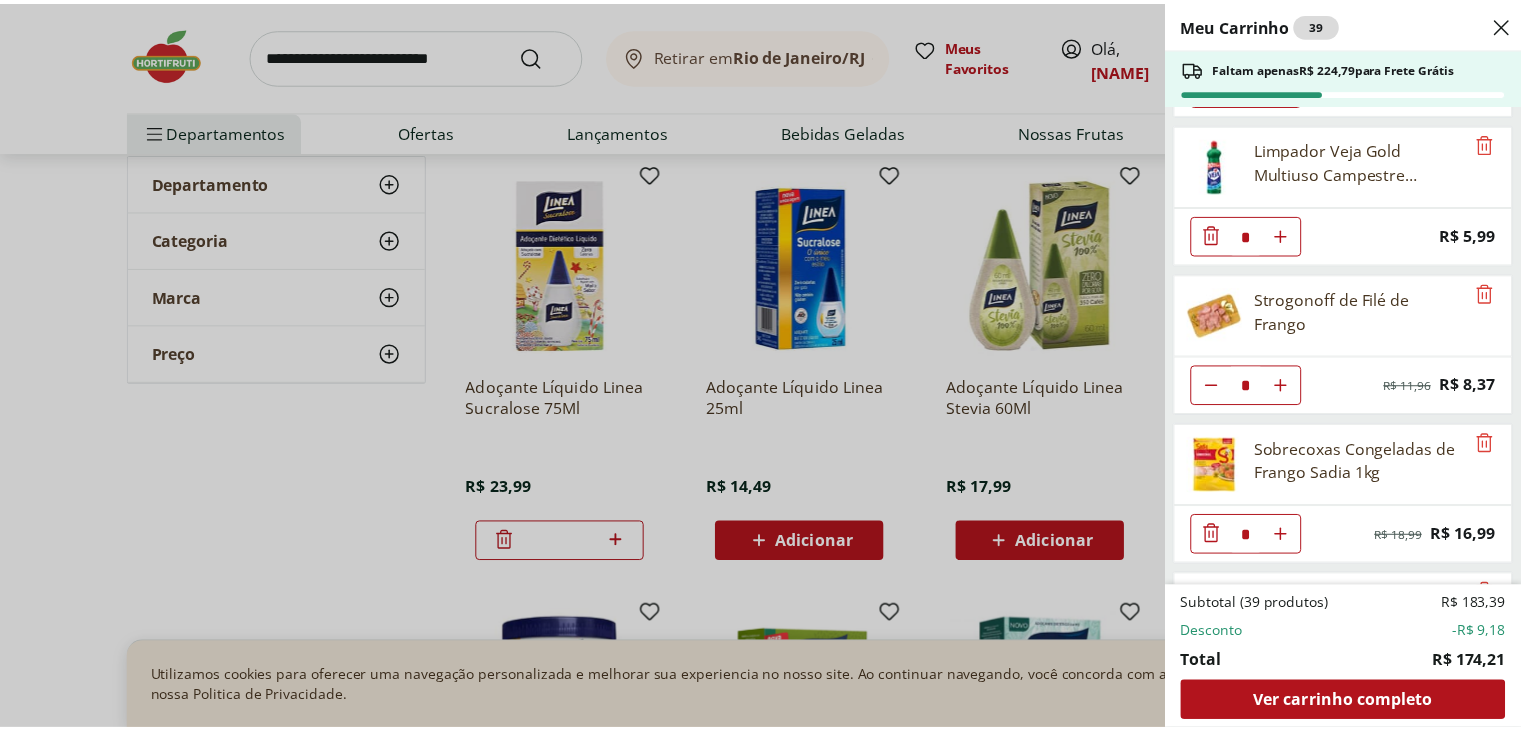 scroll, scrollTop: 1658, scrollLeft: 0, axis: vertical 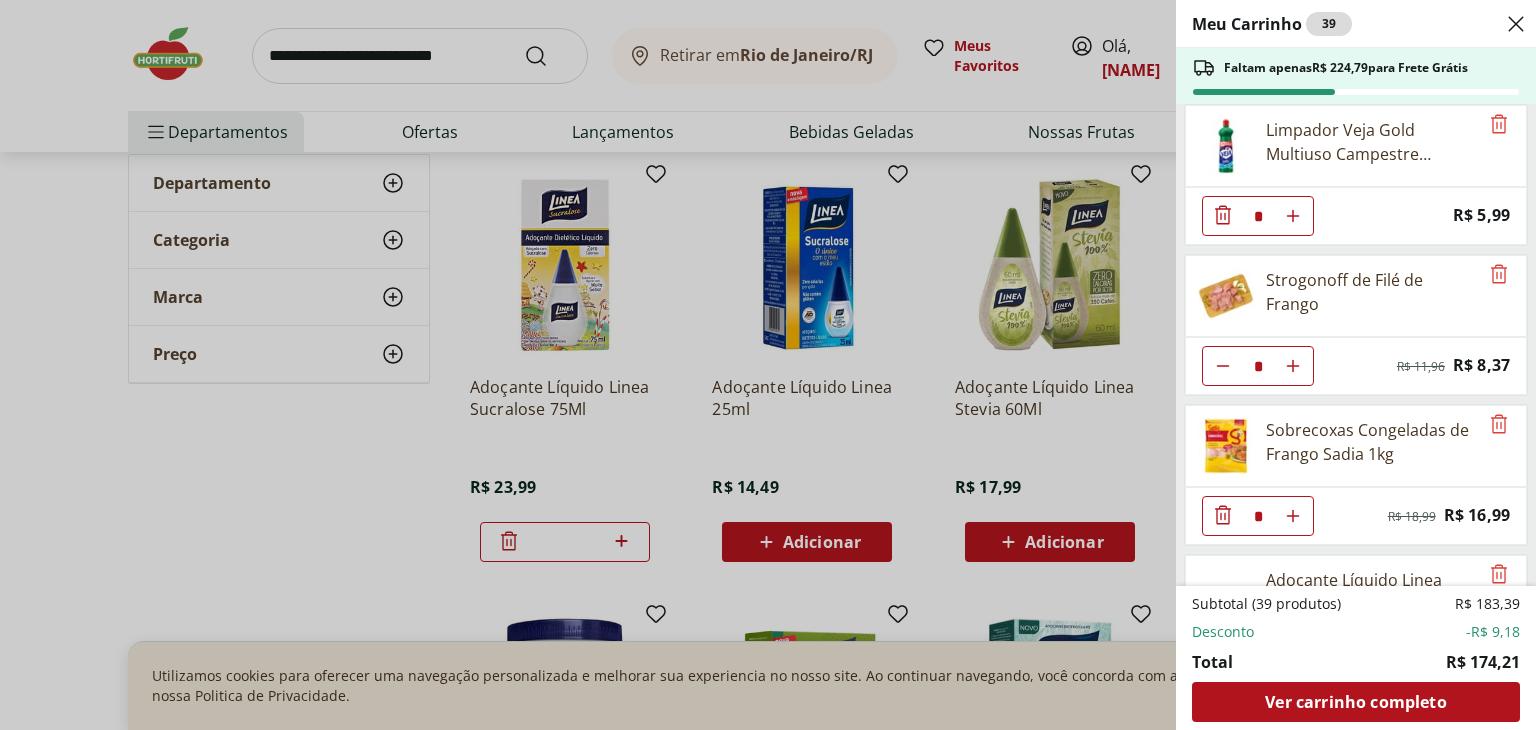 click on "Meu Carrinho 39 Faltam apenas  R$ 224,79  para Frete Grátis Mamão Papaia Unidade * Price: R$ 4,54 Mexerica Rio Unidade * Price: R$ 3,04 Banana Nanica Unidade * Price: R$ 1,47 Banana da Terra Unidade * Price: R$ 3,85 Cenoura Unidade * Price: R$ 0,70 Cebola Nacional Unidade * Price: R$ 1,00 Tomate Italiano * Price: R$ 0,92 Ovos Brancos Embalados com 30 unidades * Price: R$ 19,99 Papel Toalha Scala Plus 2 Rolos com 60 unid * Price: R$ 6,59 Coador De Papel Melitta 102 * Price: R$ 5,49 LIMPADOR MOVEIS POLIFLOR PERF SU 200ML * Price: R$ 15,99 Limpador Veja Gold Multiuso Campestre Squeeze 500Ml * Price: R$ 5,99 Strogonoff de Filé de Frango * Original price: R$ 11,96 Price: R$ 8,37 Sobrecoxas Congeladas de Frango Sadia 1kg * Original price: R$ 18,99 Price: R$ 16,99 Adoçante Líquido Linea Sucralose 75Ml * Price: R$ 23,99 Subtotal (39 produtos) R$ 183,39 Desconto -R$ 9,18 Total R$ 174,21 Ver carrinho completo" at bounding box center [768, 365] 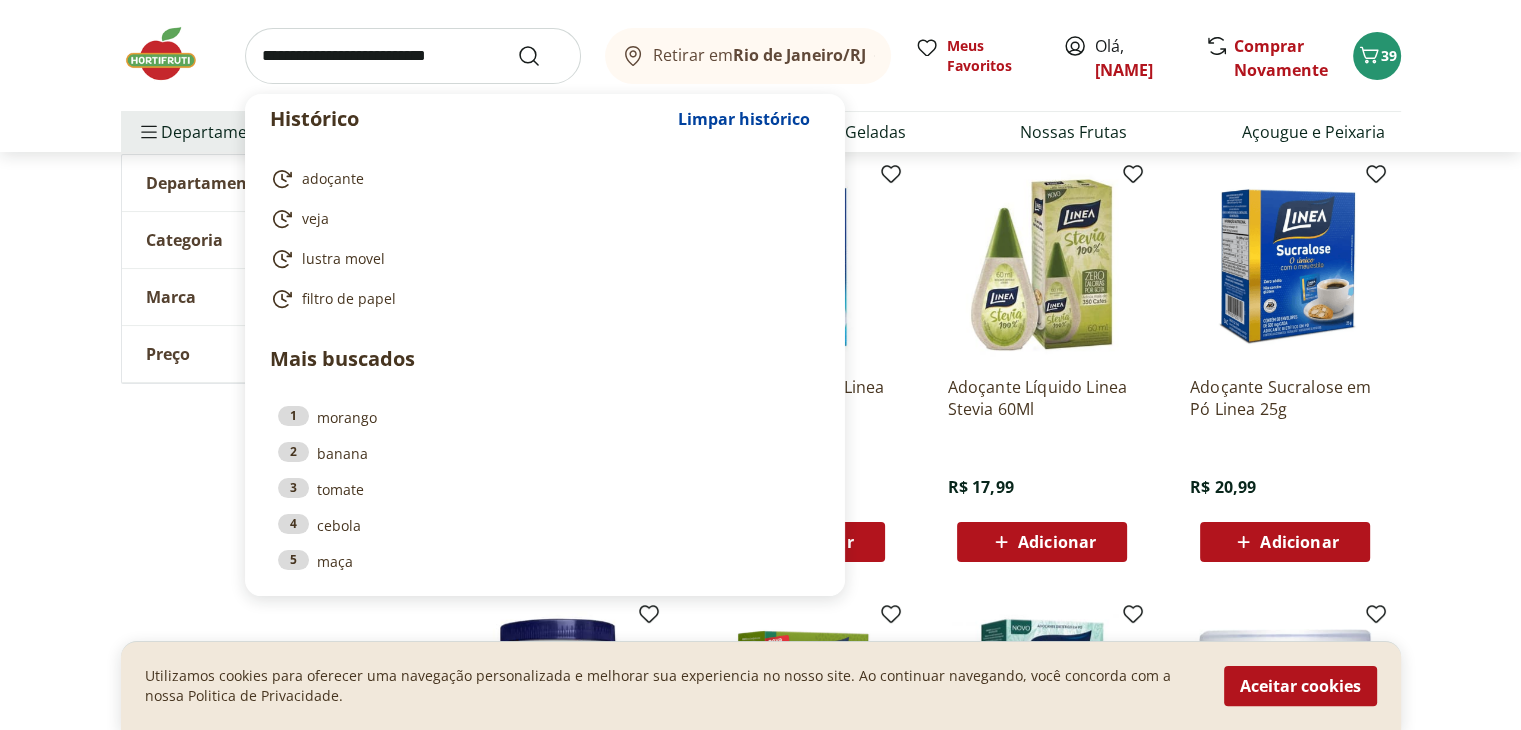 click at bounding box center [413, 56] 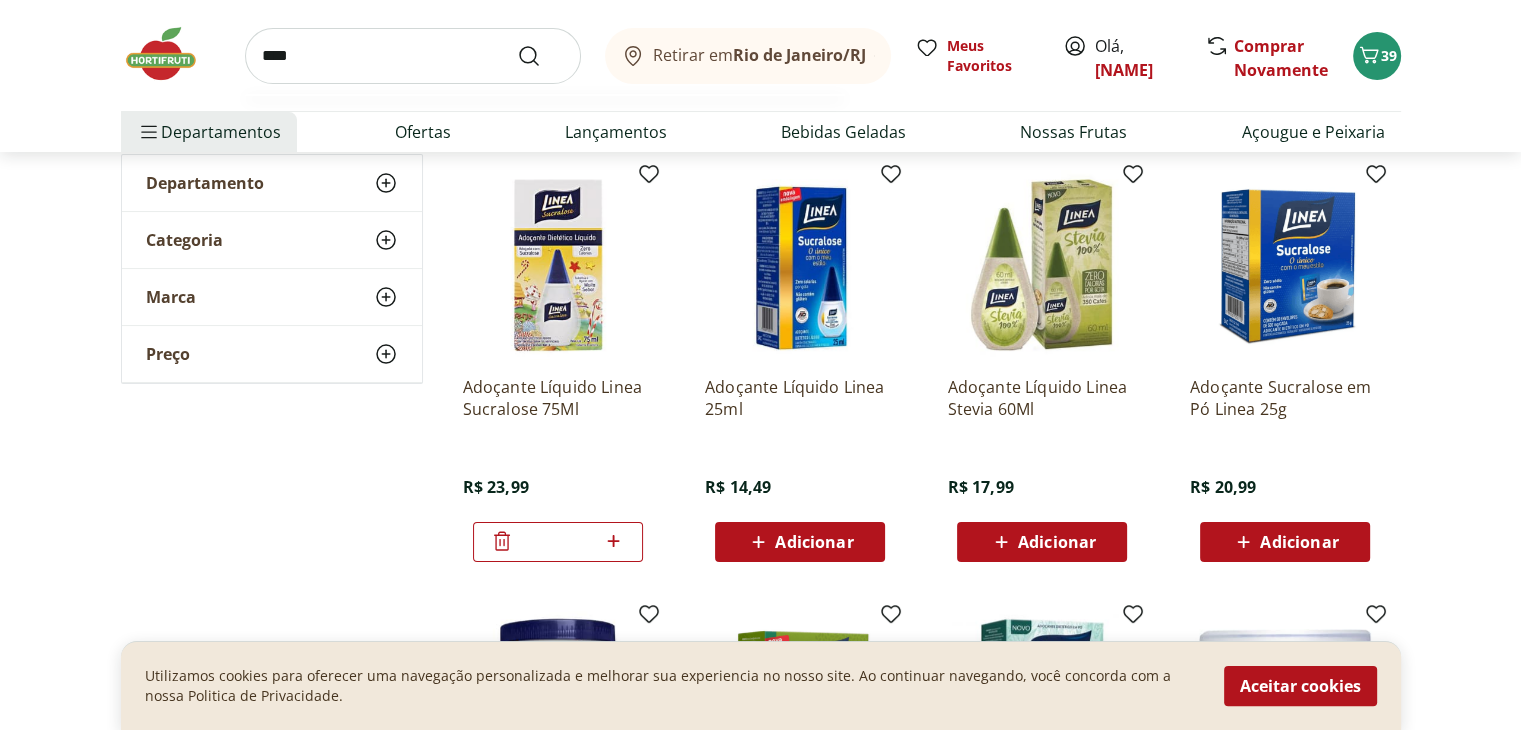 type on "****" 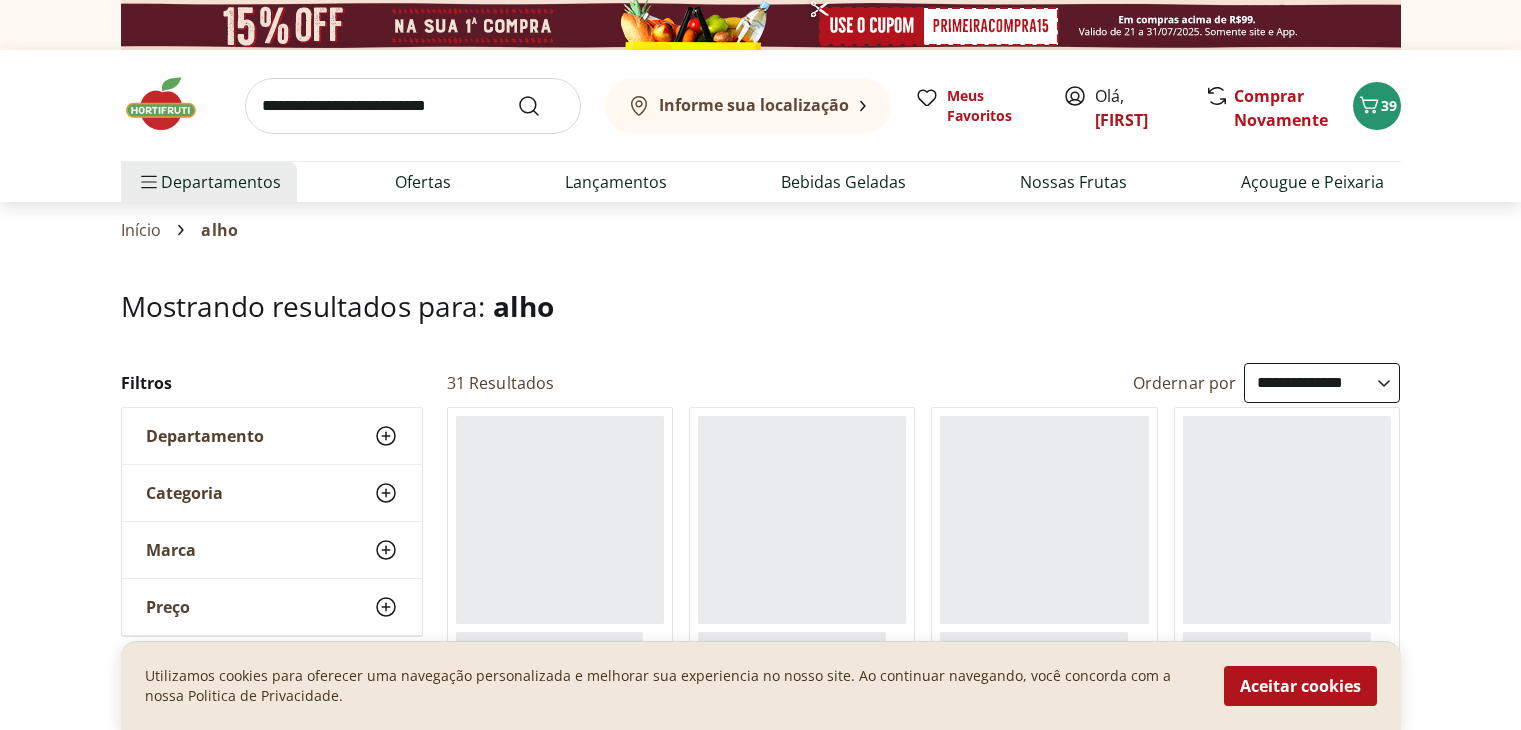 select on "**********" 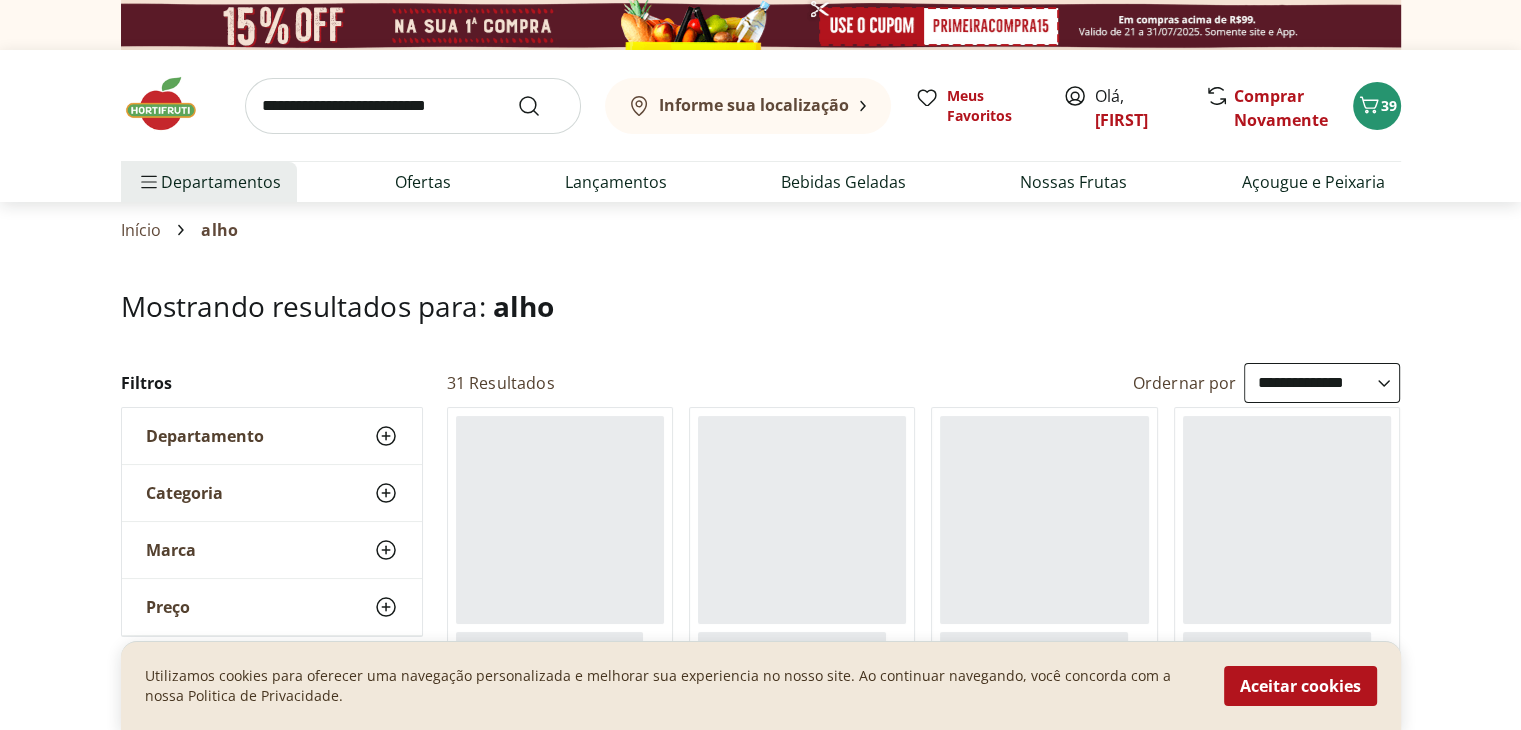 scroll, scrollTop: 0, scrollLeft: 0, axis: both 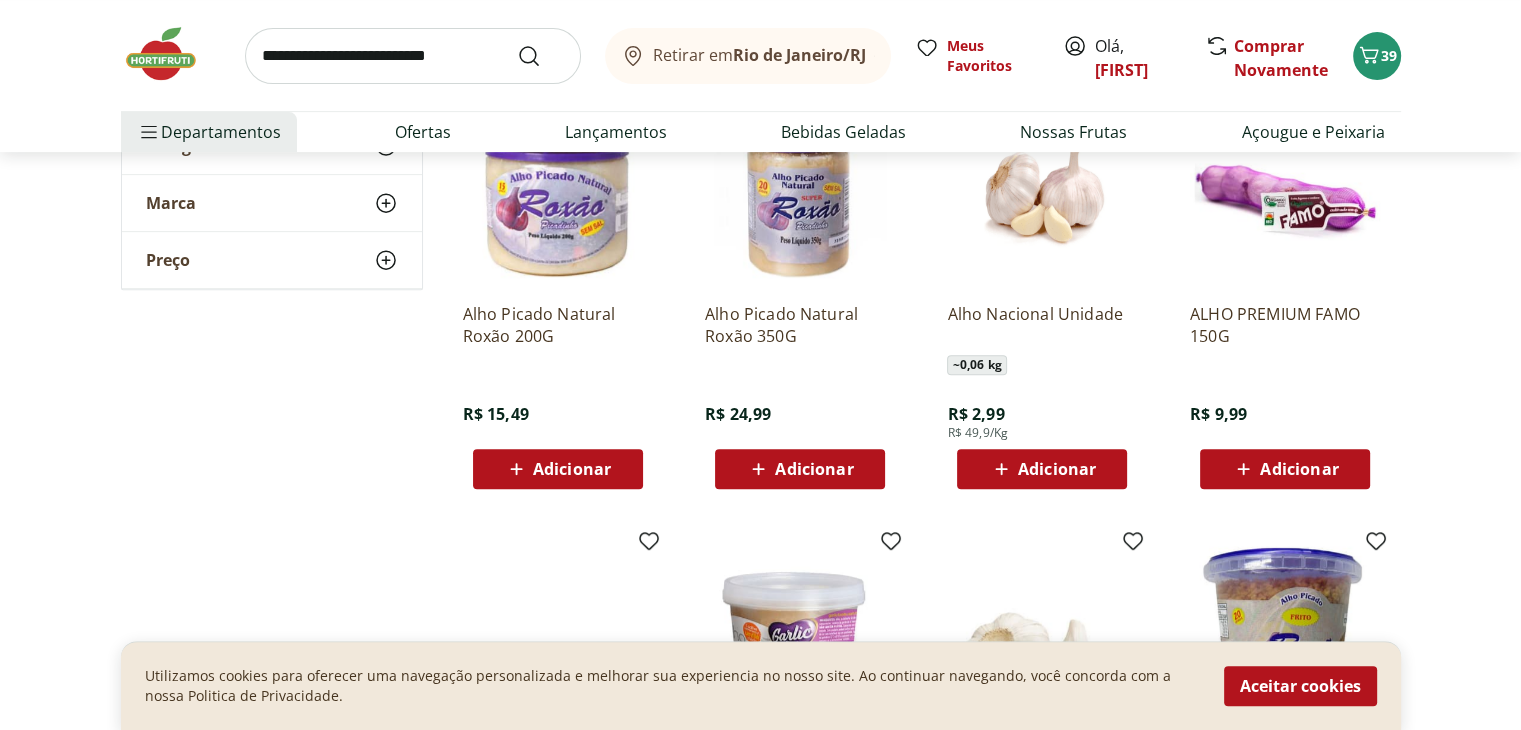 click on "Adicionar" at bounding box center (558, 469) 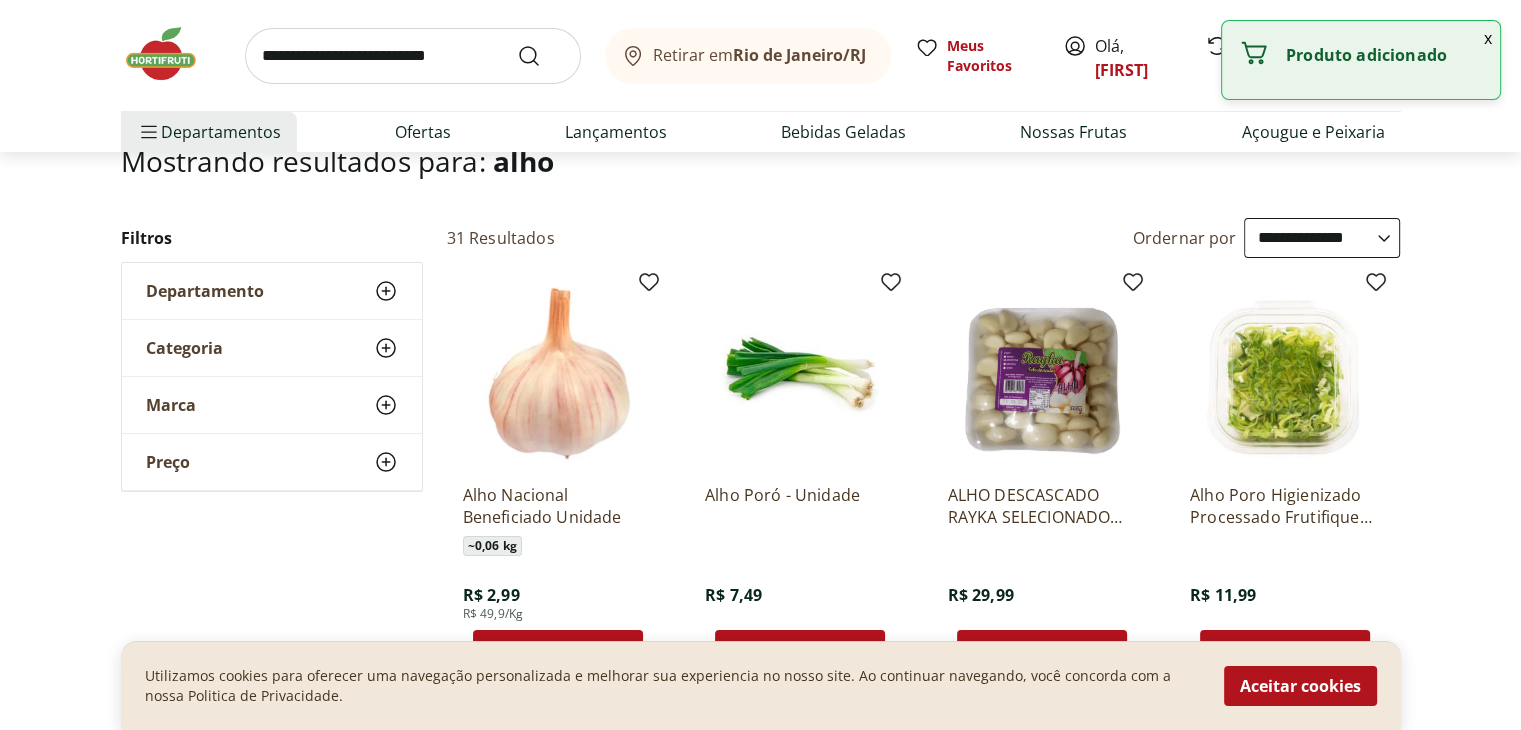scroll, scrollTop: 0, scrollLeft: 0, axis: both 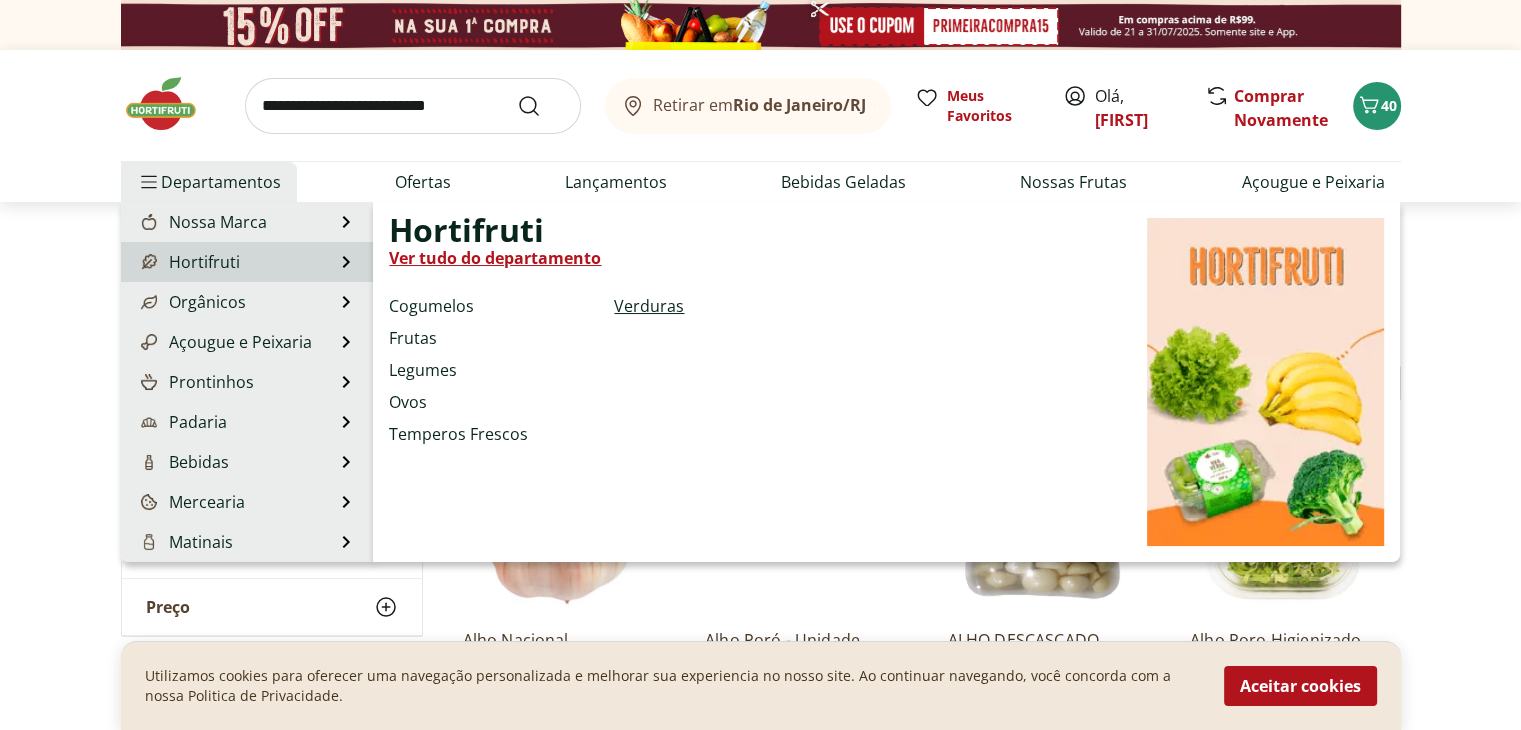 click on "Verduras" at bounding box center [649, 306] 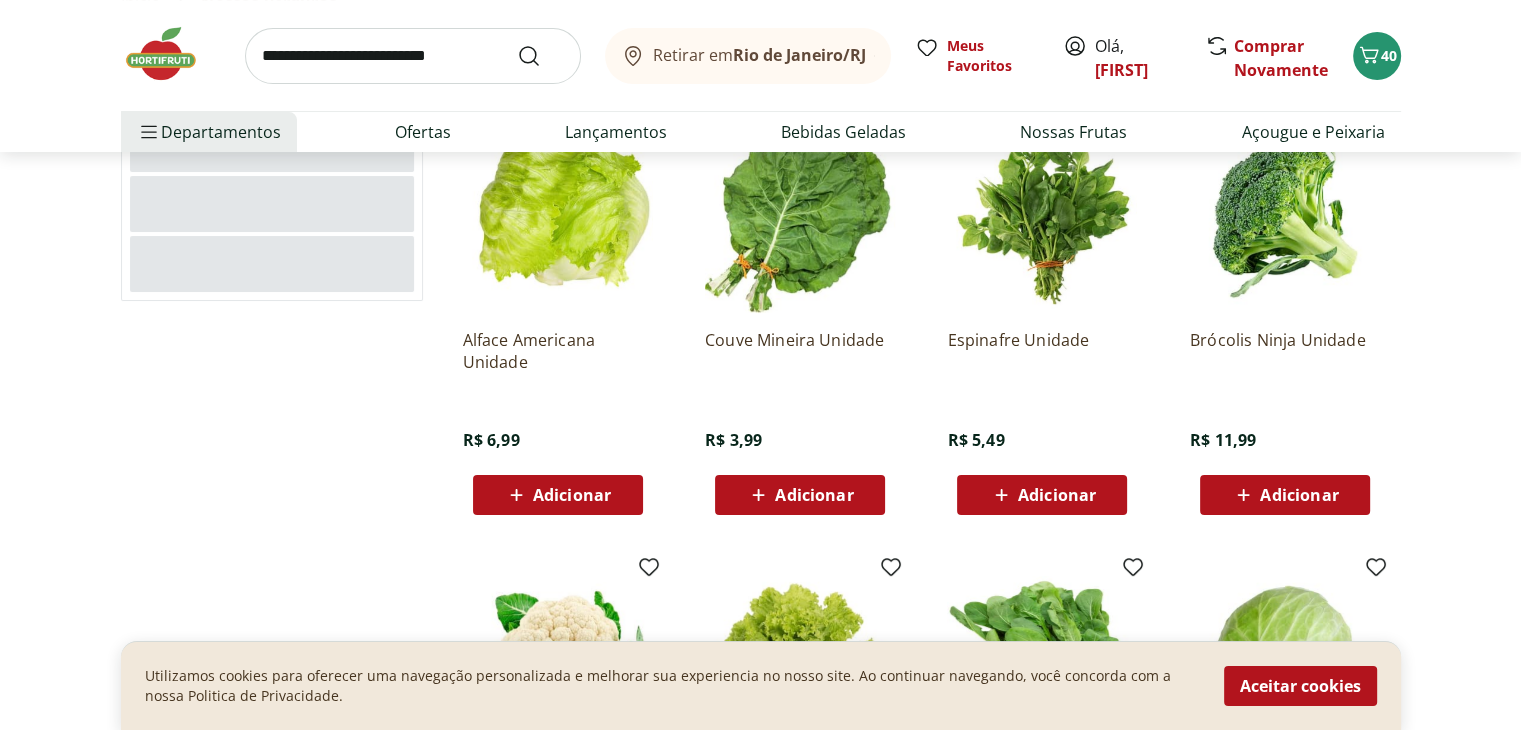 scroll, scrollTop: 219, scrollLeft: 0, axis: vertical 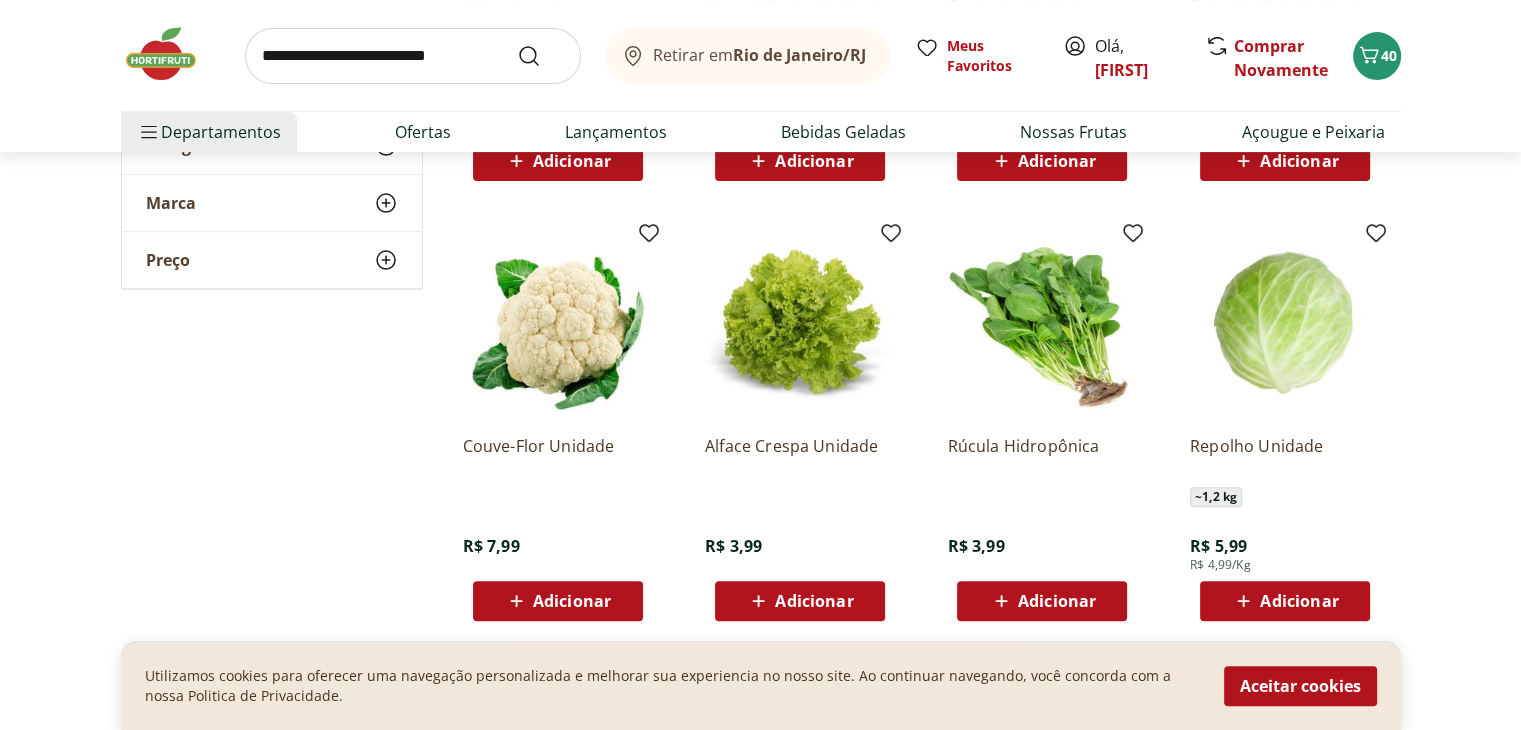 click on "Adicionar" at bounding box center (572, 601) 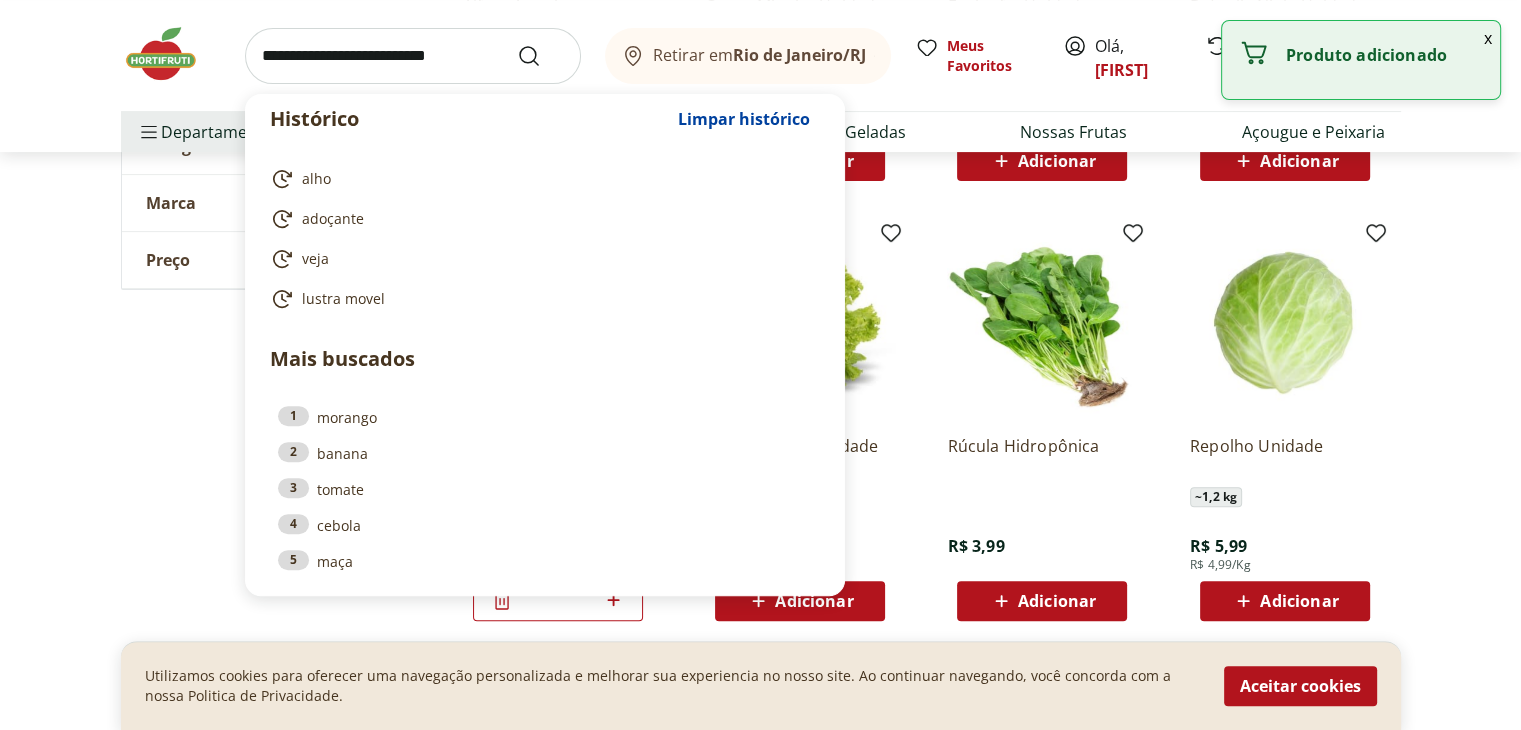 click at bounding box center (413, 56) 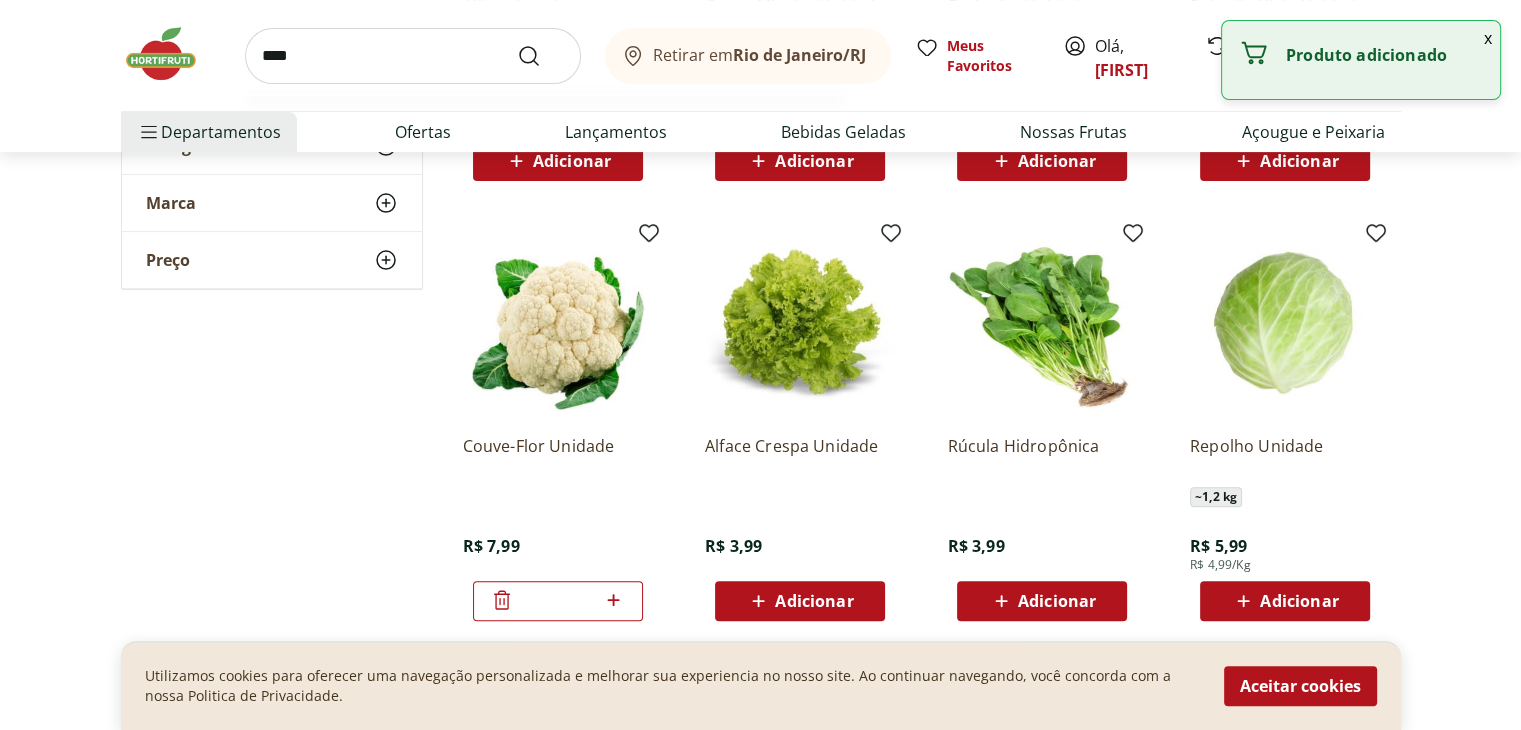 type on "*****" 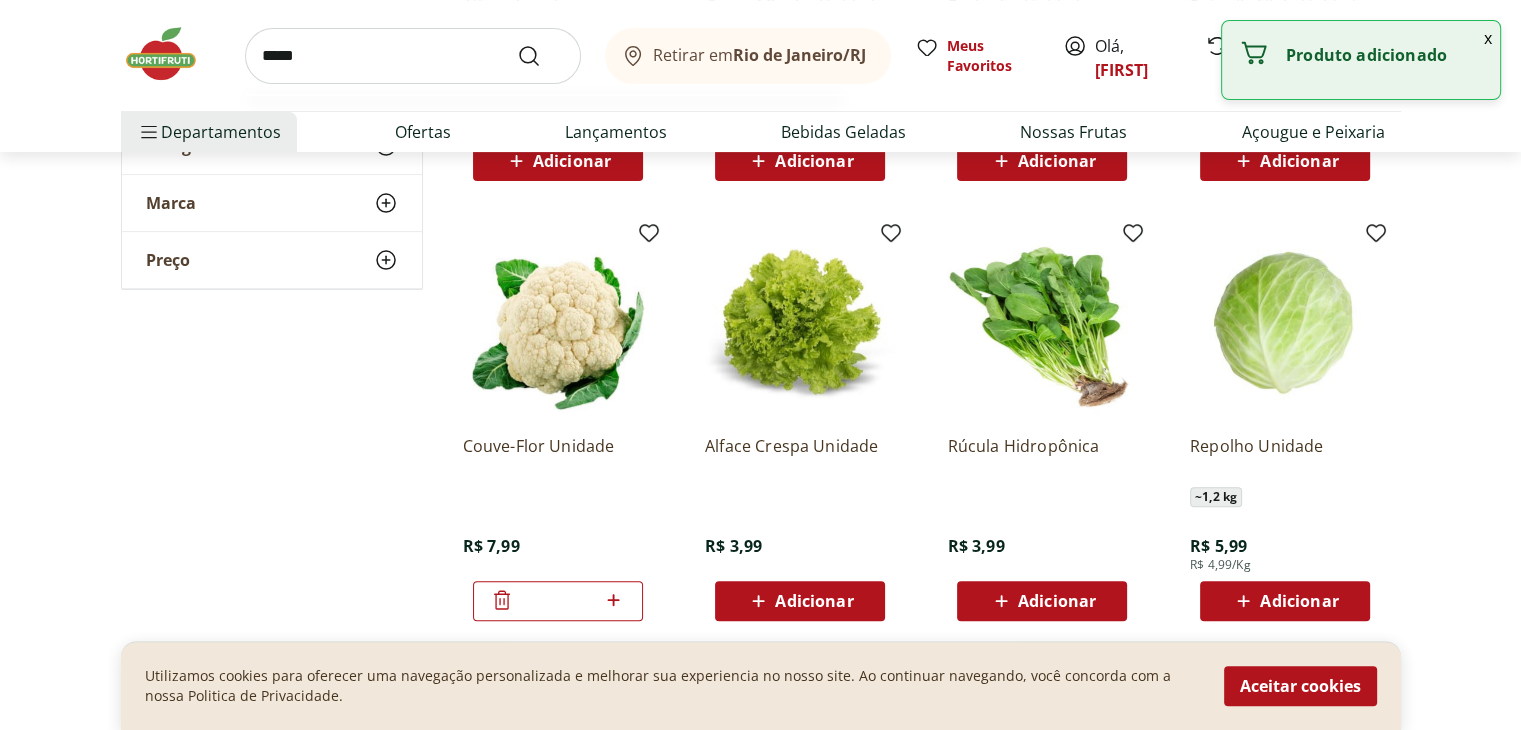 click at bounding box center [541, 56] 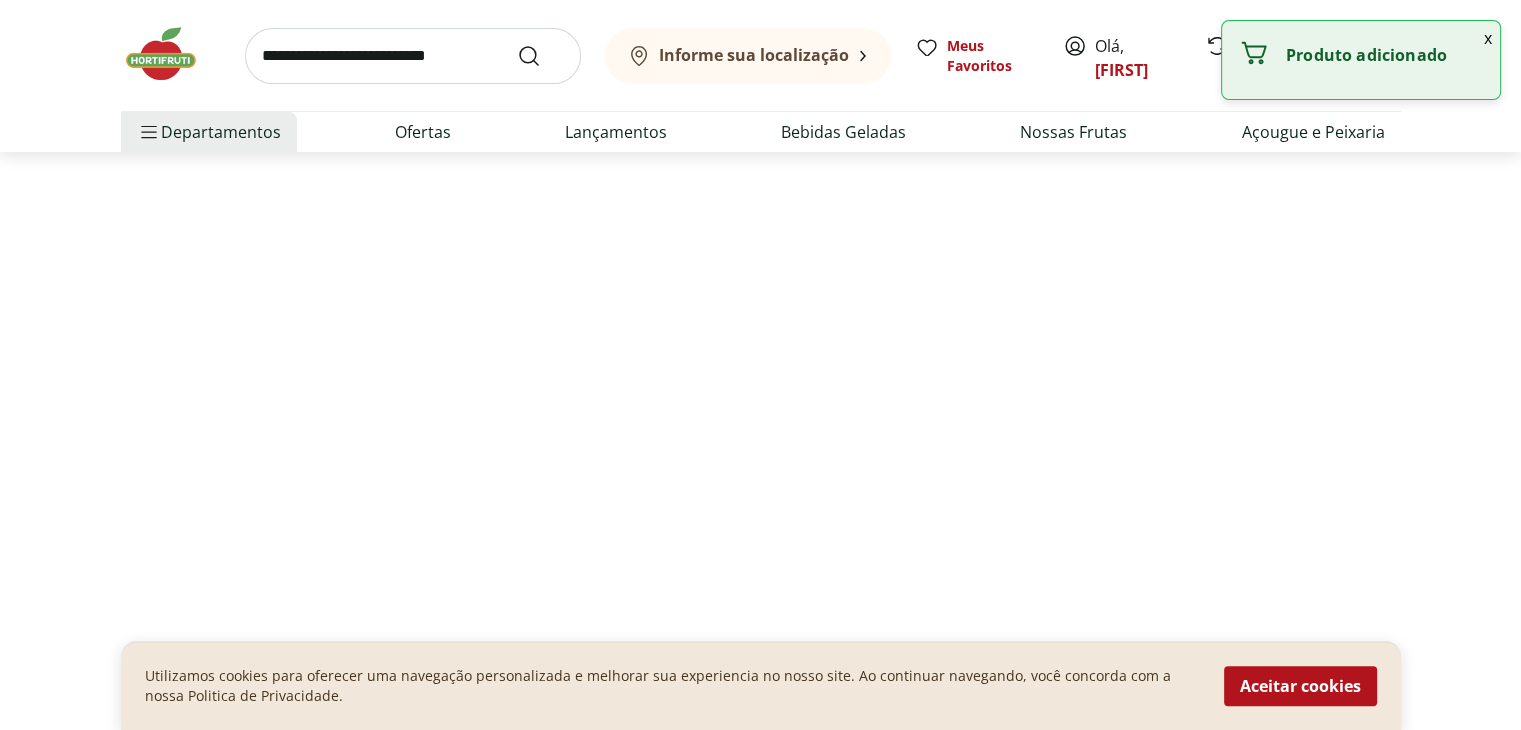 scroll, scrollTop: 0, scrollLeft: 0, axis: both 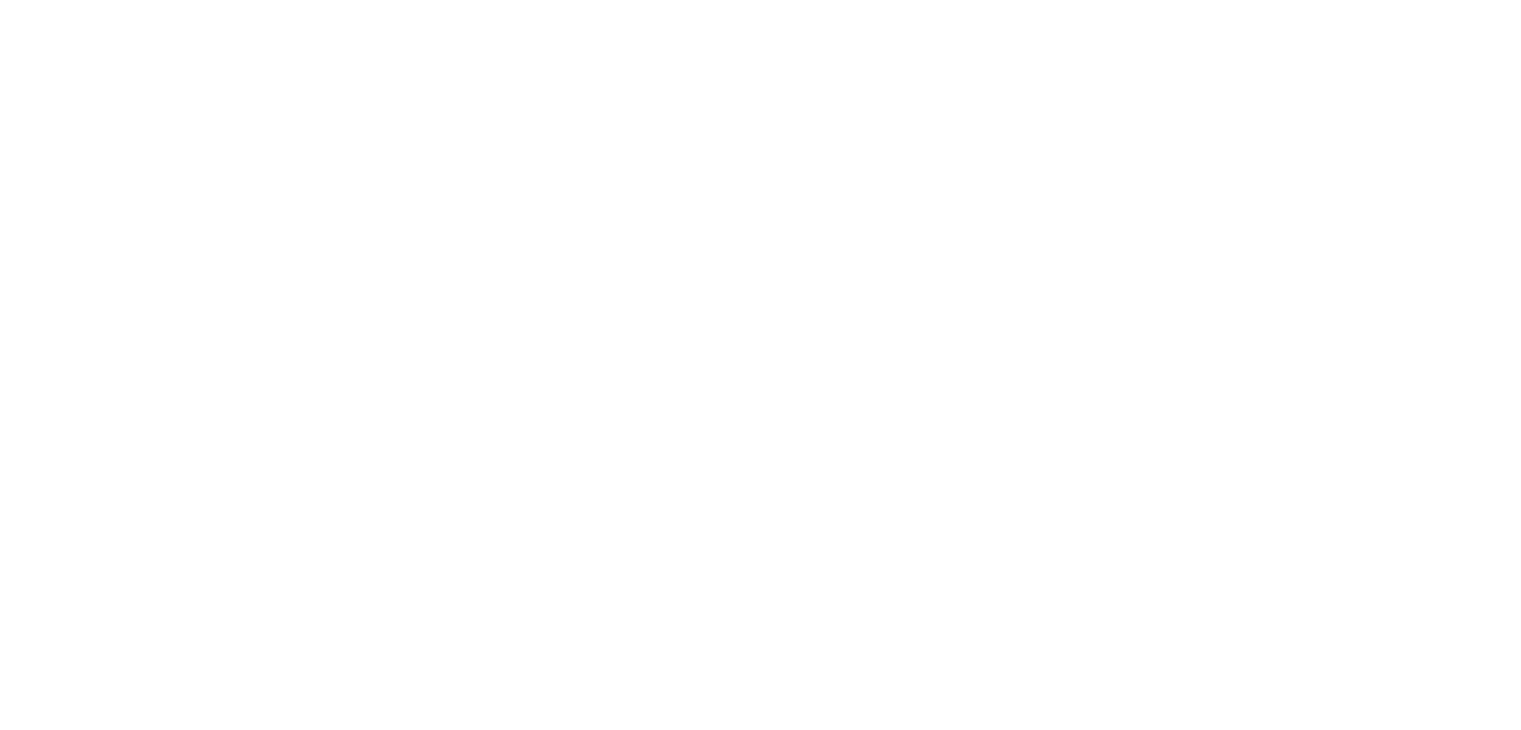 select on "**********" 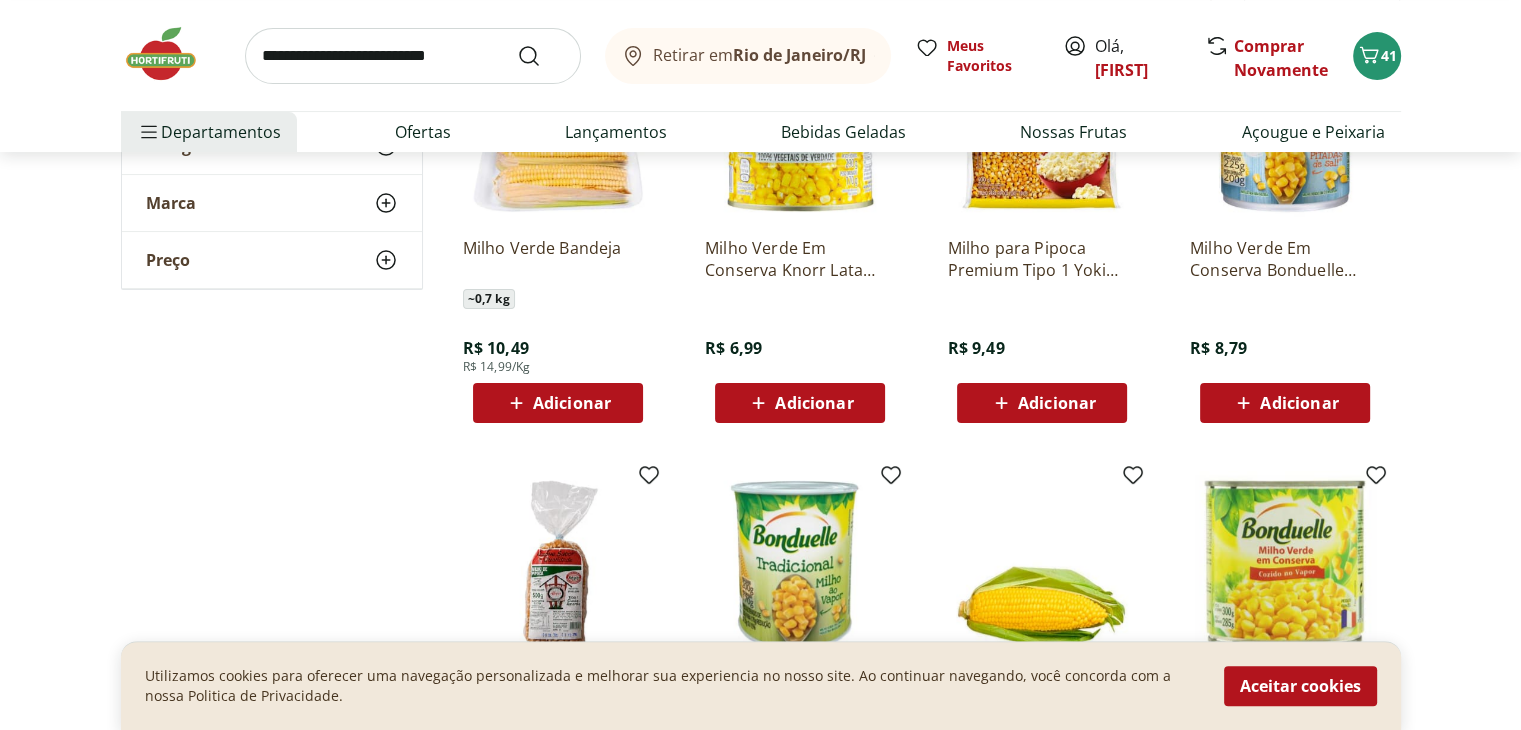 scroll, scrollTop: 422, scrollLeft: 0, axis: vertical 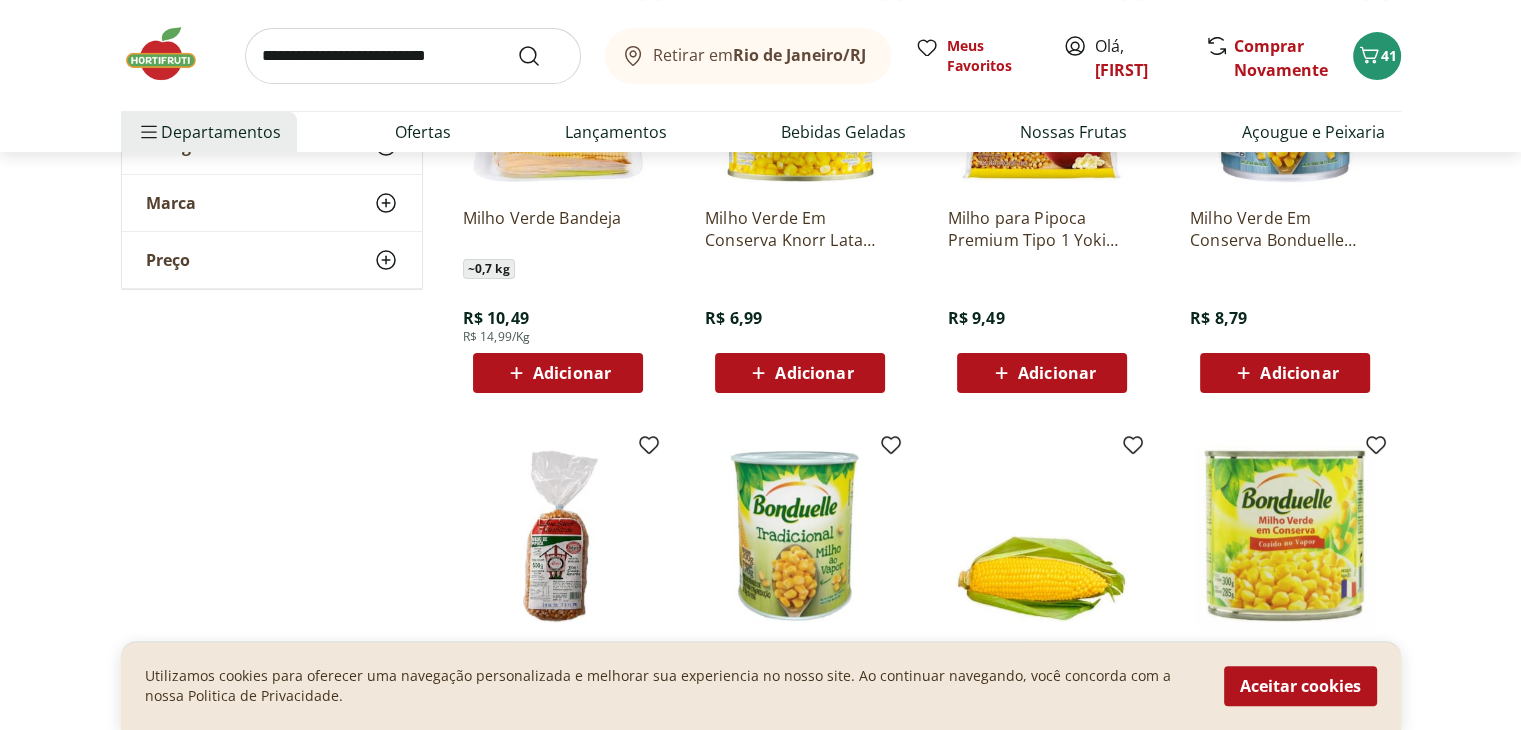 click on "Adicionar" at bounding box center [1057, 373] 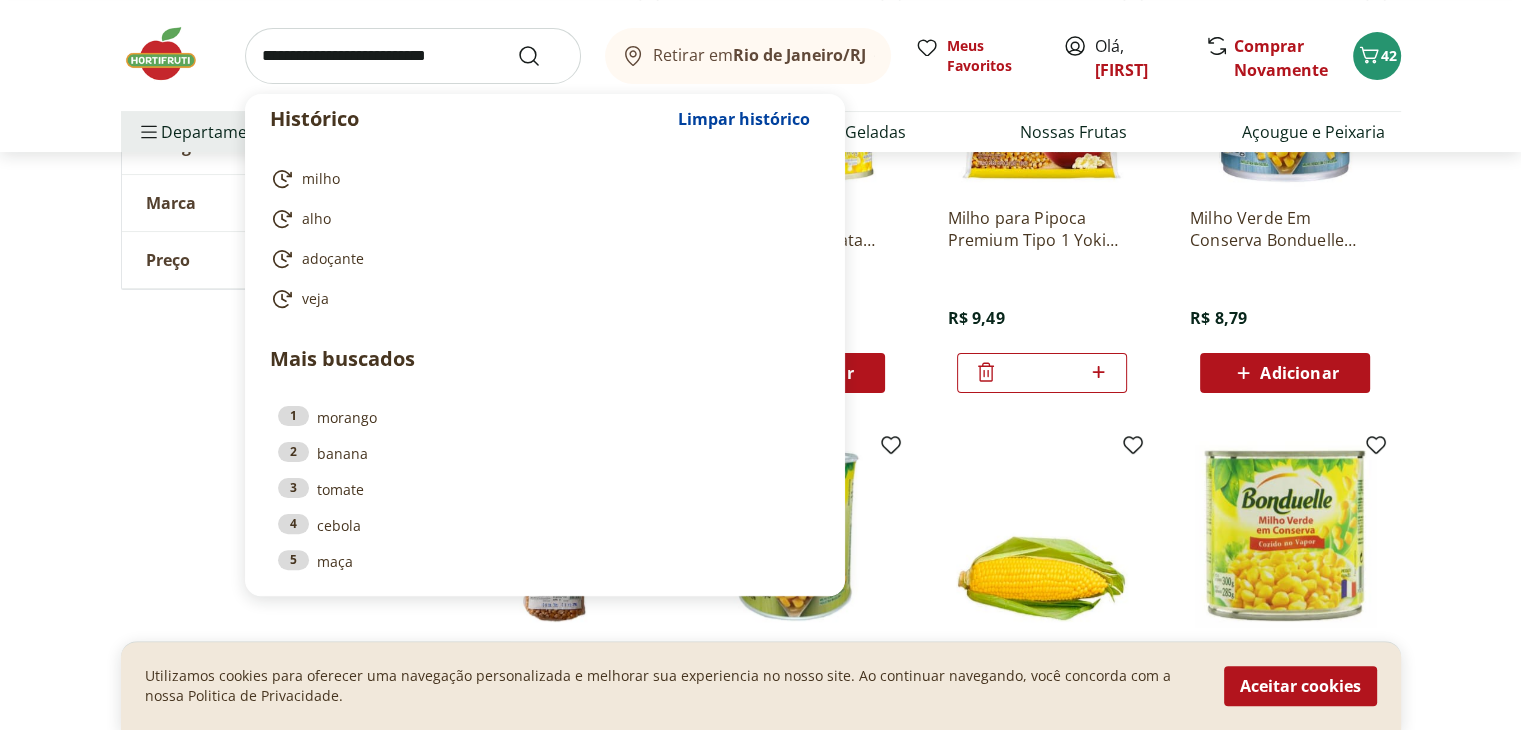 click at bounding box center (413, 56) 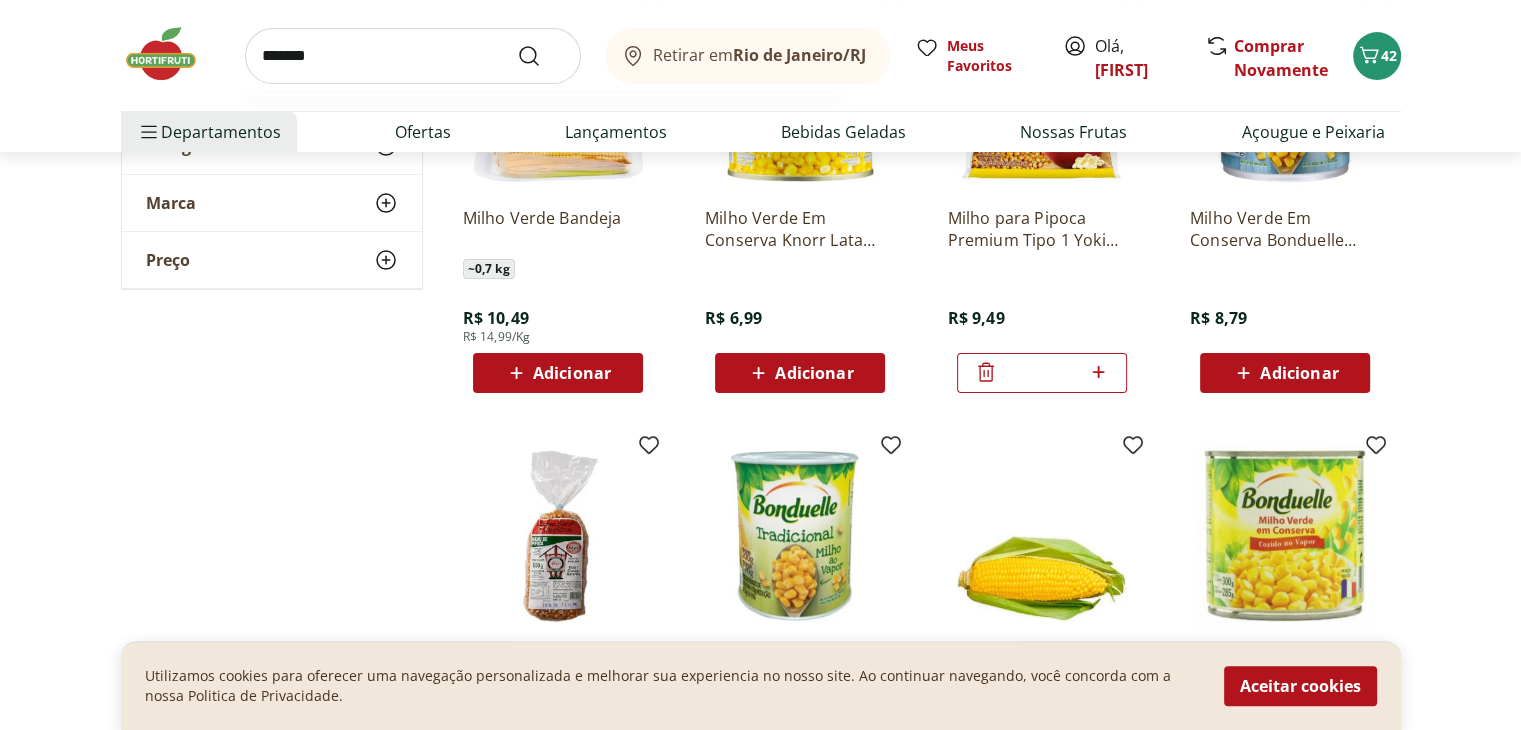 type on "*******" 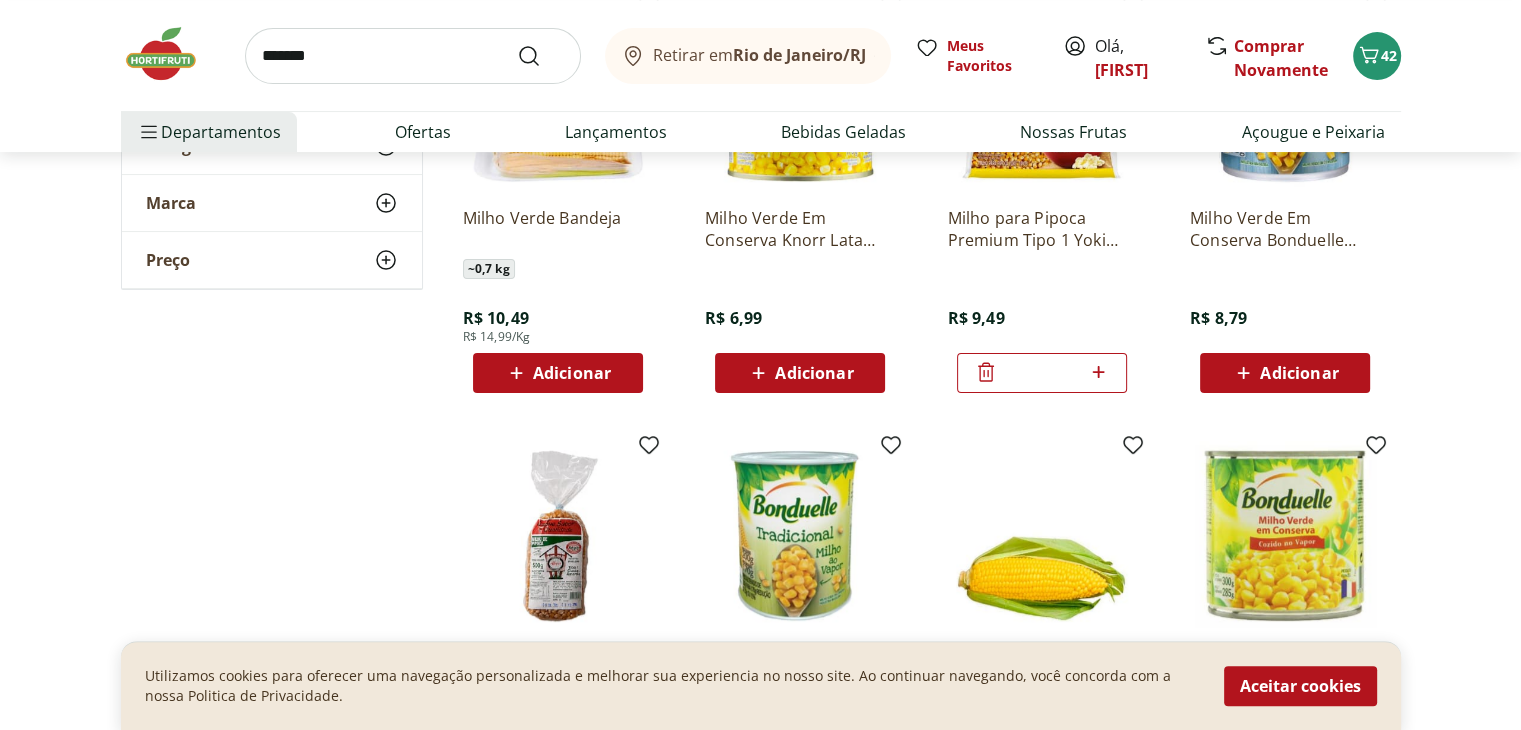 scroll, scrollTop: 0, scrollLeft: 0, axis: both 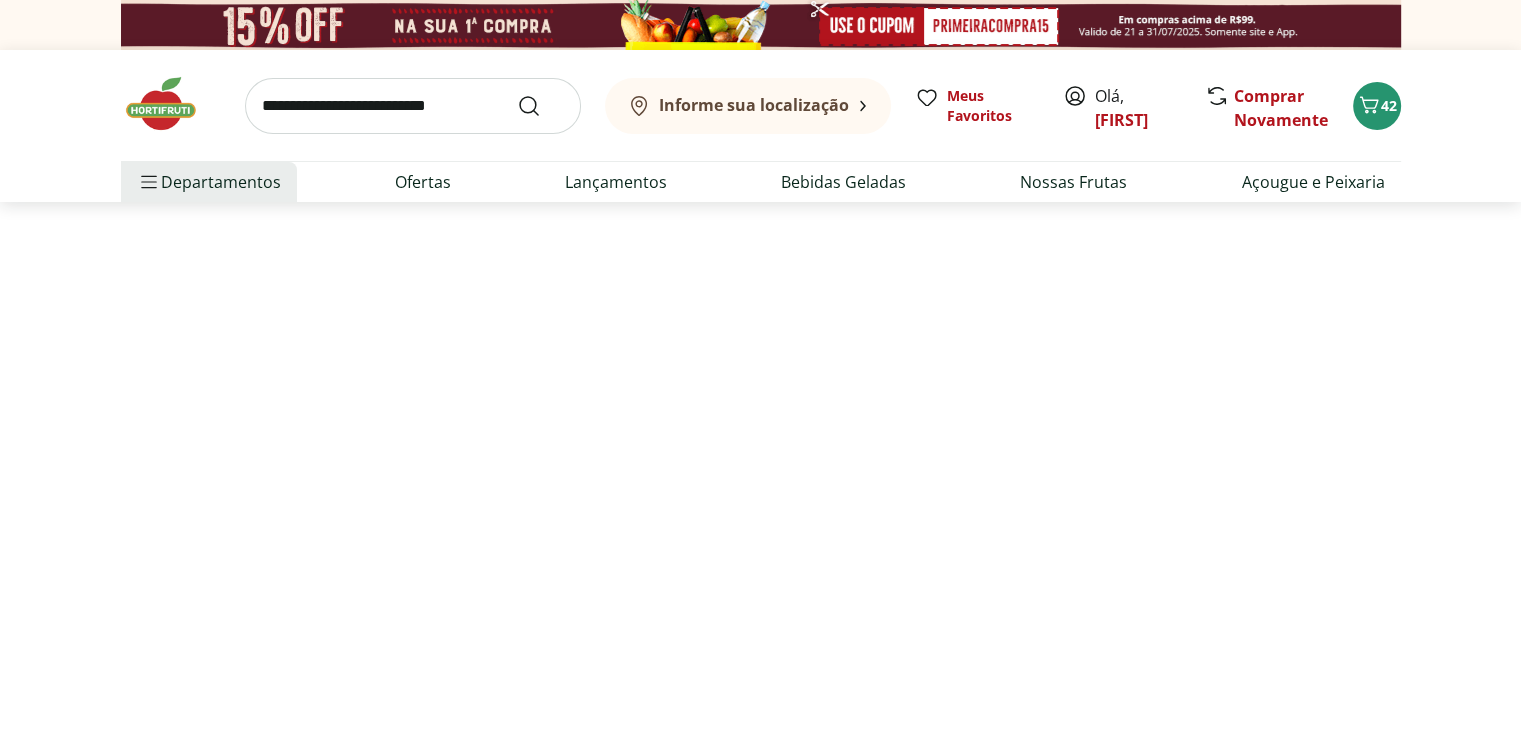 select on "**********" 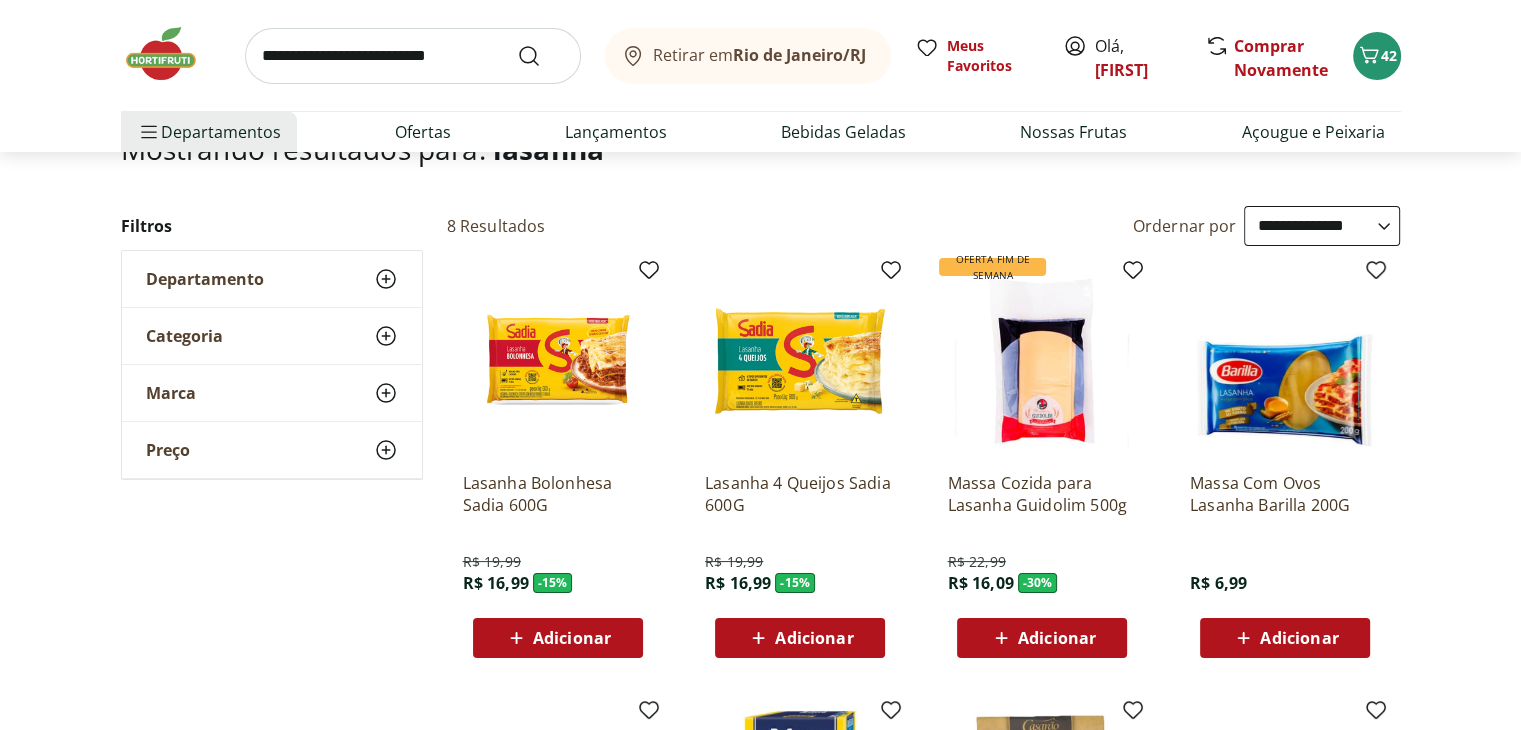 scroll, scrollTop: 161, scrollLeft: 0, axis: vertical 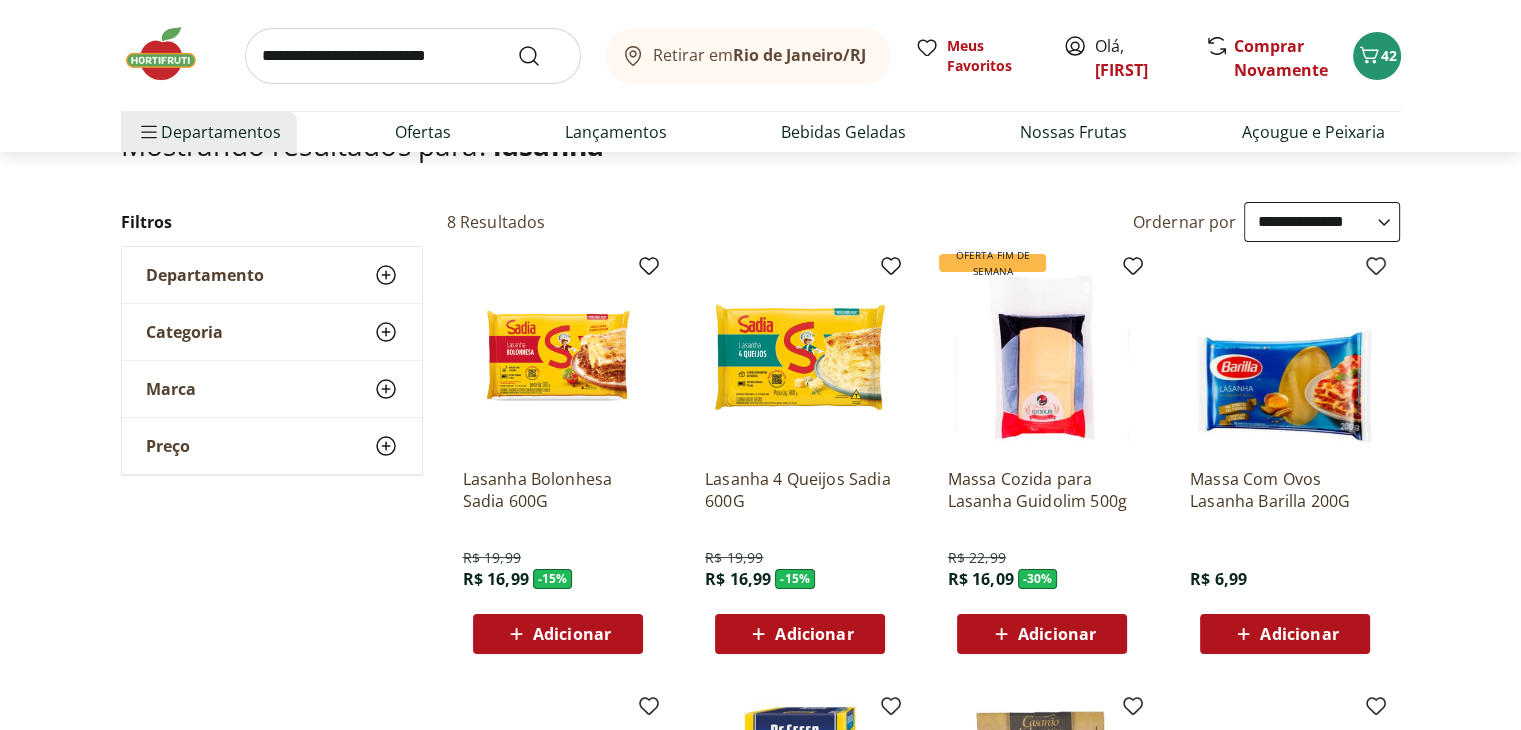 click on "Adicionar" at bounding box center [572, 634] 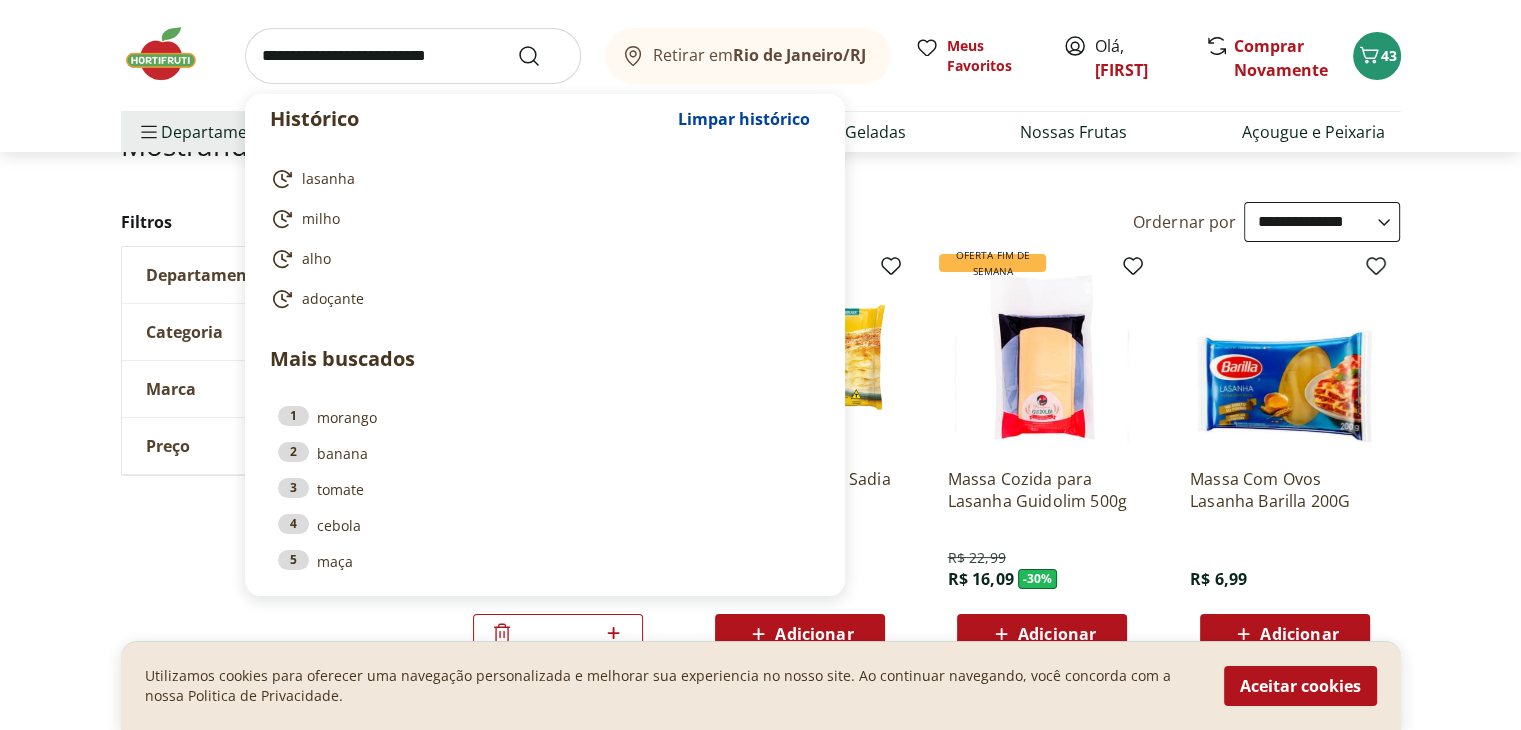 click at bounding box center [413, 56] 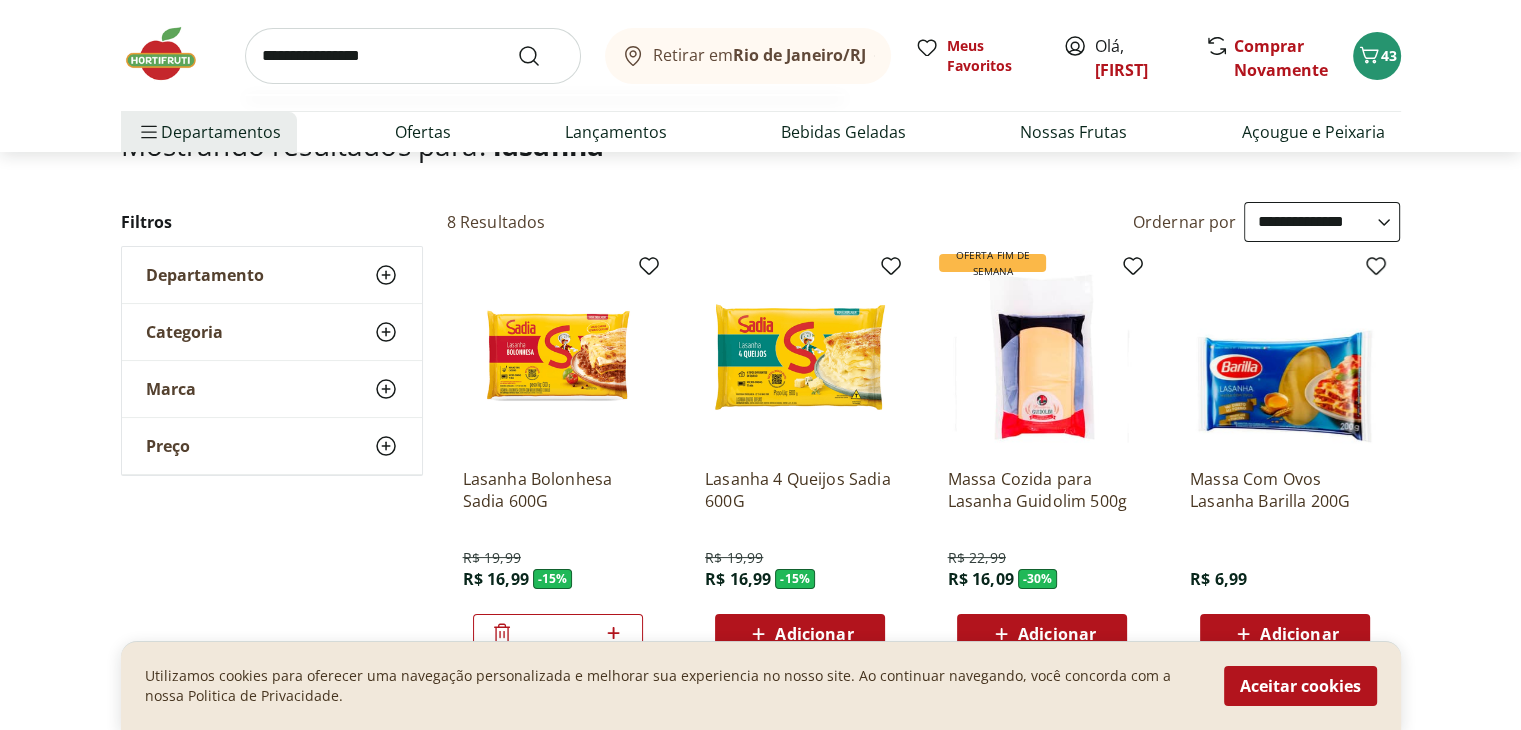 type on "**********" 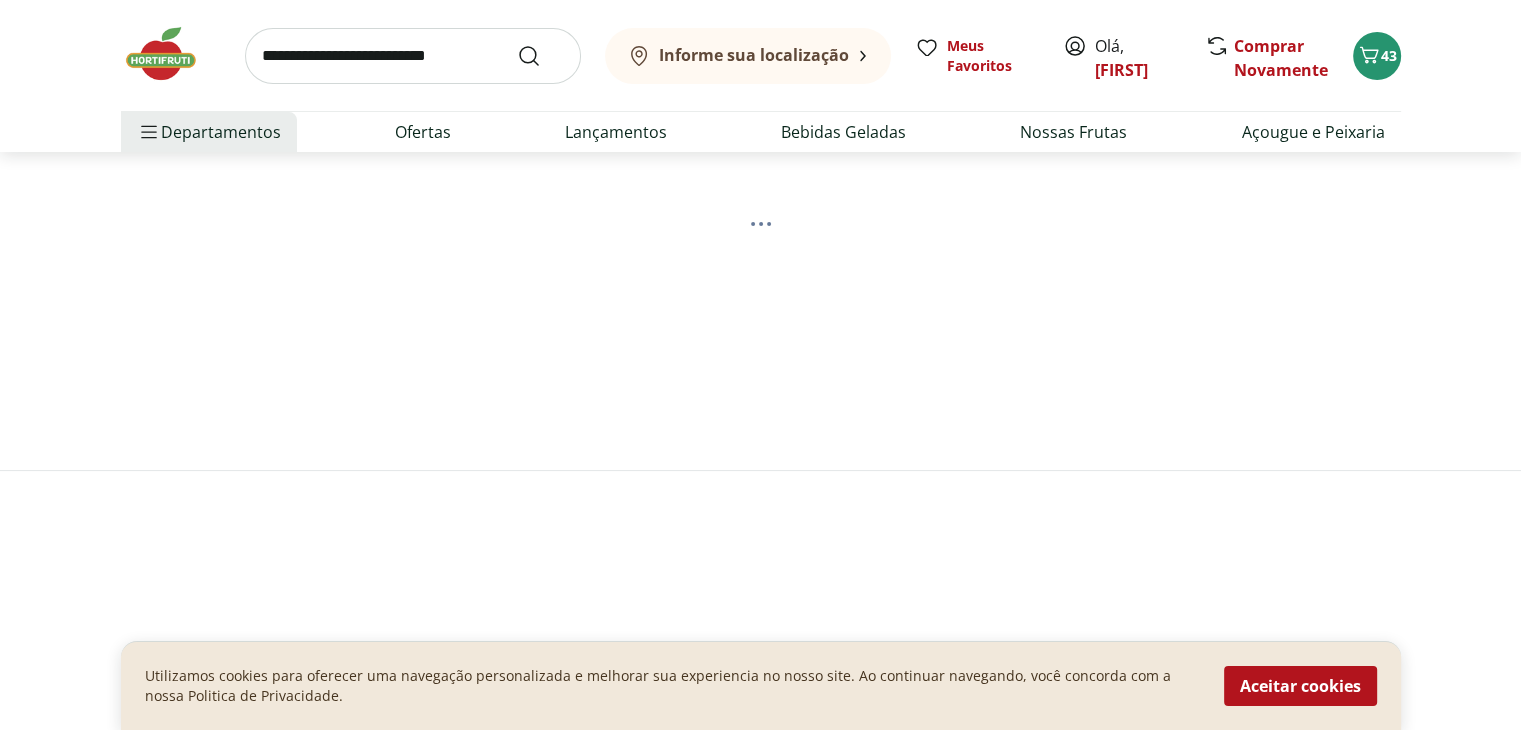 scroll, scrollTop: 0, scrollLeft: 0, axis: both 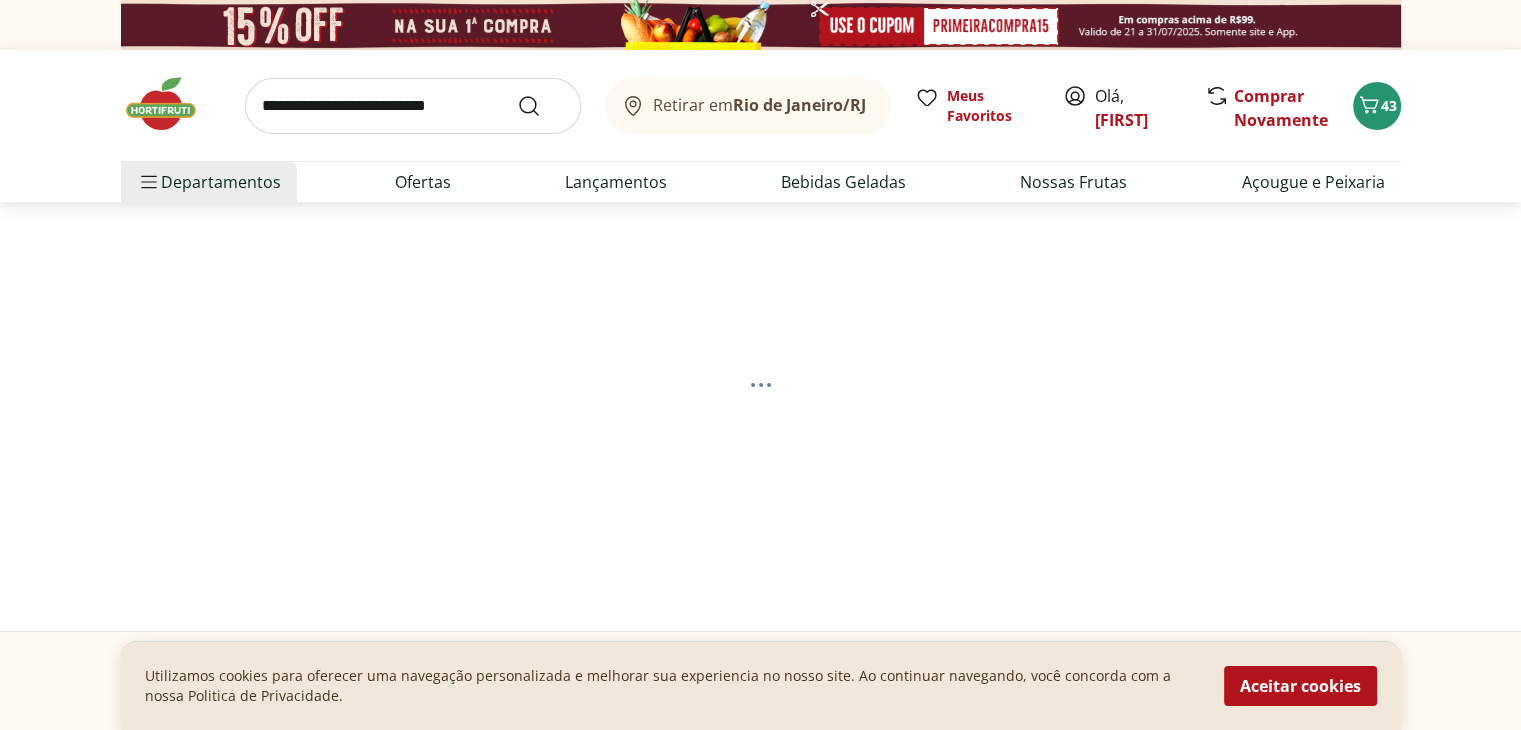 select on "**********" 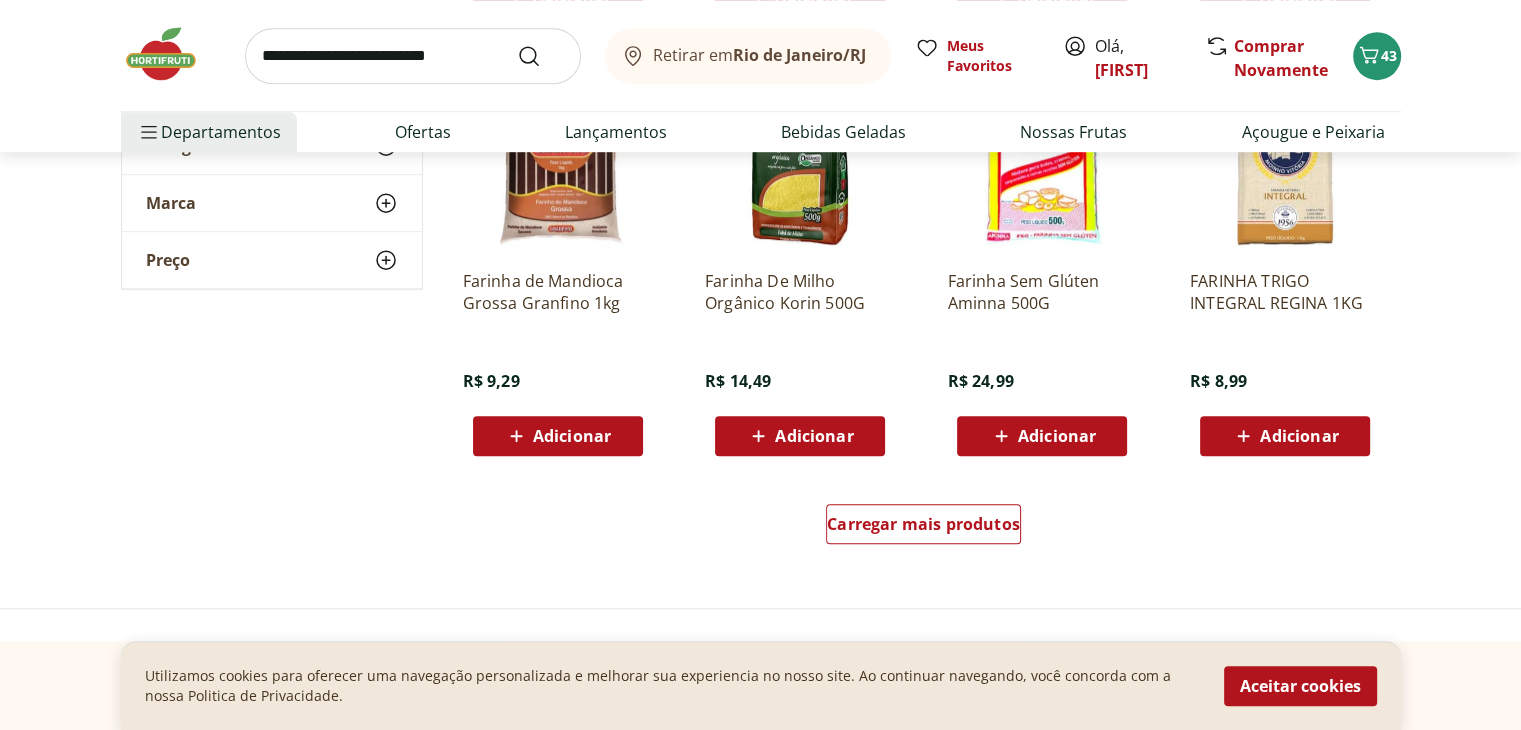 scroll, scrollTop: 1251, scrollLeft: 0, axis: vertical 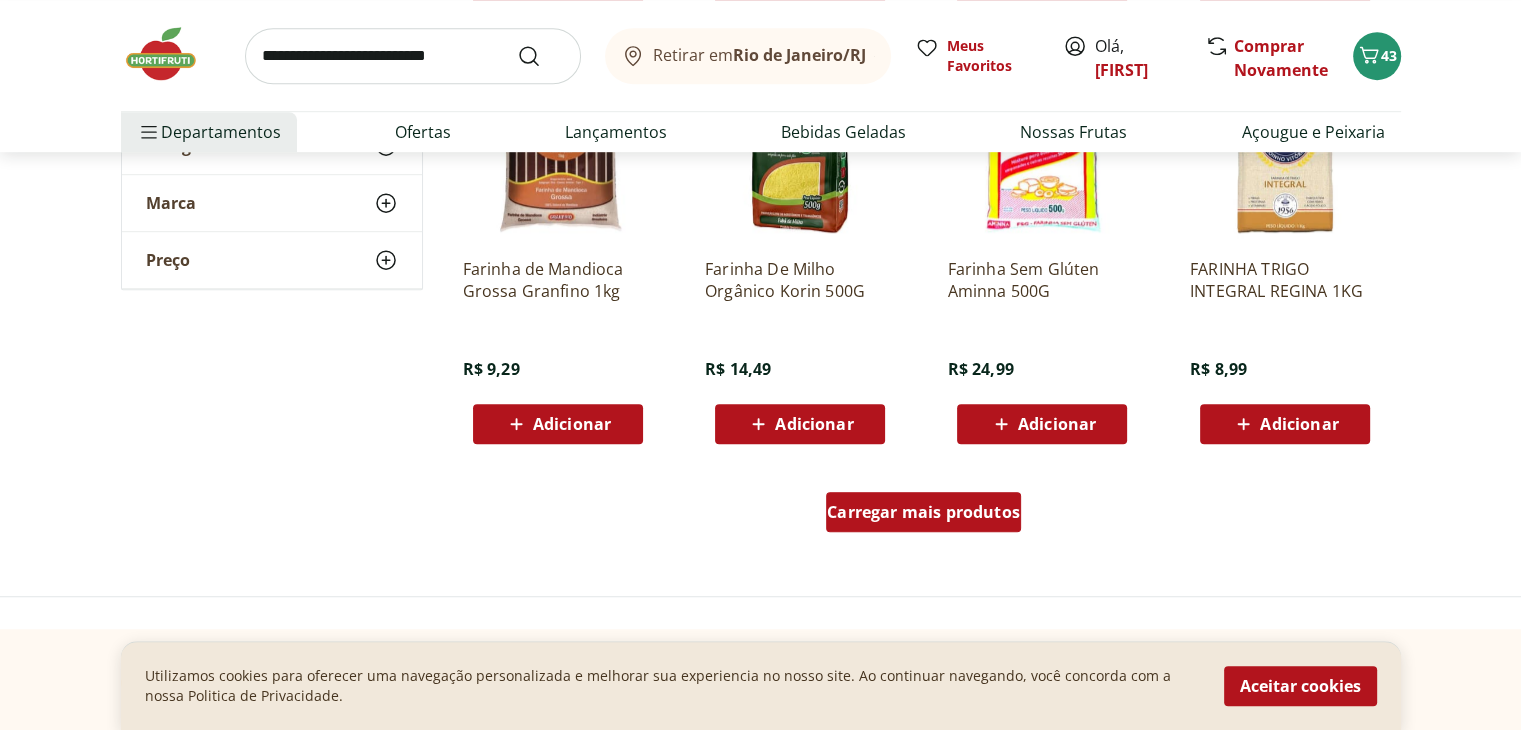 click on "Carregar mais produtos" at bounding box center (923, 512) 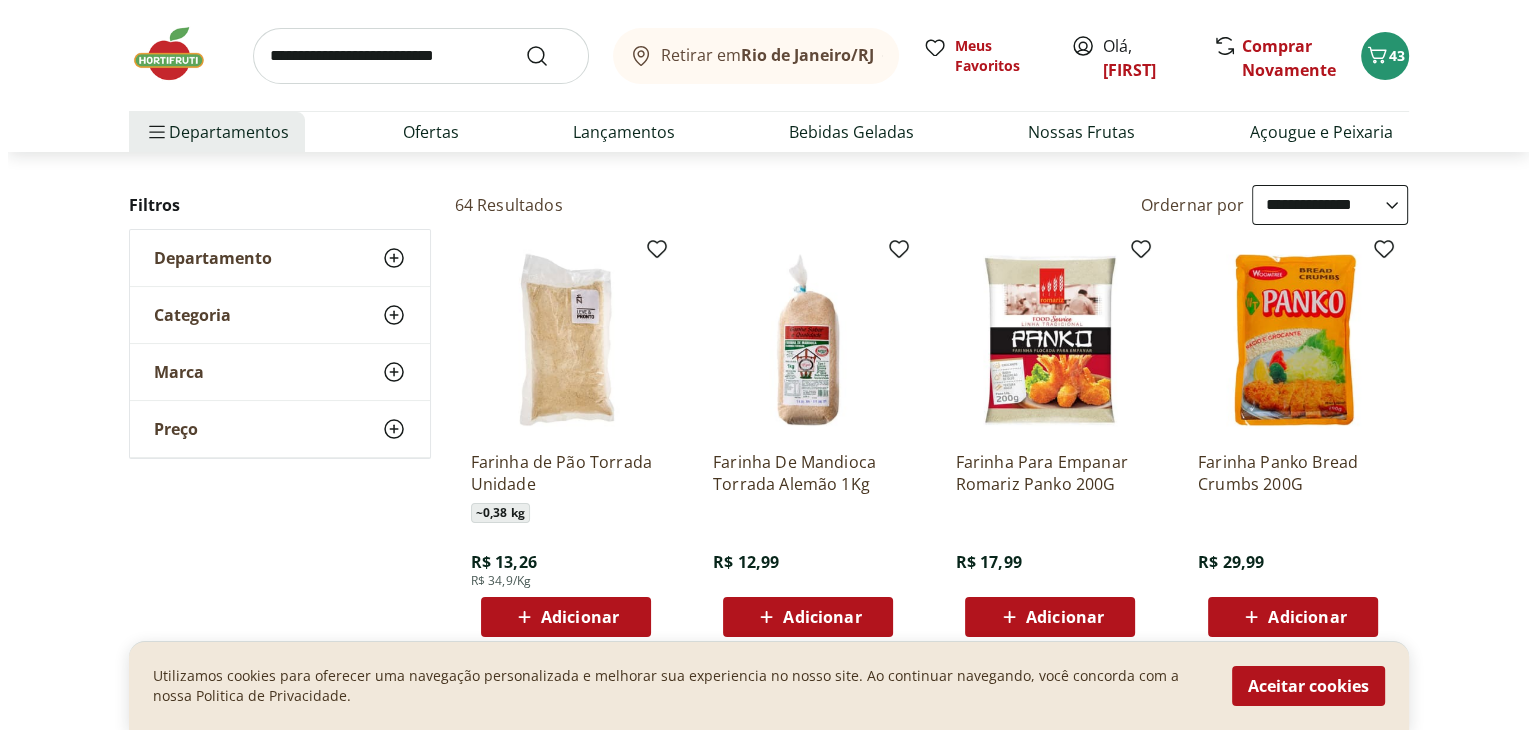 scroll, scrollTop: 204, scrollLeft: 0, axis: vertical 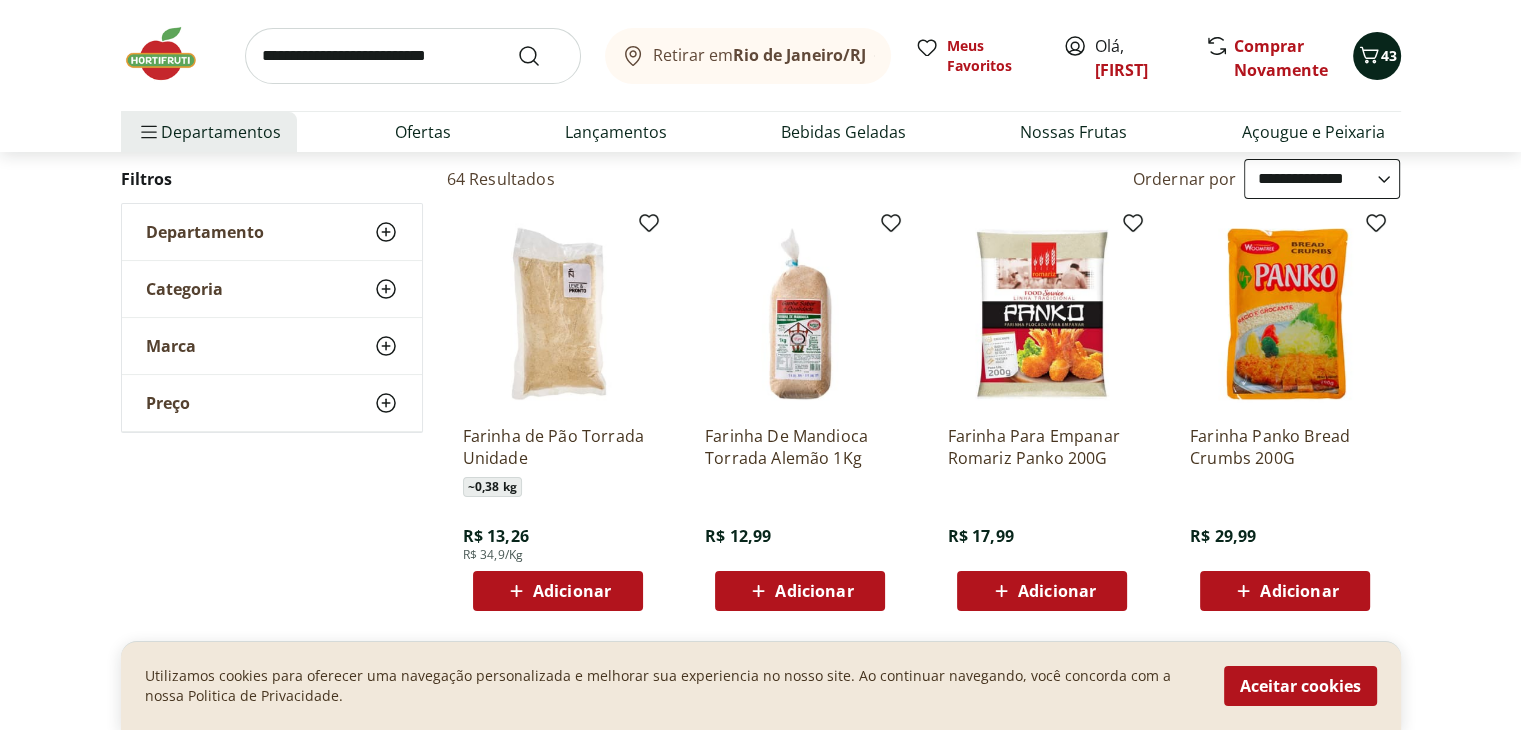 click at bounding box center [1369, 56] 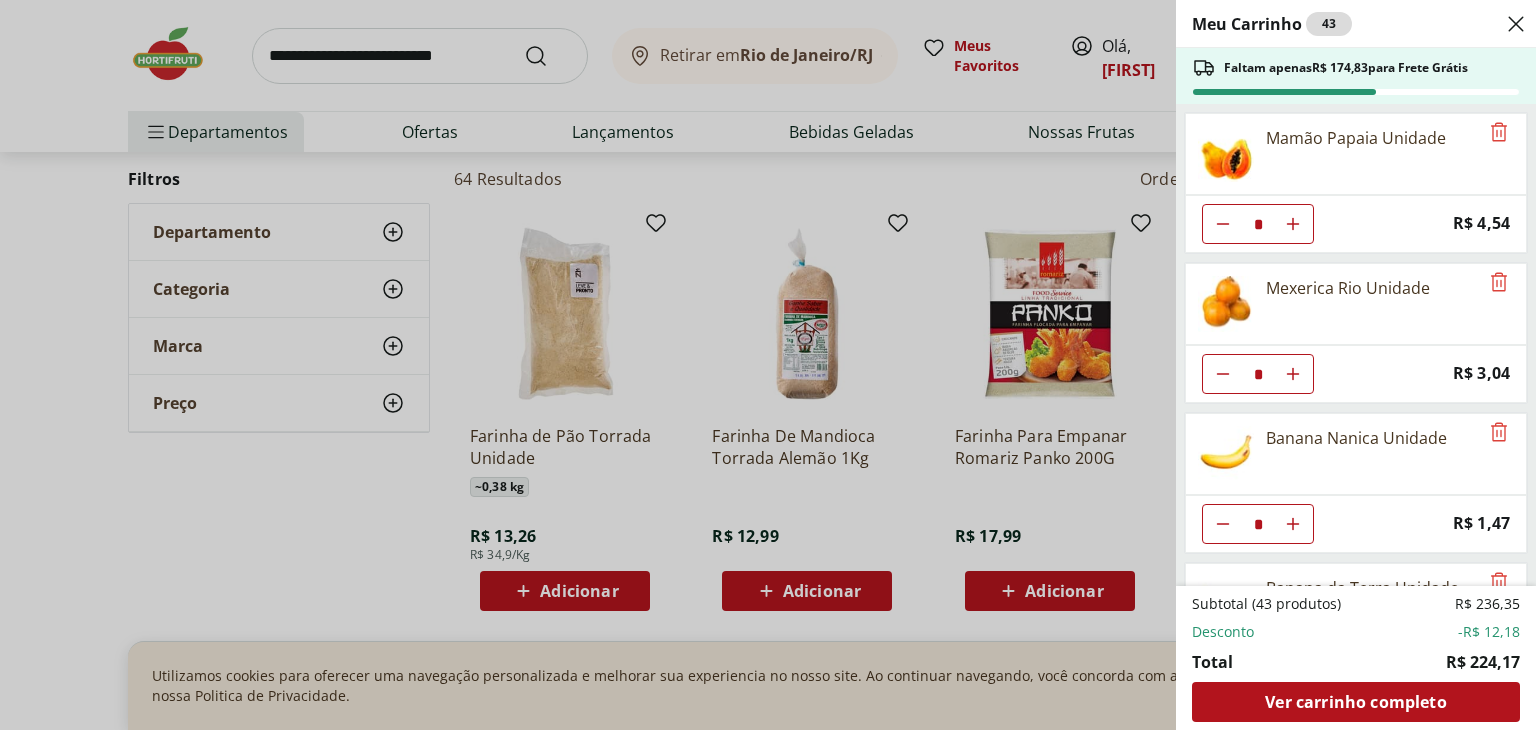 click on "Meu Carrinho 43 Faltam apenas  R$ 174,83  para Frete Grátis Mamão Papaia Unidade * Price: R$ 4,54 Mexerica Rio Unidade * Price: R$ 3,04 Banana Nanica Unidade * Price: R$ 1,47 Banana da Terra Unidade * Price: R$ 3,85 Cenoura Unidade * Price: R$ 0,70 Cebola Nacional Unidade * Price: R$ 1,00 Tomate Italiano * Price: R$ 0,92 Ovos Brancos Embalados com 30 unidades * Price: R$ 19,99 Papel Toalha Scala Plus 2 Rolos com 60 unid * Price: R$ 6,59 Coador De Papel Melitta 102 * Price: R$ 5,49 LIMPADOR MOVEIS POLIFLOR PERF SU 200ML * Price: R$ 15,99 Limpador Veja Gold Multiuso Campestre Squeeze 500Ml * Price: R$ 5,99 Strogonoff de Filé de Frango * Original price: R$ 11,96 Price: R$ 8,37 Sobrecoxas Congeladas de Frango Sadia 1kg * Original price: R$ 18,99 Price: R$ 16,99 Adoçante Líquido Linea Sucralose 75Ml * Price: R$ 23,99 Alho Picado Natural Roxão 200G * Price: R$ 15,49 Couve-Flor Unidade * Price: R$ 7,99 Milho para Pipoca Premium Tipo 1 Yoki 400g * Price: R$ 9,49 Lasanha Bolonhesa Sadia 600G" at bounding box center (768, 365) 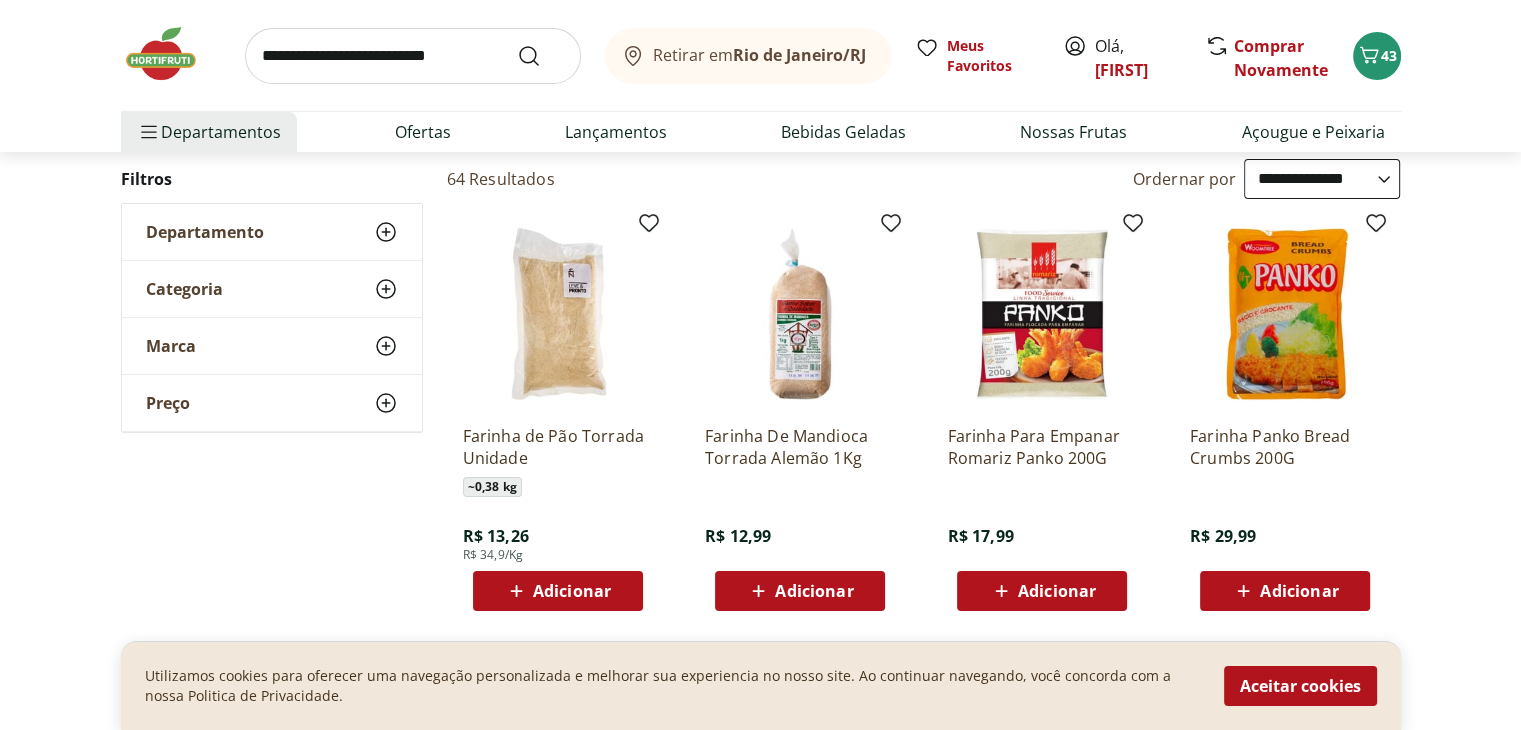 click on "Adicionar" at bounding box center (1057, 591) 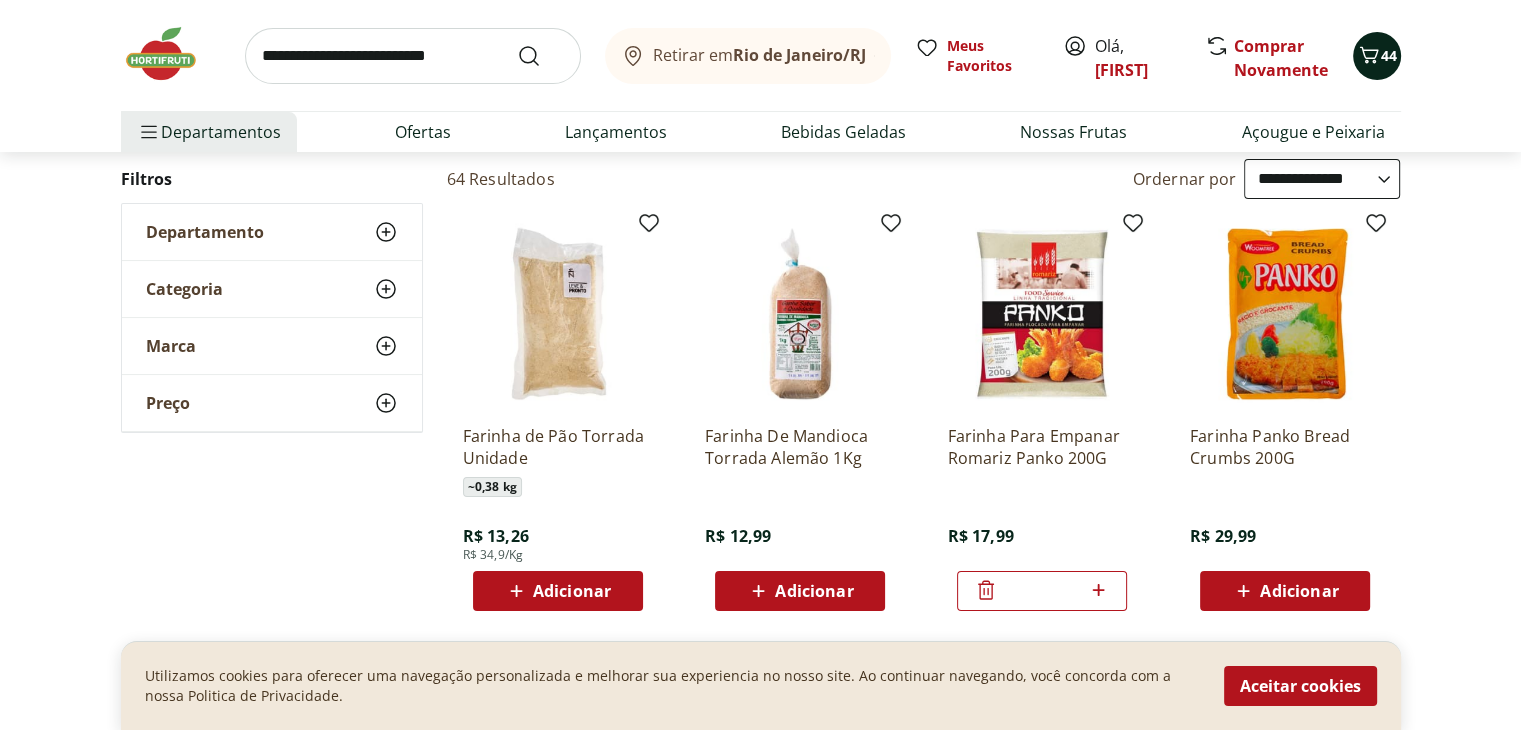 click 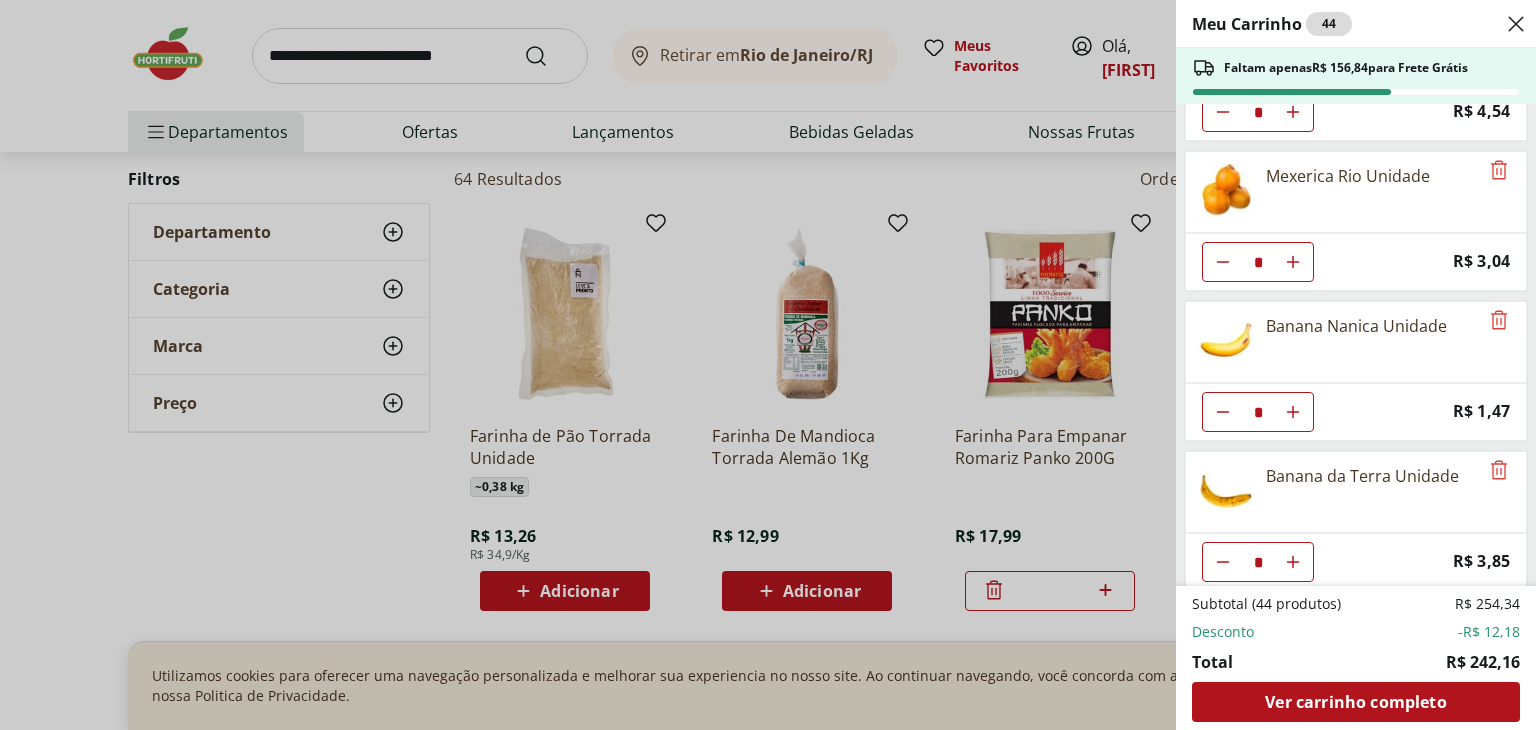 scroll, scrollTop: 148, scrollLeft: 0, axis: vertical 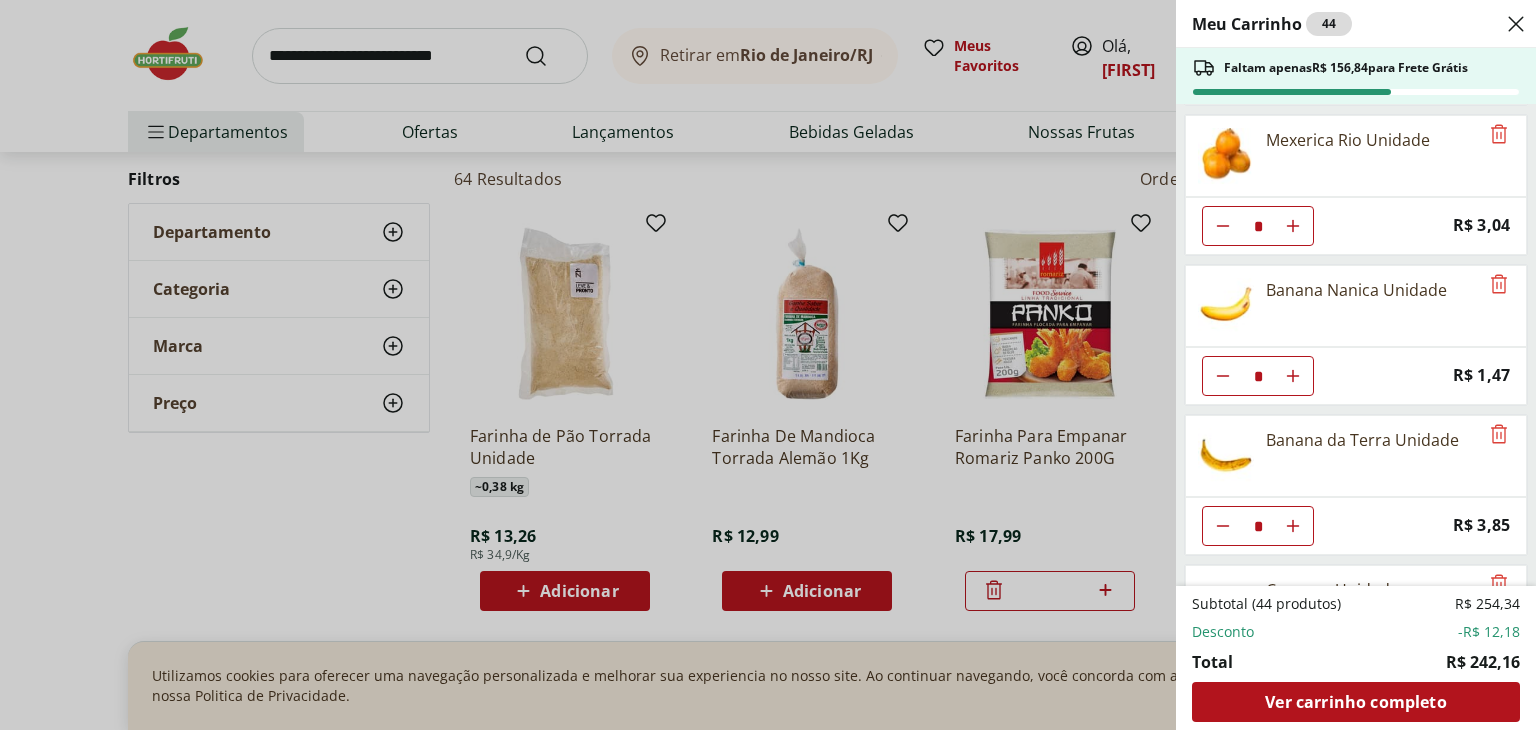 drag, startPoint x: 1532, startPoint y: 196, endPoint x: 1534, endPoint y: 232, distance: 36.05551 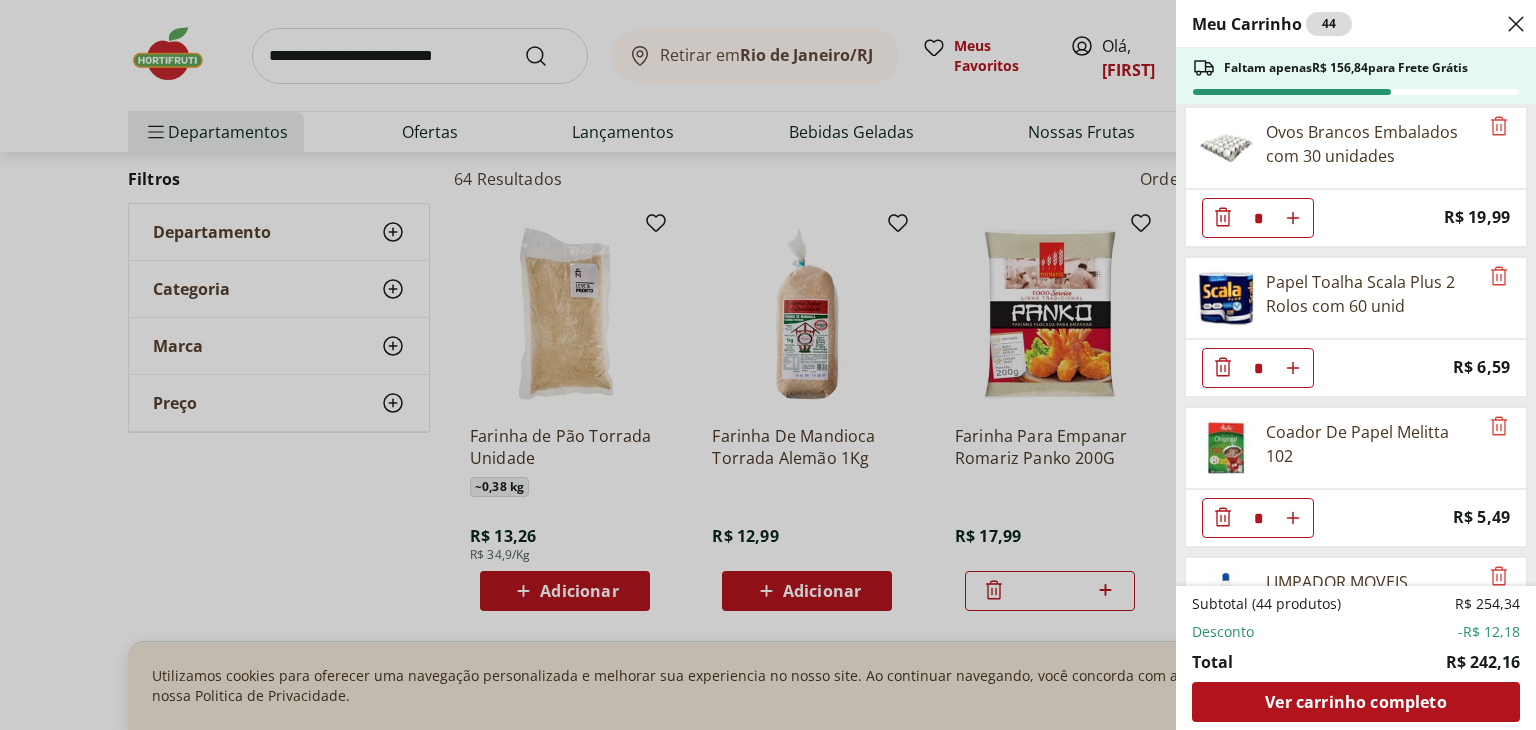 scroll, scrollTop: 1061, scrollLeft: 0, axis: vertical 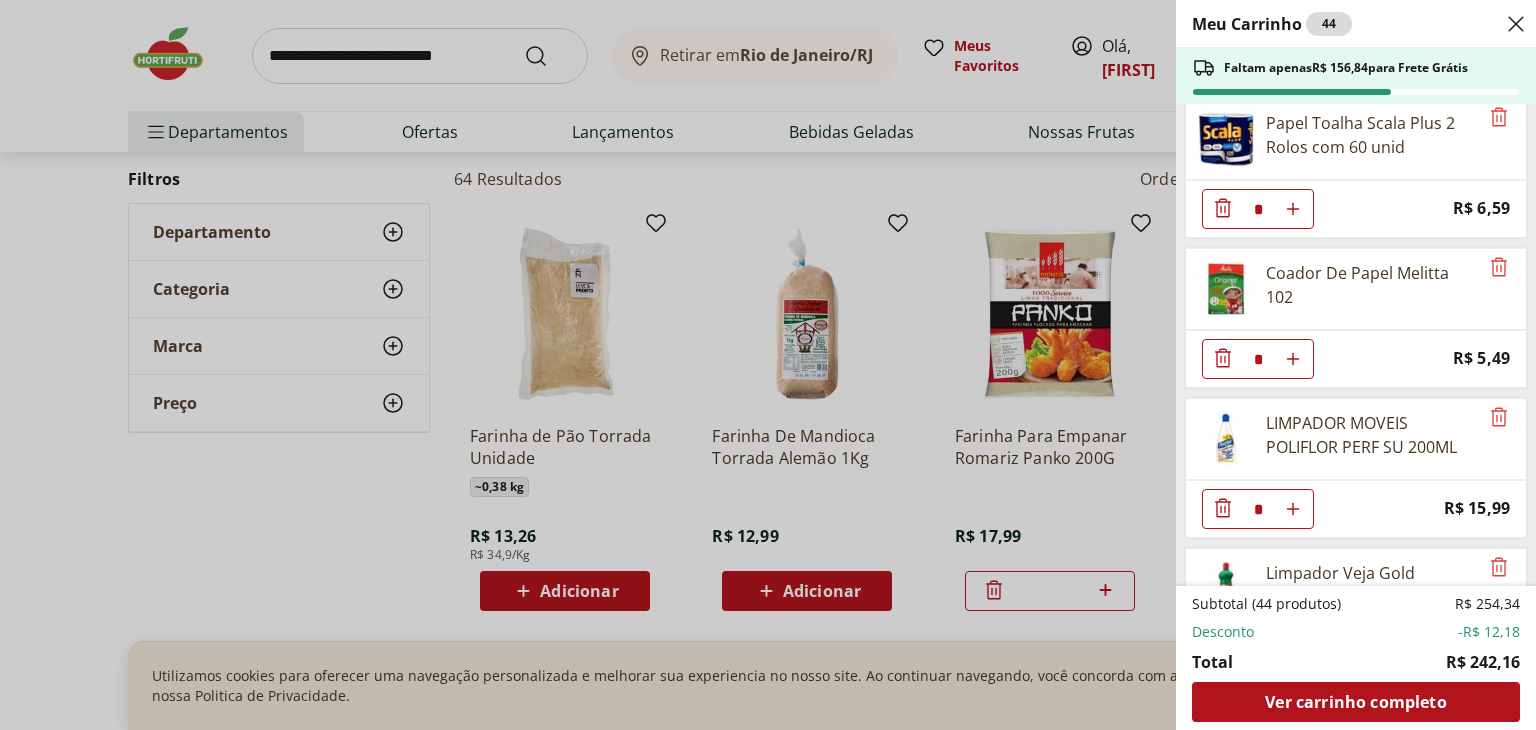 click on "Meu Carrinho 44 Faltam apenas  R$ 156,84  para Frete Grátis Mamão Papaia Unidade * Price: R$ 4,54 Mexerica Rio Unidade * Price: R$ 3,04 Banana Nanica Unidade * Price: R$ 1,47 Banana da Terra Unidade * Price: R$ 3,85 Cenoura Unidade * Price: R$ 0,70 Cebola Nacional Unidade * Price: R$ 1,00 Tomate Italiano * Price: R$ 0,92 Ovos Brancos Embalados com 30 unidades * Price: R$ 19,99 Papel Toalha Scala Plus 2 Rolos com 60 unid * Price: R$ 6,59 Coador De Papel Melitta 102 * Price: R$ 5,49 LIMPADOR MOVEIS POLIFLOR PERF SU 200ML * Price: R$ 15,99 Limpador Veja Gold Multiuso Campestre Squeeze 500Ml * Price: R$ 5,99 Strogonoff de Filé de Frango * Original price: R$ 11,96 Price: R$ 8,37 Sobrecoxas Congeladas de Frango Sadia 1kg * Original price: R$ 18,99 Price: R$ 16,99 Adoçante Líquido Linea Sucralose 75Ml * Price: R$ 23,99 Alho Picado Natural Roxão 200G * Price: R$ 15,49 Couve-Flor Unidade * Price: R$ 7,99 Milho para Pipoca Premium Tipo 1 Yoki 400g * Price: R$ 9,49 Lasanha Bolonhesa Sadia 600G" at bounding box center [768, 365] 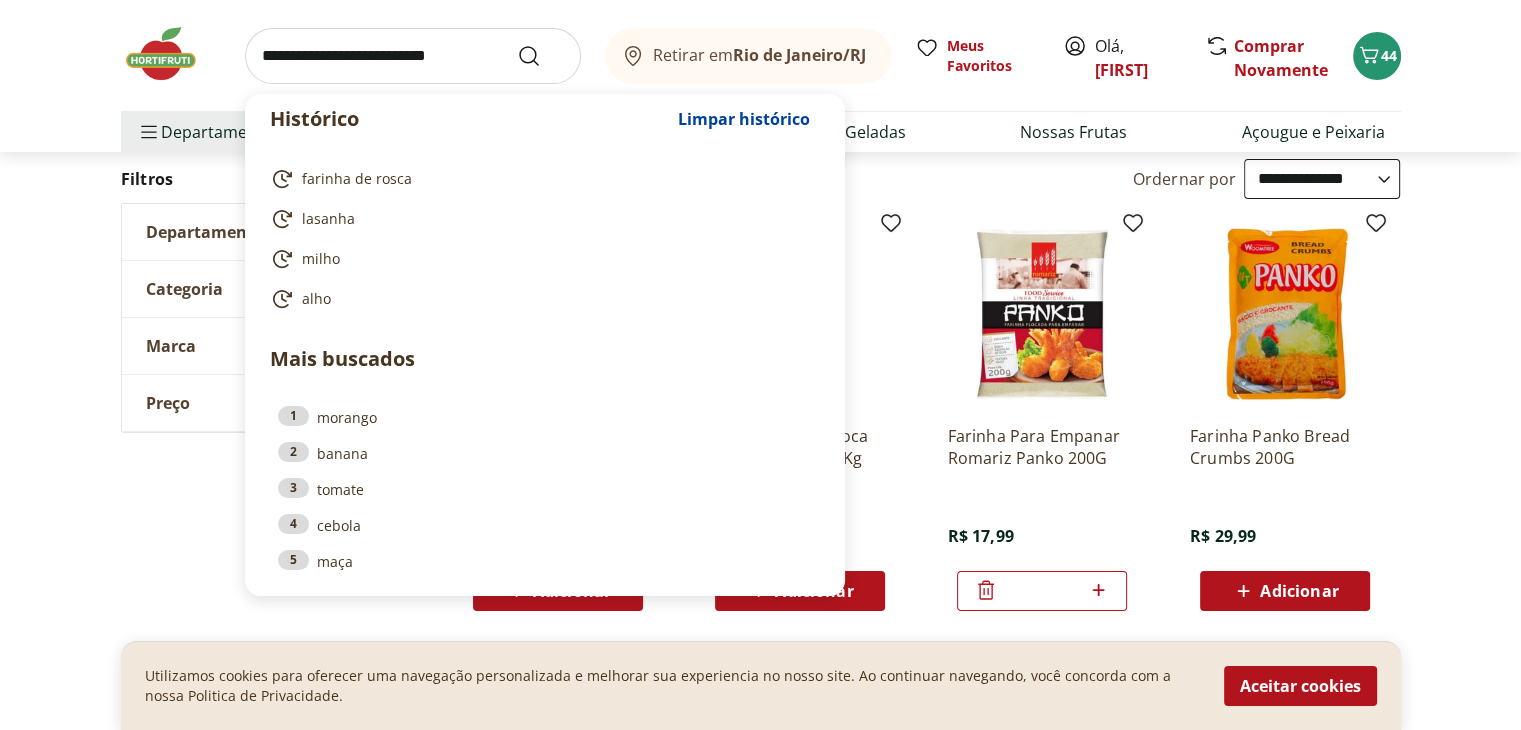 click at bounding box center [413, 56] 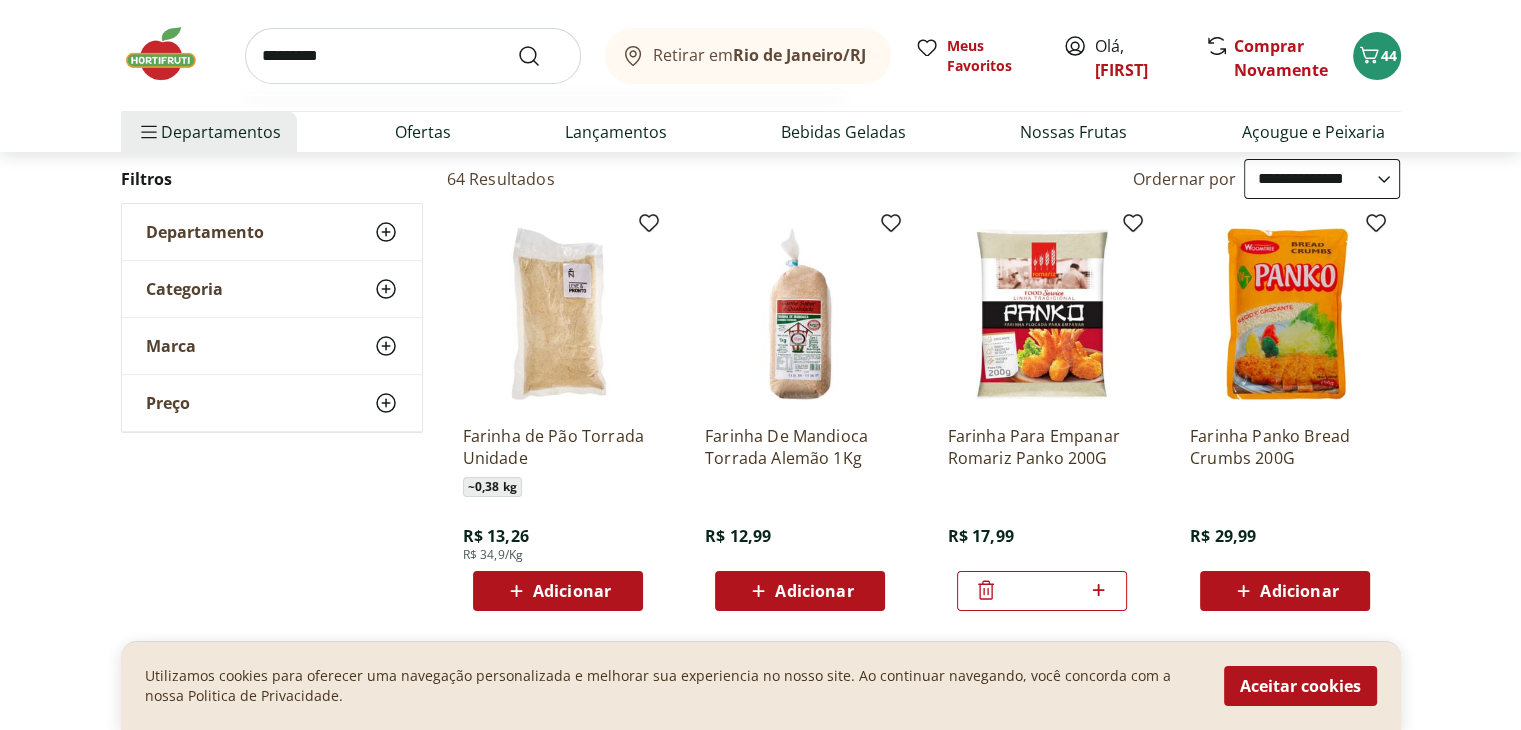 type on "*********" 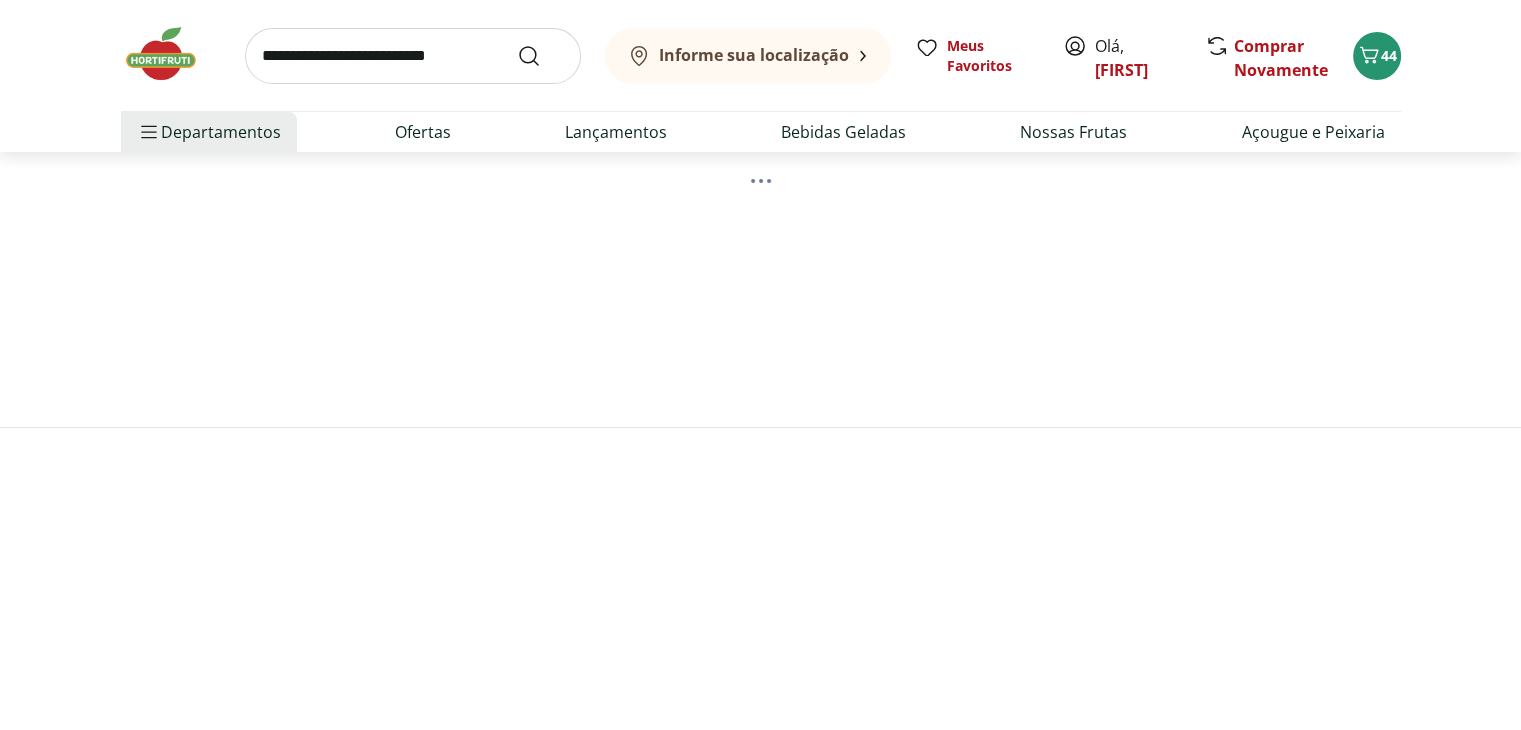 scroll, scrollTop: 0, scrollLeft: 0, axis: both 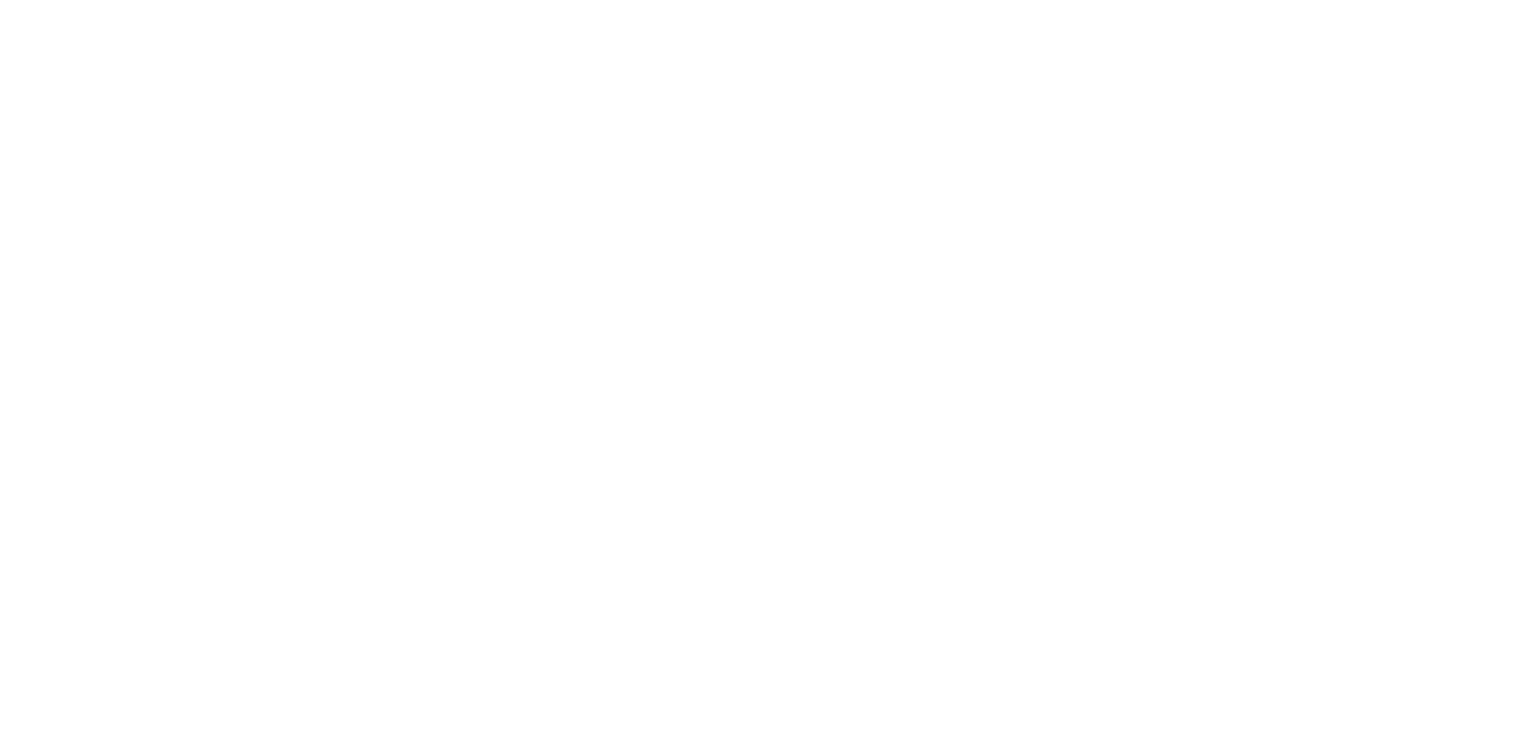 select on "**********" 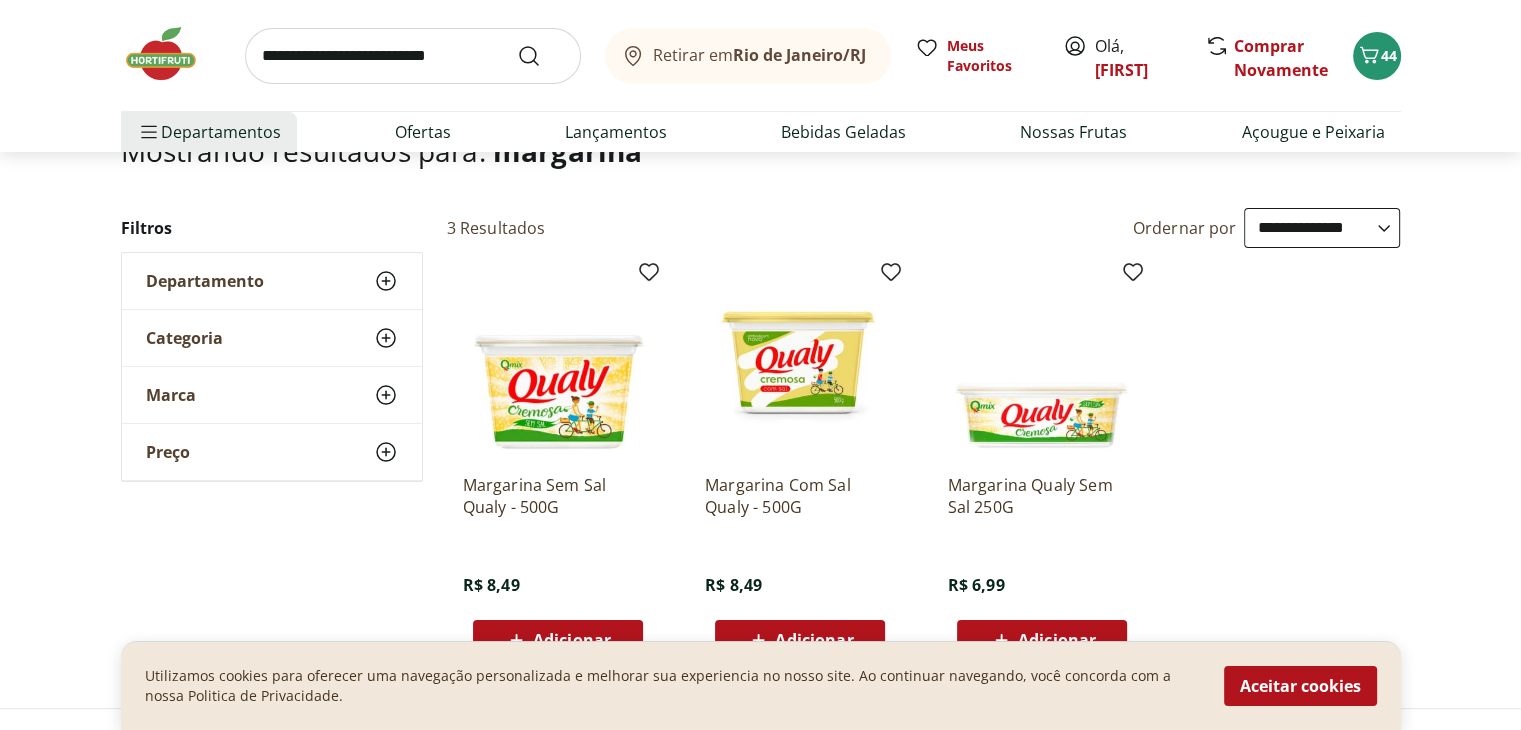 scroll, scrollTop: 192, scrollLeft: 0, axis: vertical 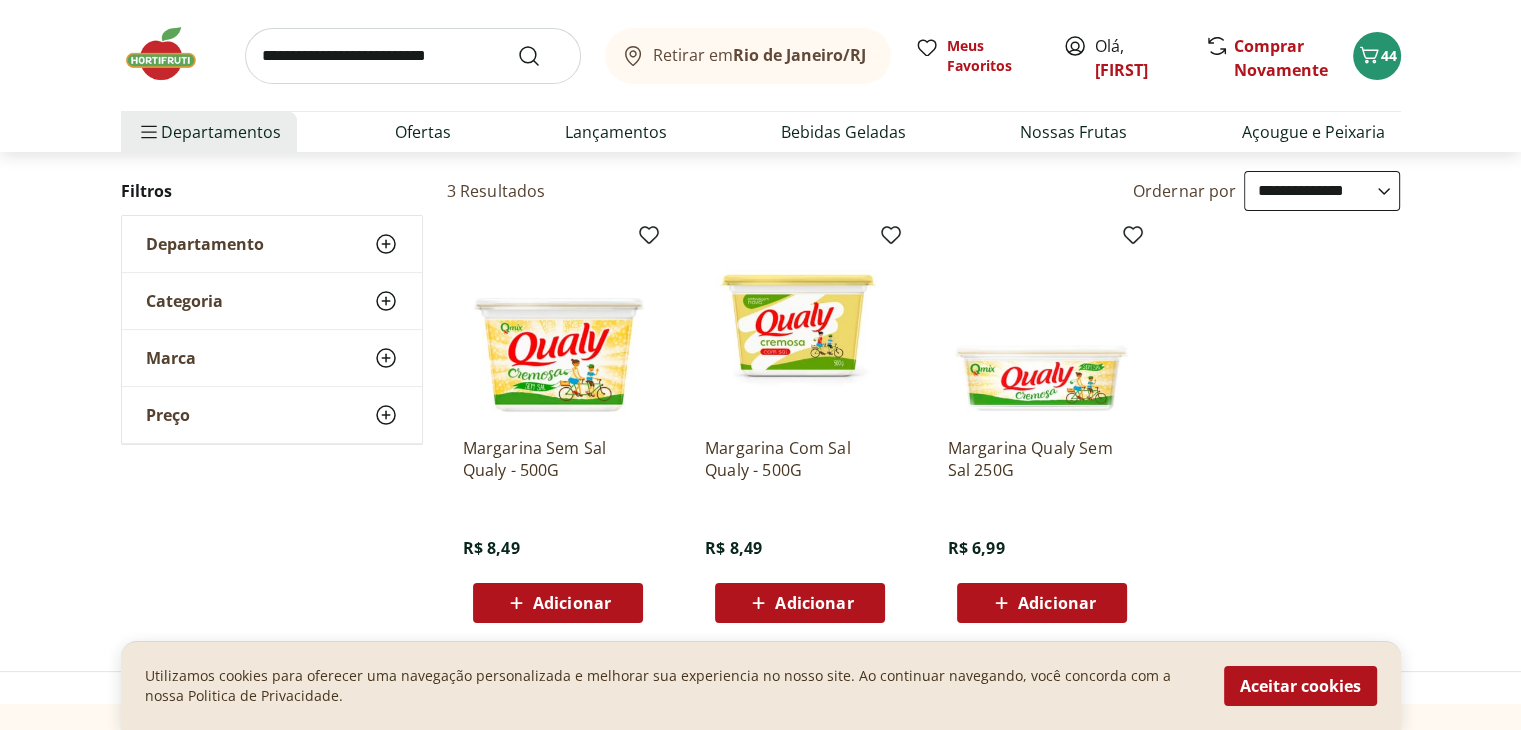 click on "Adicionar" at bounding box center [814, 603] 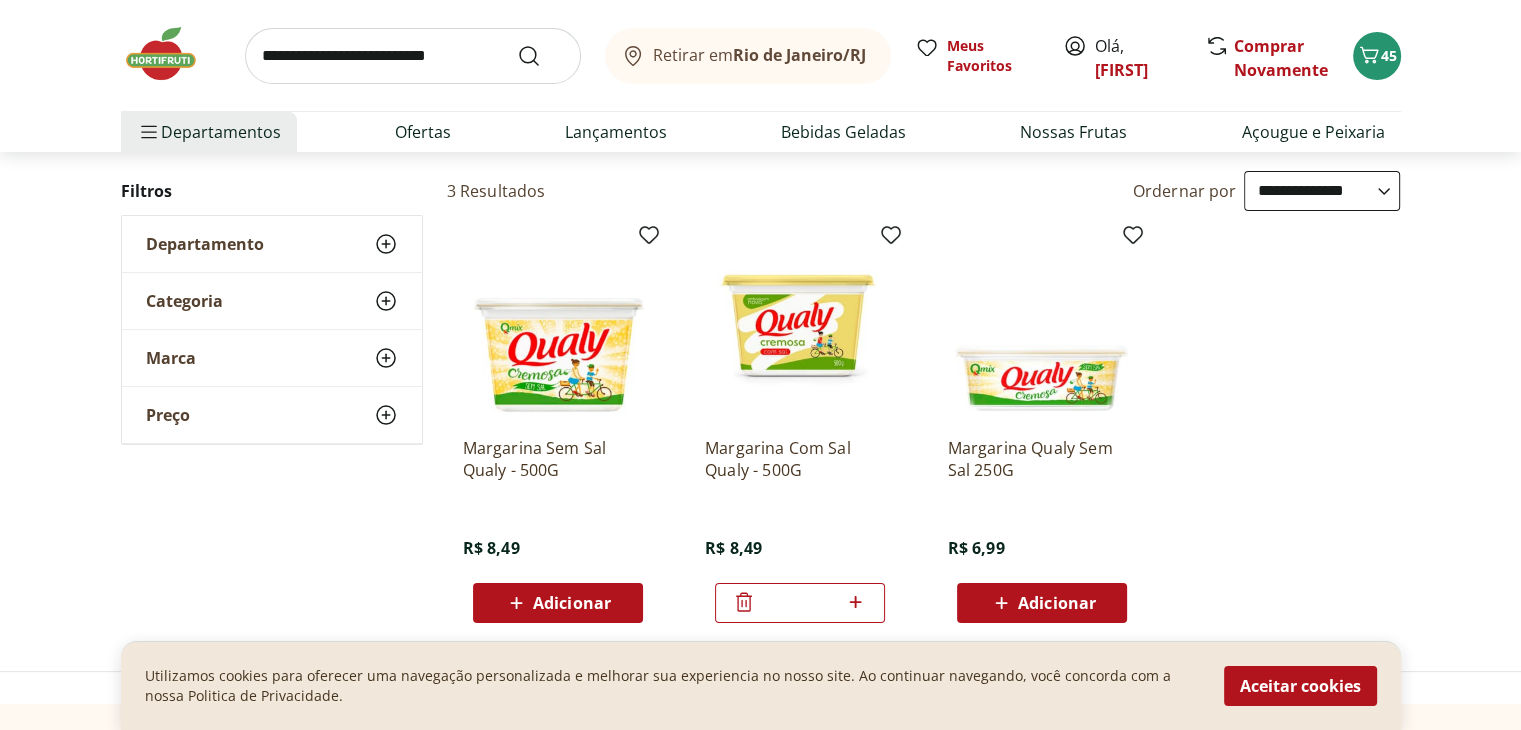 scroll, scrollTop: 0, scrollLeft: 0, axis: both 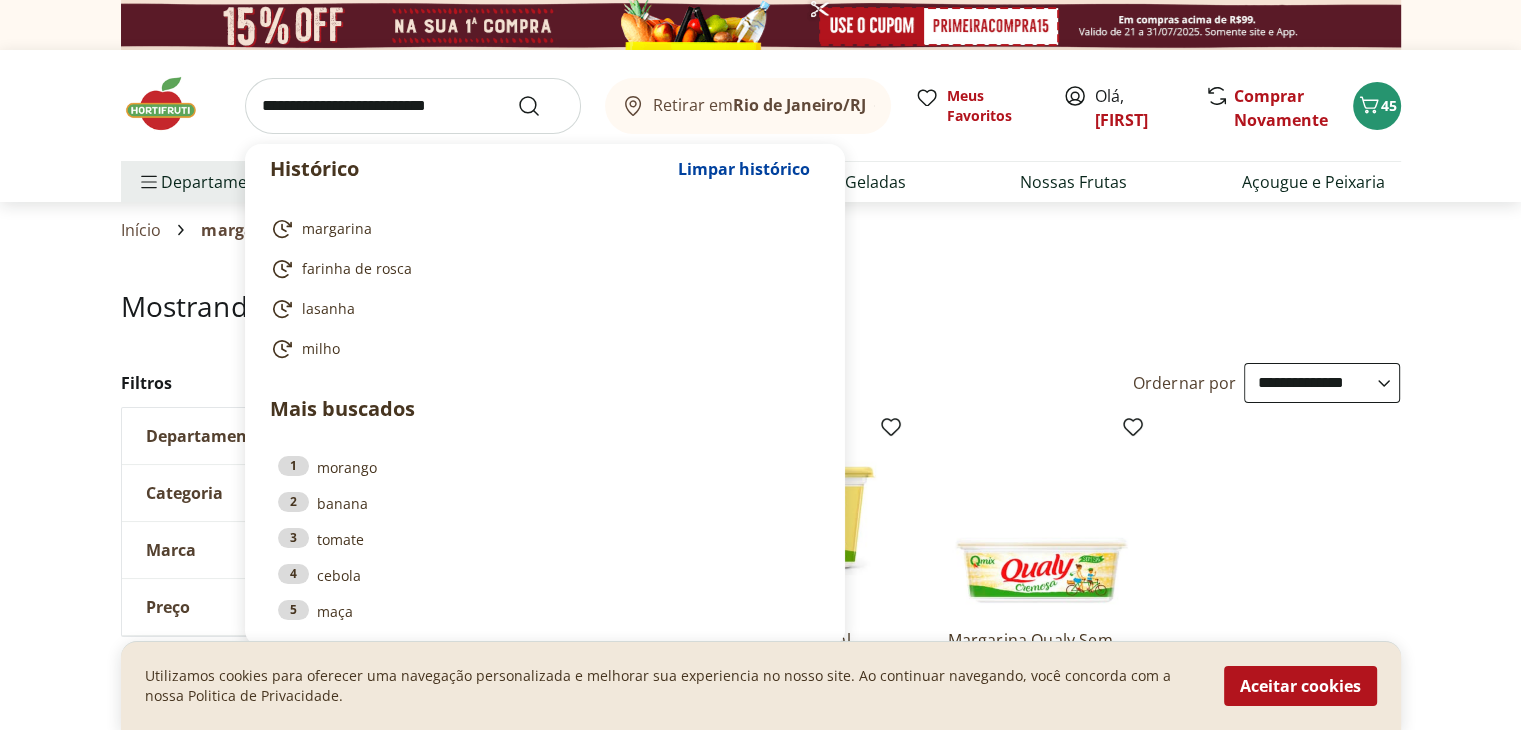 click at bounding box center [413, 106] 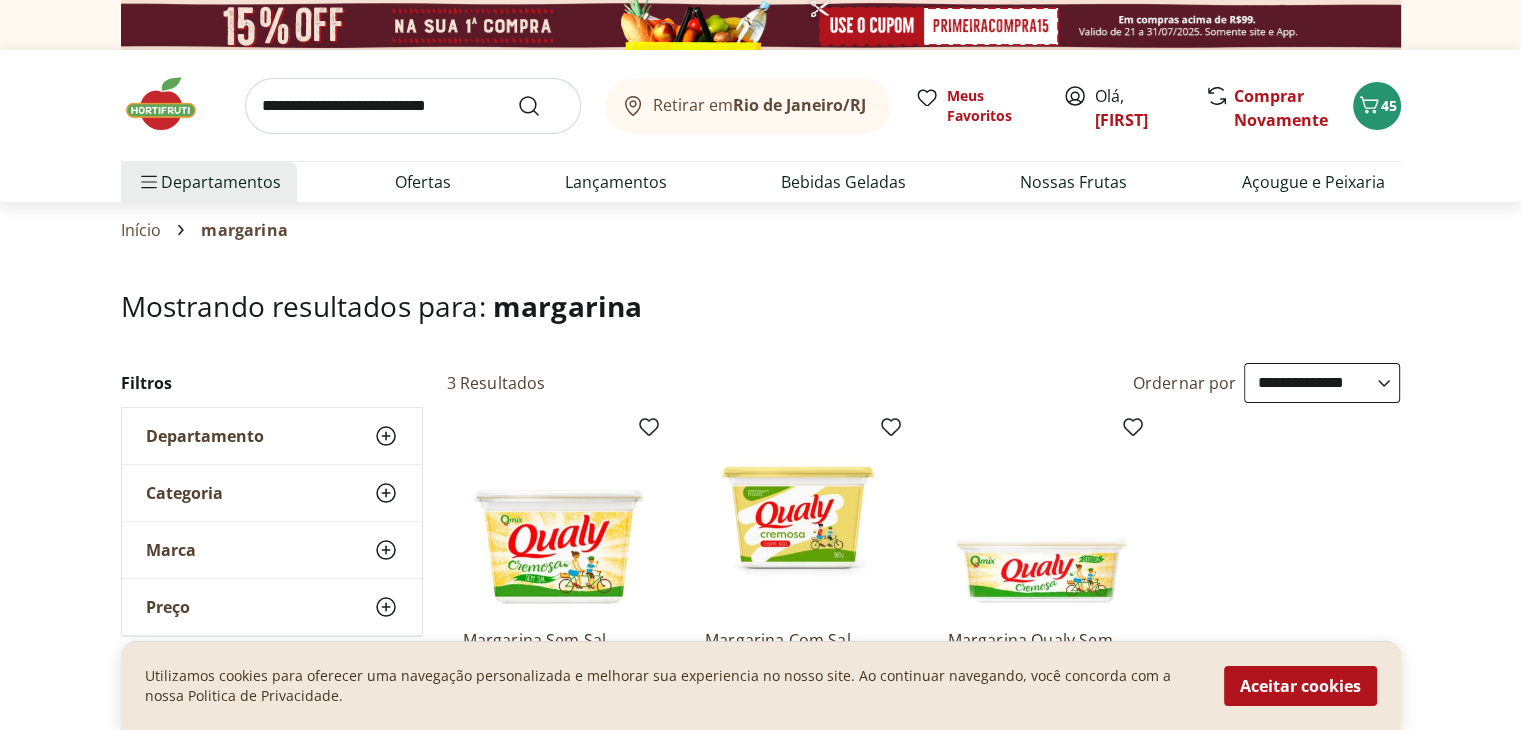 click on "Mostrando resultados para:   margarina" at bounding box center [761, 306] 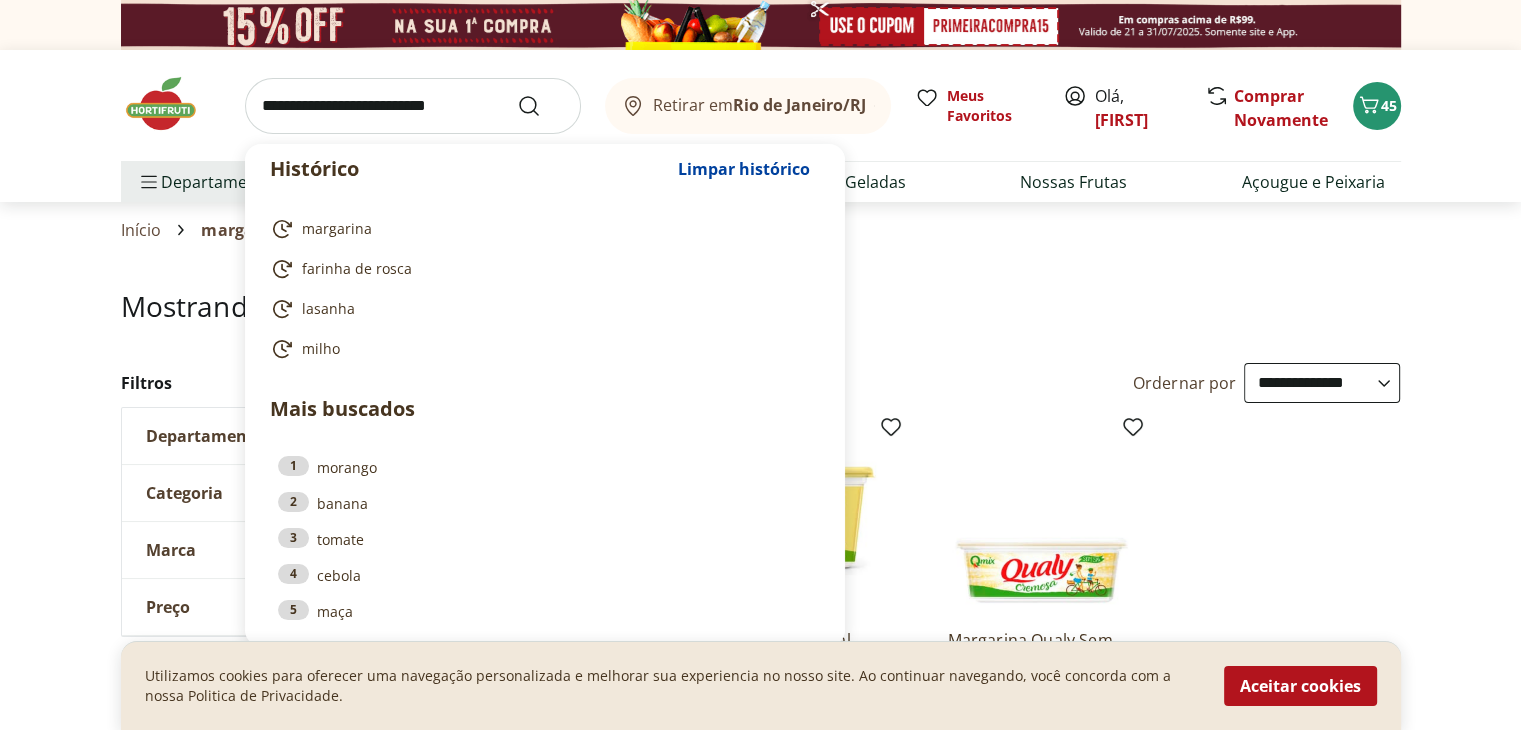 click at bounding box center (413, 106) 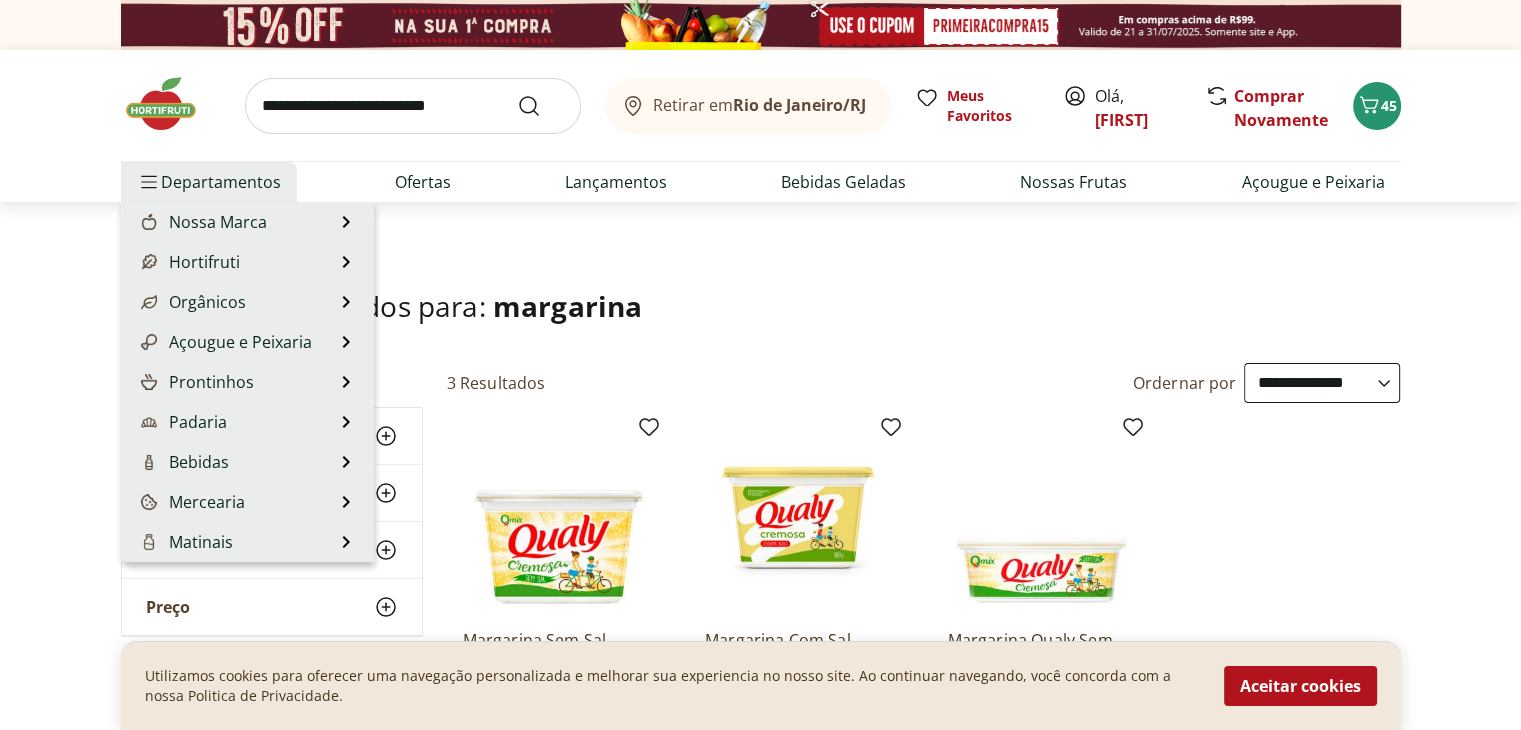 scroll, scrollTop: 200, scrollLeft: 0, axis: vertical 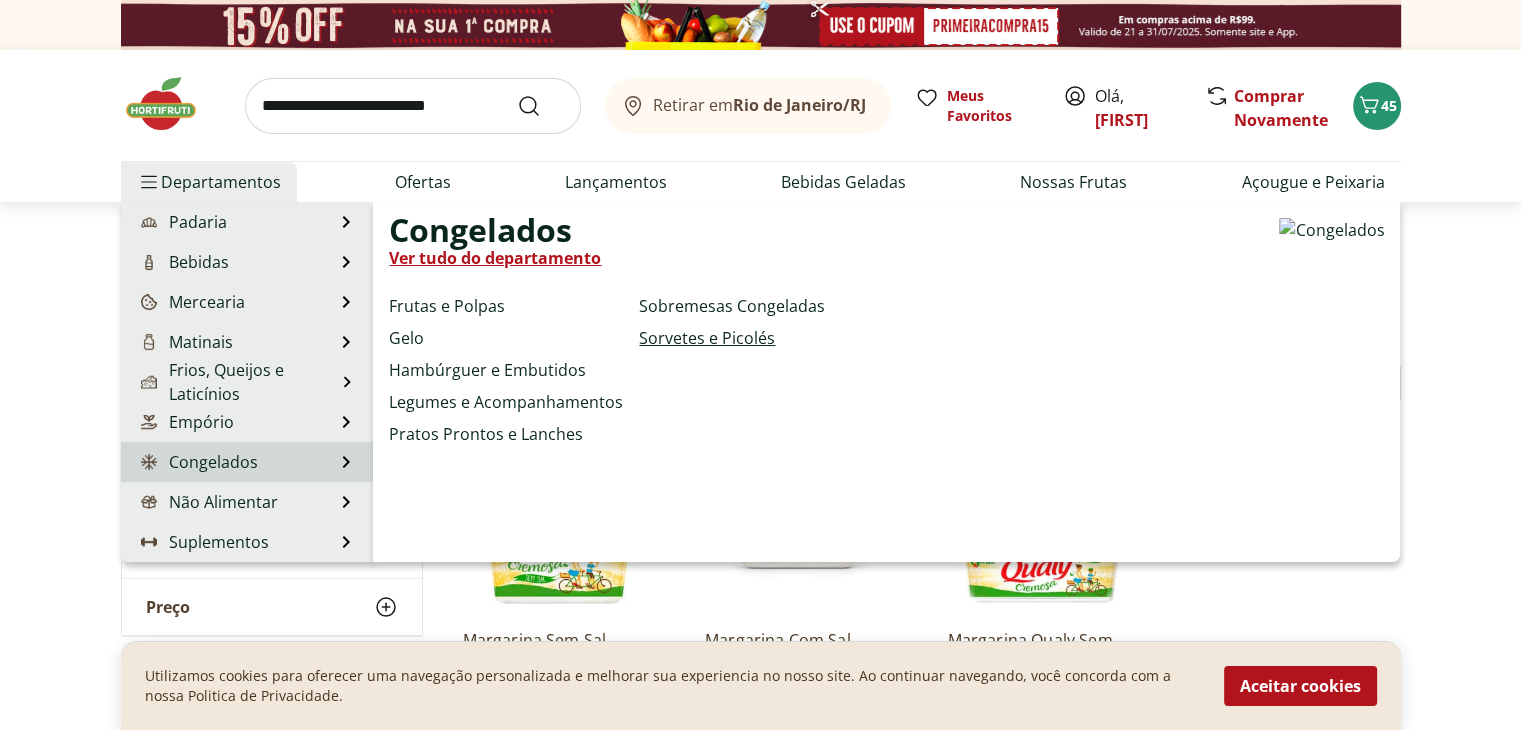 click on "Sorvetes e Picolés" at bounding box center [707, 338] 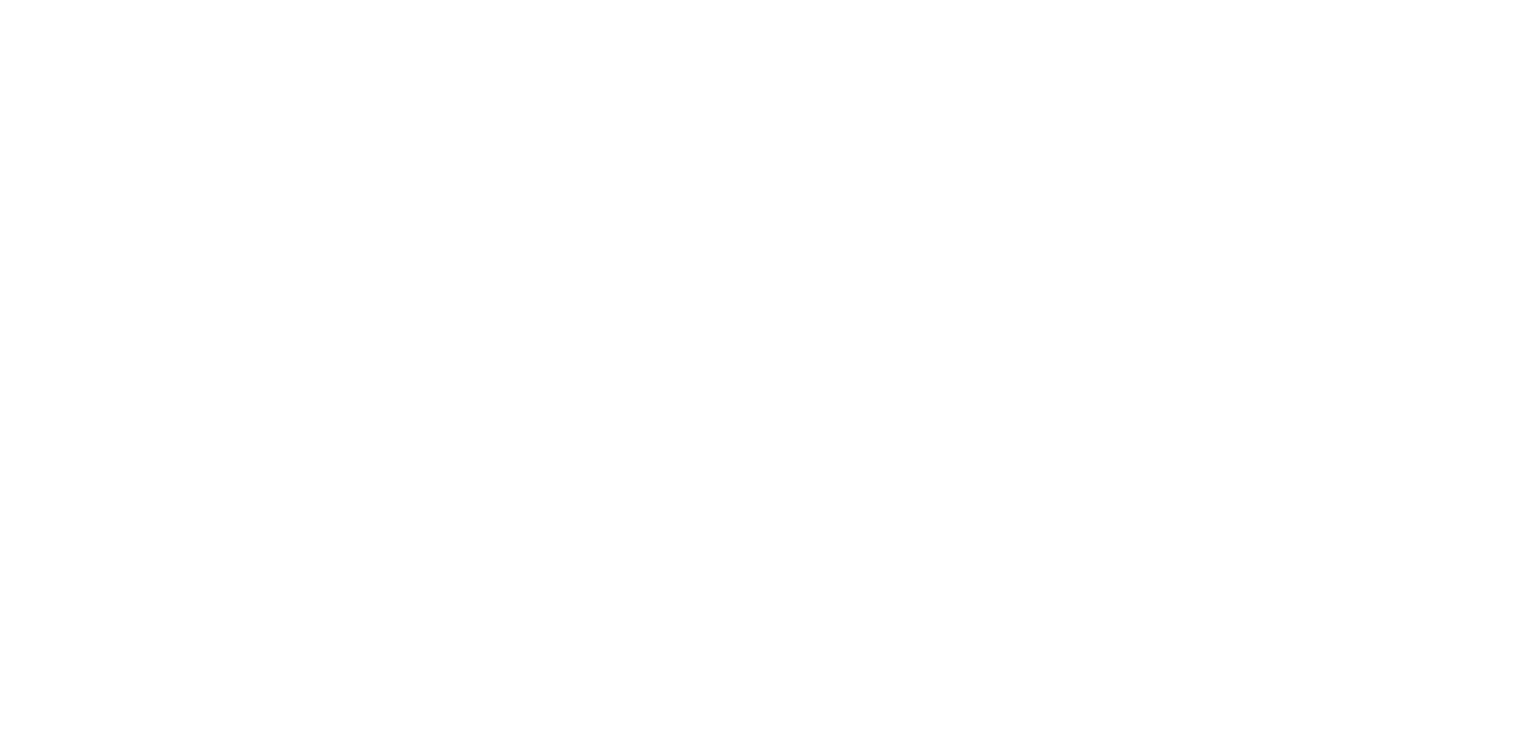 select on "**********" 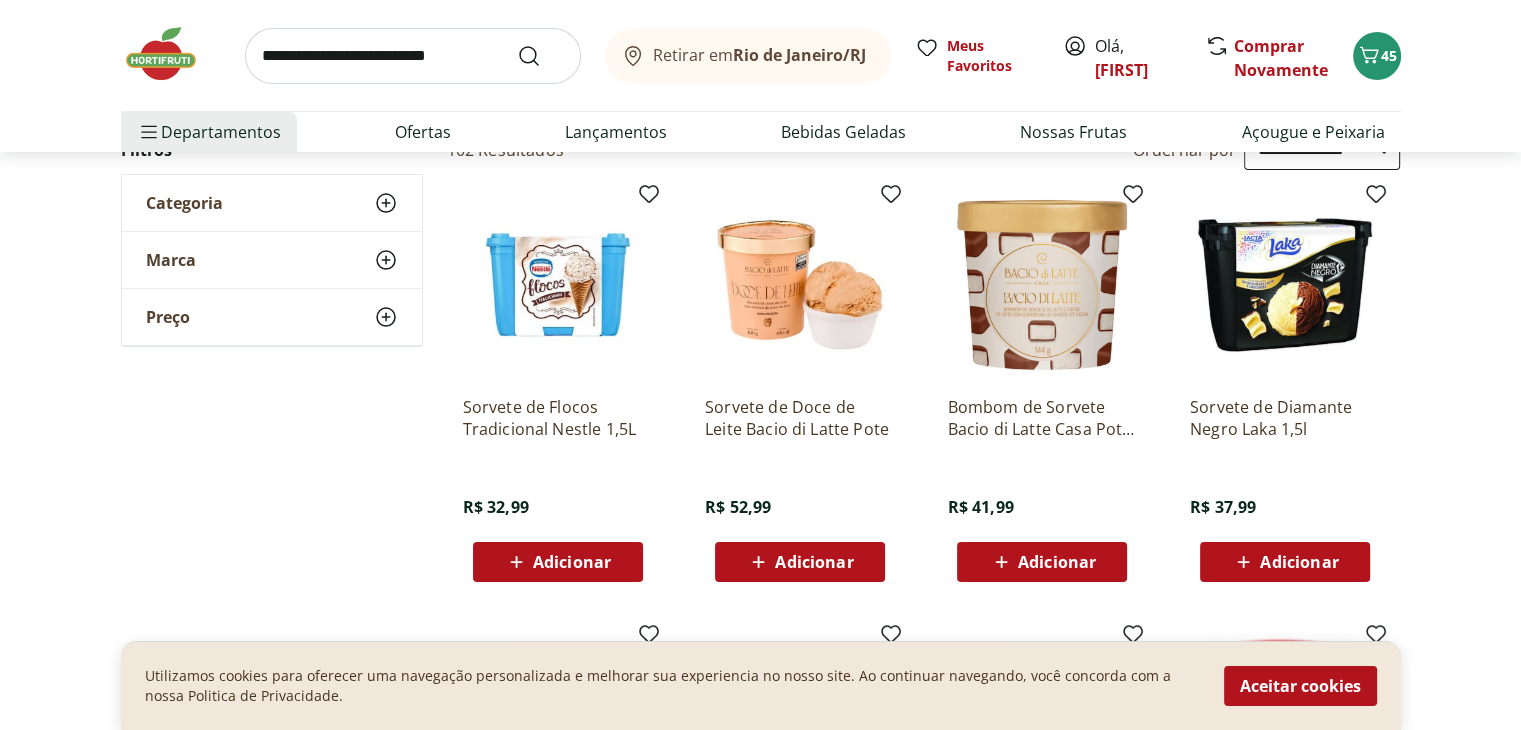 scroll, scrollTop: 152, scrollLeft: 0, axis: vertical 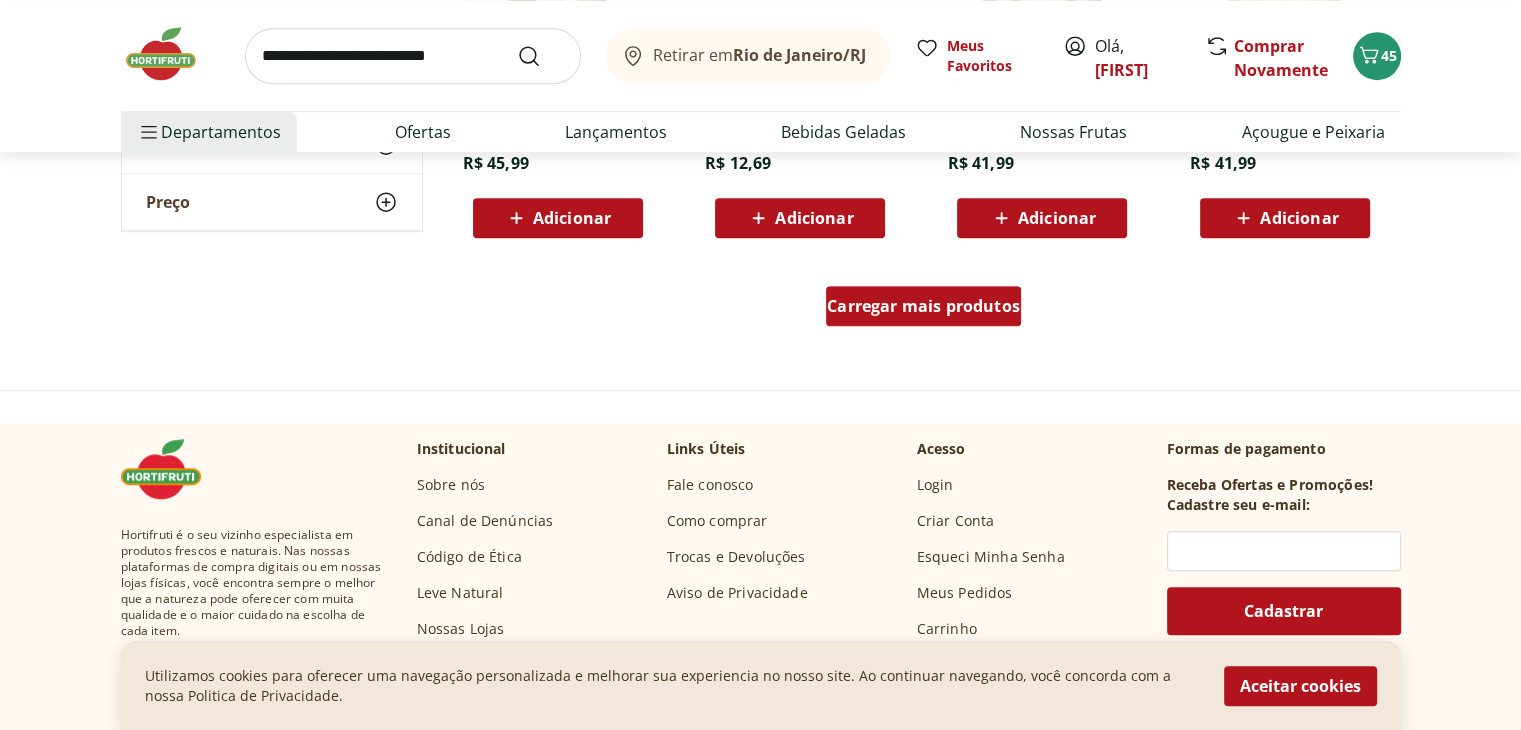click on "Carregar mais produtos" at bounding box center [923, 306] 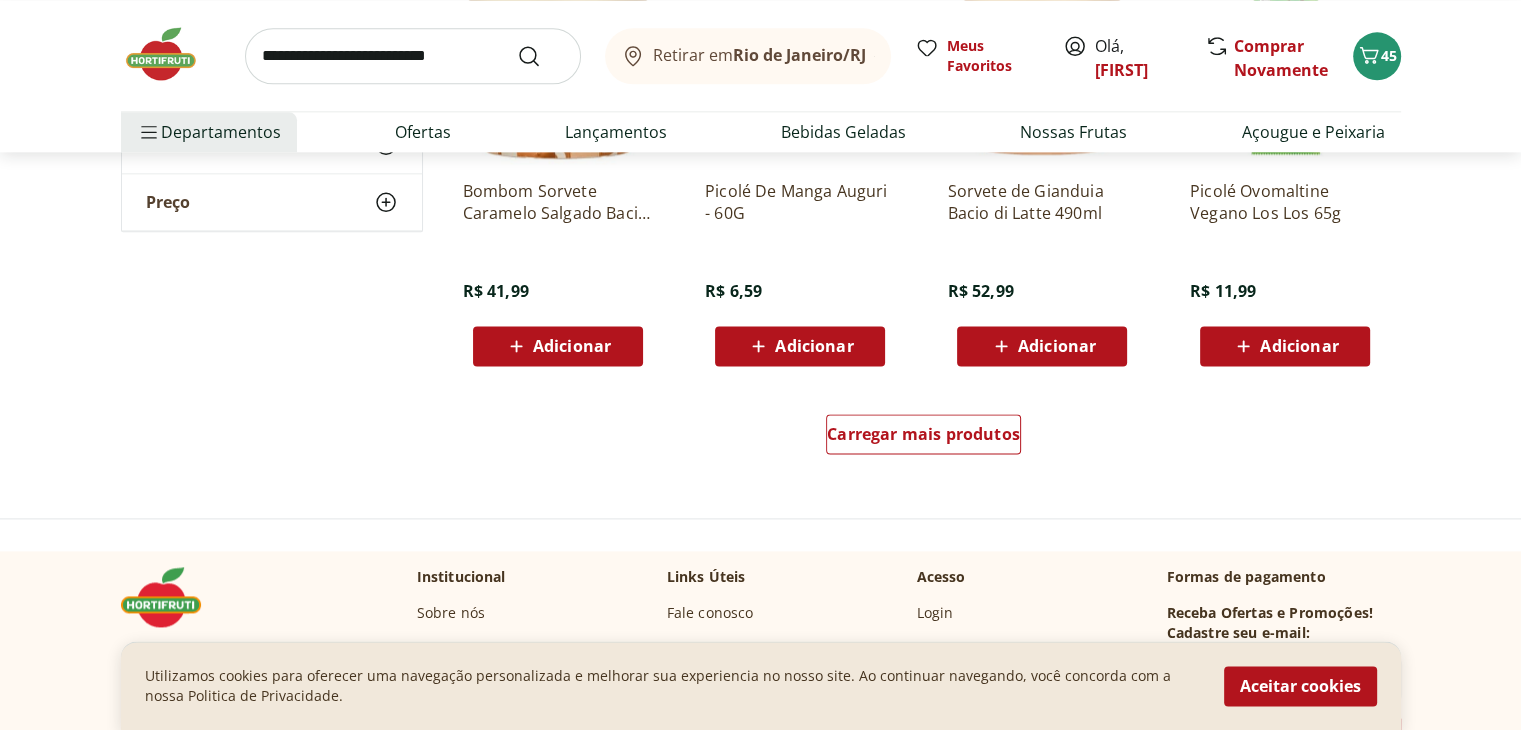 scroll, scrollTop: 2587, scrollLeft: 0, axis: vertical 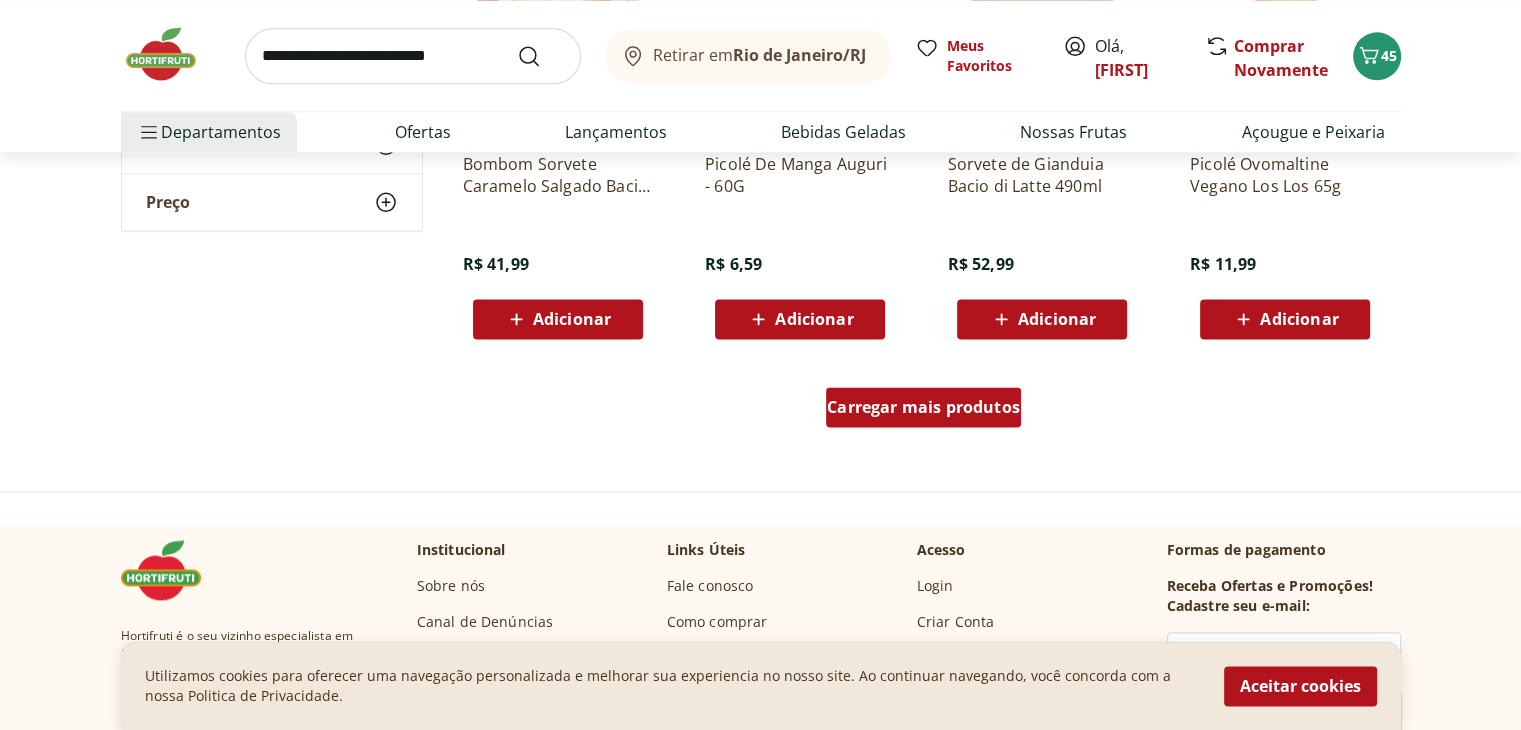 click on "Carregar mais produtos" at bounding box center (923, 407) 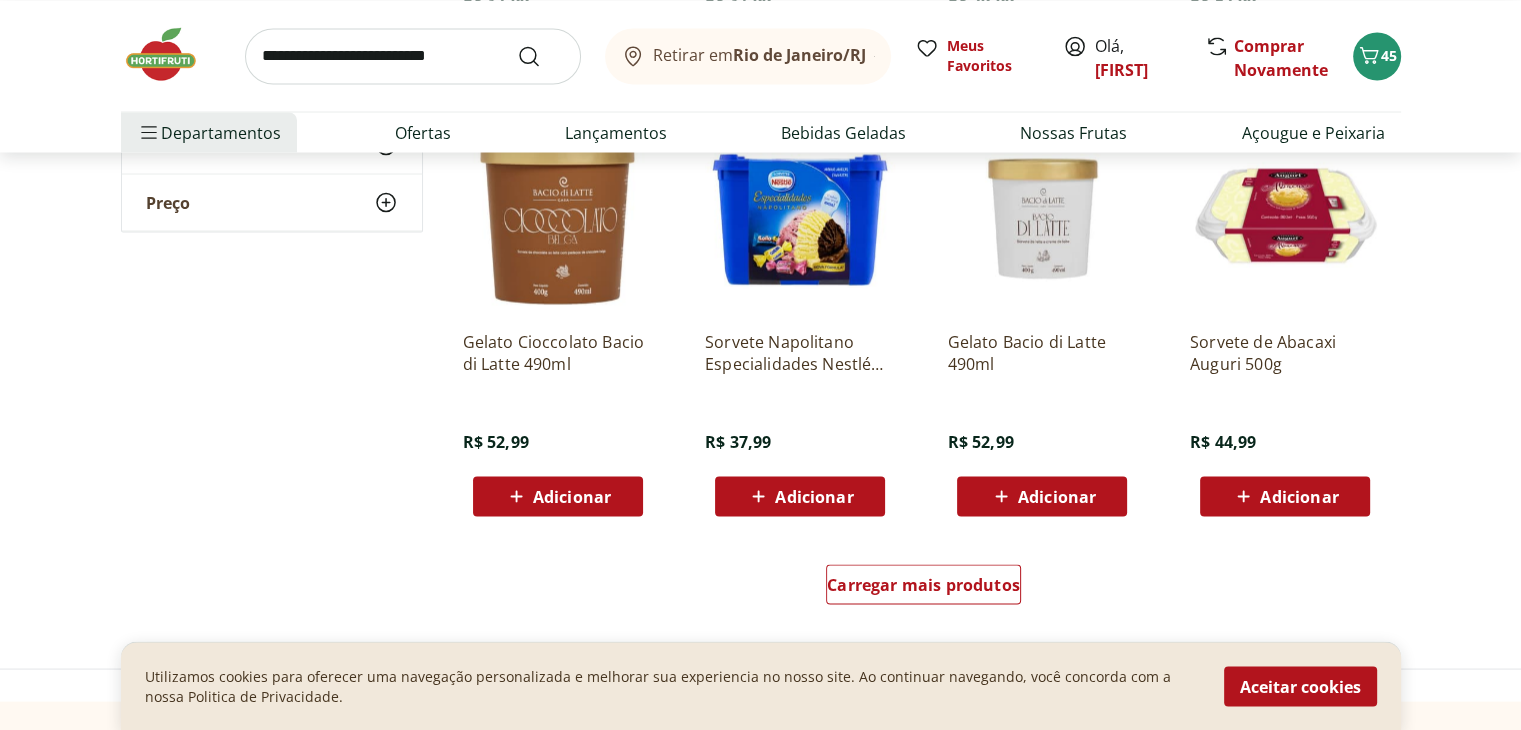 scroll, scrollTop: 3832, scrollLeft: 0, axis: vertical 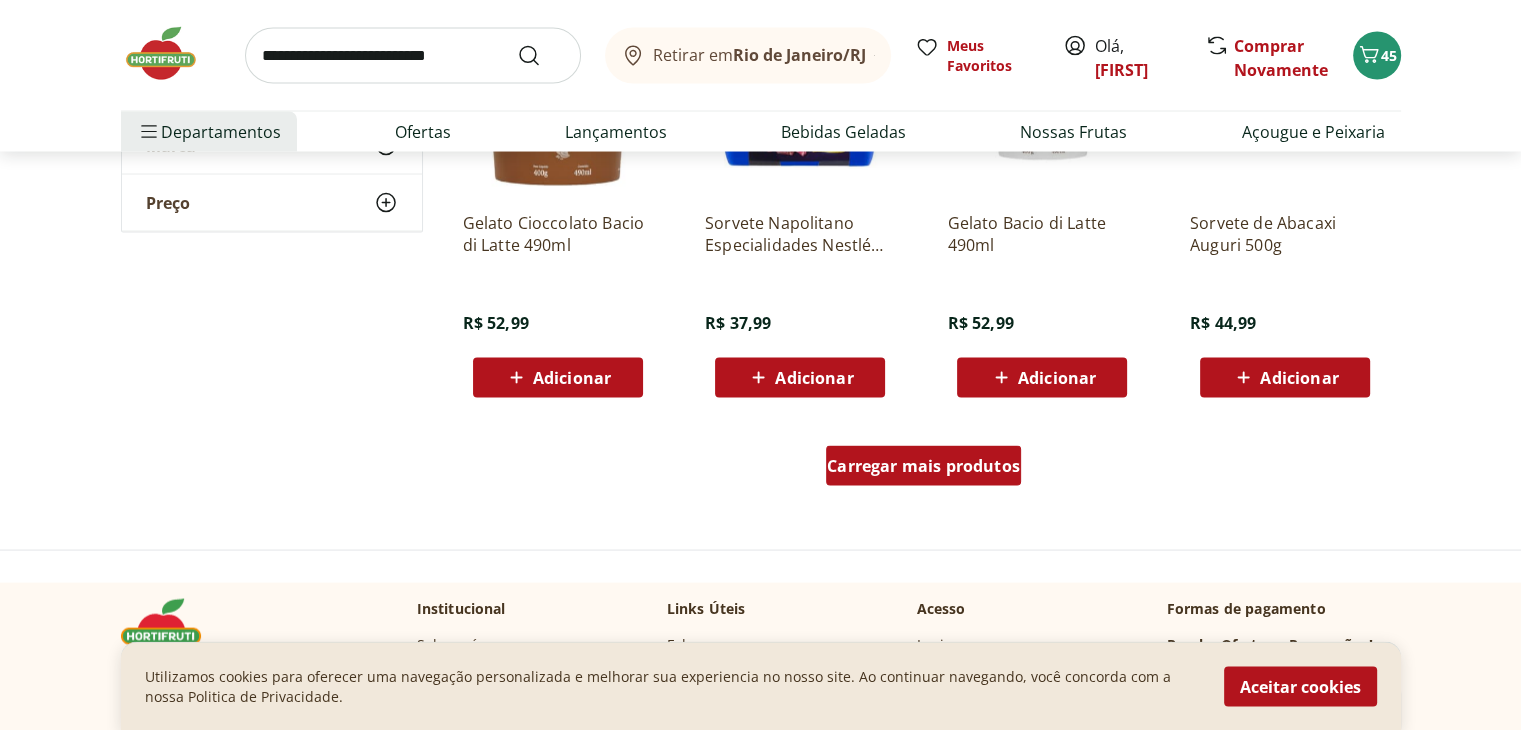 click on "Carregar mais produtos" at bounding box center [923, 466] 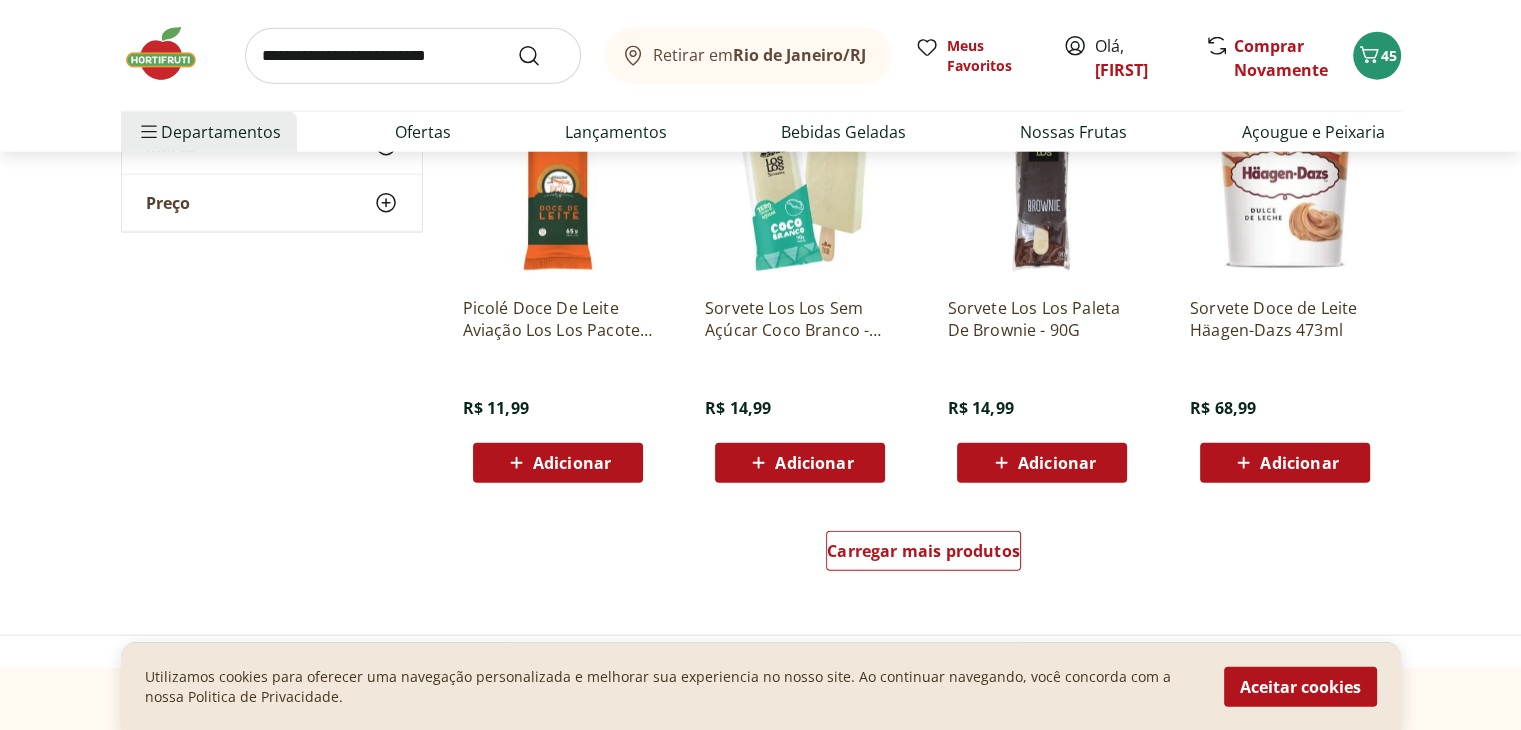 scroll, scrollTop: 5034, scrollLeft: 0, axis: vertical 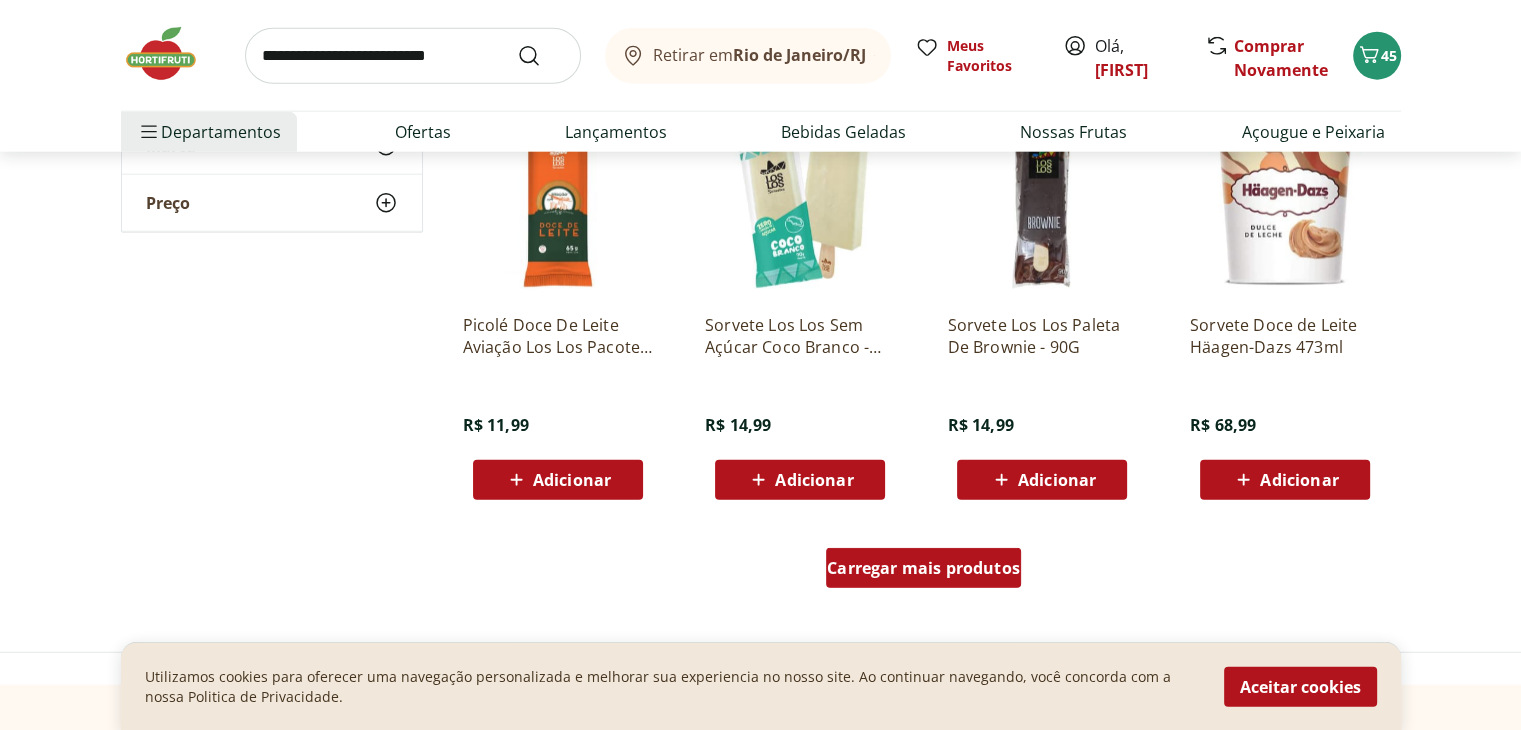 click on "Carregar mais produtos" at bounding box center (923, 568) 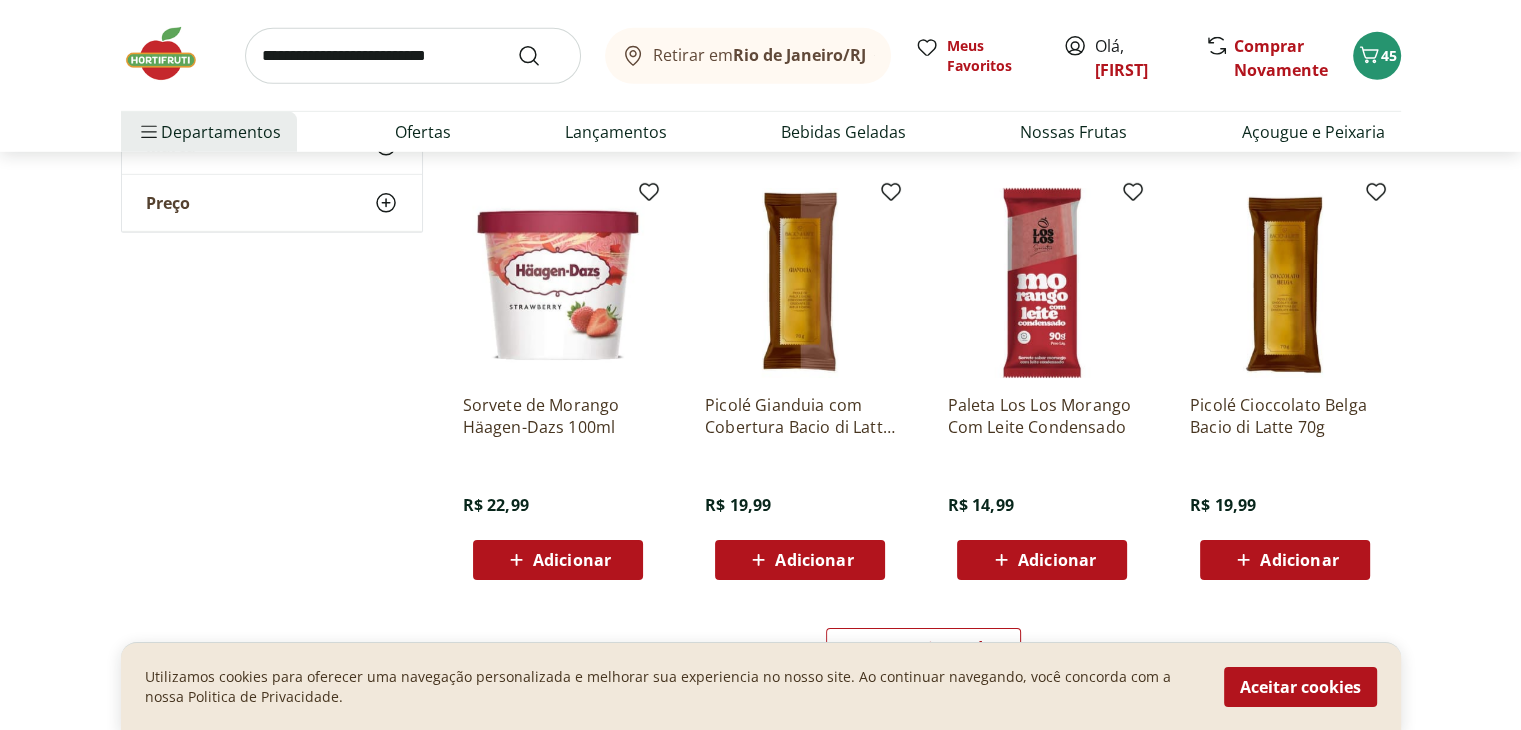 scroll, scrollTop: 6477, scrollLeft: 0, axis: vertical 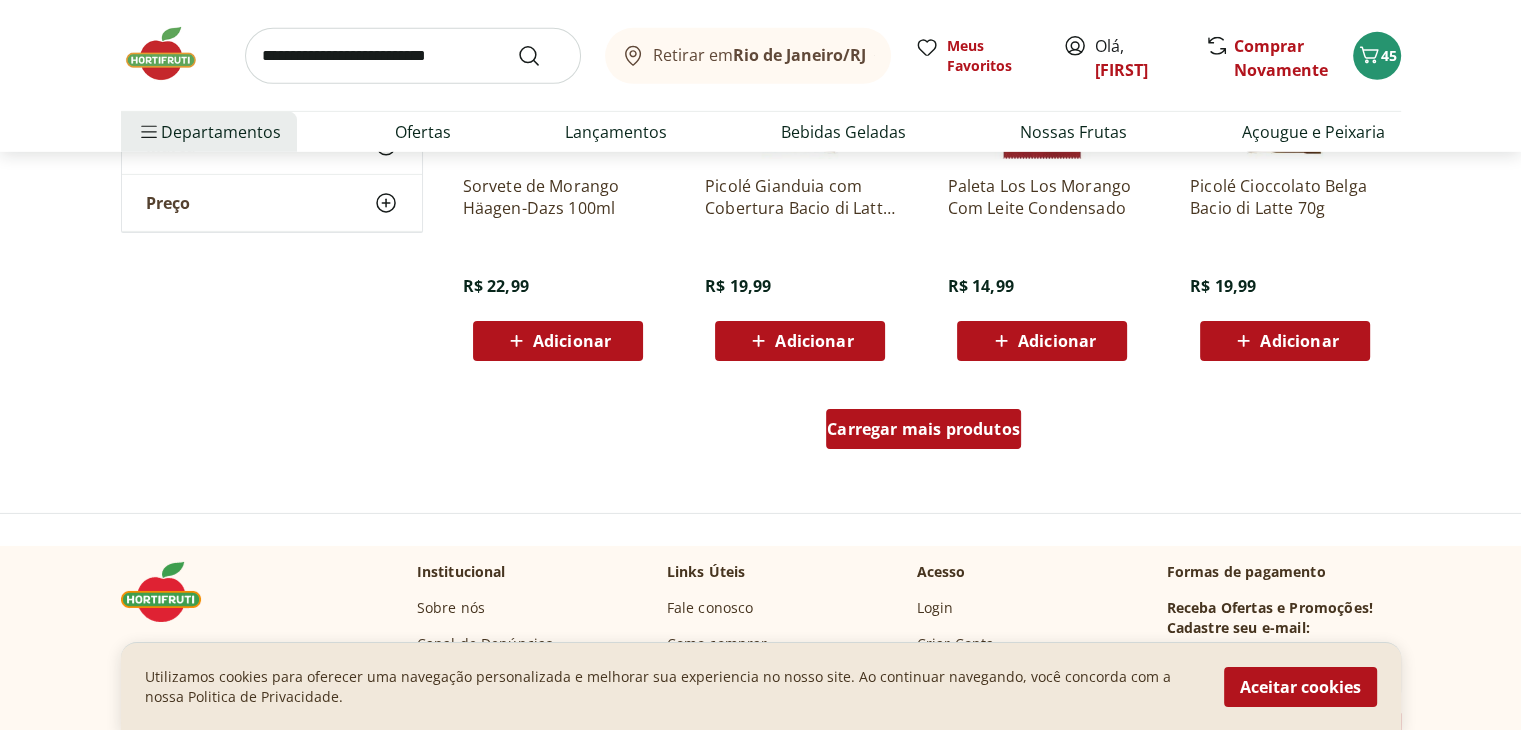 click on "Carregar mais produtos" at bounding box center [923, 429] 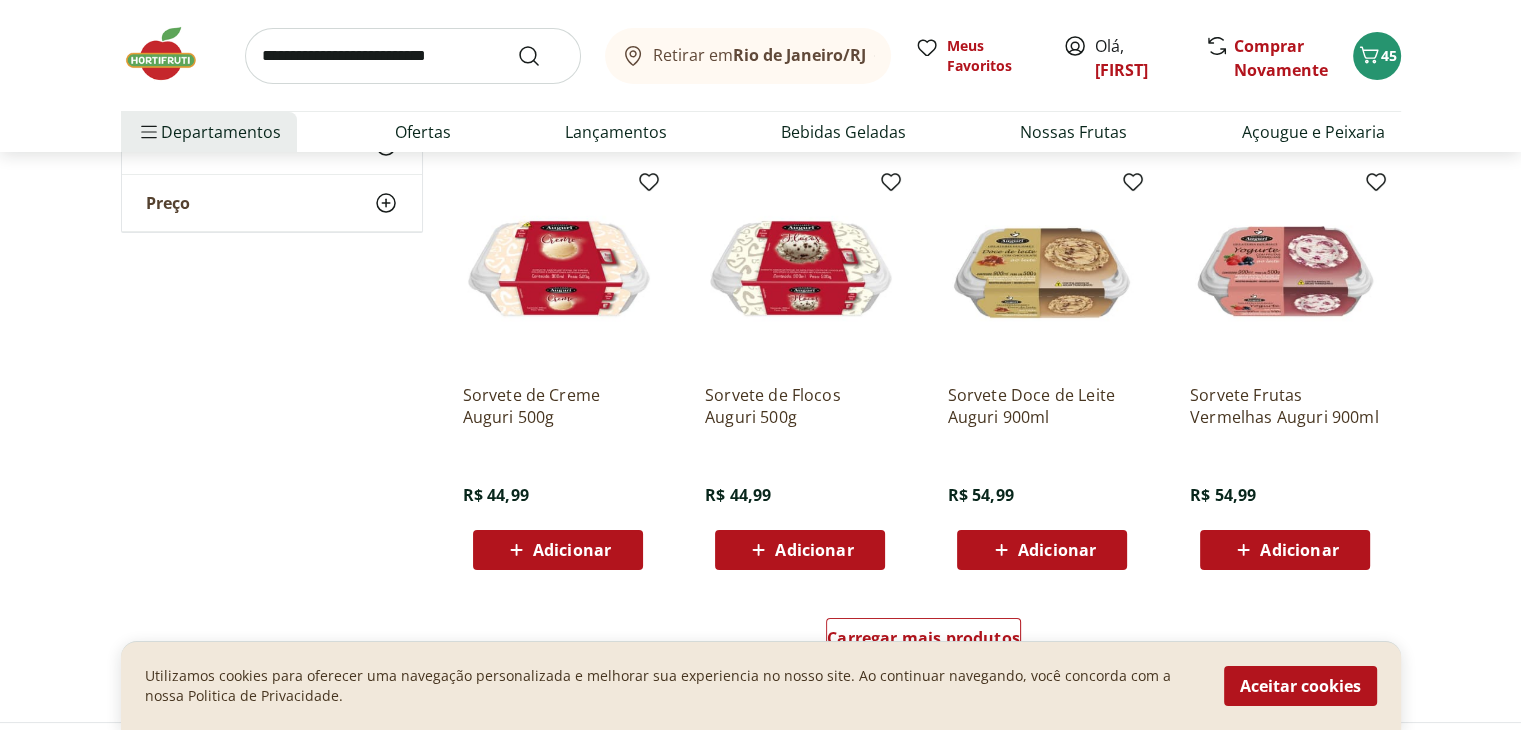 scroll, scrollTop: 7638, scrollLeft: 0, axis: vertical 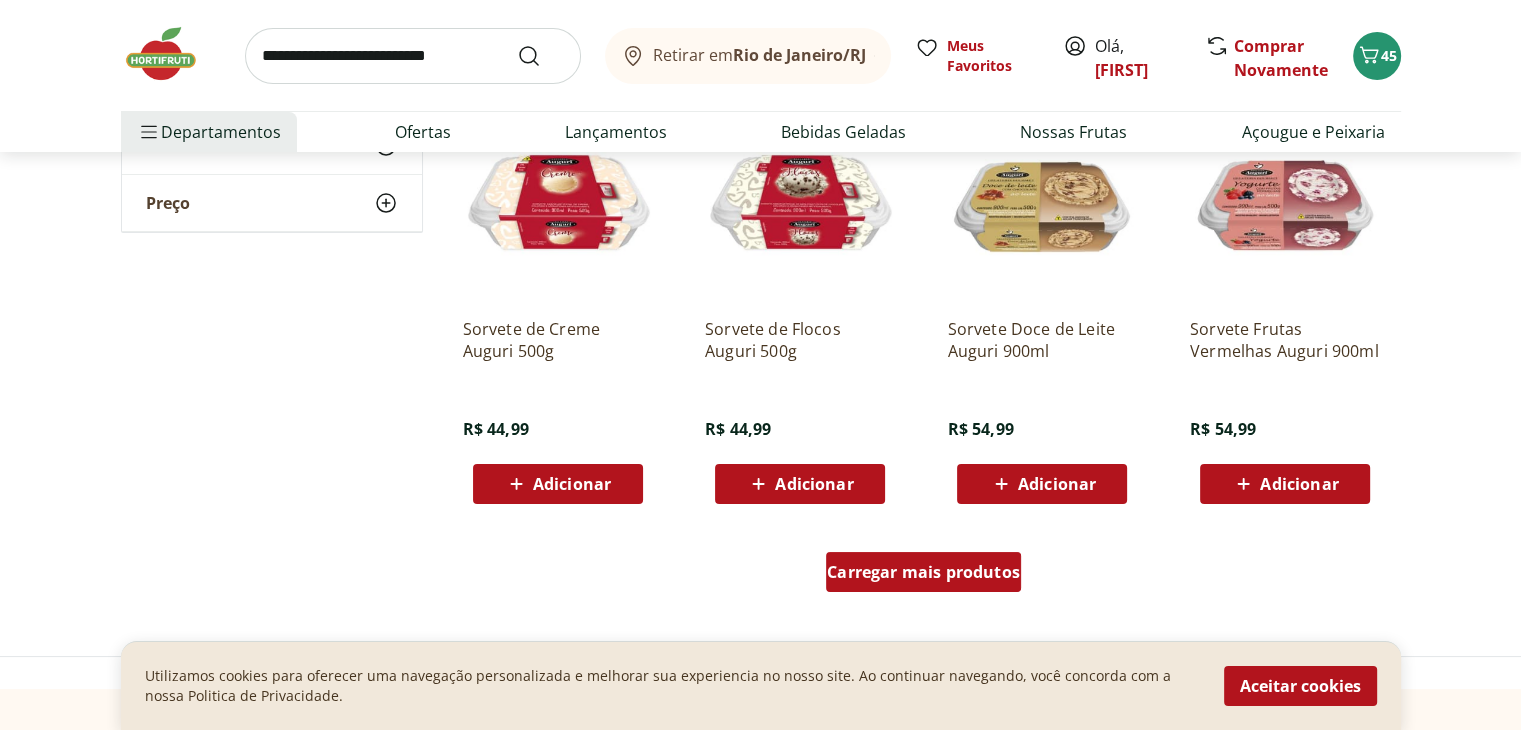click on "Carregar mais produtos" at bounding box center [923, 572] 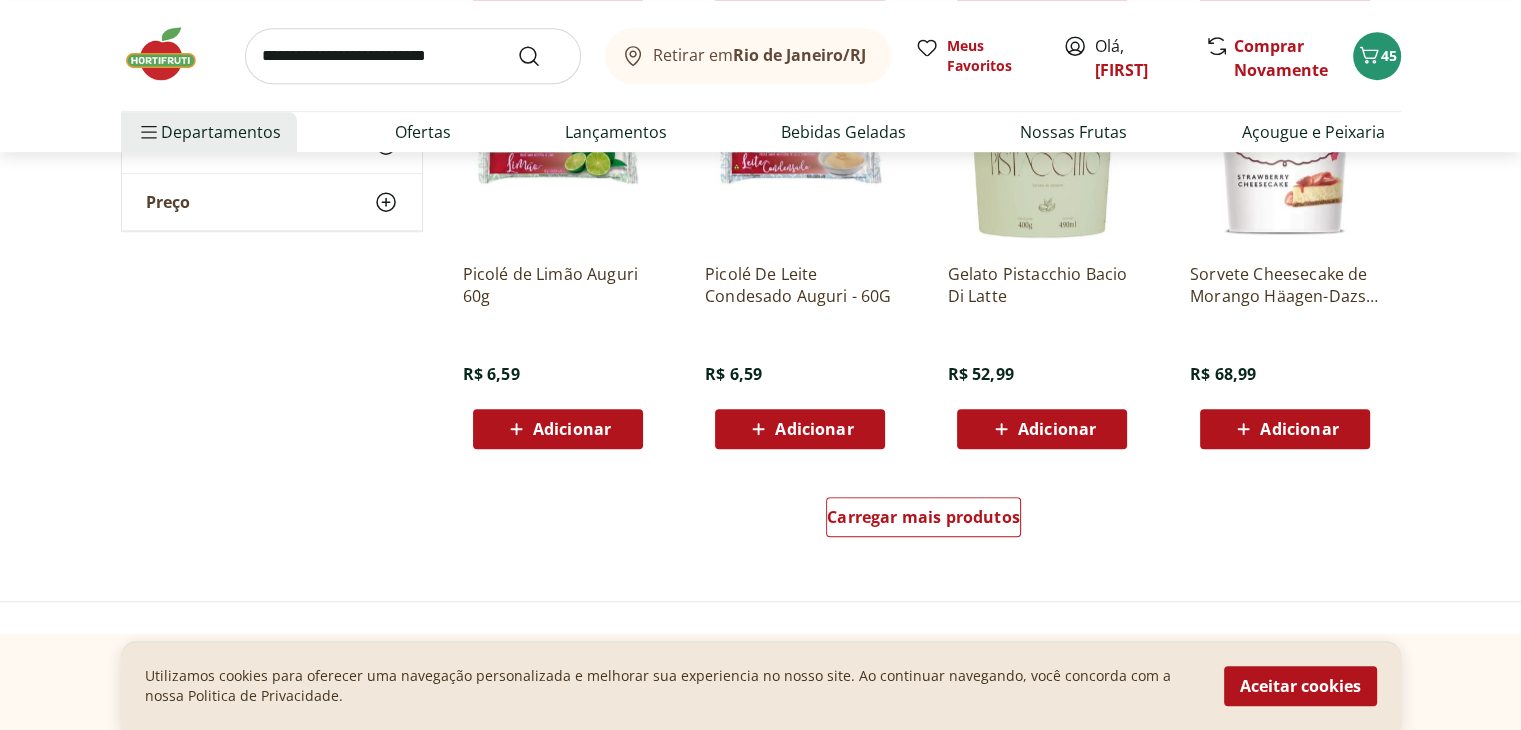 scroll, scrollTop: 9010, scrollLeft: 0, axis: vertical 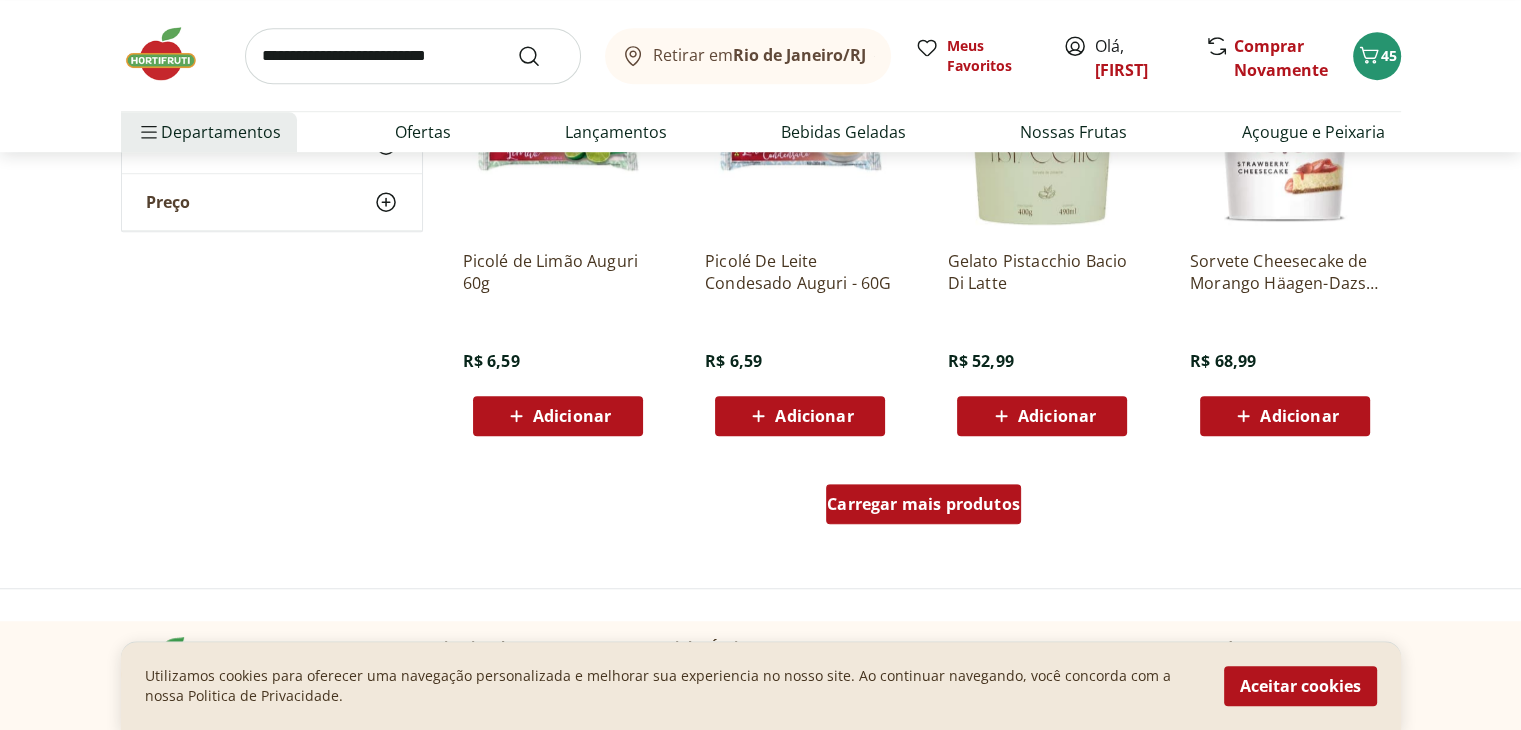 click on "Carregar mais produtos" at bounding box center [923, 504] 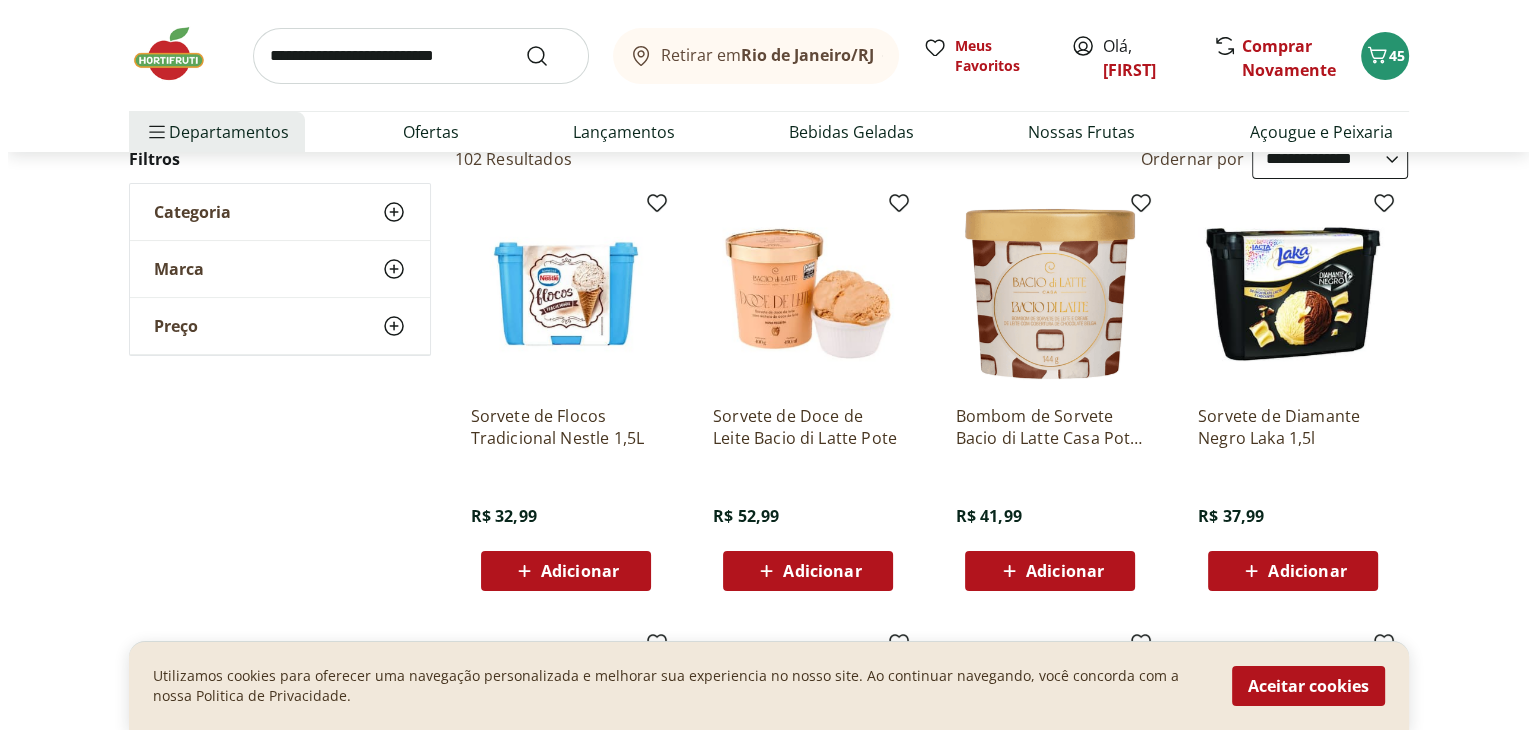 scroll, scrollTop: 166, scrollLeft: 0, axis: vertical 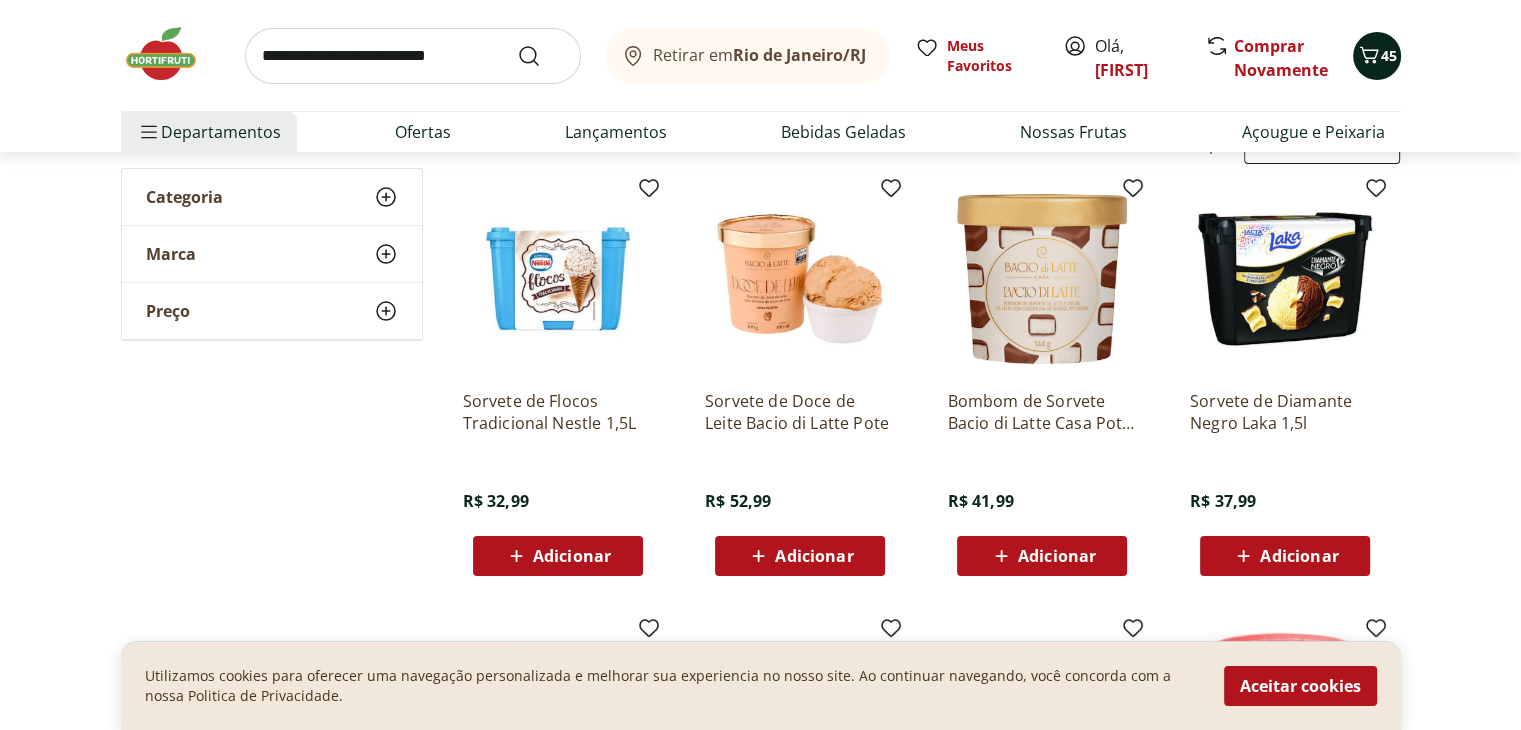 click on "45" at bounding box center [1389, 55] 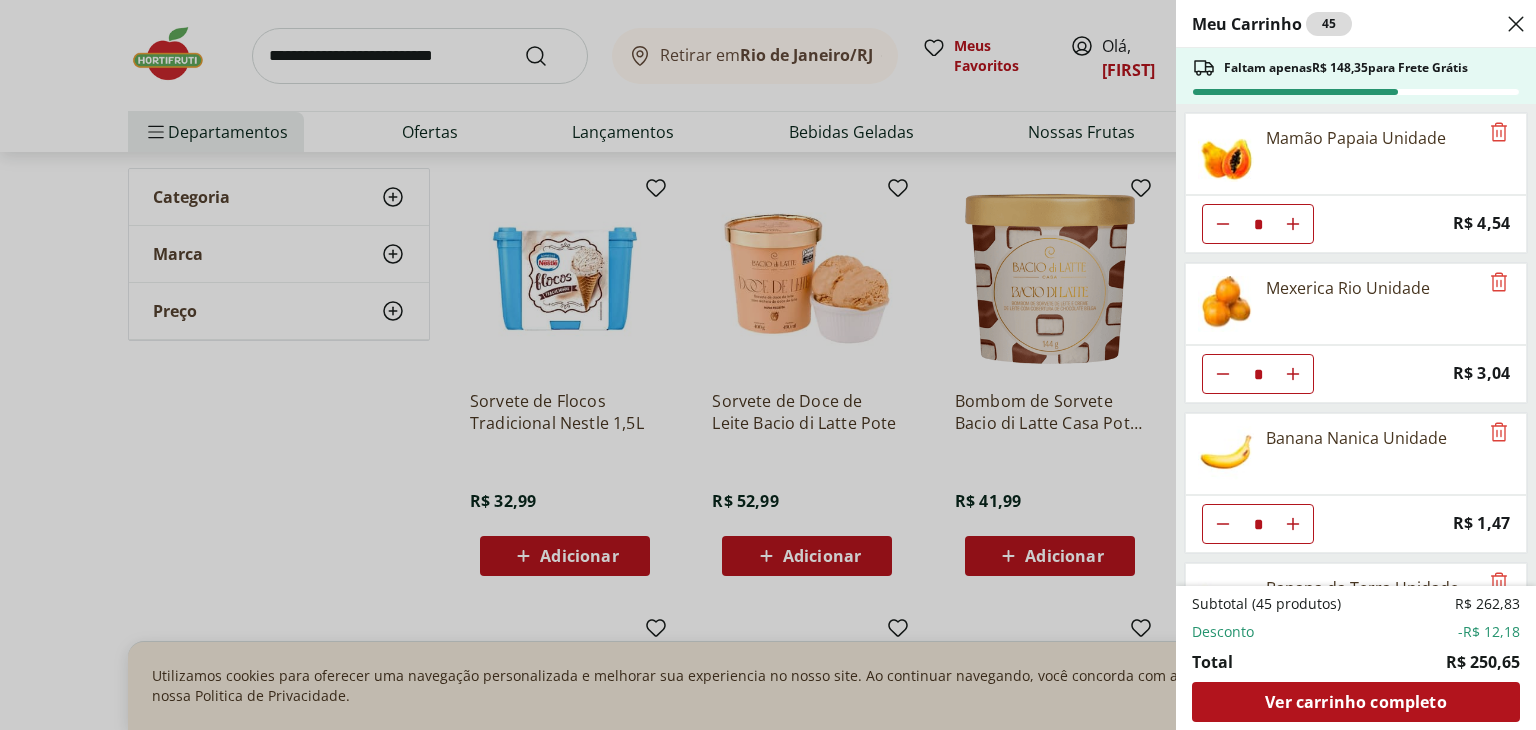 click on "Meu Carrinho 45 Faltam apenas  R$ 148,35  para Frete Grátis Mamão Papaia Unidade * Price: R$ 4,54 Mexerica Rio Unidade * Price: R$ 3,04 Banana Nanica Unidade * Price: R$ 1,47 Banana da Terra Unidade * Price: R$ 3,85 Cenoura Unidade * Price: R$ 0,70 Cebola Nacional Unidade * Price: R$ 1,00 Tomate Italiano * Price: R$ 0,92 Ovos Brancos Embalados com 30 unidades * Price: R$ 19,99 Papel Toalha Scala Plus 2 Rolos com 60 unid * Price: R$ 6,59 Coador De Papel Melitta 102 * Price: R$ 5,49 LIMPADOR MOVEIS POLIFLOR PERF SU 200ML * Price: R$ 15,99 Limpador Veja Gold Multiuso Campestre Squeeze 500Ml * Price: R$ 5,99 Strogonoff de Filé de Frango * Original price: R$ 11,96 Price: R$ 8,37 Sobrecoxas Congeladas de Frango Sadia 1kg * Original price: R$ 18,99 Price: R$ 16,99 Adoçante Líquido Linea Sucralose 75Ml * Price: R$ 23,99 Alho Picado Natural Roxão 200G * Price: R$ 15,49 Couve-Flor Unidade * Price: R$ 7,99 Milho para Pipoca Premium Tipo 1 Yoki 400g * Price: R$ 9,49 Lasanha Bolonhesa Sadia 600G" at bounding box center (1356, 365) 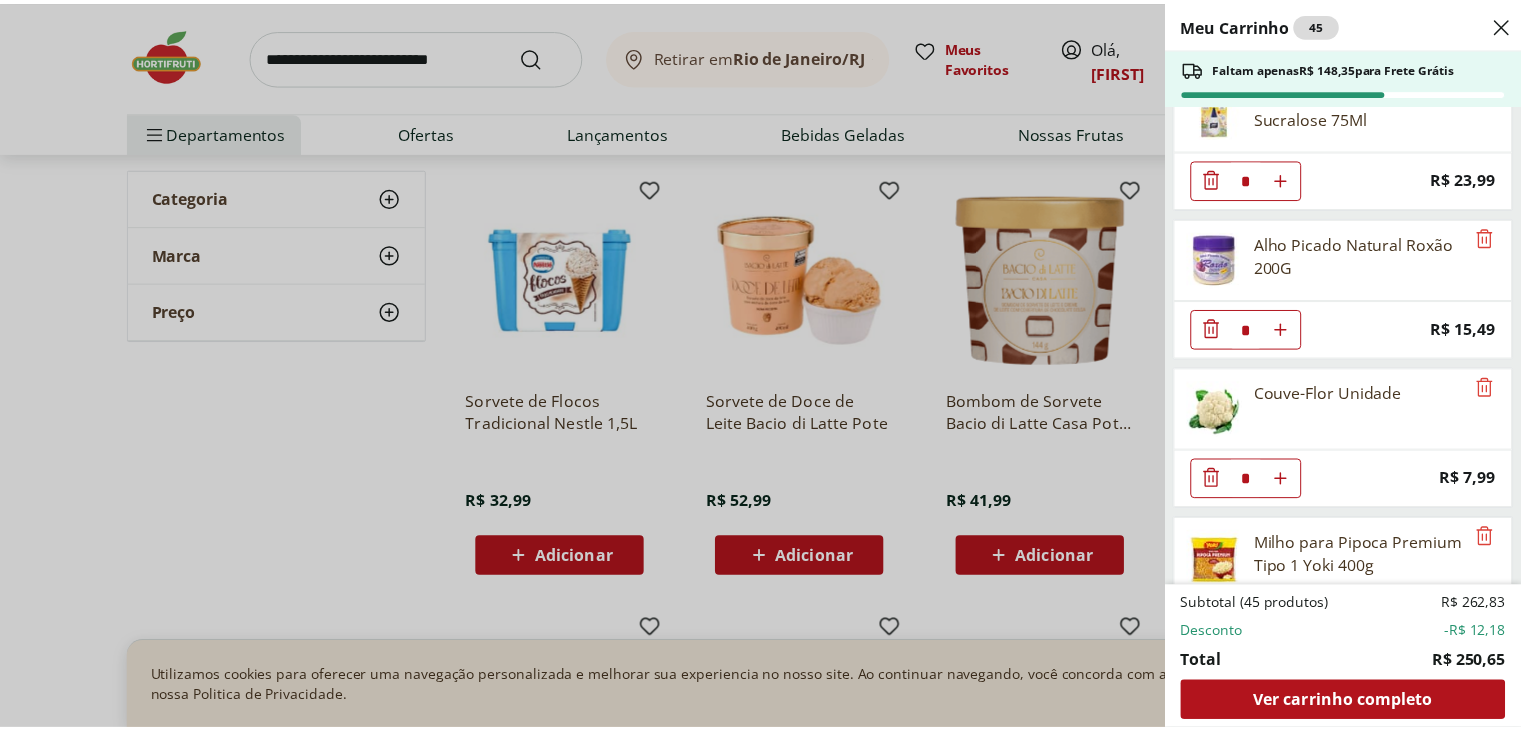 scroll, scrollTop: 2651, scrollLeft: 0, axis: vertical 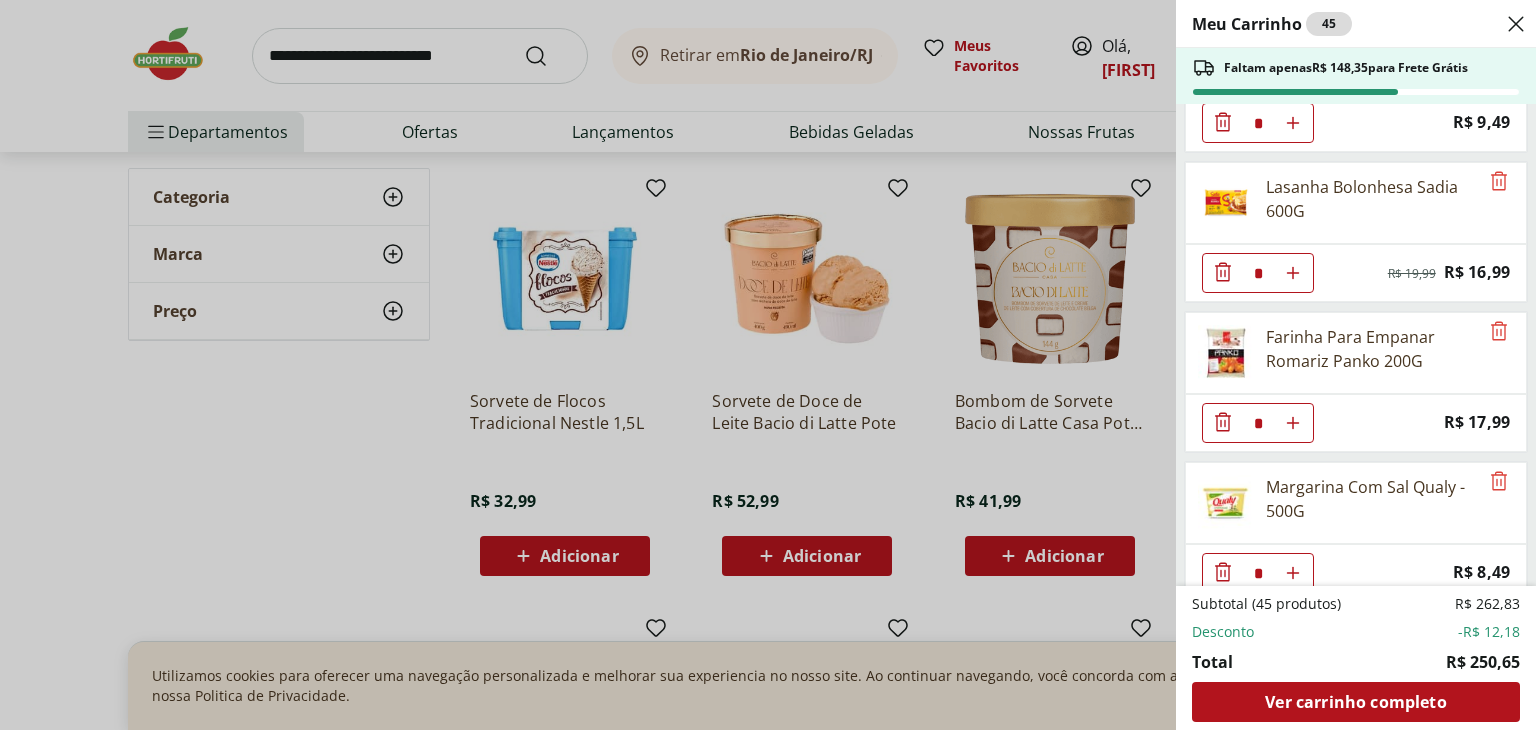 click on "Meu Carrinho 45 Faltam apenas  R$ 148,35  para Frete Grátis Mamão Papaia Unidade * Price: R$ 4,54 Mexerica Rio Unidade * Price: R$ 3,04 Banana Nanica Unidade * Price: R$ 1,47 Banana da Terra Unidade * Price: R$ 3,85 Cenoura Unidade * Price: R$ 0,70 Cebola Nacional Unidade * Price: R$ 1,00 Tomate Italiano * Price: R$ 0,92 Ovos Brancos Embalados com 30 unidades * Price: R$ 19,99 Papel Toalha Scala Plus 2 Rolos com 60 unid * Price: R$ 6,59 Coador De Papel Melitta 102 * Price: R$ 5,49 LIMPADOR MOVEIS POLIFLOR PERF SU 200ML * Price: R$ 15,99 Limpador Veja Gold Multiuso Campestre Squeeze 500Ml * Price: R$ 5,99 Strogonoff de Filé de Frango * Original price: R$ 11,96 Price: R$ 8,37 Sobrecoxas Congeladas de Frango Sadia 1kg * Original price: R$ 18,99 Price: R$ 16,99 Adoçante Líquido Linea Sucralose 75Ml * Price: R$ 23,99 Alho Picado Natural Roxão 200G * Price: R$ 15,49 Couve-Flor Unidade * Price: R$ 7,99 Milho para Pipoca Premium Tipo 1 Yoki 400g * Price: R$ 9,49 Lasanha Bolonhesa Sadia 600G" at bounding box center (768, 365) 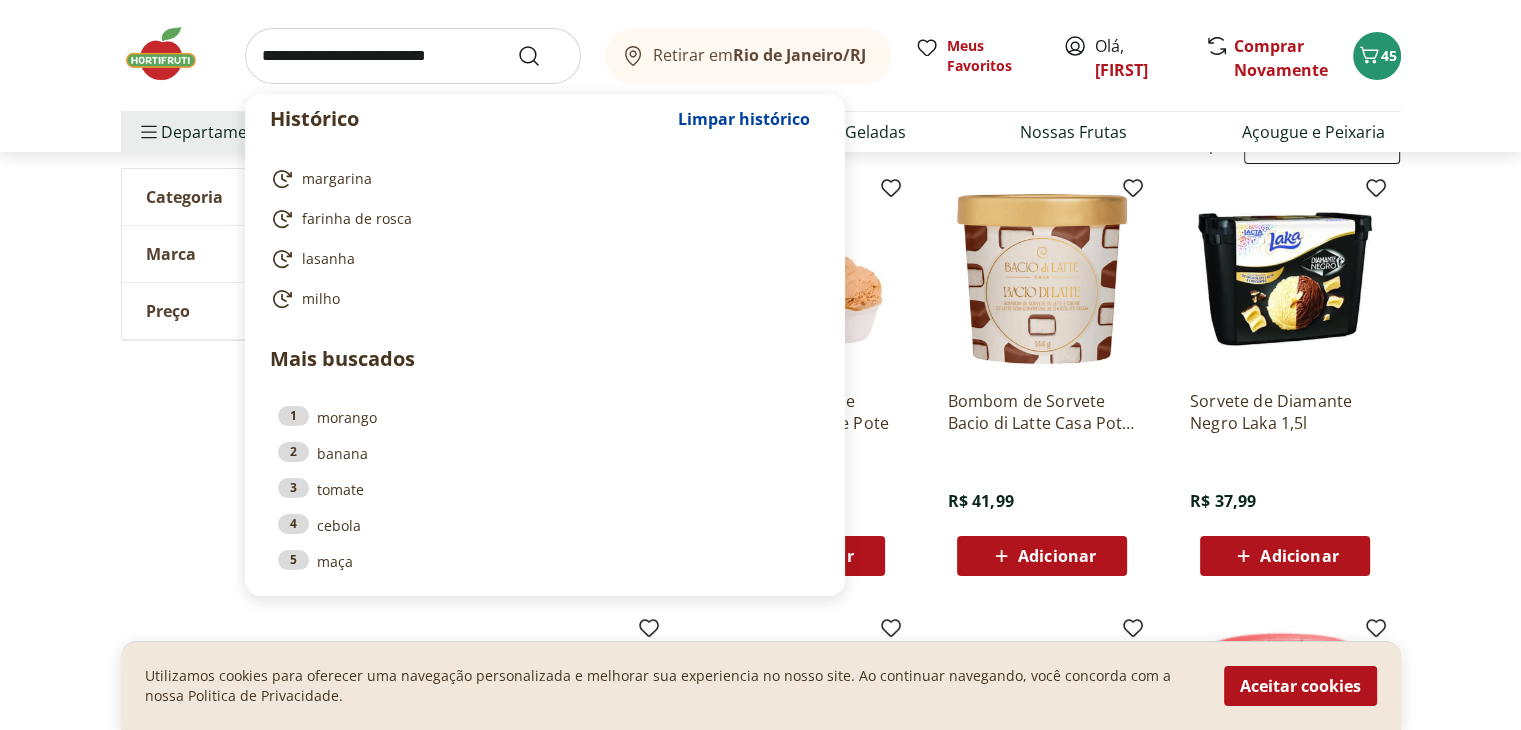click at bounding box center [413, 56] 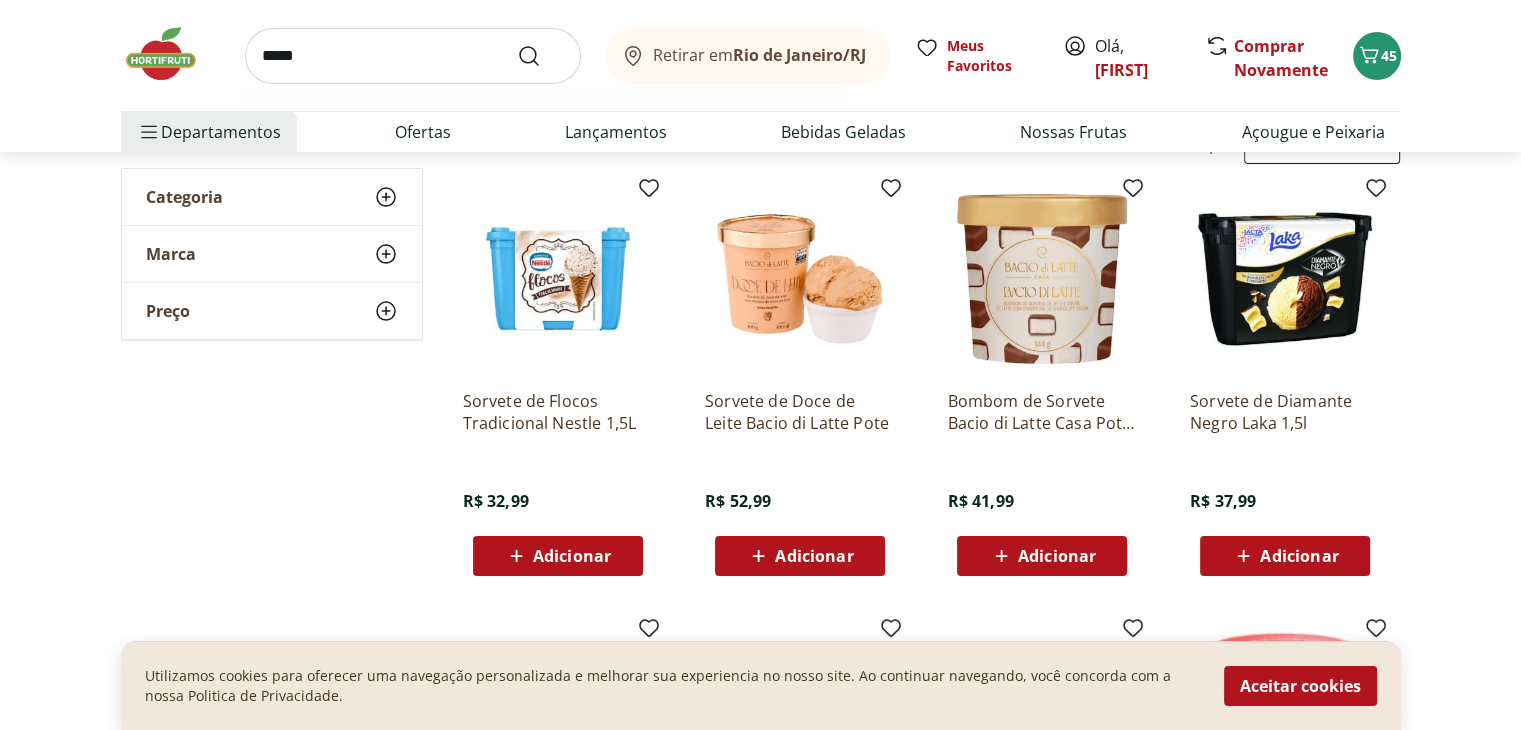 type on "*****" 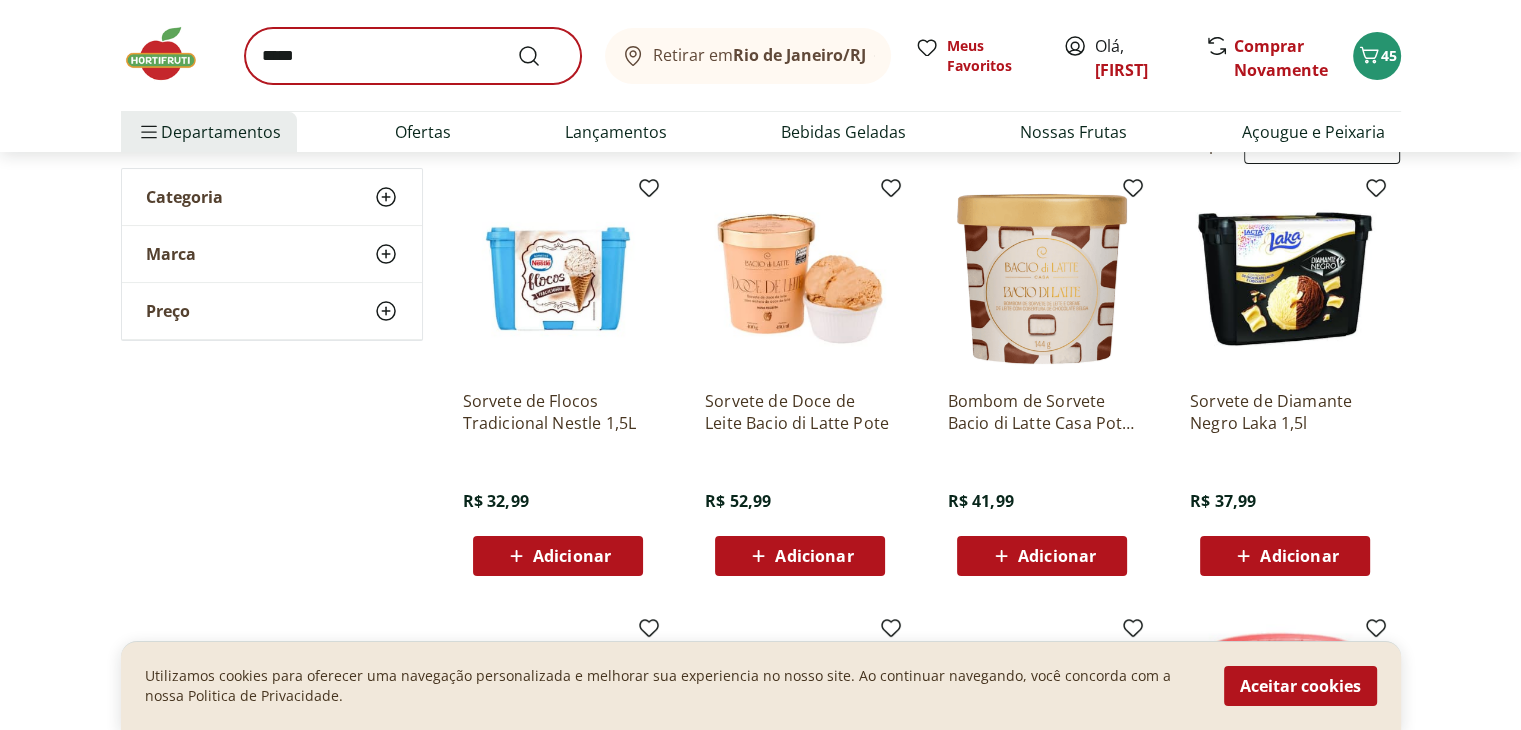 scroll, scrollTop: 0, scrollLeft: 0, axis: both 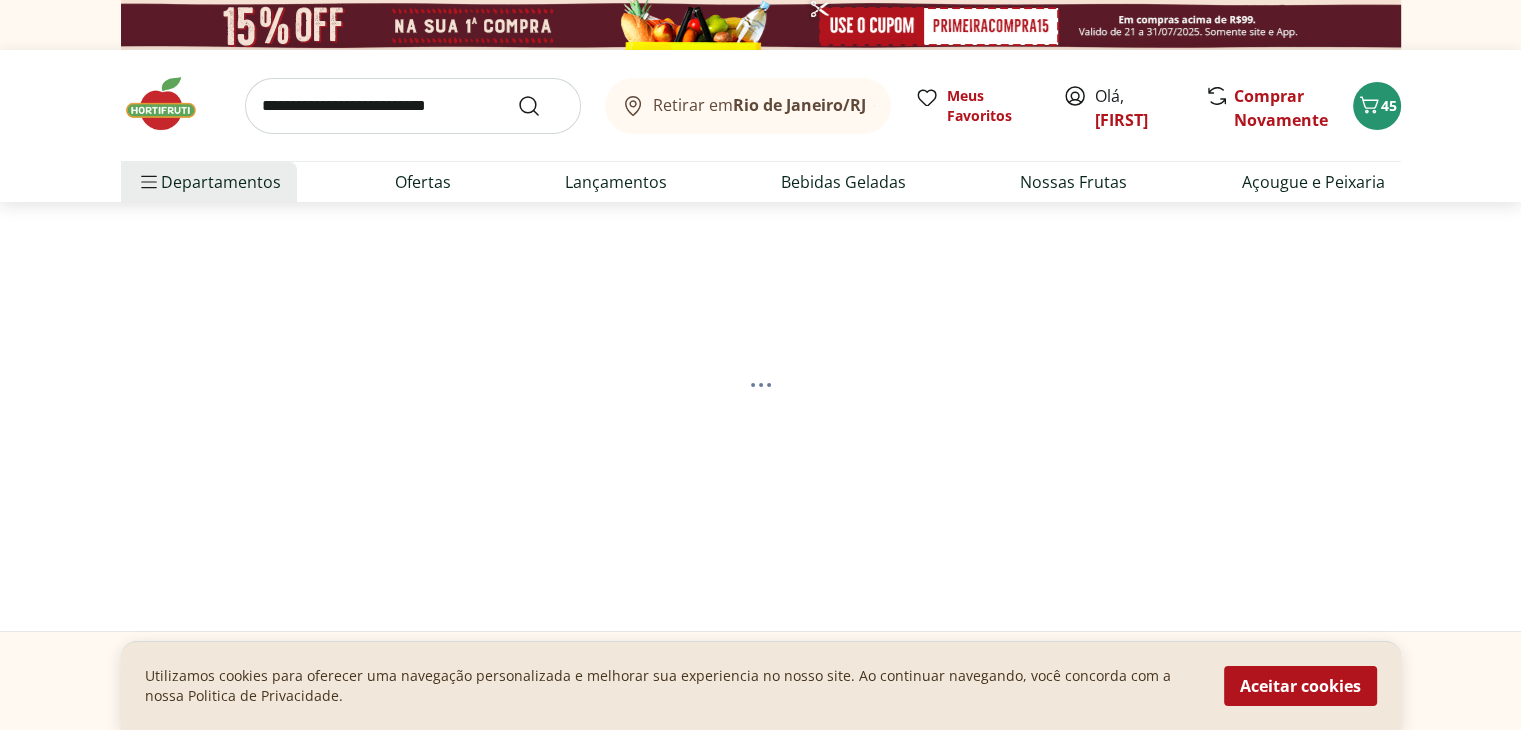 select on "**********" 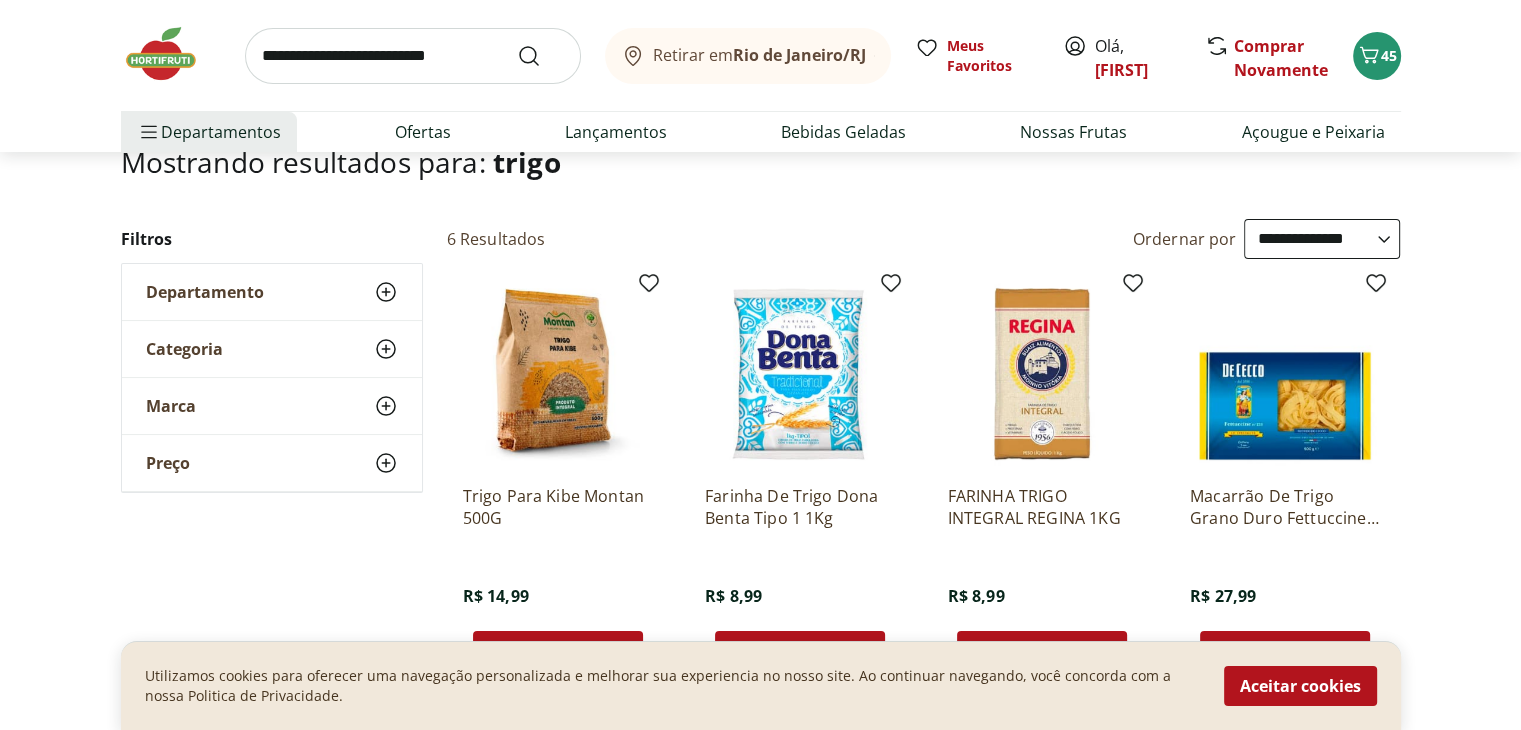 scroll, scrollTop: 240, scrollLeft: 0, axis: vertical 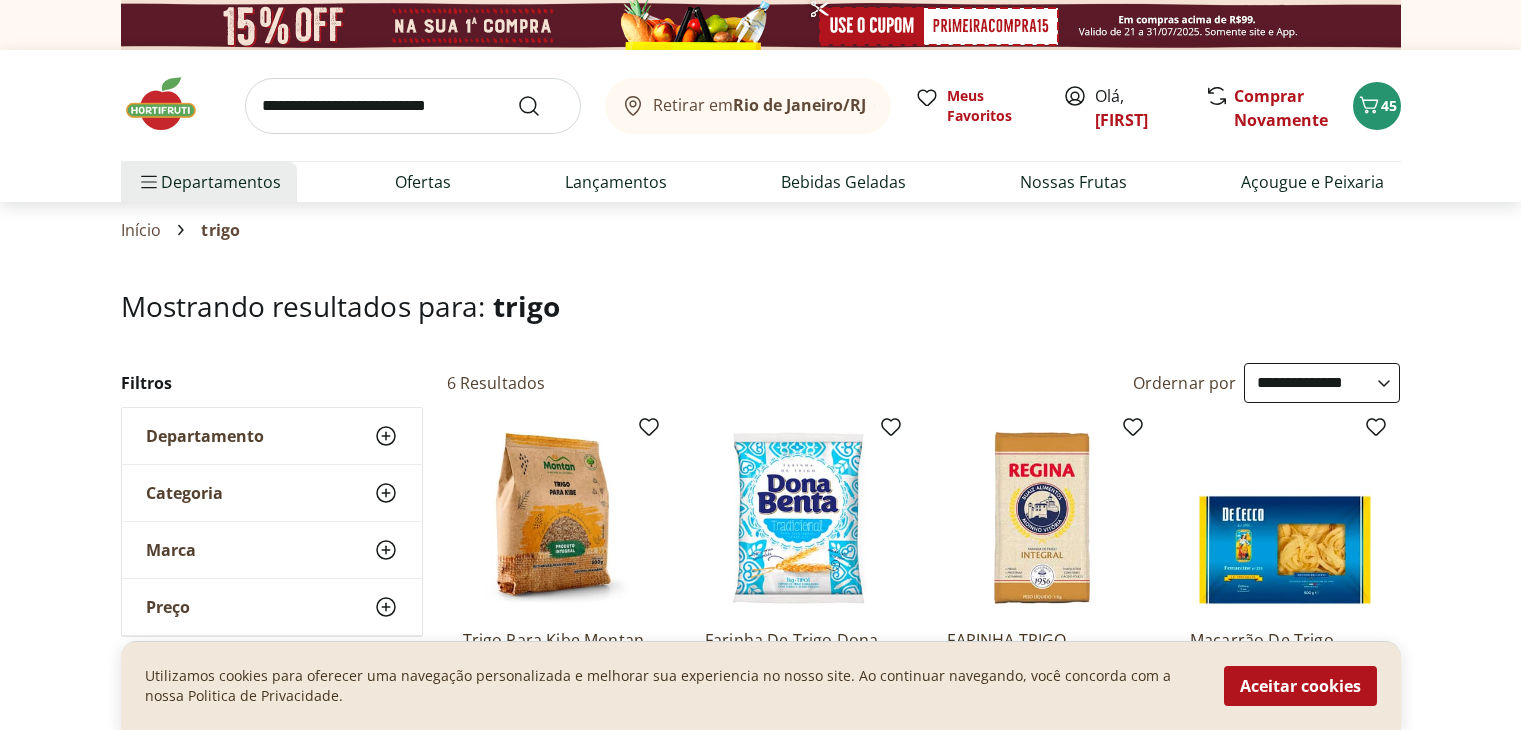 select on "**********" 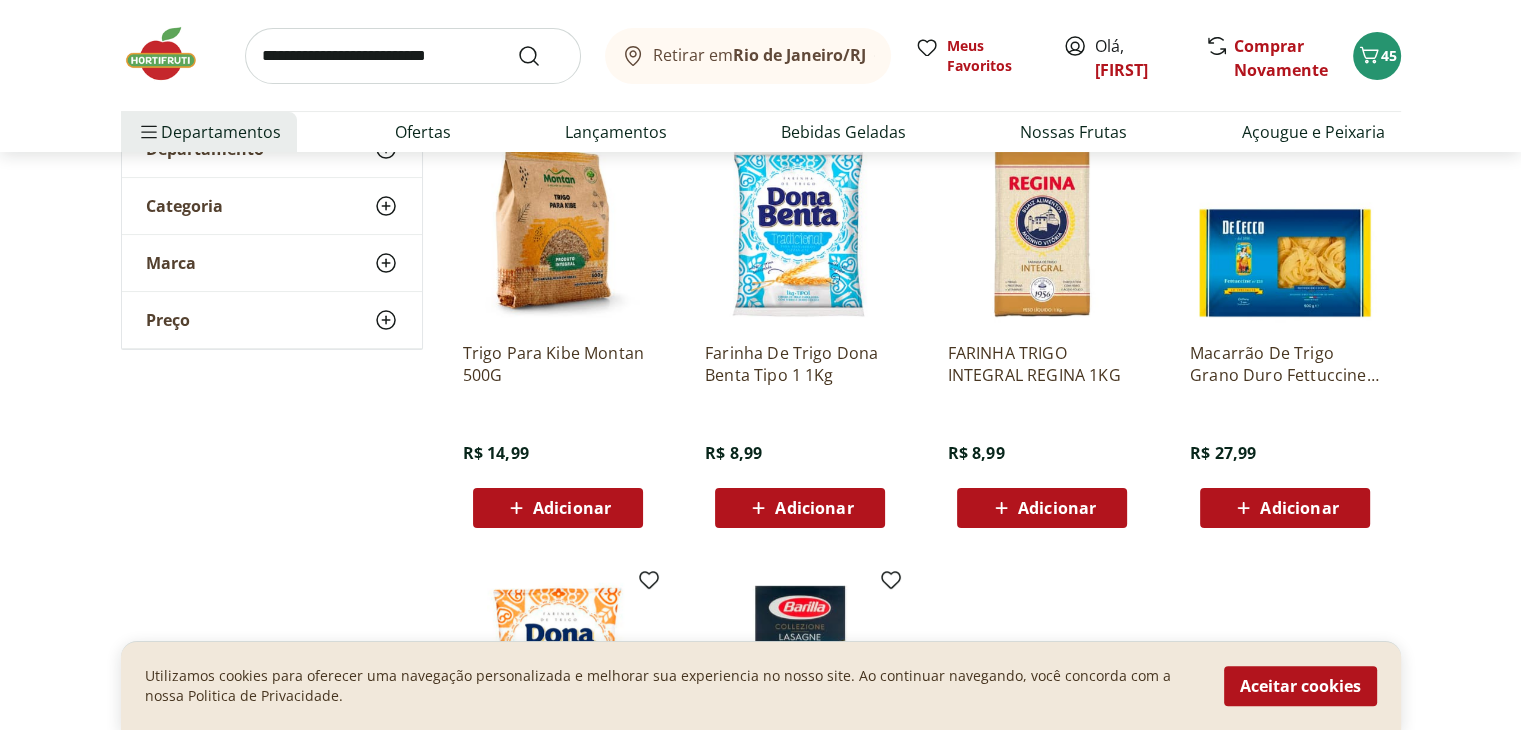 scroll, scrollTop: 0, scrollLeft: 0, axis: both 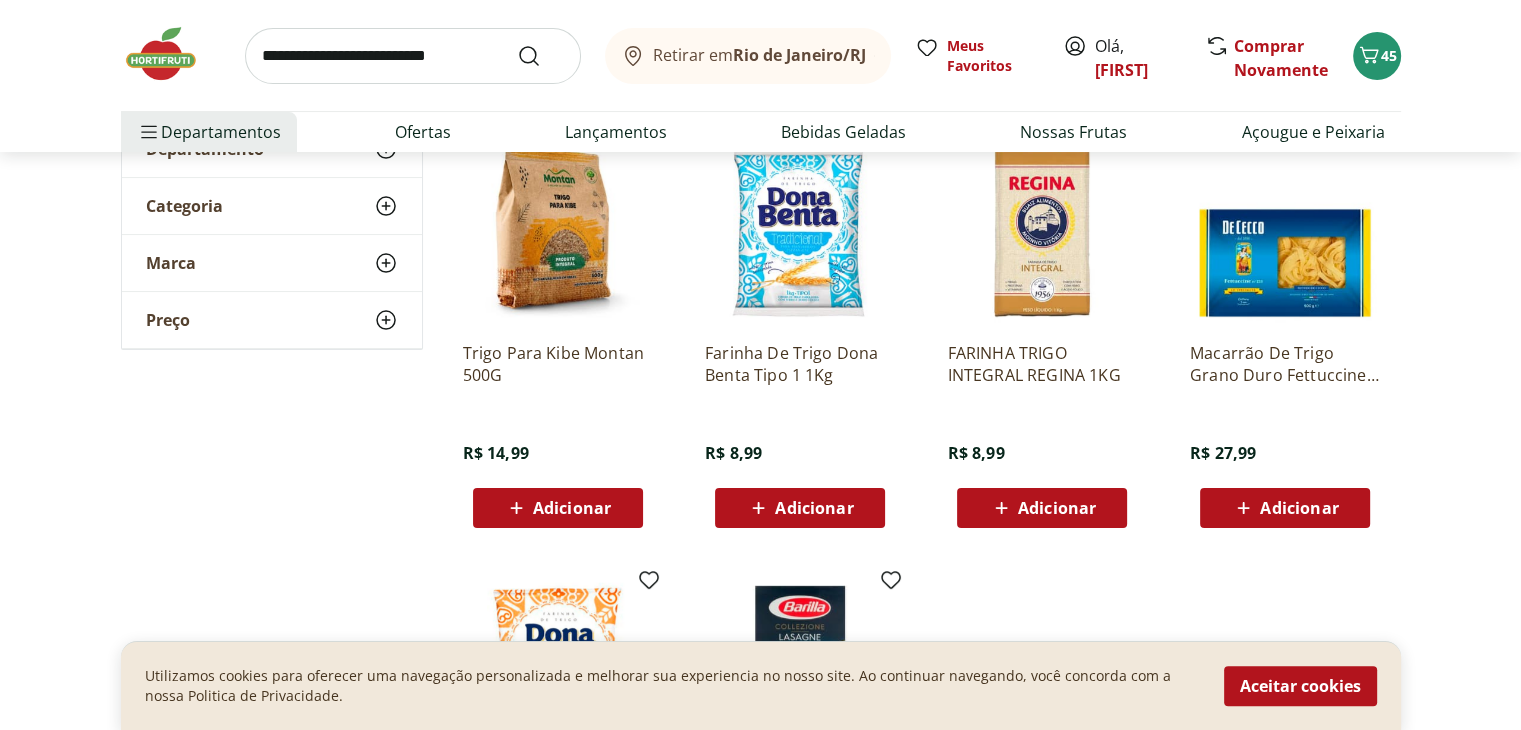 click on "Adicionar" at bounding box center (800, 508) 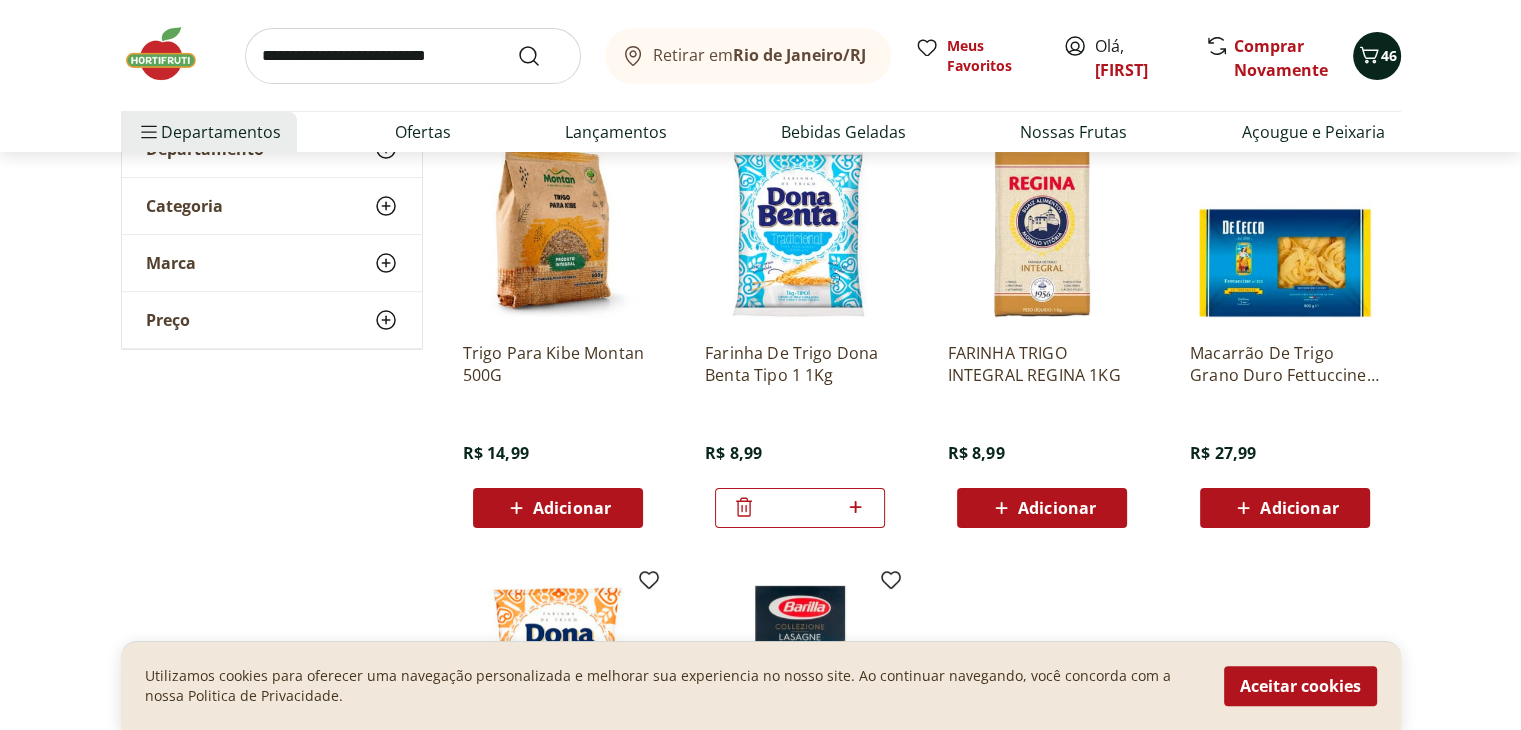 click on "46" at bounding box center (1377, 56) 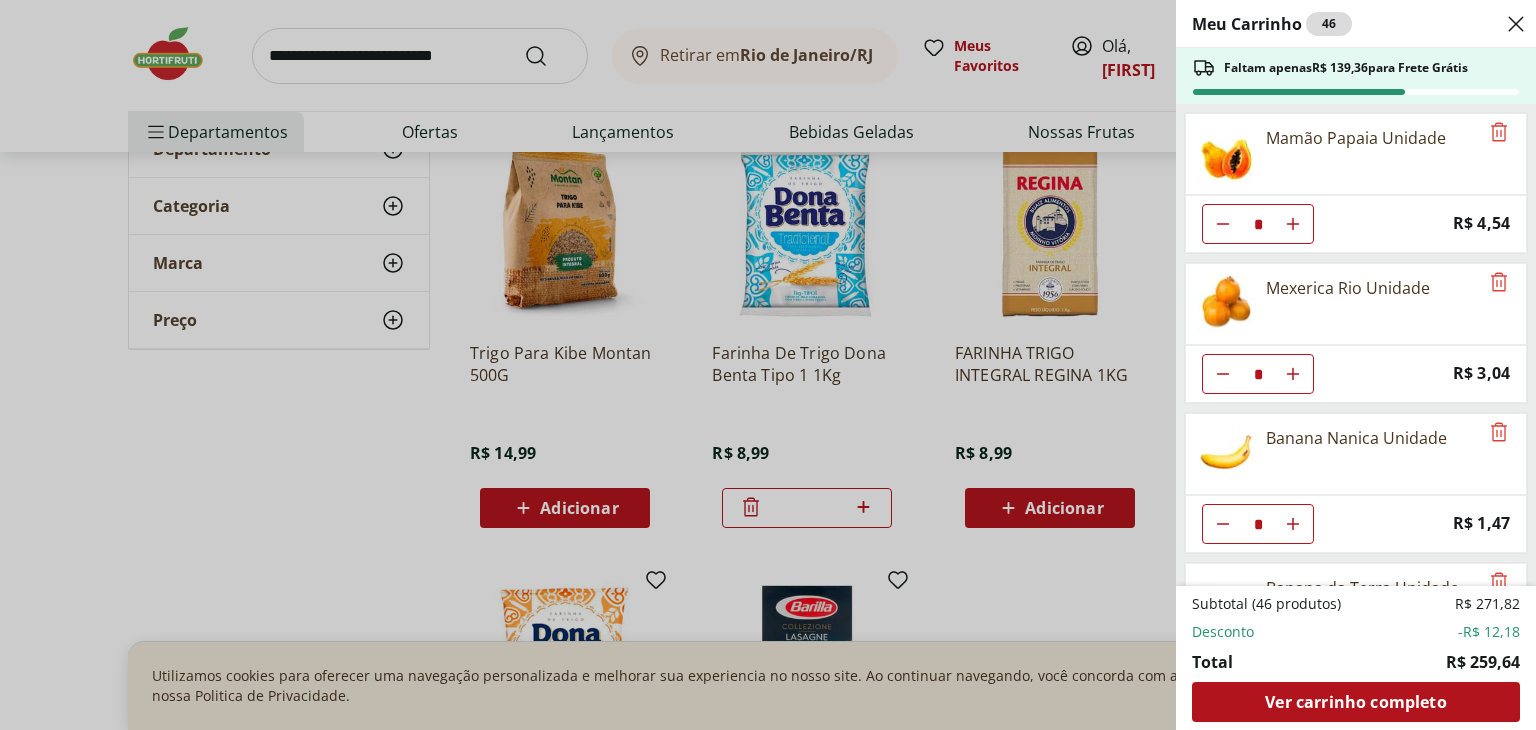 drag, startPoint x: 1535, startPoint y: 129, endPoint x: 1528, endPoint y: 160, distance: 31.780497 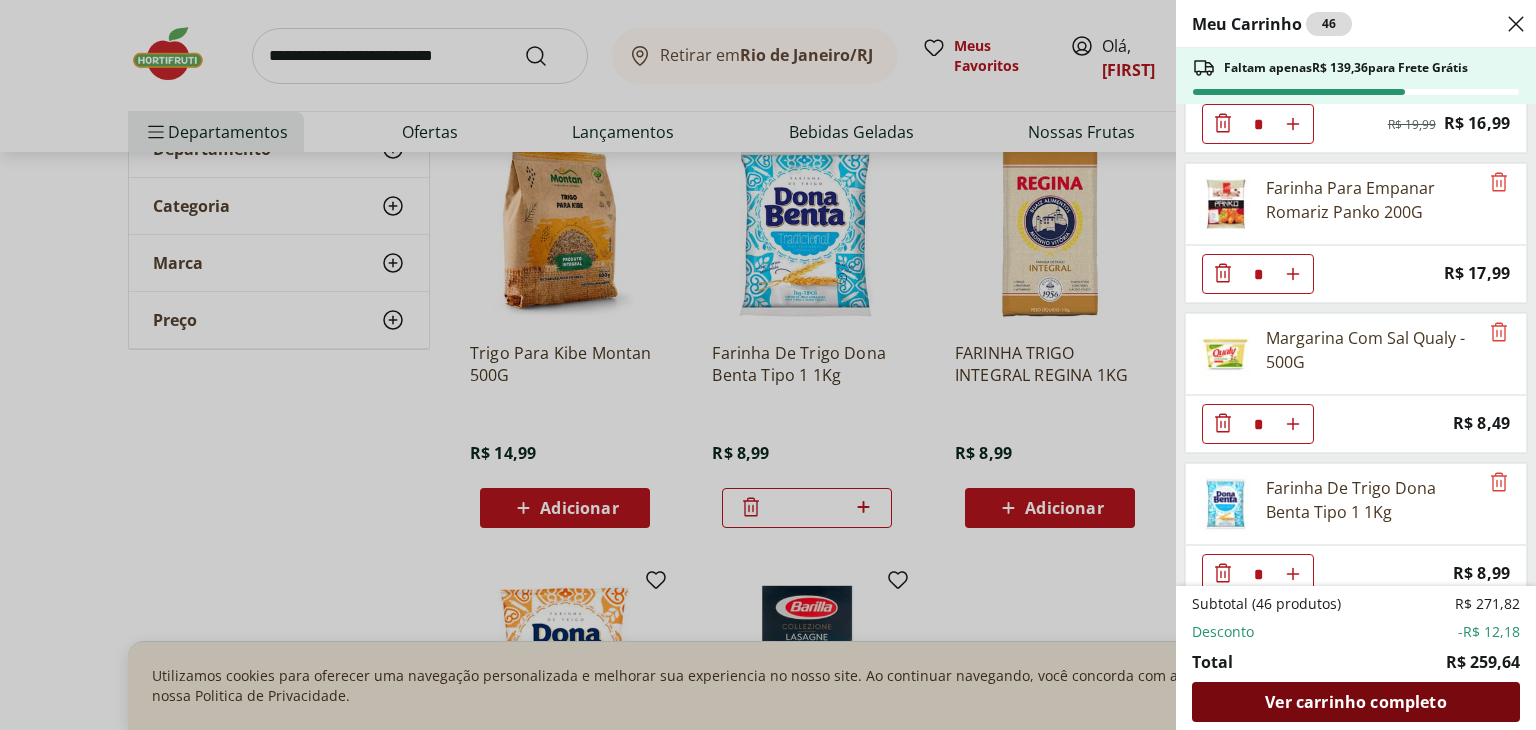 click on "Ver carrinho completo" at bounding box center [1355, 702] 